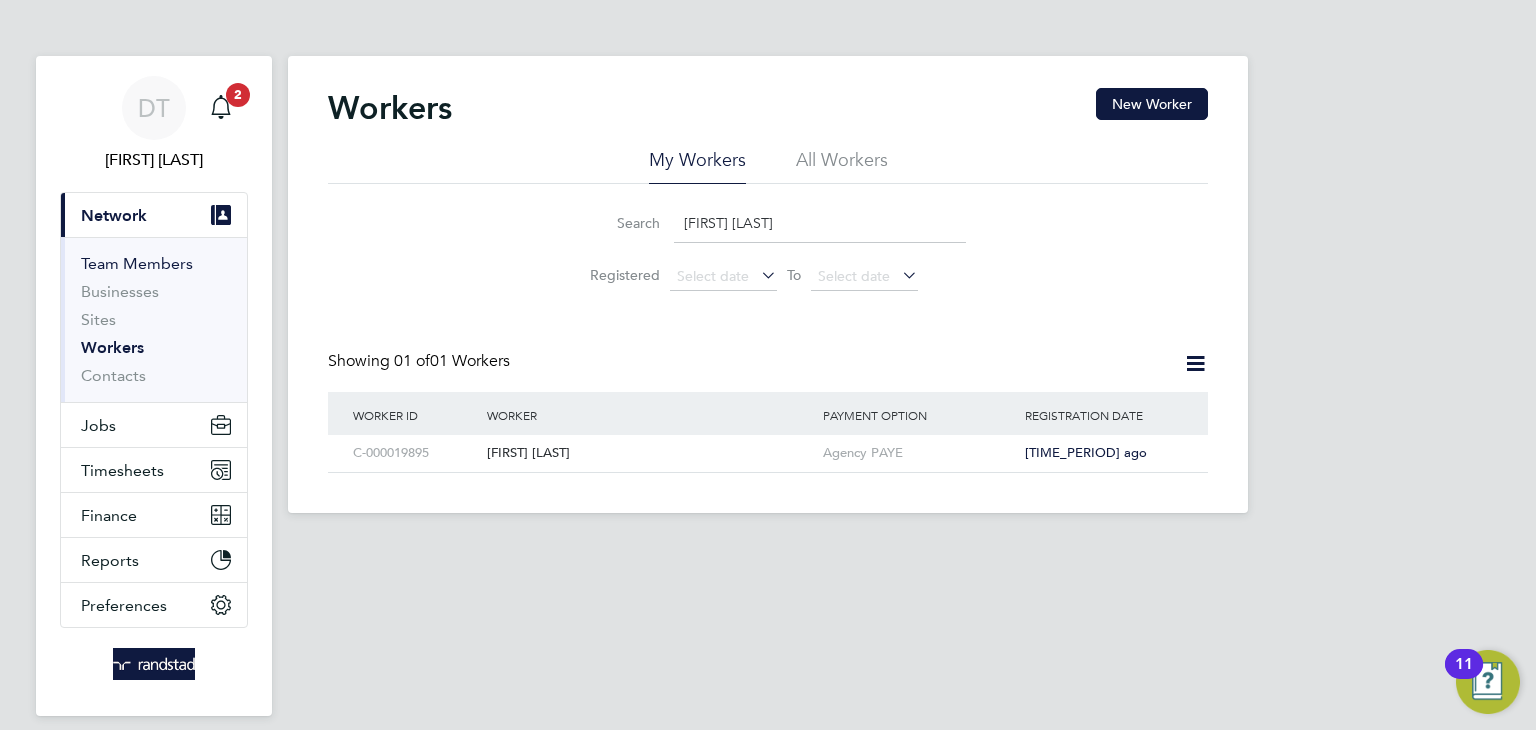 scroll, scrollTop: 0, scrollLeft: 0, axis: both 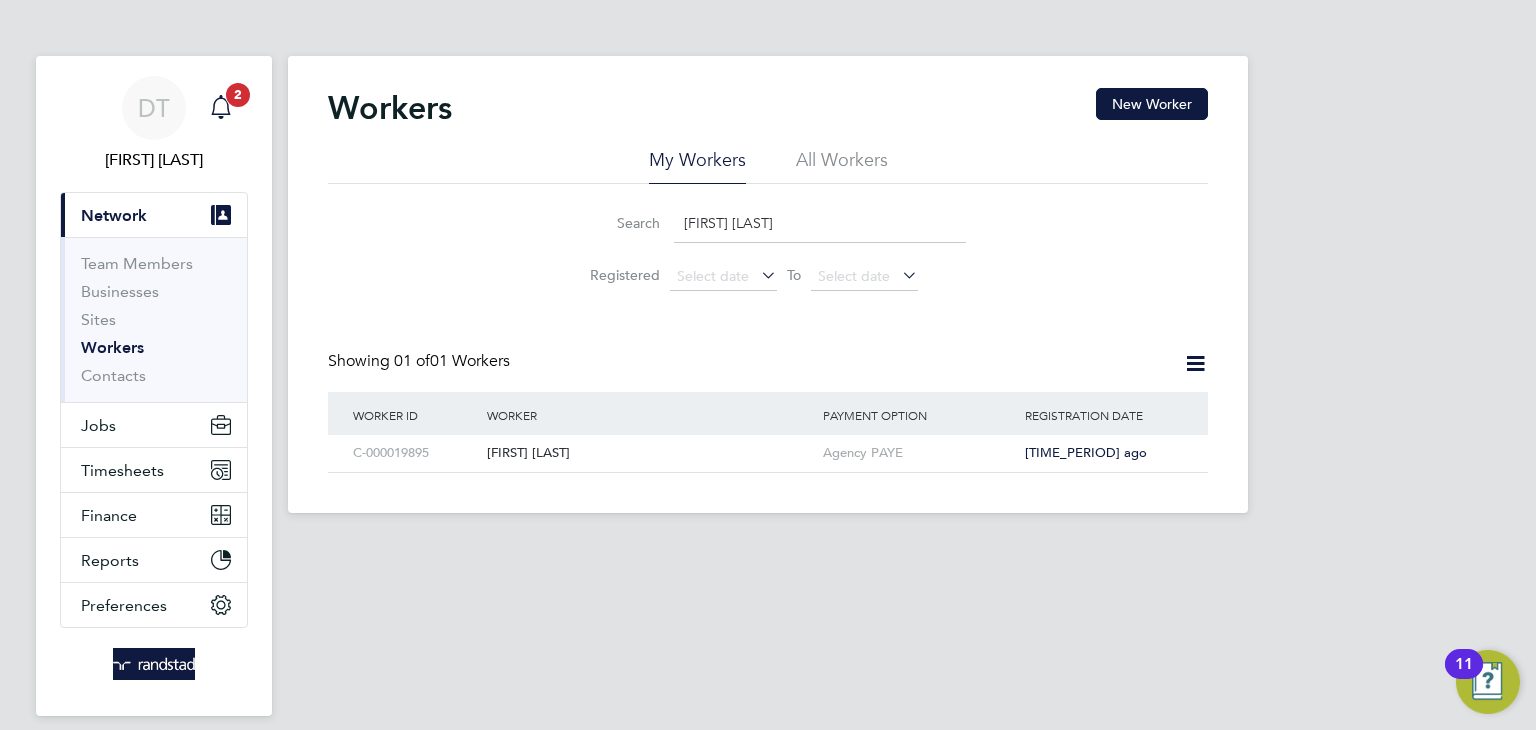 click 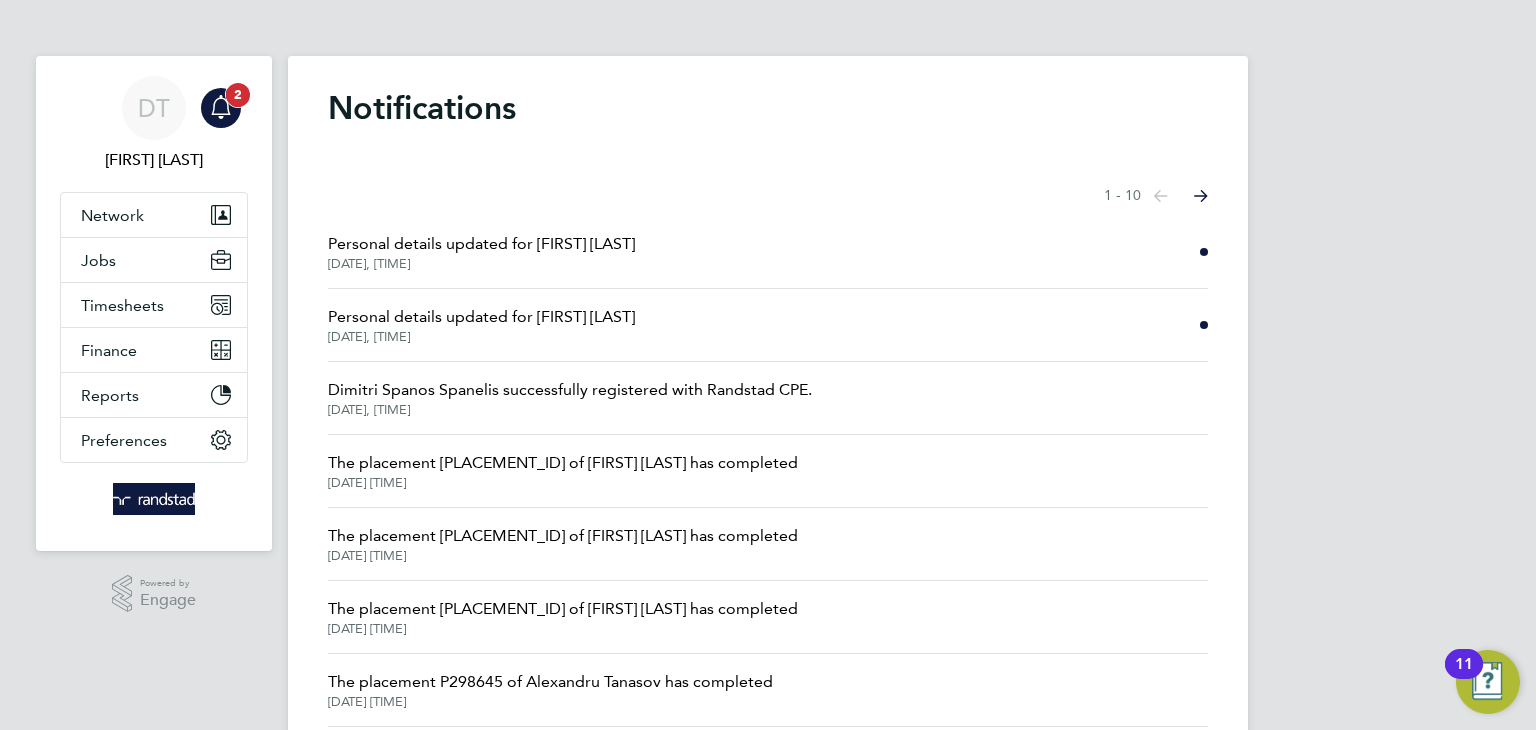 click 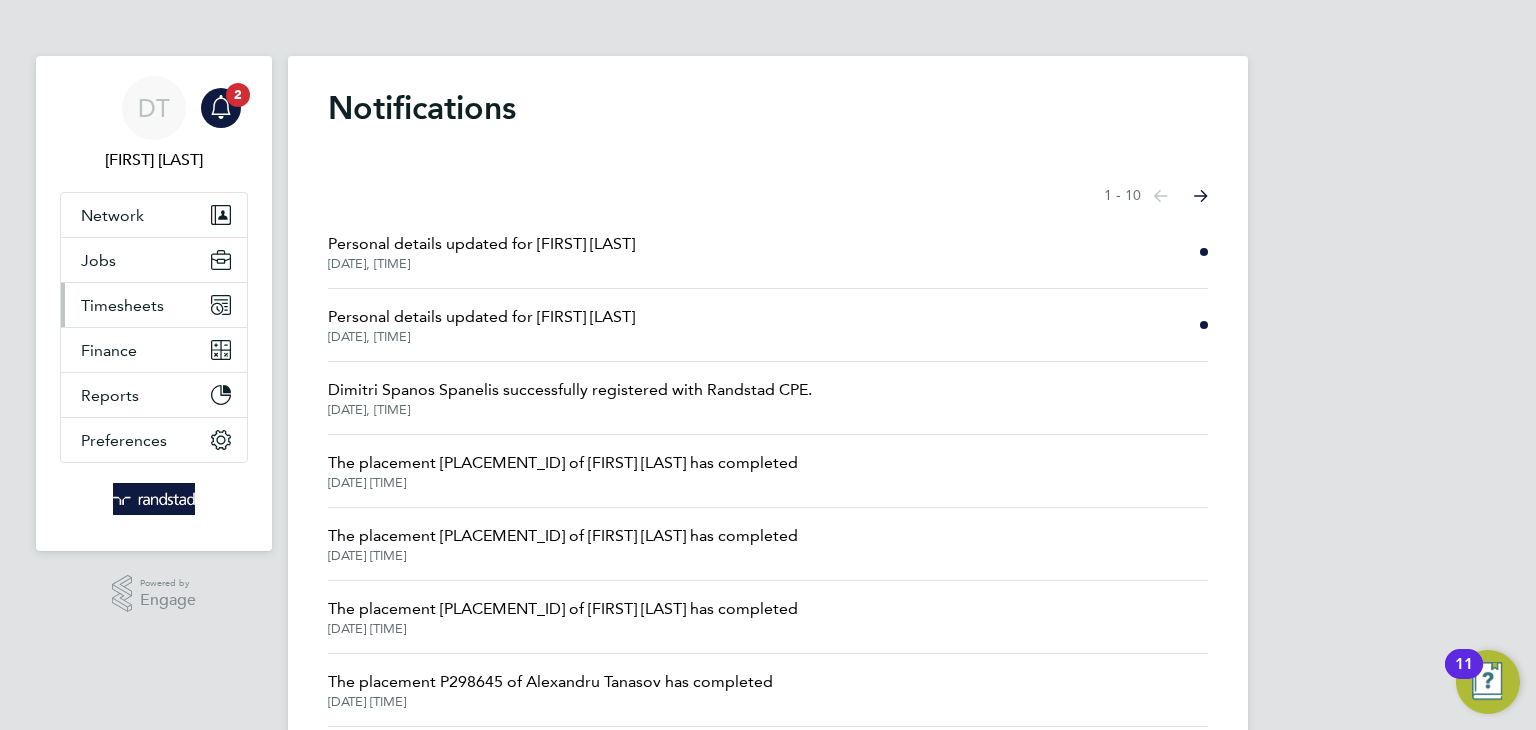 click on "Timesheets" at bounding box center (122, 305) 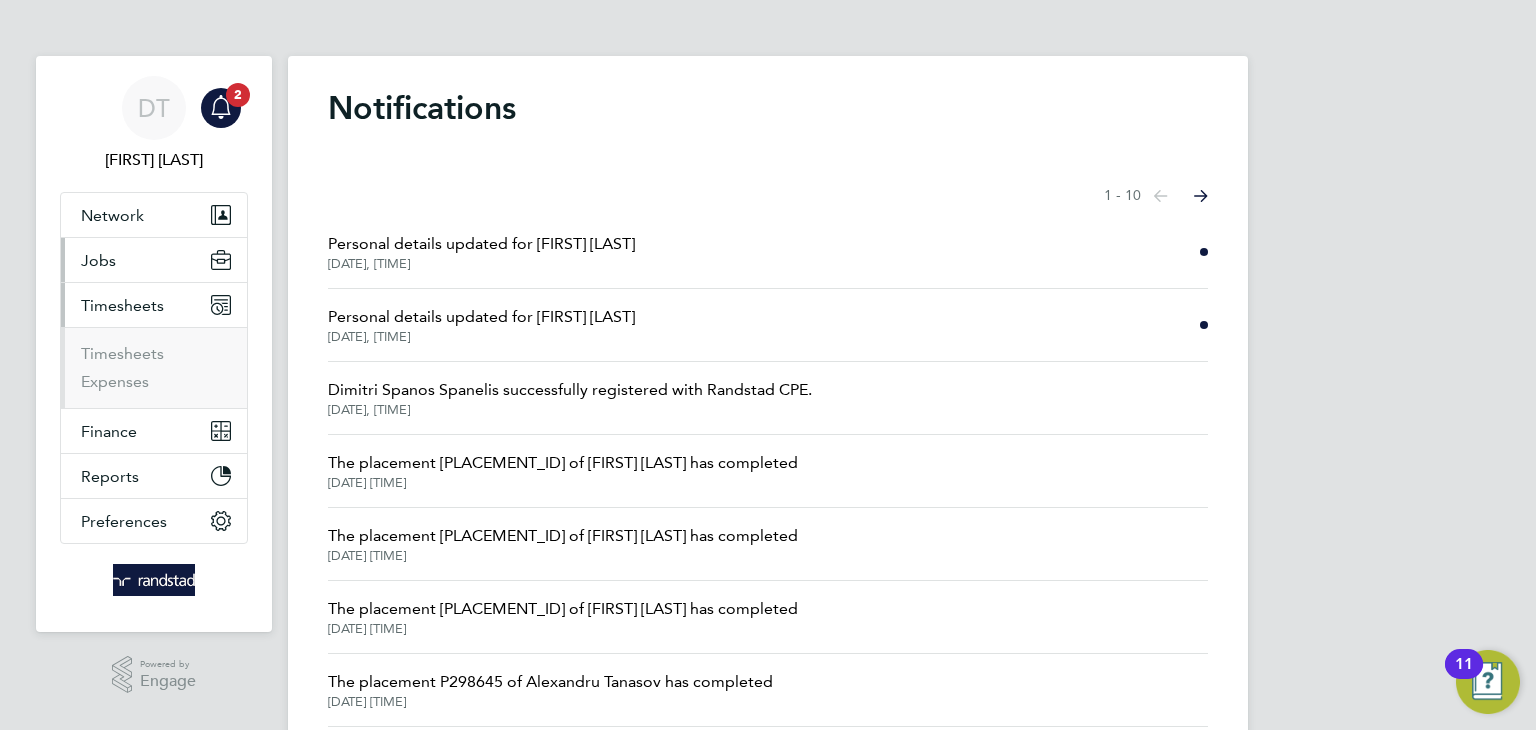 click on "Jobs" at bounding box center (154, 260) 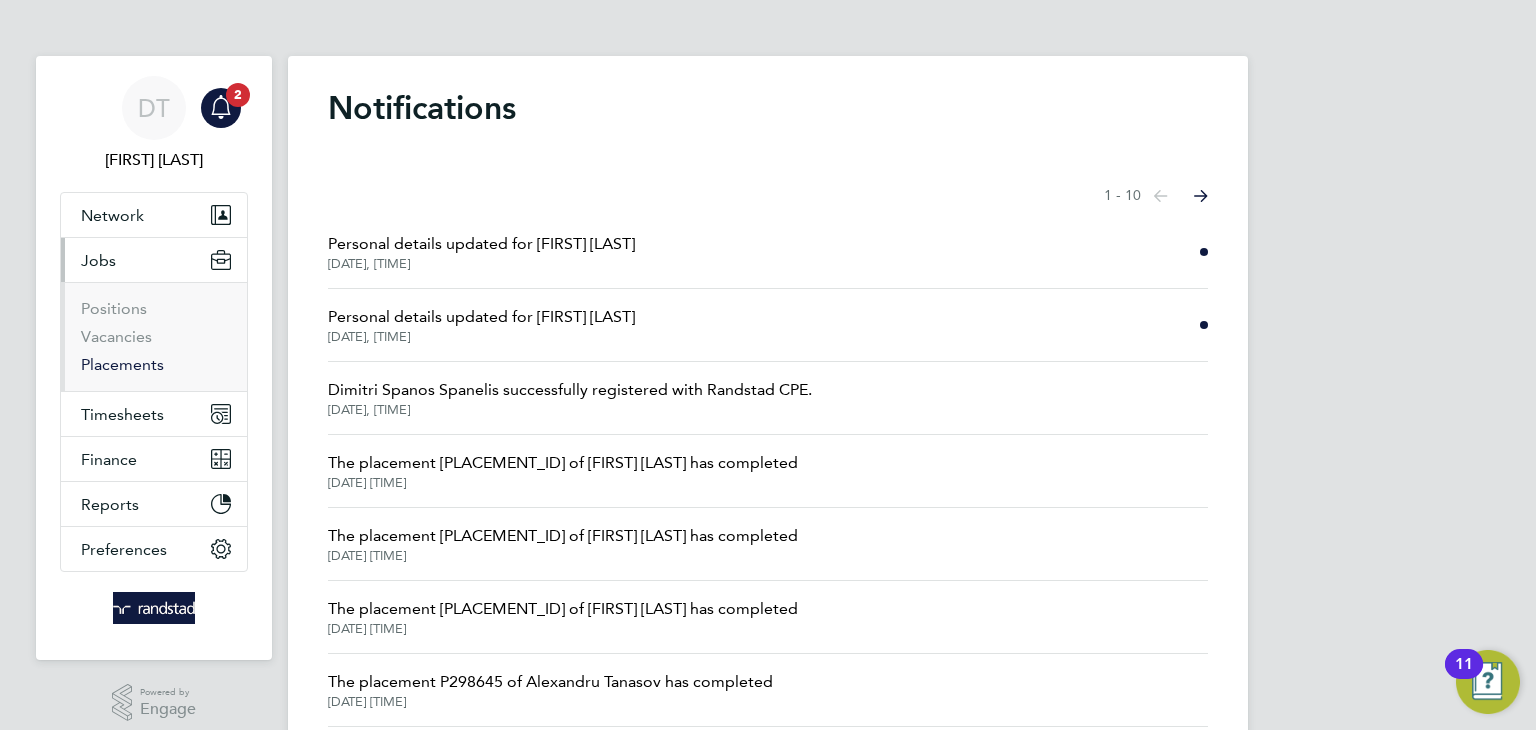 click on "Placements" at bounding box center (122, 364) 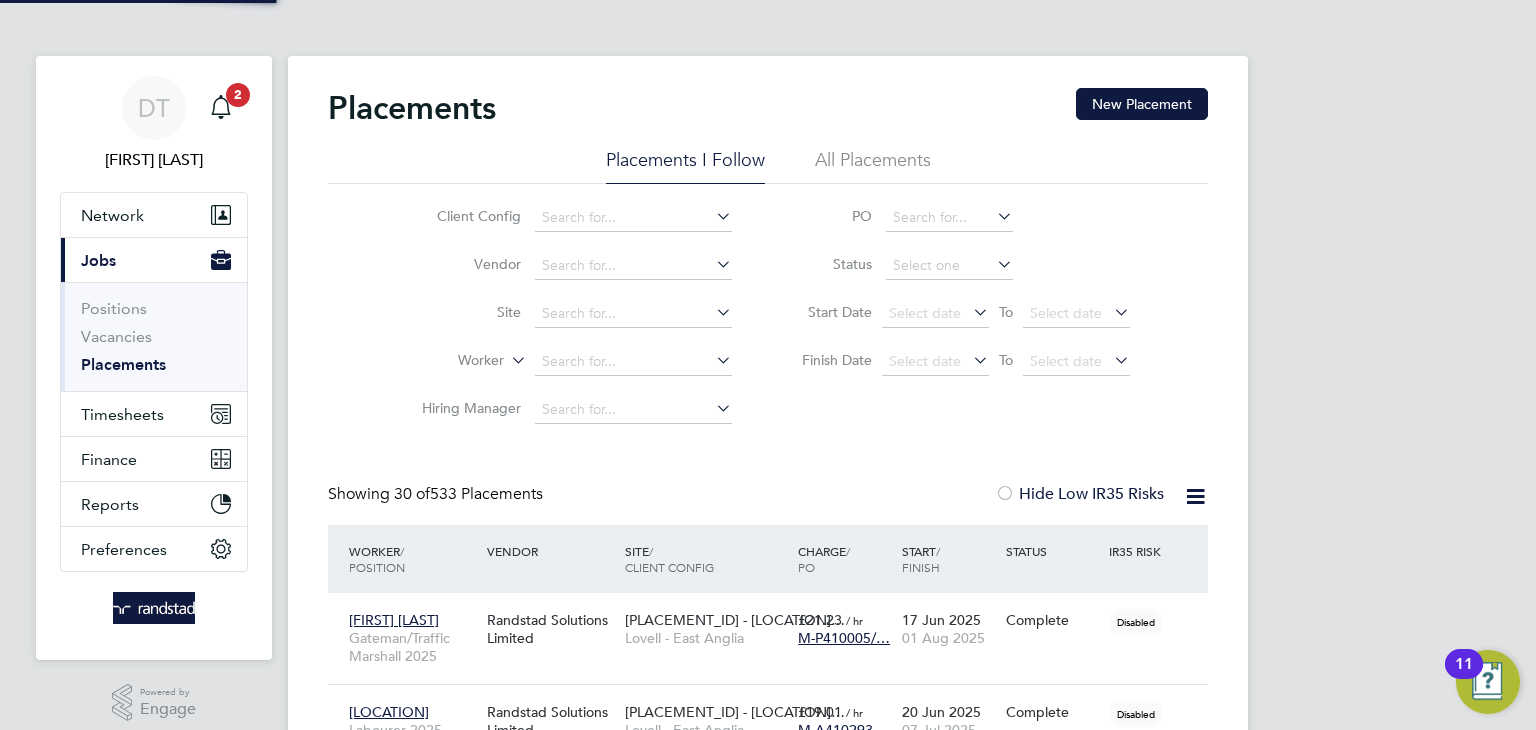 scroll, scrollTop: 10, scrollLeft: 9, axis: both 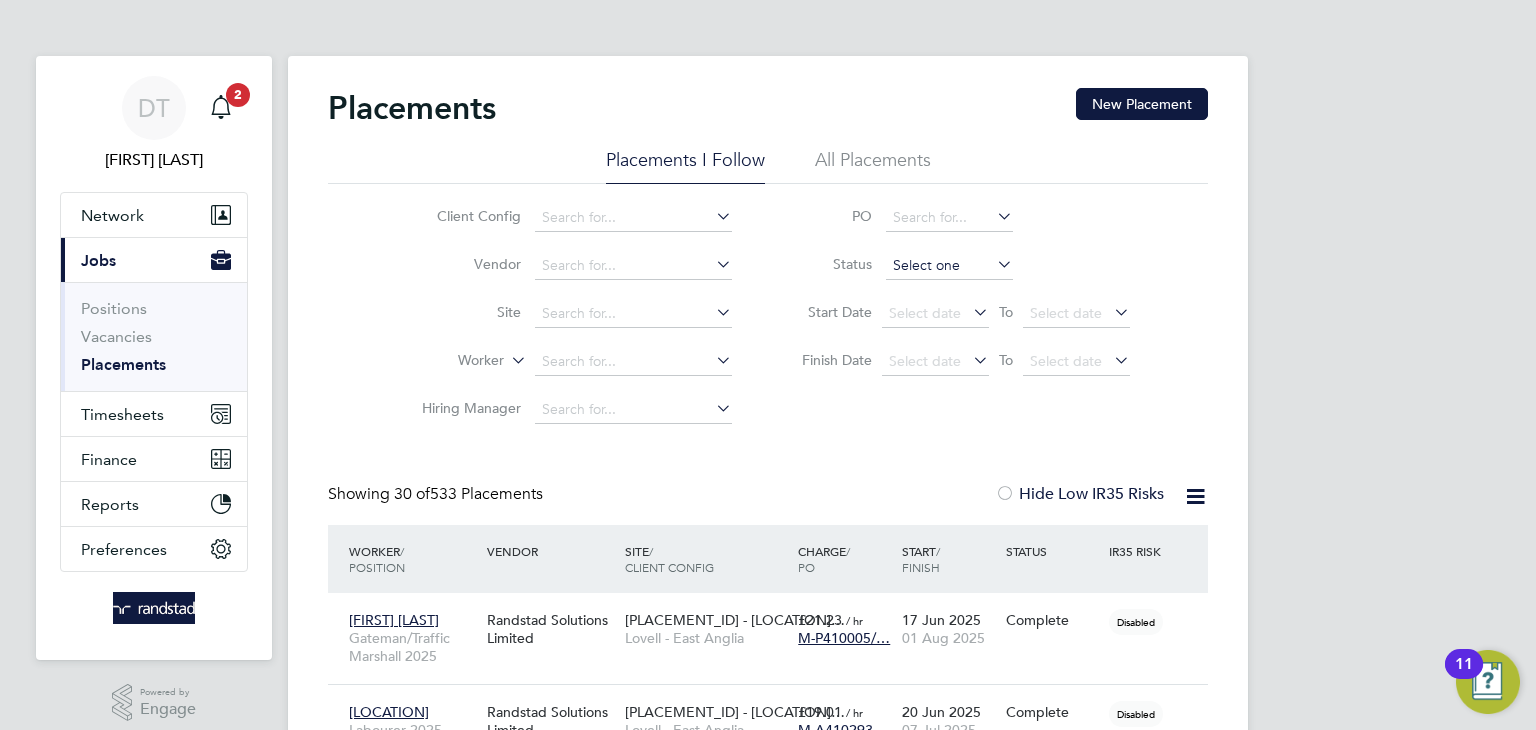 click 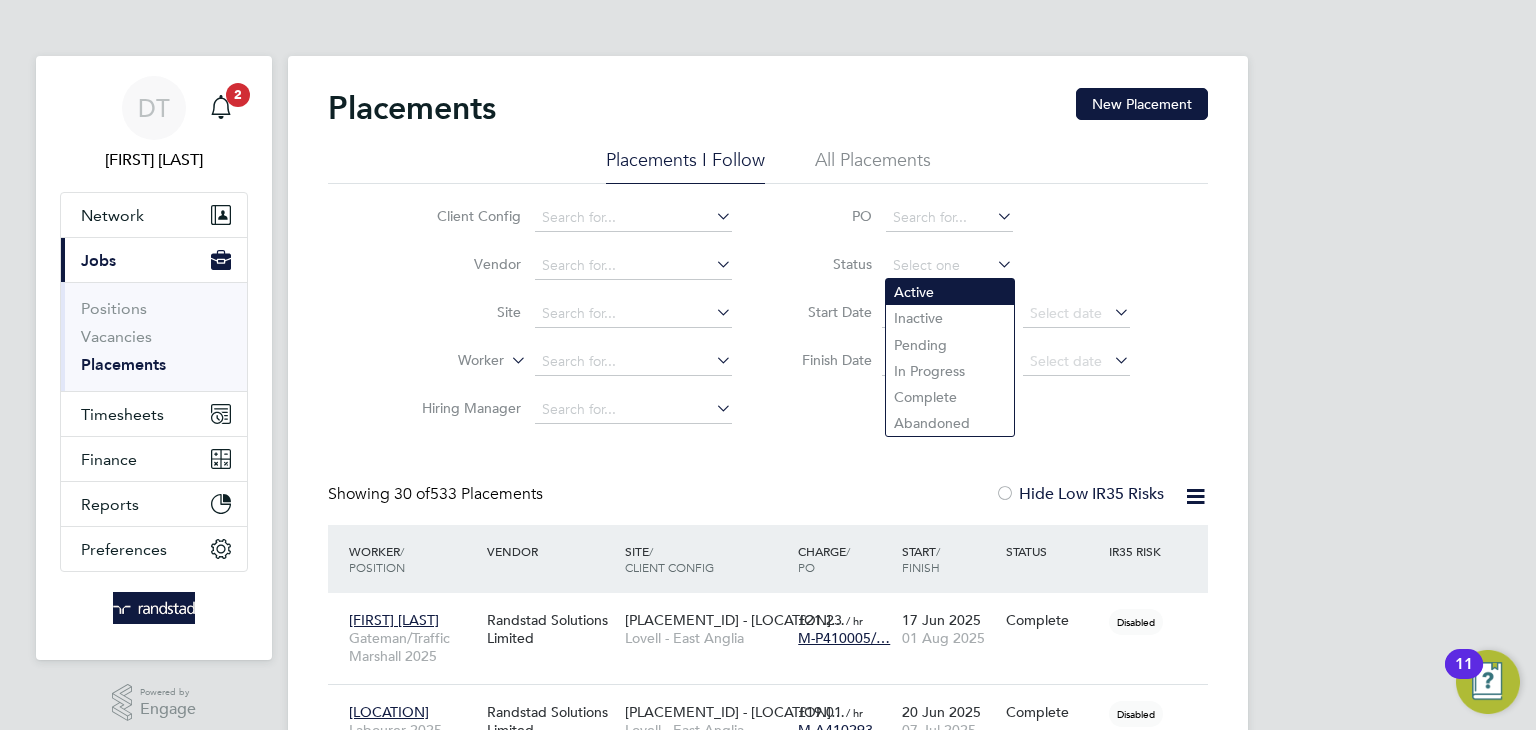 click on "Active" 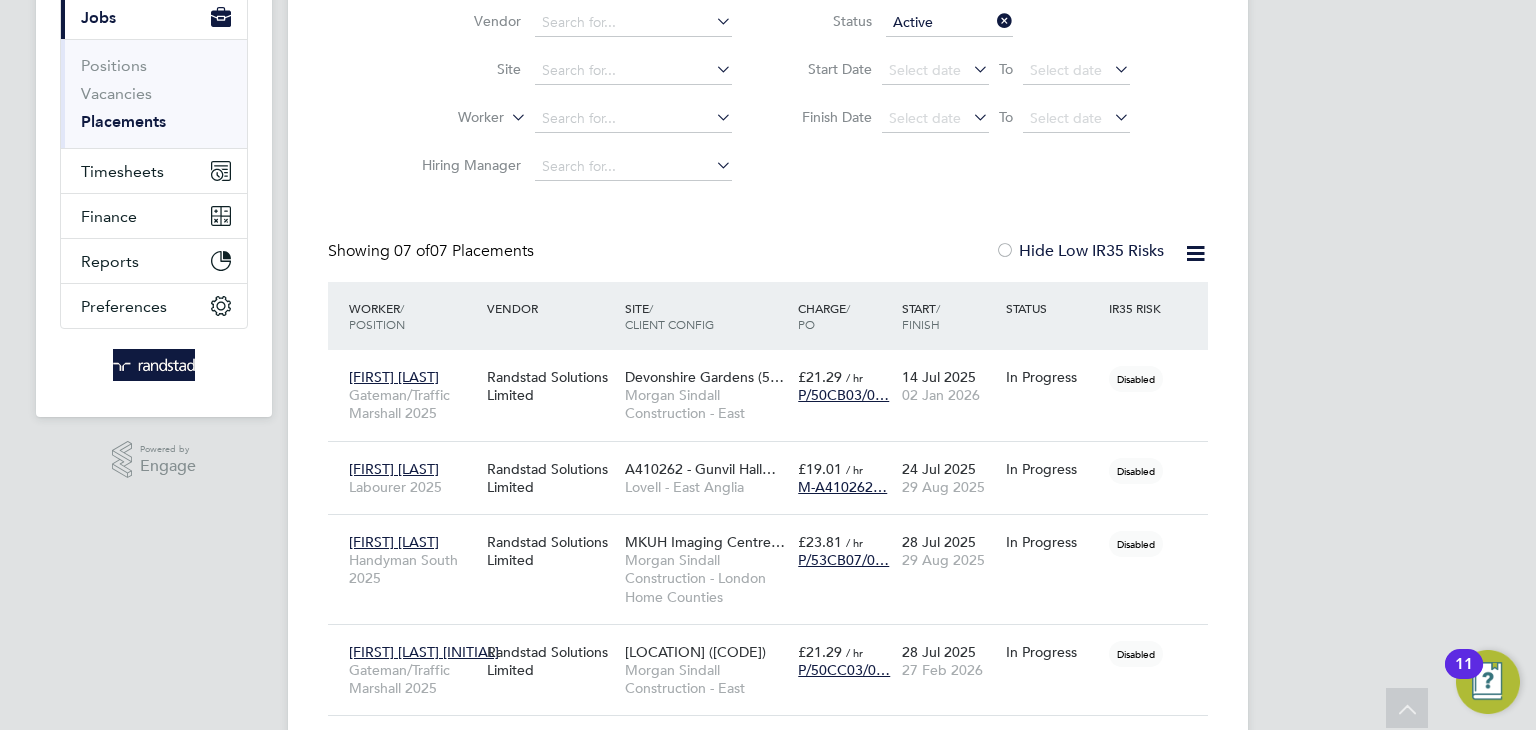 click on "DT [FIRST] [LAST] Notifications
Applications: Network
Team Members Businesses Sites Workers Contacts Current page: Jobs
Positions Vacancies Placements Timesheets
Timesheets Expenses Finance
Invoices & Credit Notes Statements Payments Reports
Margin Report CIS Reports Report Downloads Preferences
My Business Doc. Requirements VMS Configurations Notifications Activity Logs
.st0{fill:#C0C1C2;}
Powered by Engage Placements New Placement Placements I Follow All Placements Client Config Vendor Site Worker Hiring Manager PO Status Active Start Date
Select date
To
Select date
Finish Date
Select date
To
Select date
Showing 07 of" at bounding box center [768, 420] 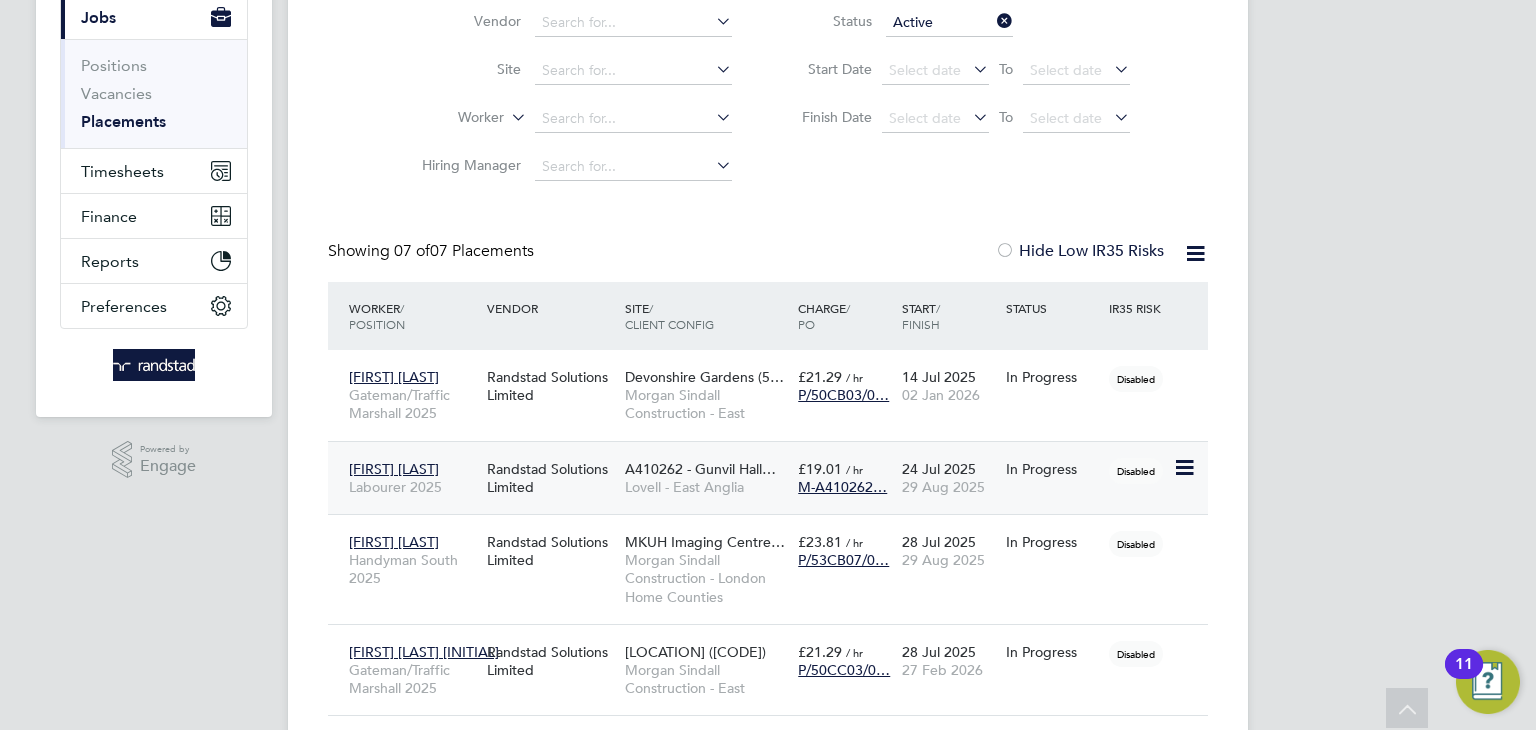 click on "[DATE] [DATE]" 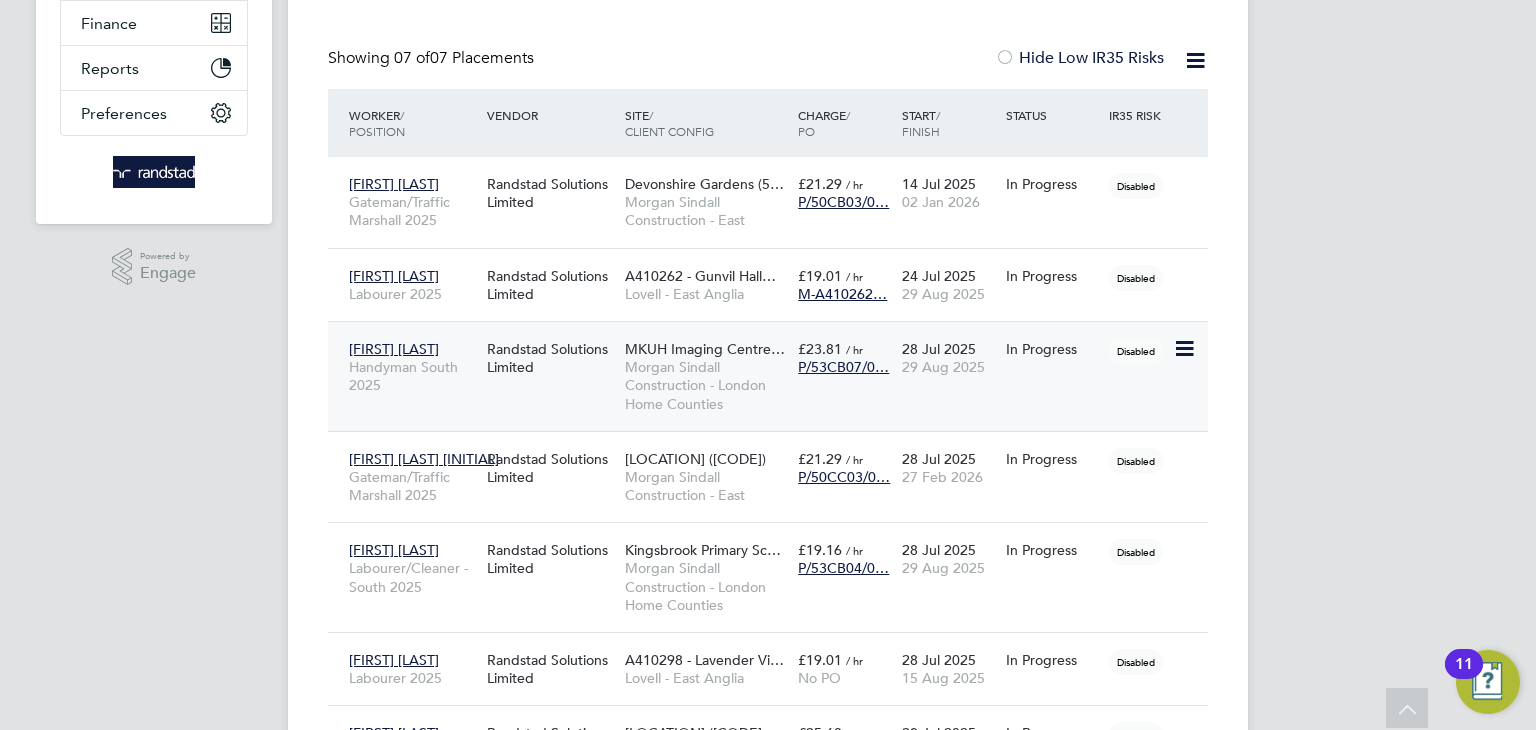 click on "Randstad Solutions Limited" 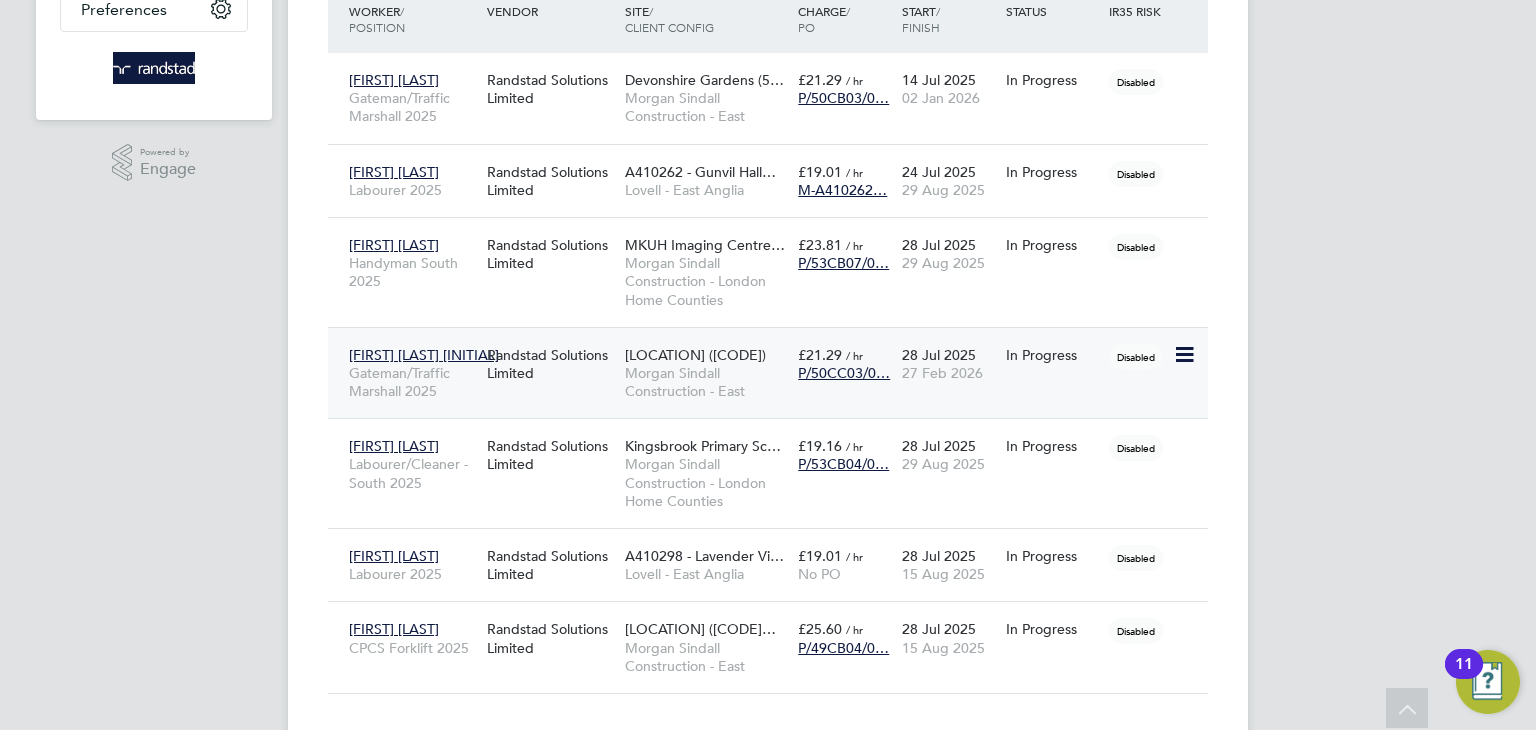 scroll, scrollTop: 547, scrollLeft: 0, axis: vertical 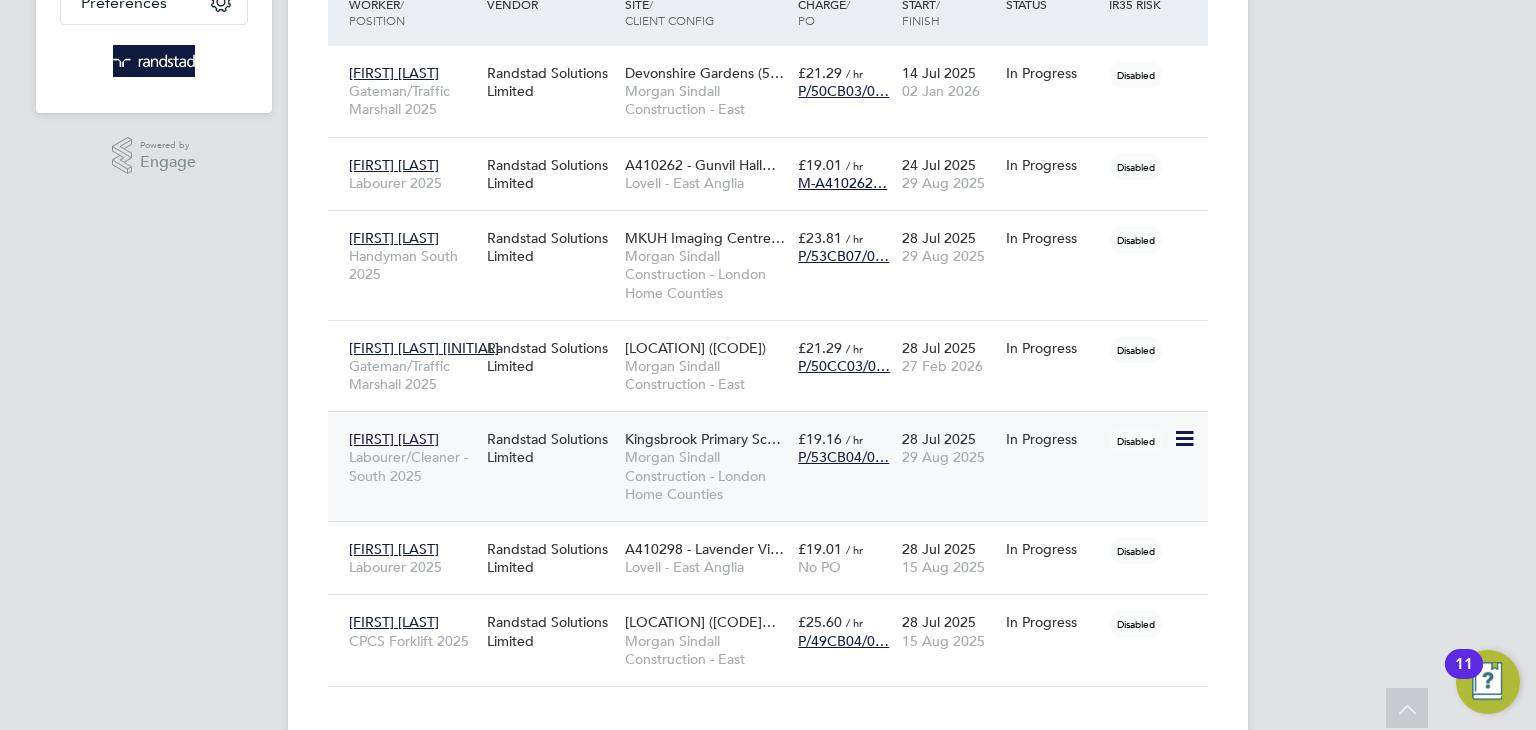 click on "Morgan Sindall Construction - London Home Counties" 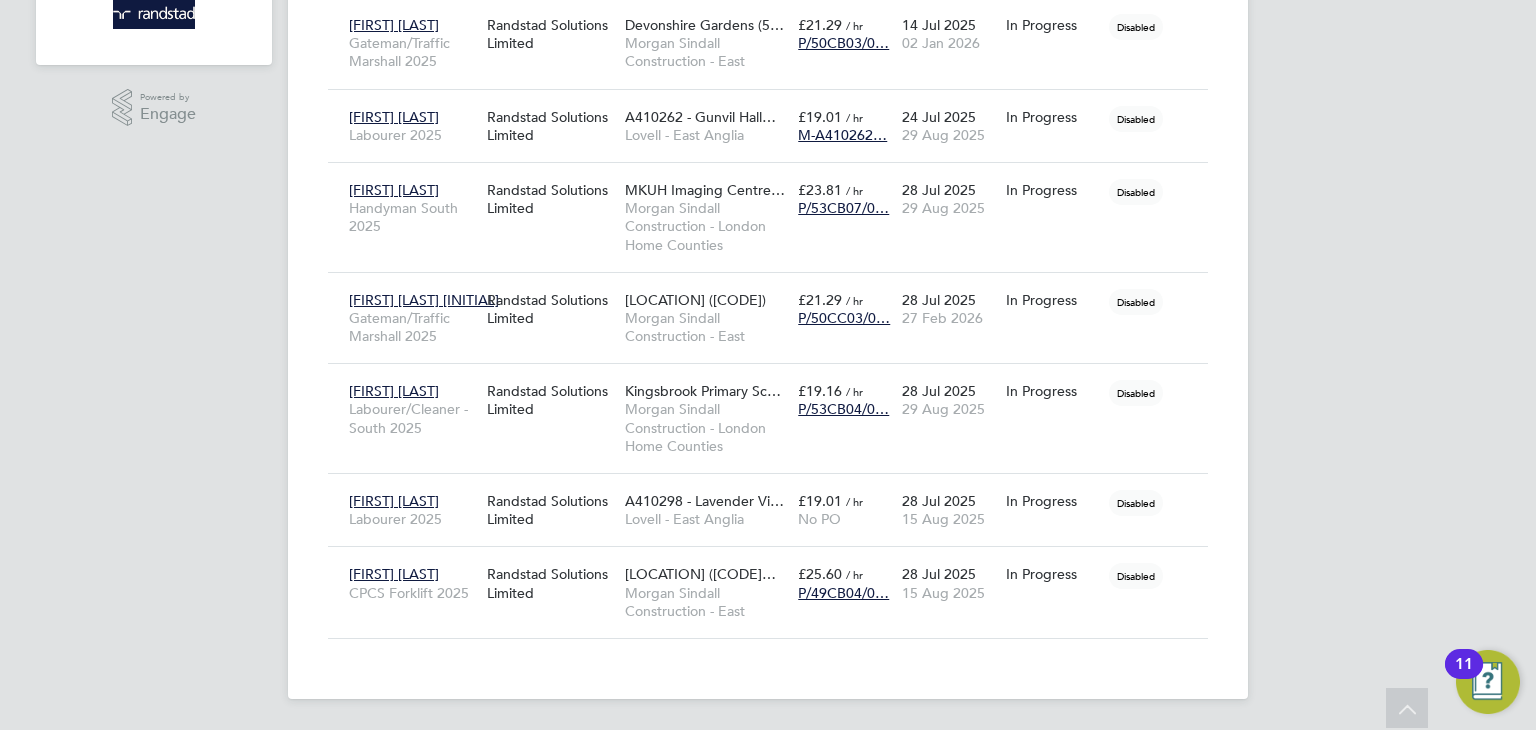 scroll, scrollTop: 0, scrollLeft: 0, axis: both 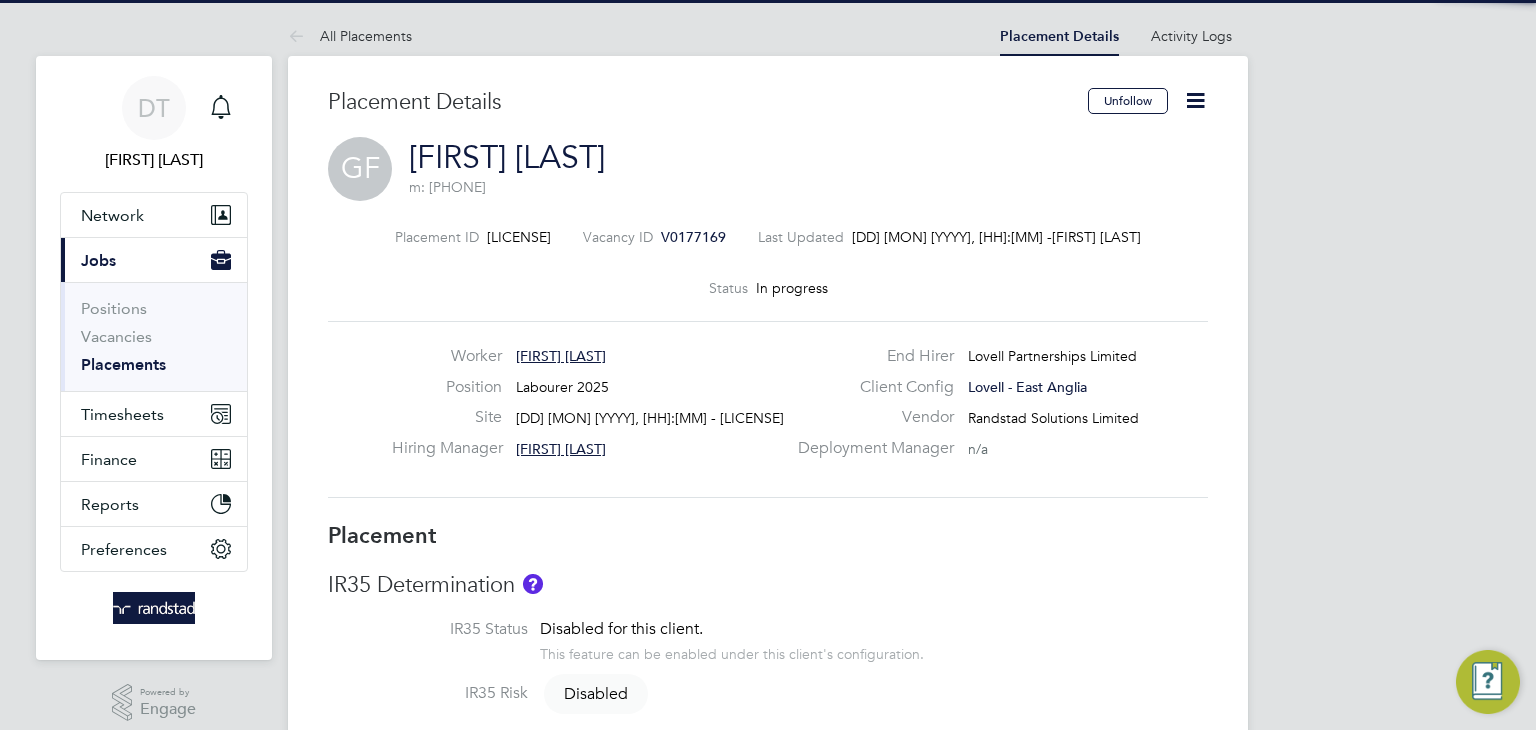click 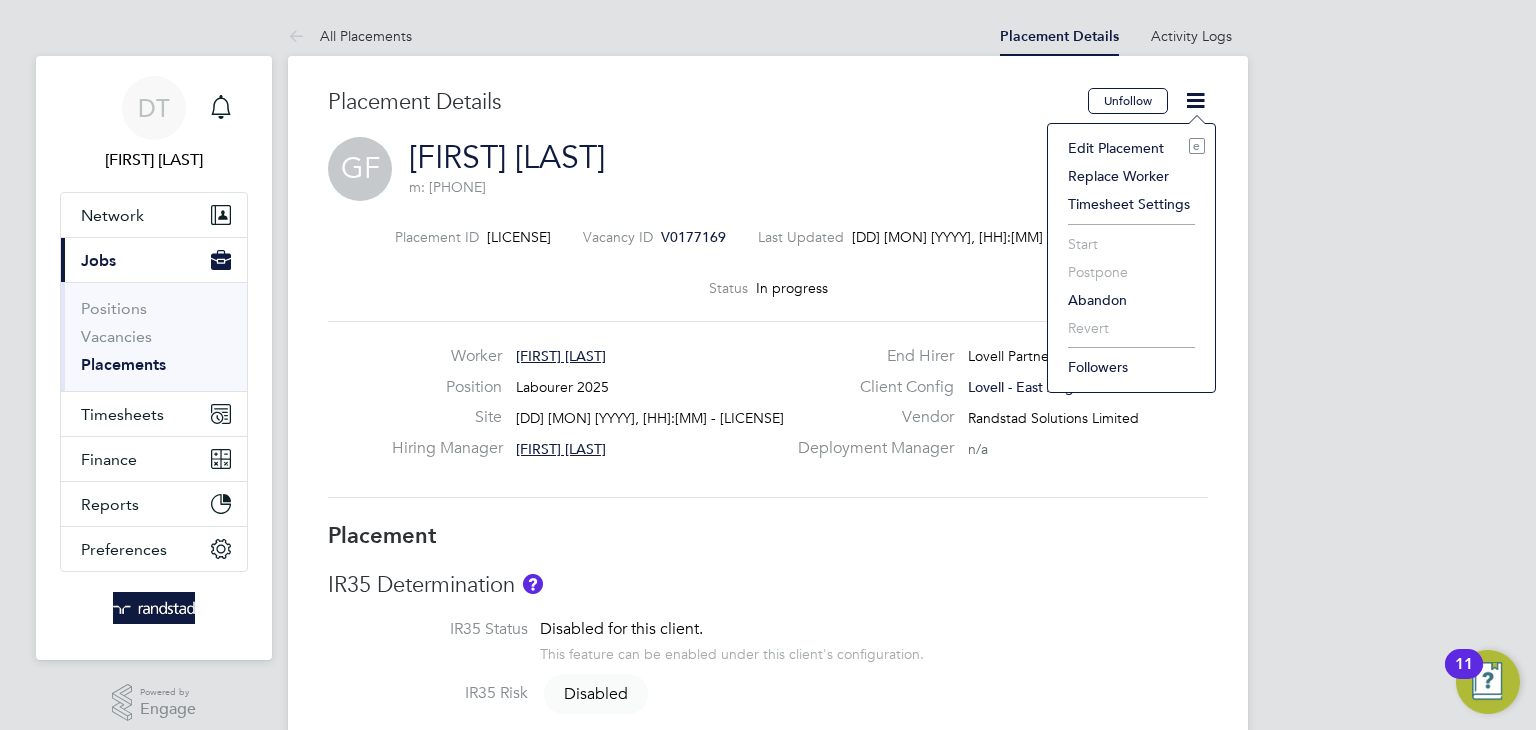click on "Edit Placement e" 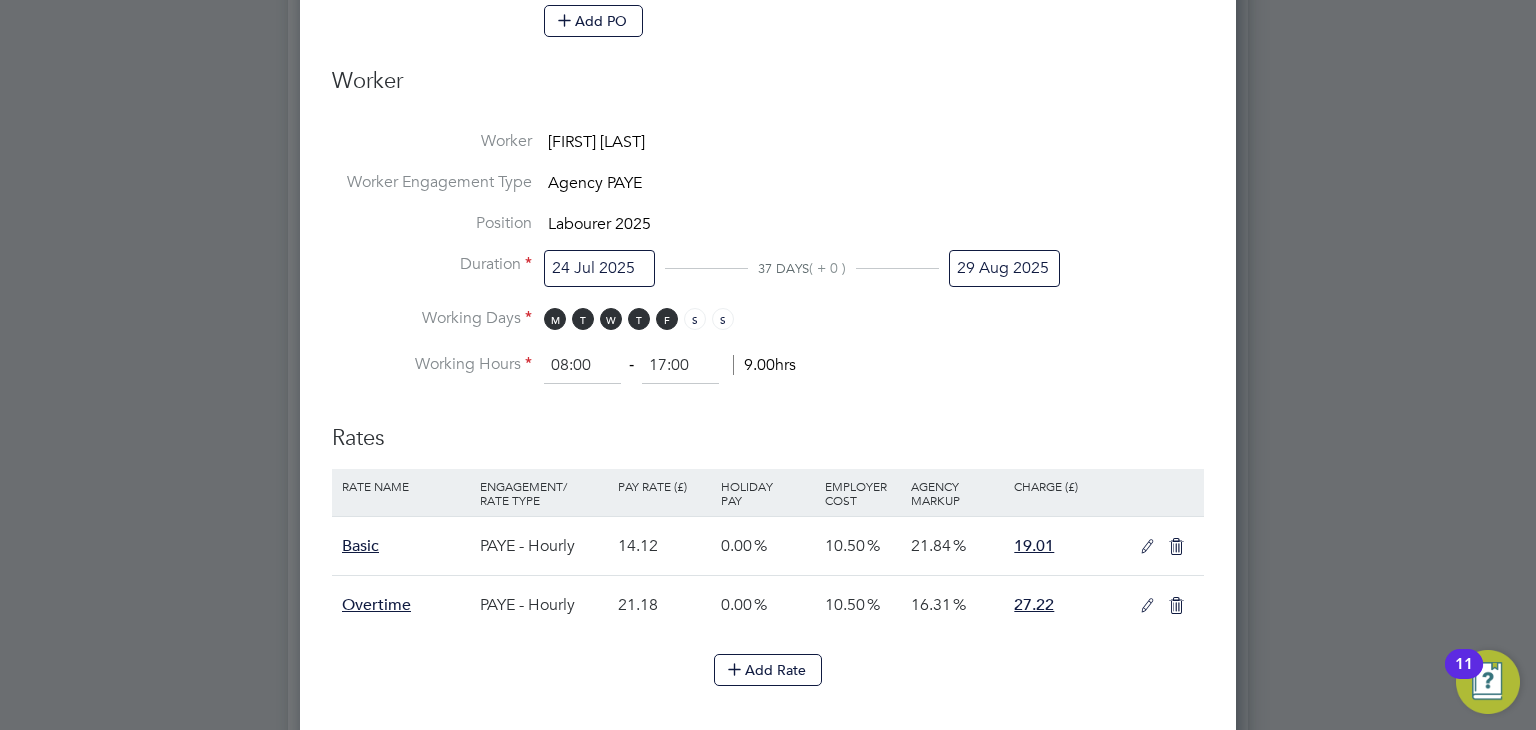 click on "29 Aug 2025" at bounding box center (1004, 268) 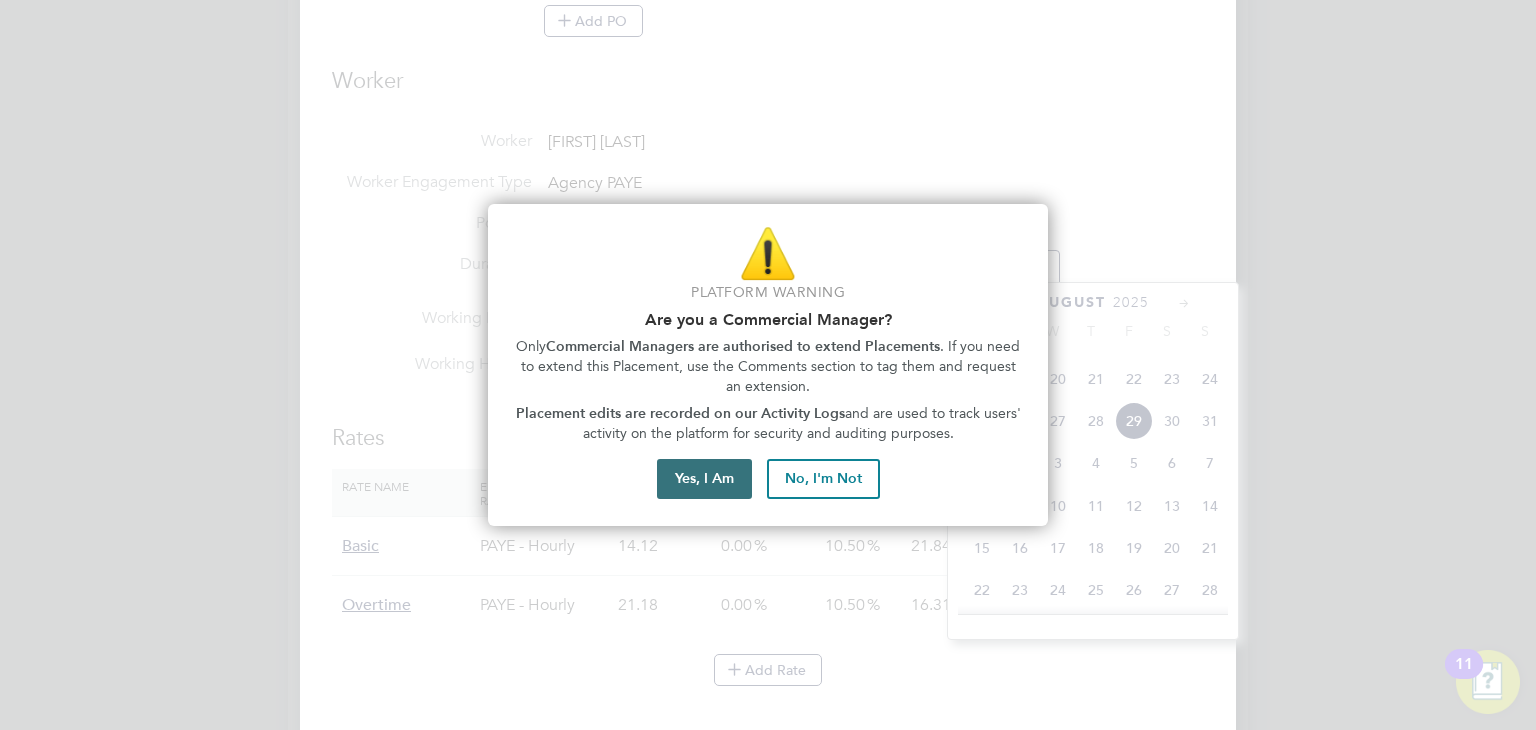 click on "Yes, I Am" at bounding box center [704, 479] 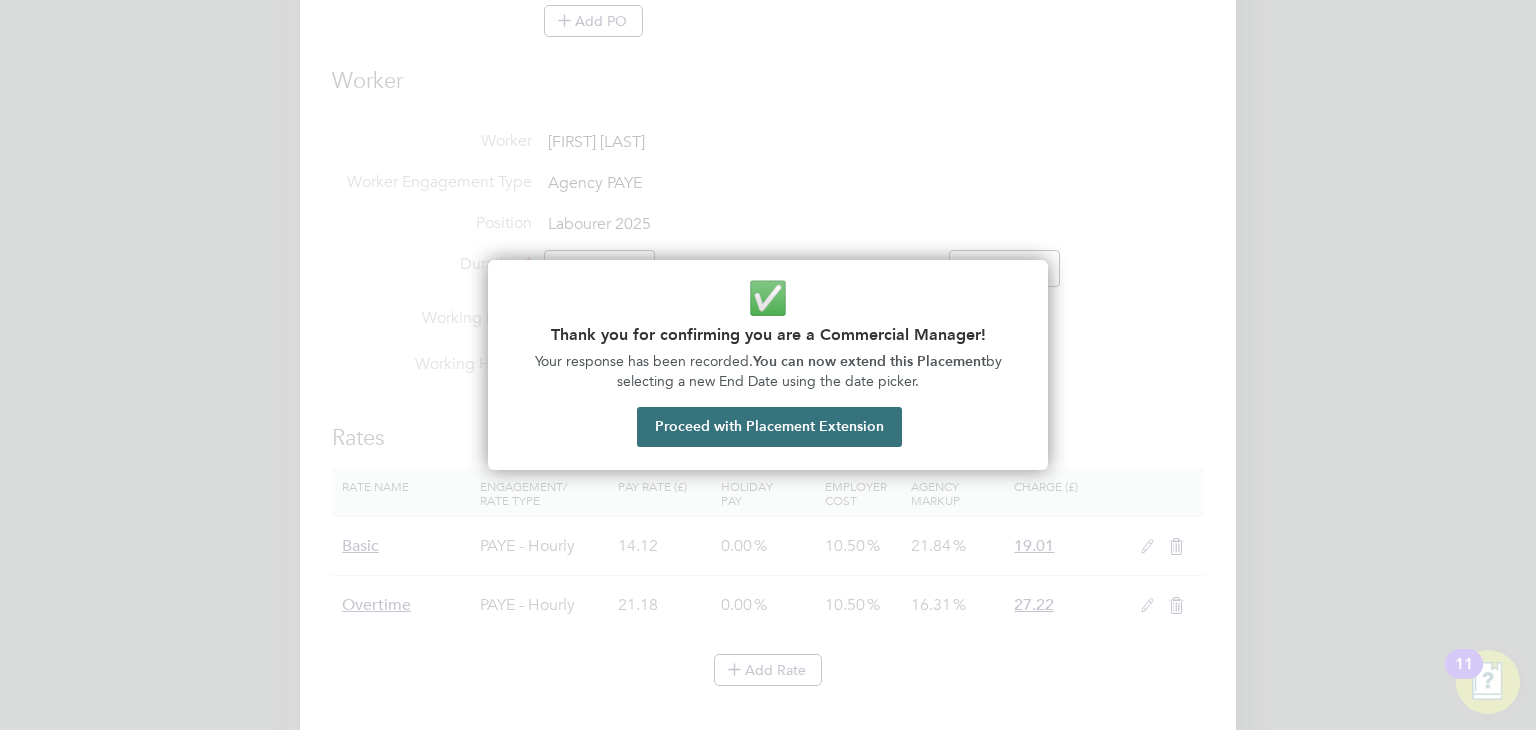 click on "Proceed with Placement Extension" at bounding box center (769, 427) 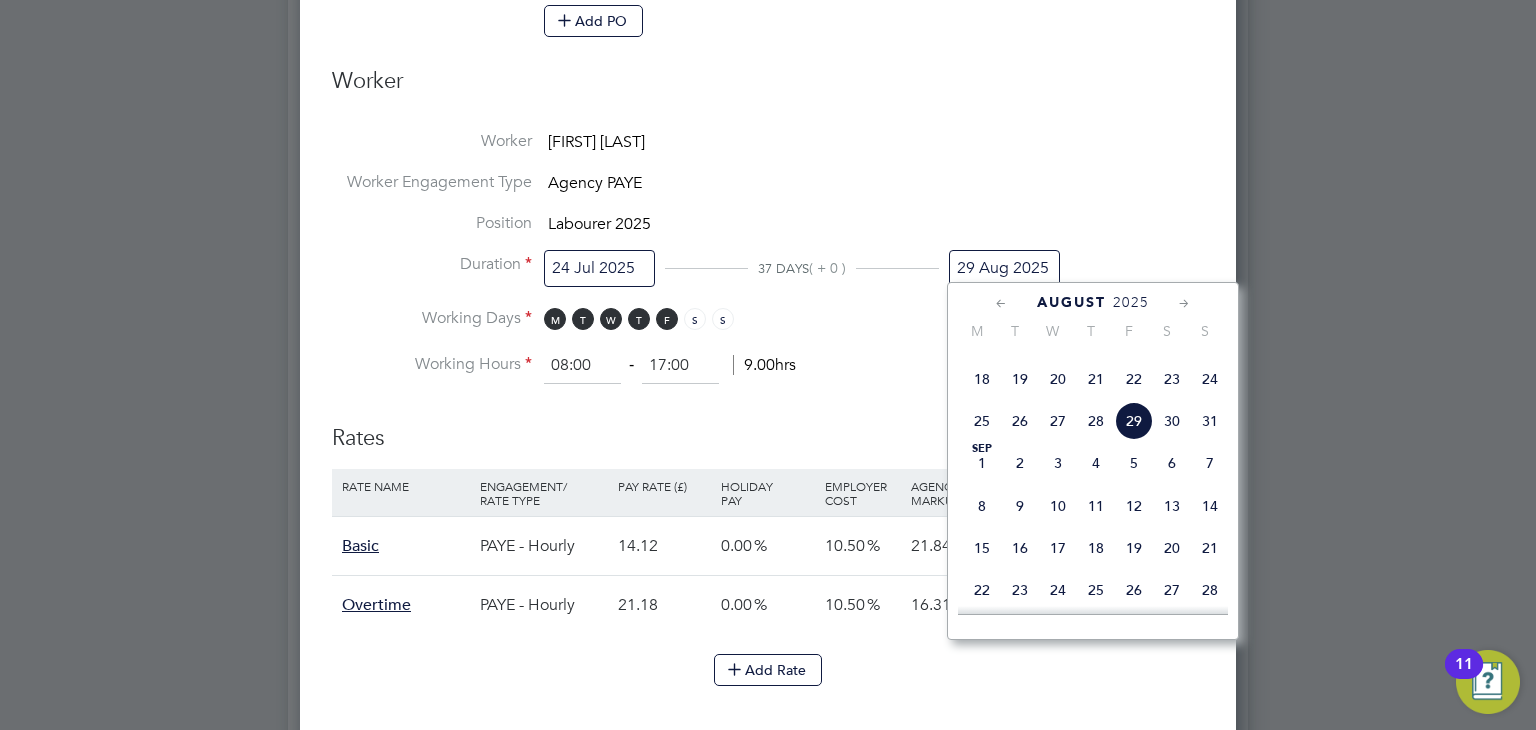 click 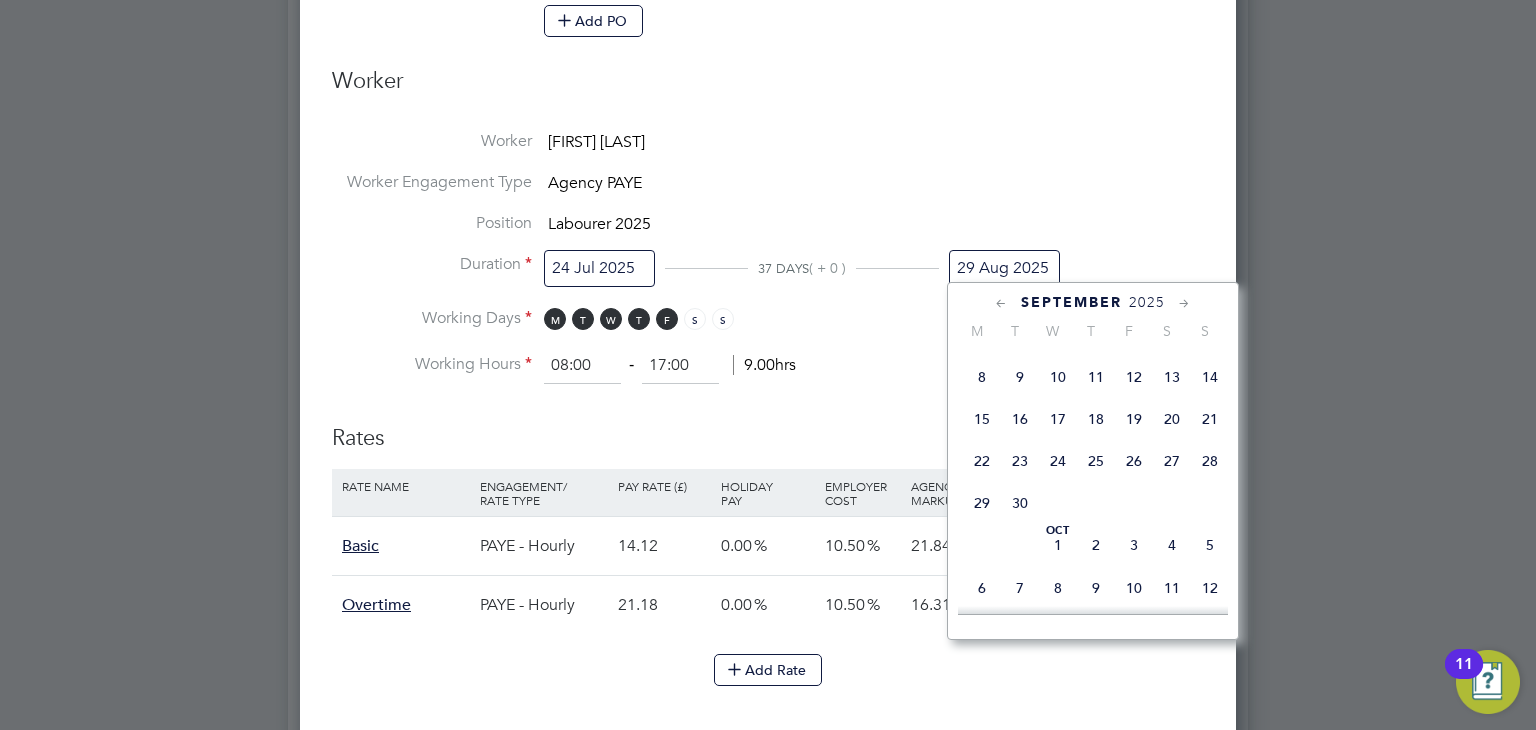 click 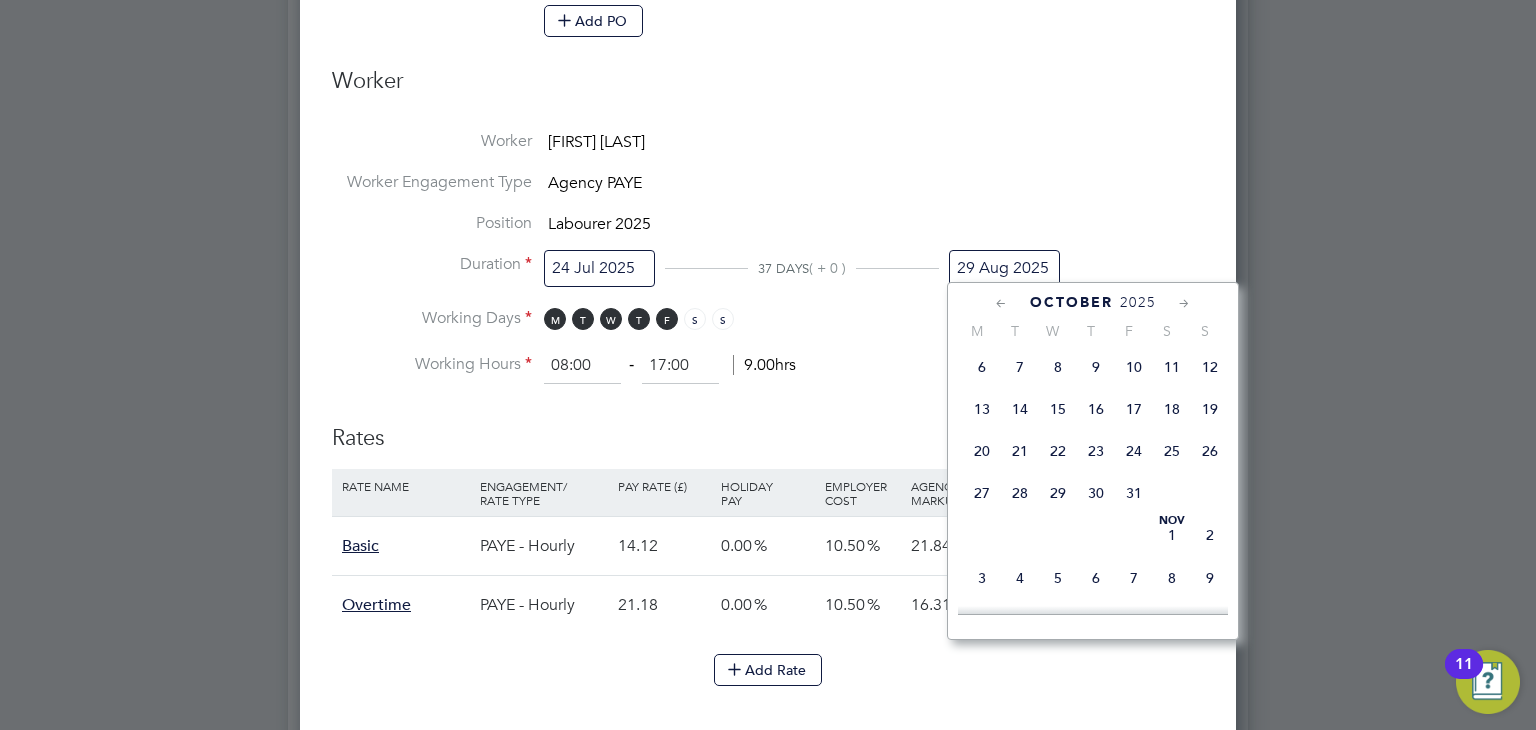 click on "31" 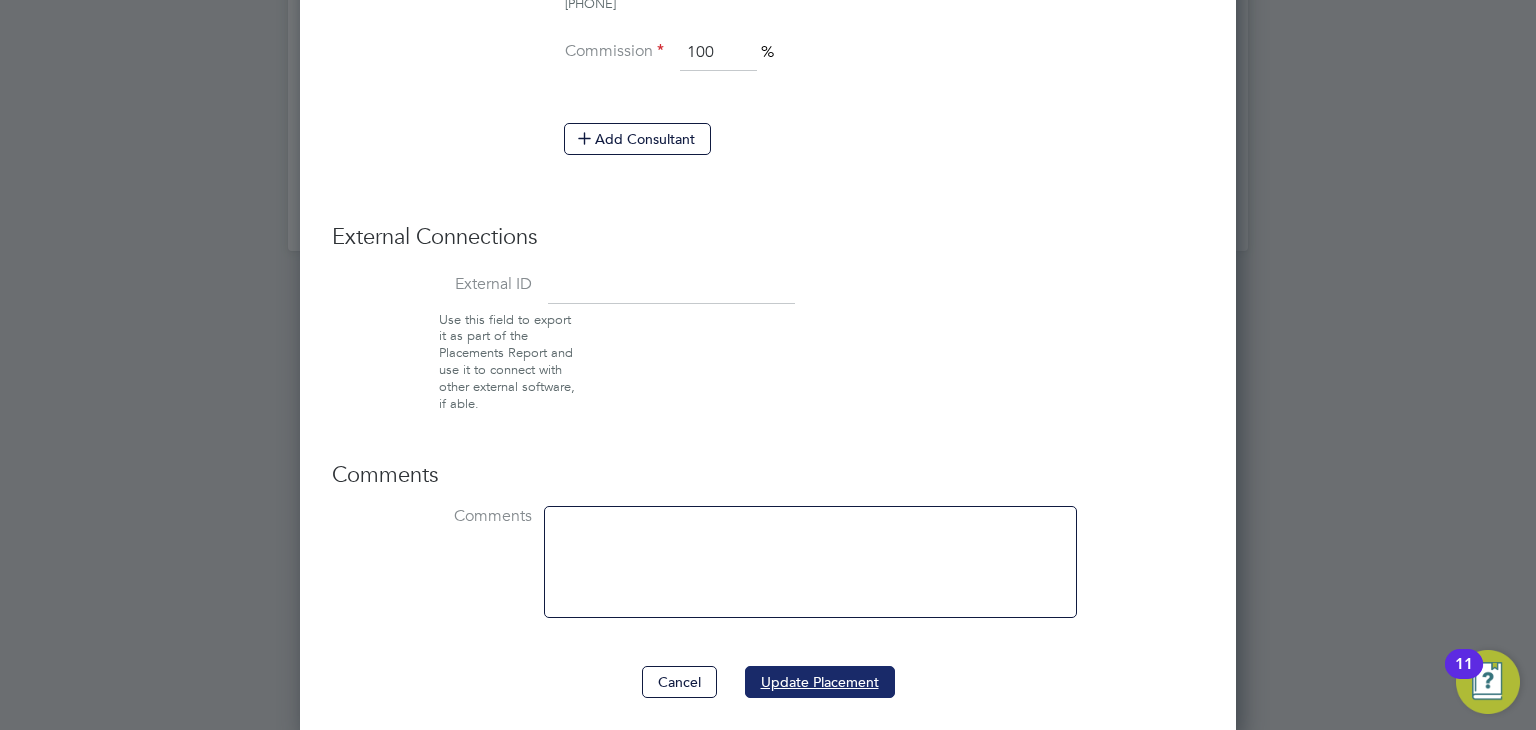 click on "Update Placement" at bounding box center (820, 682) 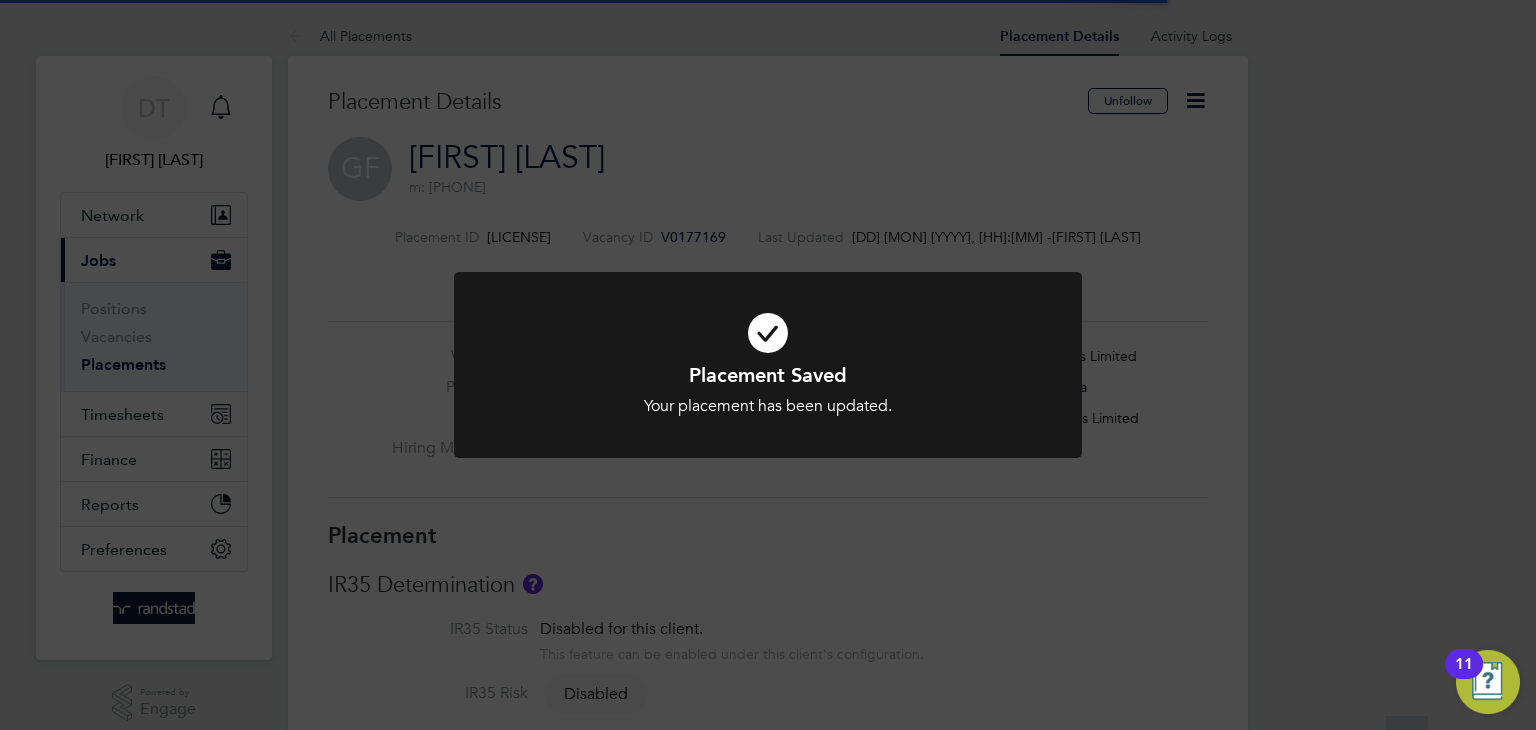 click on "Placement Saved Your placement has been updated. Cancel Okay" 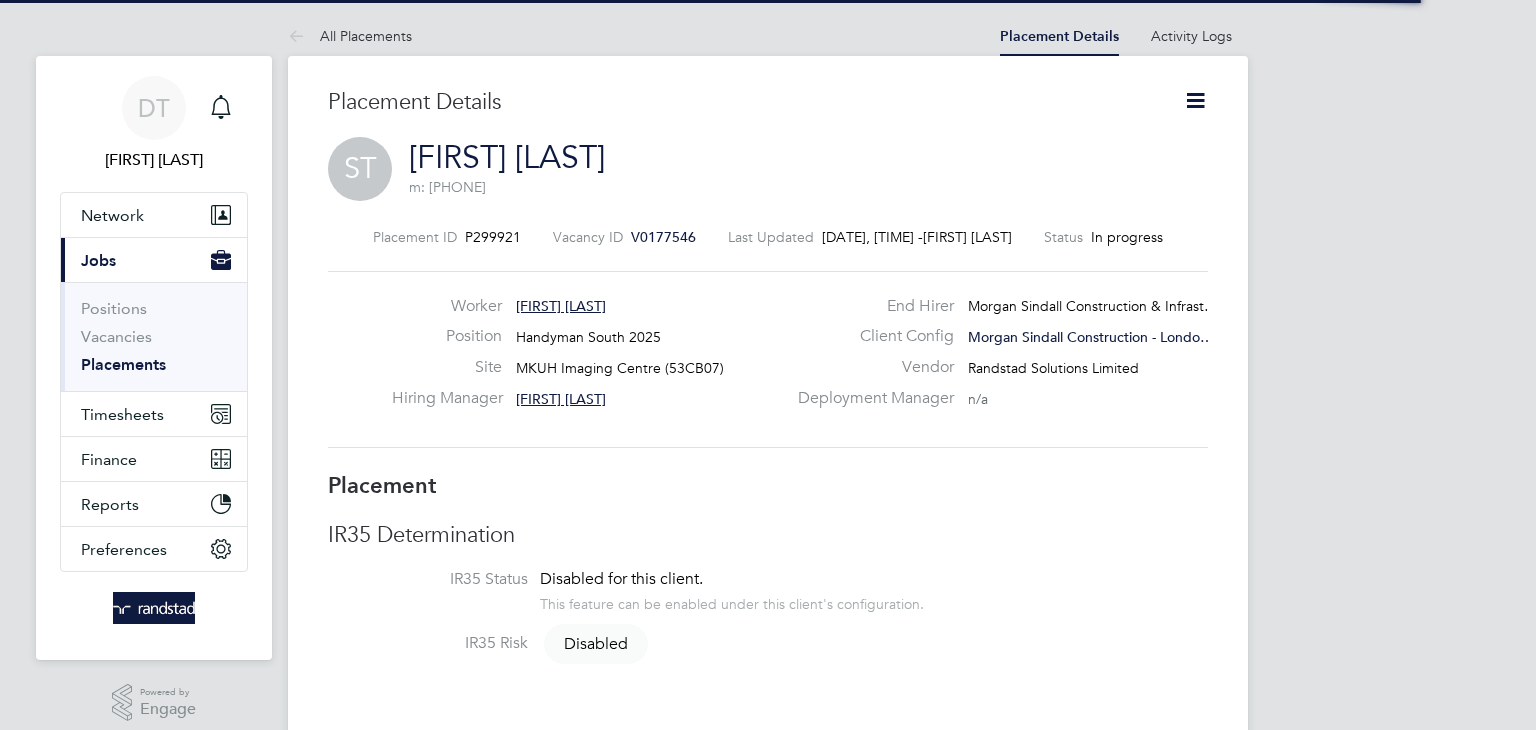 scroll, scrollTop: 0, scrollLeft: 0, axis: both 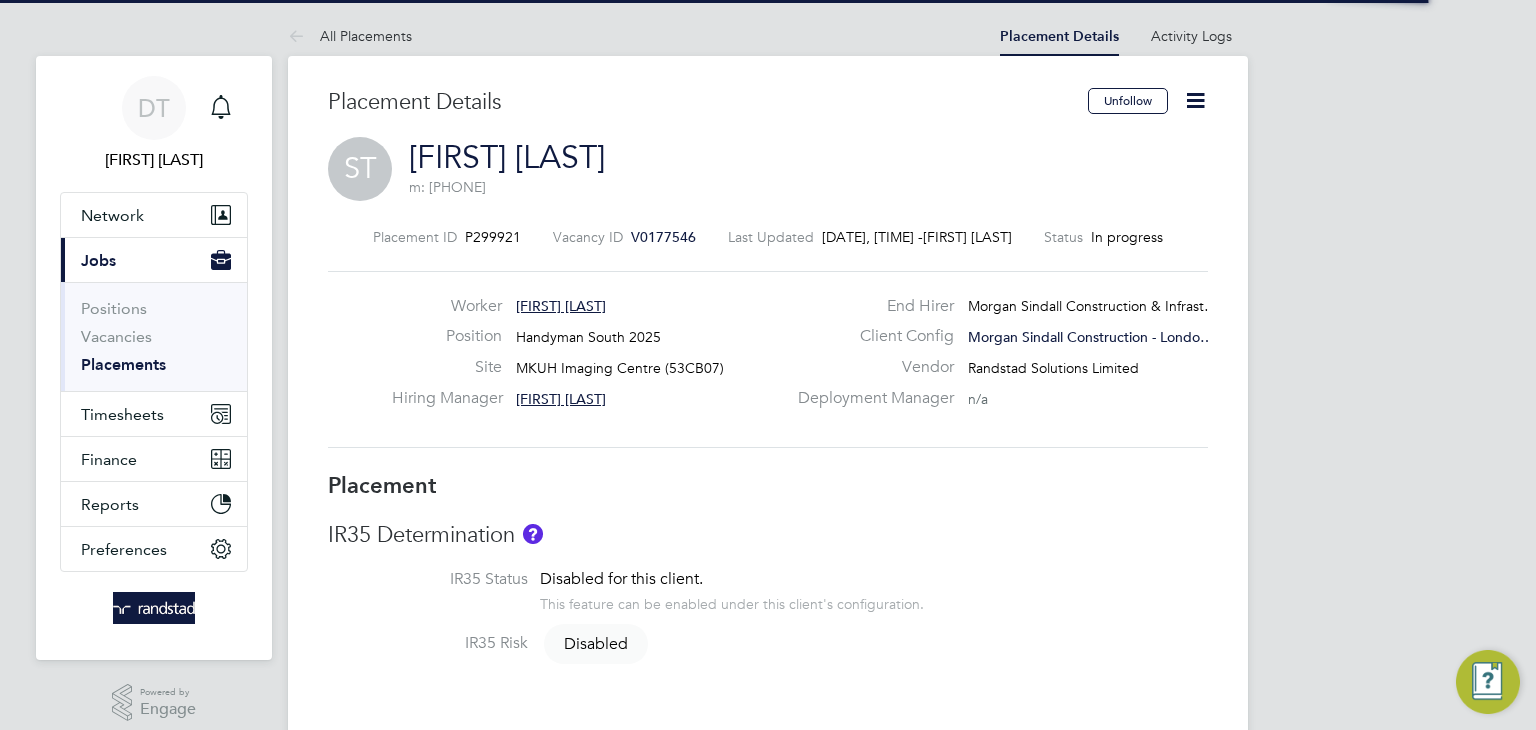 click 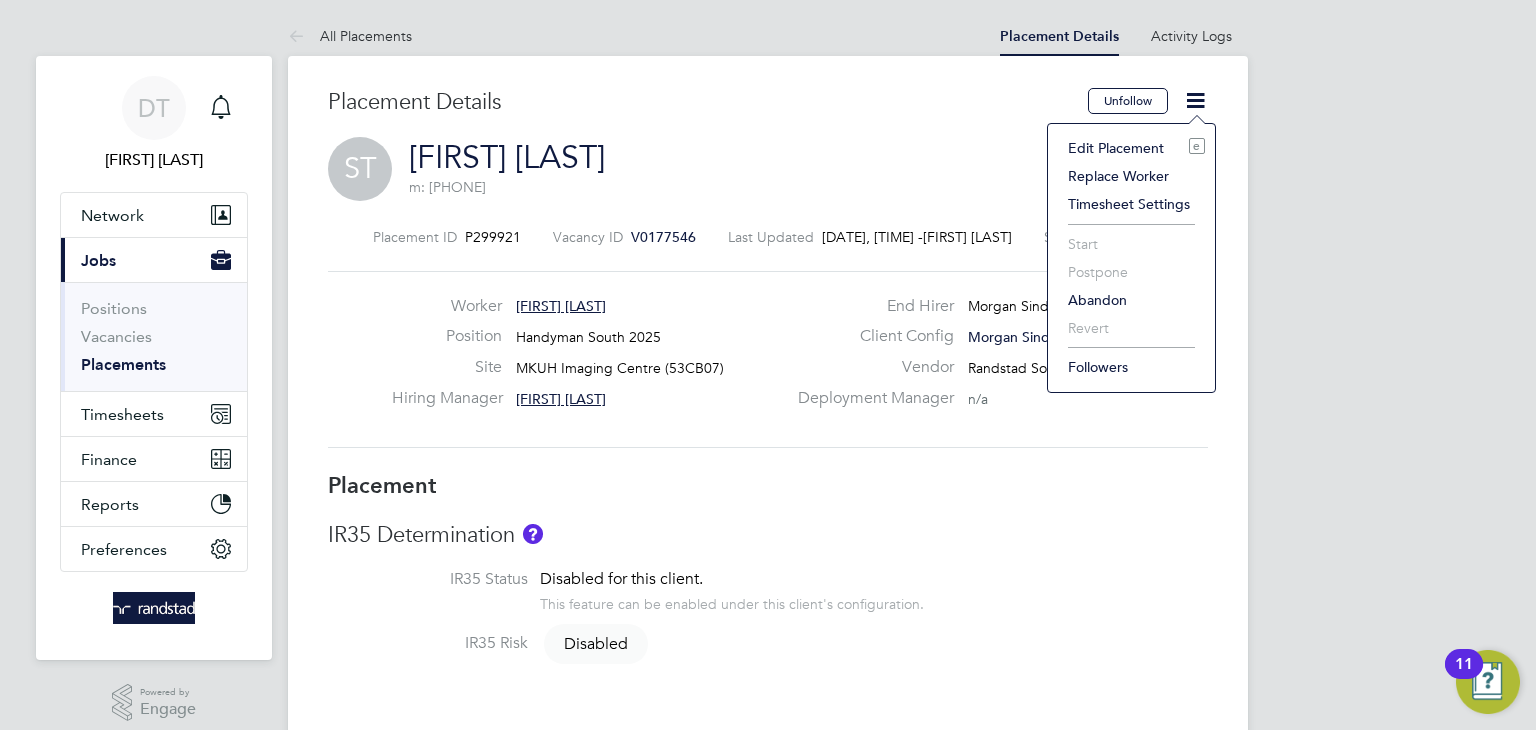 click on "Edit Placement e" 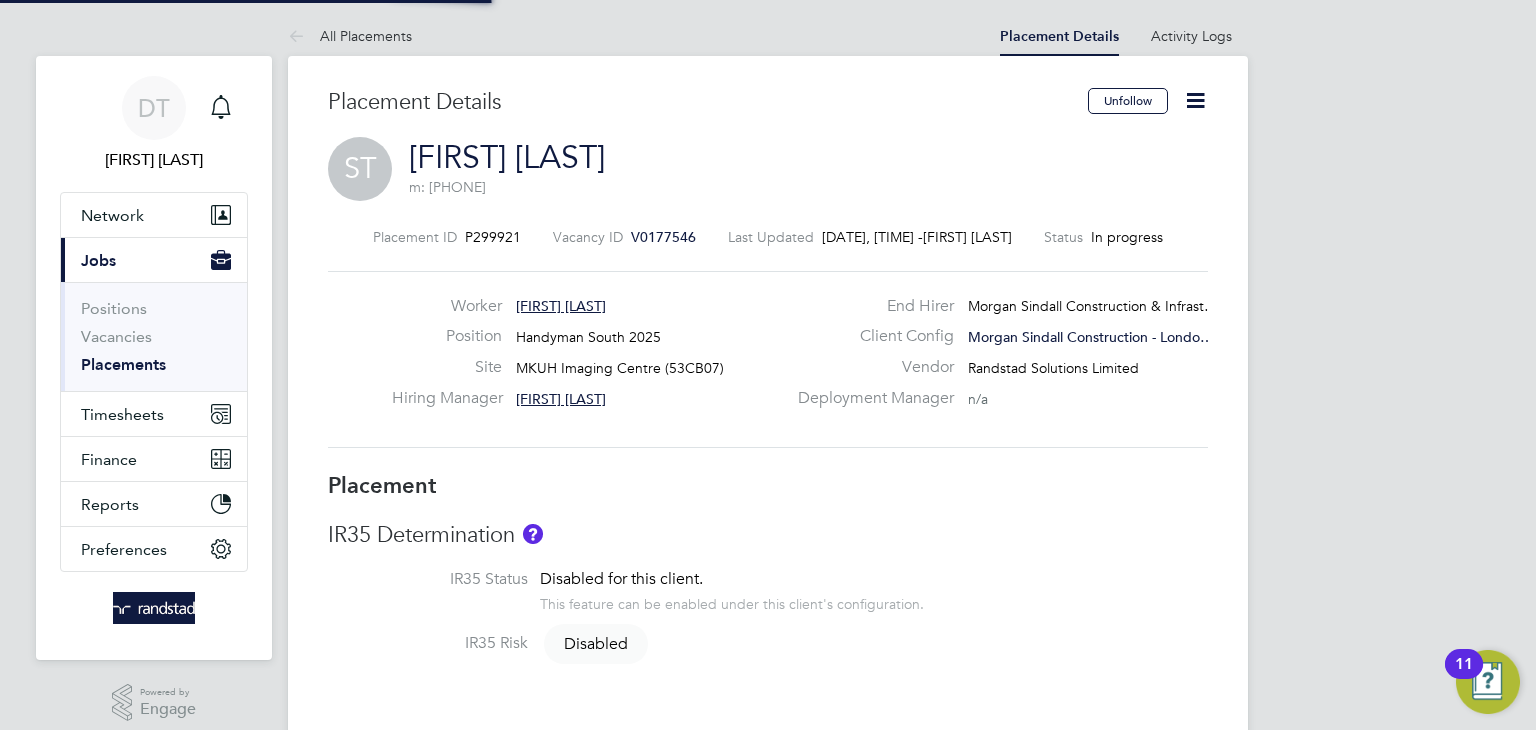 type on "Samuel Green" 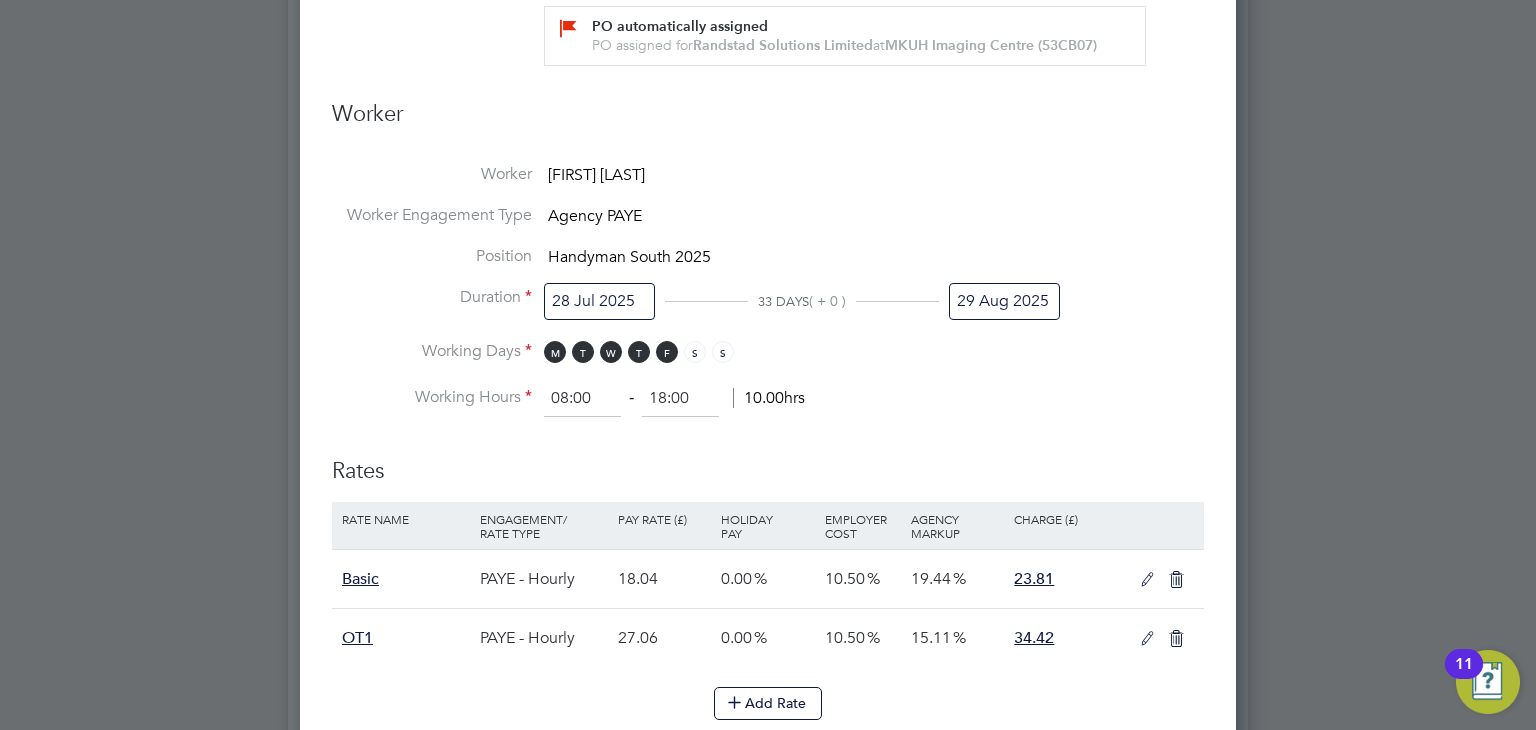 click on "29 Aug 2025" at bounding box center (1004, 301) 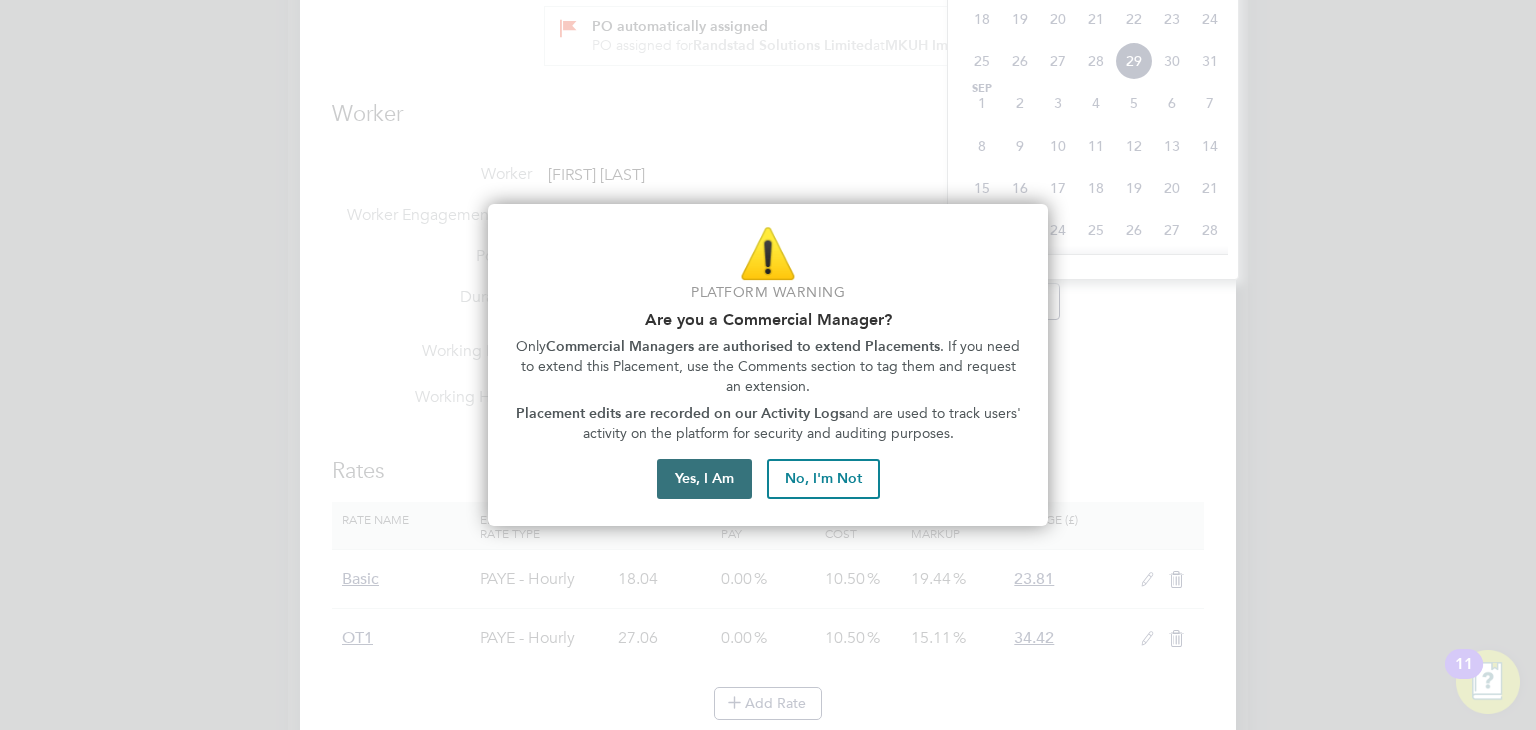 click on "Yes, I Am" at bounding box center [704, 479] 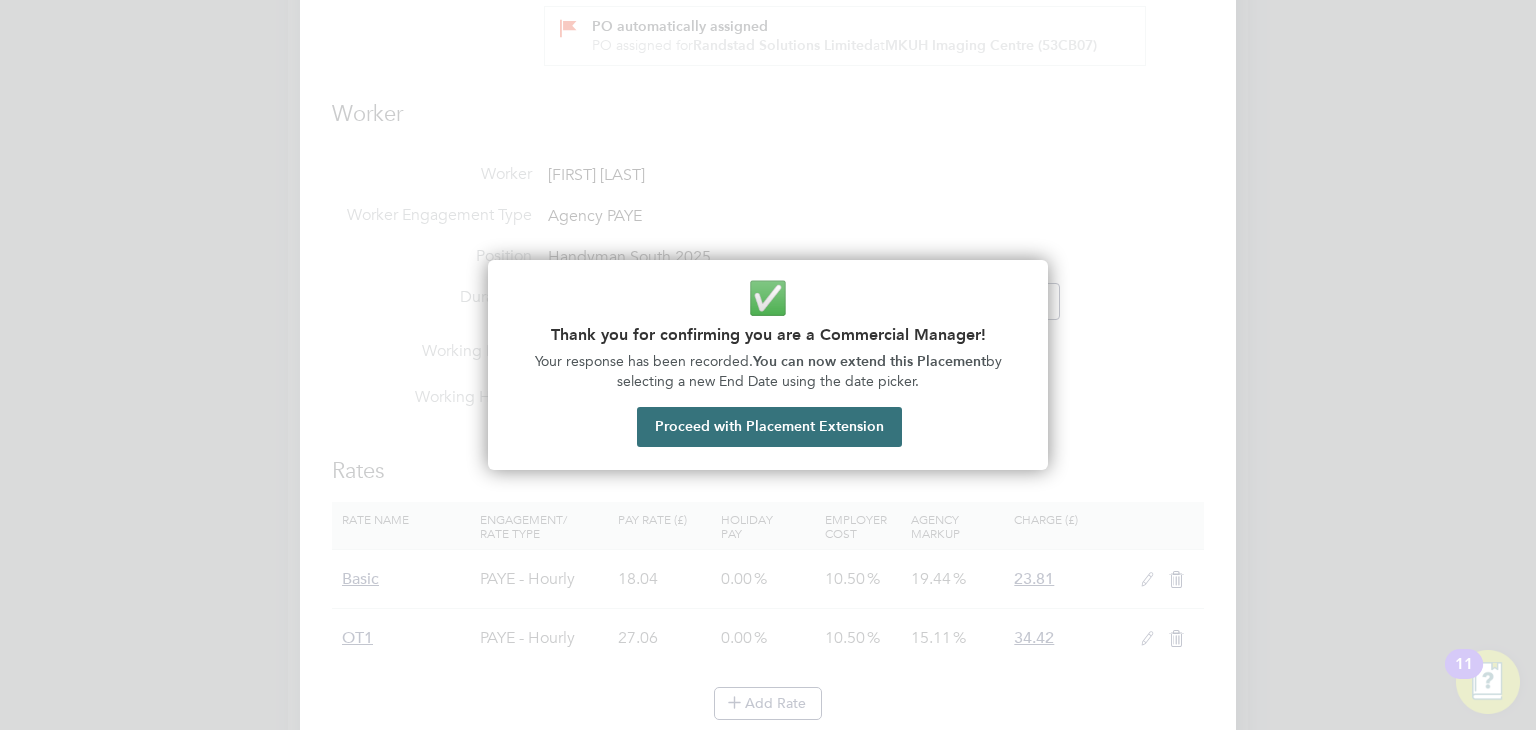 click on "Proceed with Placement Extension" at bounding box center [769, 427] 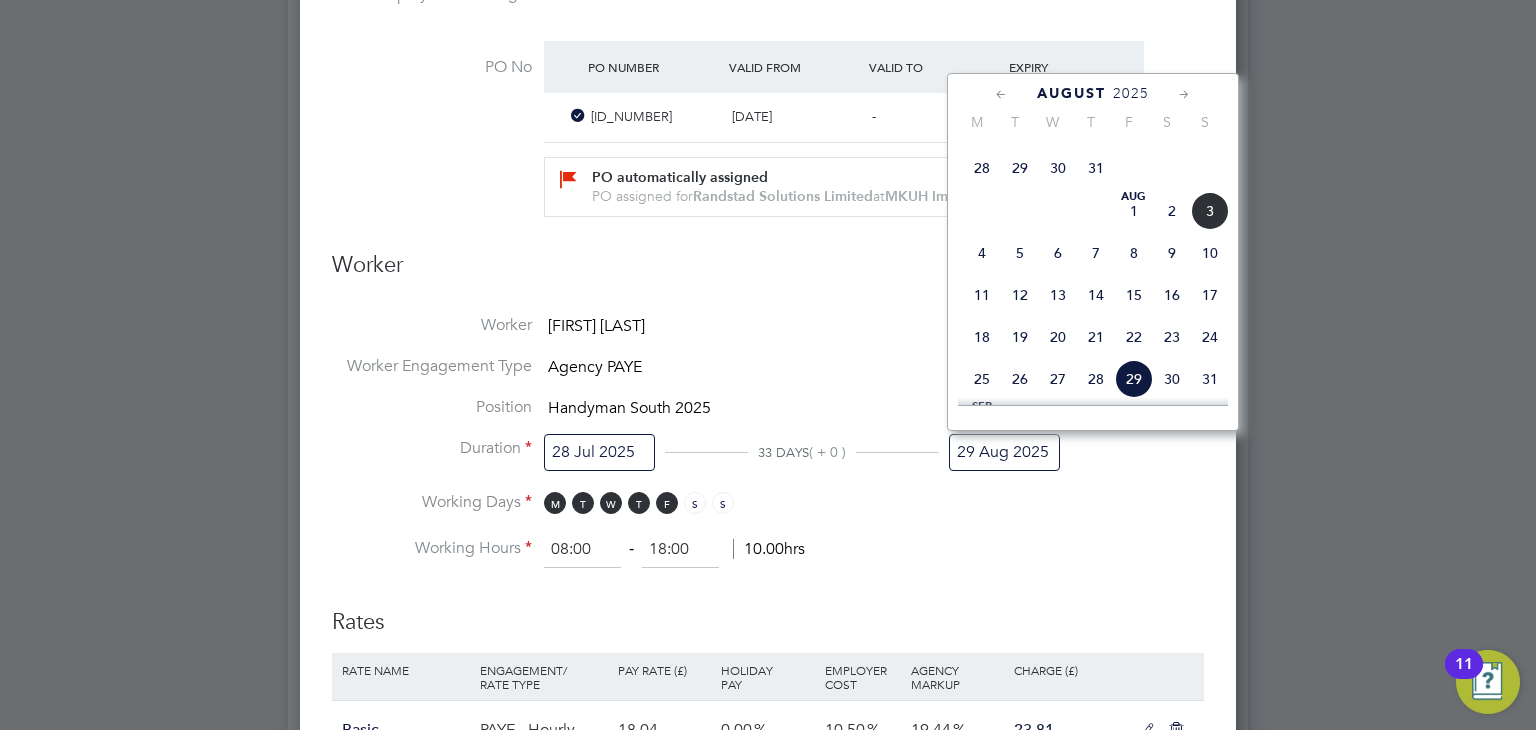 click 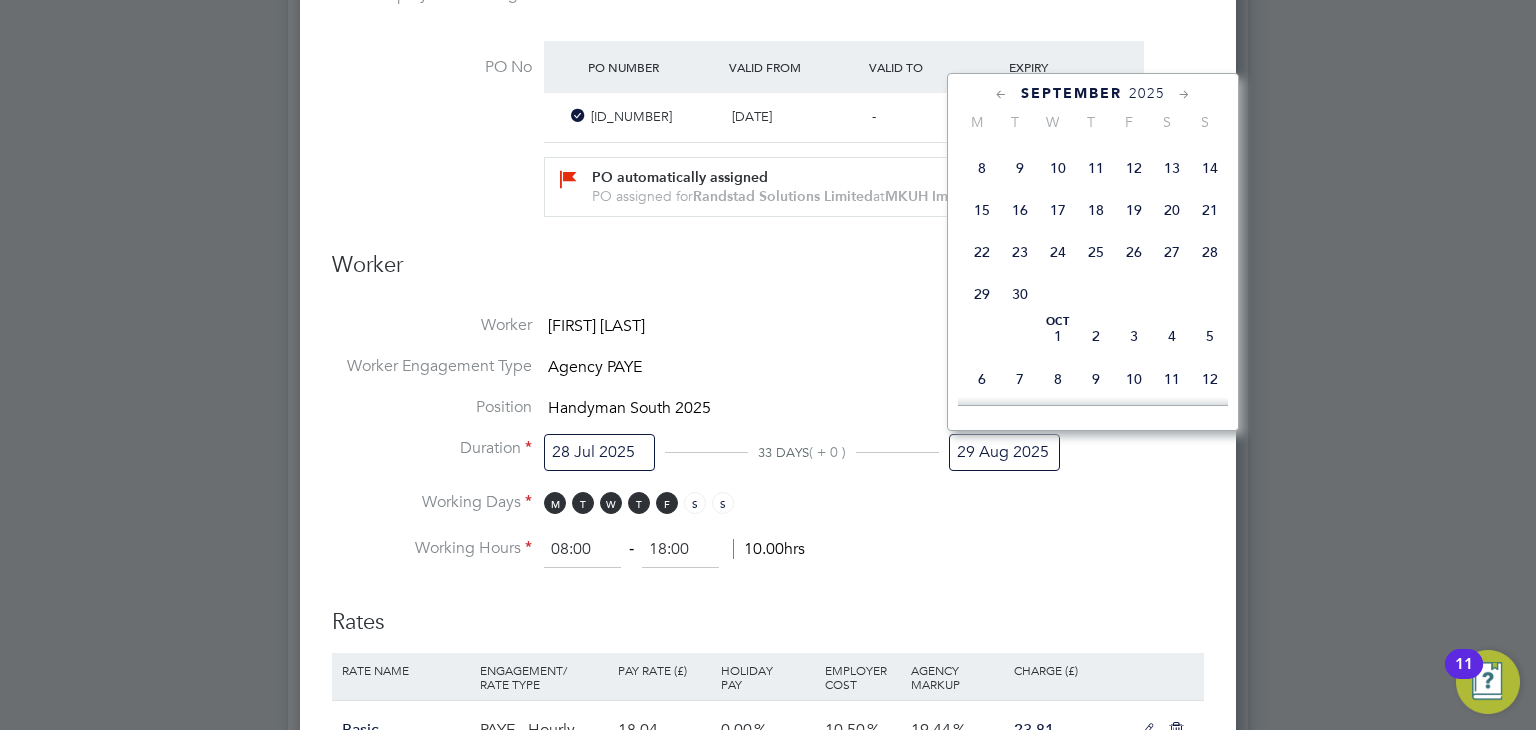 click 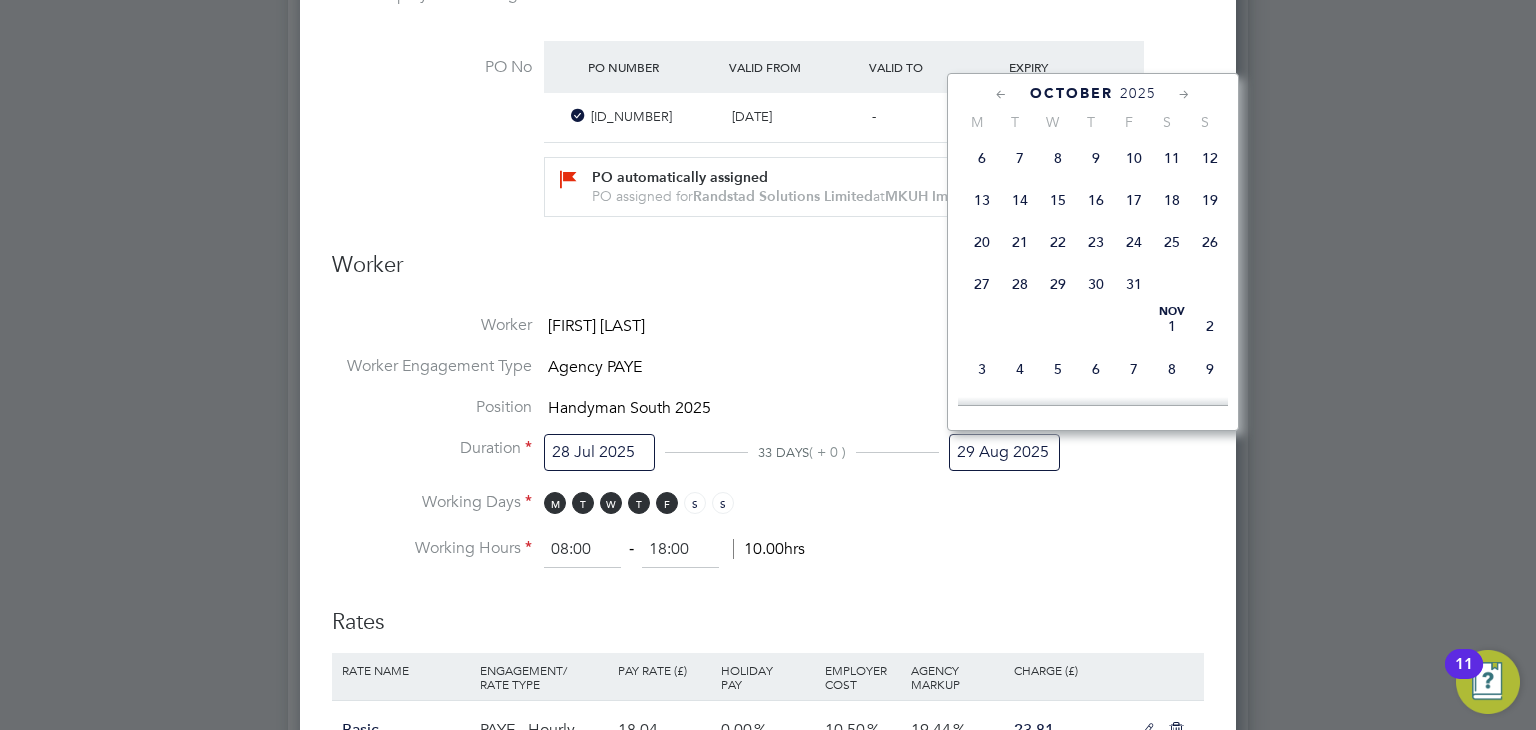 click on "31" 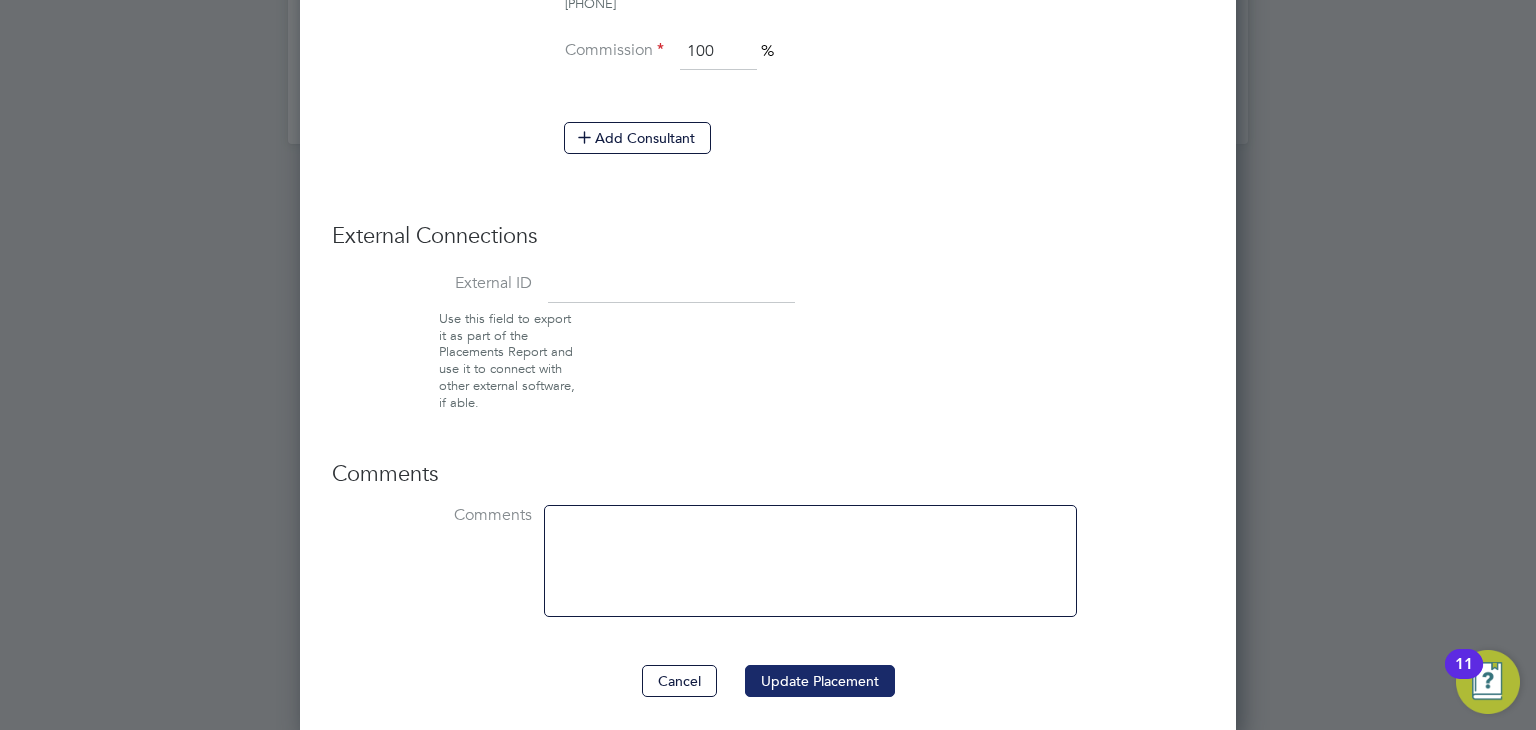 click on "Update Placement" at bounding box center (820, 681) 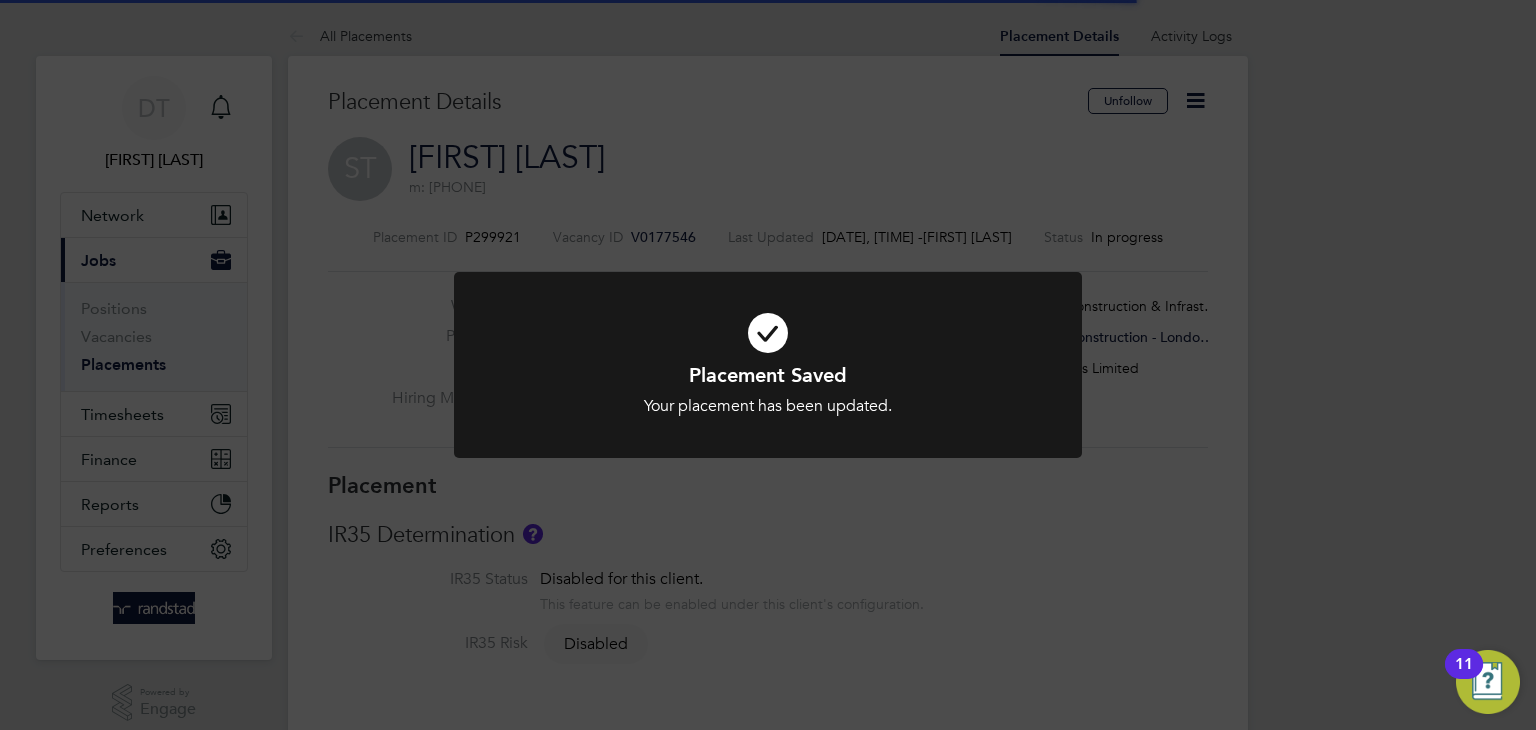click on "Placement Saved Your placement has been updated. Cancel Okay" 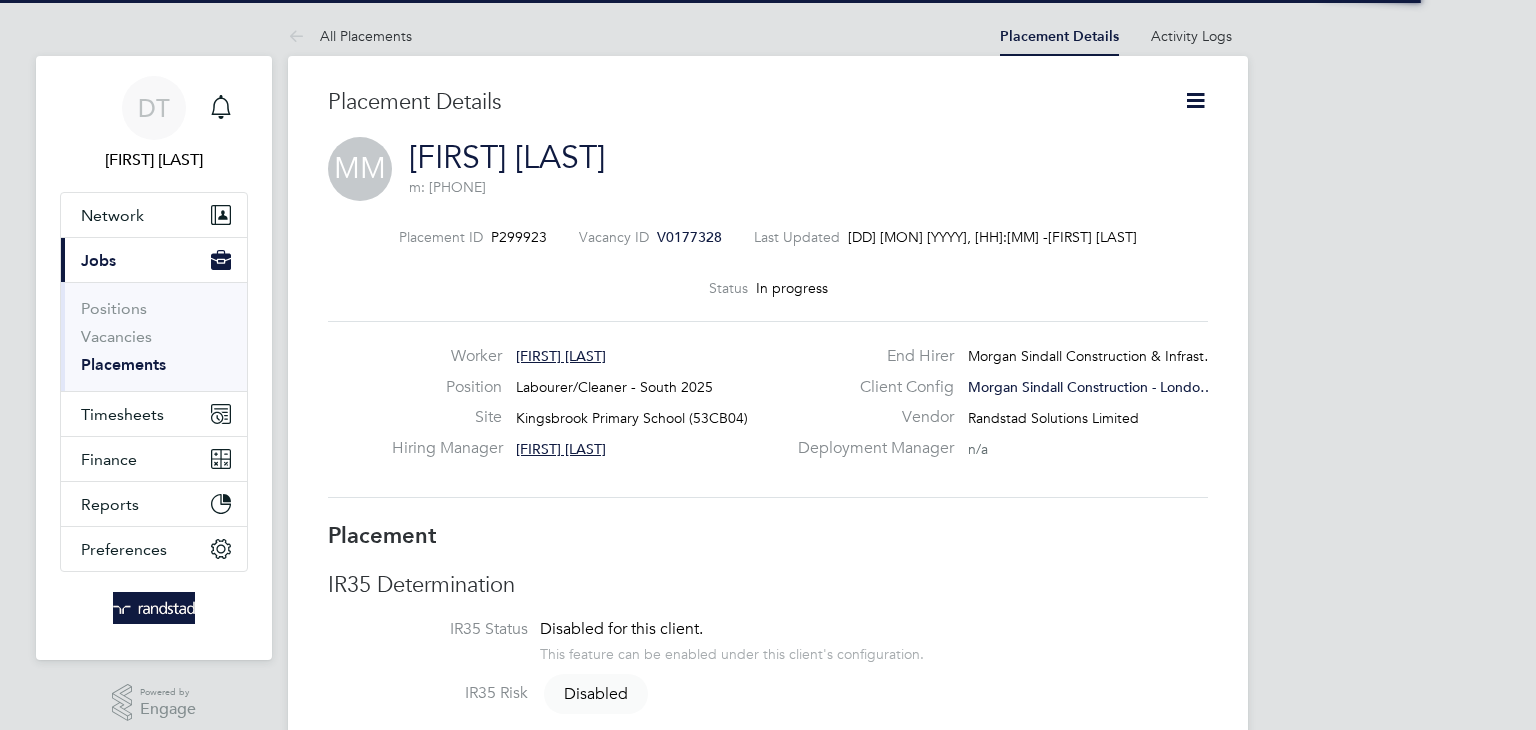 scroll, scrollTop: 0, scrollLeft: 0, axis: both 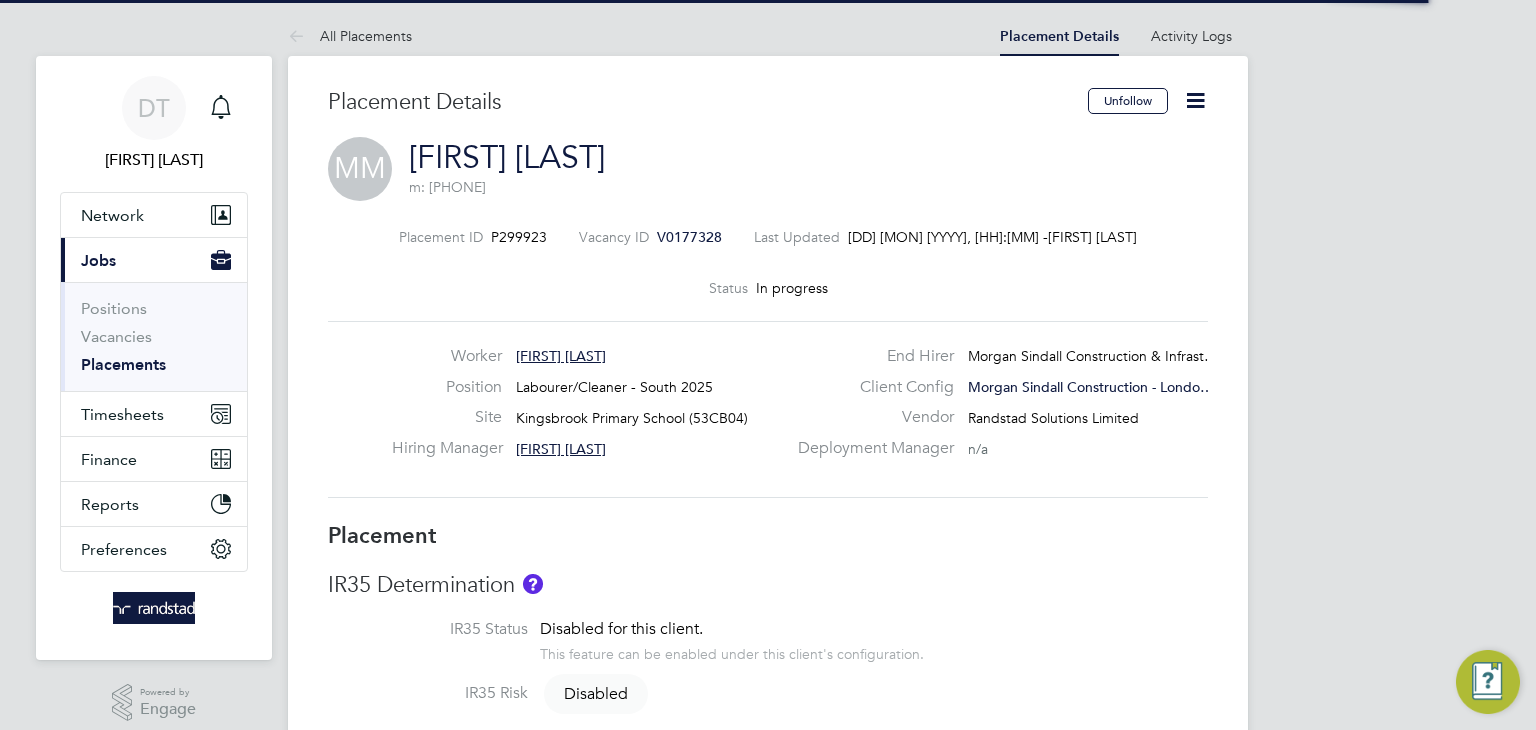 click 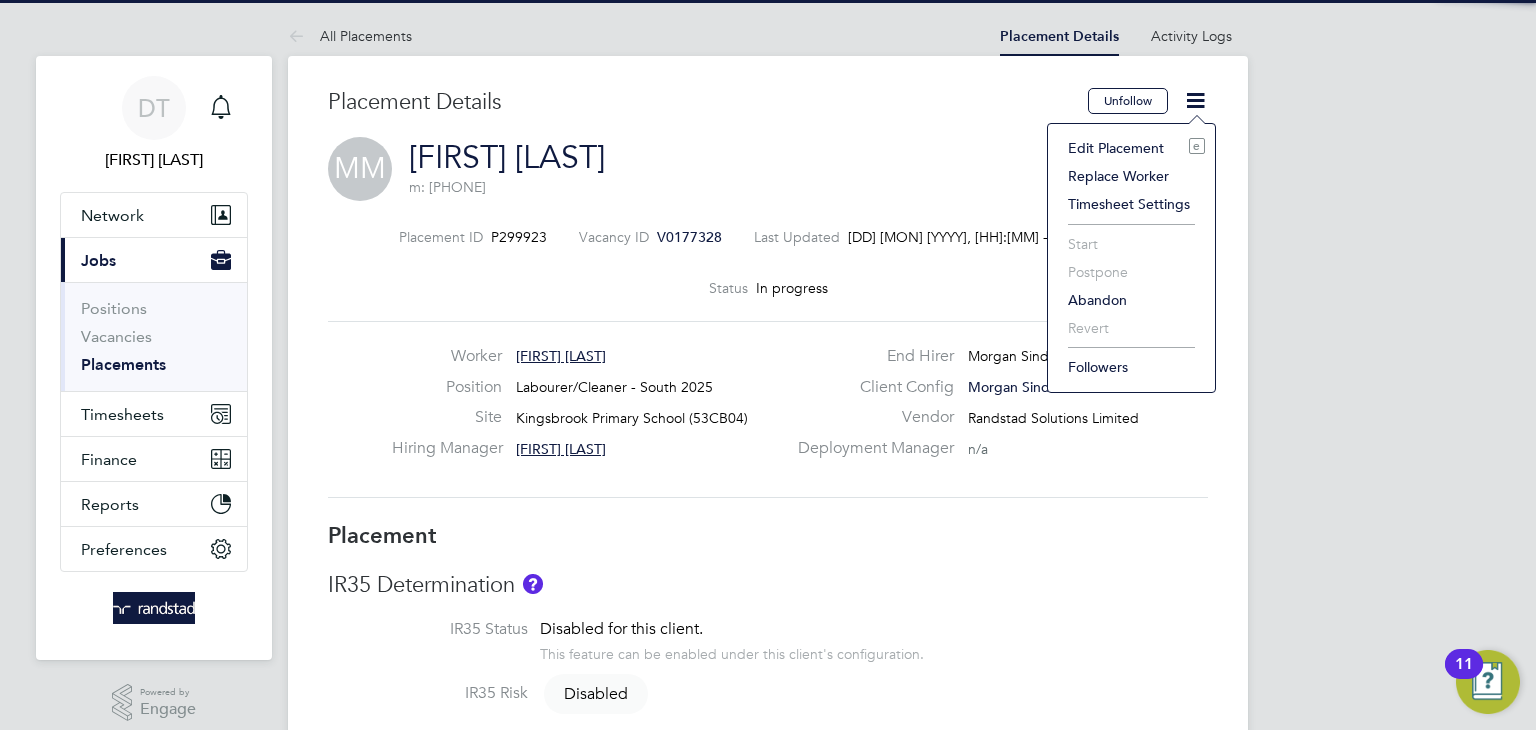 click on "Edit Placement e" 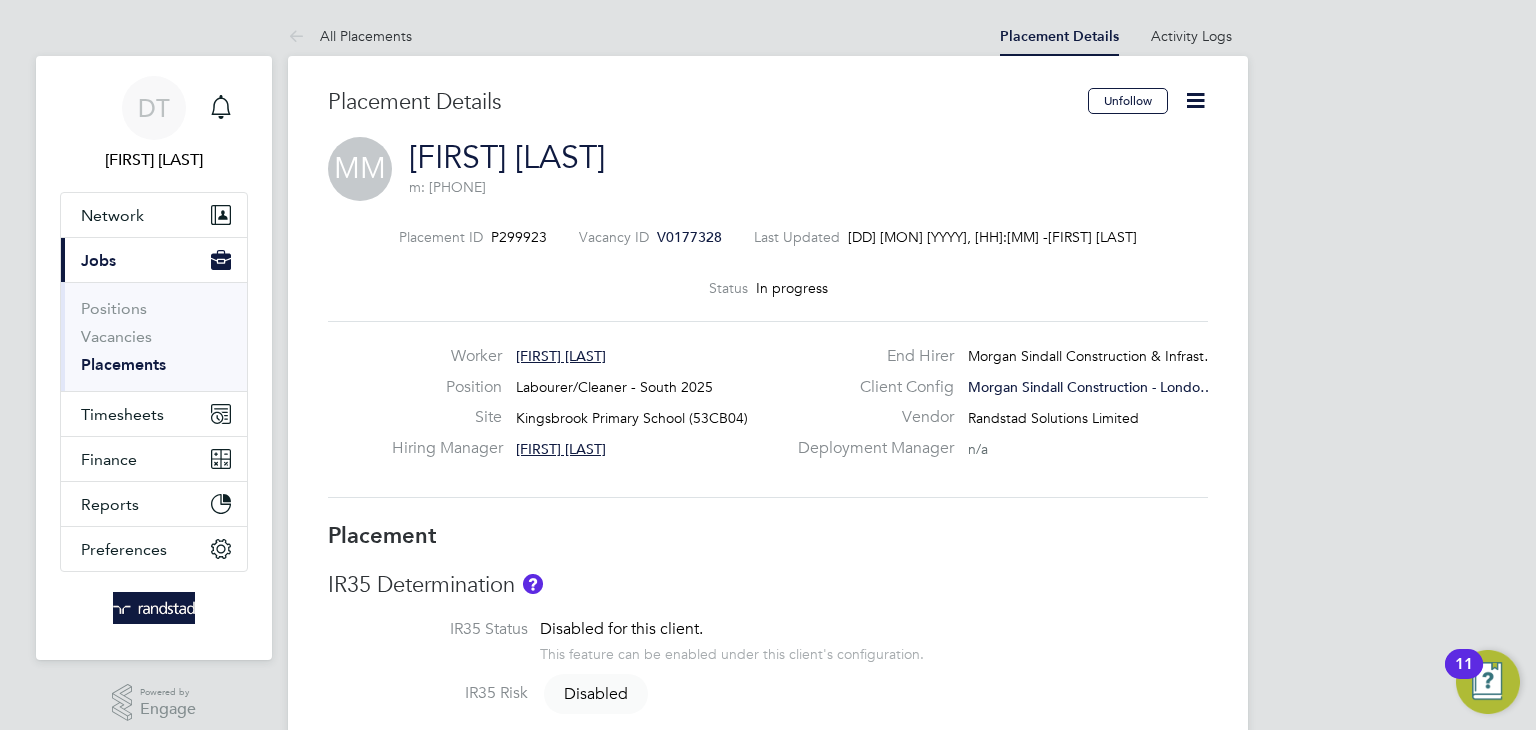 type on "Layla Harper" 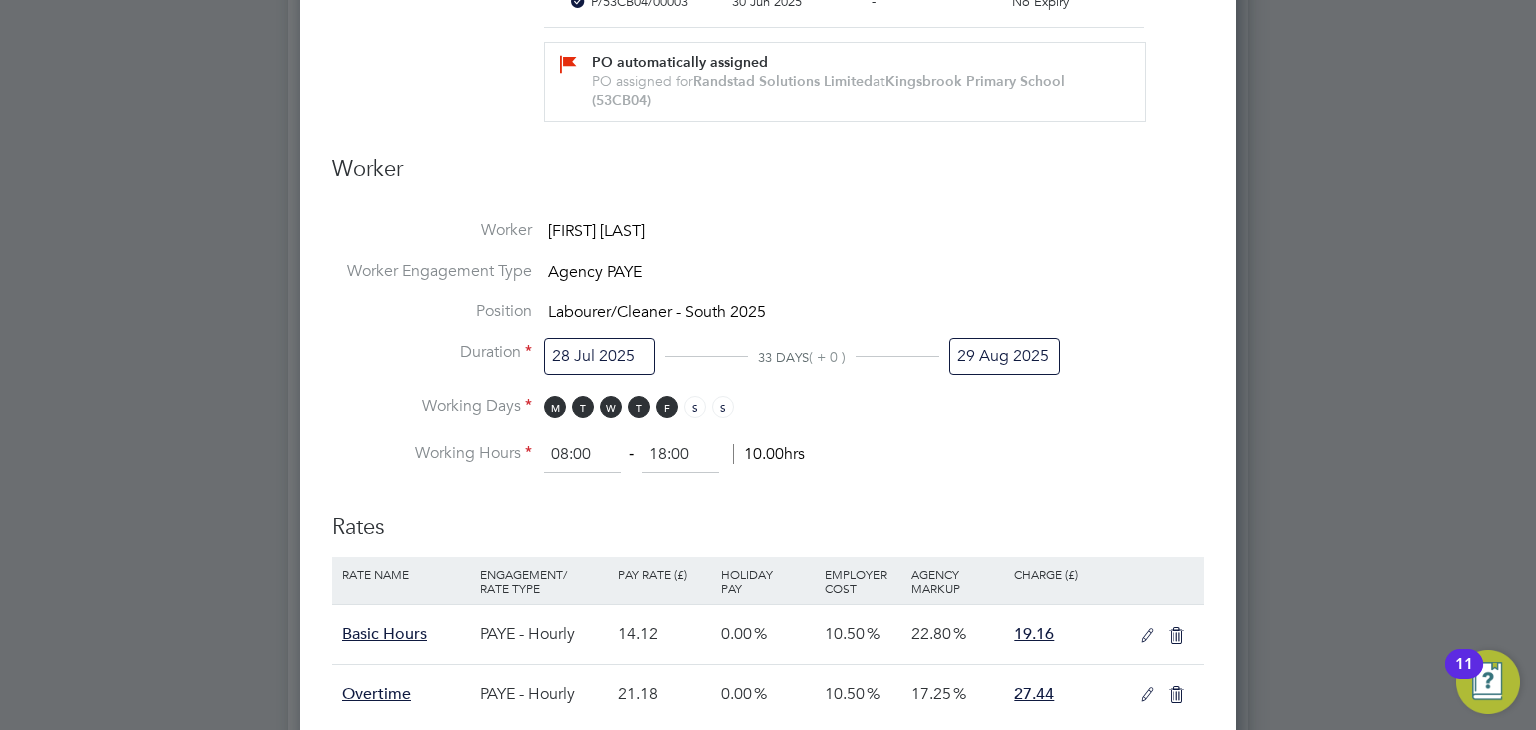 click on "29 Aug 2025" at bounding box center [1004, 356] 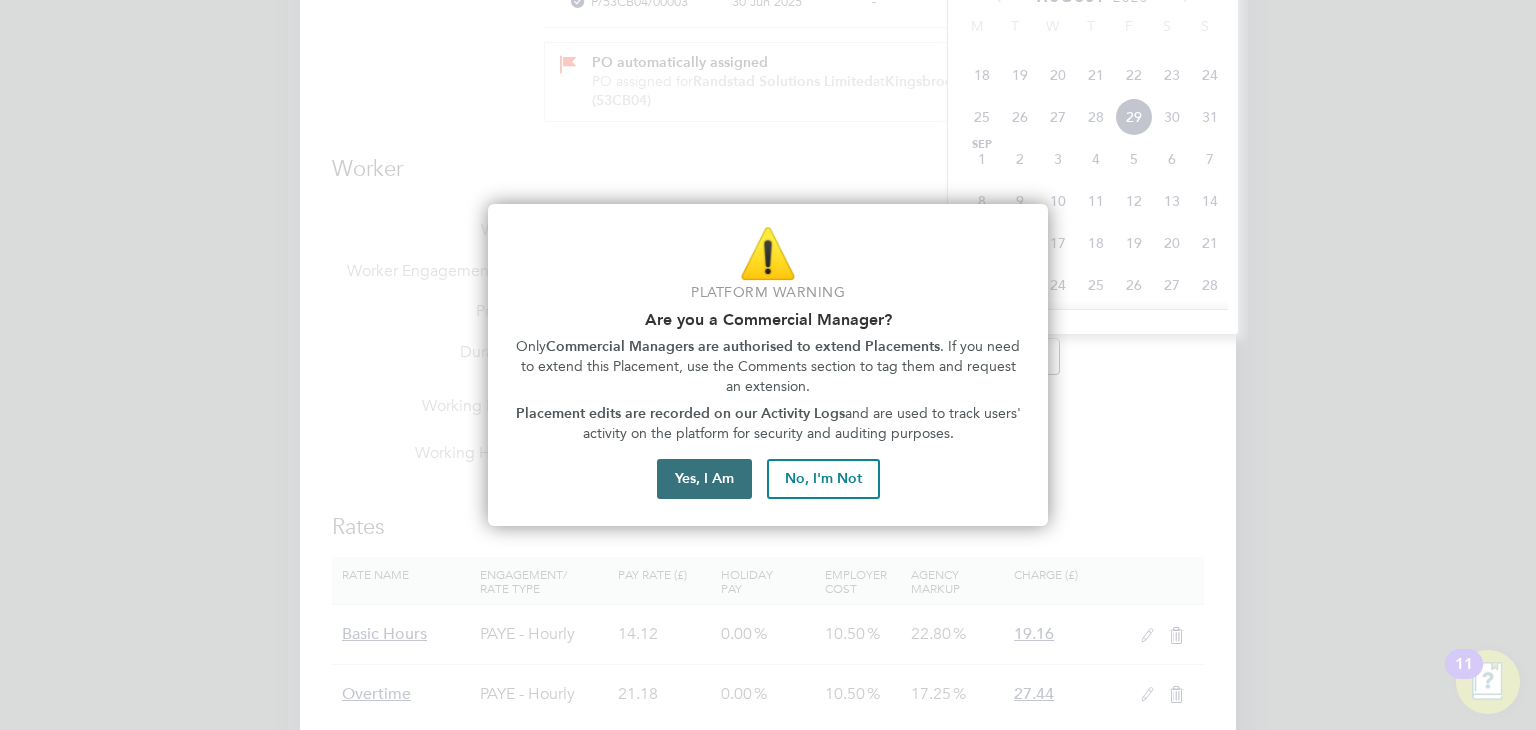 click on "Yes, I Am" at bounding box center (704, 479) 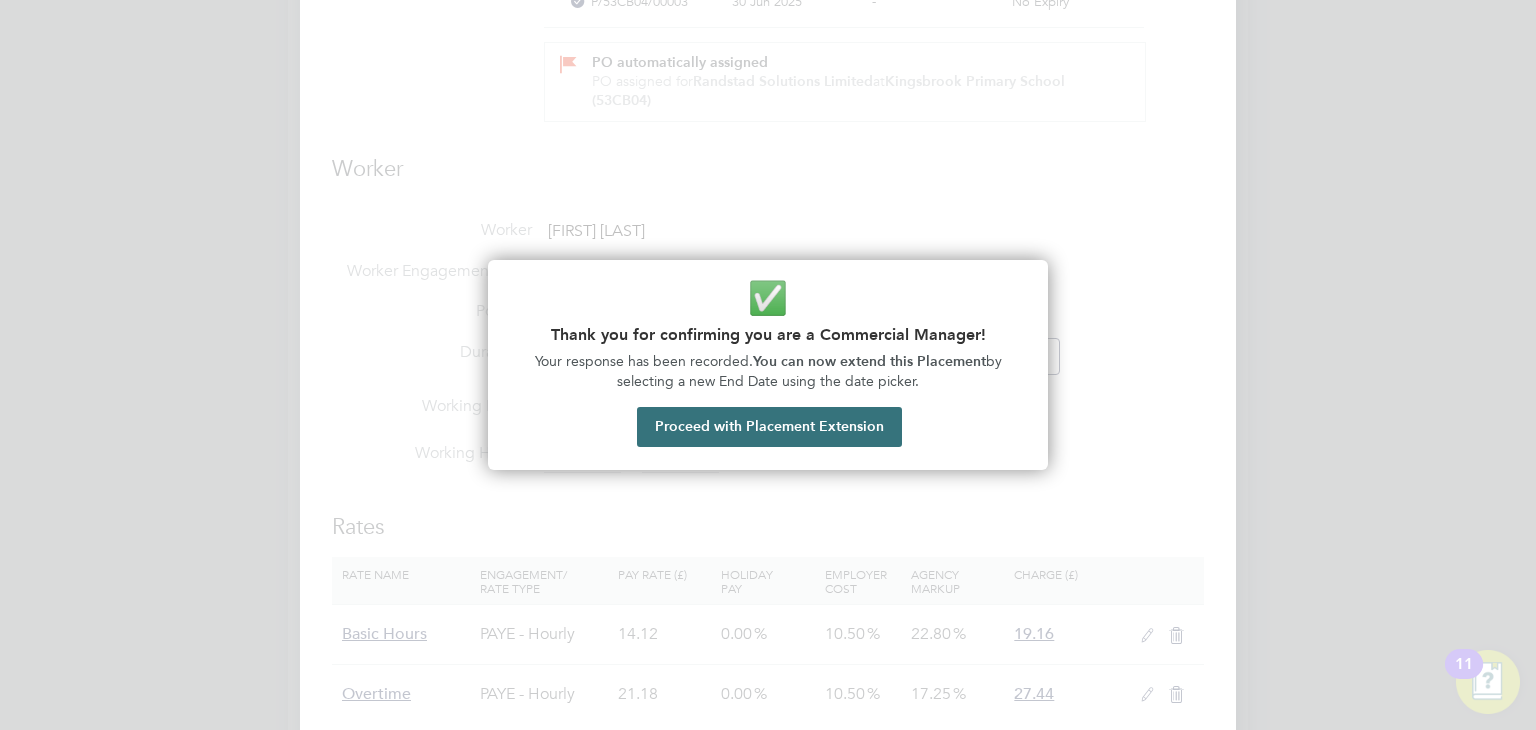 click on "Proceed with Placement Extension" at bounding box center (769, 427) 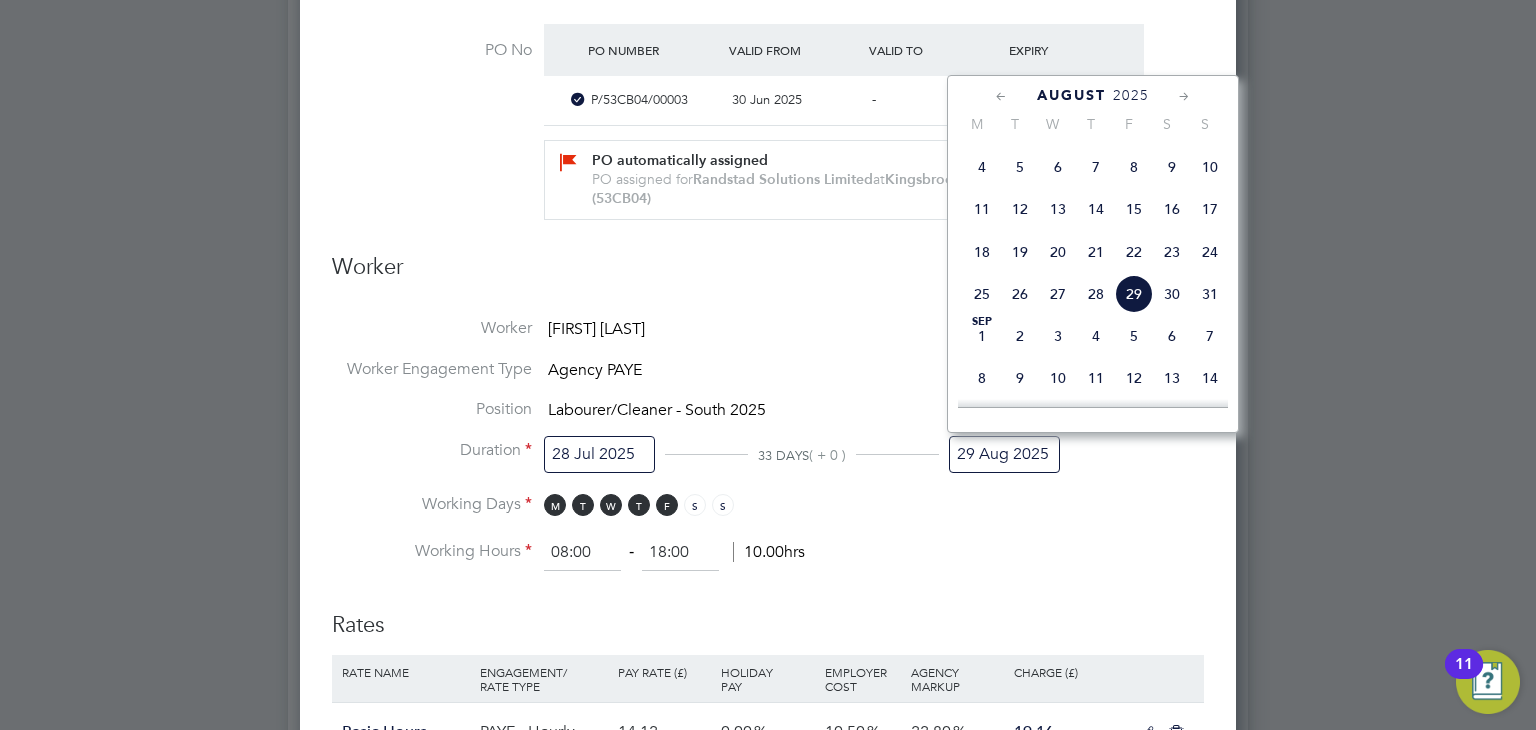click 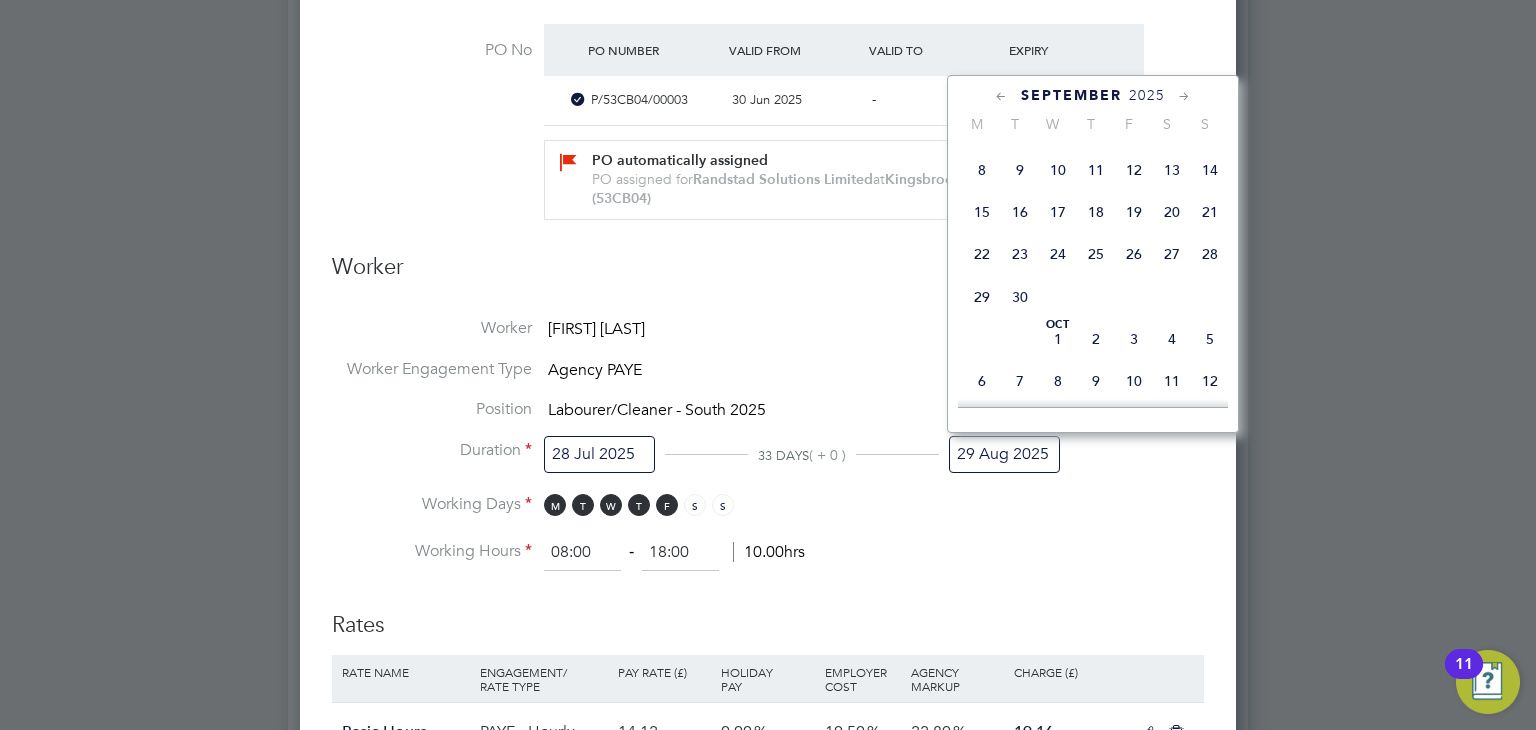 click 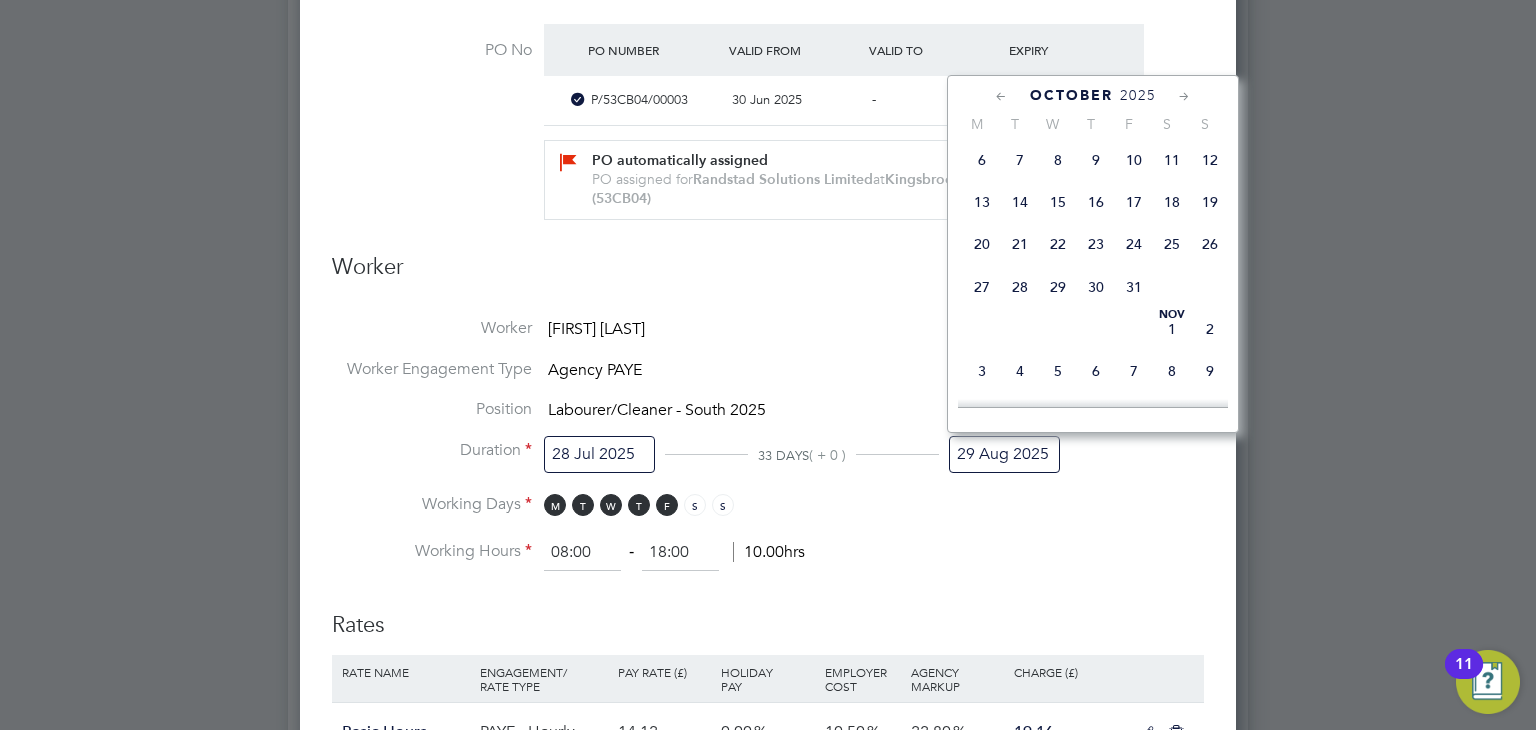 click on "31" 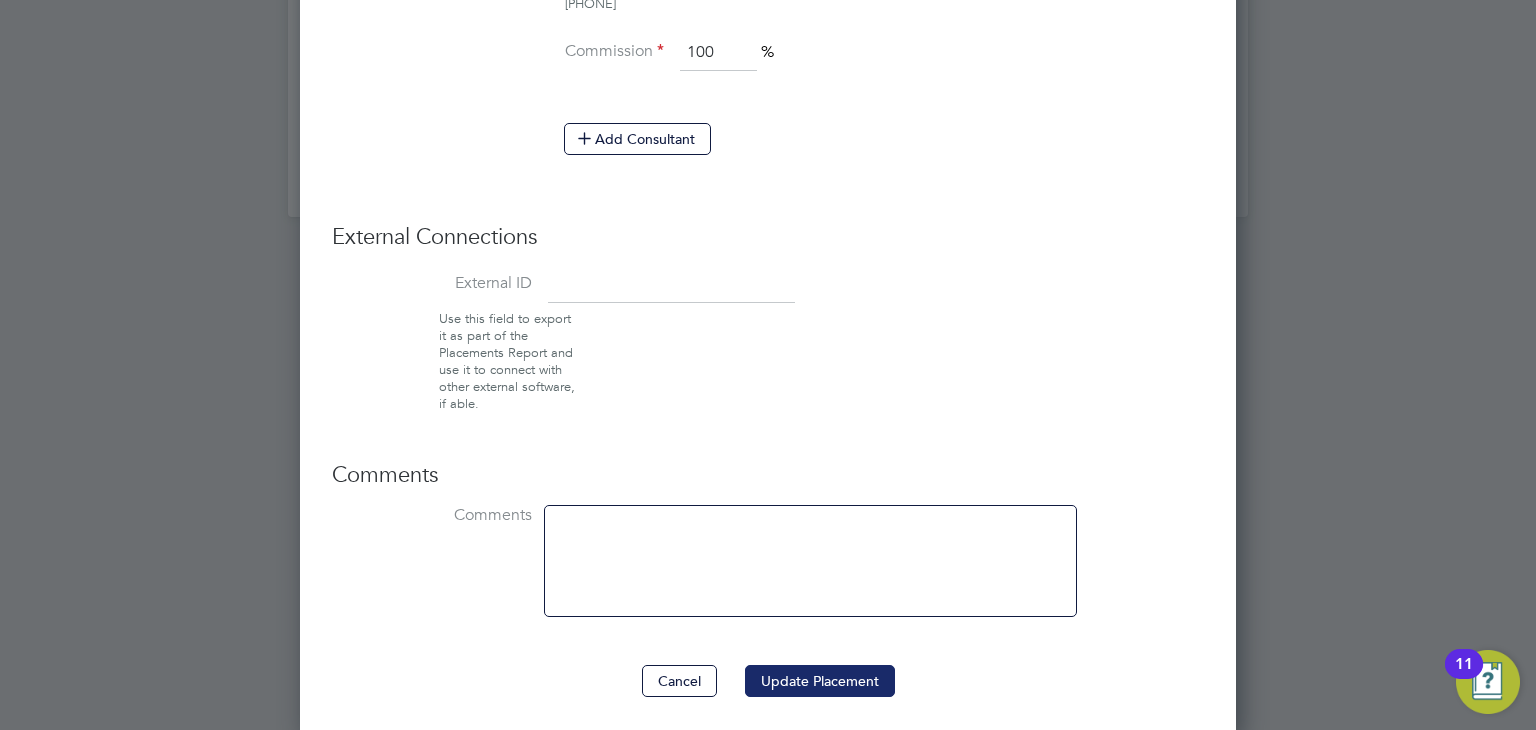 click on "Update Placement" at bounding box center [820, 681] 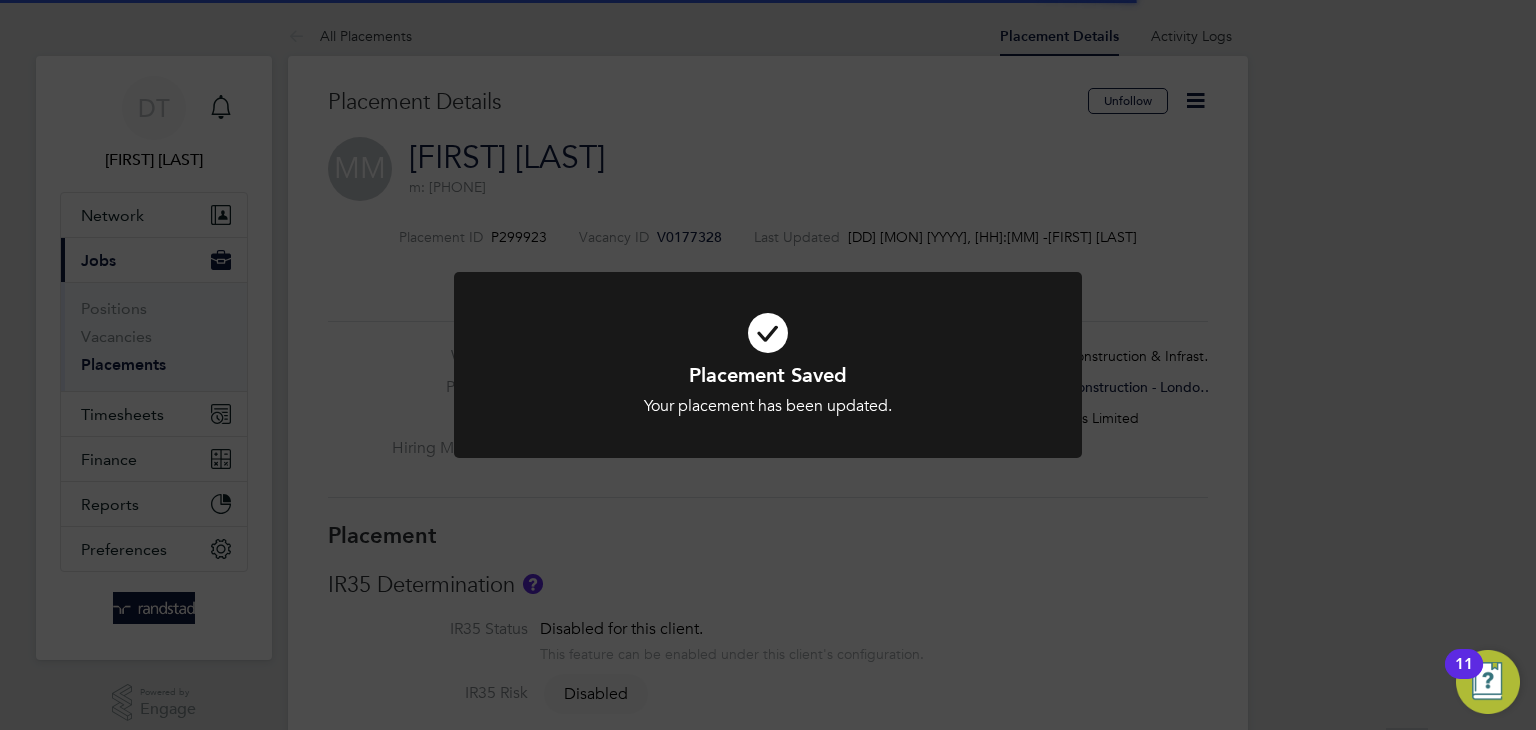 click on "Placement Saved Your placement has been updated. Cancel Okay" 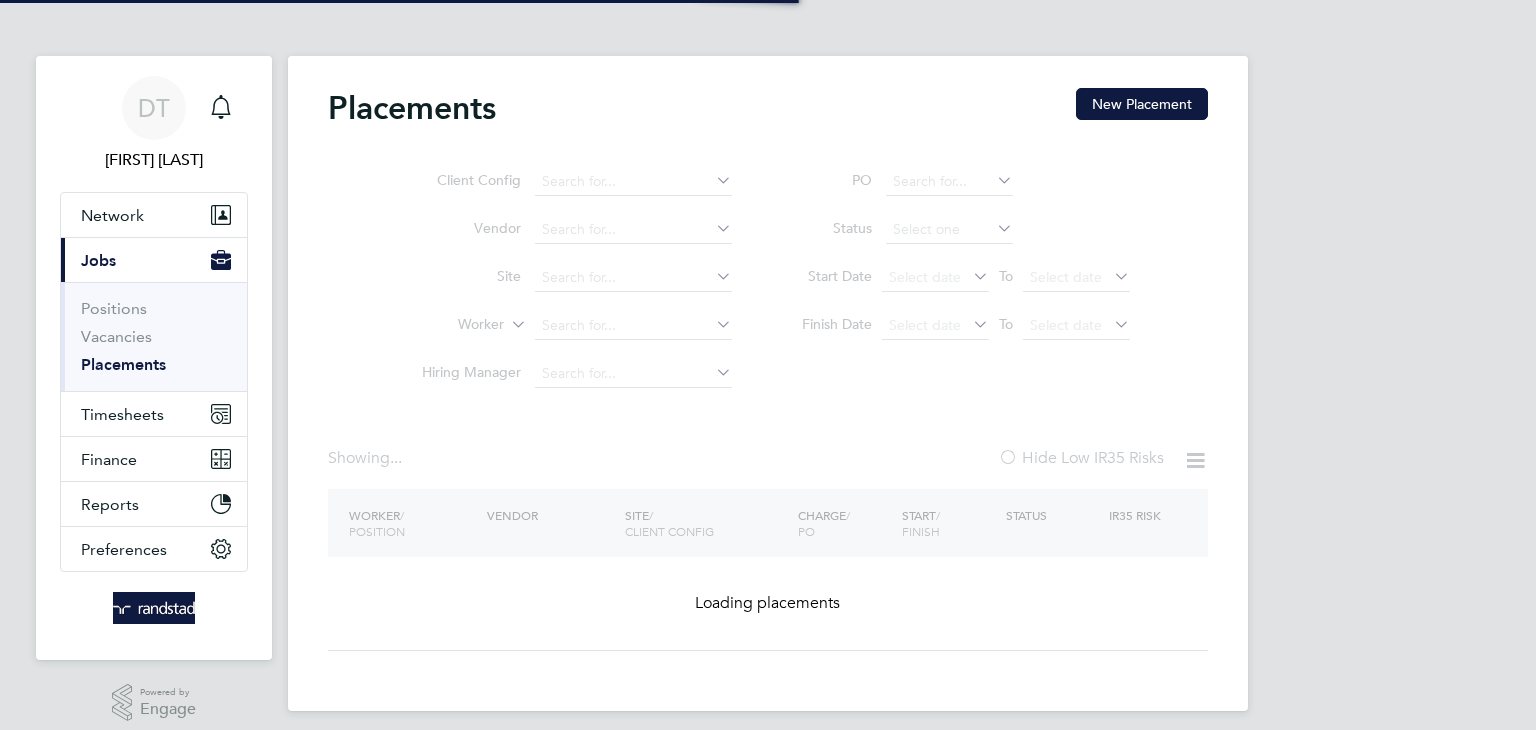 scroll, scrollTop: 0, scrollLeft: 0, axis: both 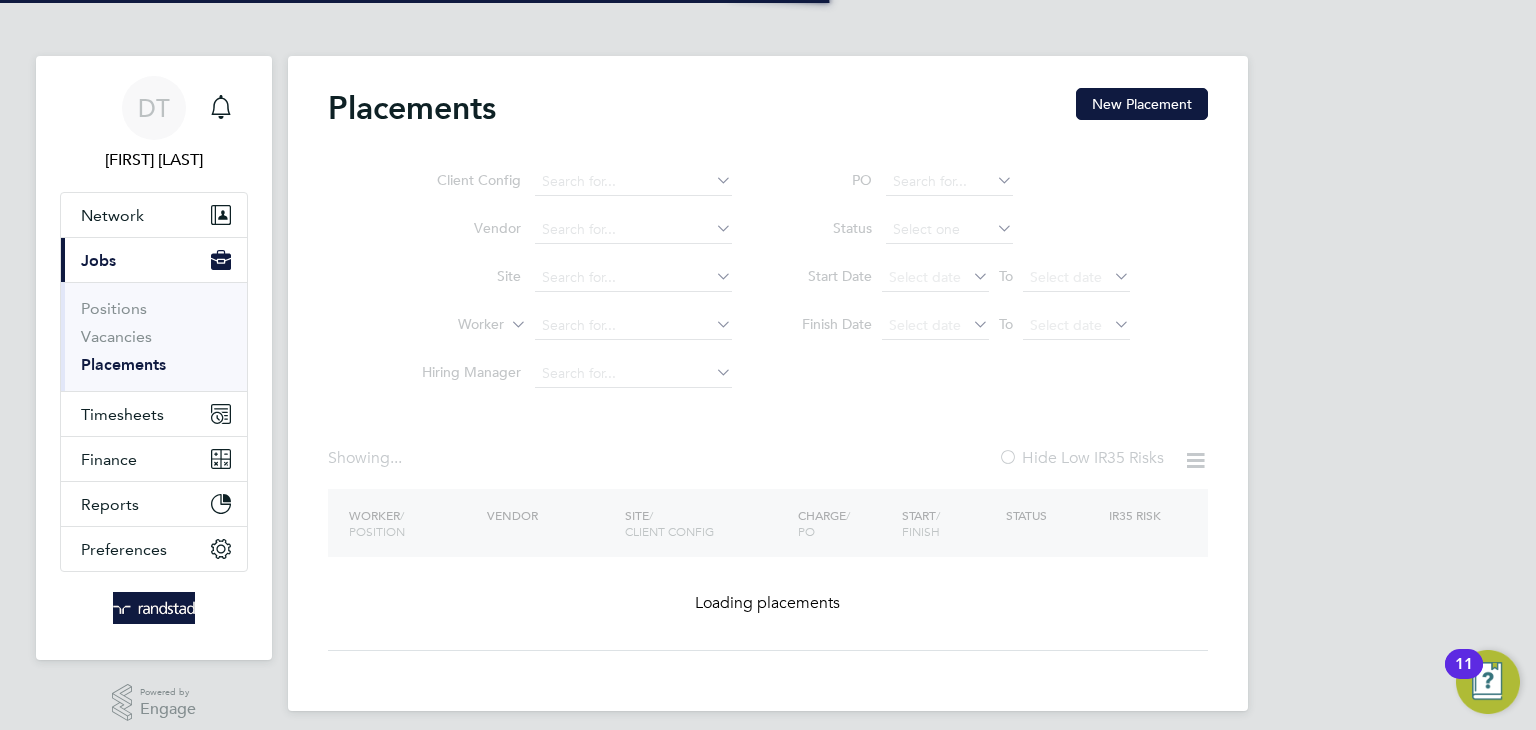 type on "Active" 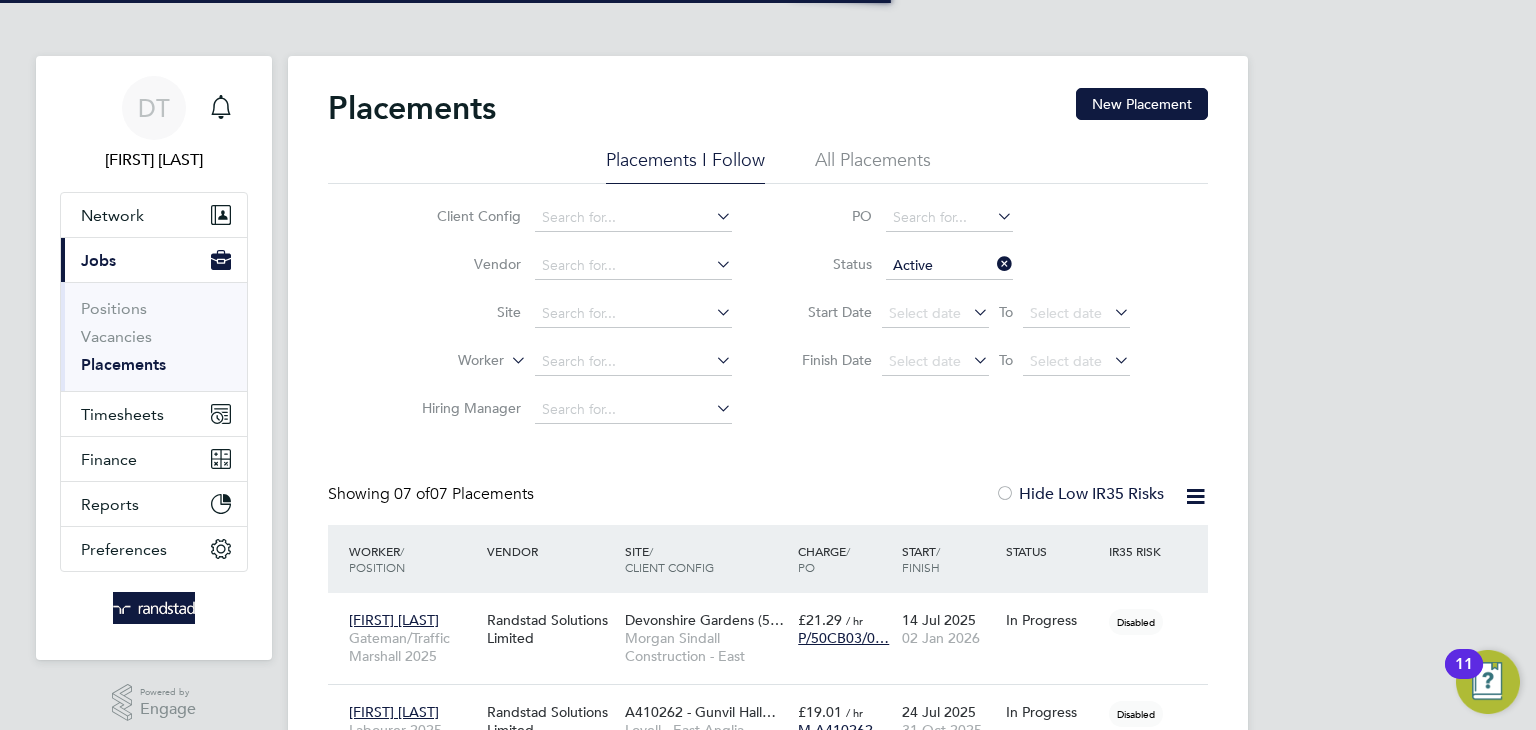scroll, scrollTop: 10, scrollLeft: 9, axis: both 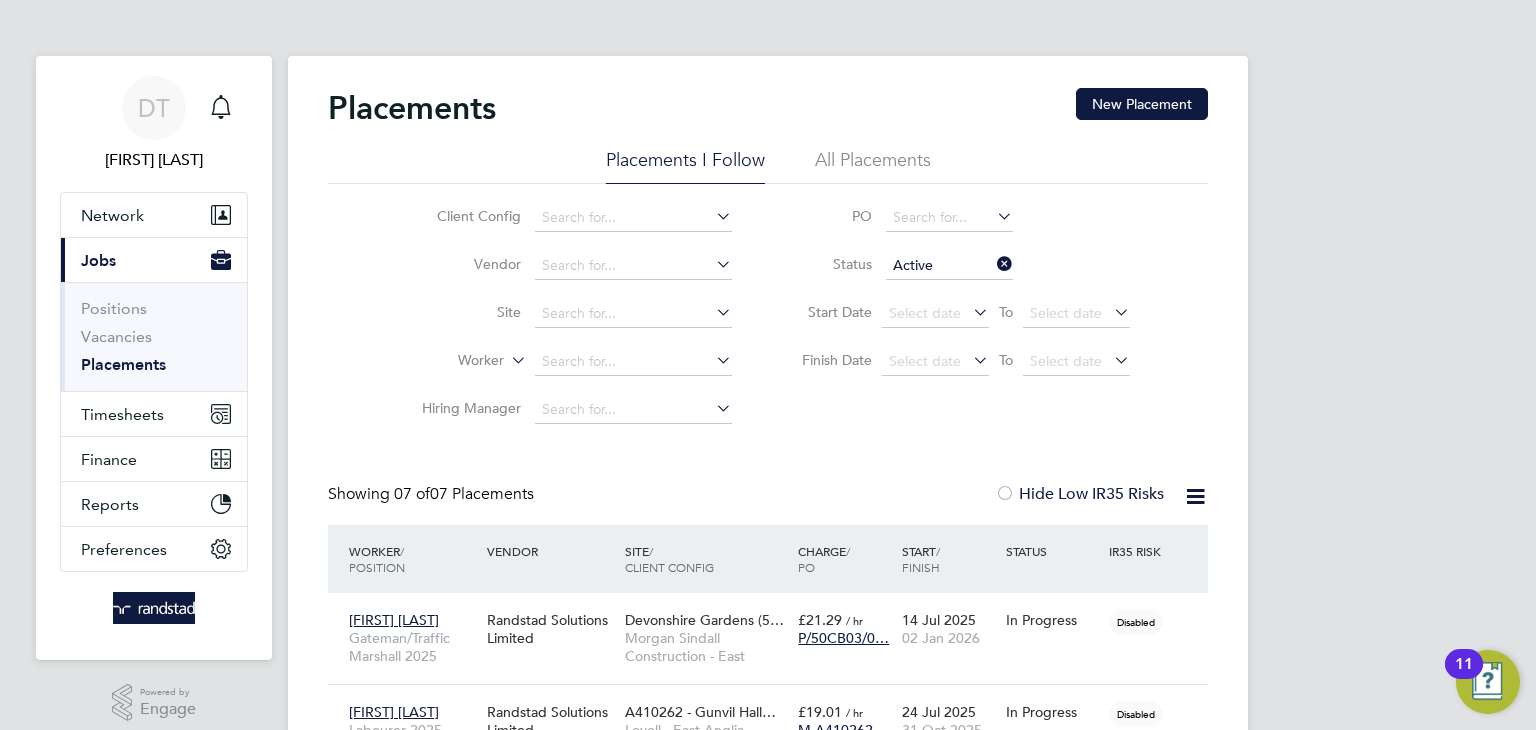 type 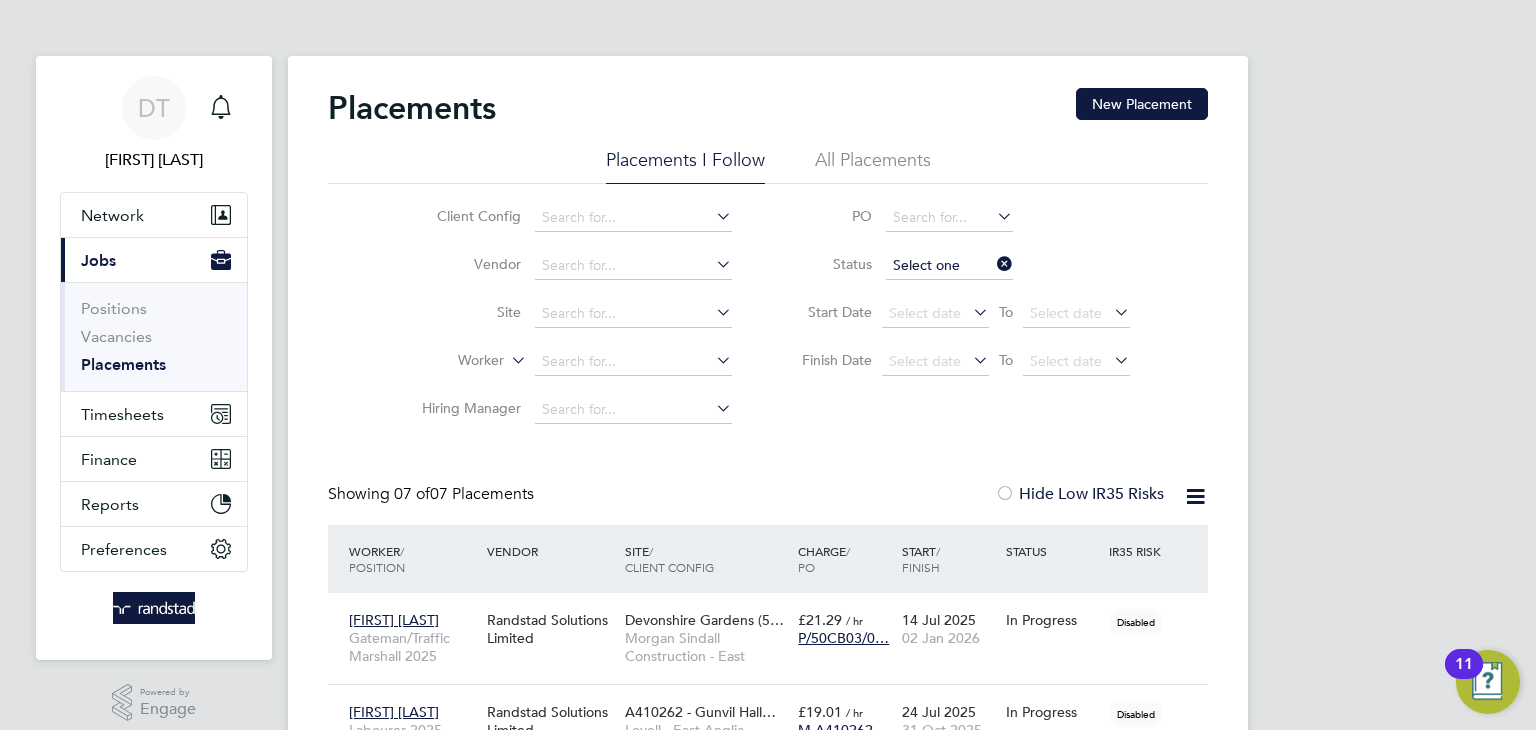 click 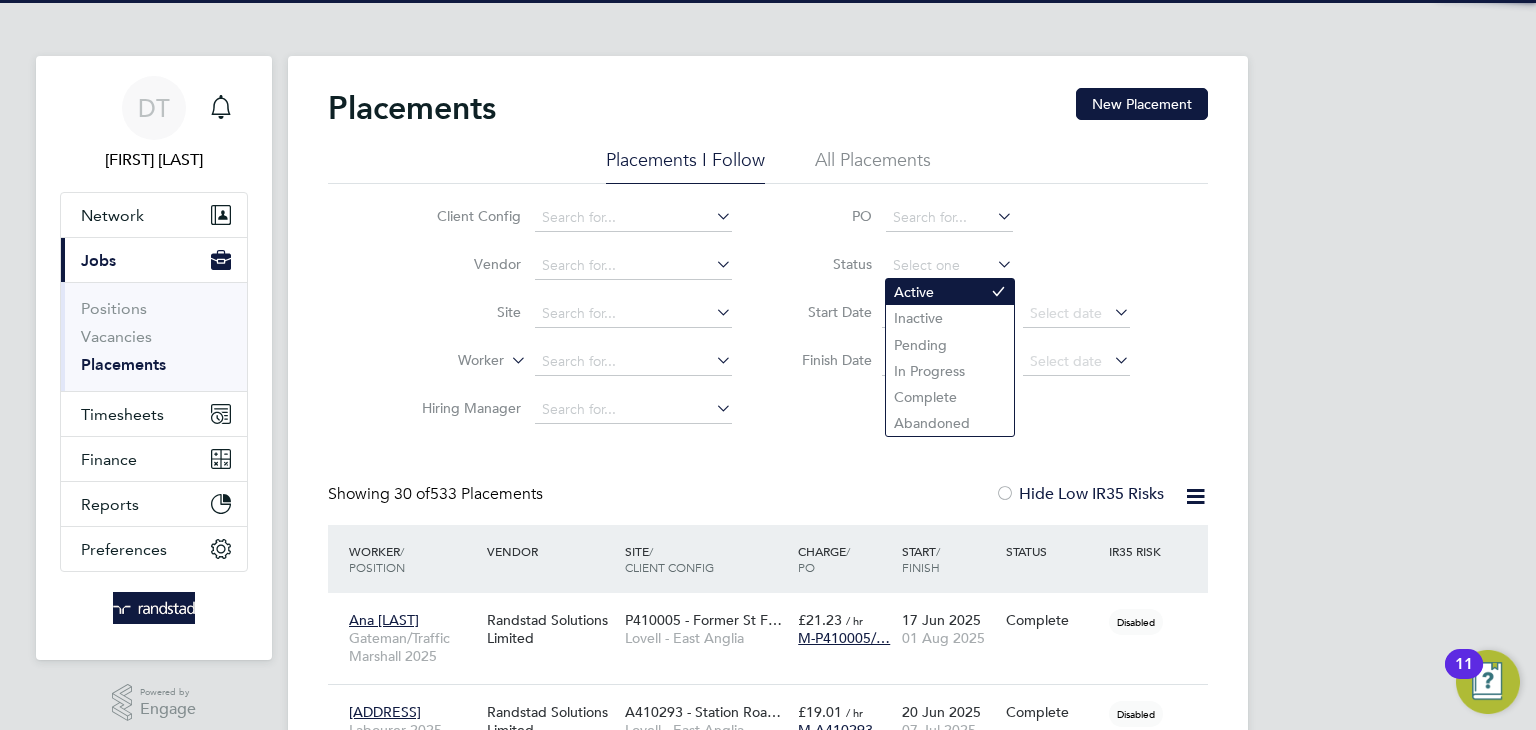 scroll, scrollTop: 10, scrollLeft: 9, axis: both 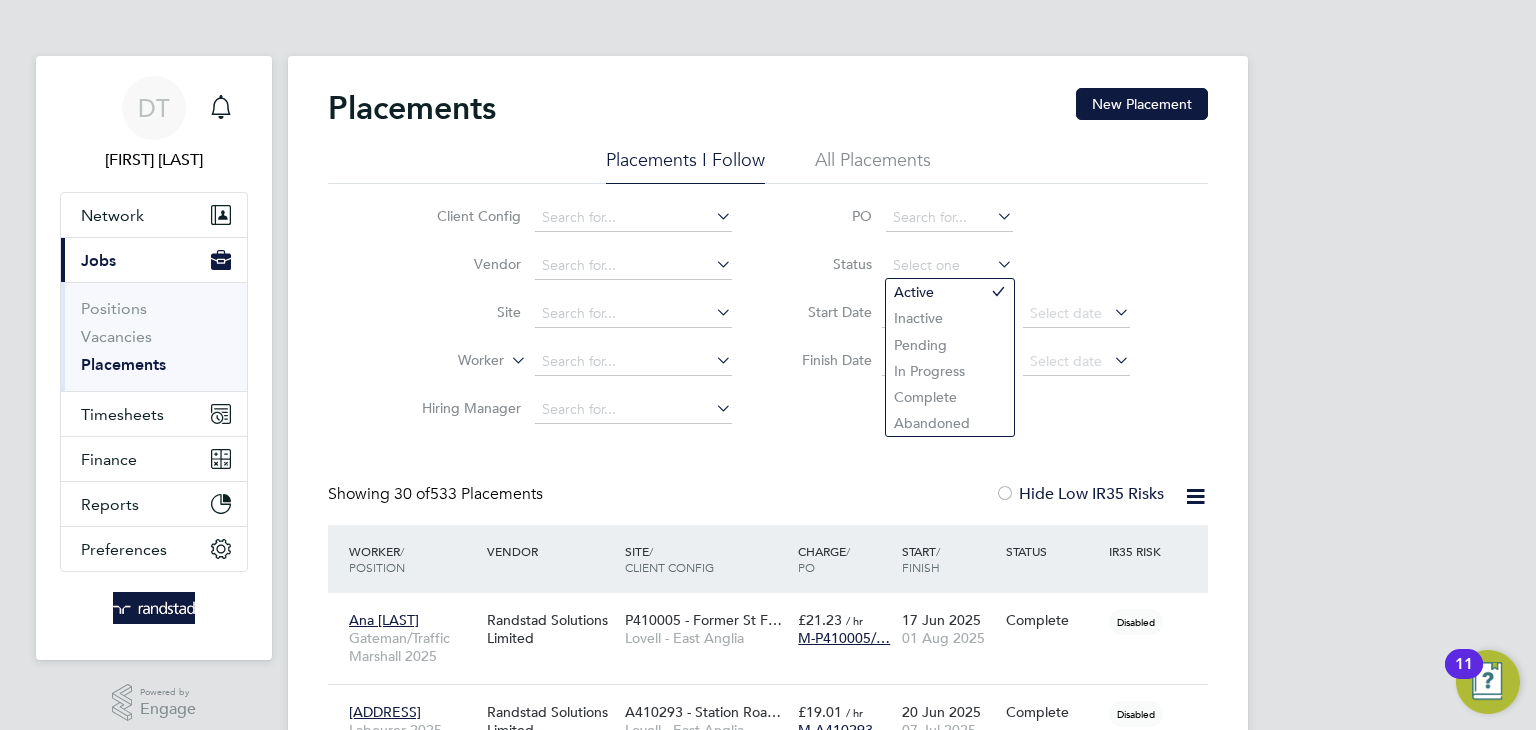 click on "Site" 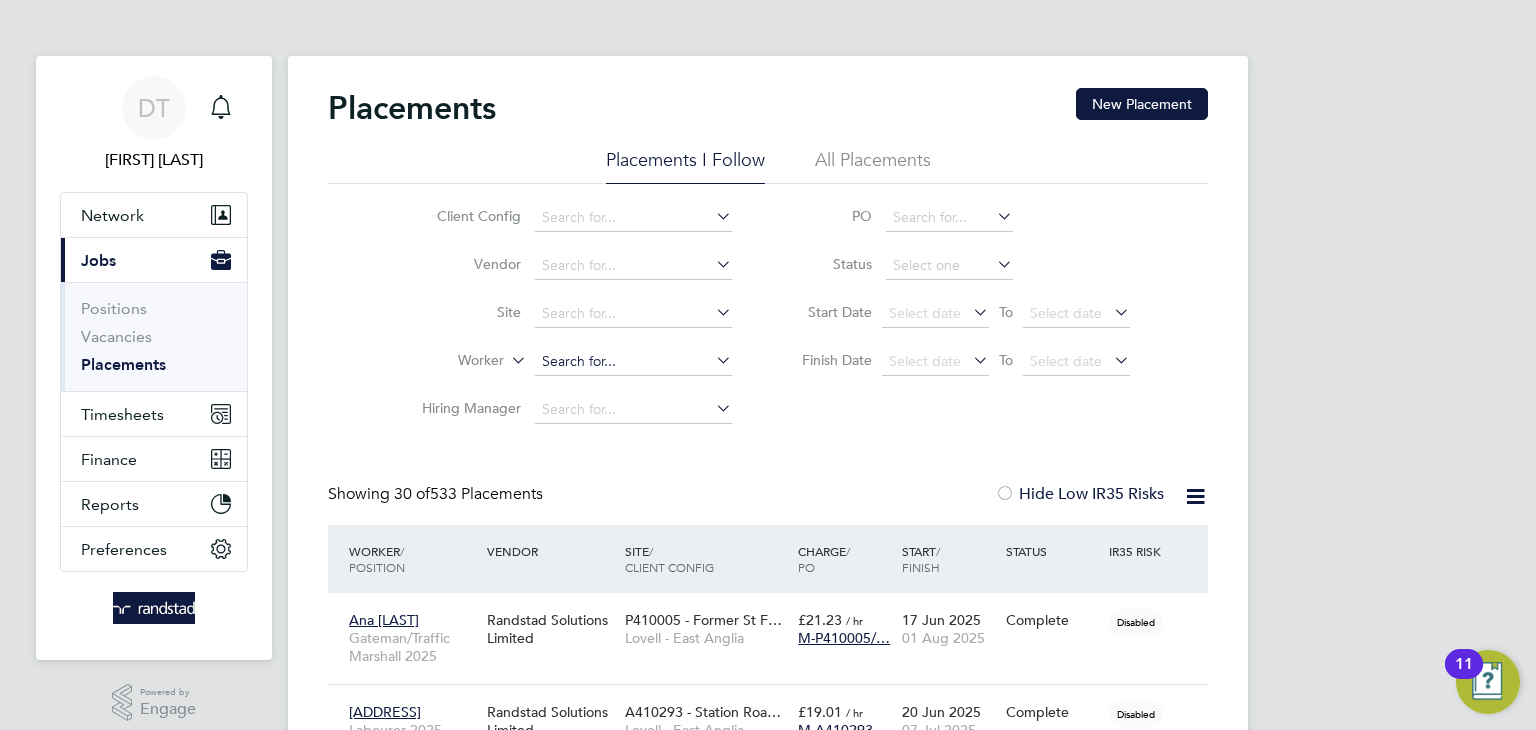 click 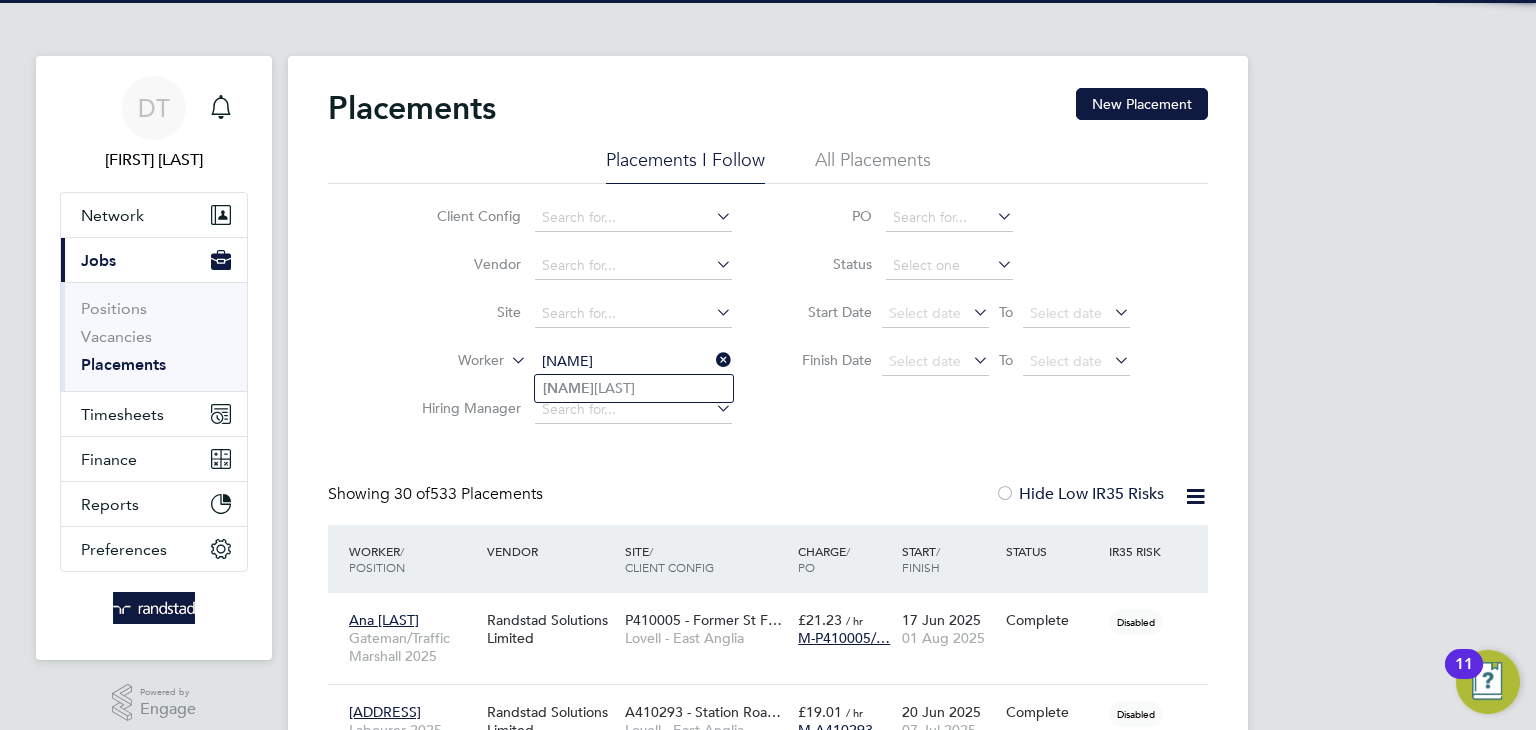 click on "Clairmont" 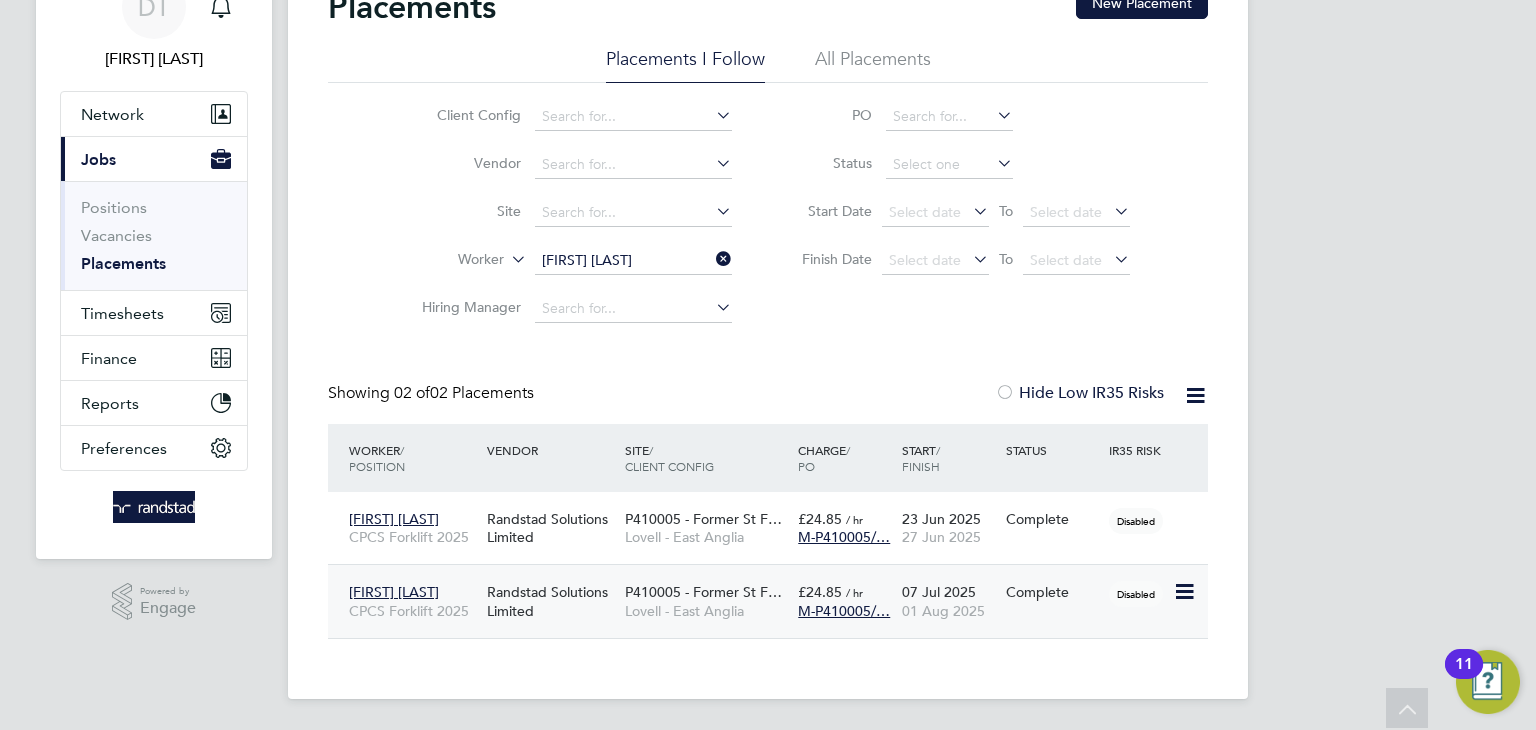 click on "01 Aug 2025" 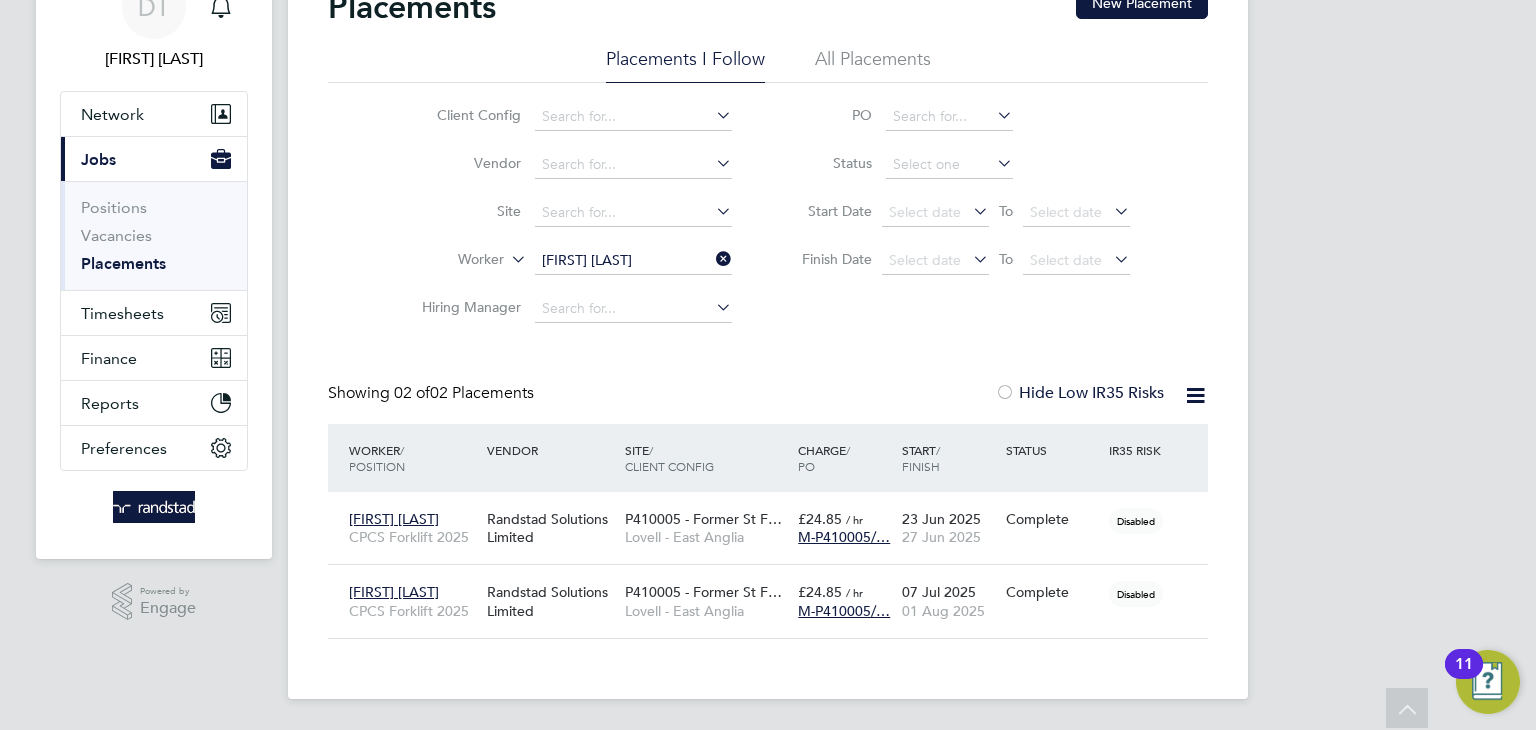 click 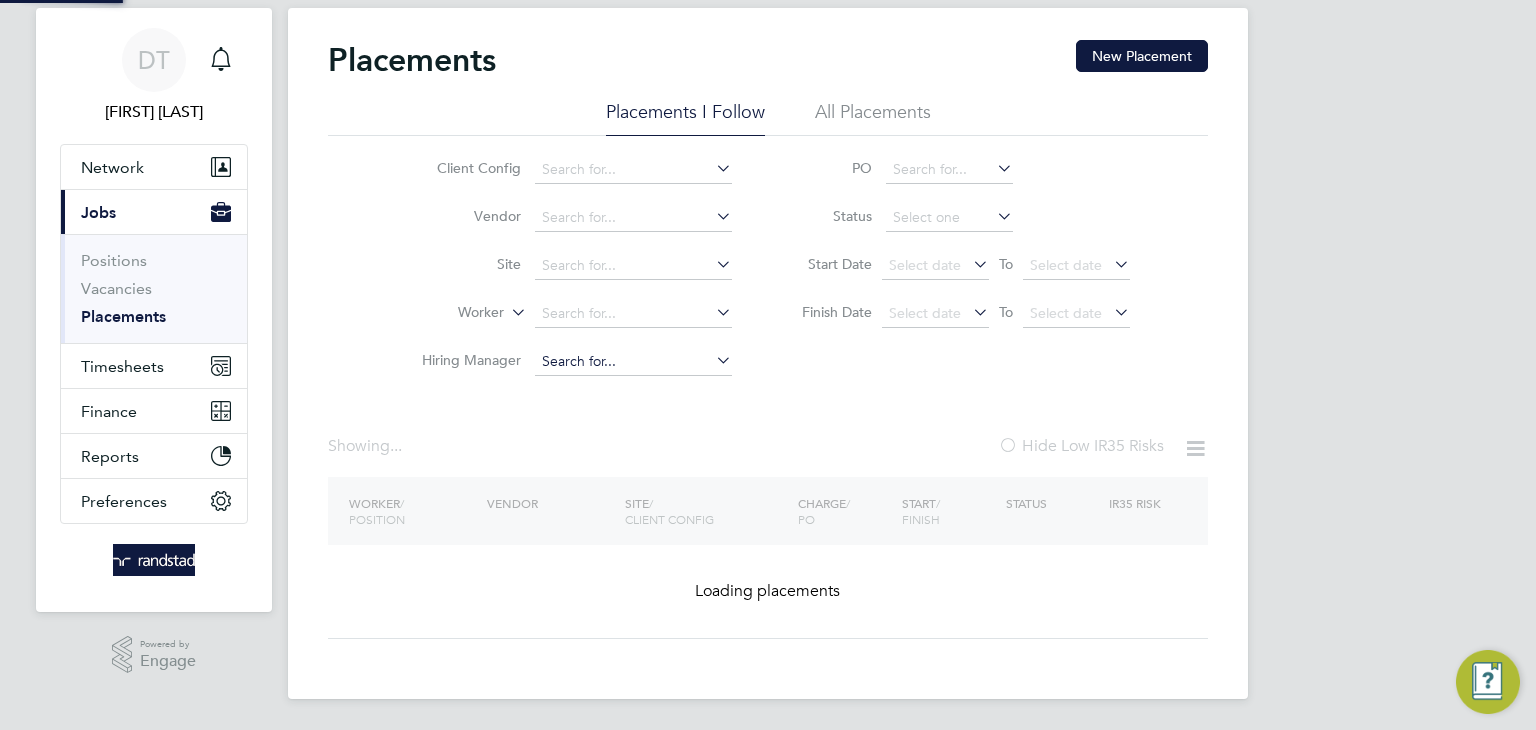 click 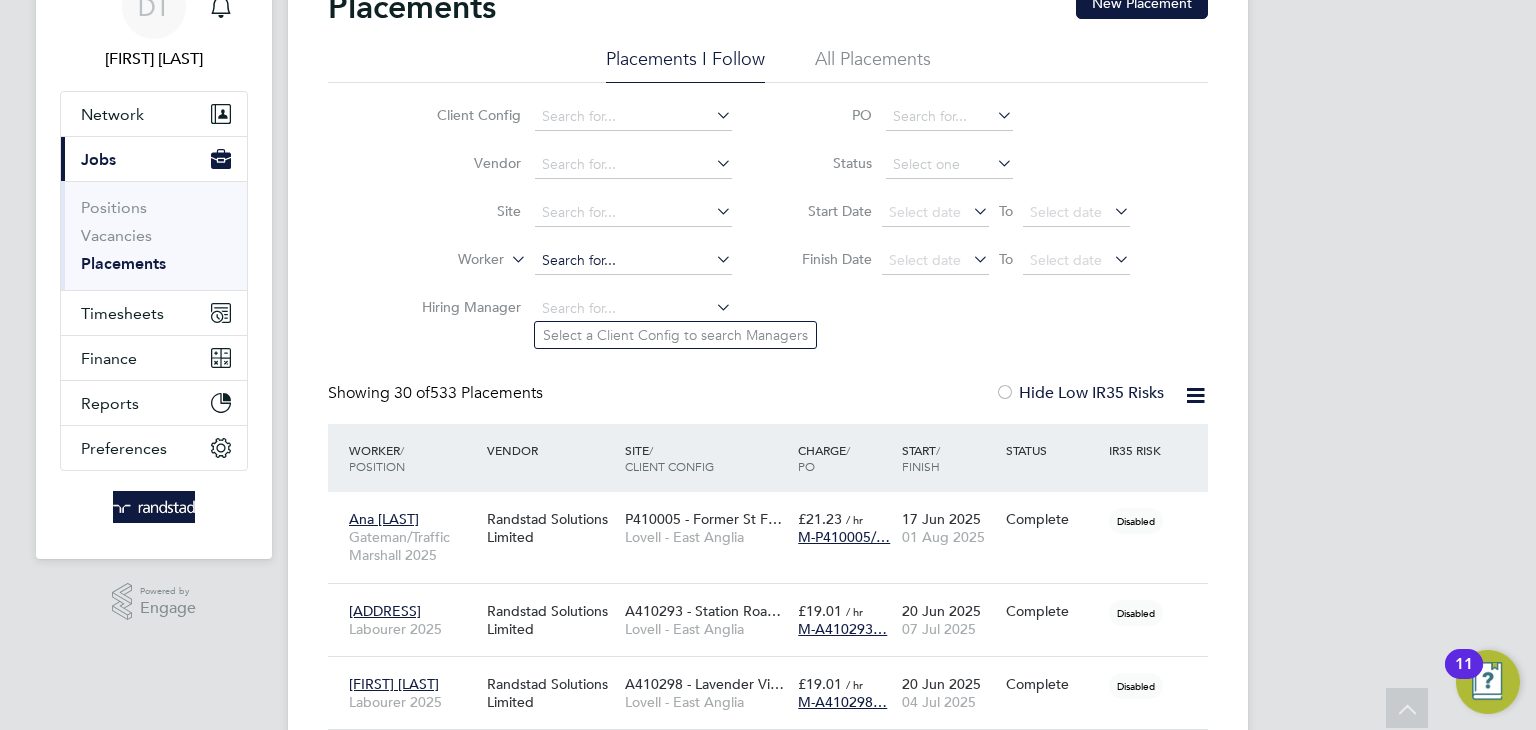 click 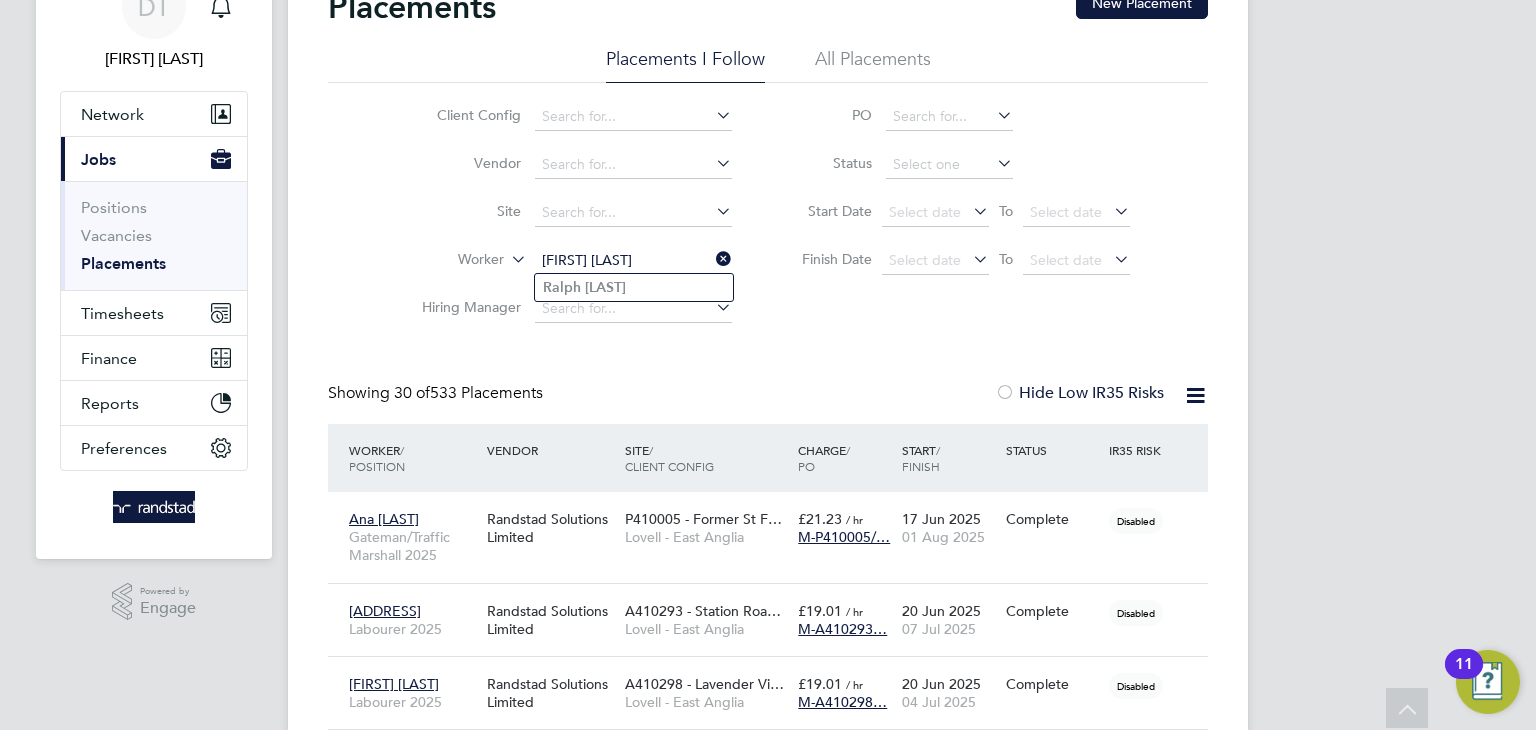 type on "[FIRST] [LAST]" 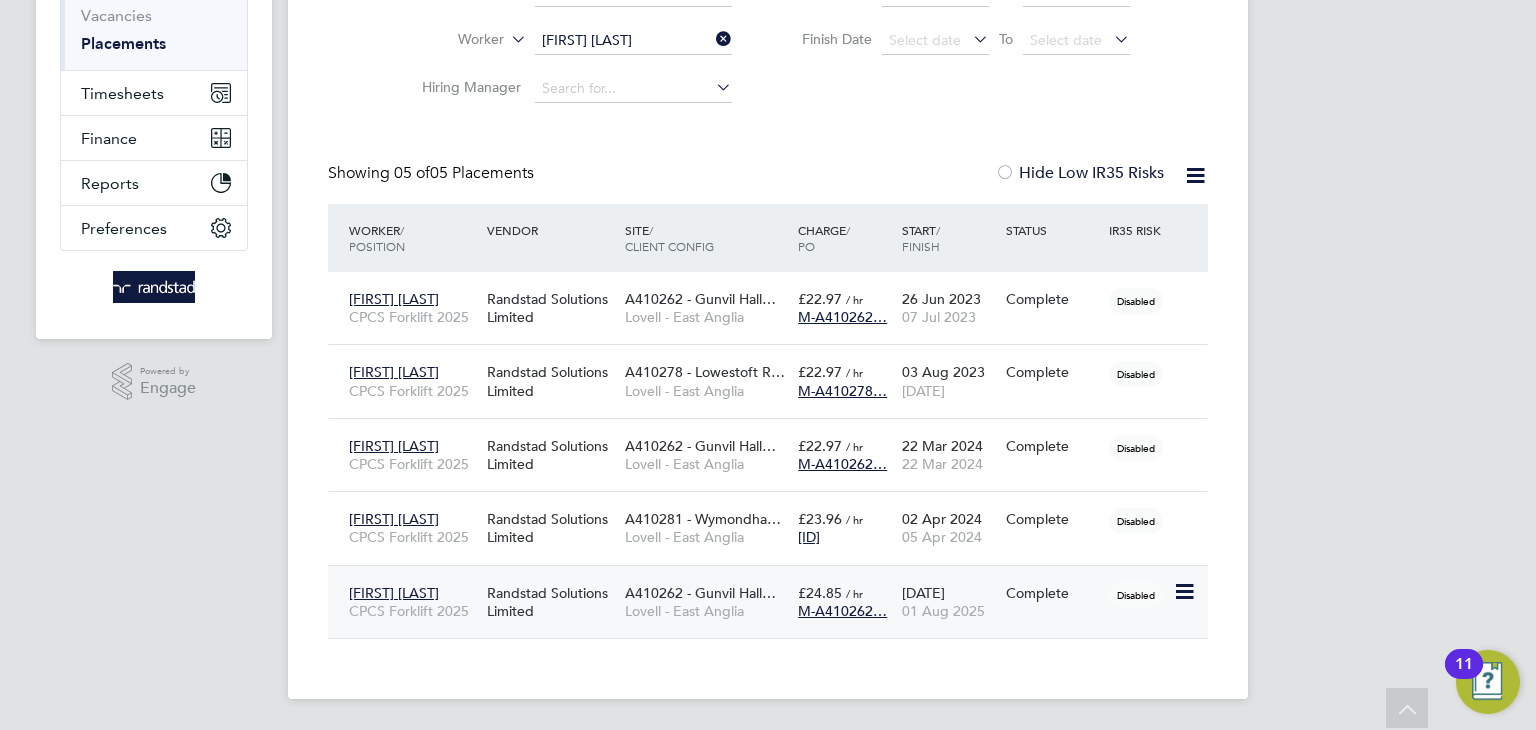 click on "01 Aug 2025" 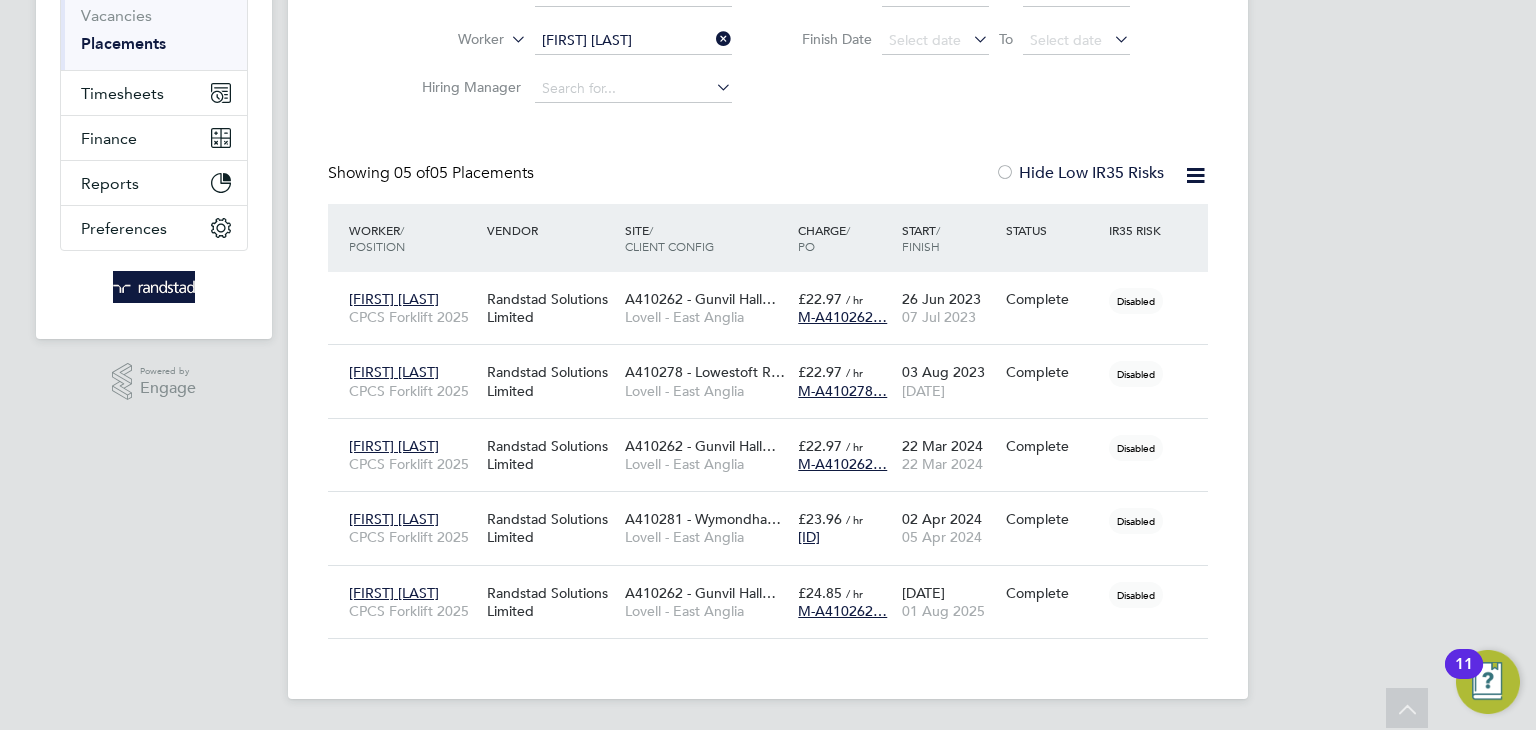 click 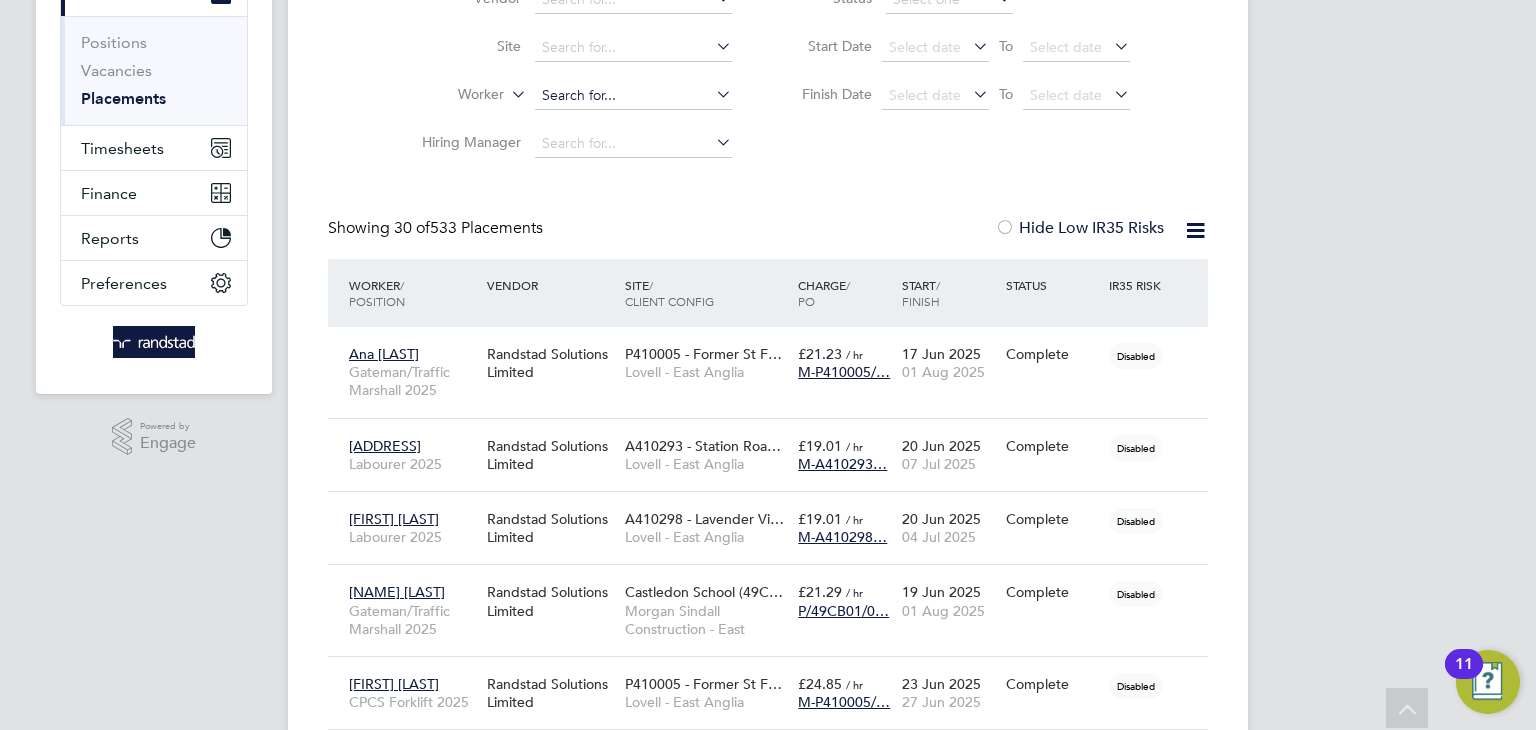 click 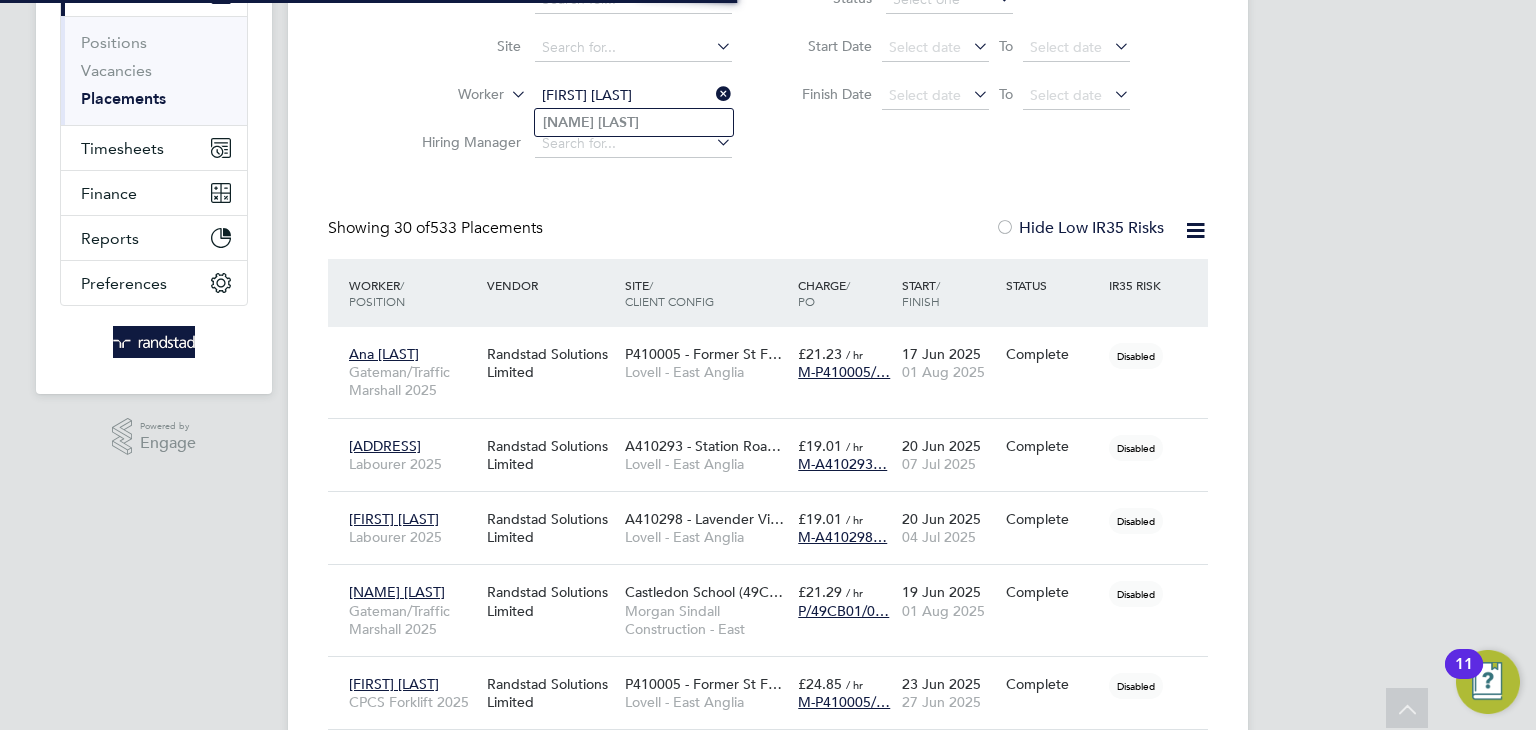 type on "George Fairley" 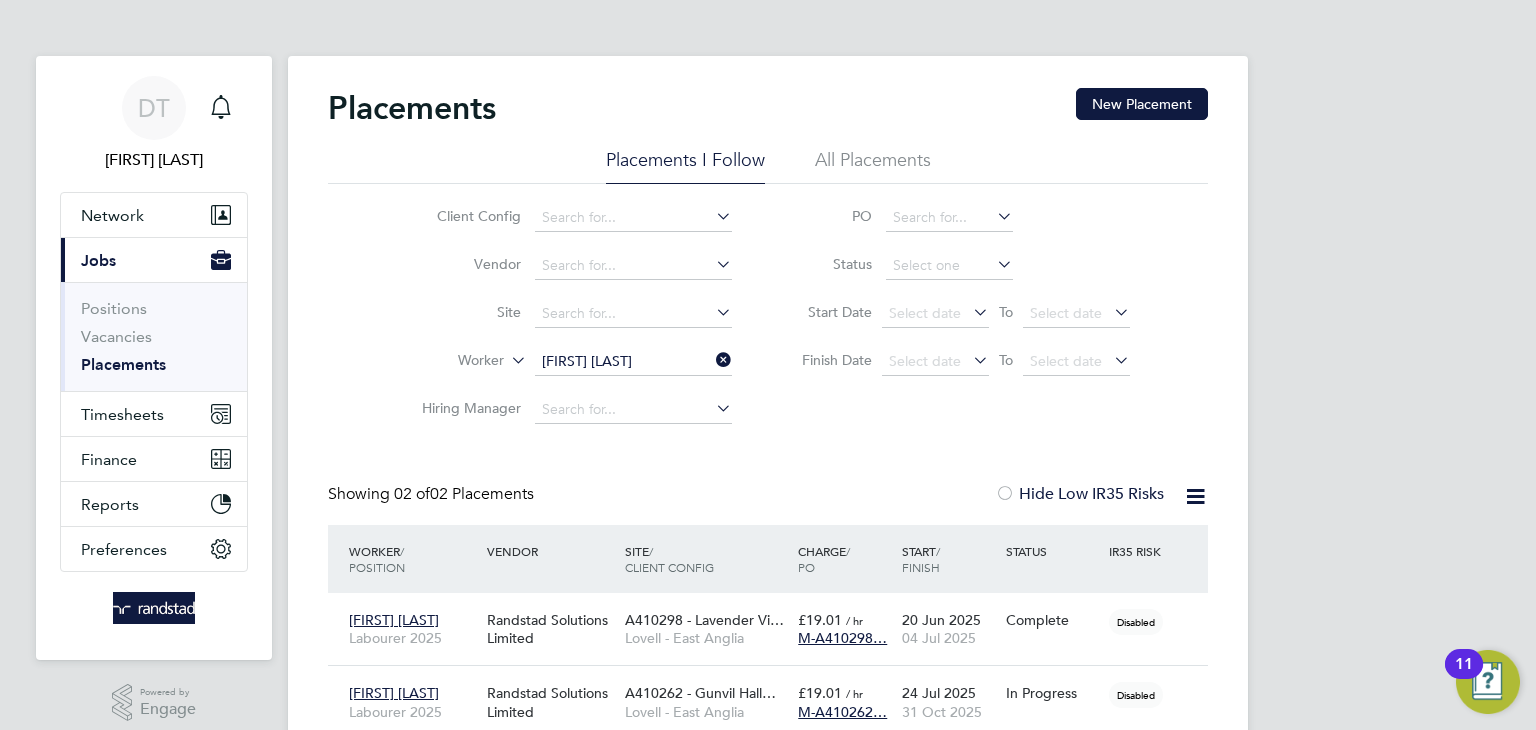 click 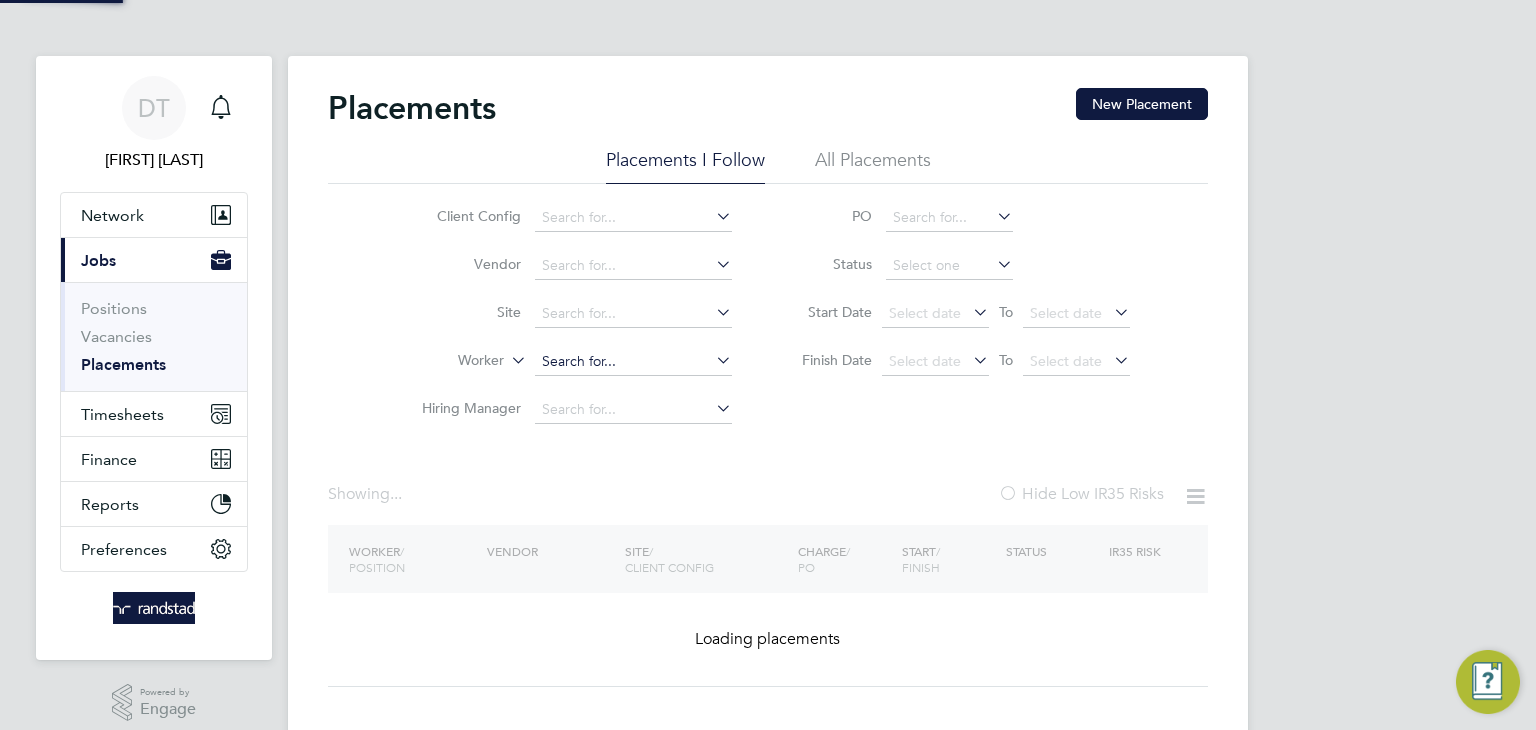 click 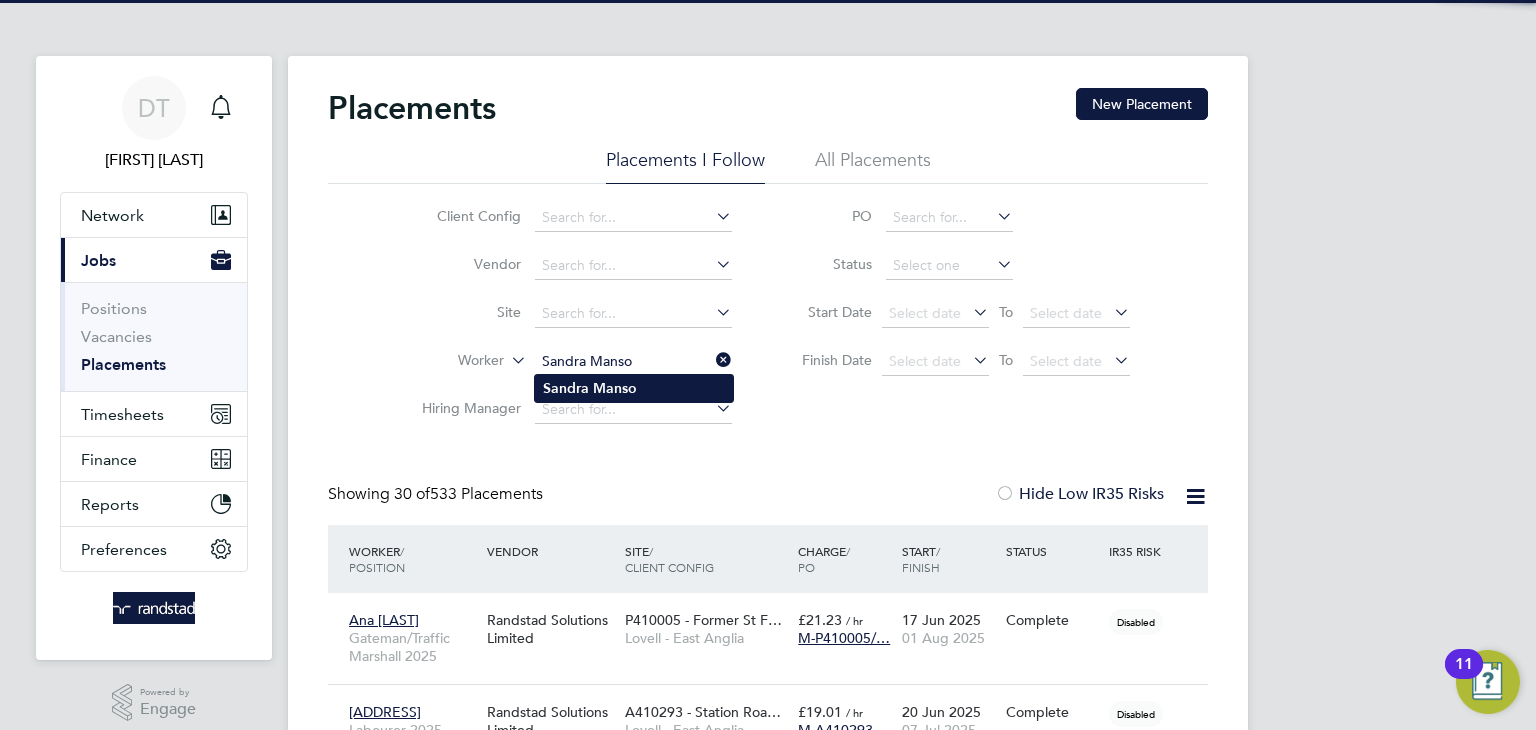 type on "Sandra Manso" 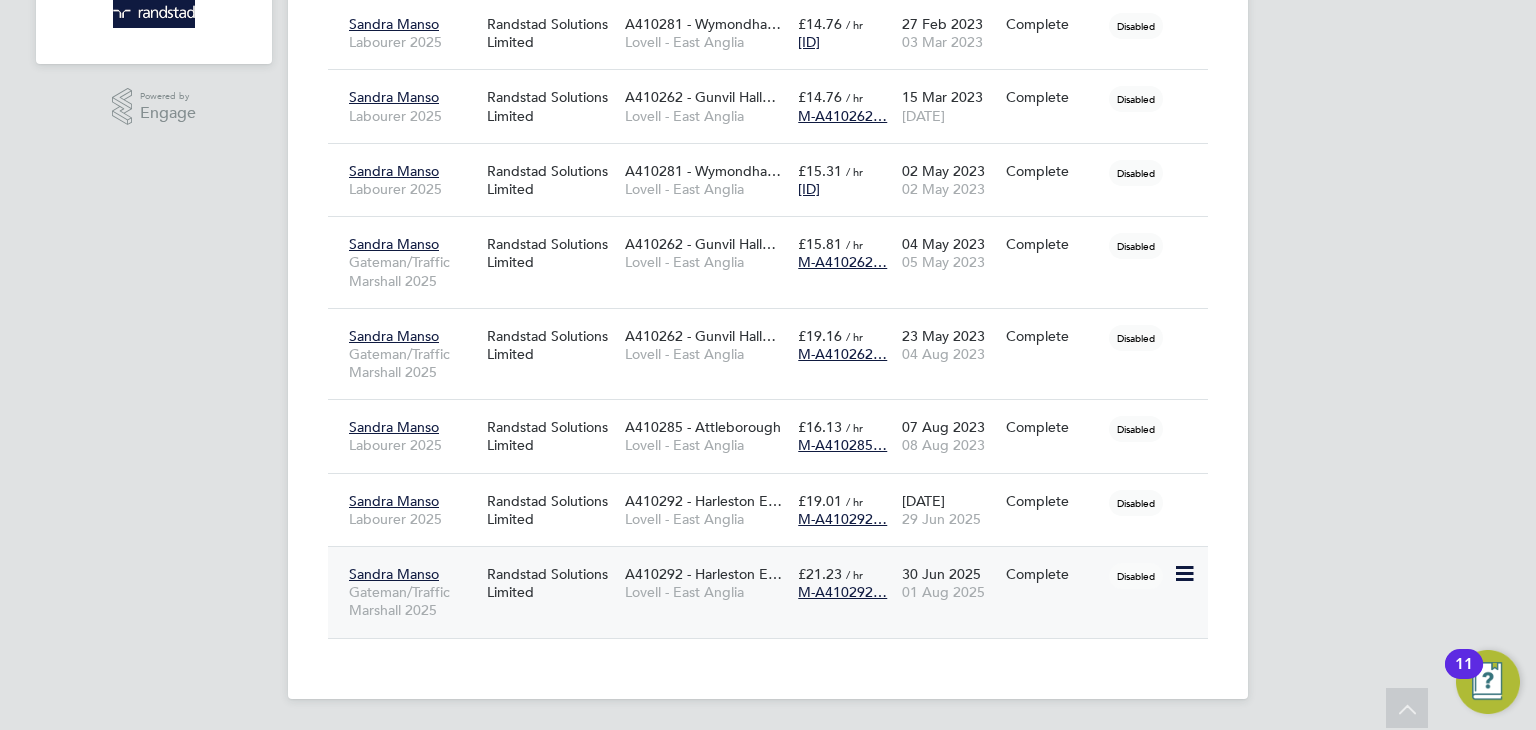 click on "Lovell - East Anglia" 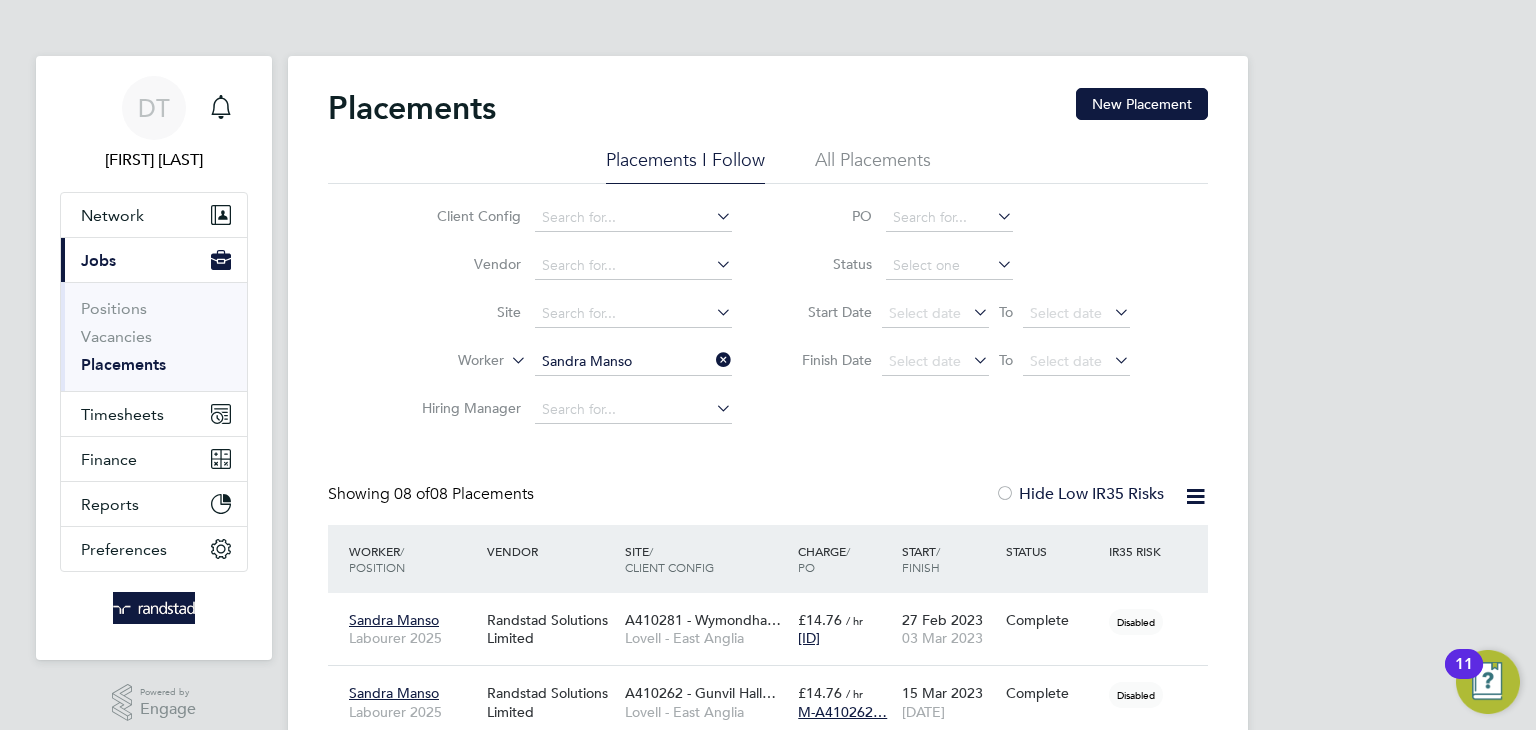 click 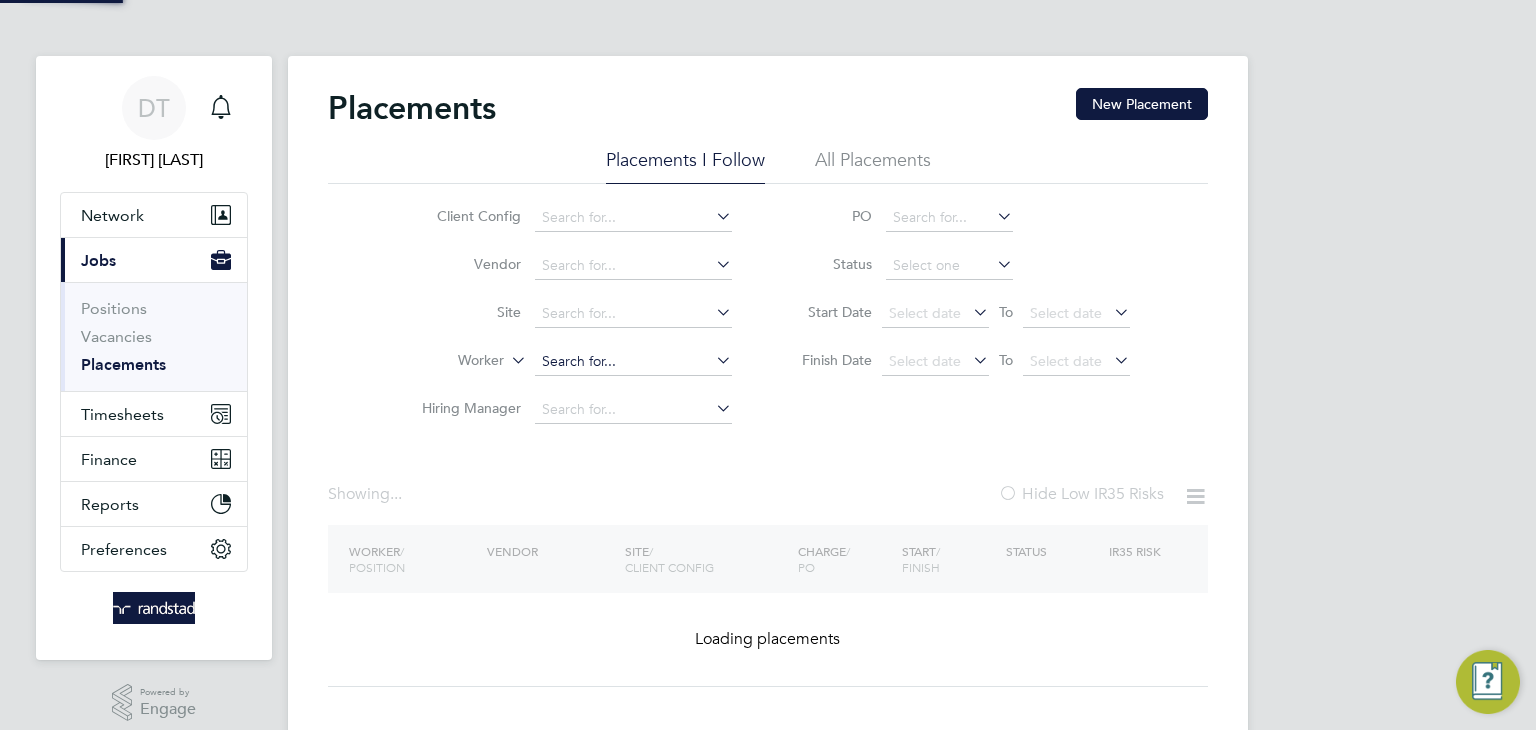 click 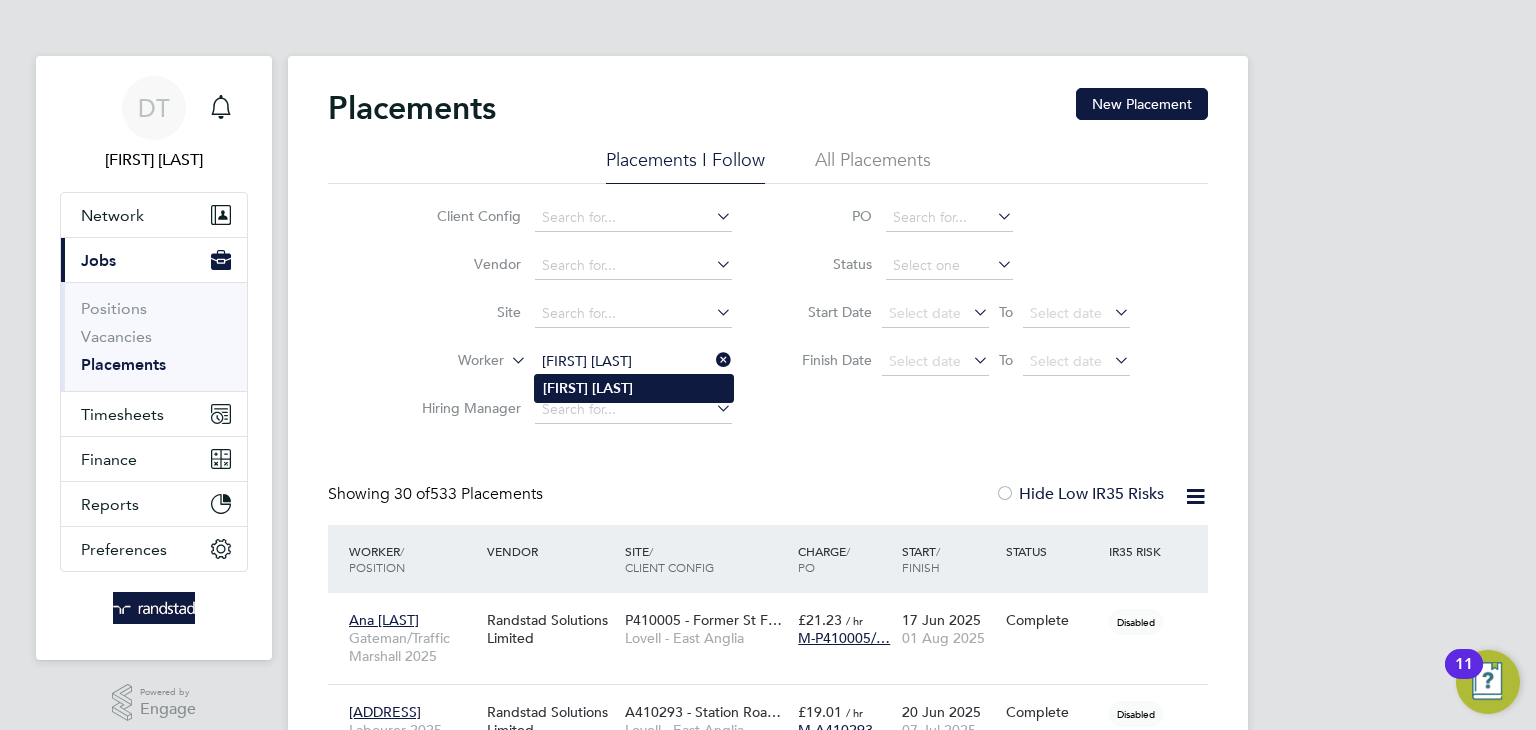 type on "[NAME] [NAME]" 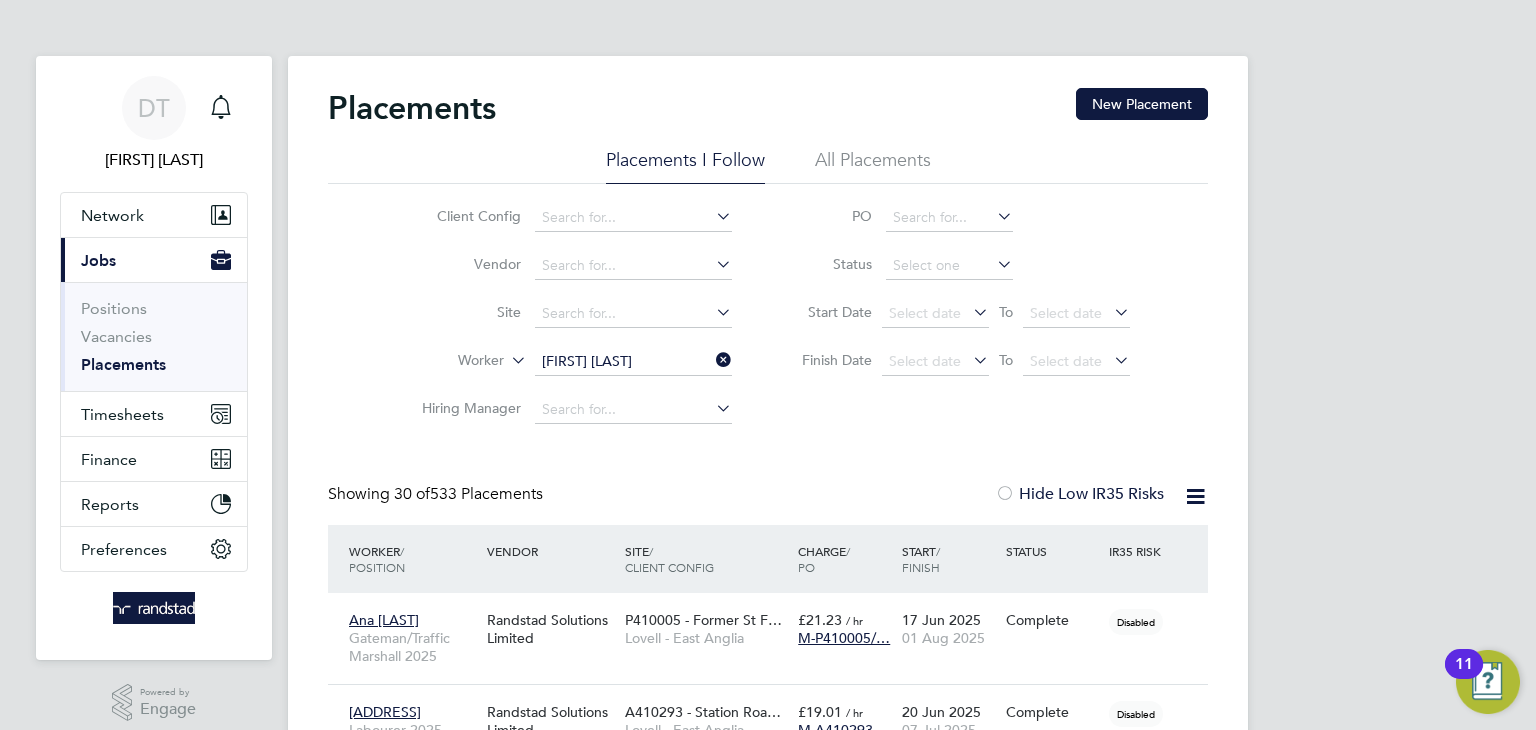 click on "Stephen" 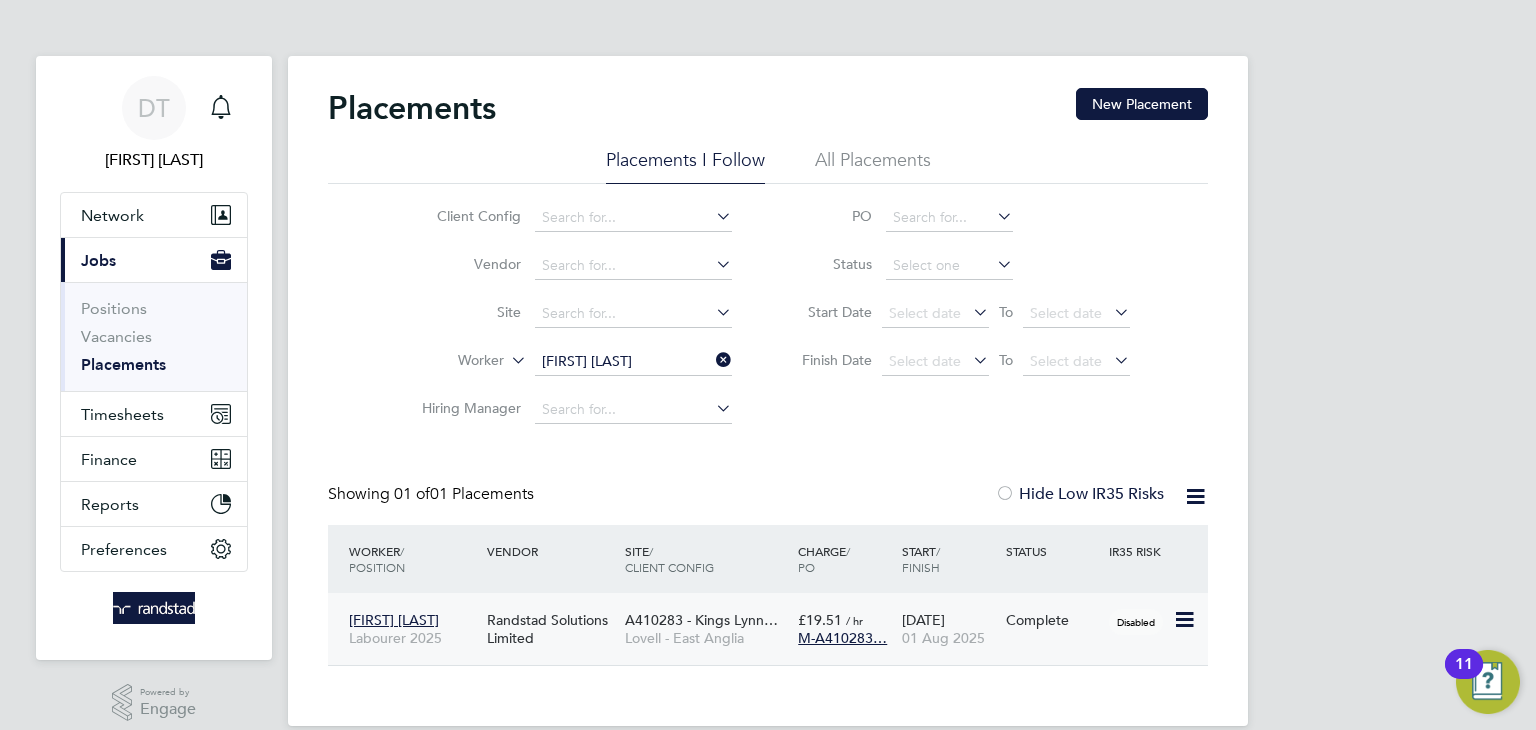click on "01 Aug 2025" 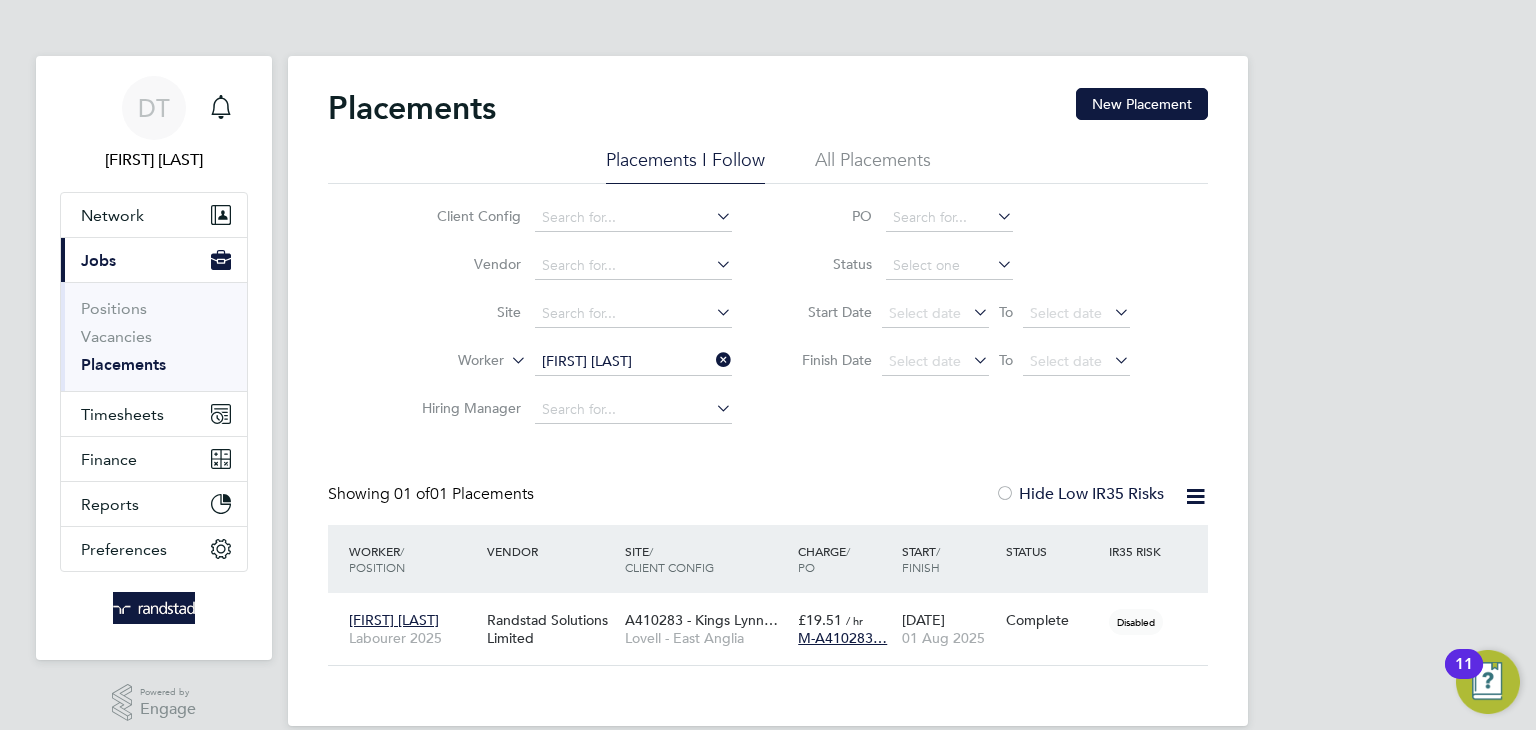 click 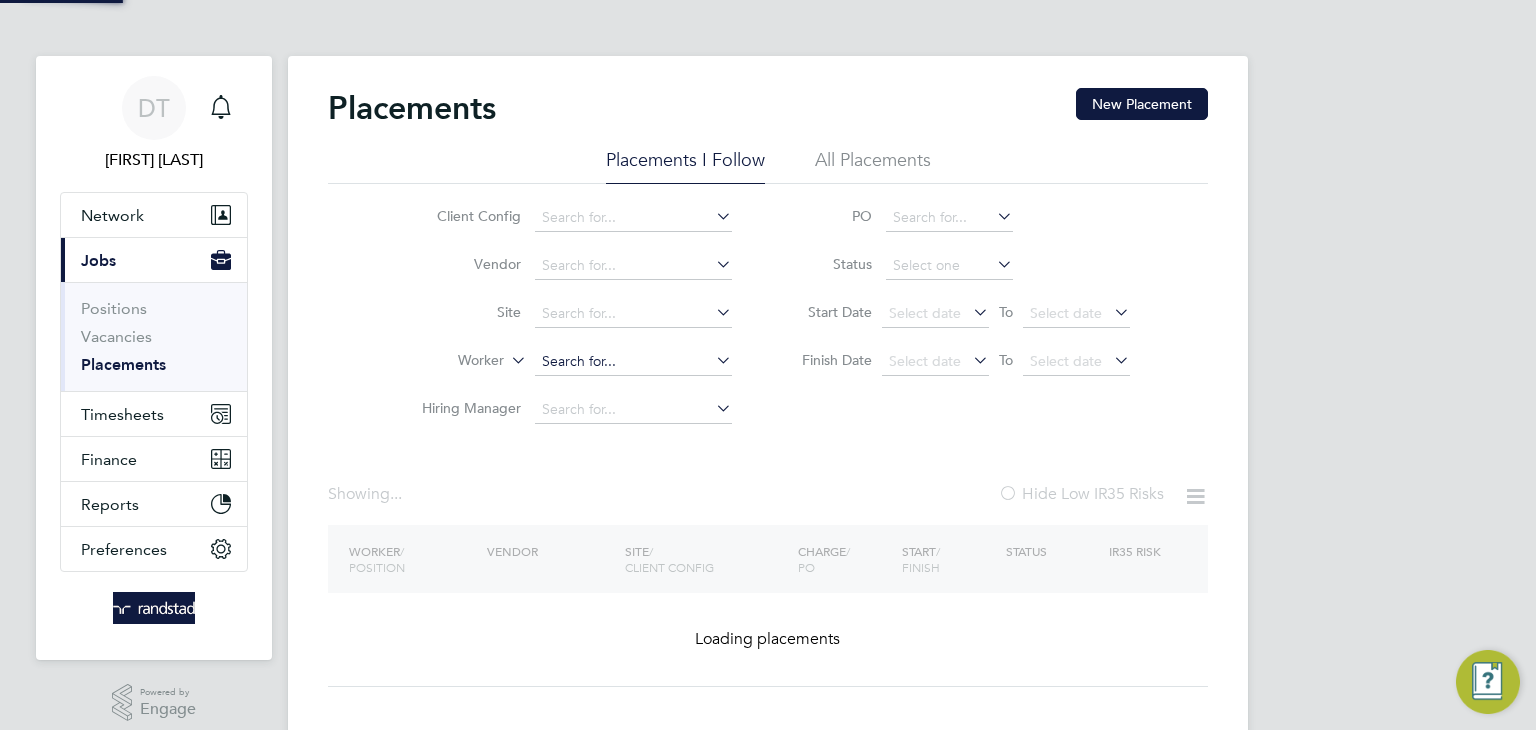 click 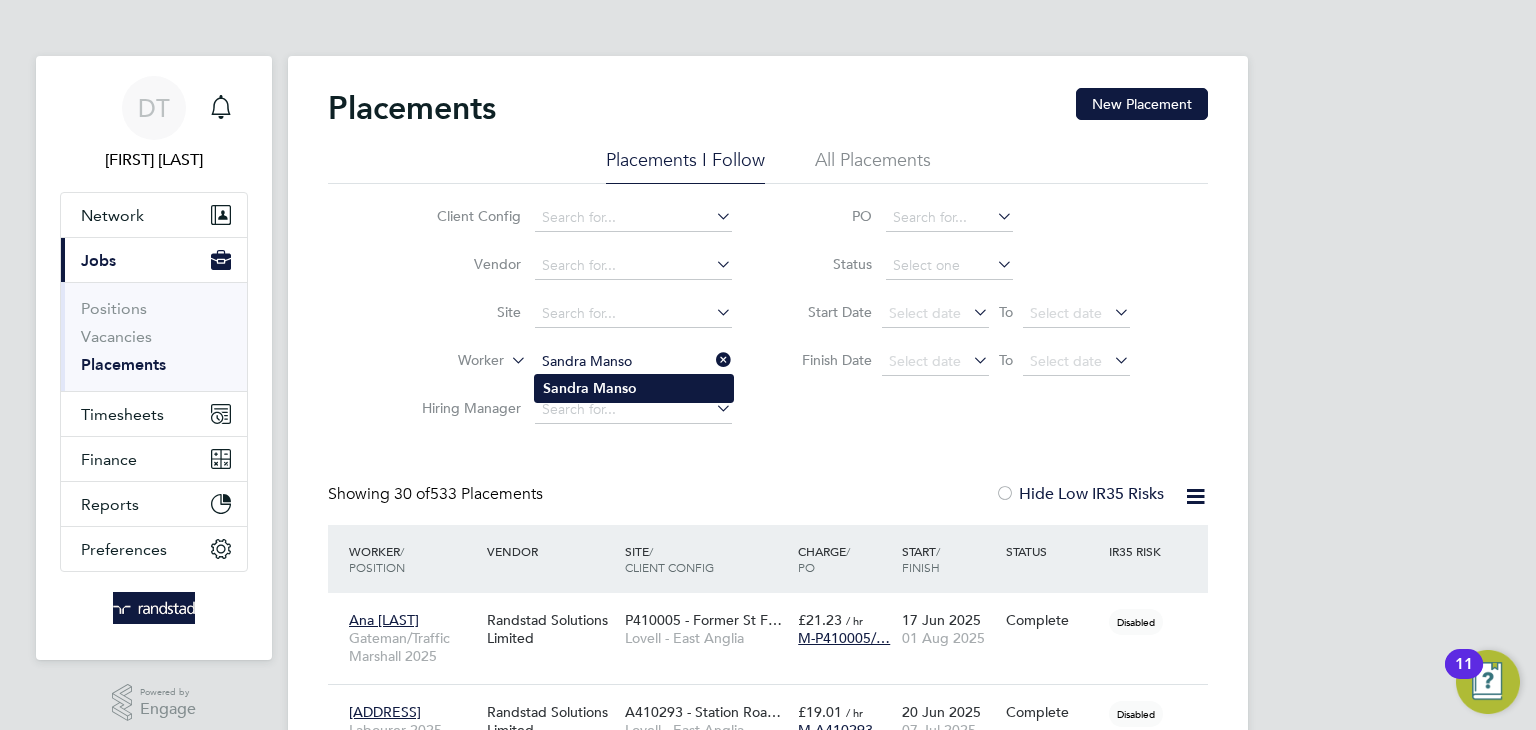 type on "Sandra Manso" 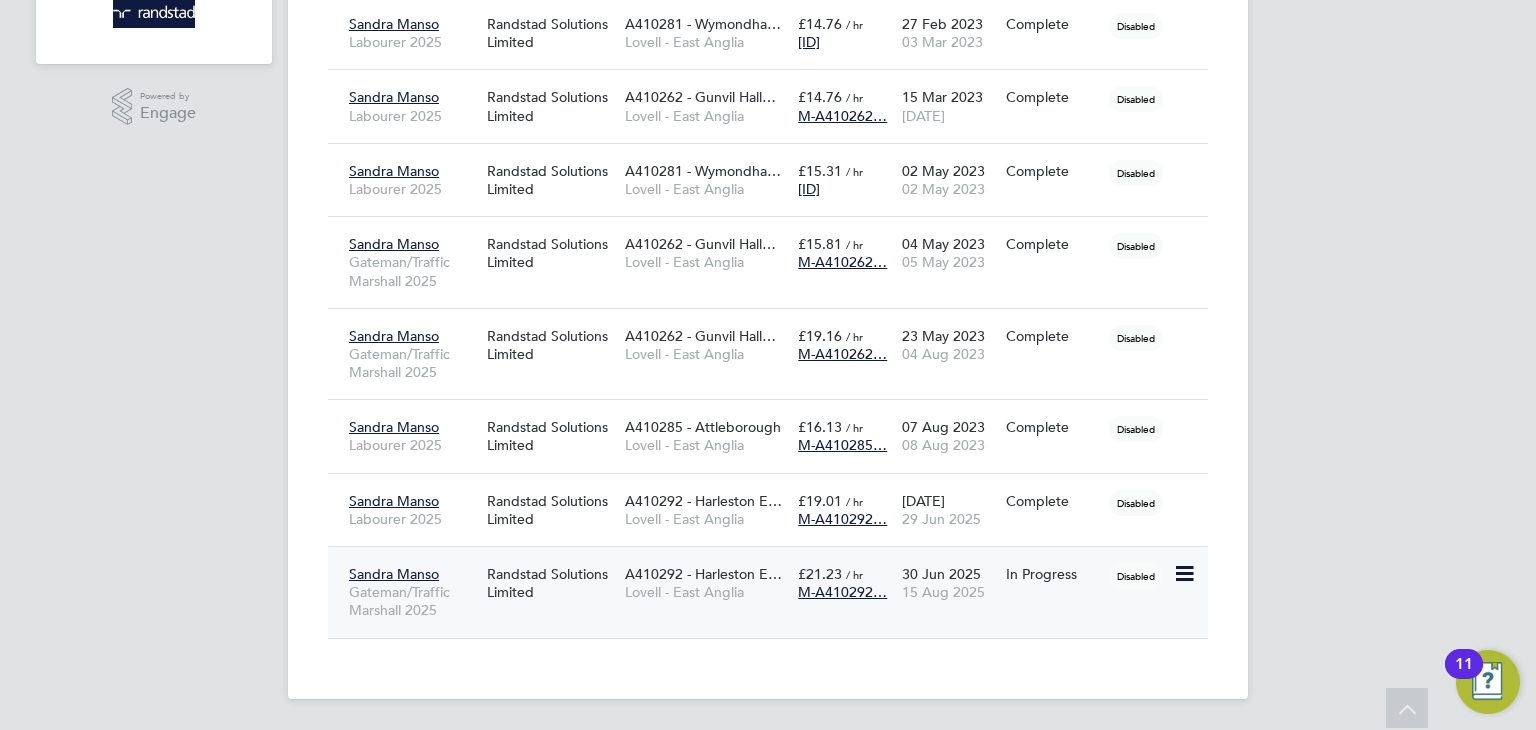 click on "Lovell - East Anglia" 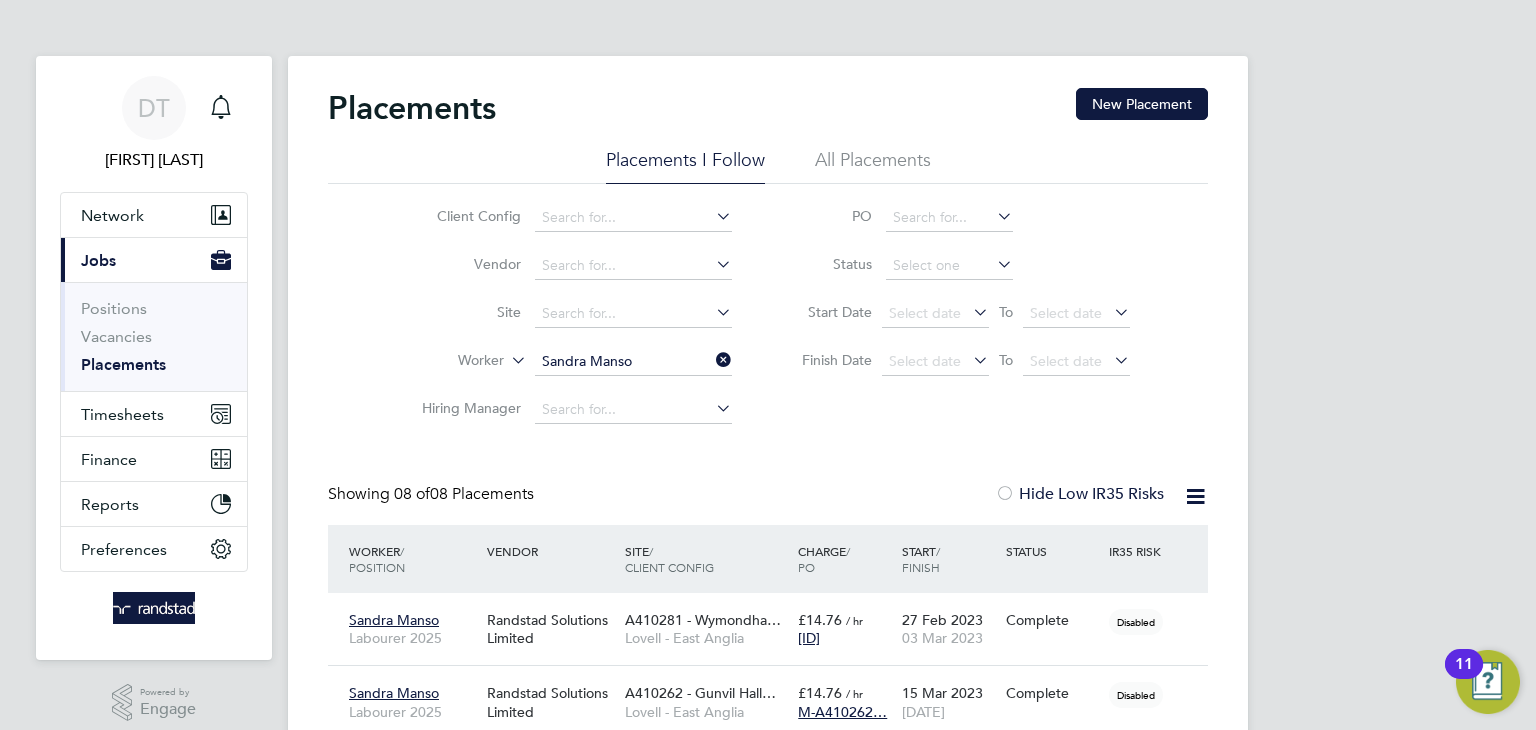 click 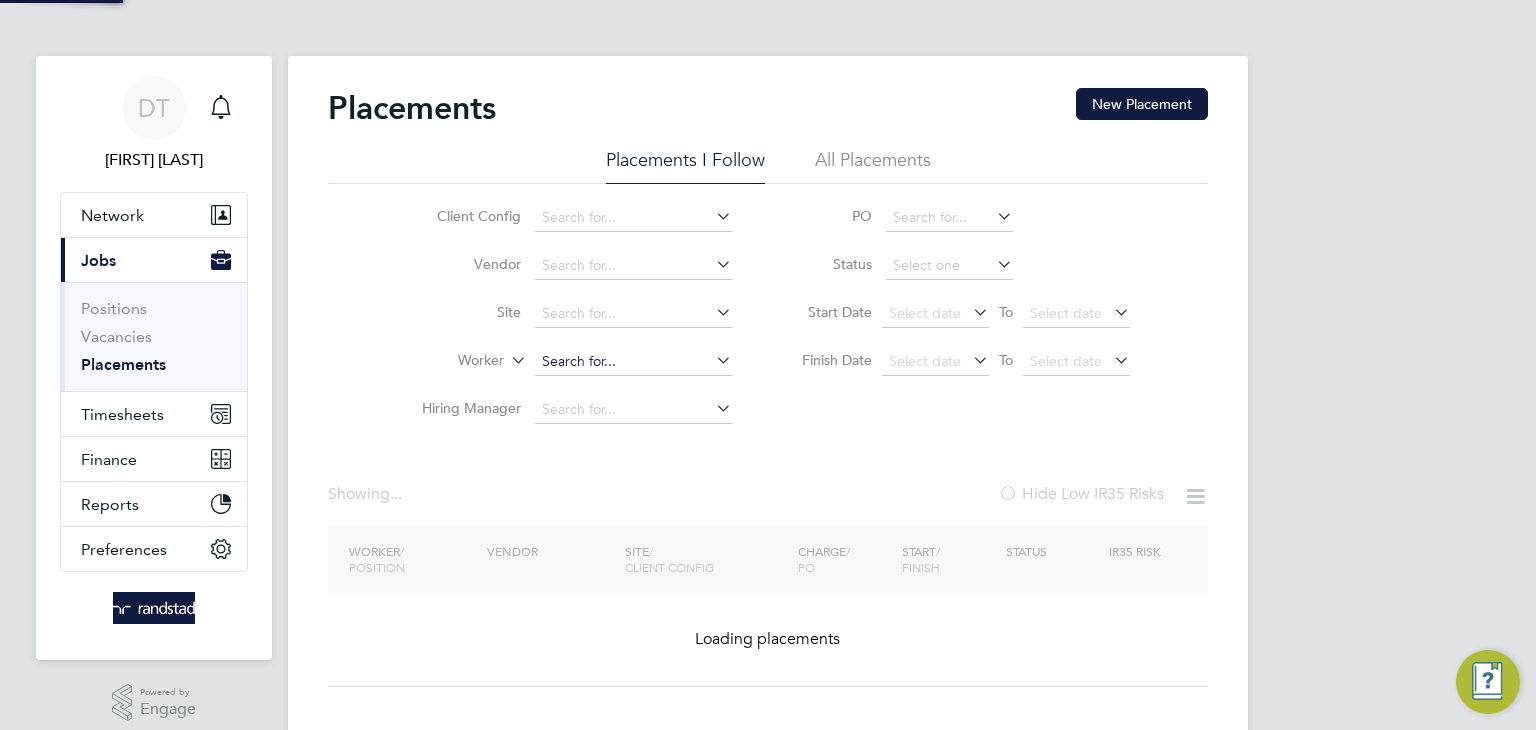 click 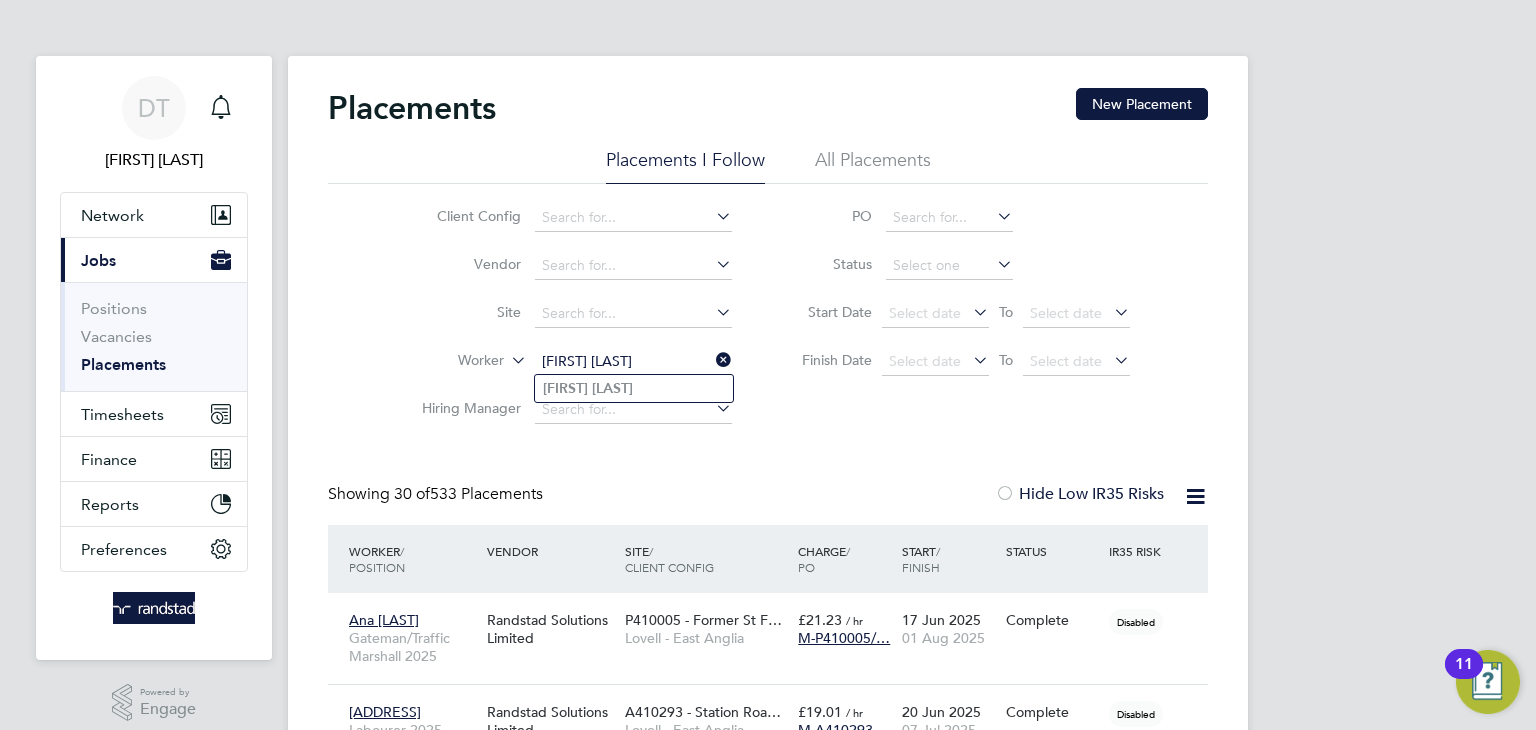 type on "Stephen Hawes" 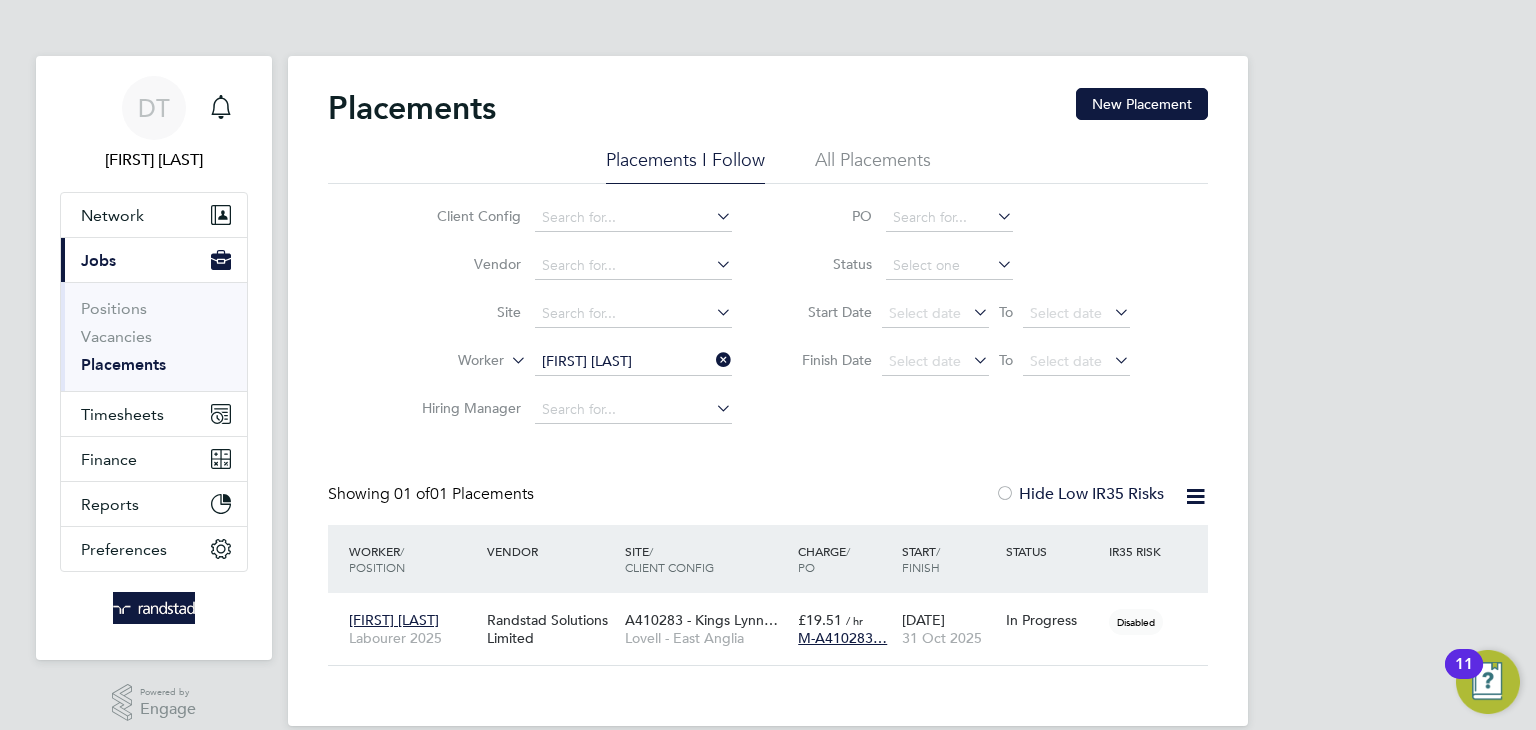 click 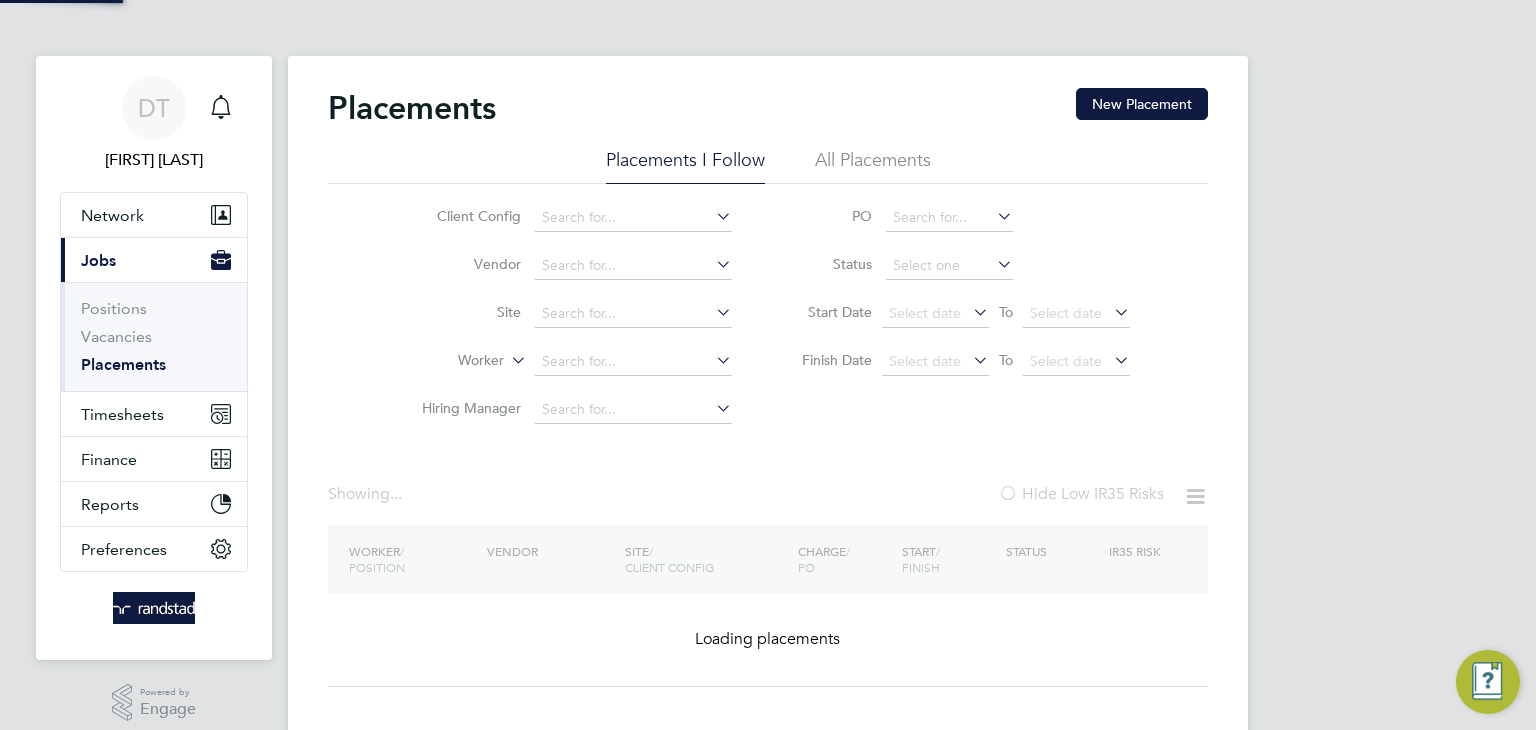 click on "Worker" 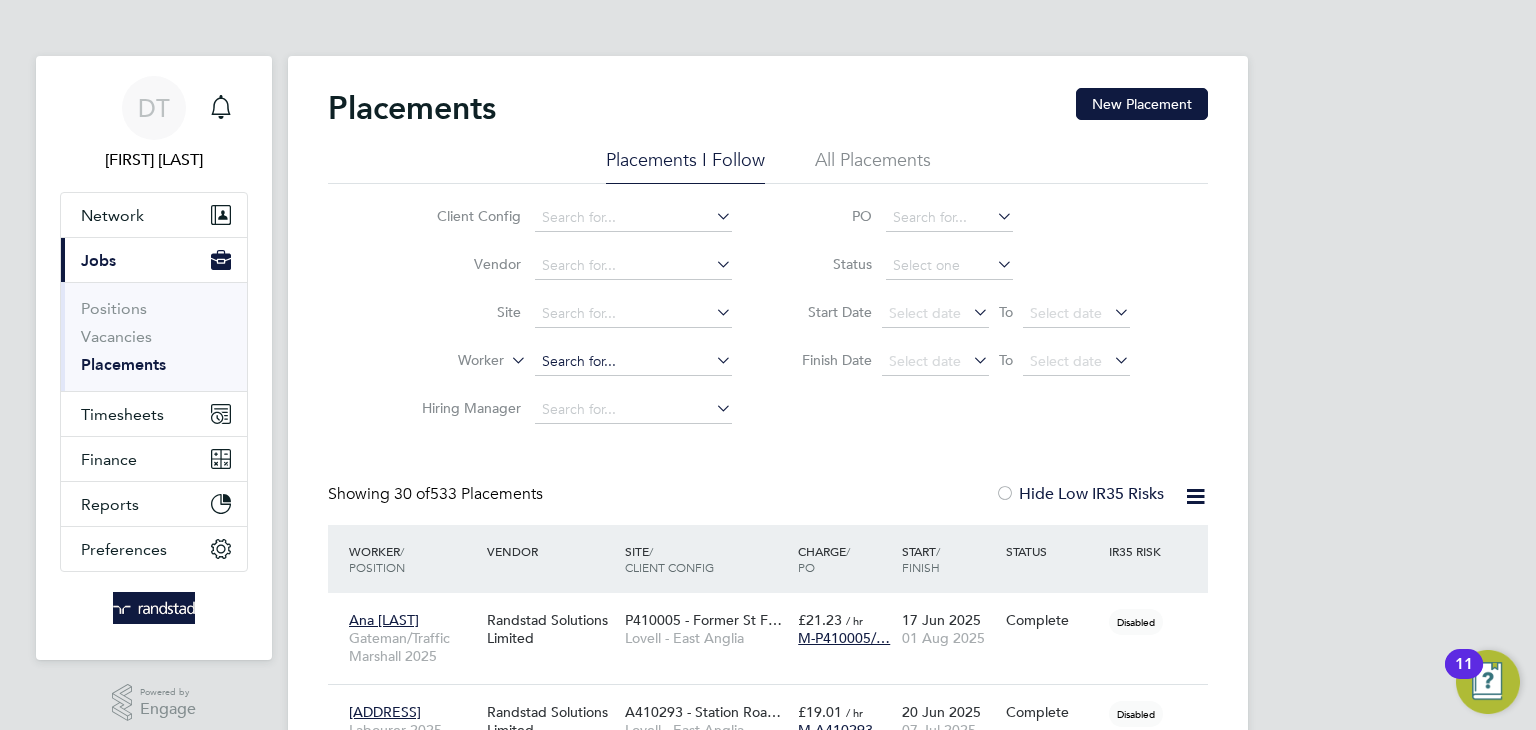 click 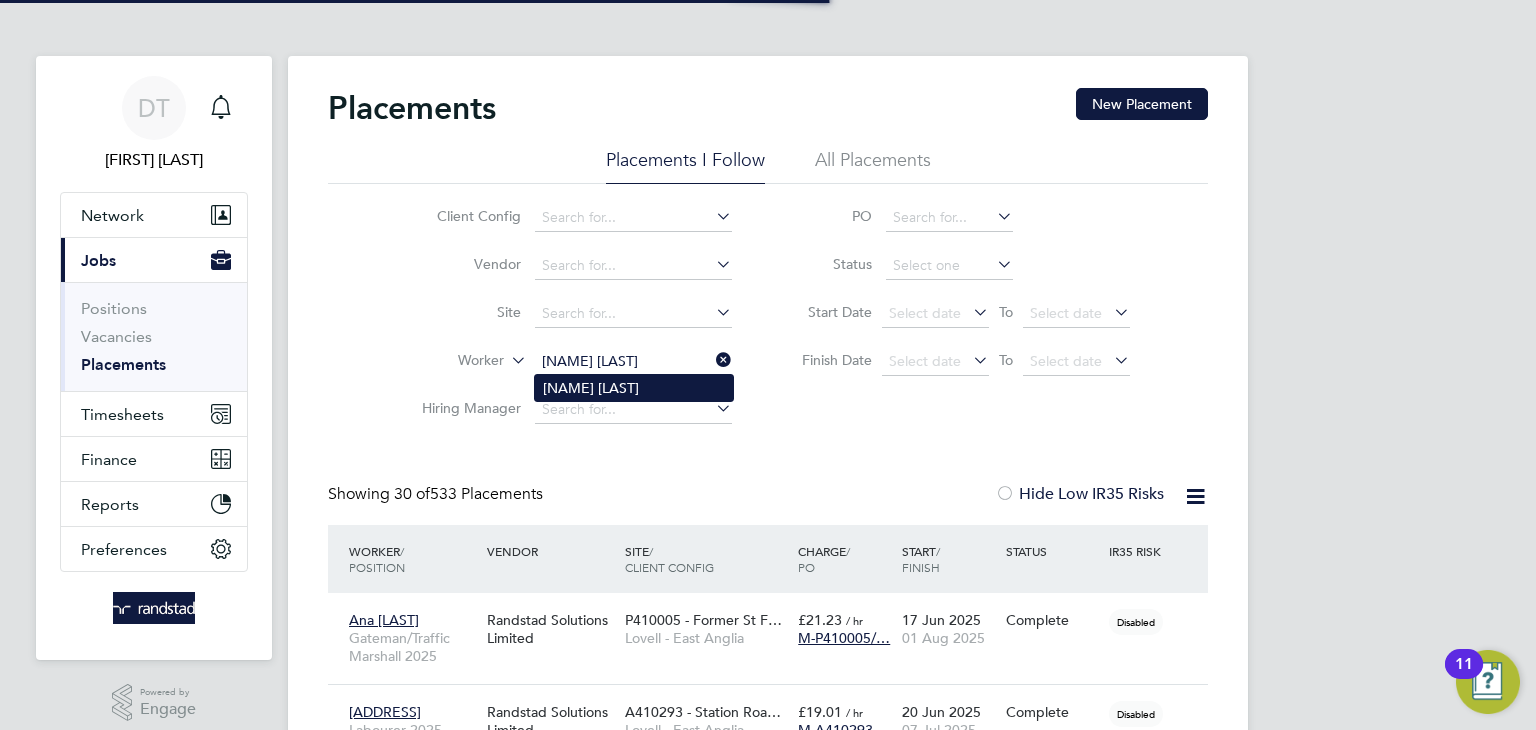 type on "[NAME] [LAST]" 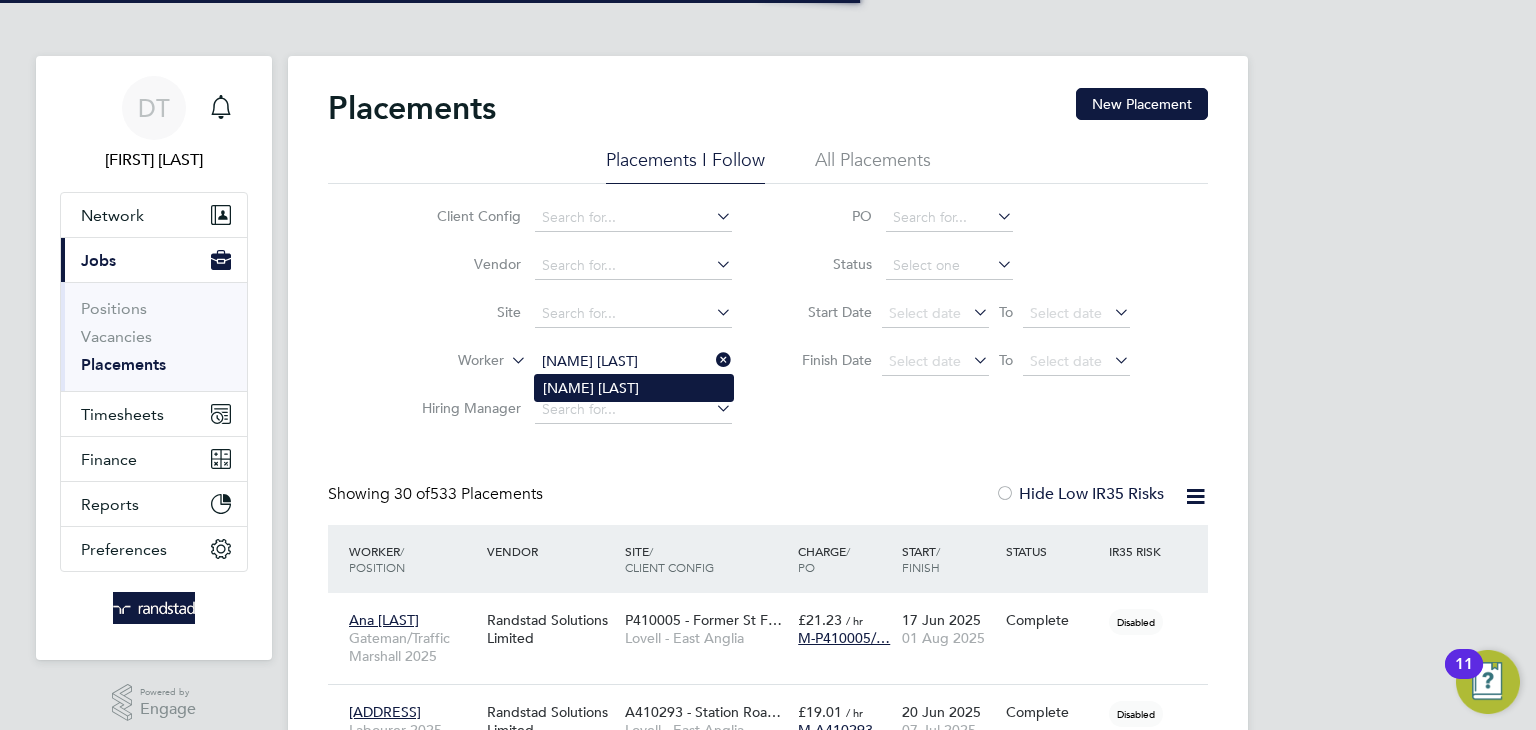 click on "[NAME] [LAST]" 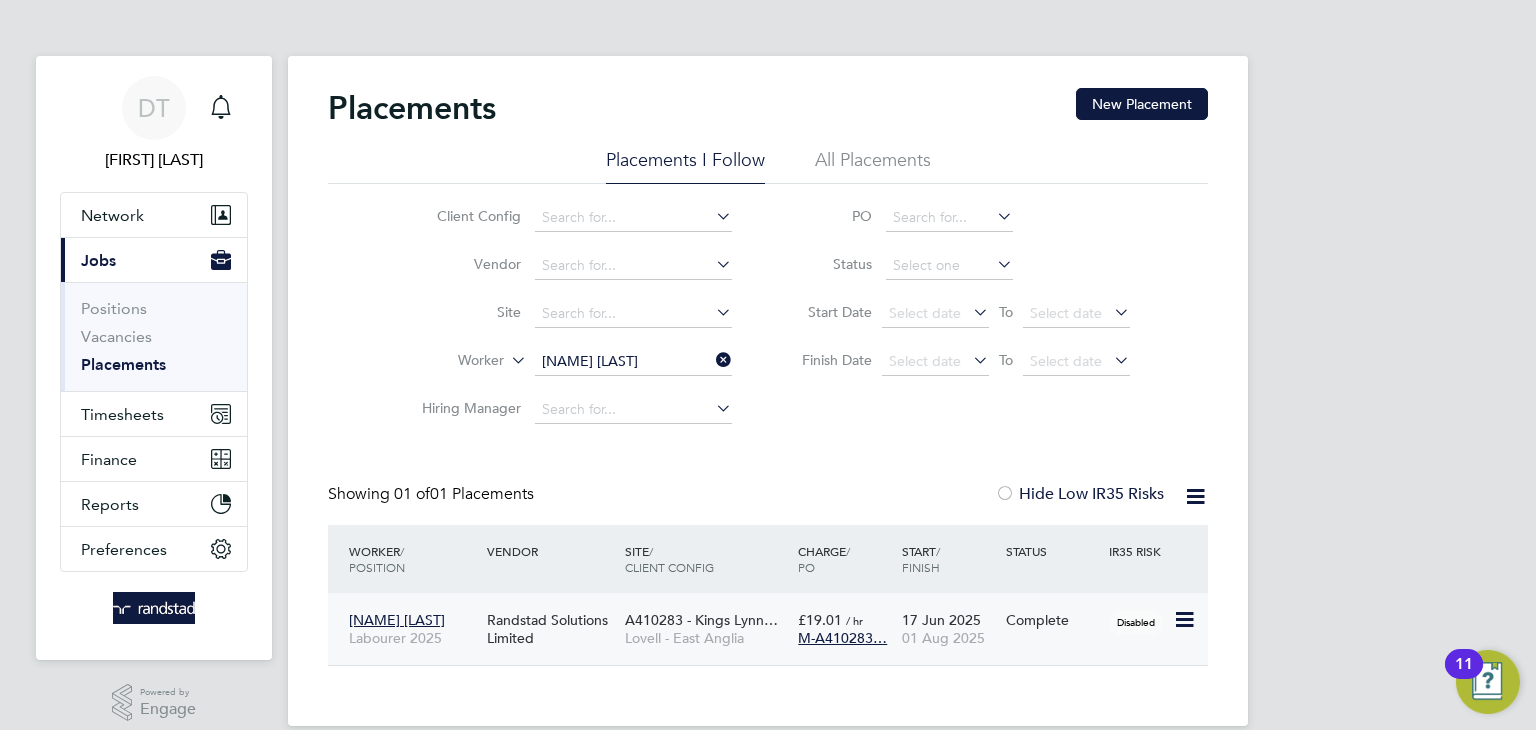 click on "01 Aug 2025" 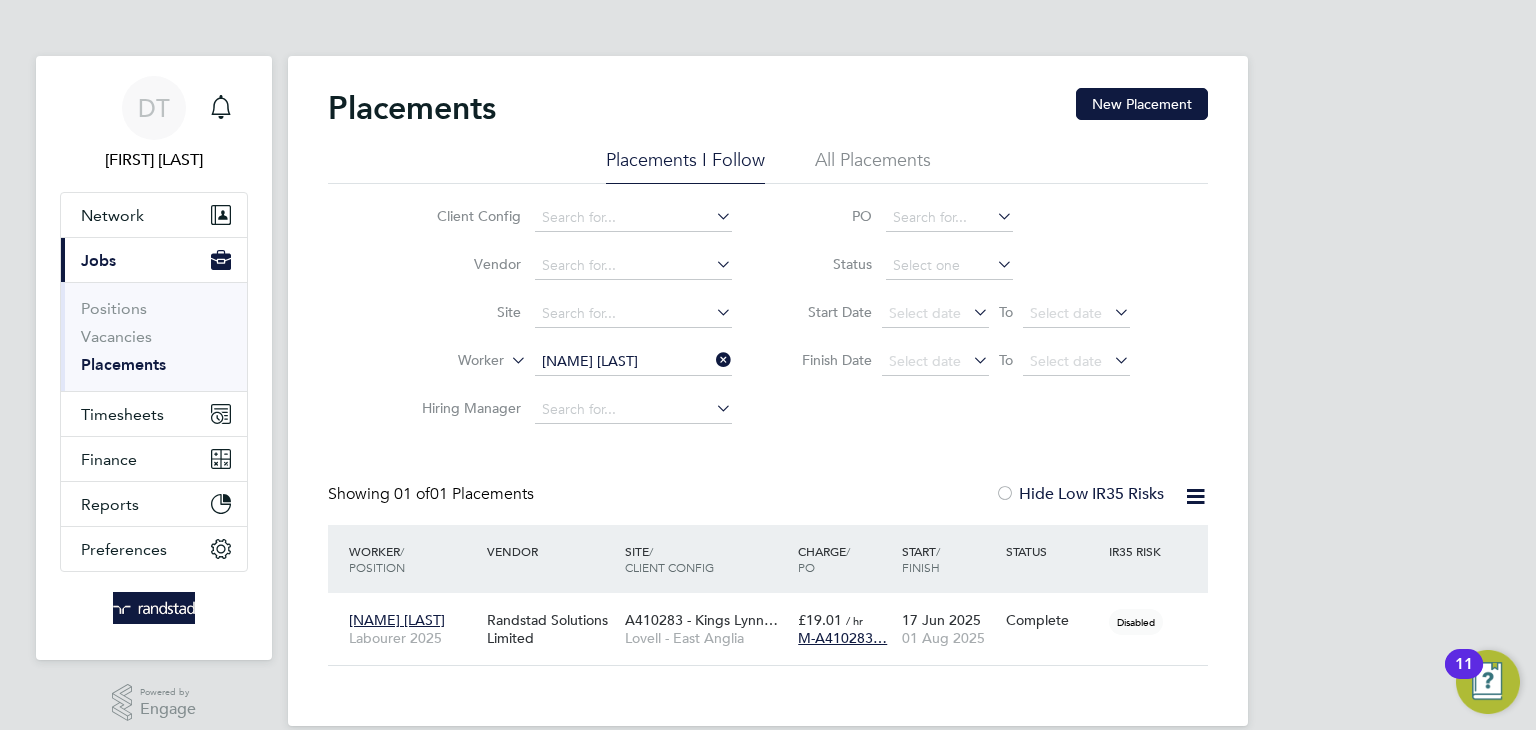 click 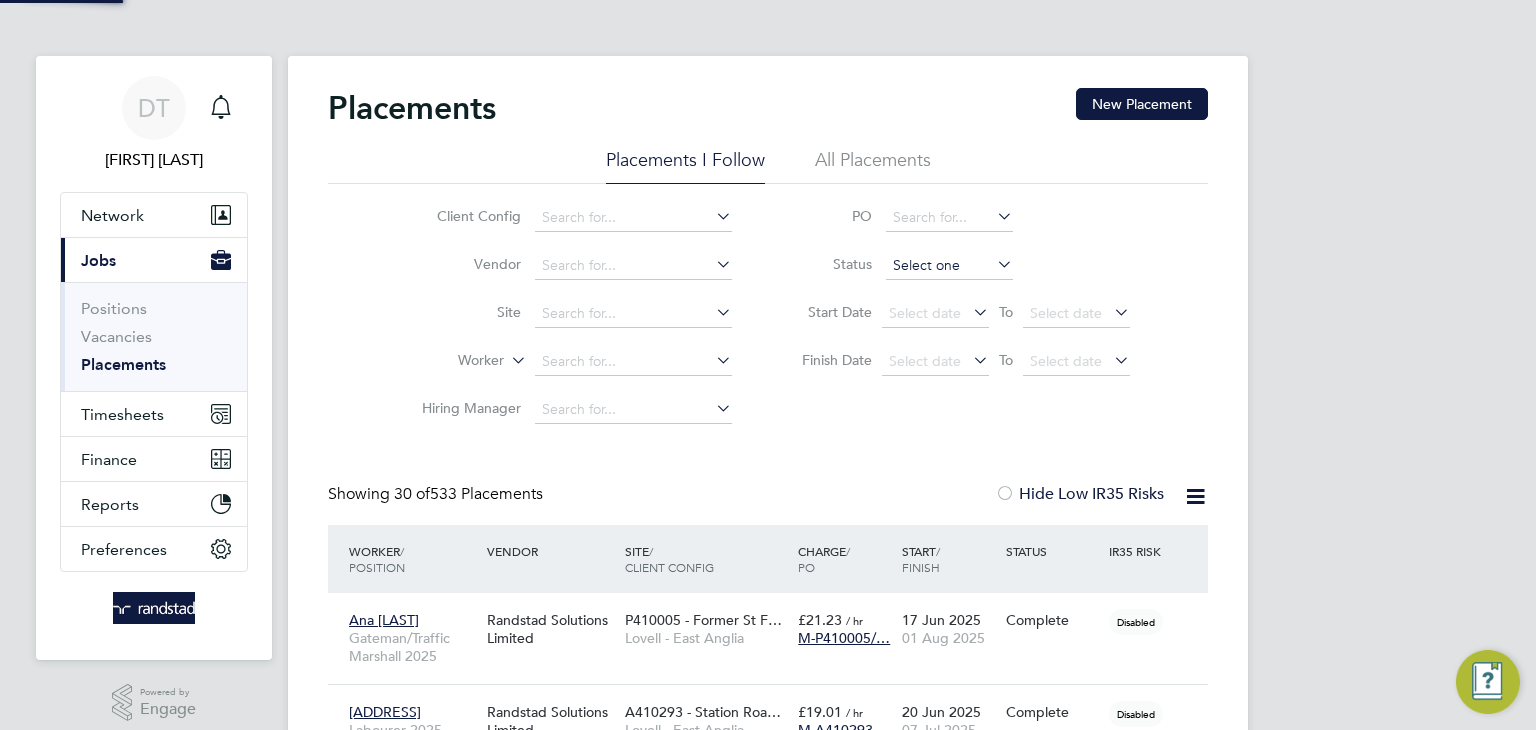 click 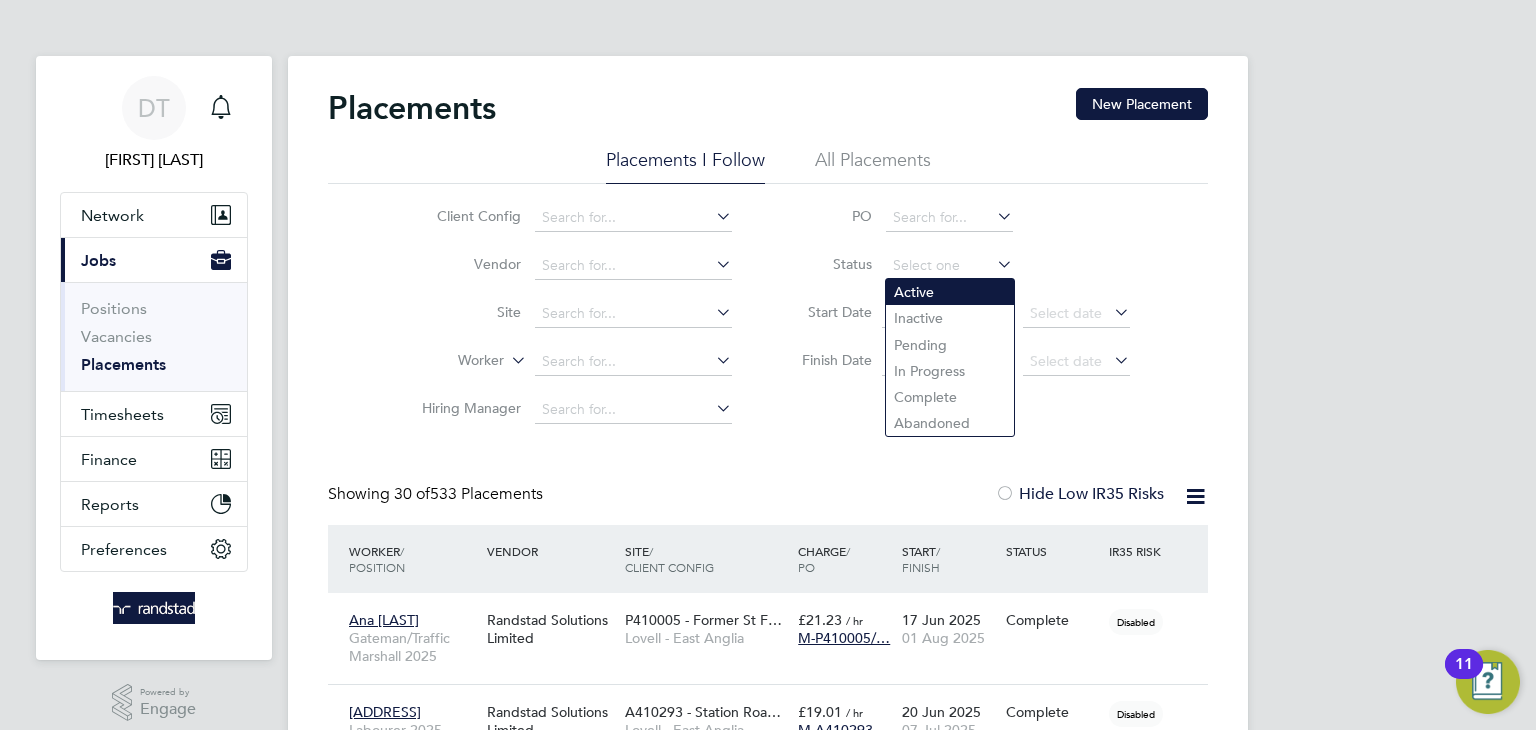 click on "Active" 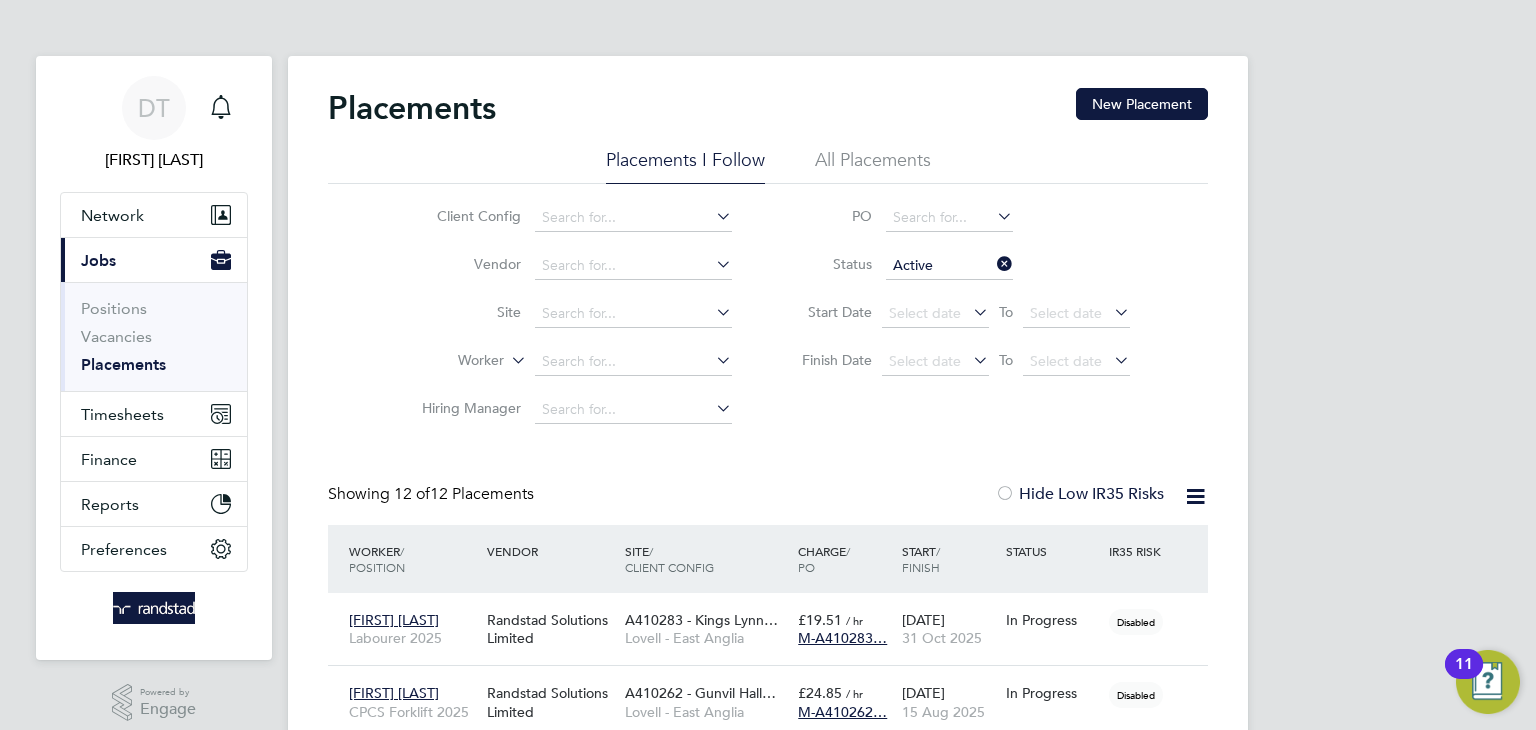 click 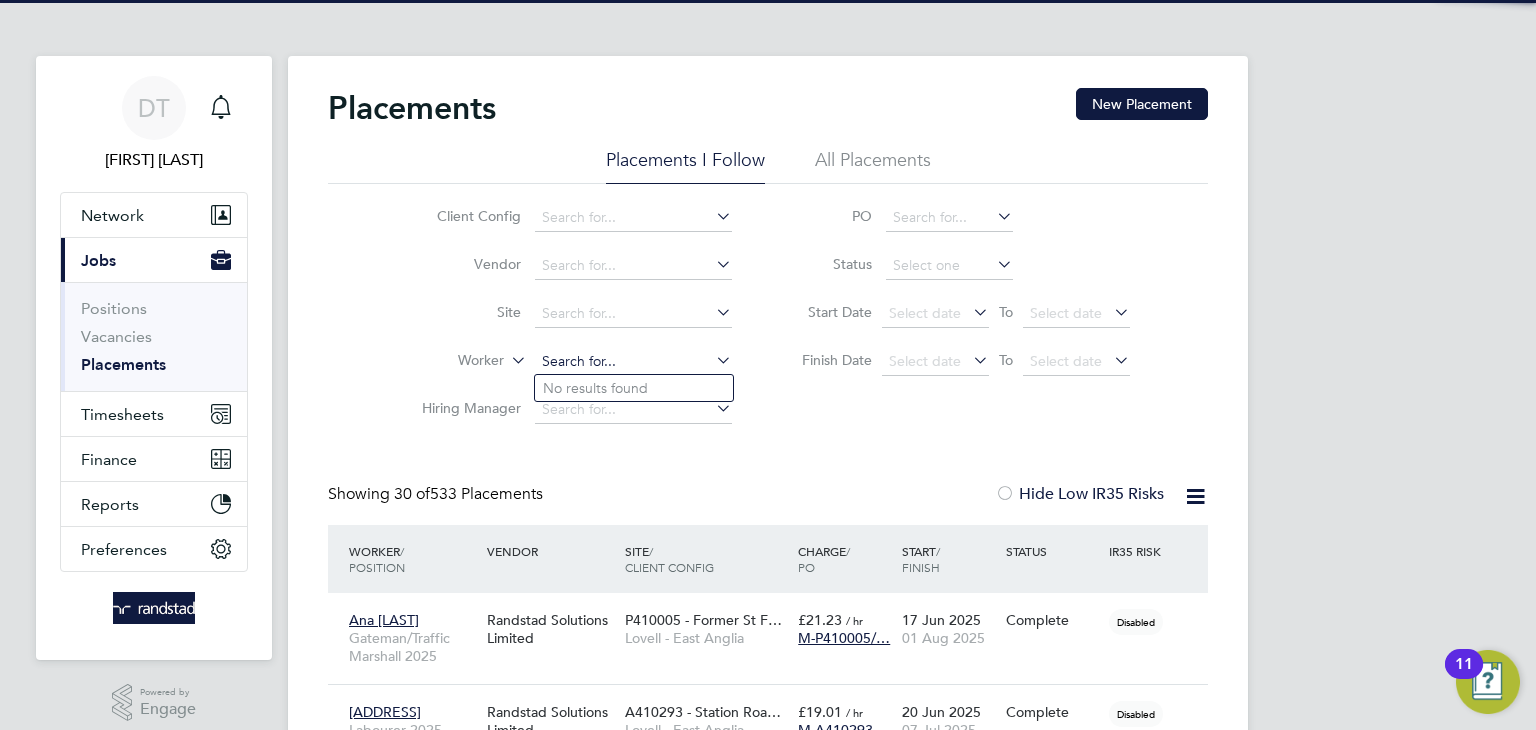 click 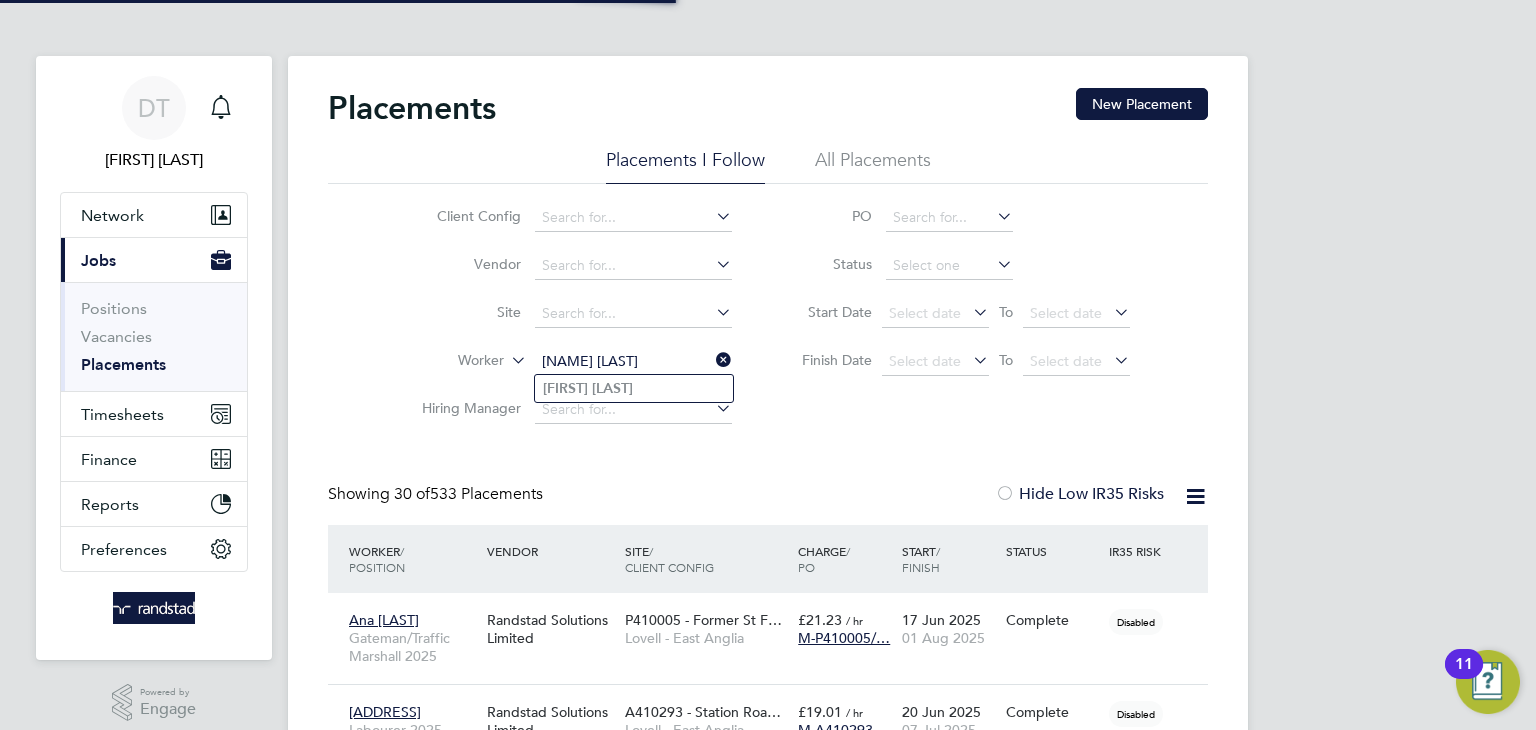 type on "[FIRST] [LAST]" 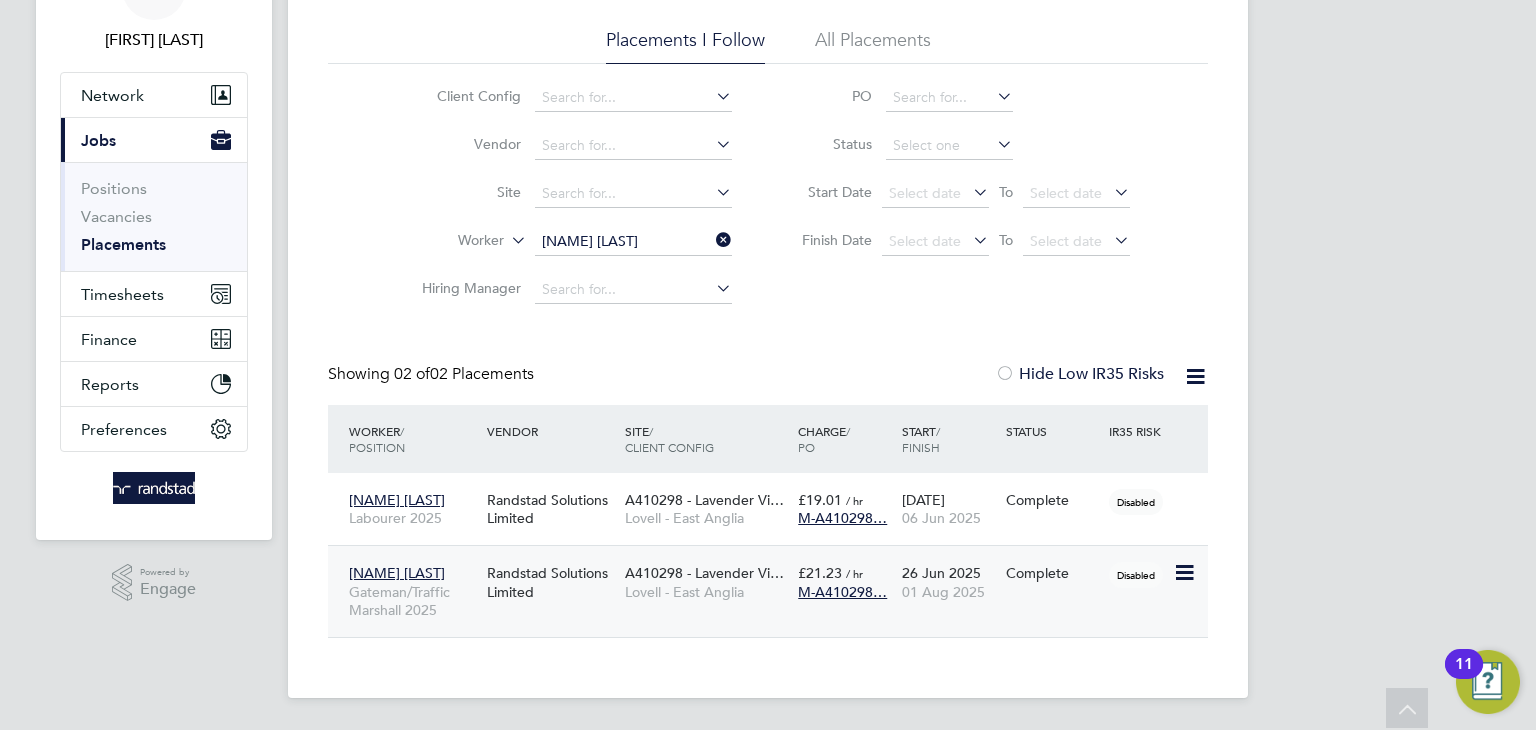 click on "01 Aug 2025" 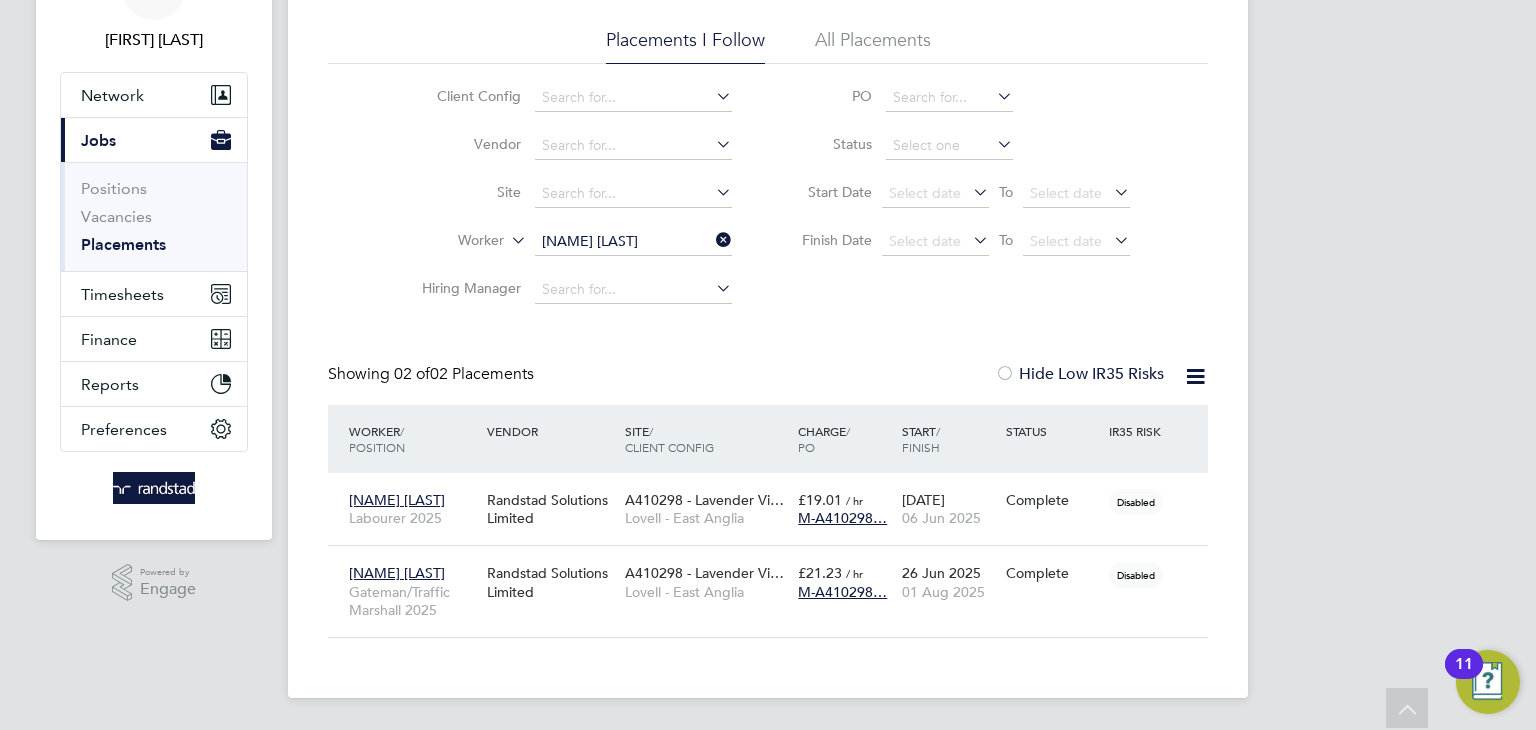 click 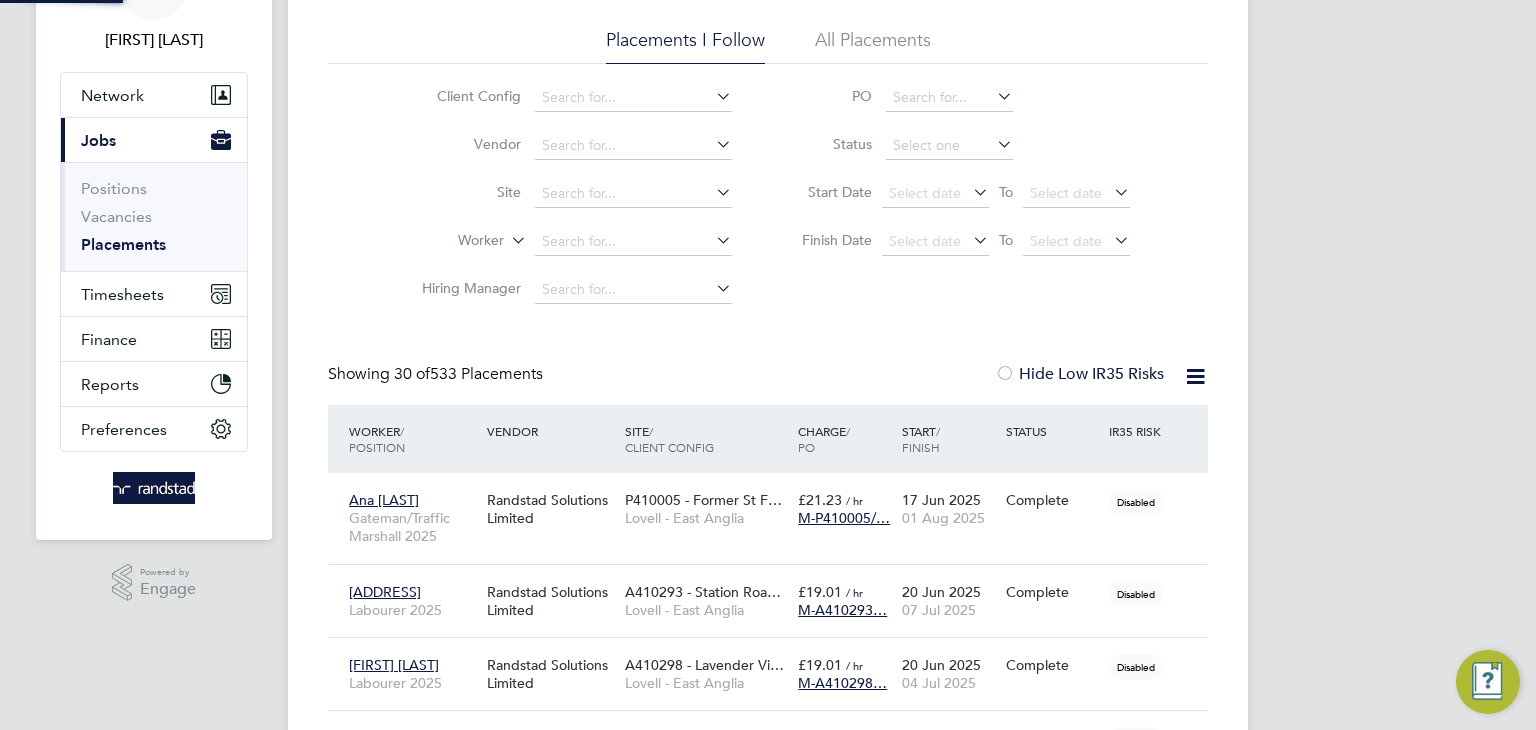 click on "Placements New Placement Placements I Follow All Placements Client Config   Vendor     Site     Worker     Hiring Manager   PO   Status   Start Date
Select date
To
Select date
Finish Date
Select date
To
Select date
Showing   30 of  533 Placements Hide Low IR35 Risks Worker  / Position Vendor Site / Client Config Charge  / PO Start  / Finish Status IR35 Risk Ana Paladuta Gateman/Traffic Marshall 2025 Randstad Solutions Limited P410005 - Former St F… Lovell - East Anglia £21.23   / hr M-P410005/… 17 Jun 2025 01 Aug 2025 Complete Disabled Markland Mills Labourer 2025 Randstad Solutions Limited A410293 - Station Roa… Lovell - East Anglia £19.01   / hr M-A410293… 20 Jun 2025 07 Jul 2025 Complete Disabled George Fairley Labourer 2025 Randstad Solutions Limited A410298 - Lavender Vi… Lovell - East Anglia £19.01   / hr M-A410298… 20 Jun 2025 04 Jul 2025 Complete Disabled Gelu Stanoiu Gateman/Traffic Marshall 2025 Randstad Solutions Limited £21.29   / hr" 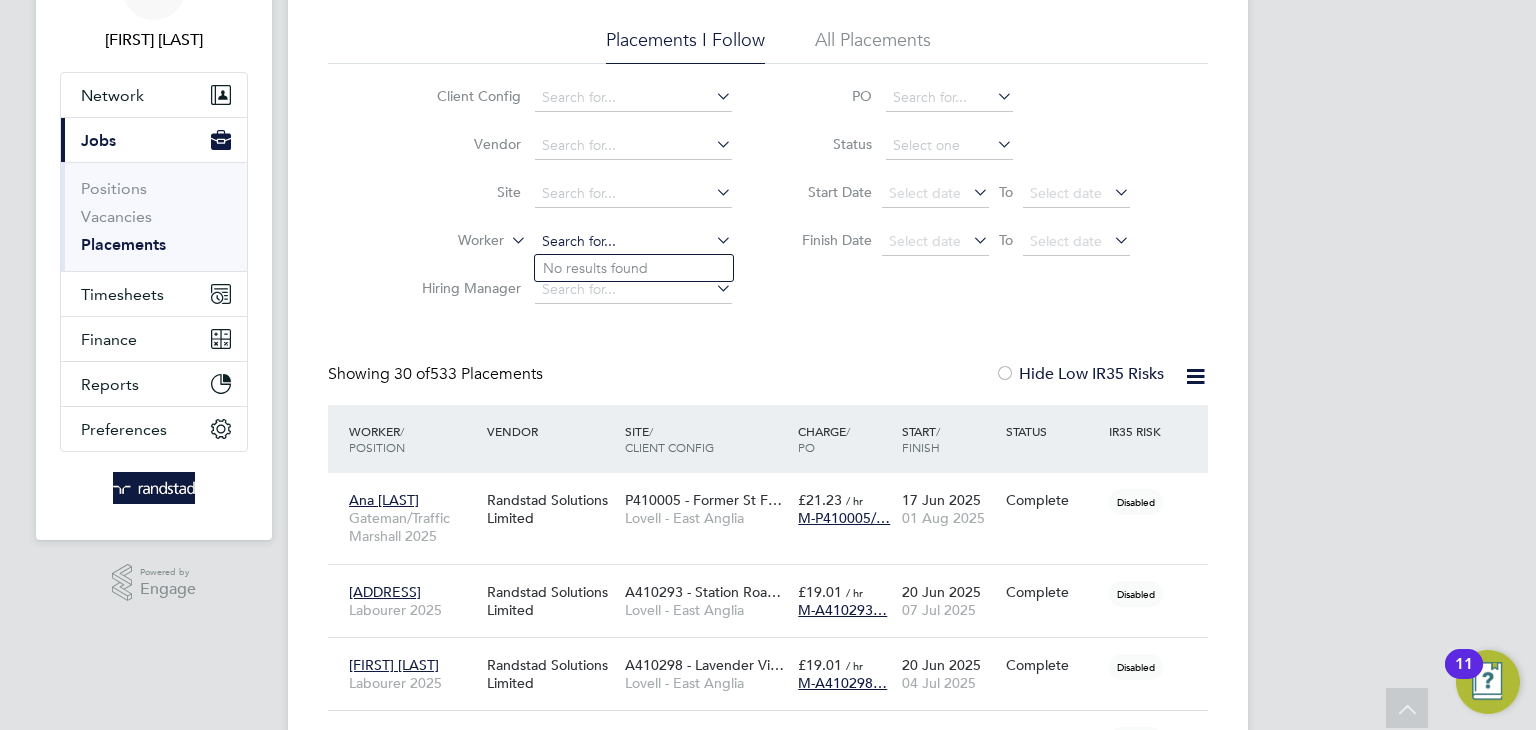 click 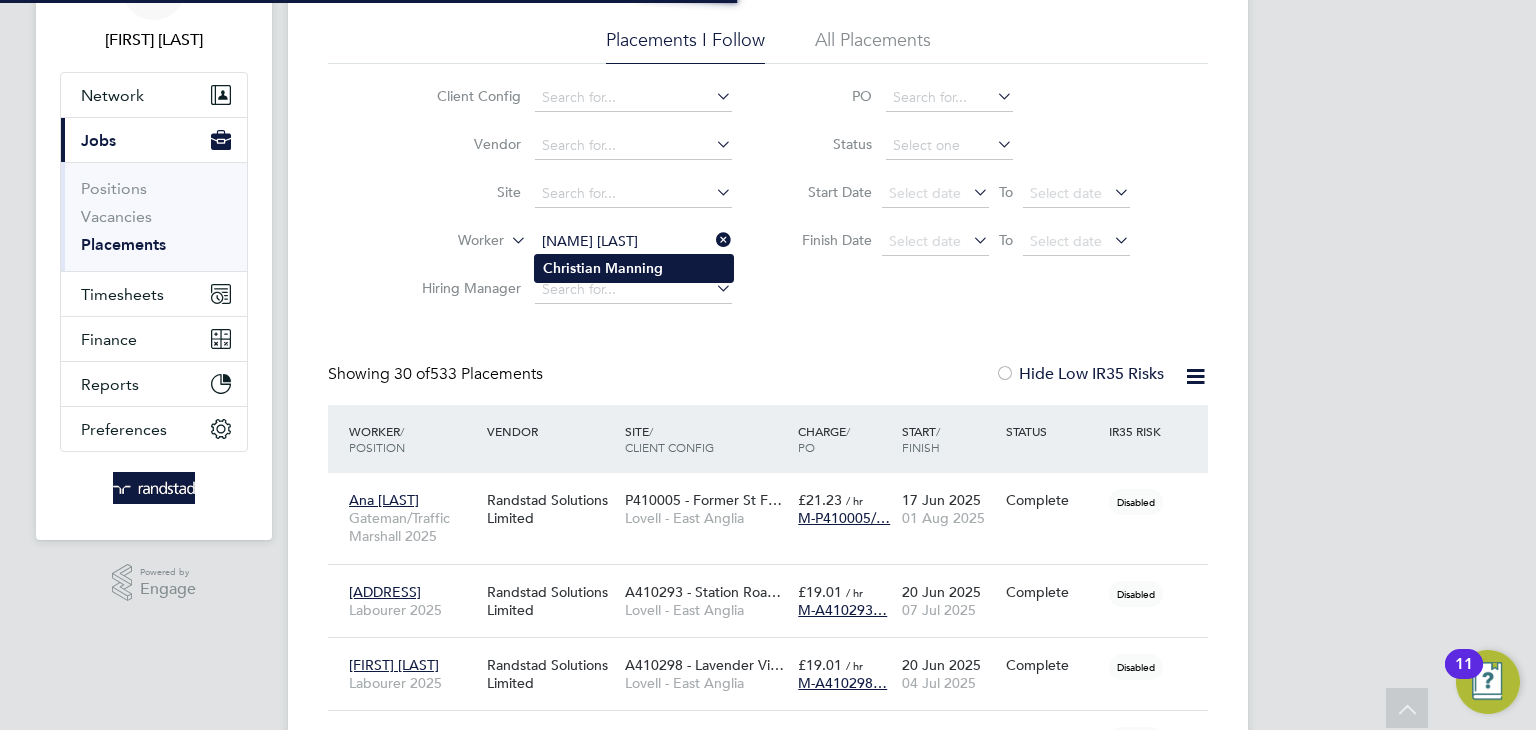 type on "Christian Manning" 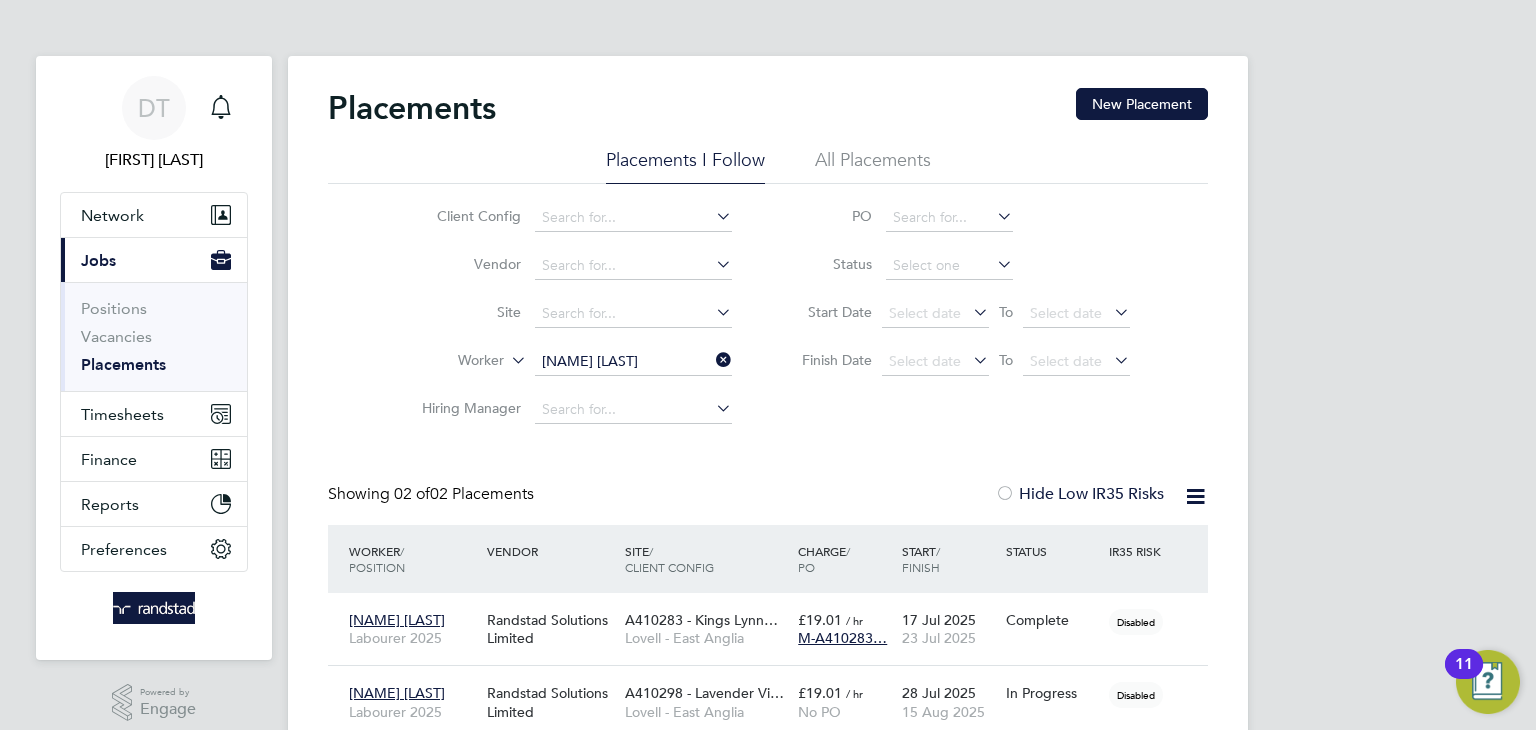 click 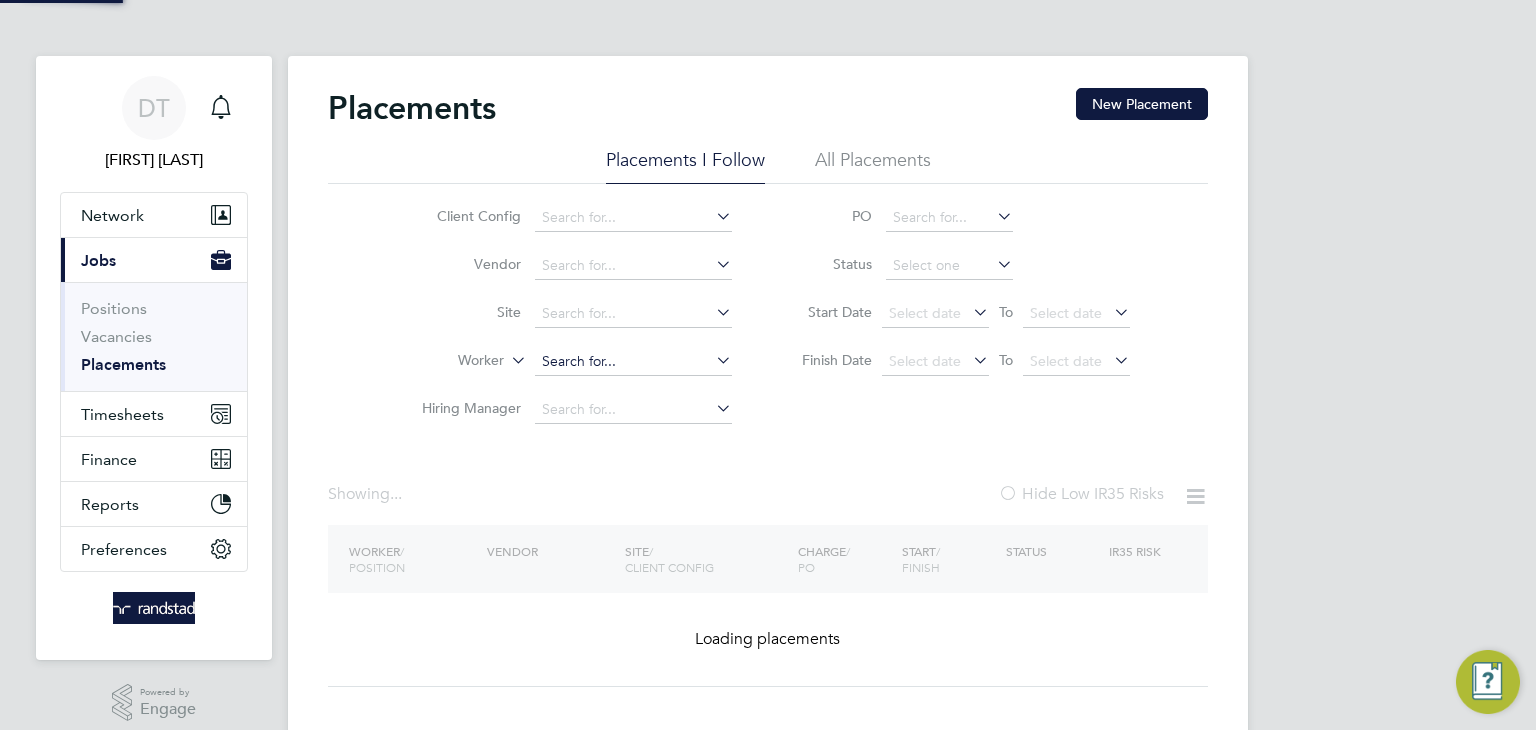 click 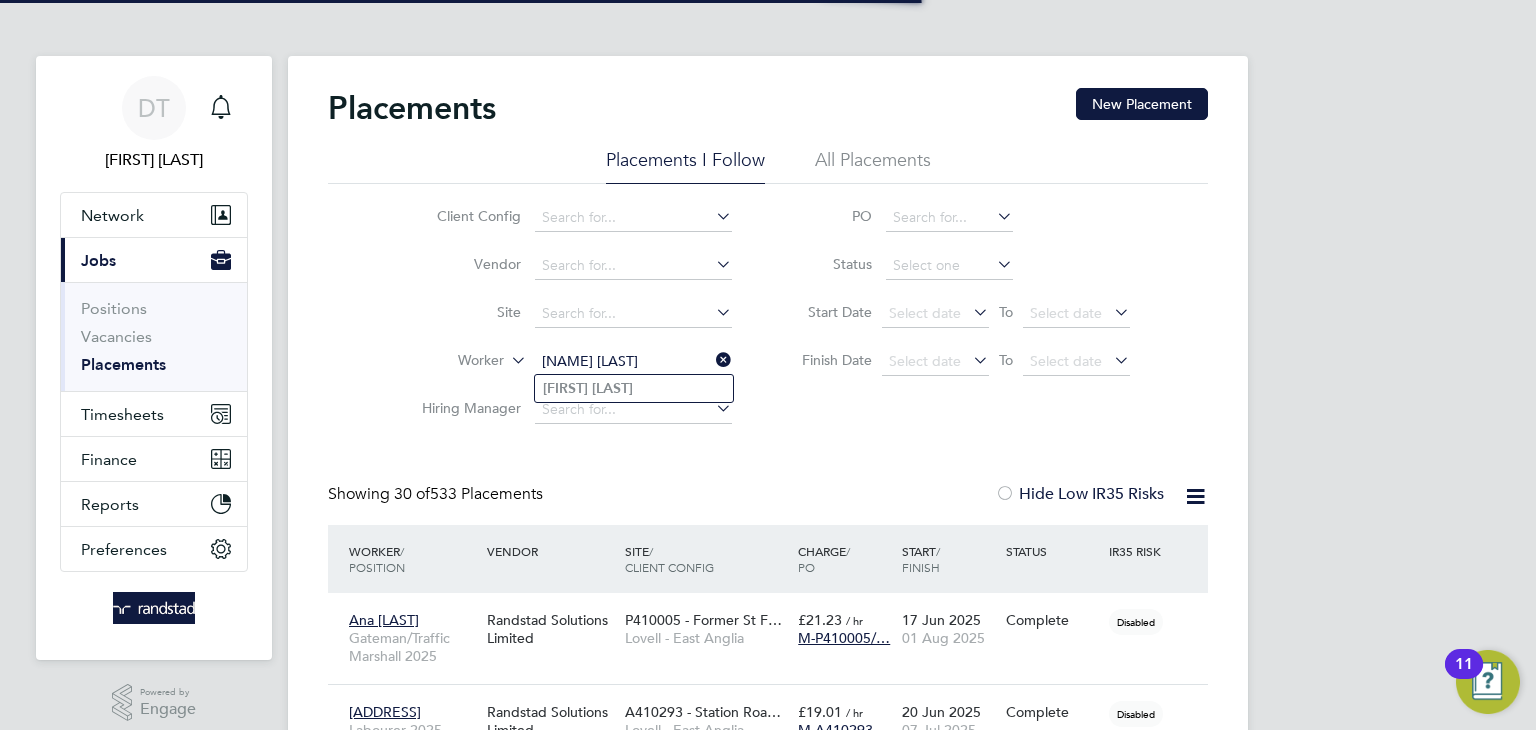type on "Howard Goodge" 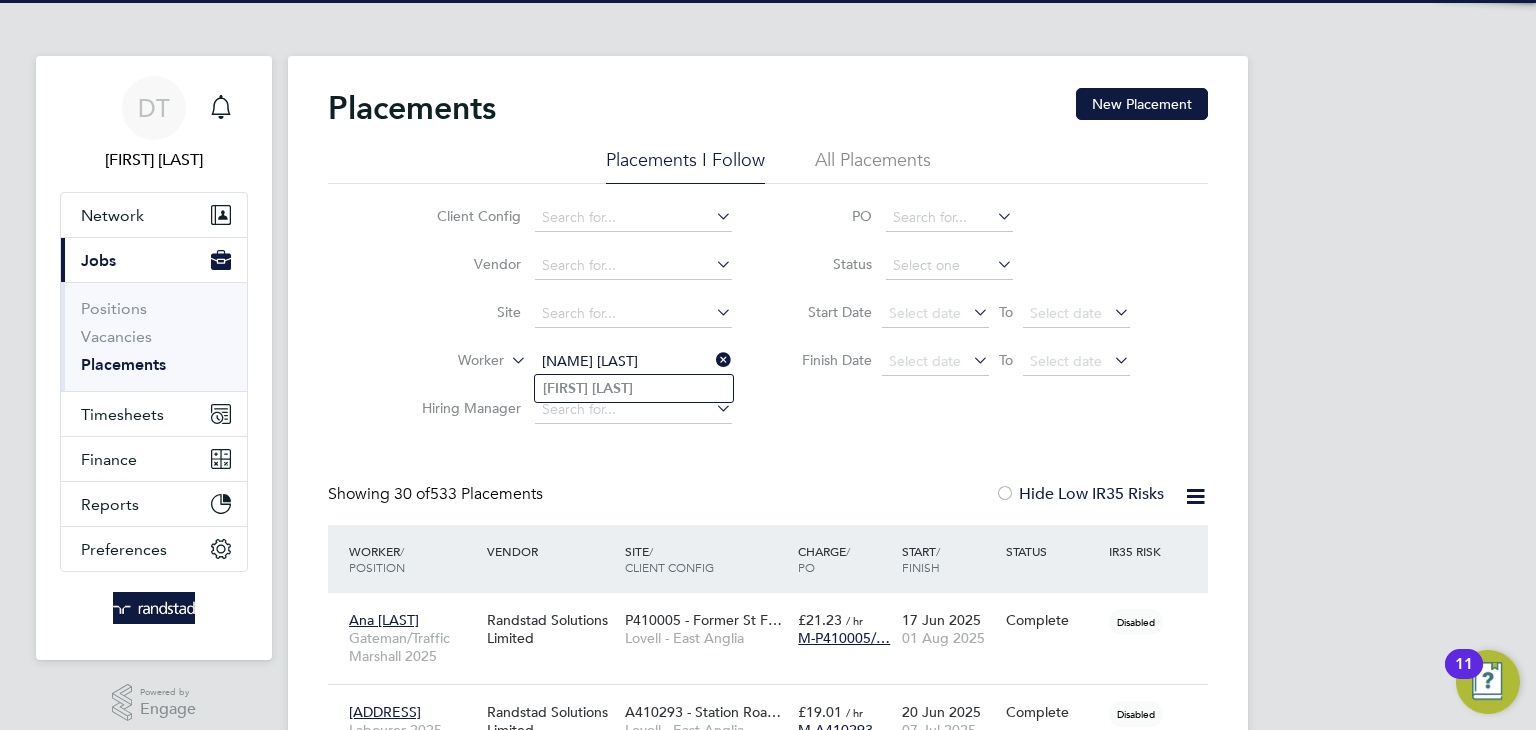 click on "Howard" 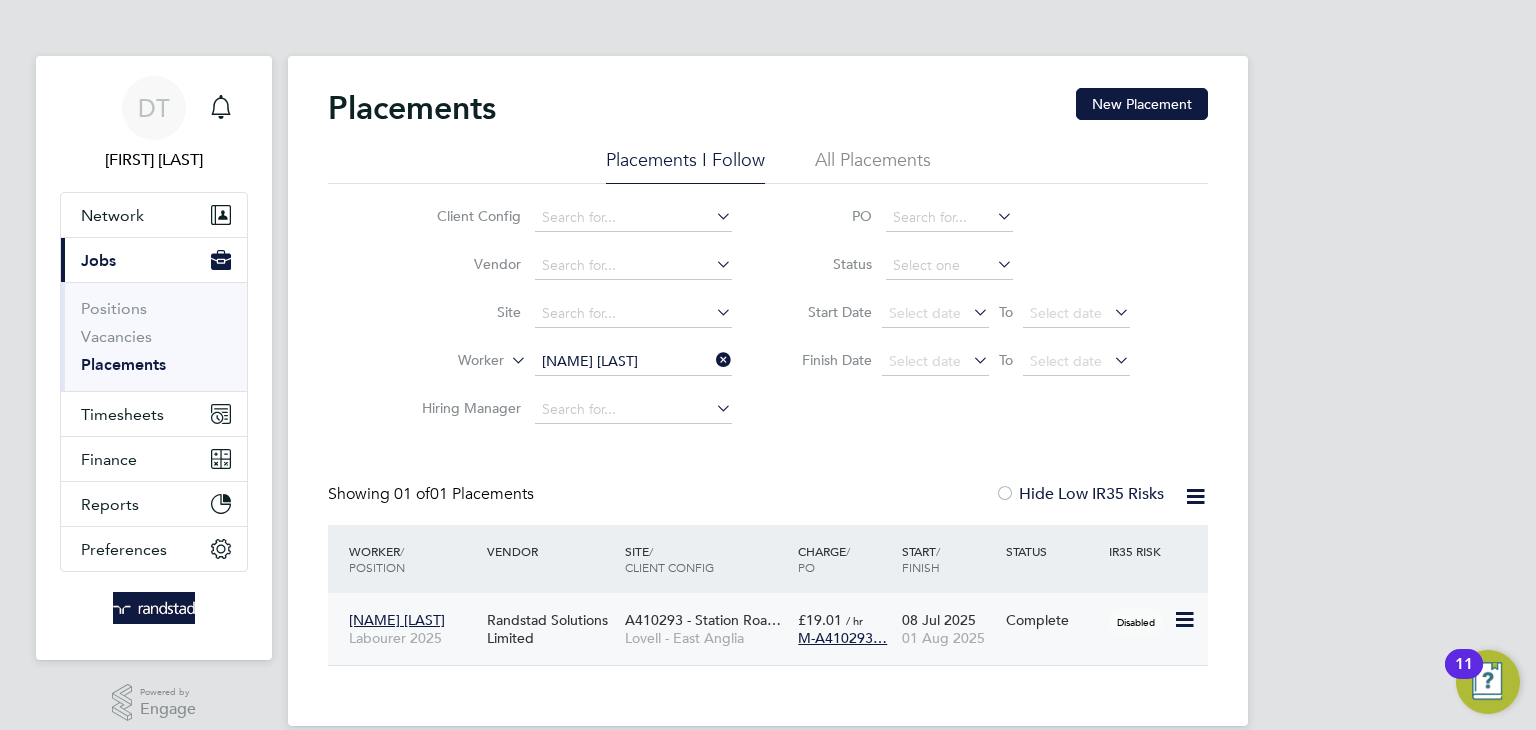 click on "01 Aug 2025" 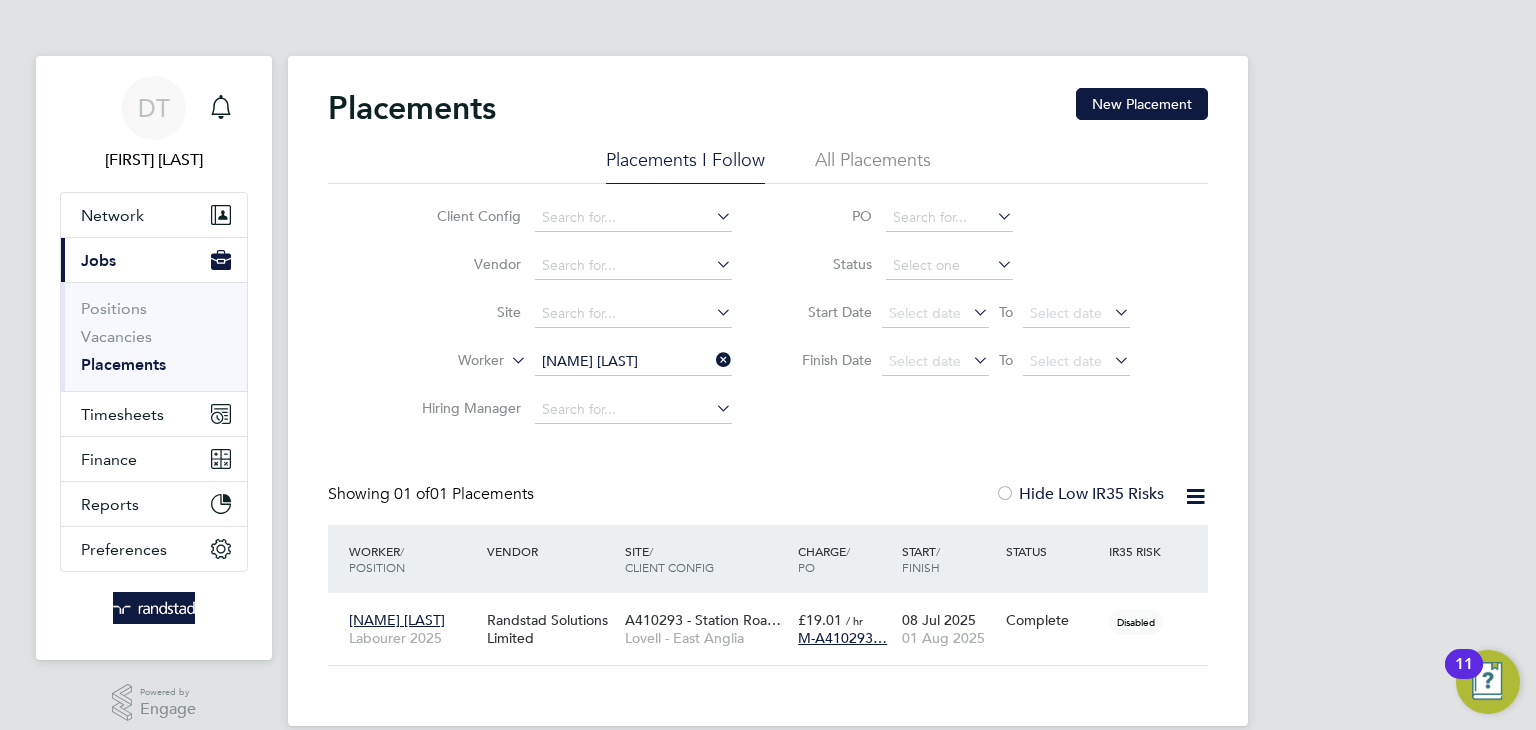 click 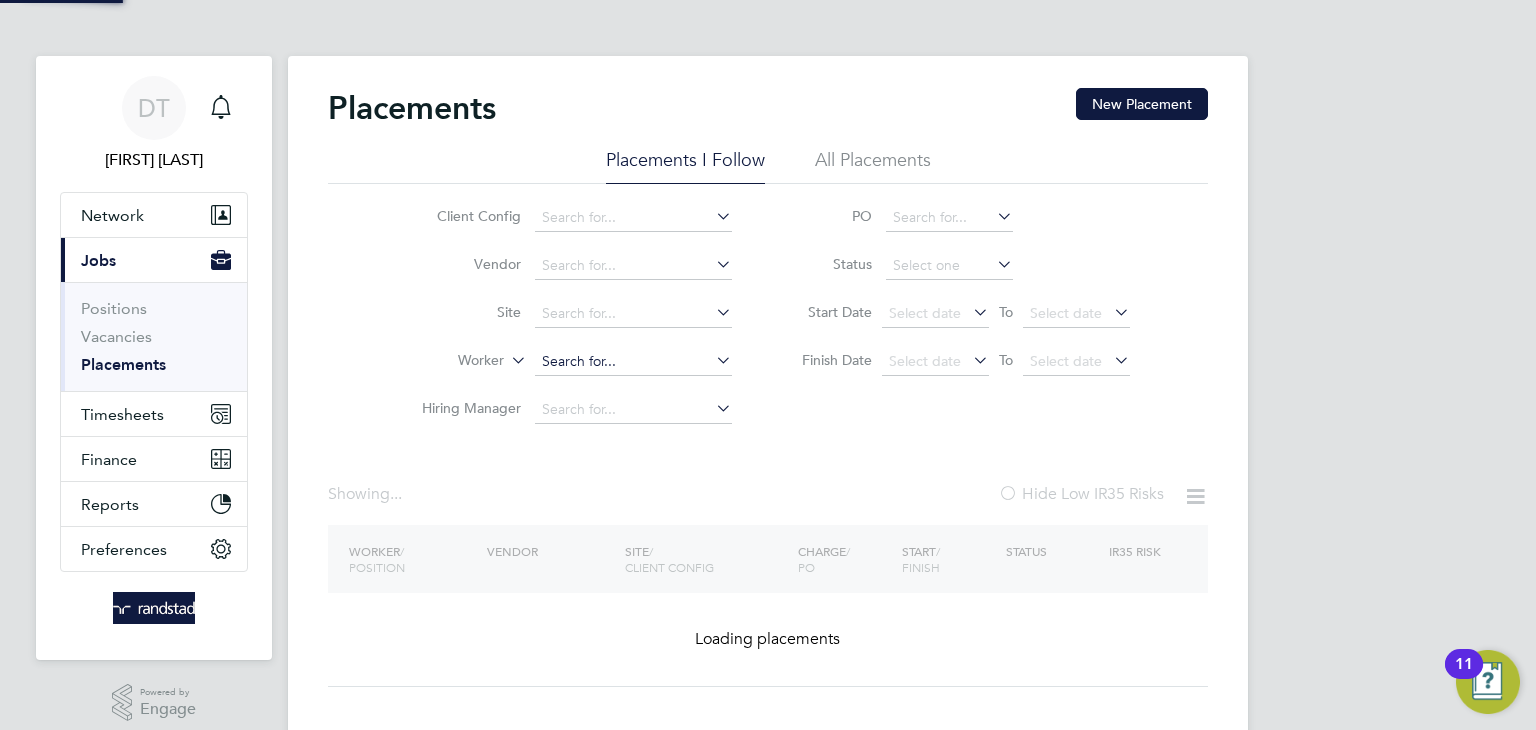 click 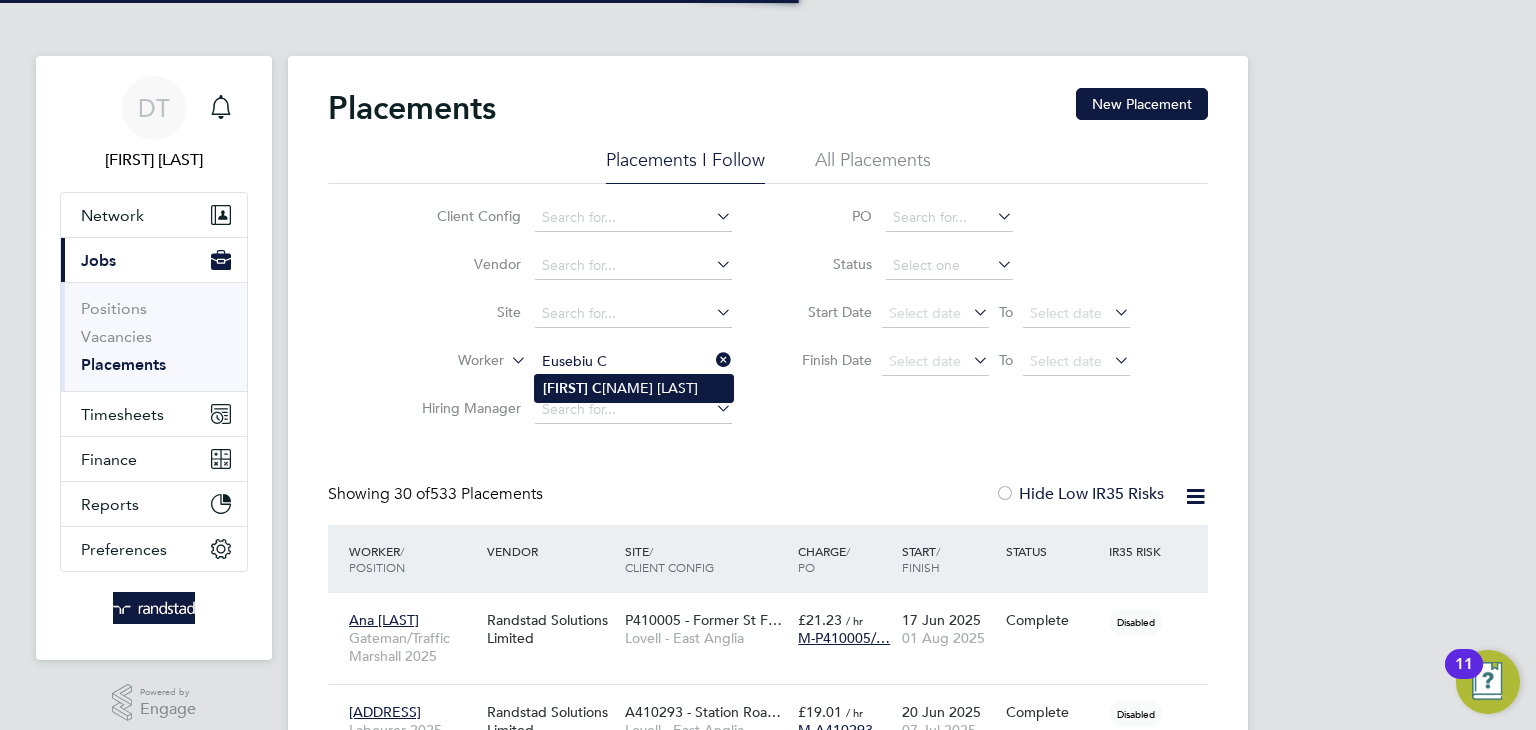 click on "Eusebiu" 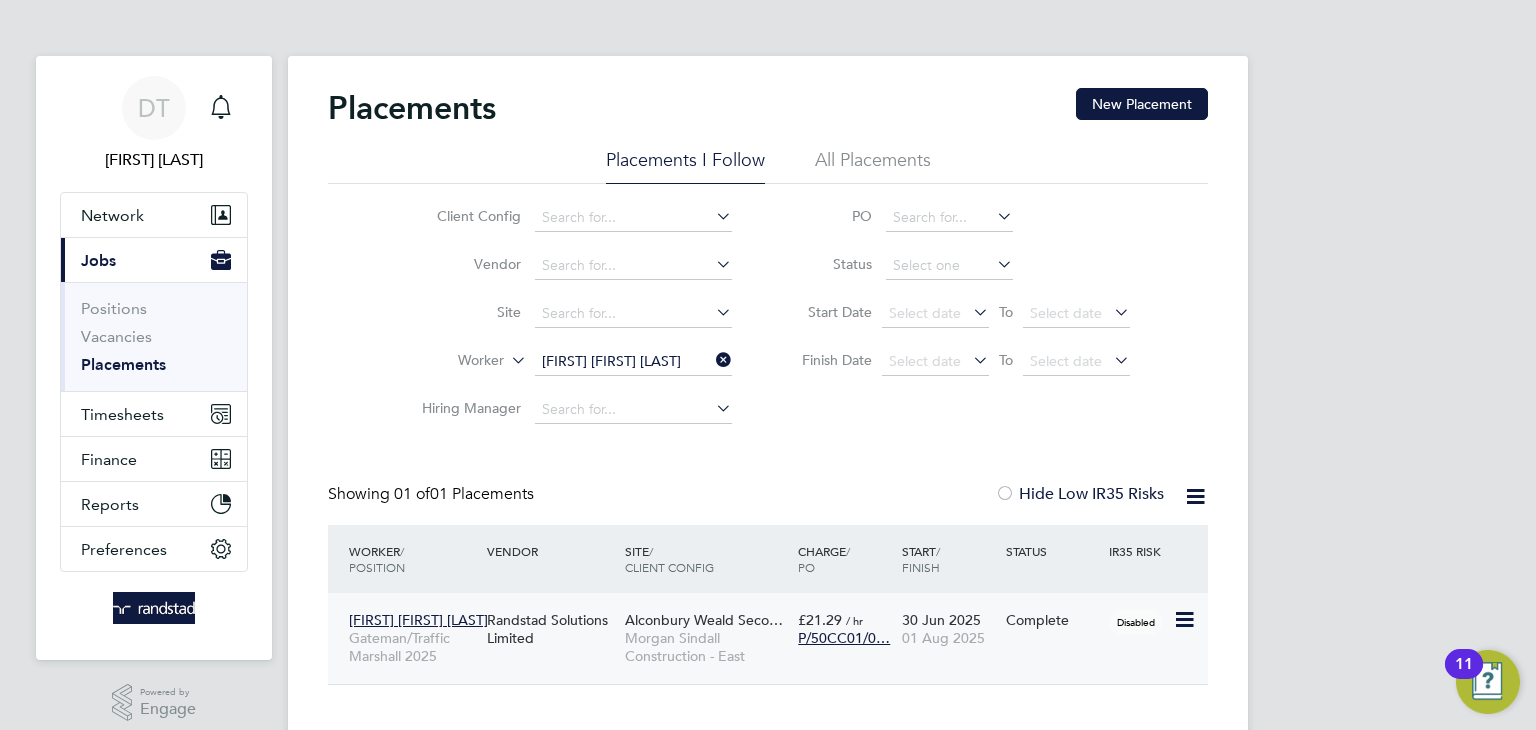 click on "30 Jun 2025 01 Aug 2025" 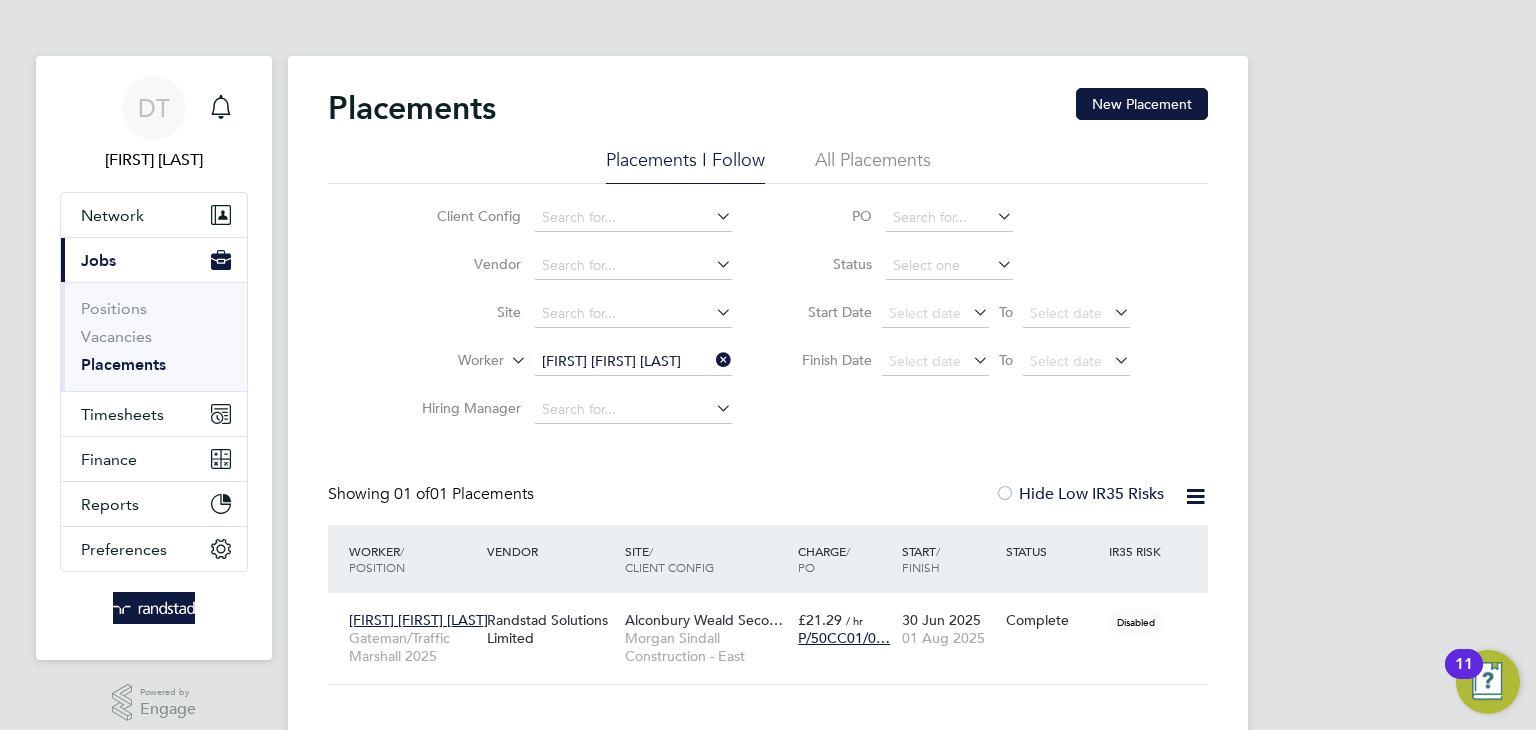 click 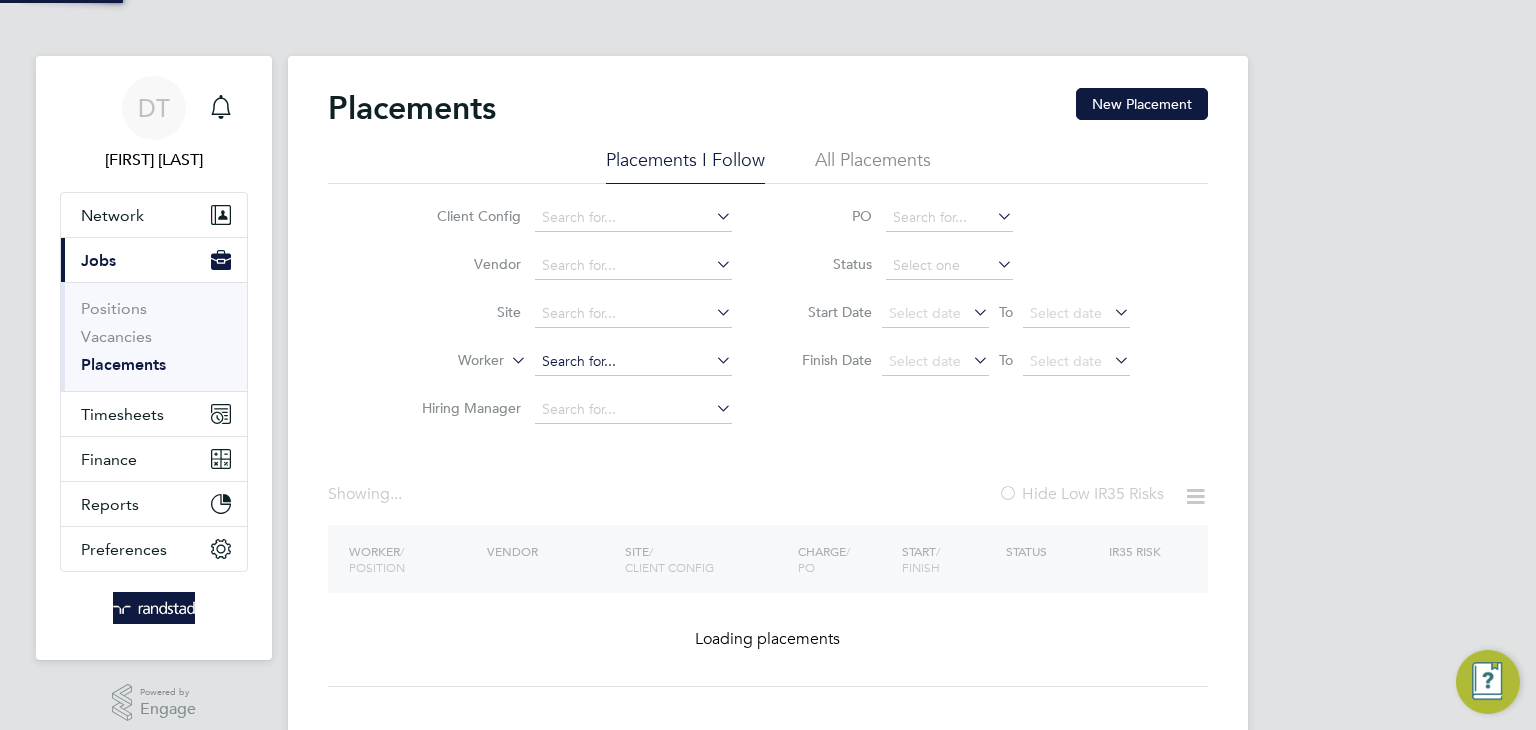 click 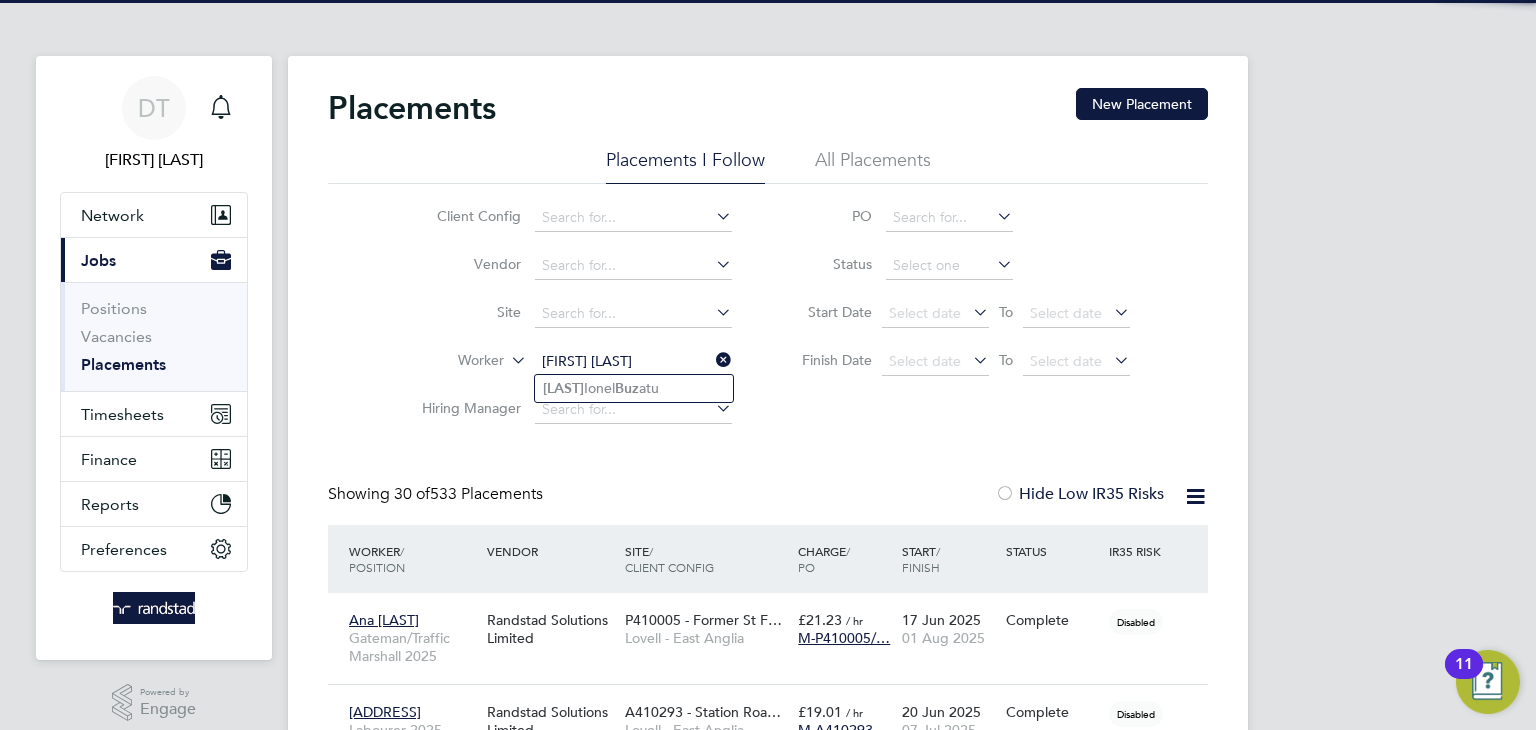 click on "Sava" 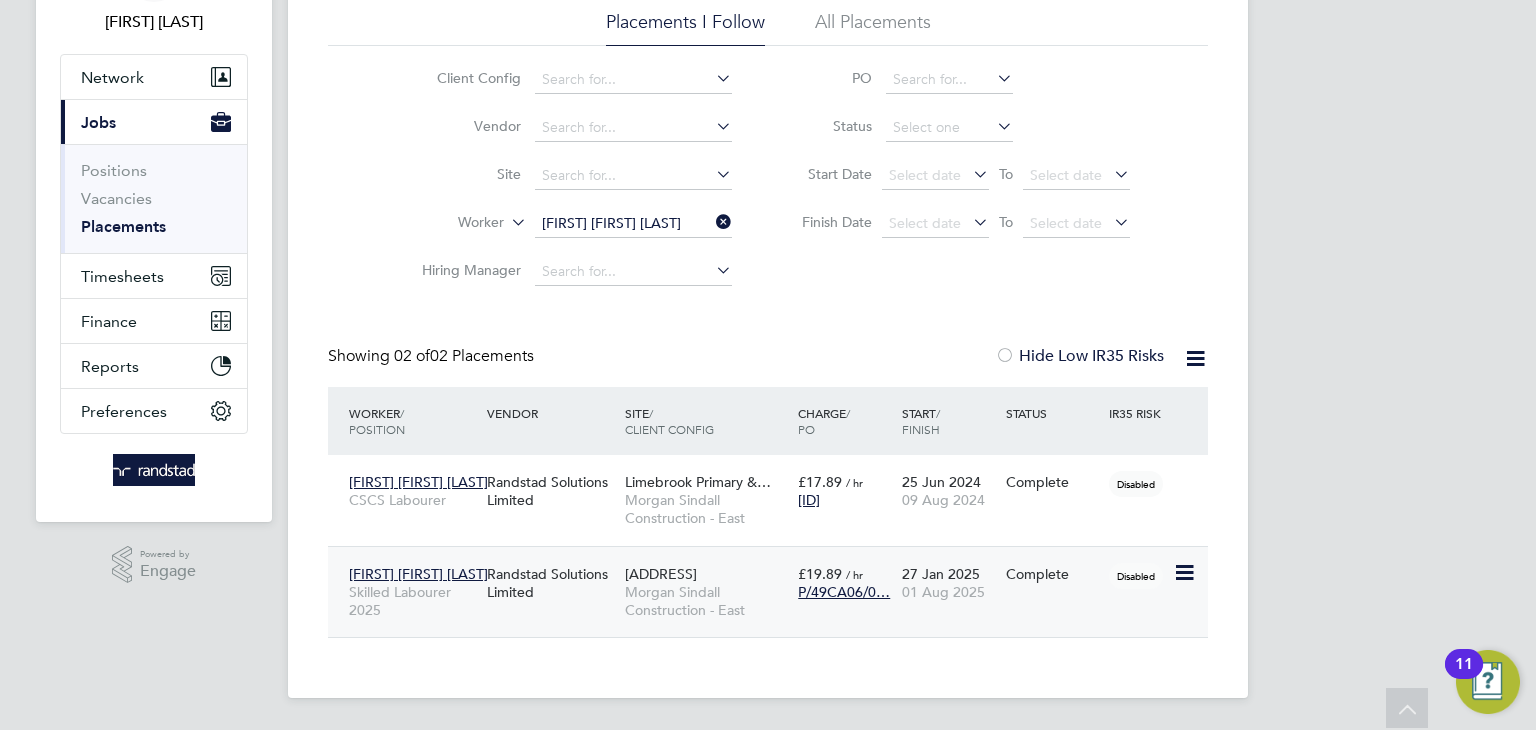click on "01 Aug 2025" 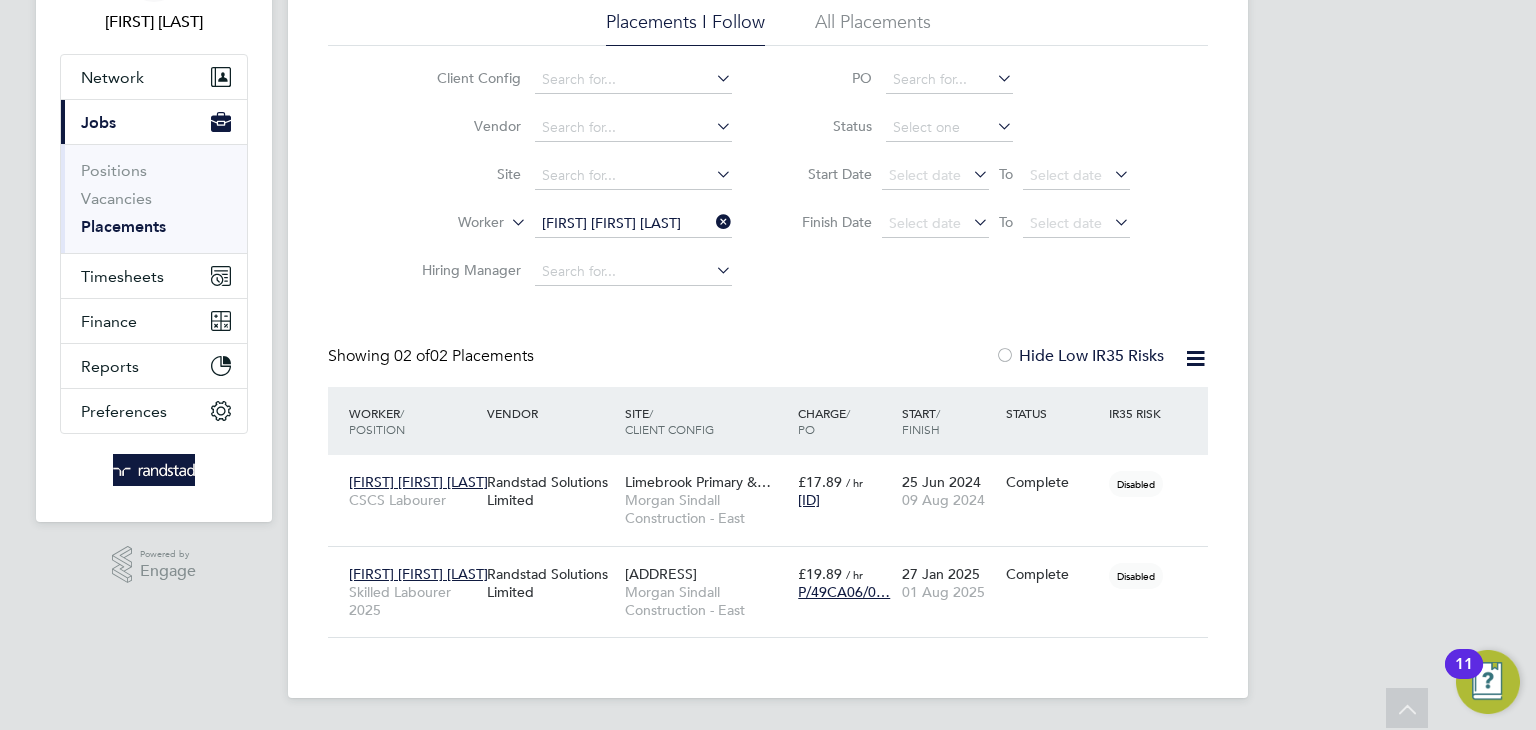 click 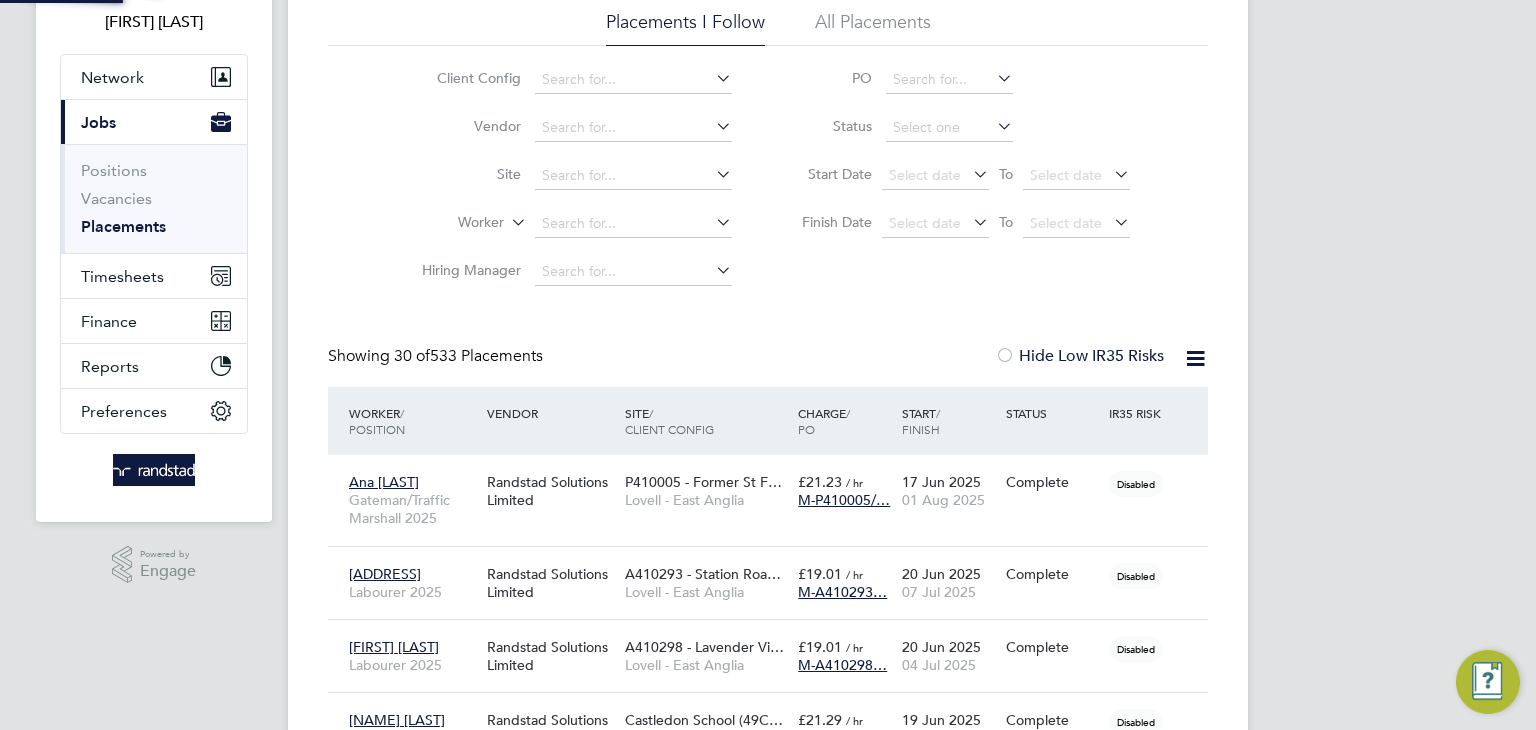 click on "Placements New Placement Placements I Follow All Placements Client Config   Vendor     Site     Worker     Hiring Manager   PO   Status   Start Date
Select date
To
Select date
Finish Date
Select date
To
Select date
Showing   30 of  533 Placements Hide Low IR35 Risks Worker  / Position Vendor Site / Client Config Charge  / PO Start  / Finish Status IR35 Risk Ana Paladuta Gateman/Traffic Marshall 2025 Randstad Solutions Limited P410005 - Former St F… Lovell - East Anglia £21.23   / hr M-P410005/… 17 Jun 2025 01 Aug 2025 Complete Disabled Markland Mills Labourer 2025 Randstad Solutions Limited A410293 - Station Roa… Lovell - East Anglia £19.01   / hr M-A410293… 20 Jun 2025 07 Jul 2025 Complete Disabled George Fairley Labourer 2025 Randstad Solutions Limited A410298 - Lavender Vi… Lovell - East Anglia £19.01   / hr M-A410298… 20 Jun 2025 04 Jul 2025 Complete Disabled Gelu Stanoiu Gateman/Traffic Marshall 2025 Randstad Solutions Limited £21.29   / hr" 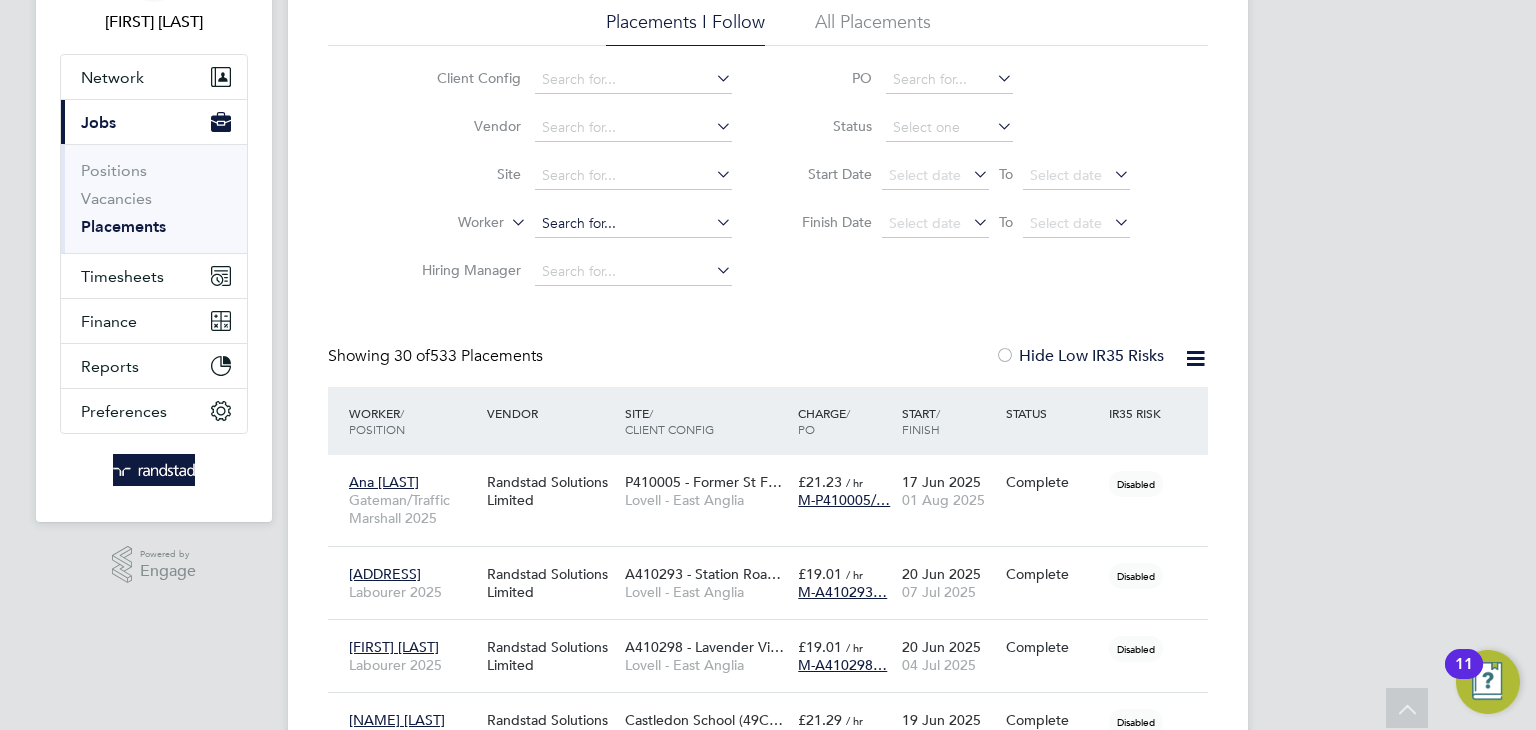 click 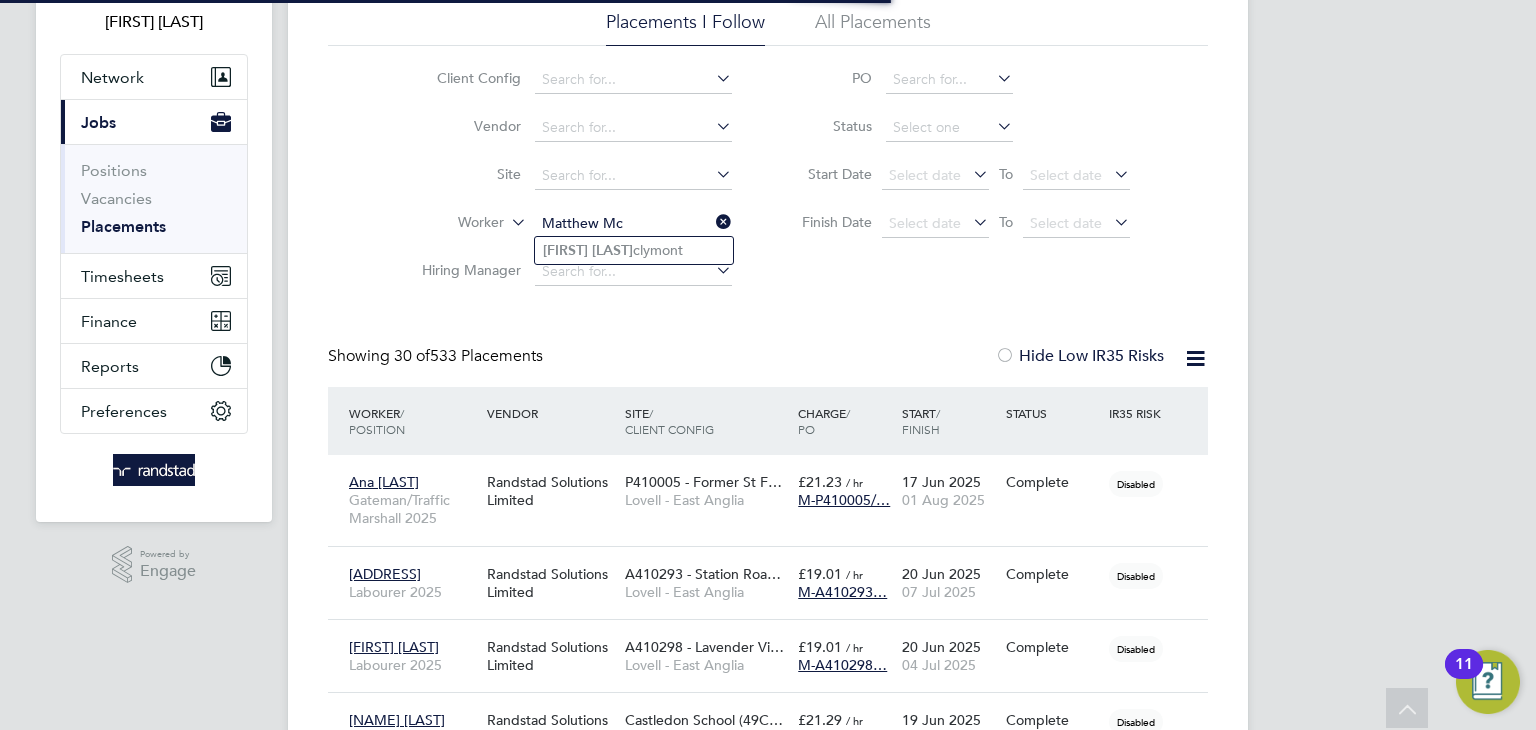 click on "Matthew" 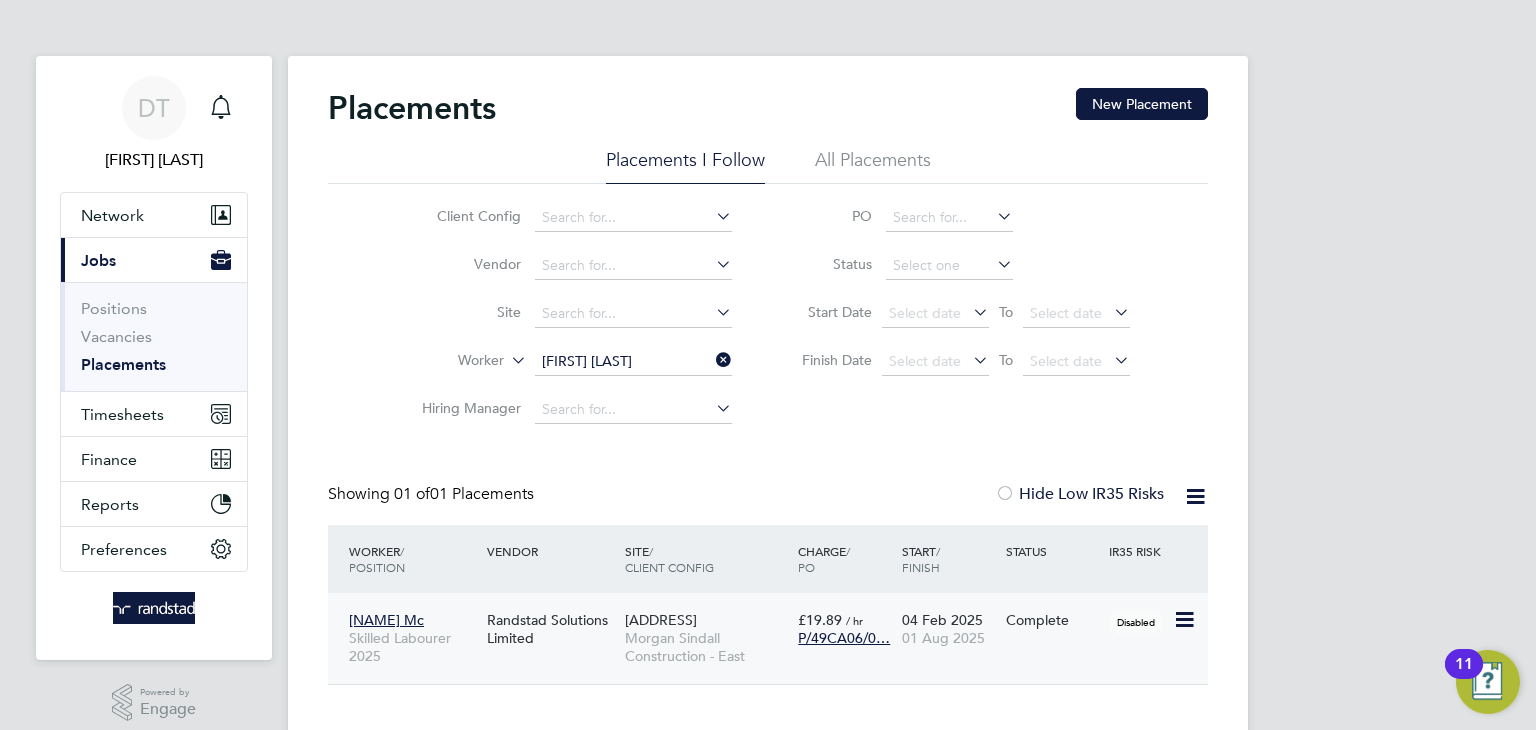 click on "01 Aug 2025" 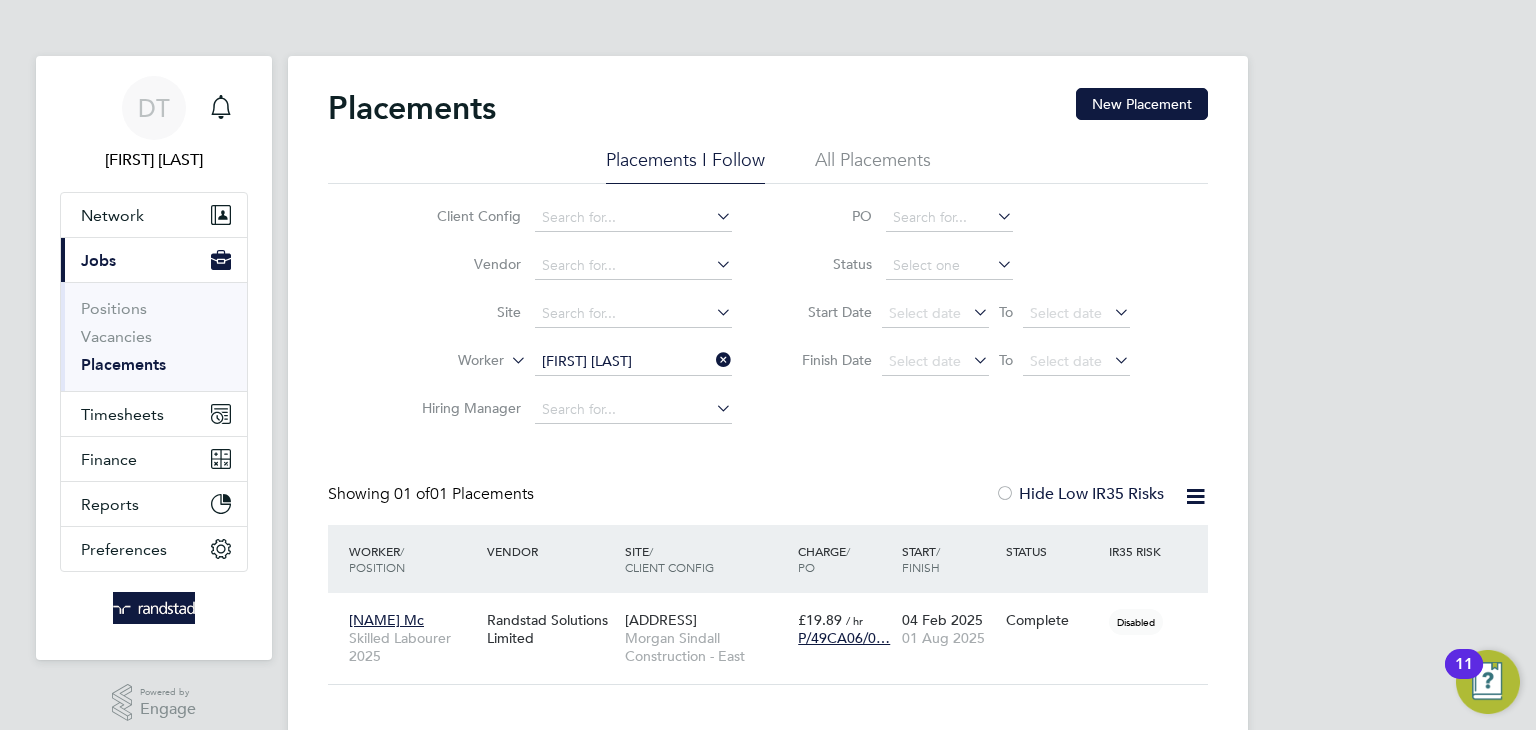 click 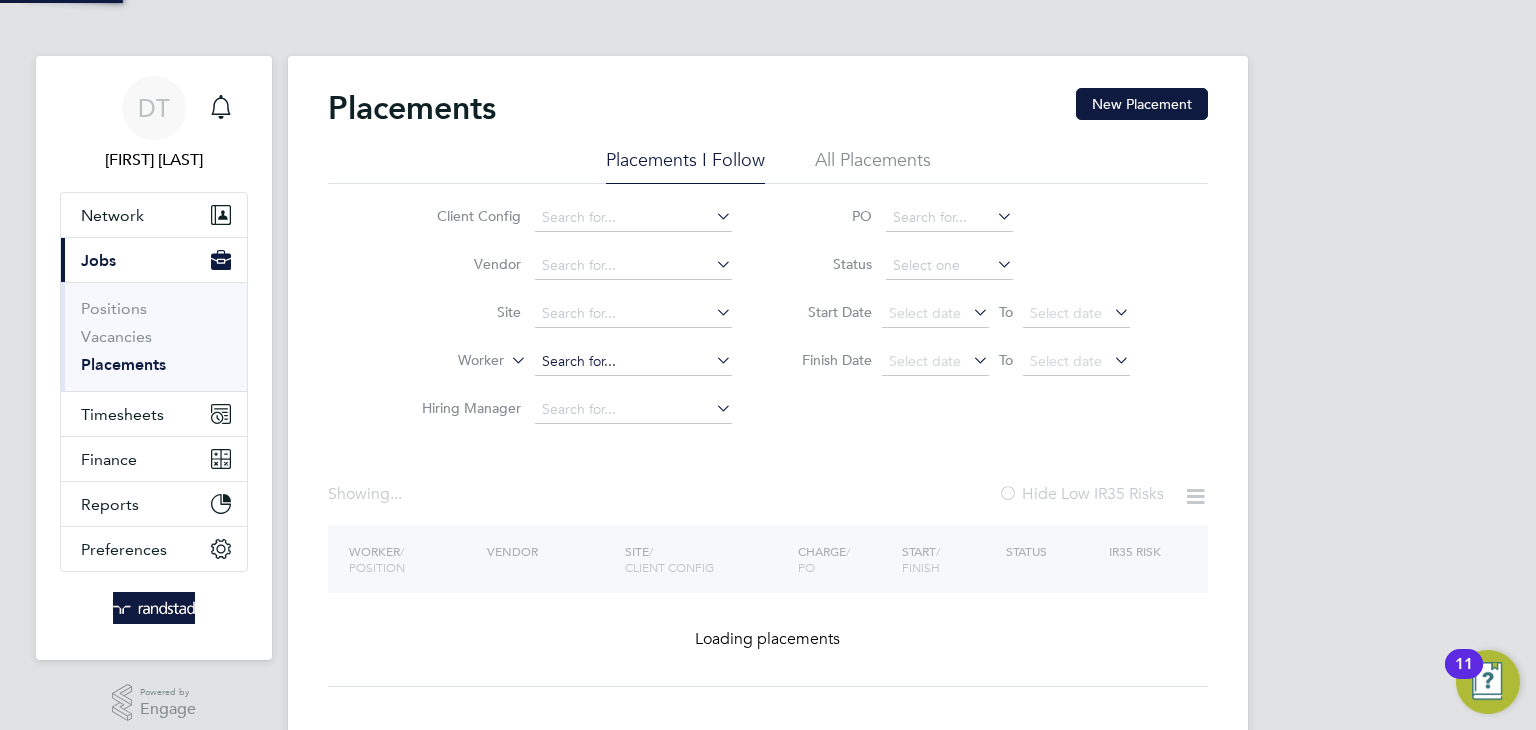 click 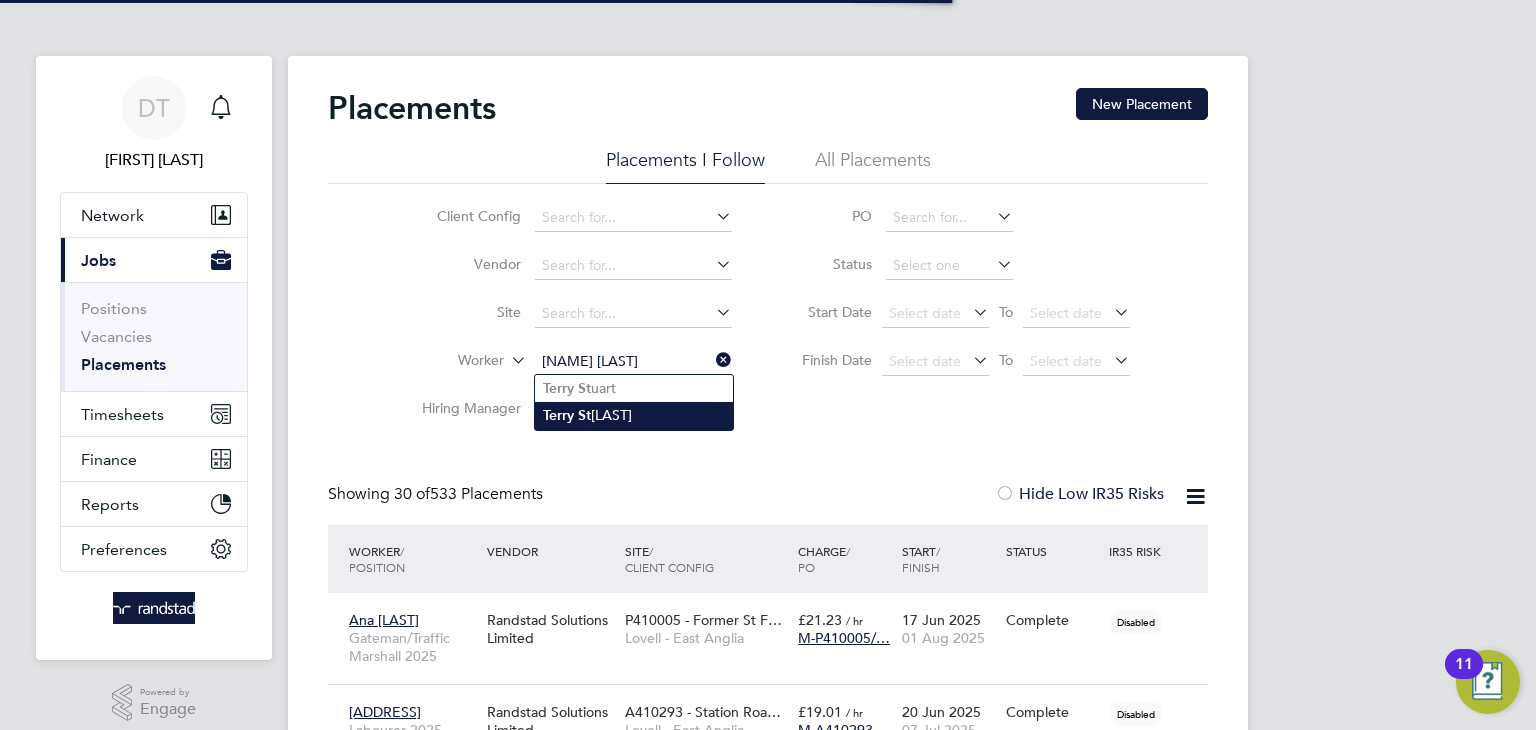 type on "Terry Stevens" 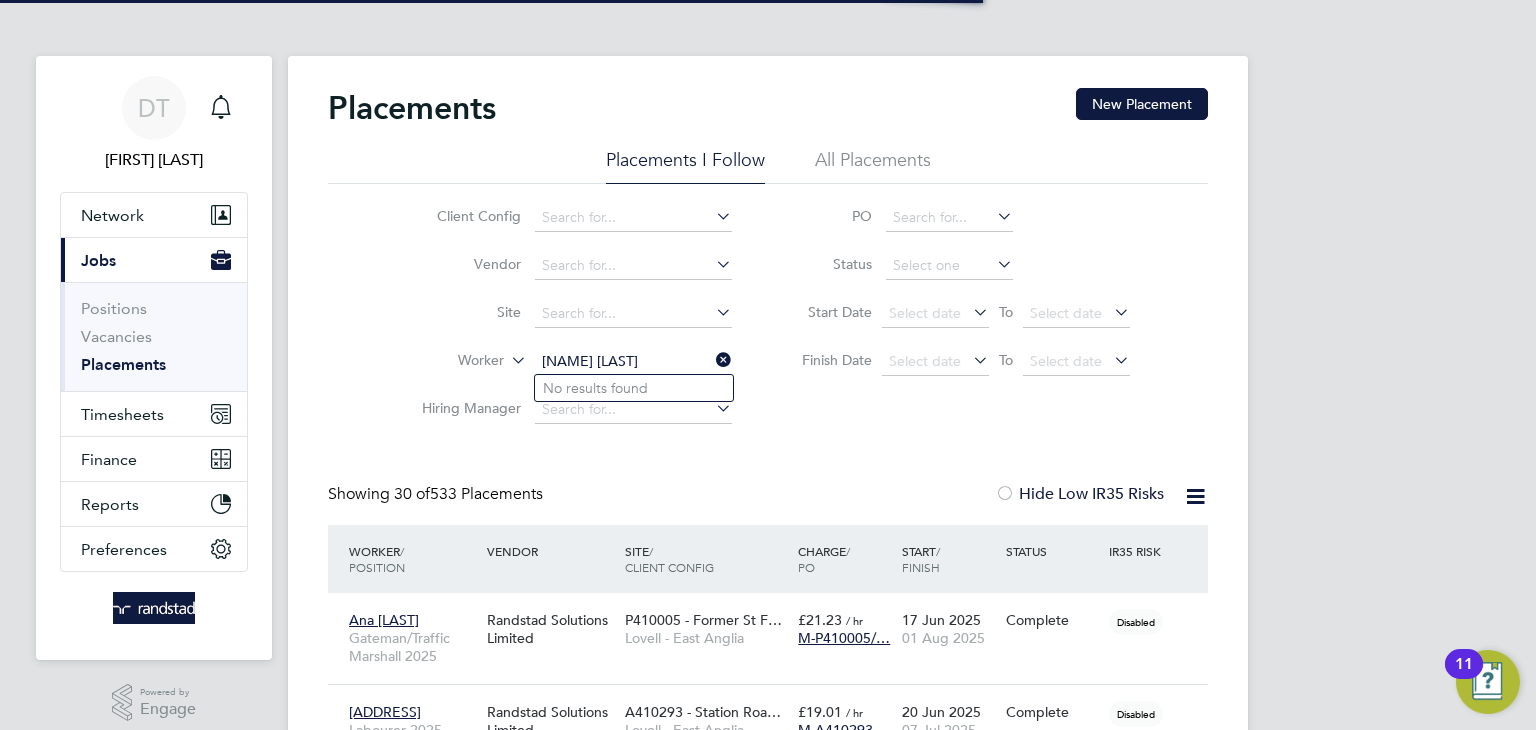 click 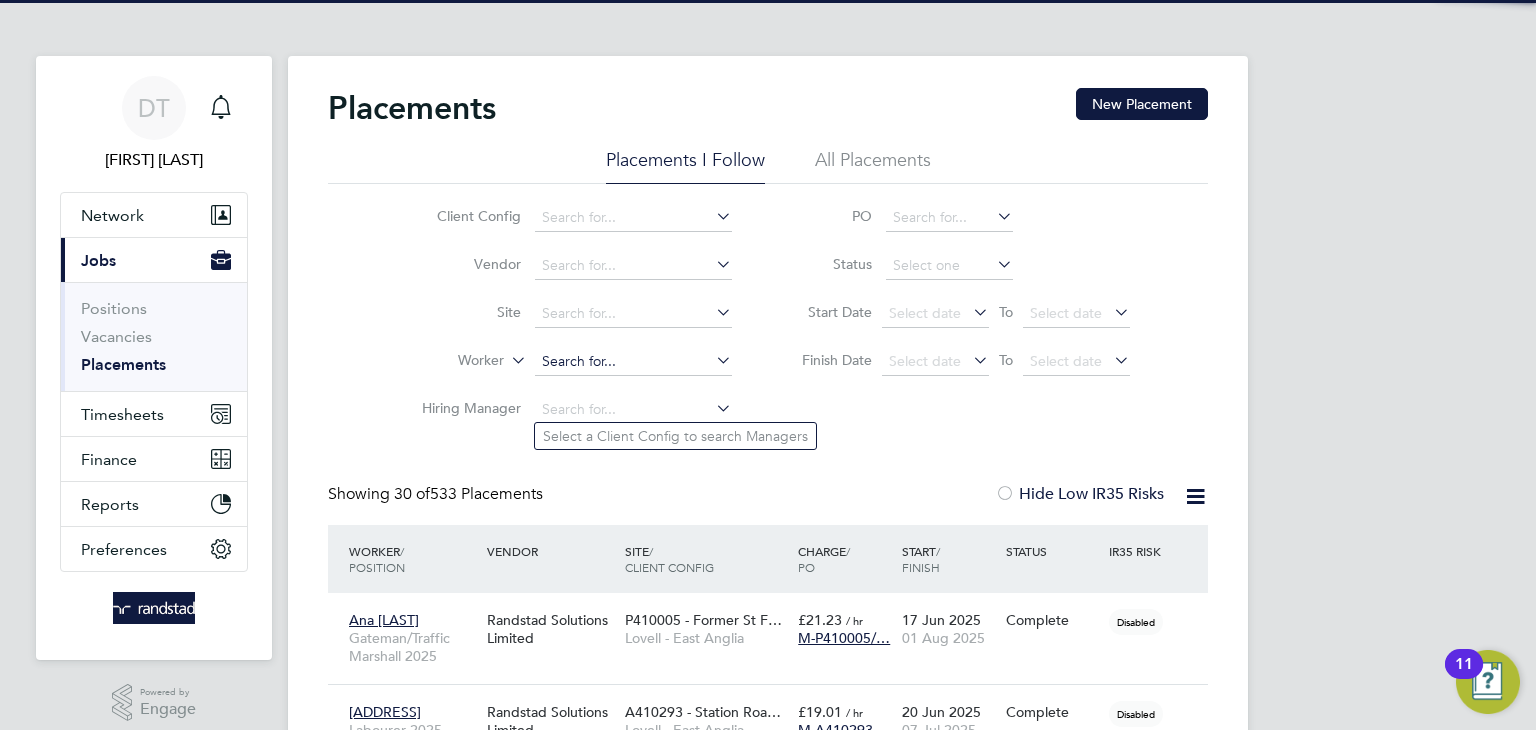 click 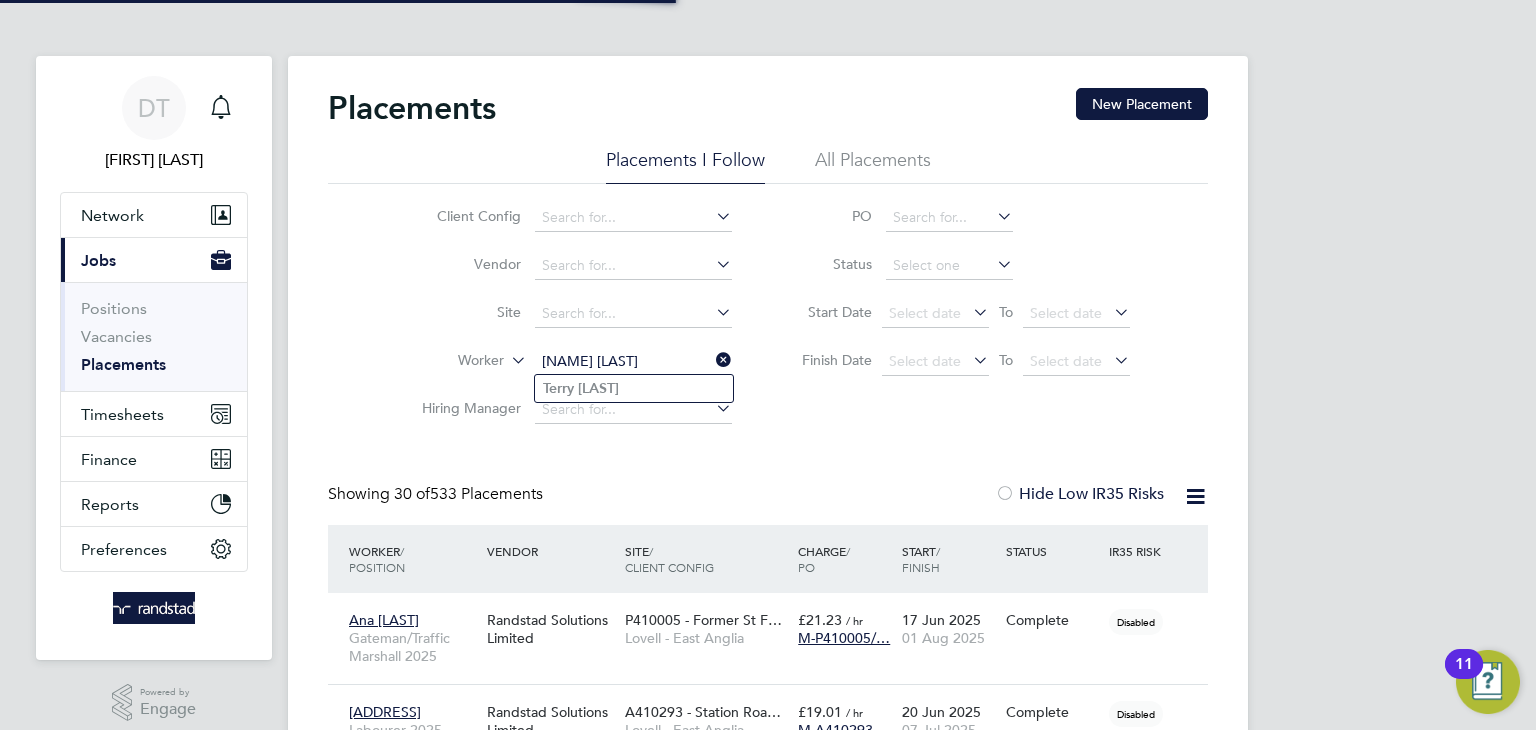 type on "Terry Stevens" 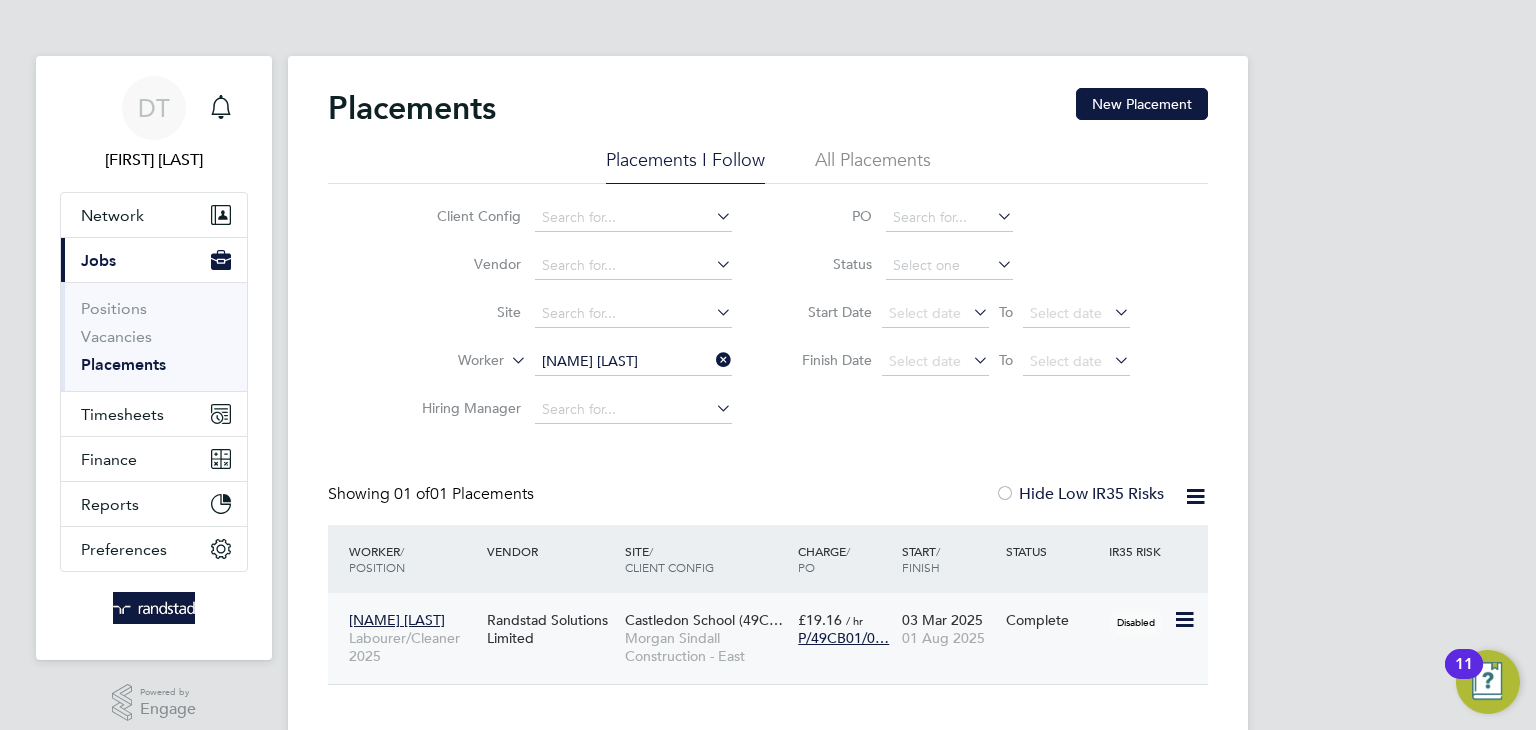 click on "03 Mar 2025 01 Aug 2025" 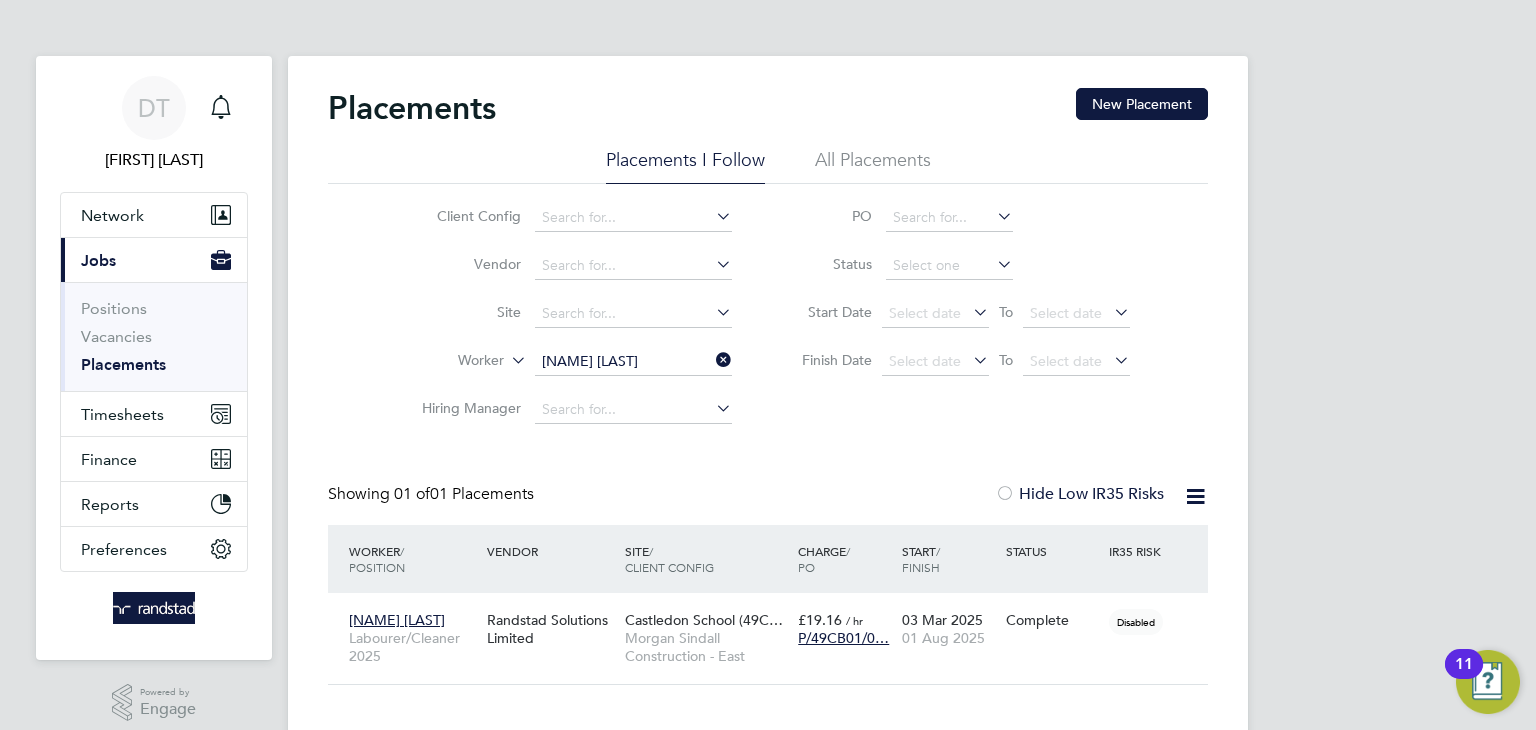 click 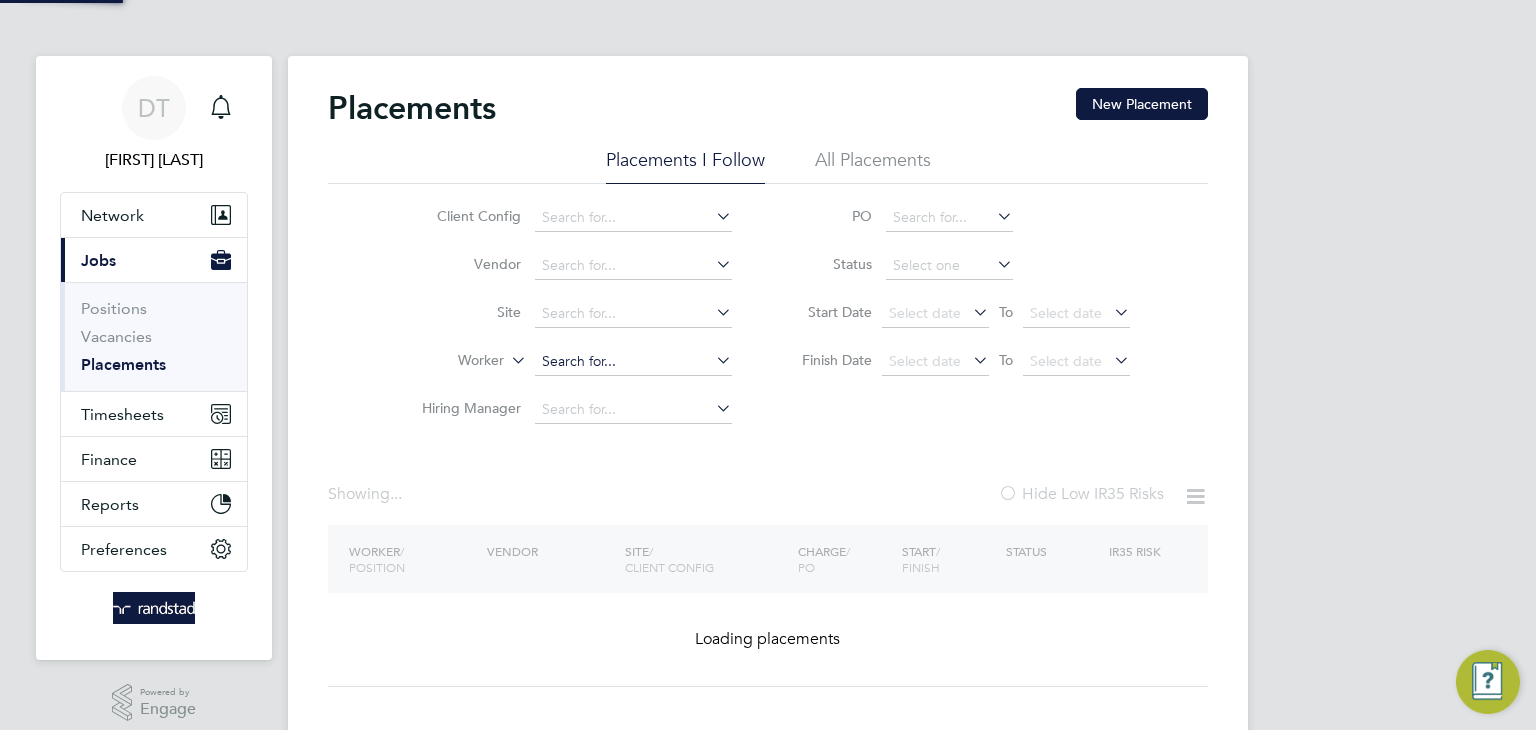 click 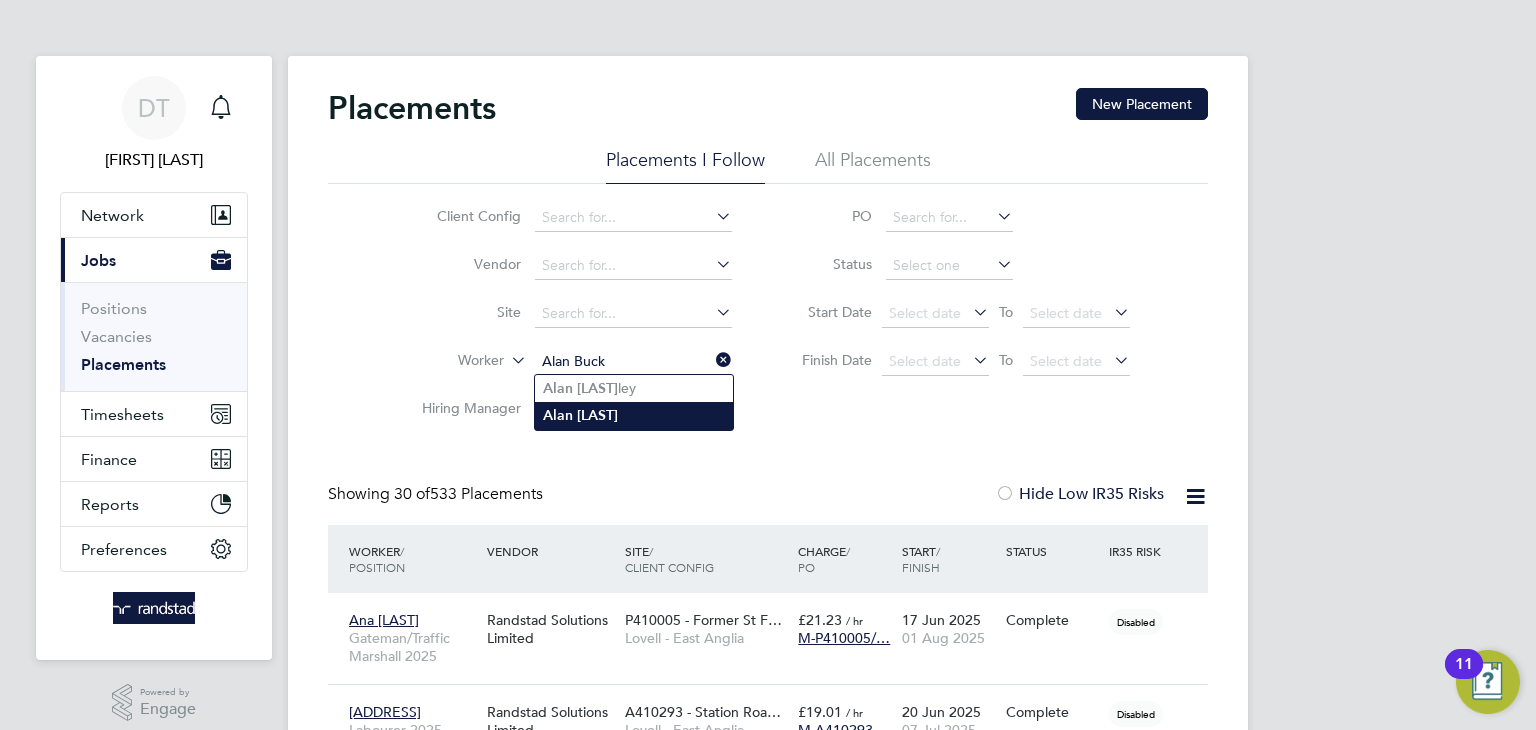 type on "Alan Buck" 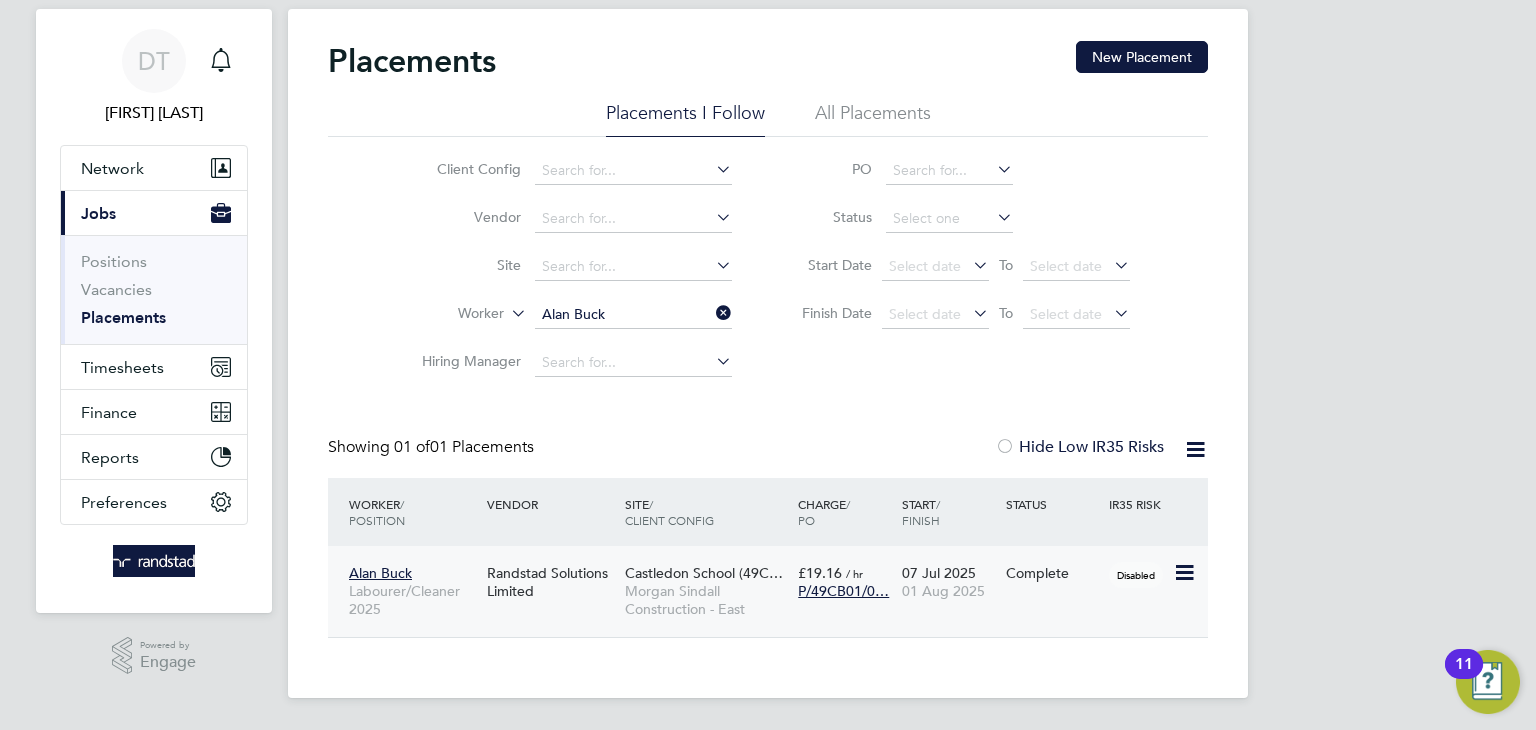click on "07 Jul 2025 01 Aug 2025" 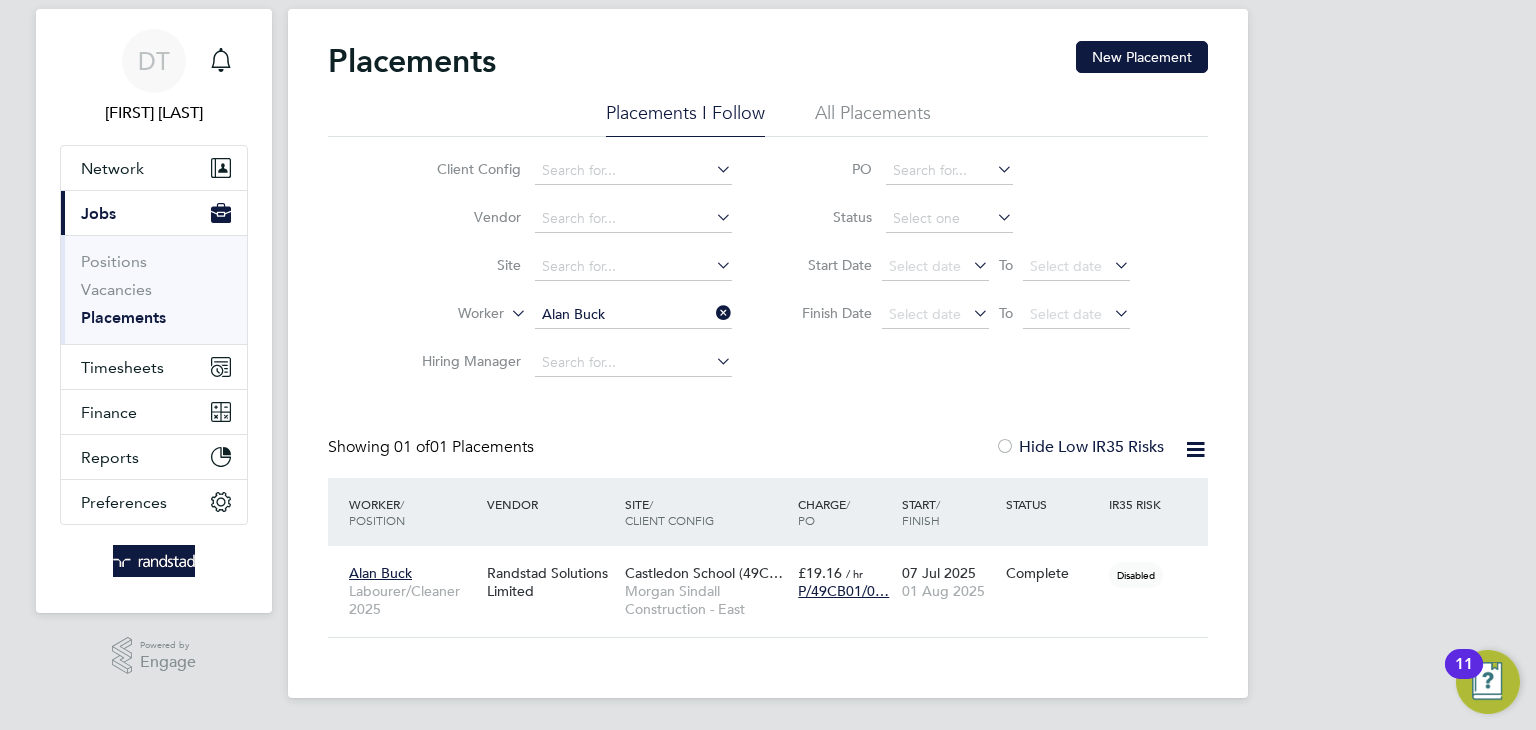 click 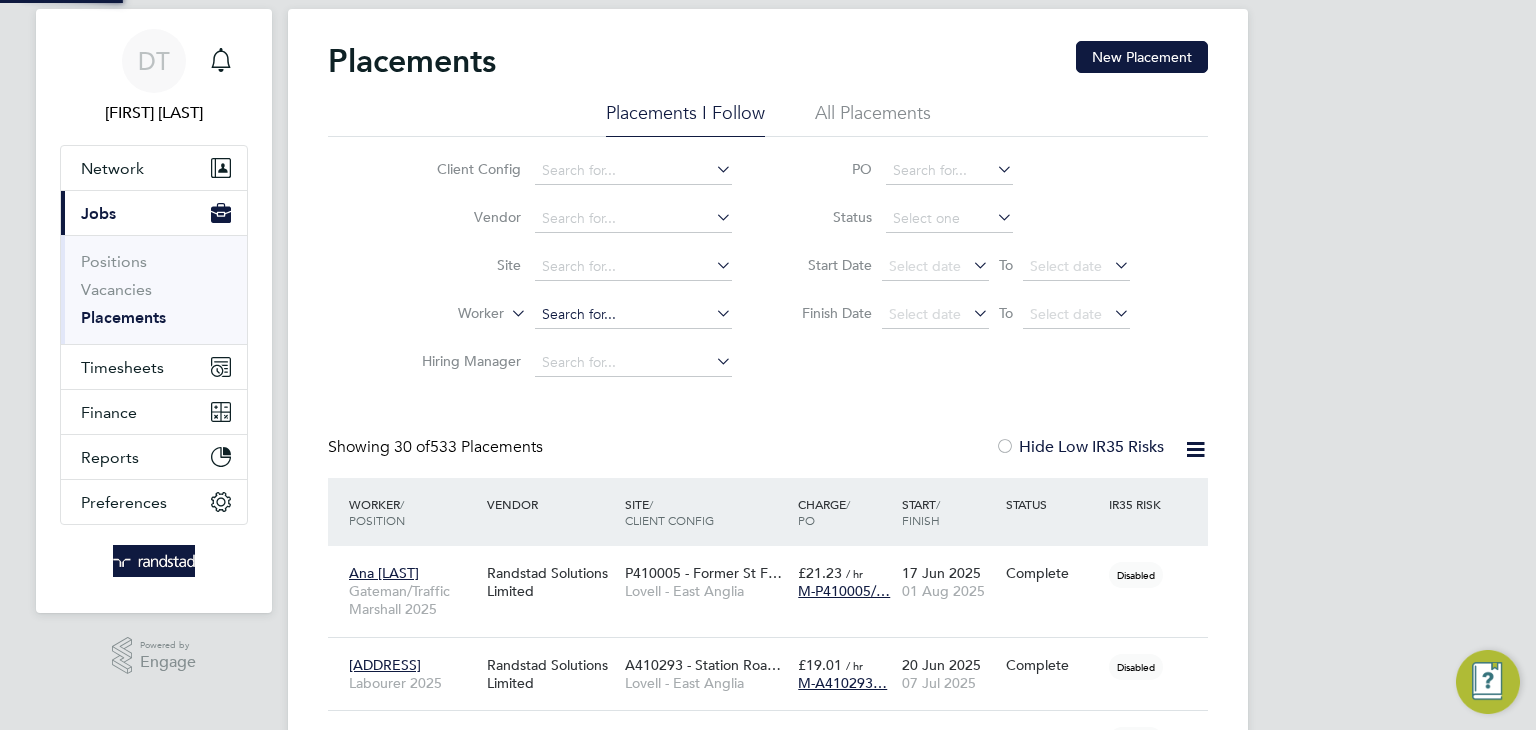 click on "Placements New Placement Placements I Follow All Placements Client Config   Vendor     Site     Worker     Hiring Manager   PO   Status   Start Date
Select date
To
Select date
Finish Date
Select date
To
Select date
Showing   30 of  533 Placements Hide Low IR35 Risks Worker  / Position Vendor Site / Client Config Charge  / PO Start  / Finish Status IR35 Risk Ana Paladuta Gateman/Traffic Marshall 2025 Randstad Solutions Limited P410005 - Former St F… Lovell - East Anglia £21.23   / hr M-P410005/… 17 Jun 2025 01 Aug 2025 Complete Disabled Markland Mills Labourer 2025 Randstad Solutions Limited A410293 - Station Roa… Lovell - East Anglia £19.01   / hr M-A410293… 20 Jun 2025 07 Jul 2025 Complete Disabled George Fairley Labourer 2025 Randstad Solutions Limited A410298 - Lavender Vi… Lovell - East Anglia £19.01   / hr M-A410298… 20 Jun 2025 04 Jul 2025 Complete Disabled Gelu Stanoiu Gateman/Traffic Marshall 2025 Randstad Solutions Limited £21.29   / hr" 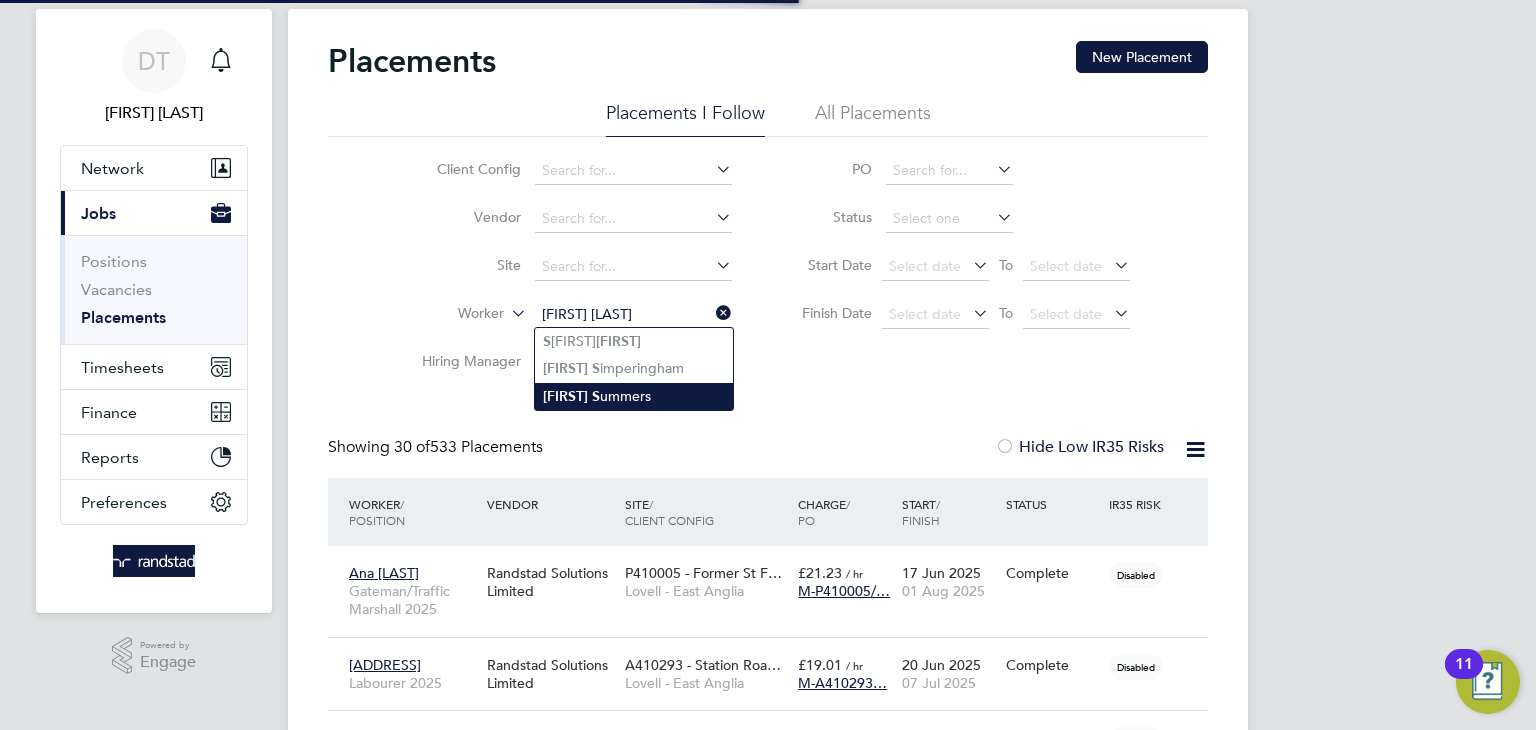 type on "Bruce Summers" 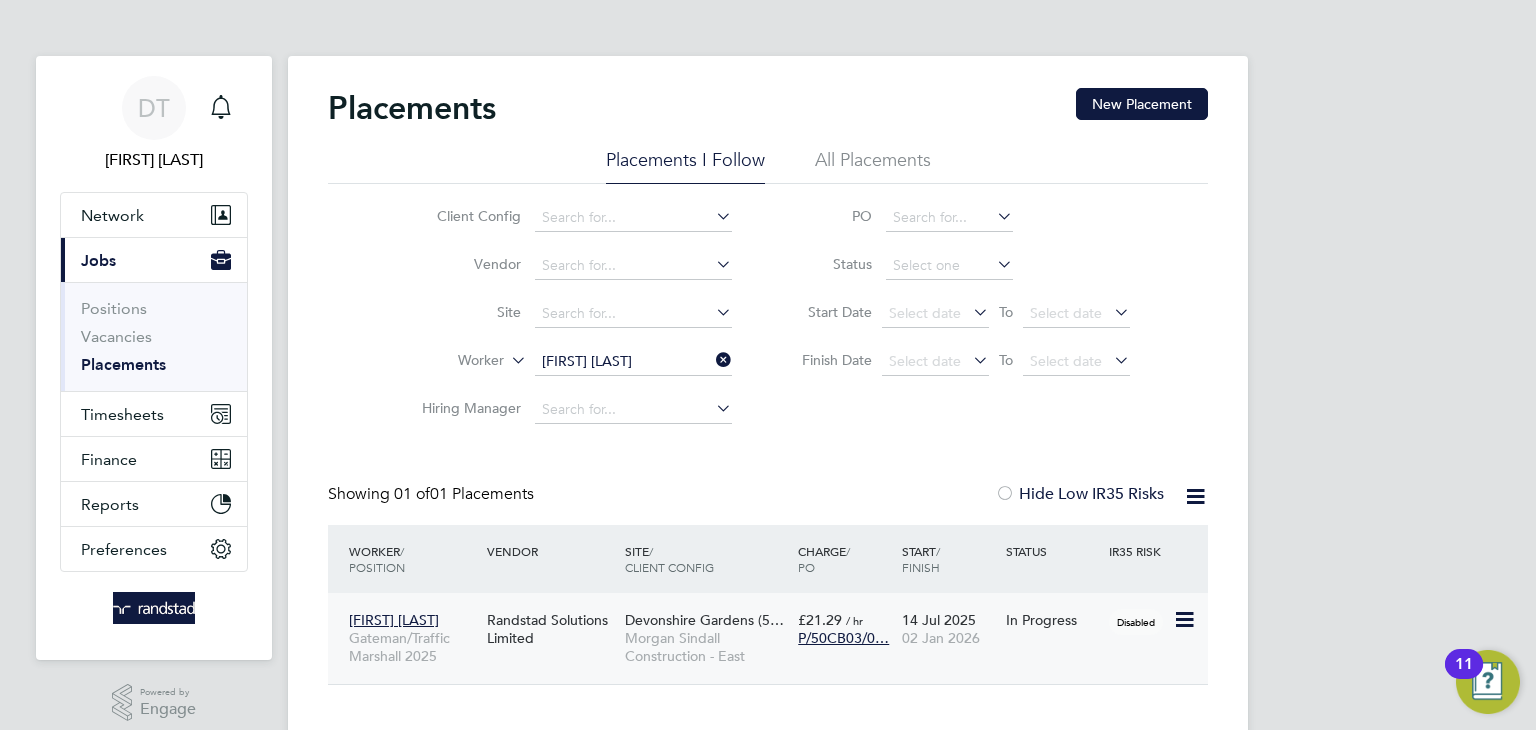 click on "02 Jan 2026" 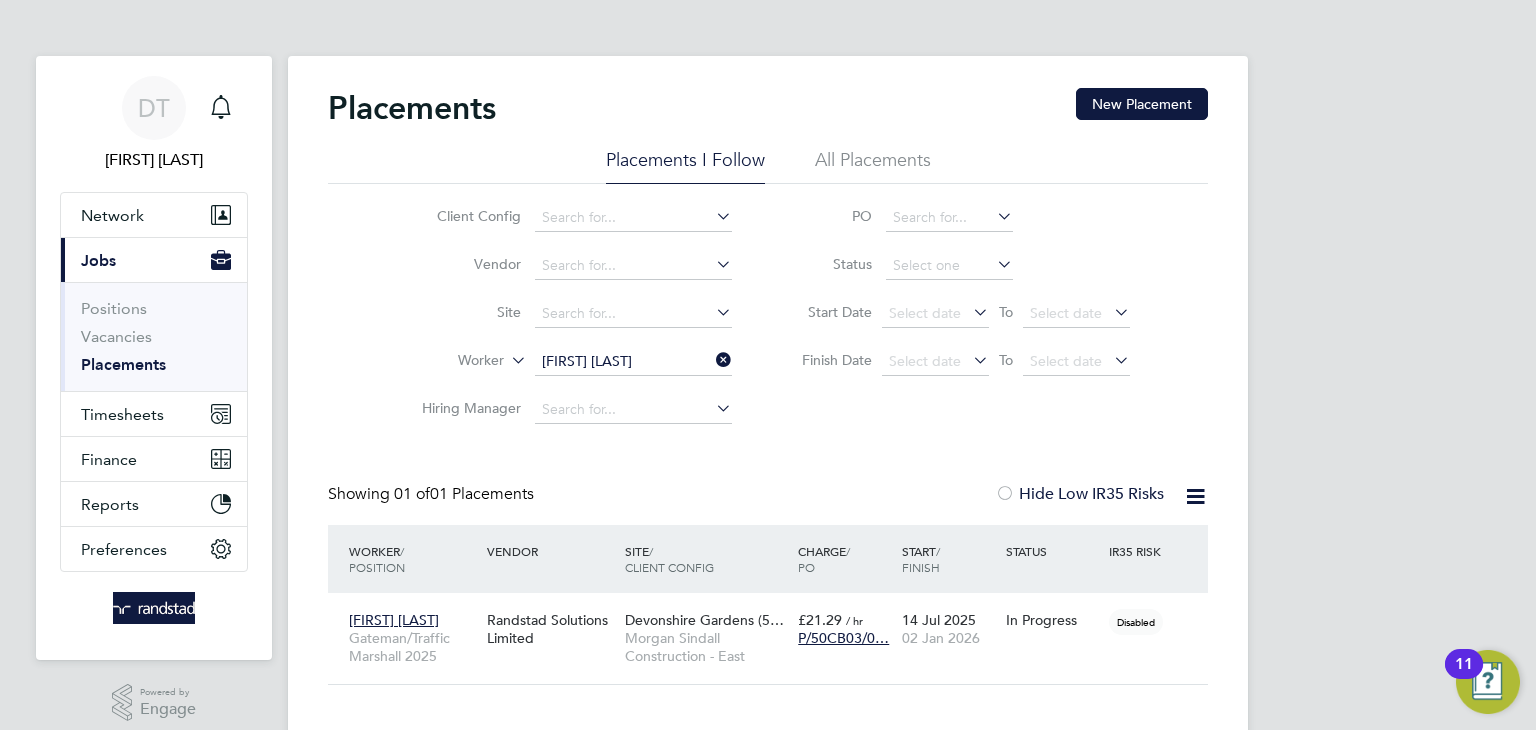 click 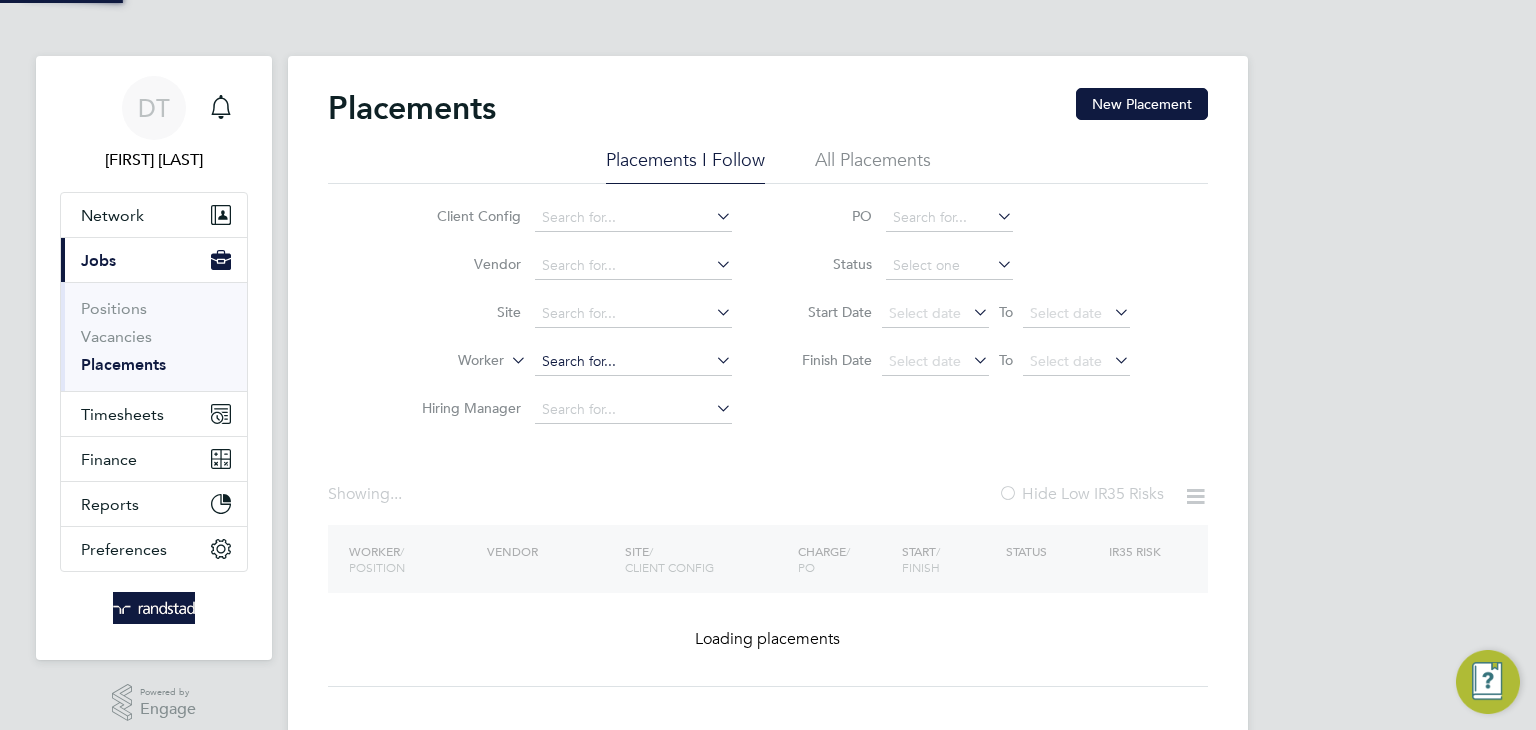 click 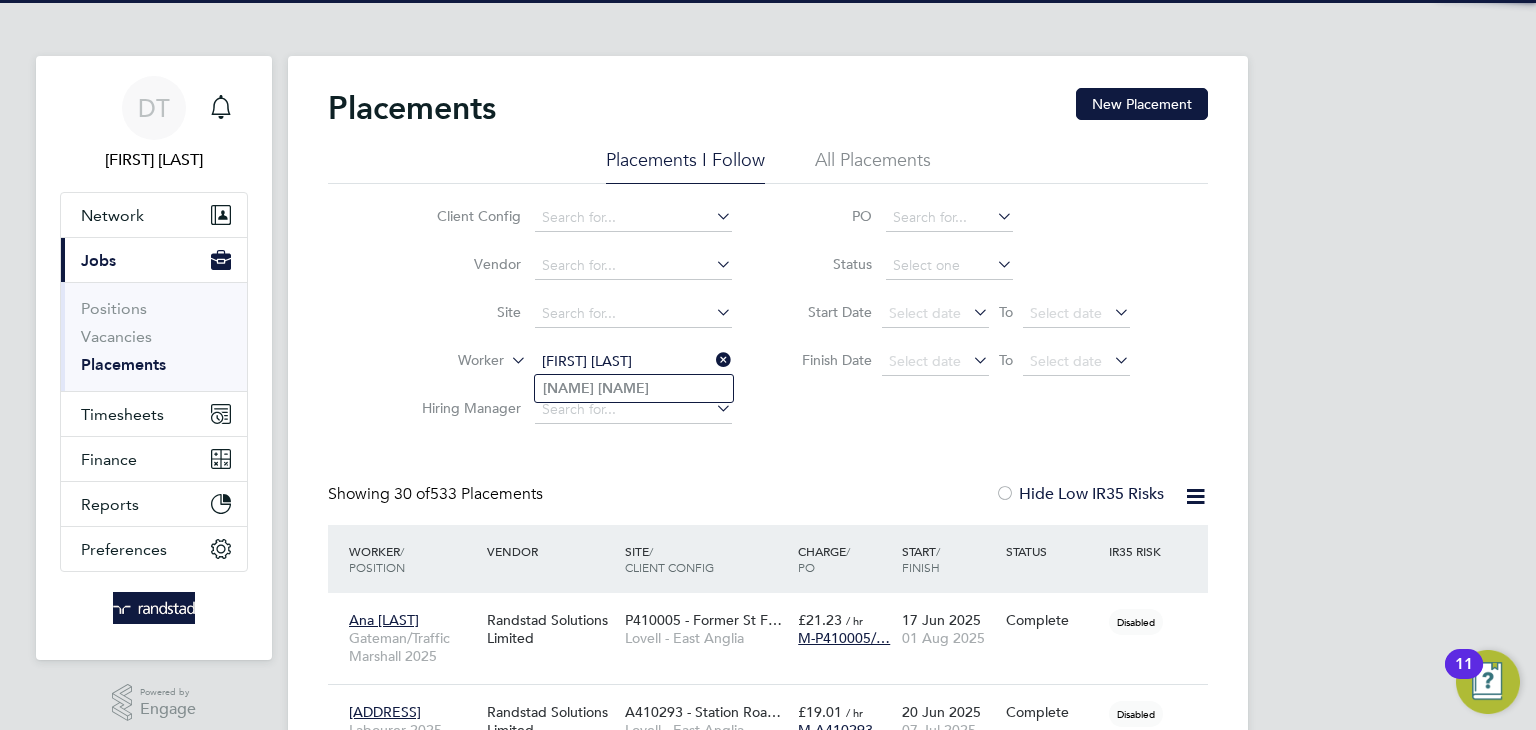 type on "James Rake" 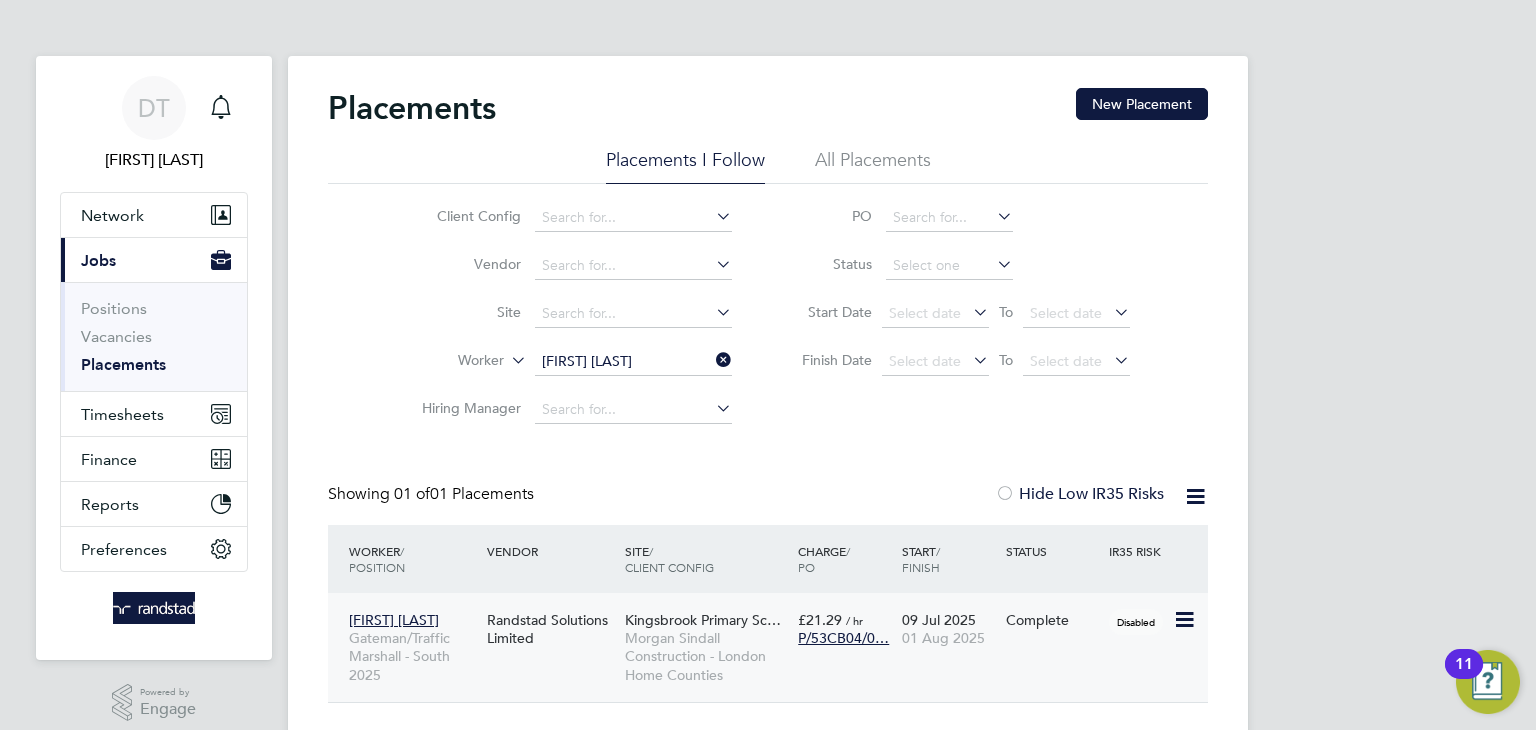 click on "09 Jul 2025 01 Aug 2025" 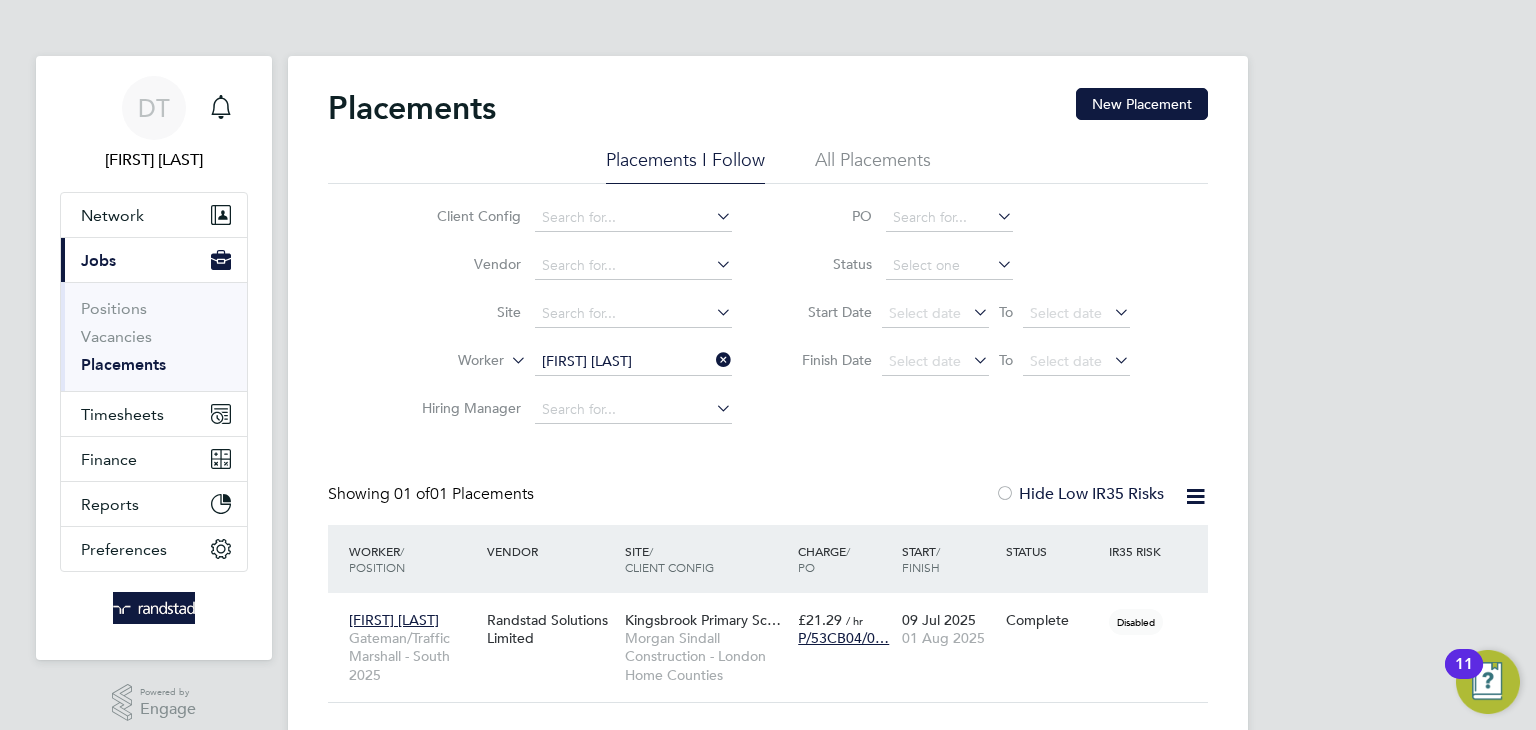 click 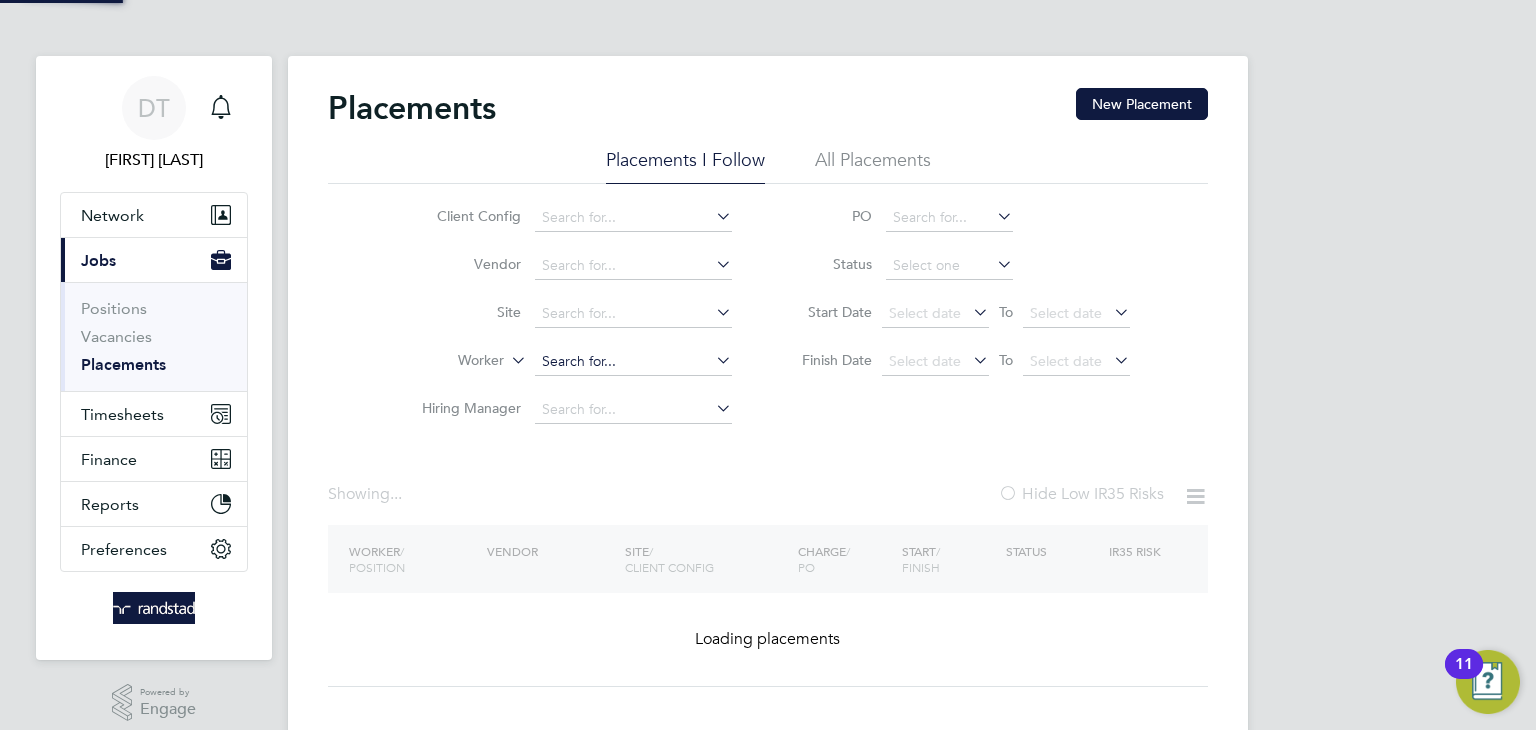 click 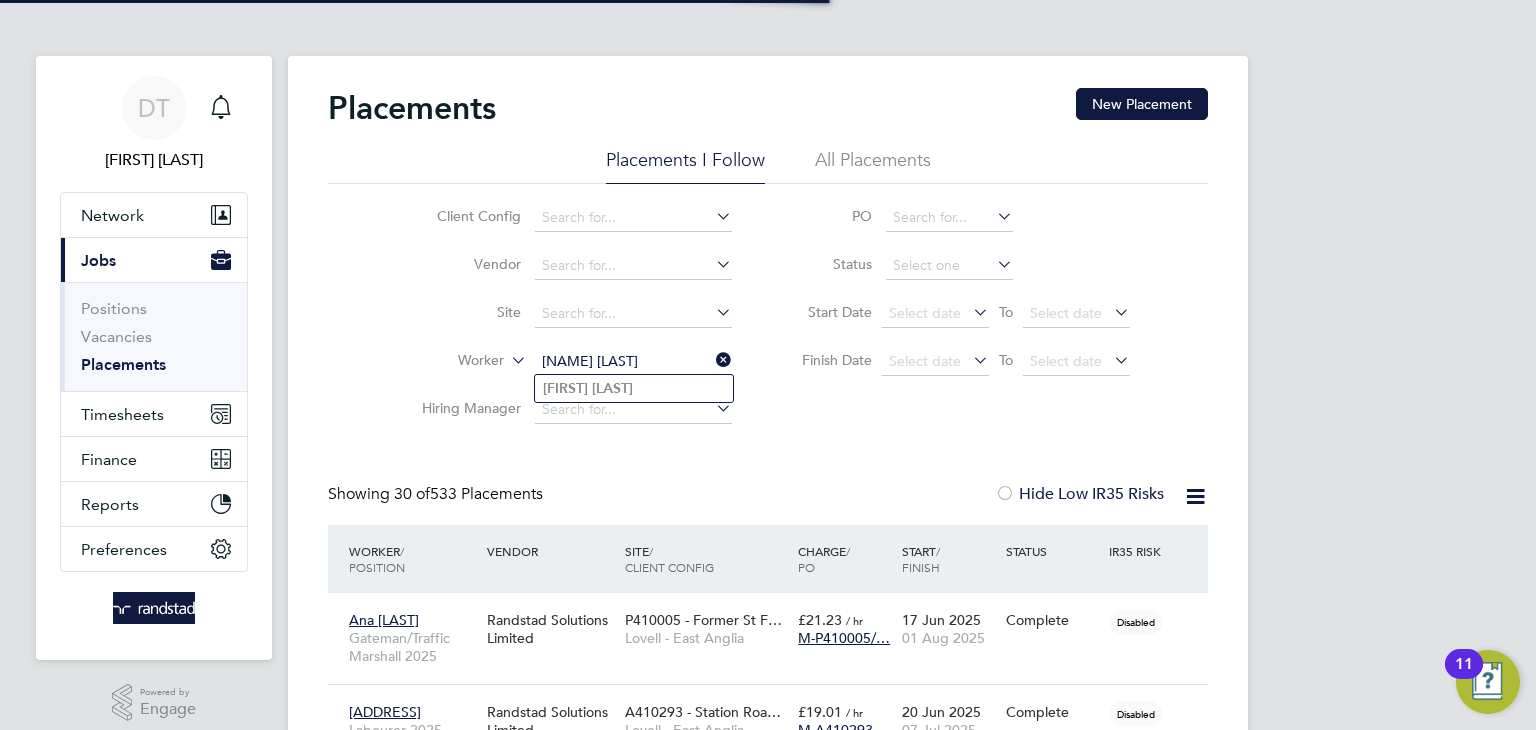 type on "Michael Monti" 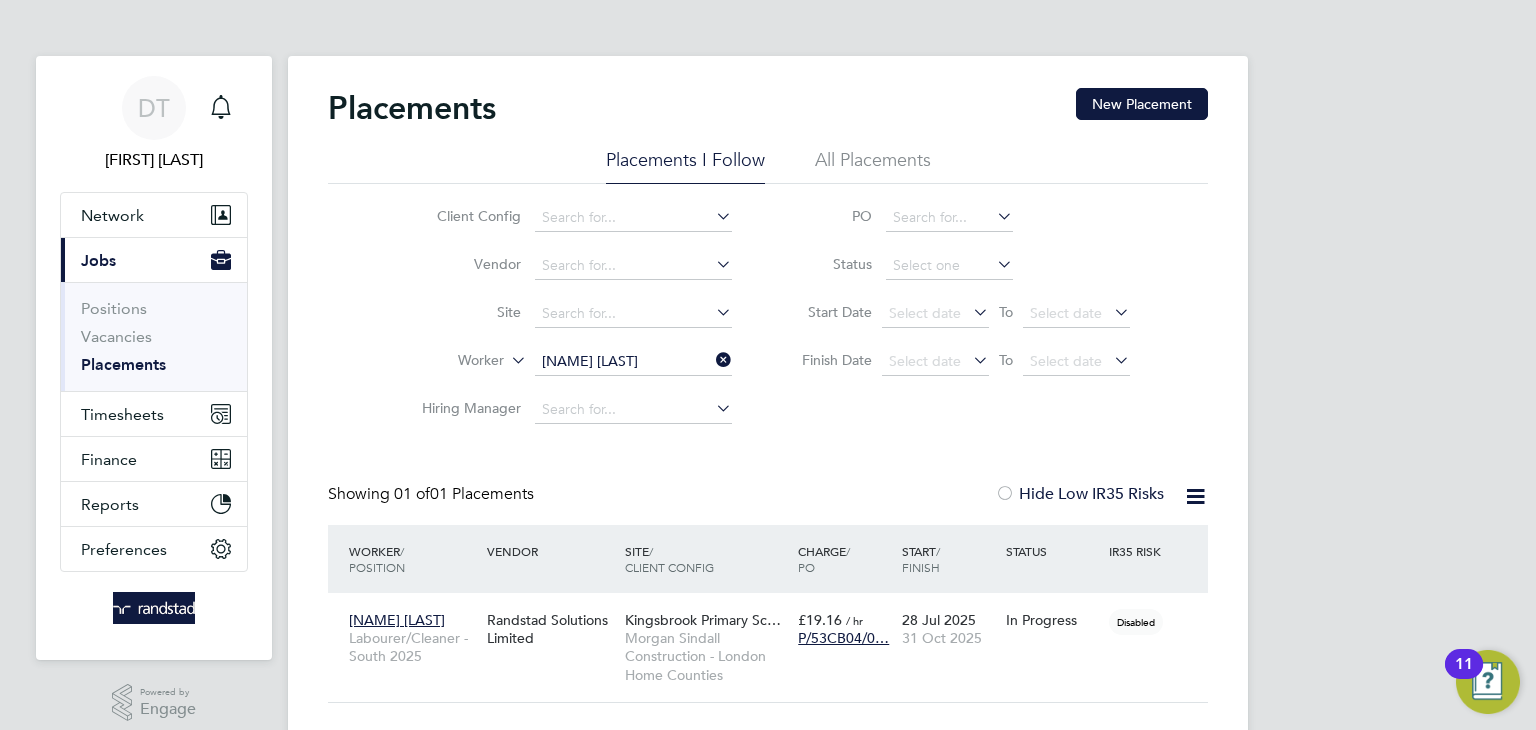 click 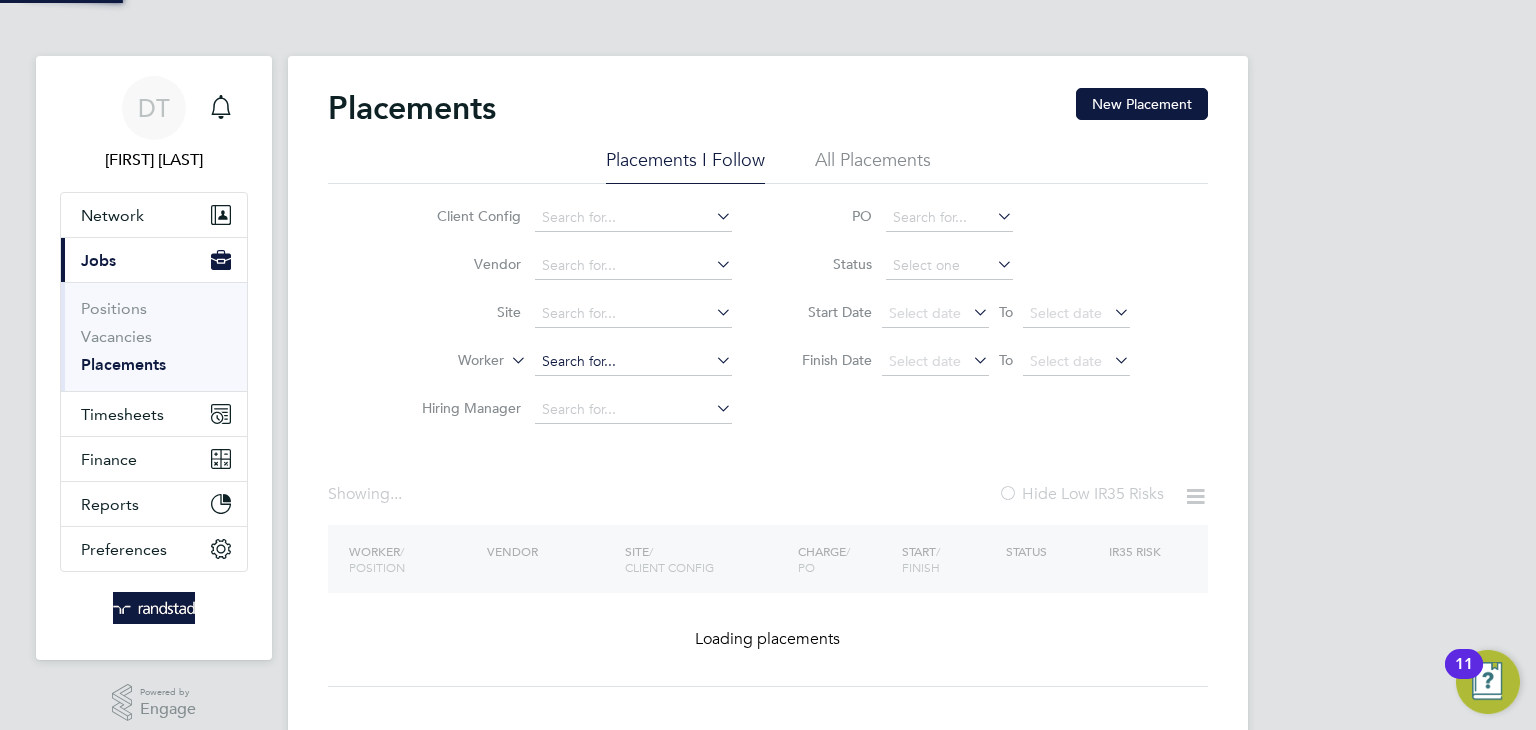 click 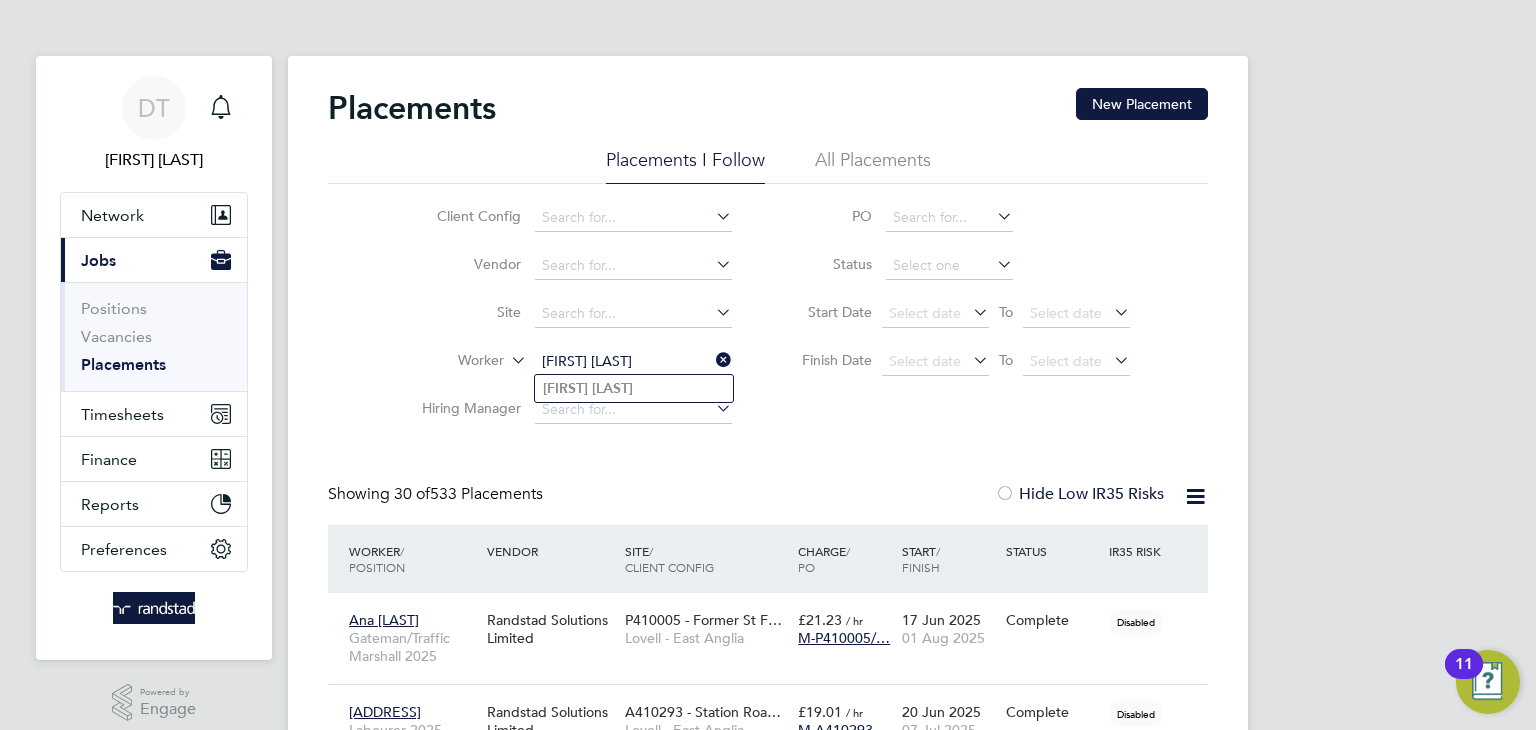 type on "Michael Wagg" 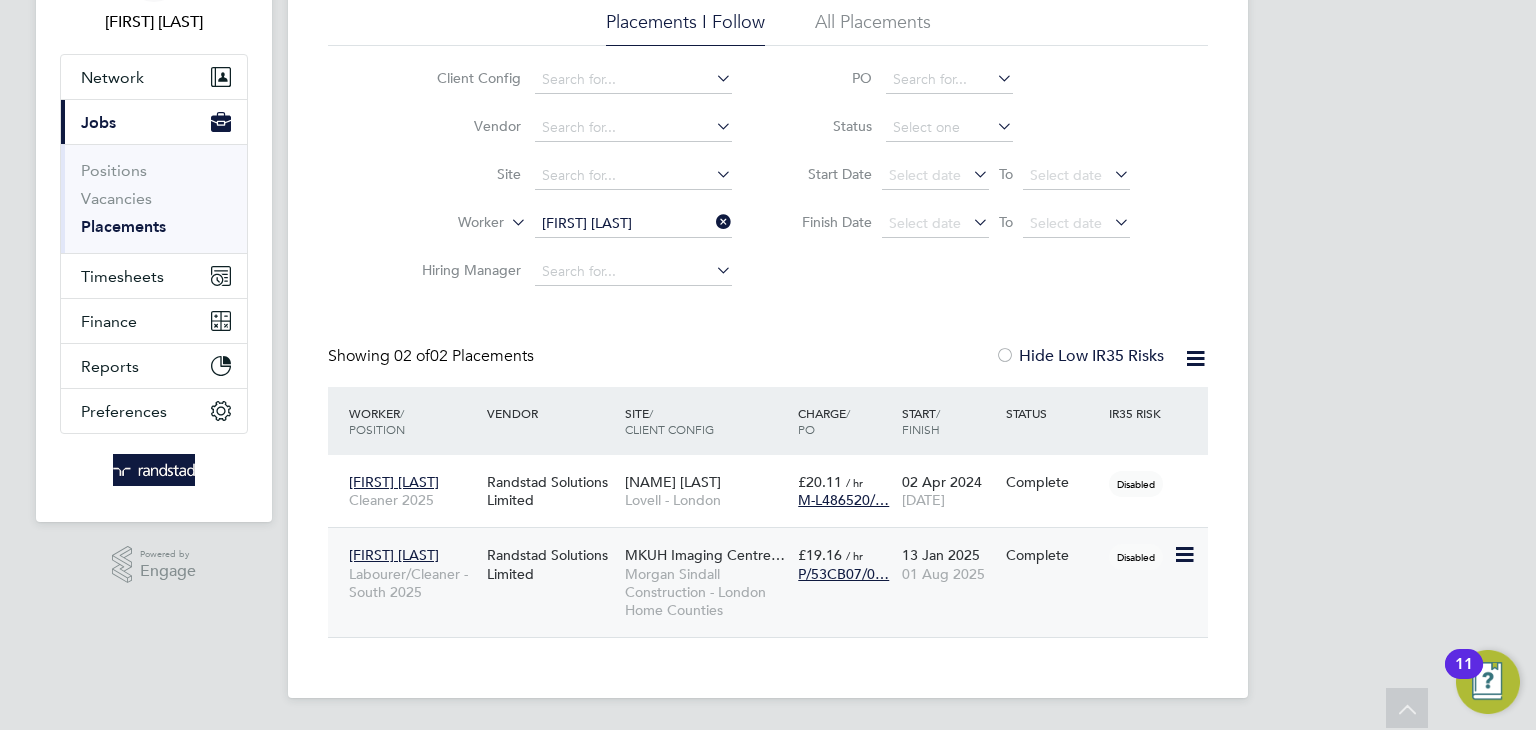 click on "Michael Wagg Labourer/Cleaner - South 2025 Randstad Solutions Limited MKUH Imaging Centre… Morgan Sindall Construction - London Home Counties £19.16   / hr P/53CB07/0… 13 Jan 2025 01 Aug 2025 Complete Disabled" 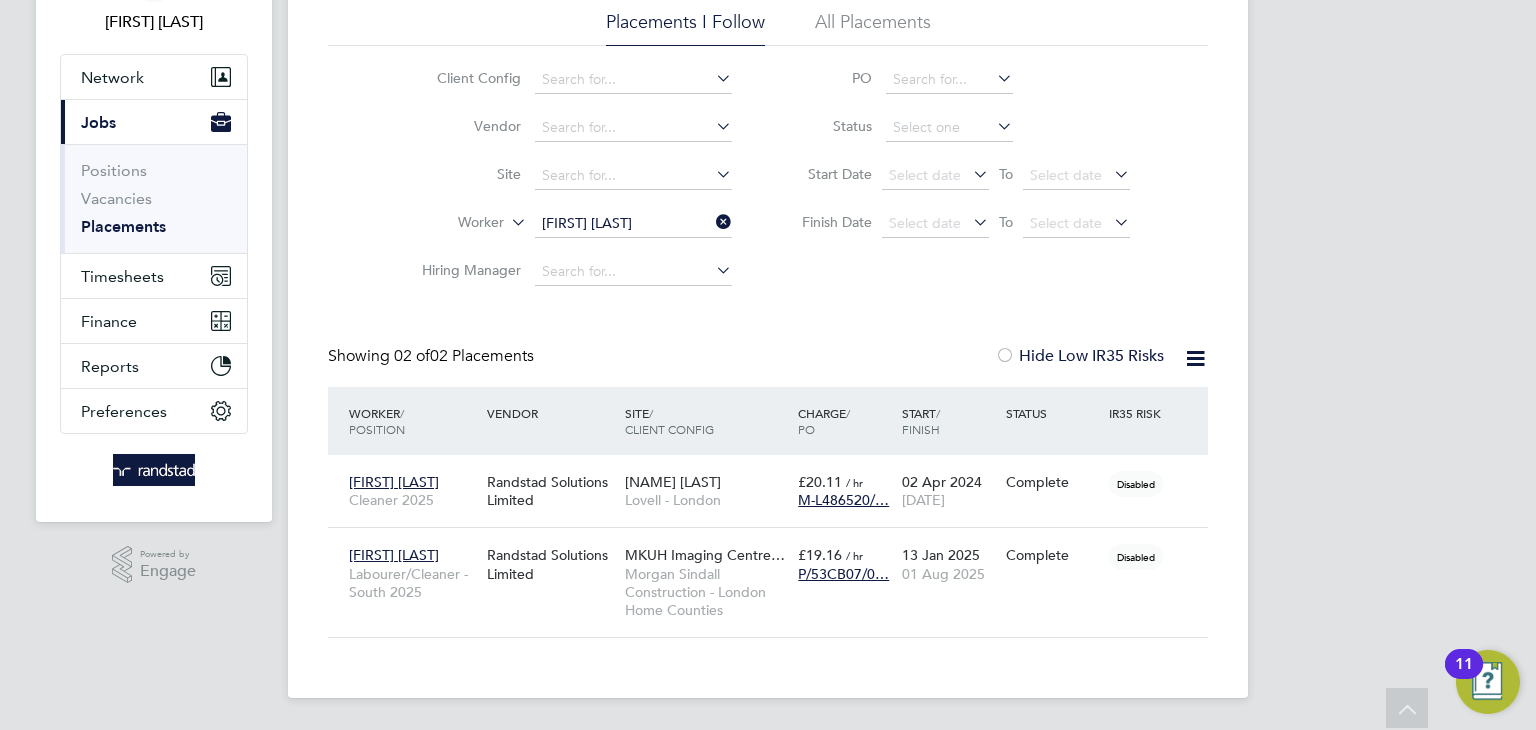 click 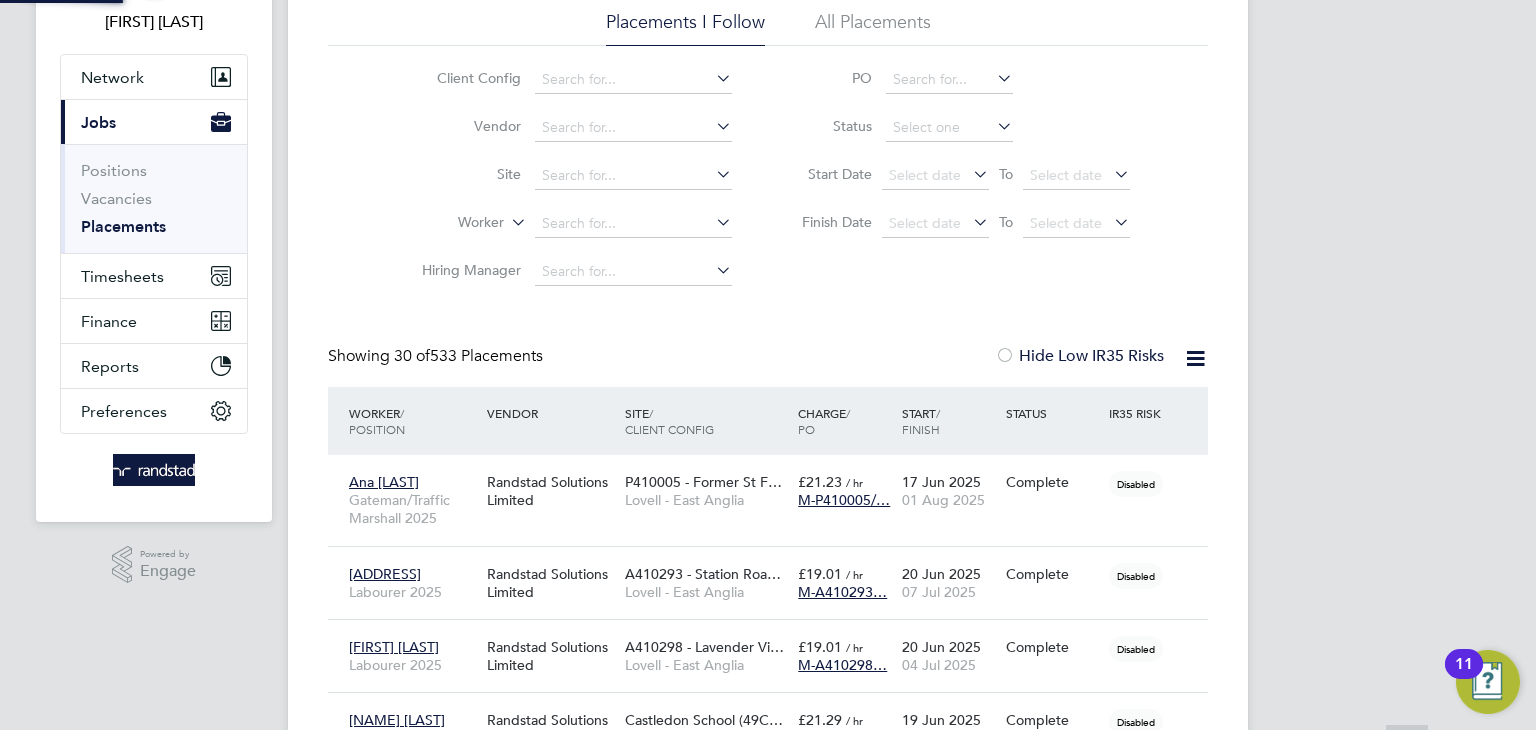 click on "Placements New Placement Placements I Follow All Placements Client Config   Vendor     Site     Worker     Hiring Manager   PO   Status   Start Date
Select date
To
Select date
Finish Date
Select date
To
Select date
Showing   30 of  533 Placements Hide Low IR35 Risks Worker  / Position Vendor Site / Client Config Charge  / PO Start  / Finish Status IR35 Risk Ana Paladuta Gateman/Traffic Marshall 2025 Randstad Solutions Limited P410005 - Former St F… Lovell - East Anglia £21.23   / hr M-P410005/… 17 Jun 2025 01 Aug 2025 Complete Disabled Markland Mills Labourer 2025 Randstad Solutions Limited A410293 - Station Roa… Lovell - East Anglia £19.01   / hr M-A410293… 20 Jun 2025 07 Jul 2025 Complete Disabled George Fairley Labourer 2025 Randstad Solutions Limited A410298 - Lavender Vi… Lovell - East Anglia £19.01   / hr M-A410298… 20 Jun 2025 04 Jul 2025 Complete Disabled Gelu Stanoiu Gateman/Traffic Marshall 2025 Randstad Solutions Limited £21.29   / hr" 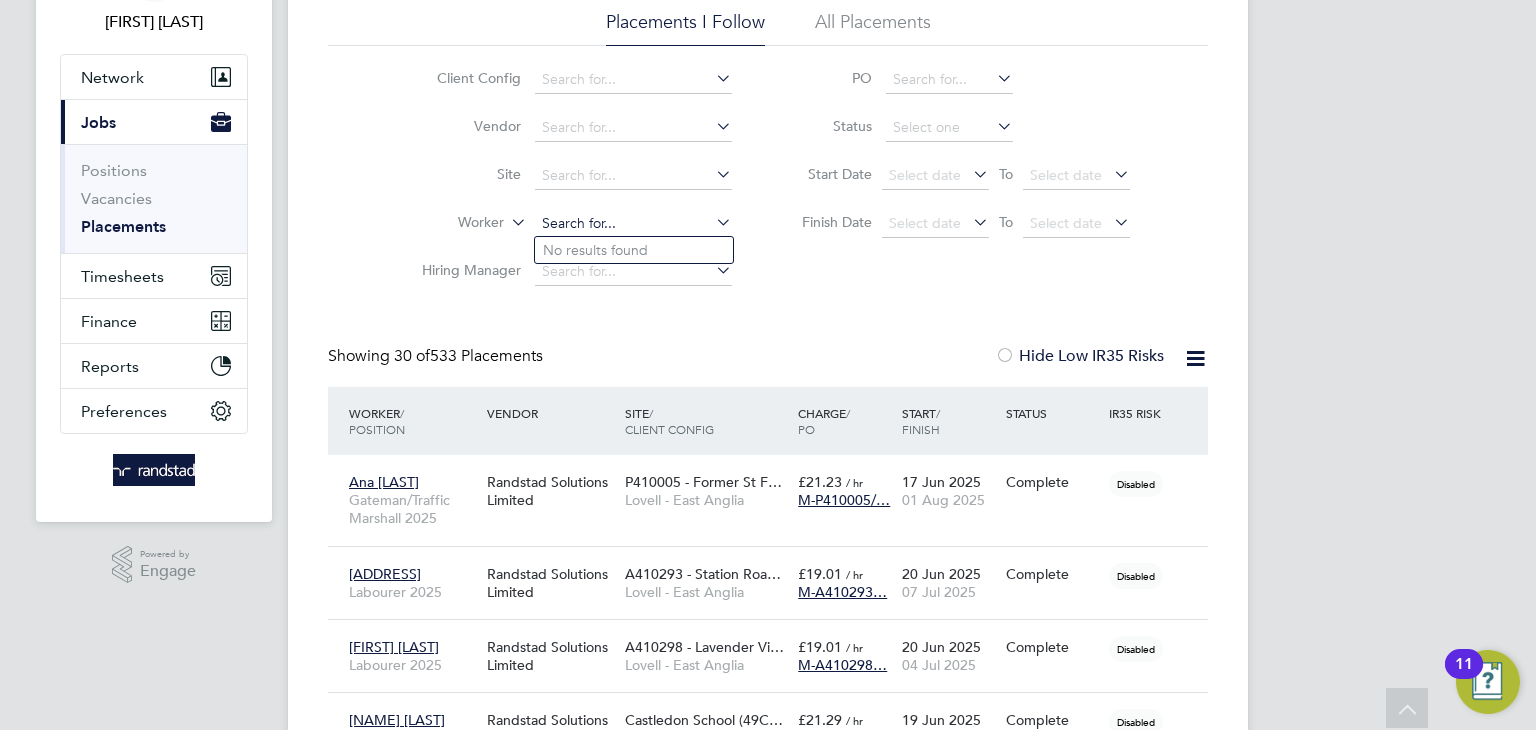 click 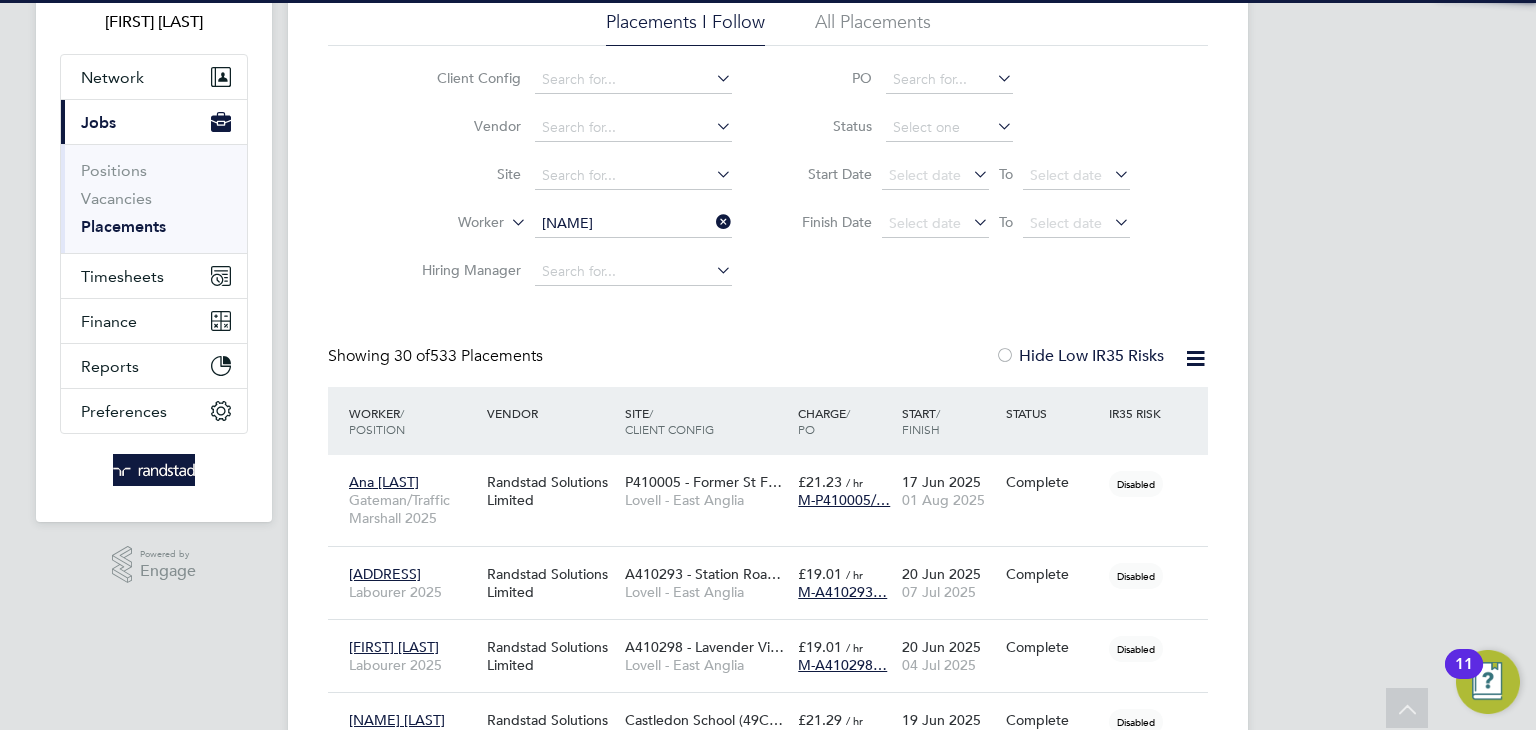 click on "Spyridon" 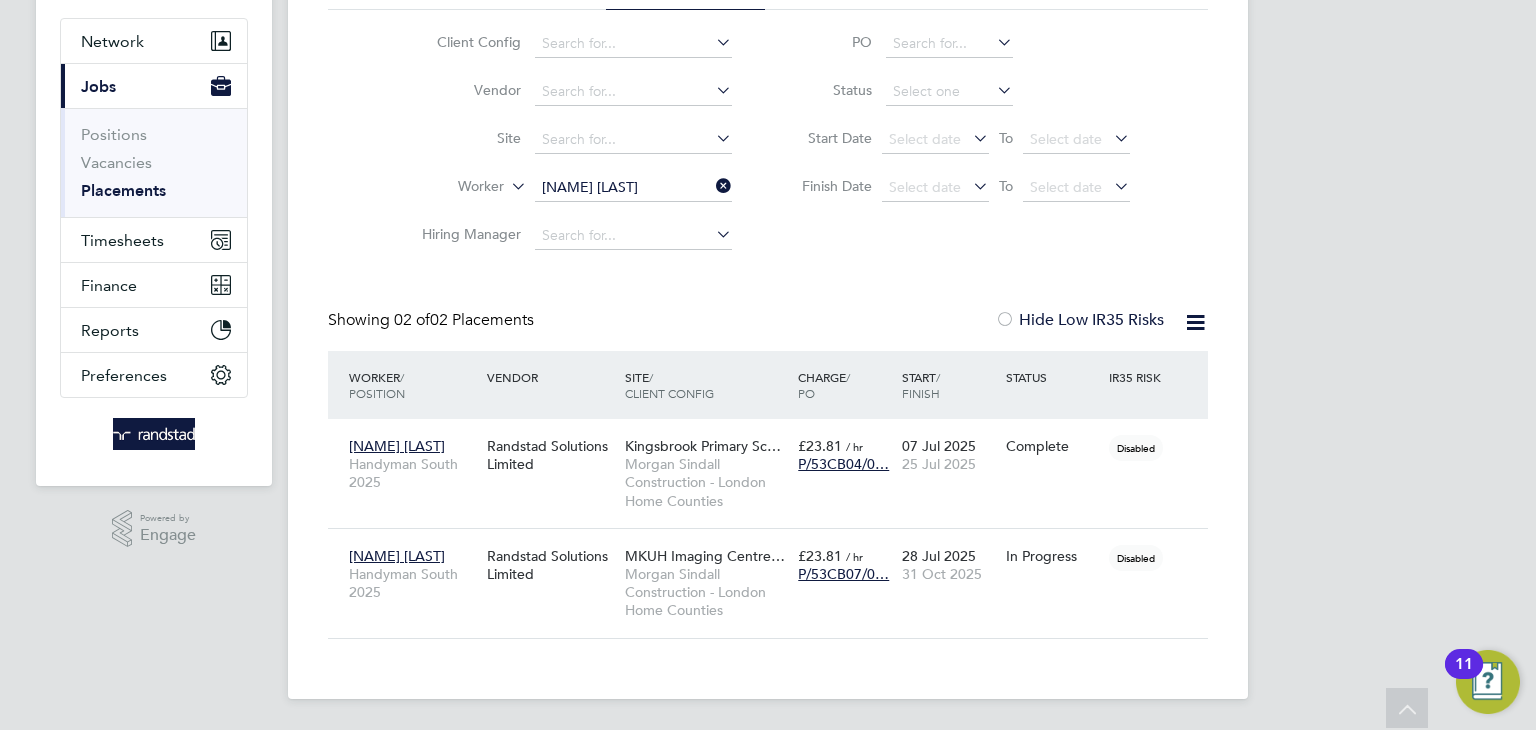 click 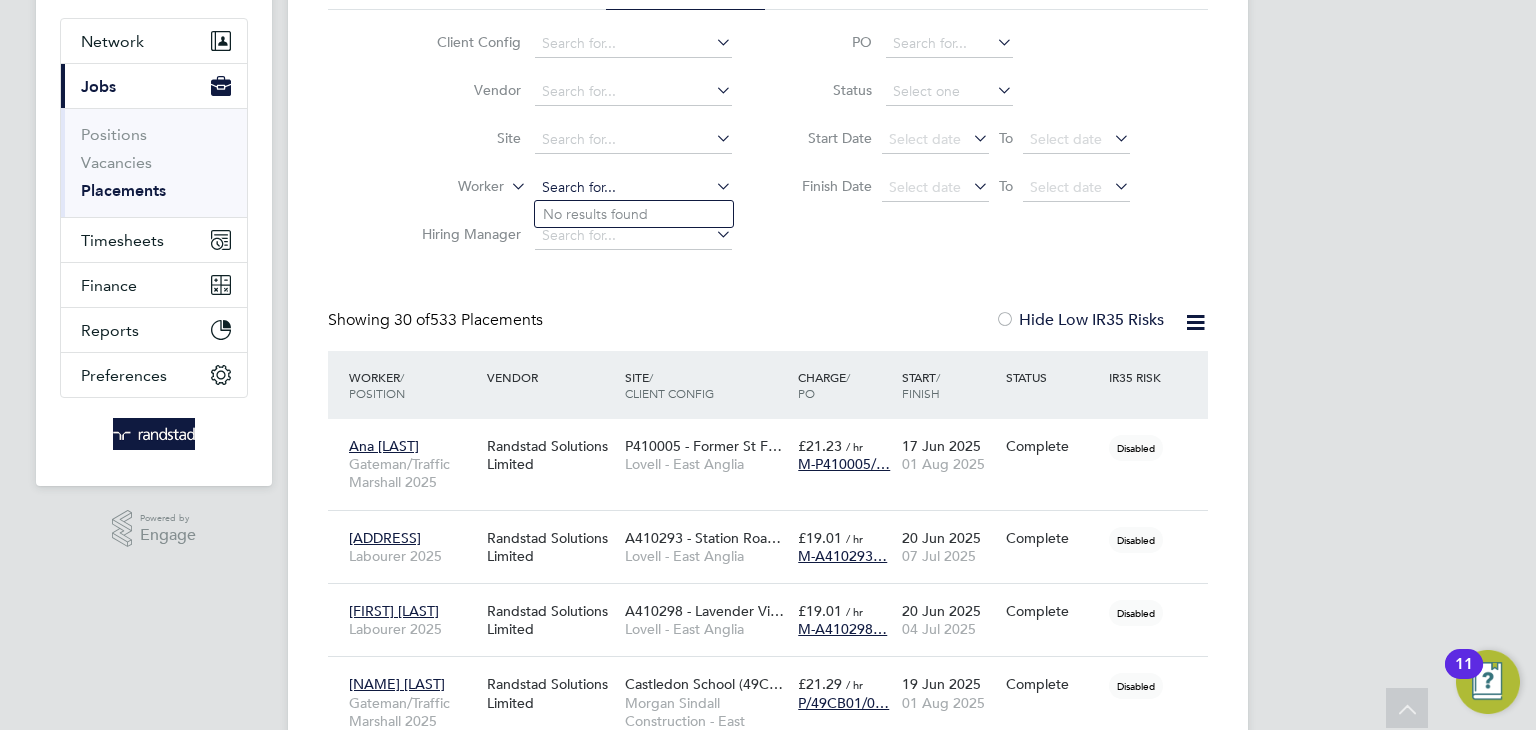click 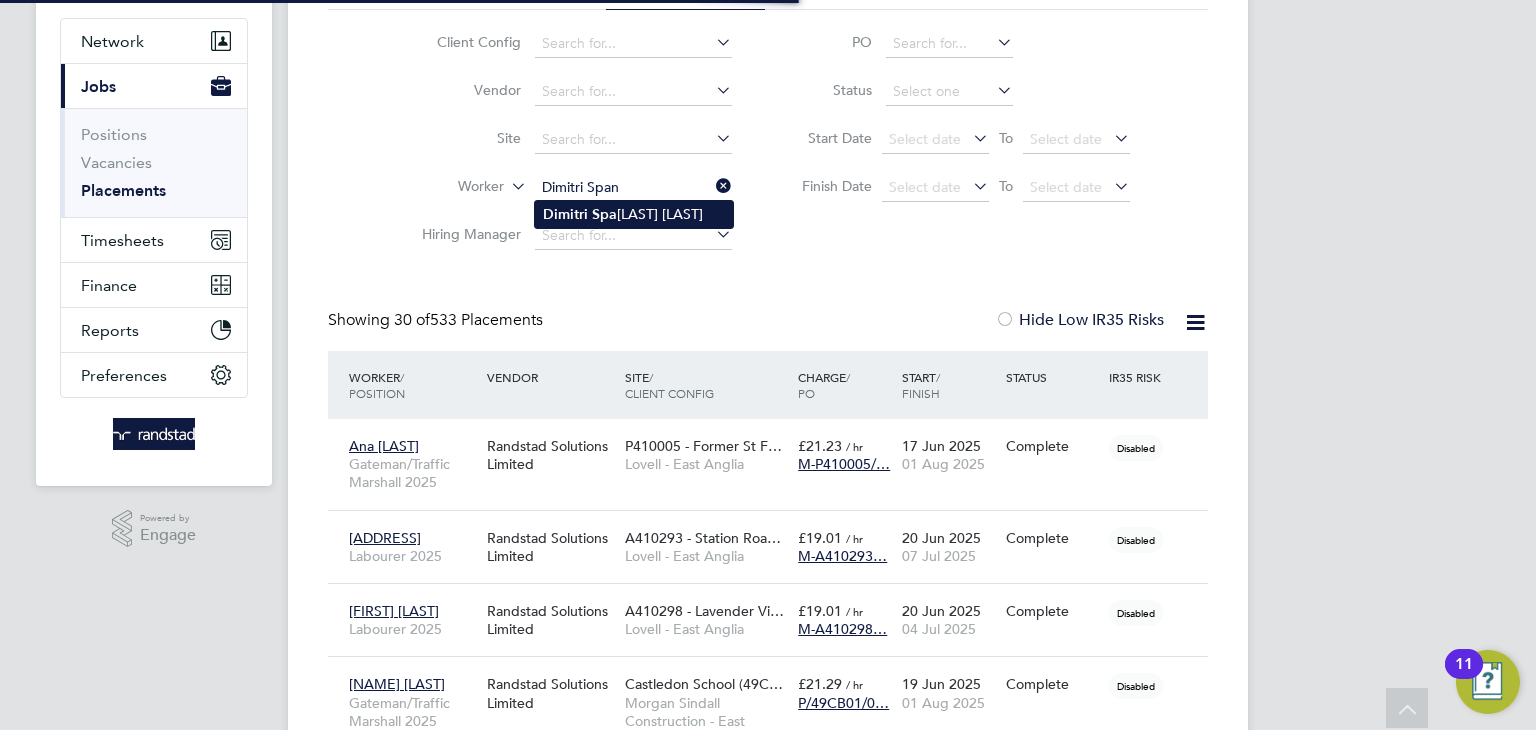 click on "Spa" 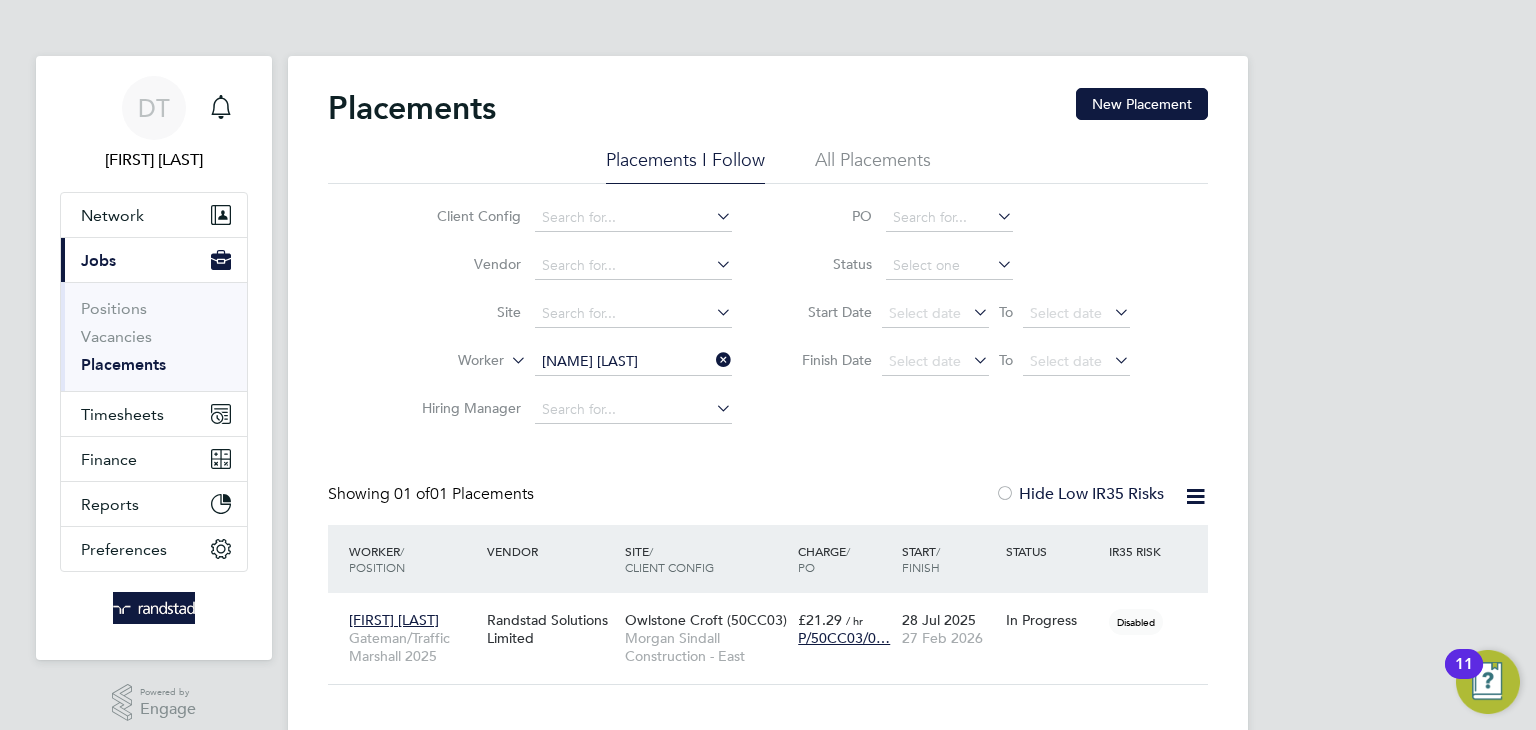 click 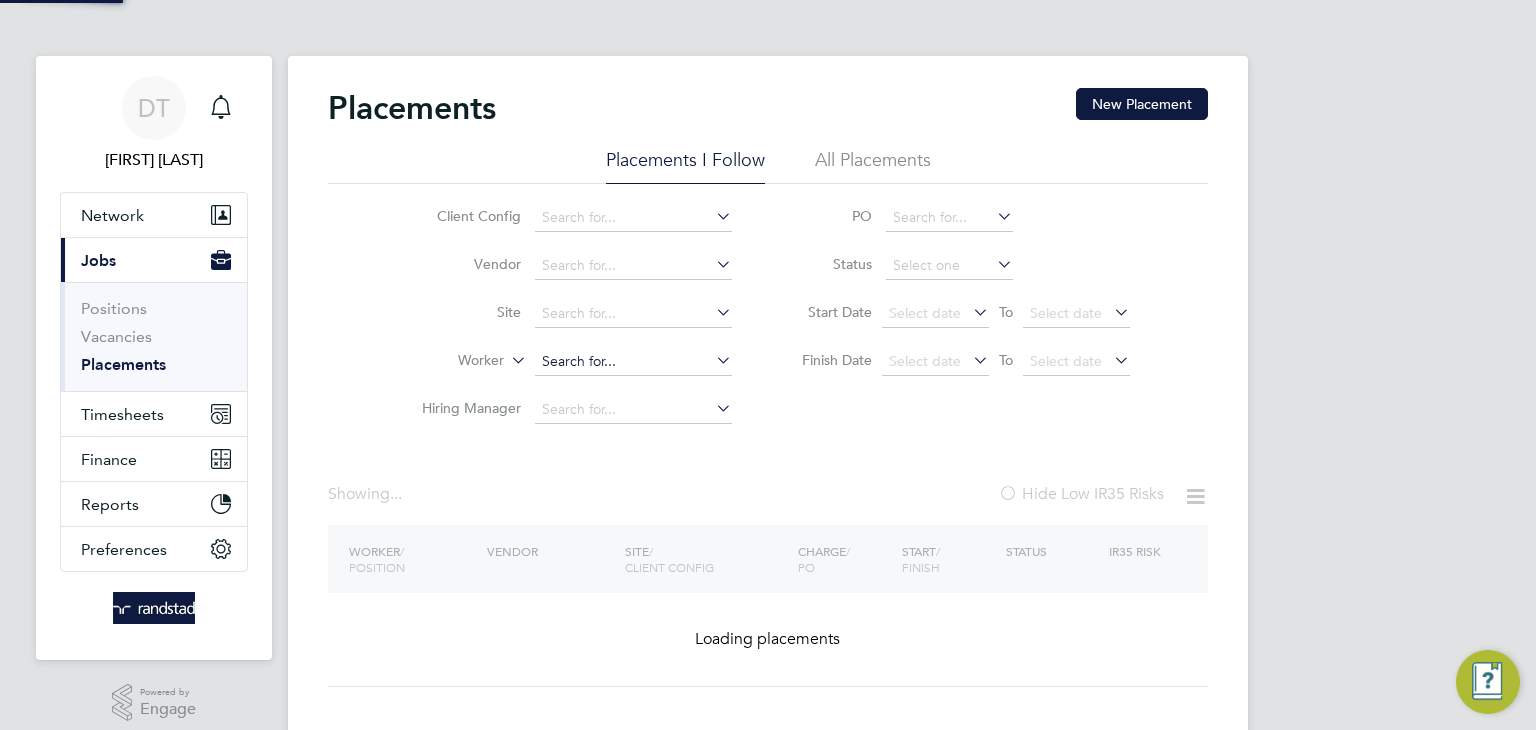 click 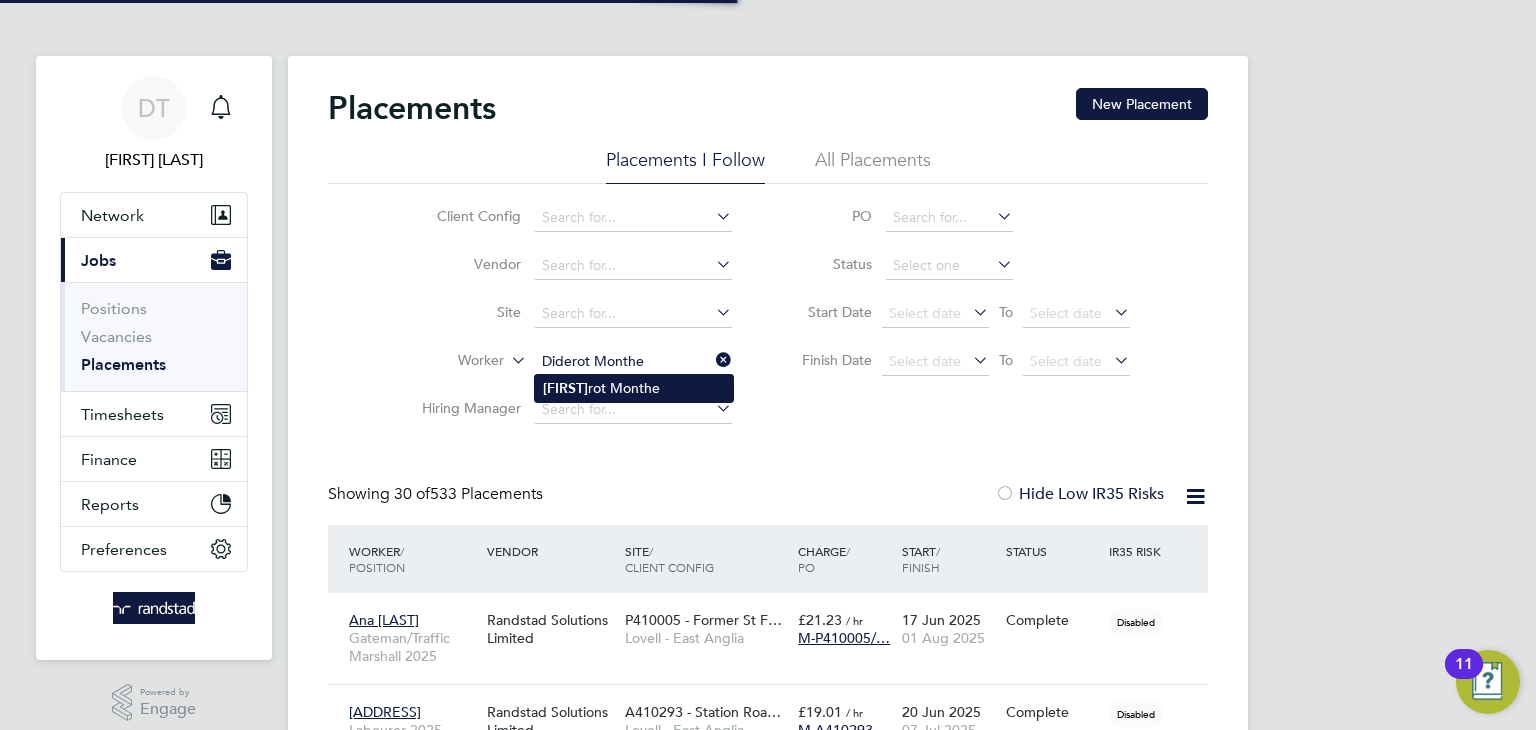 type on "Diderot Monthe" 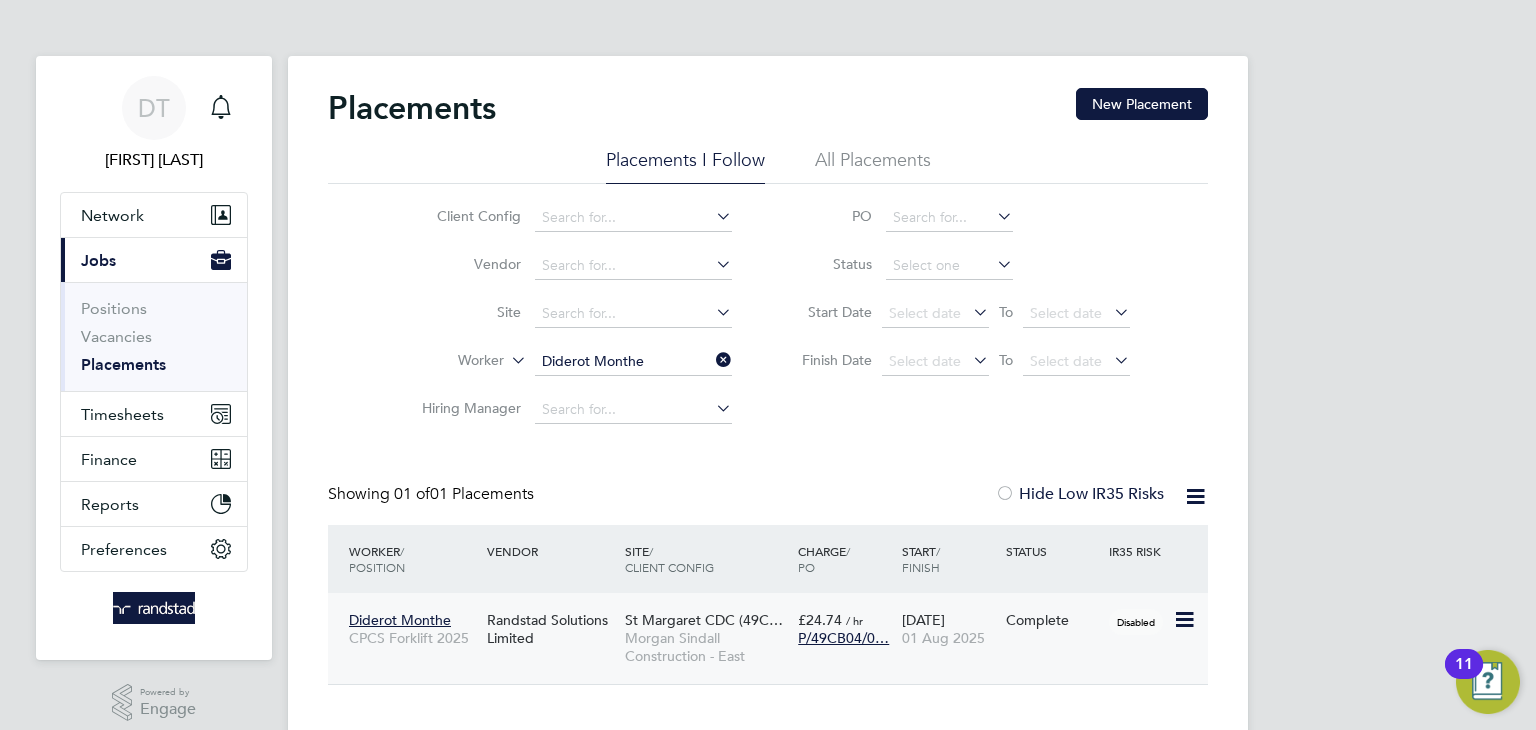 click on "01 Aug 2025" 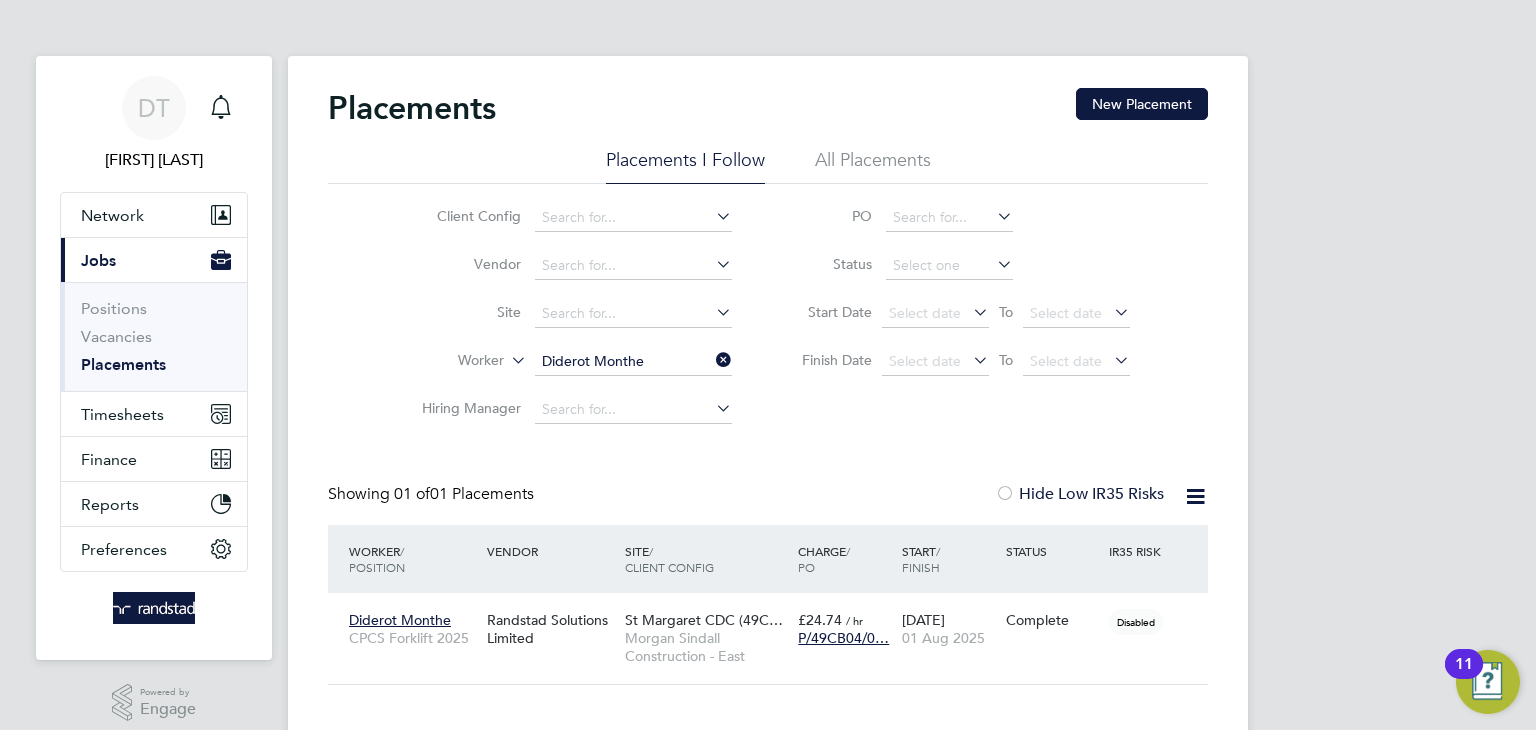 click 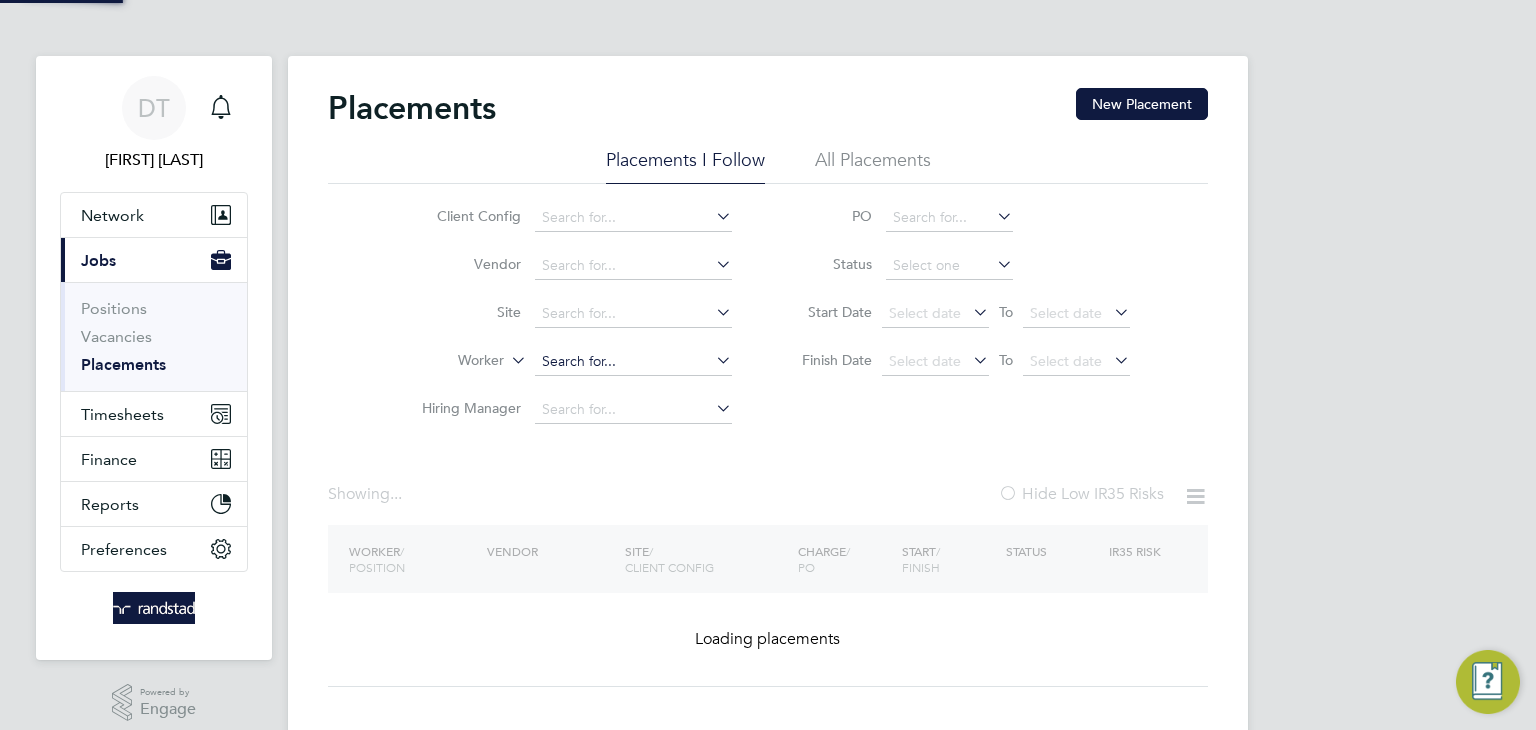 click 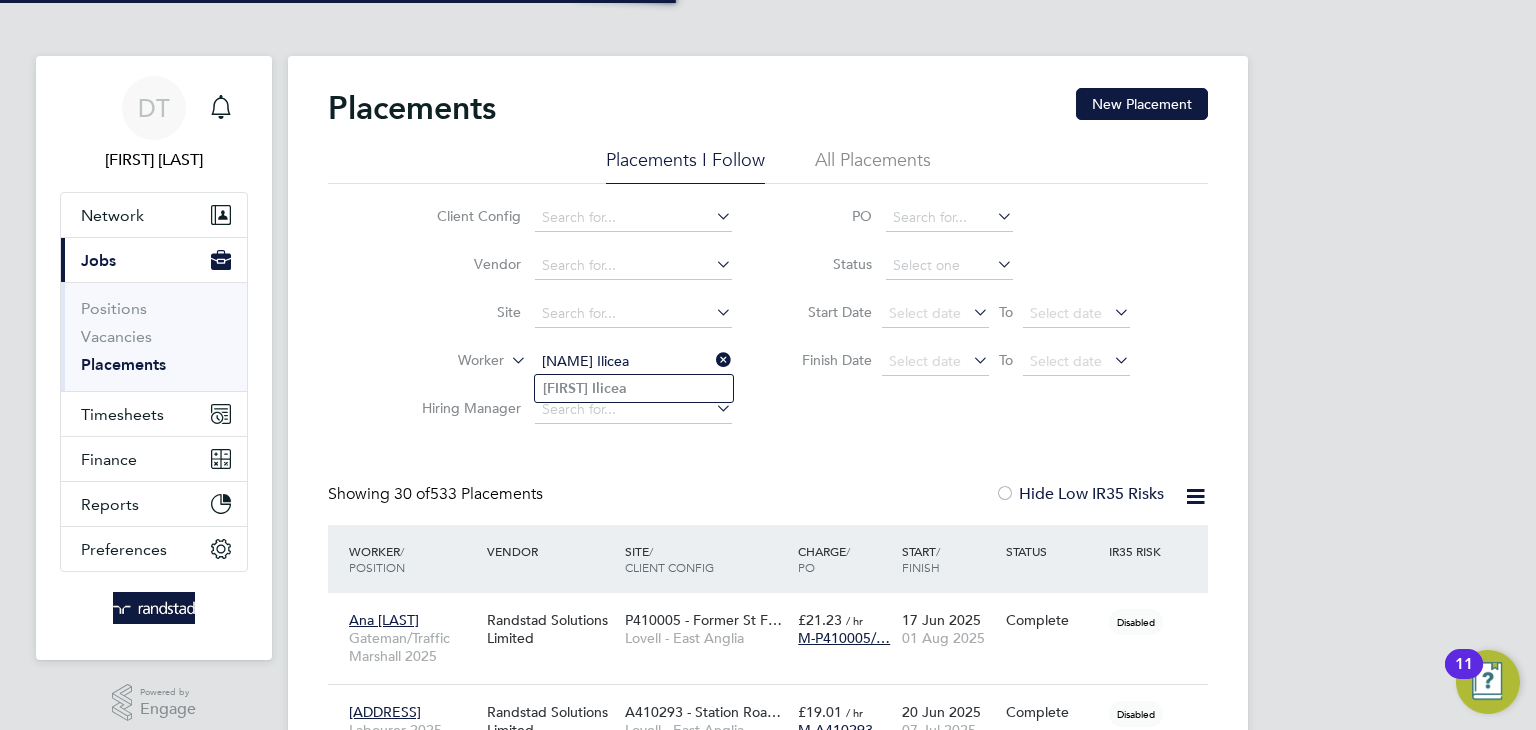 type on "Marius Ilicea" 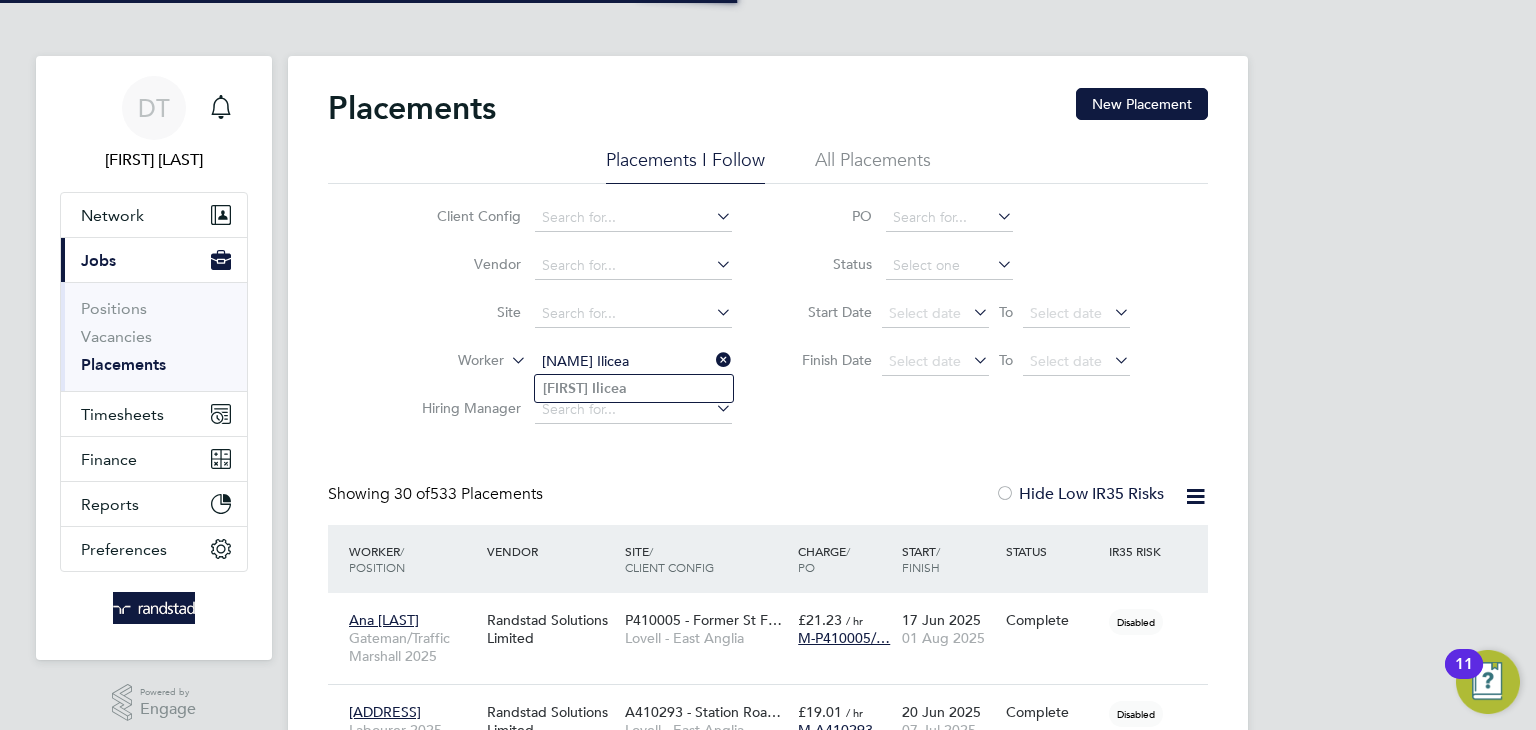 click on "Marius   Ilicea" 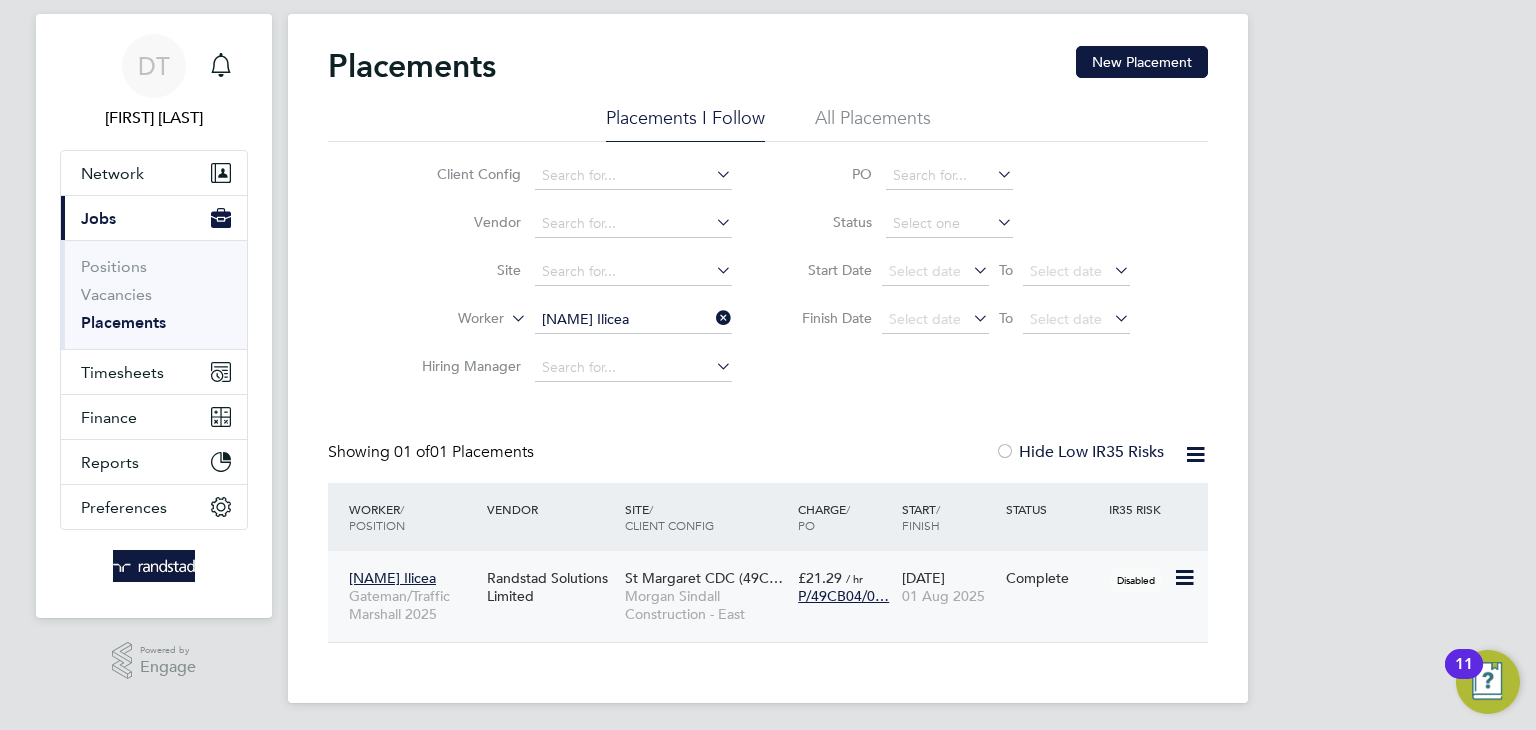 click on "01 Aug 2025" 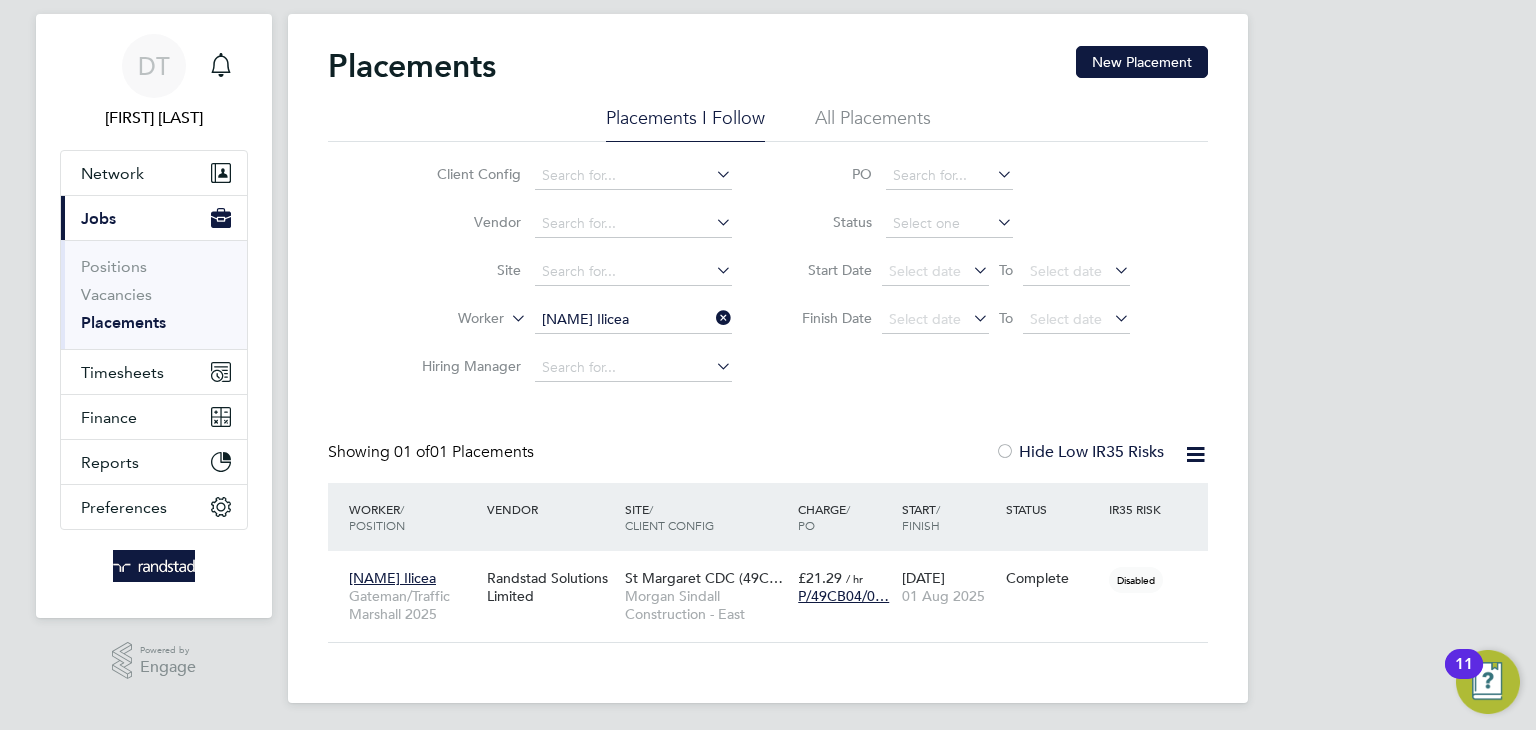 click 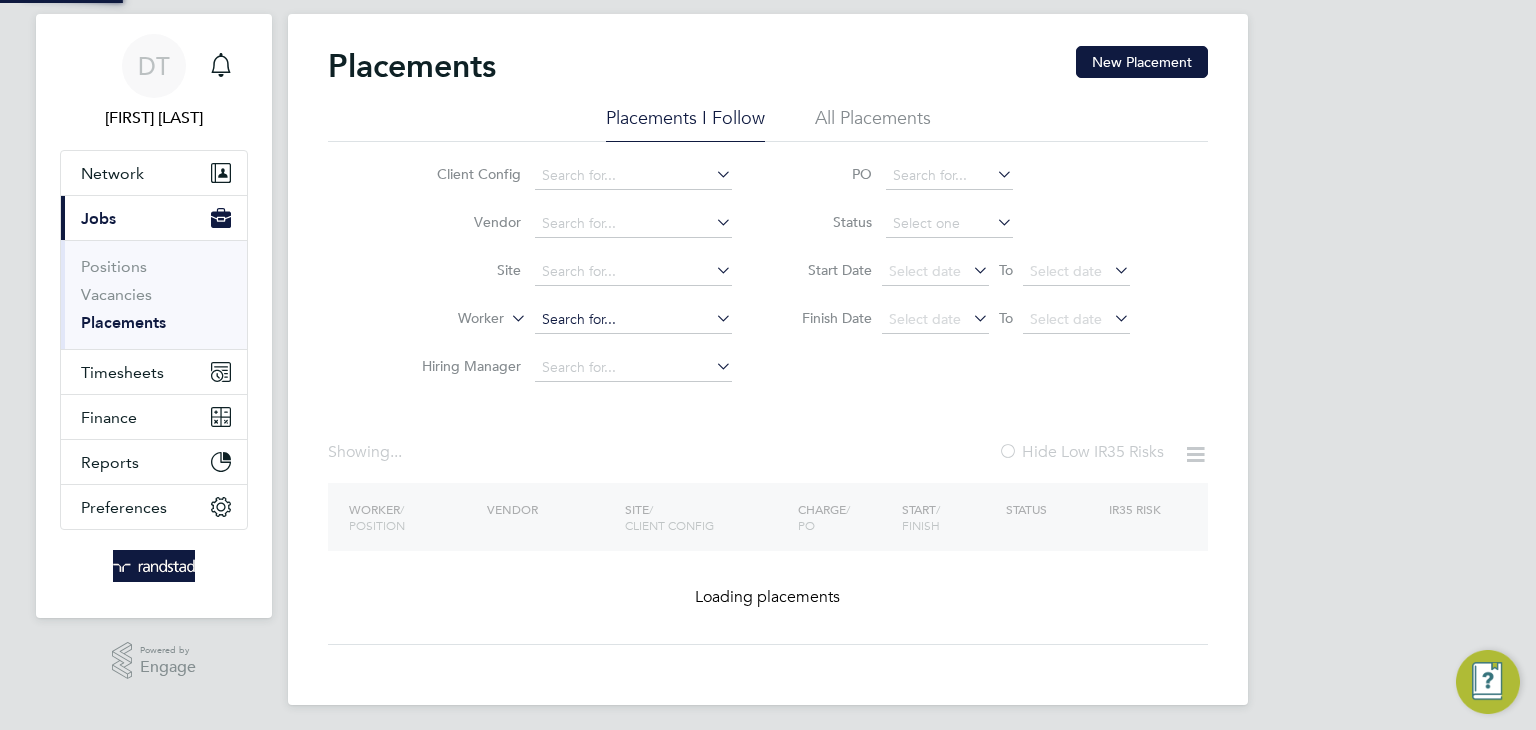 click 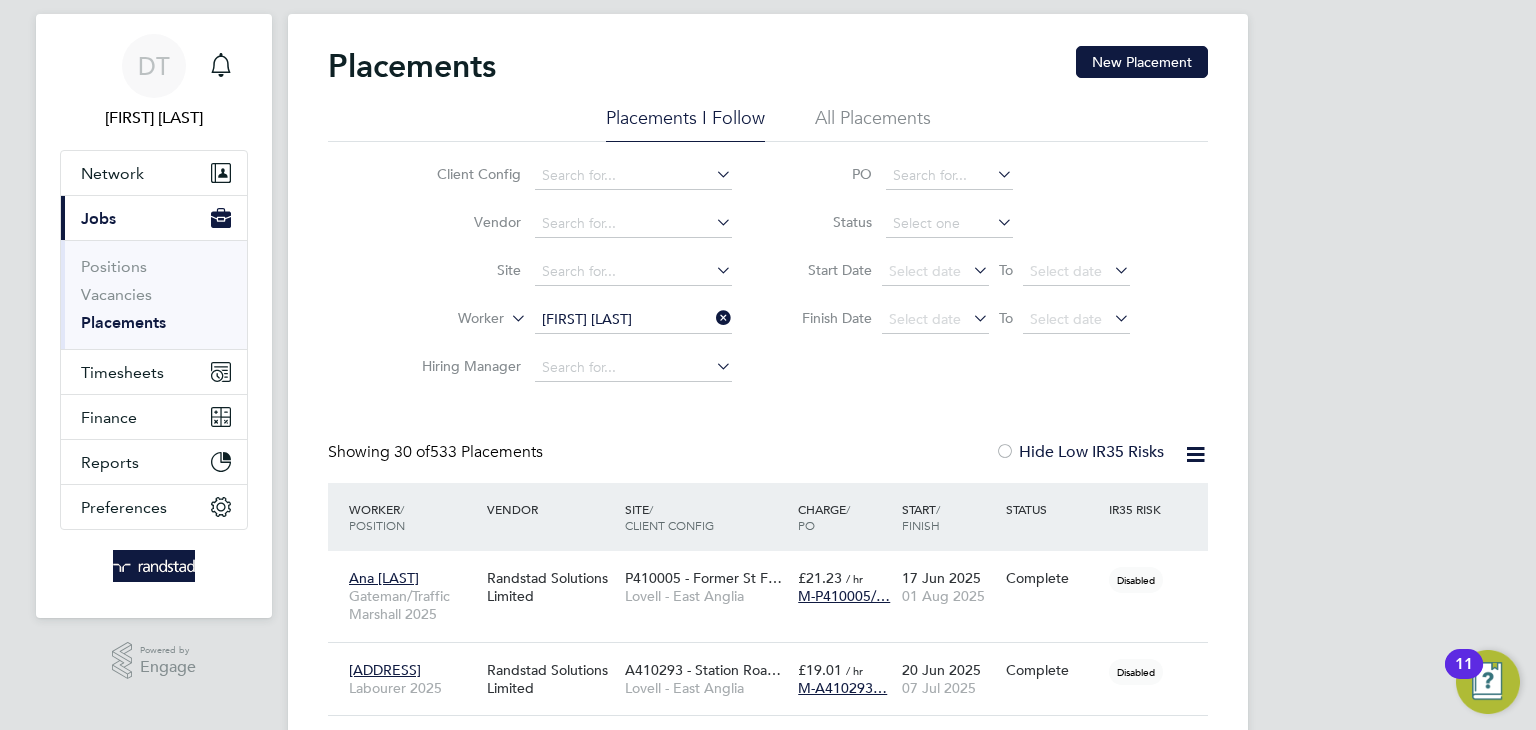 click on "t" 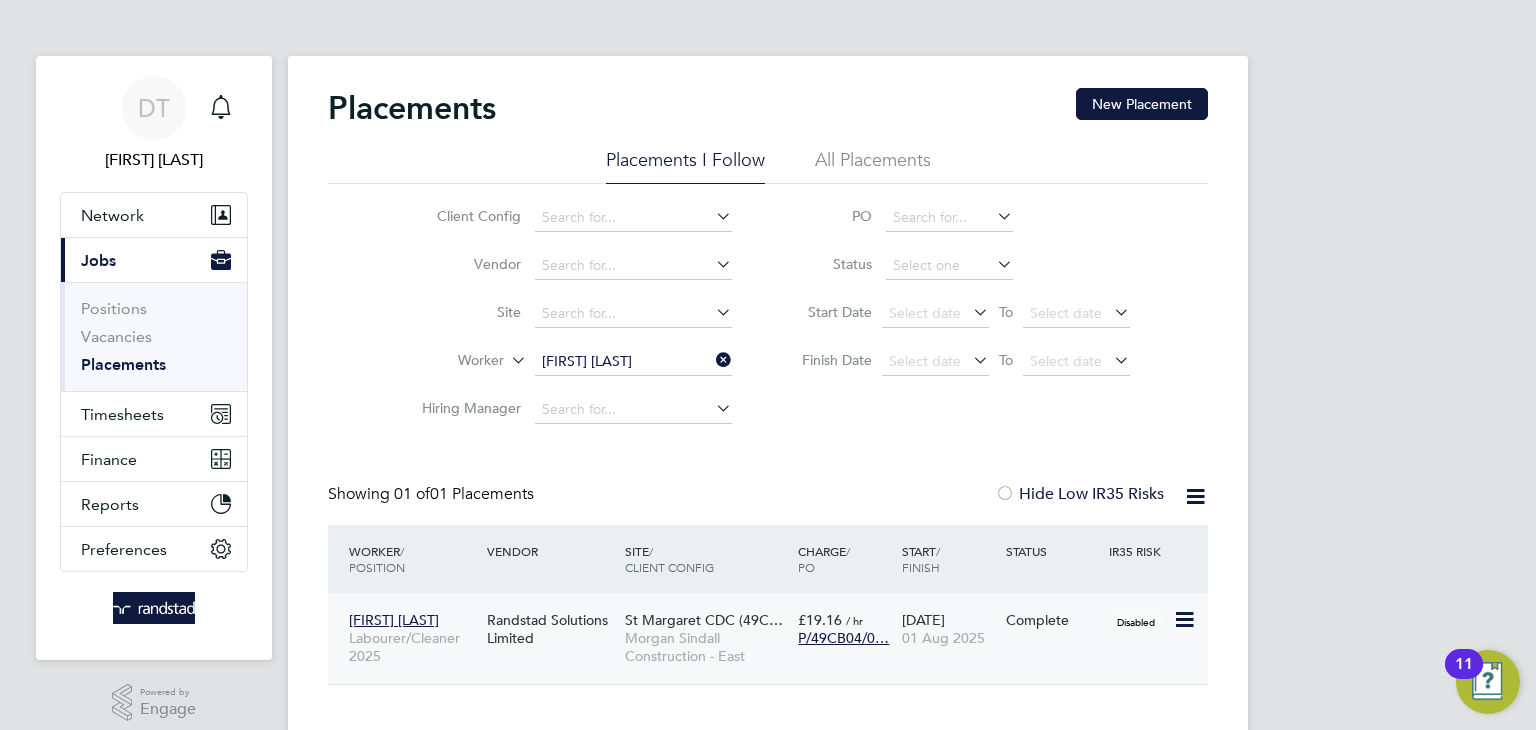 click on "01 Aug 2025" 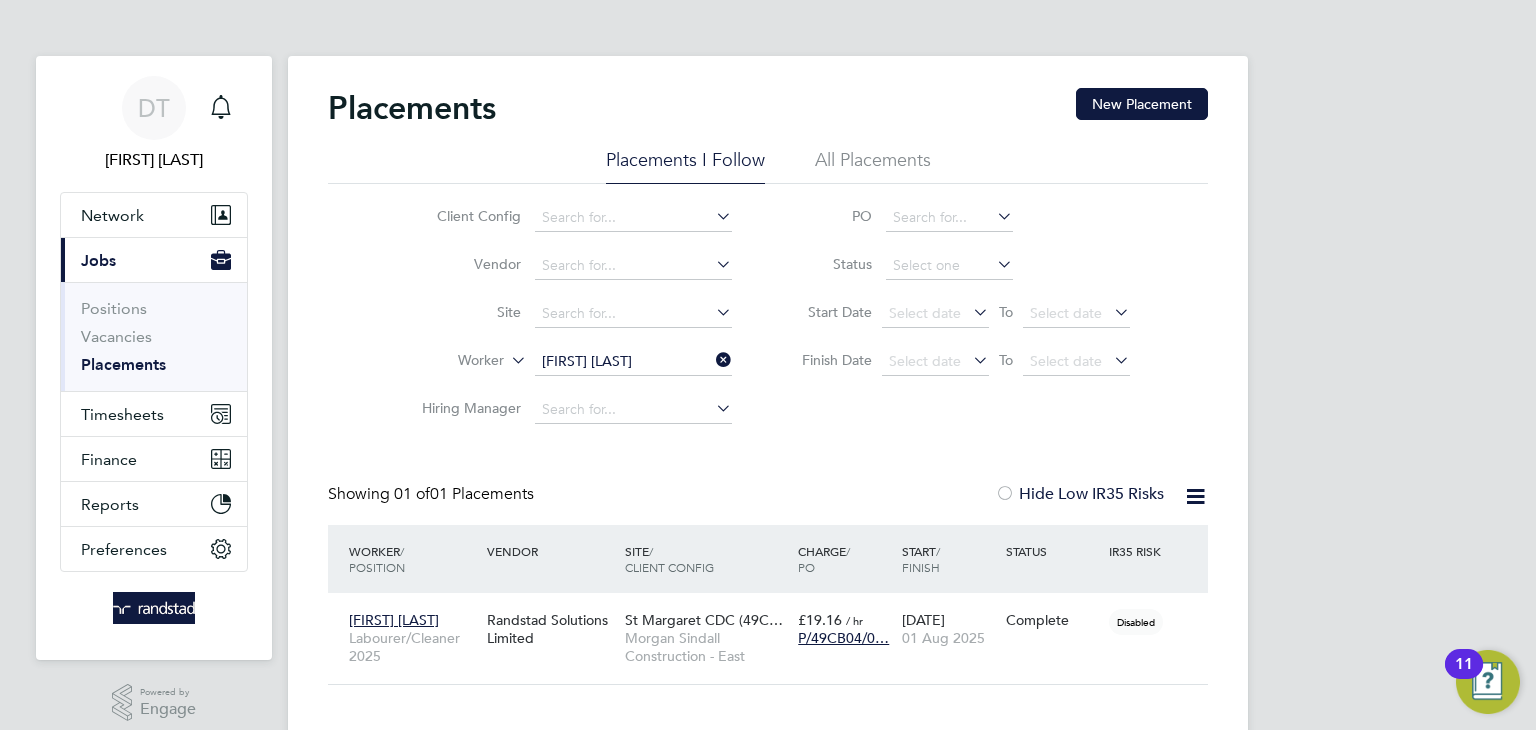 click 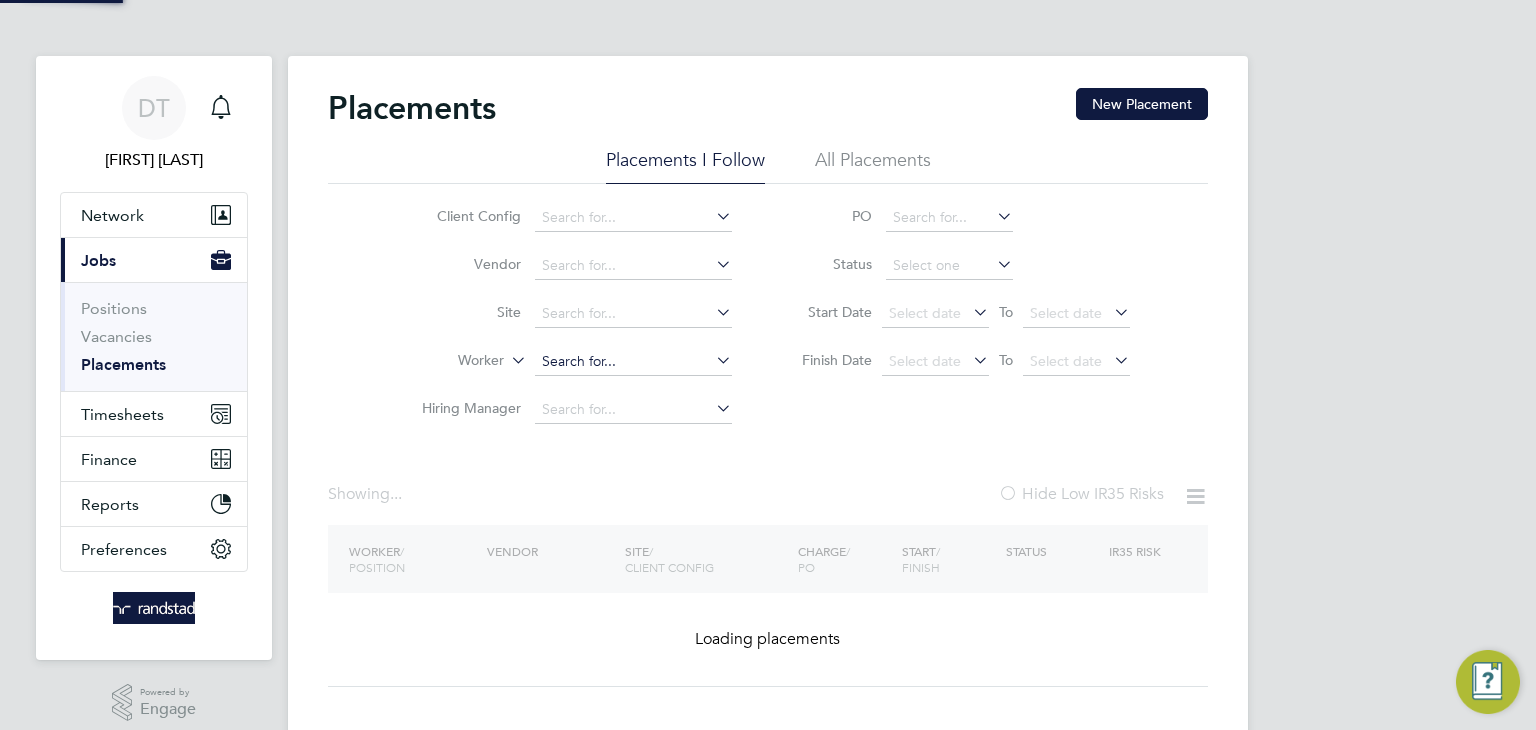 click 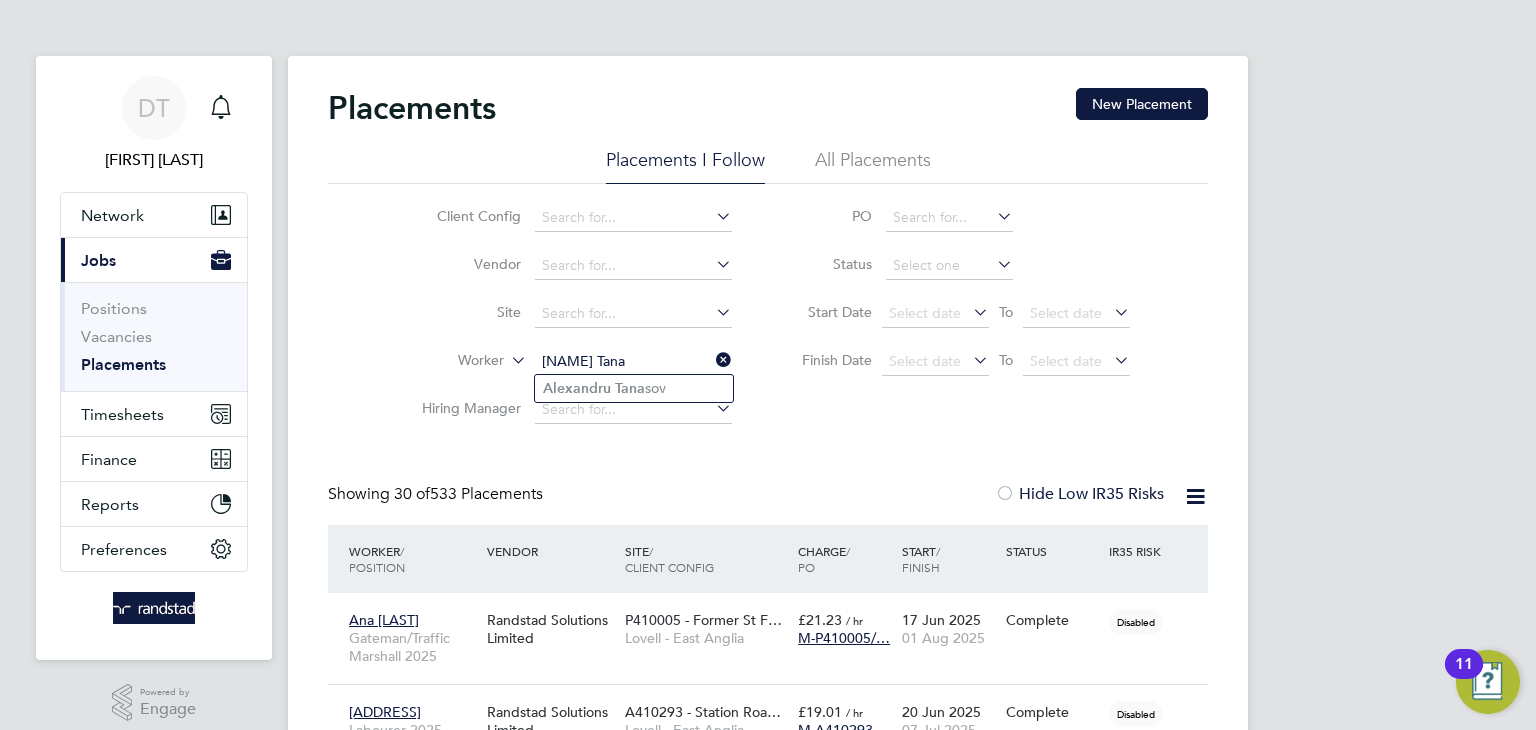 click on "Alexandru" 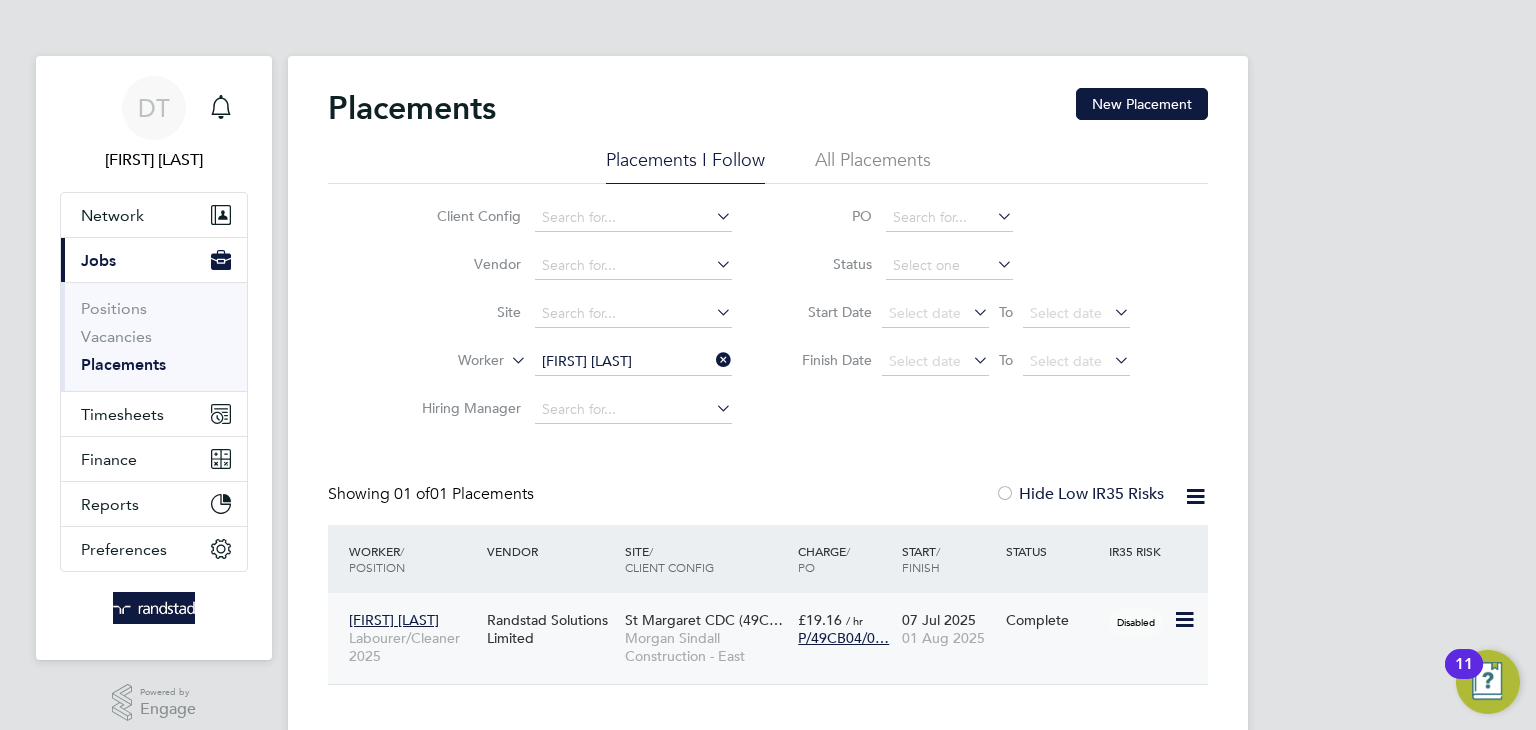 click on "01 Aug 2025" 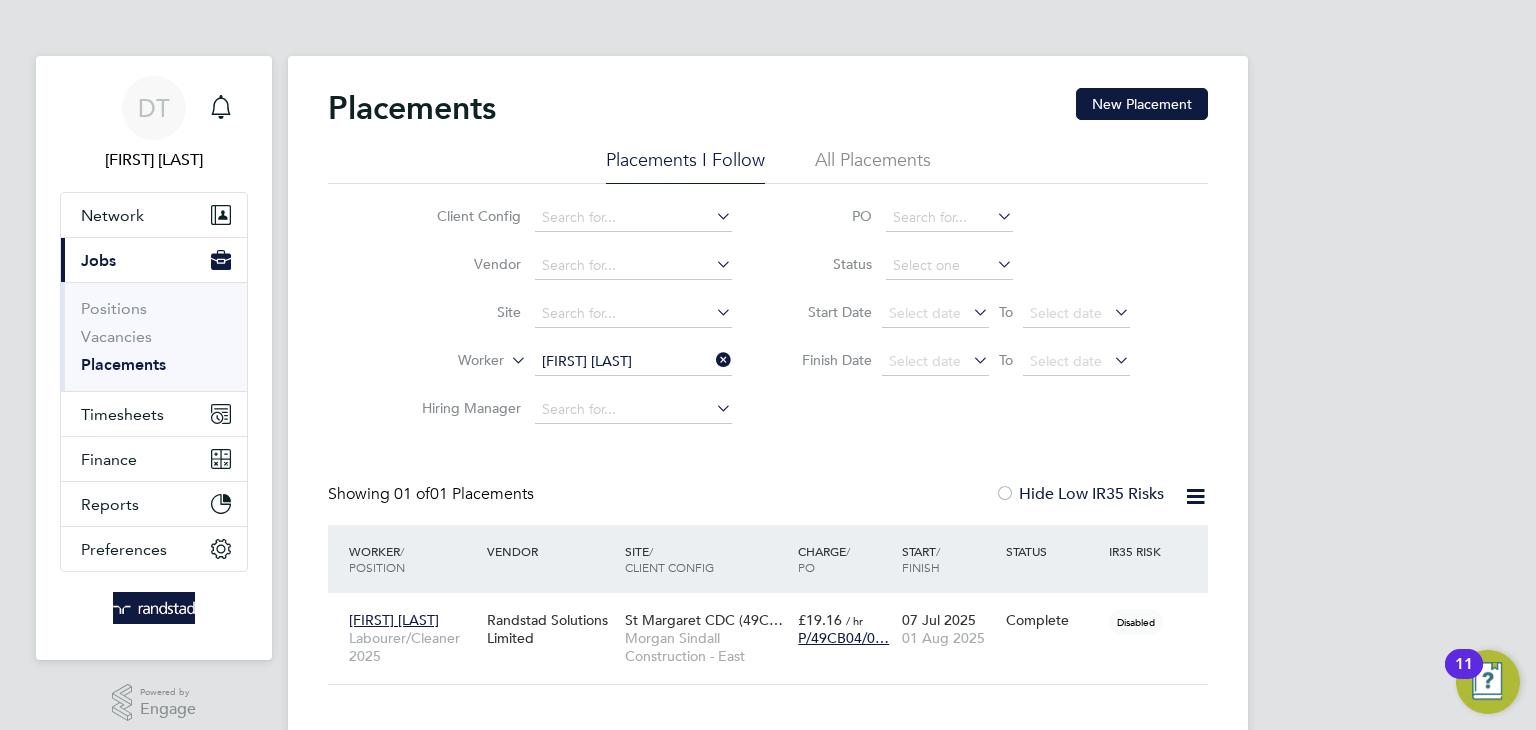 click on "Placements" at bounding box center [123, 364] 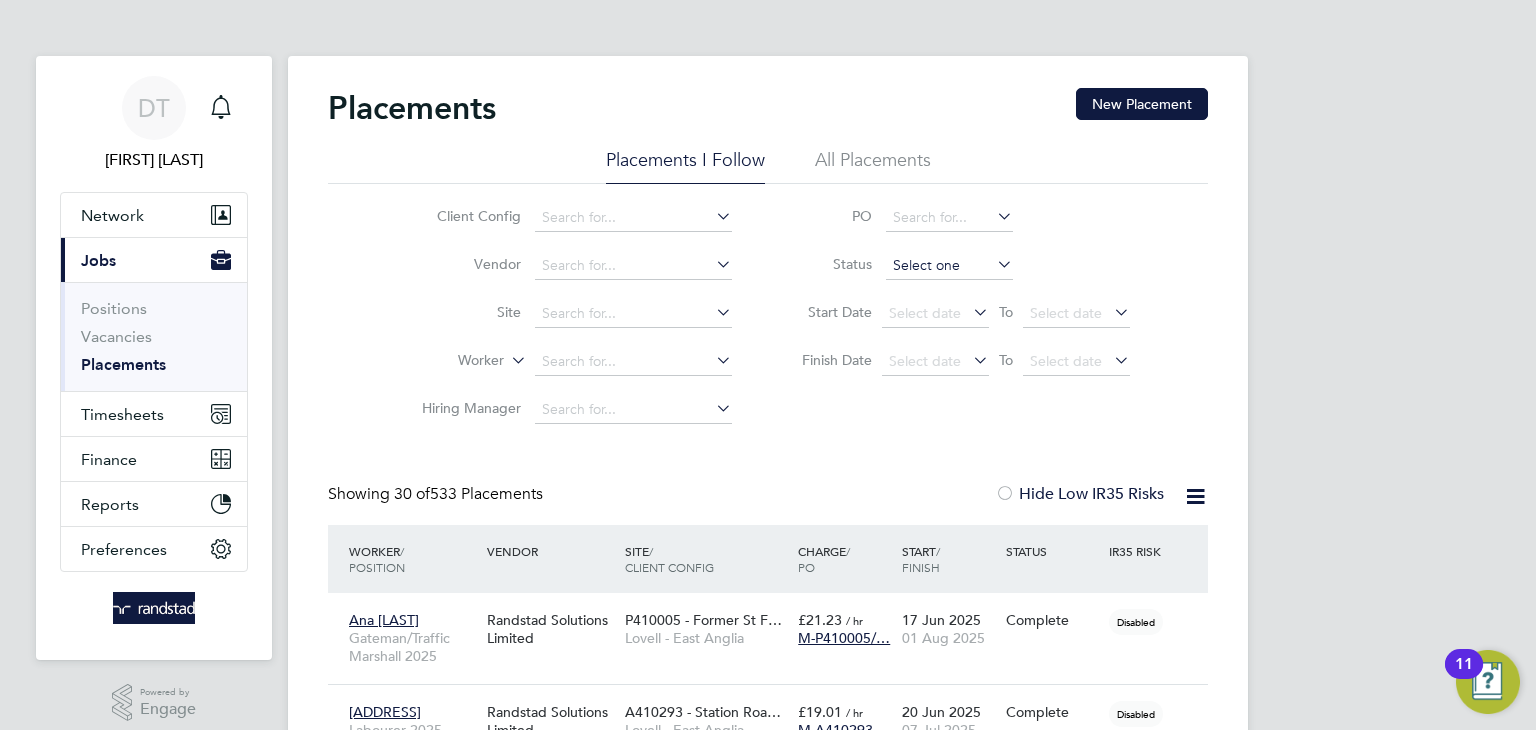 click 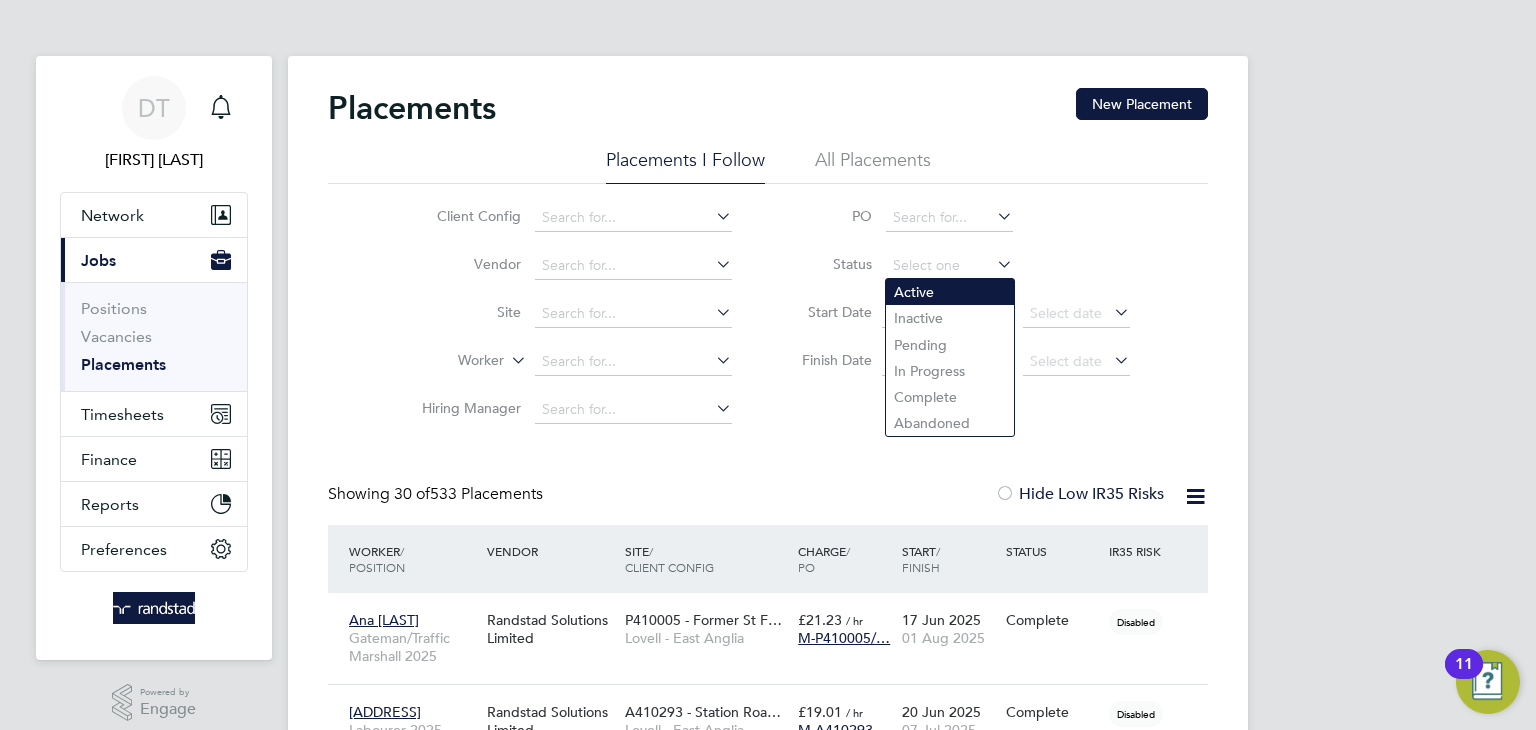 click on "Active" 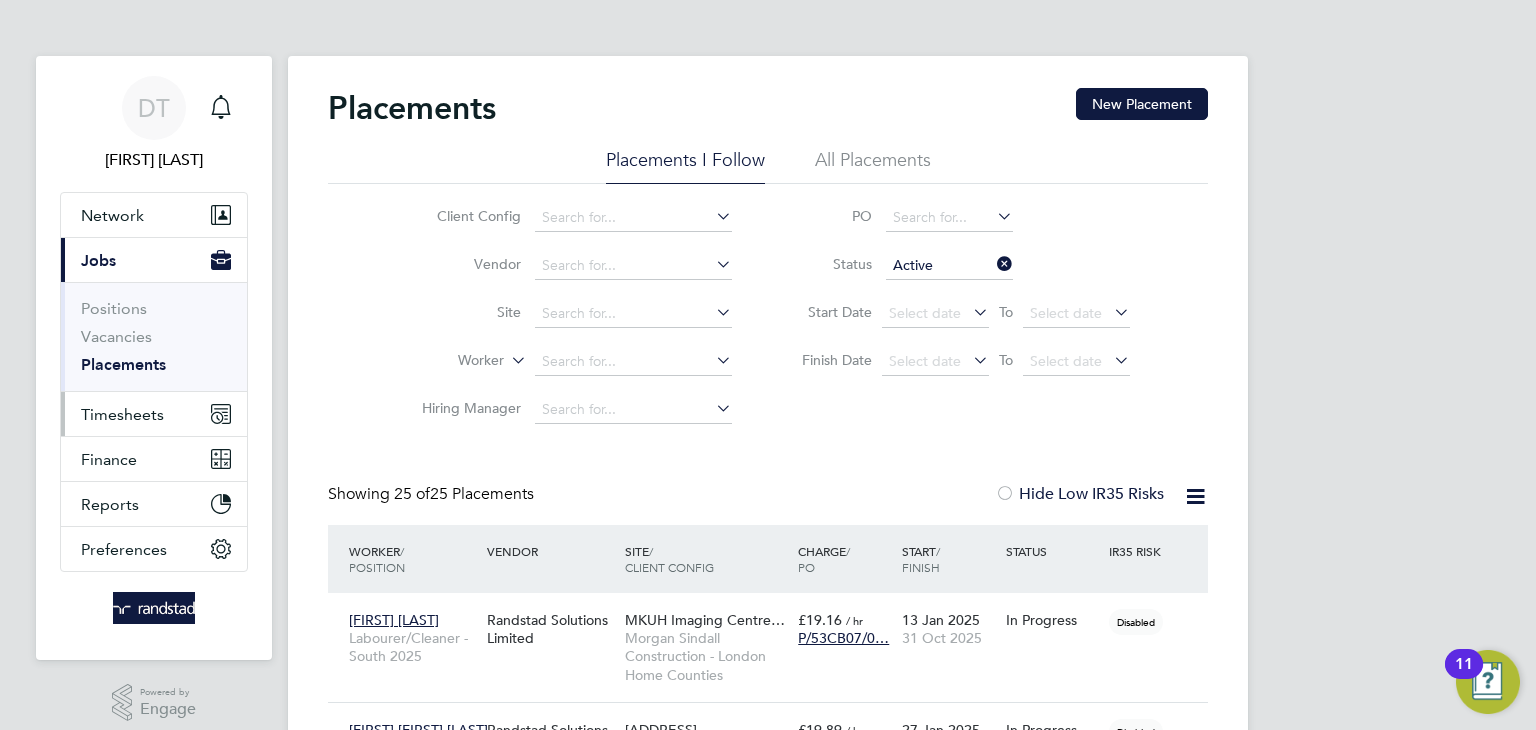 click on "Timesheets" at bounding box center [122, 414] 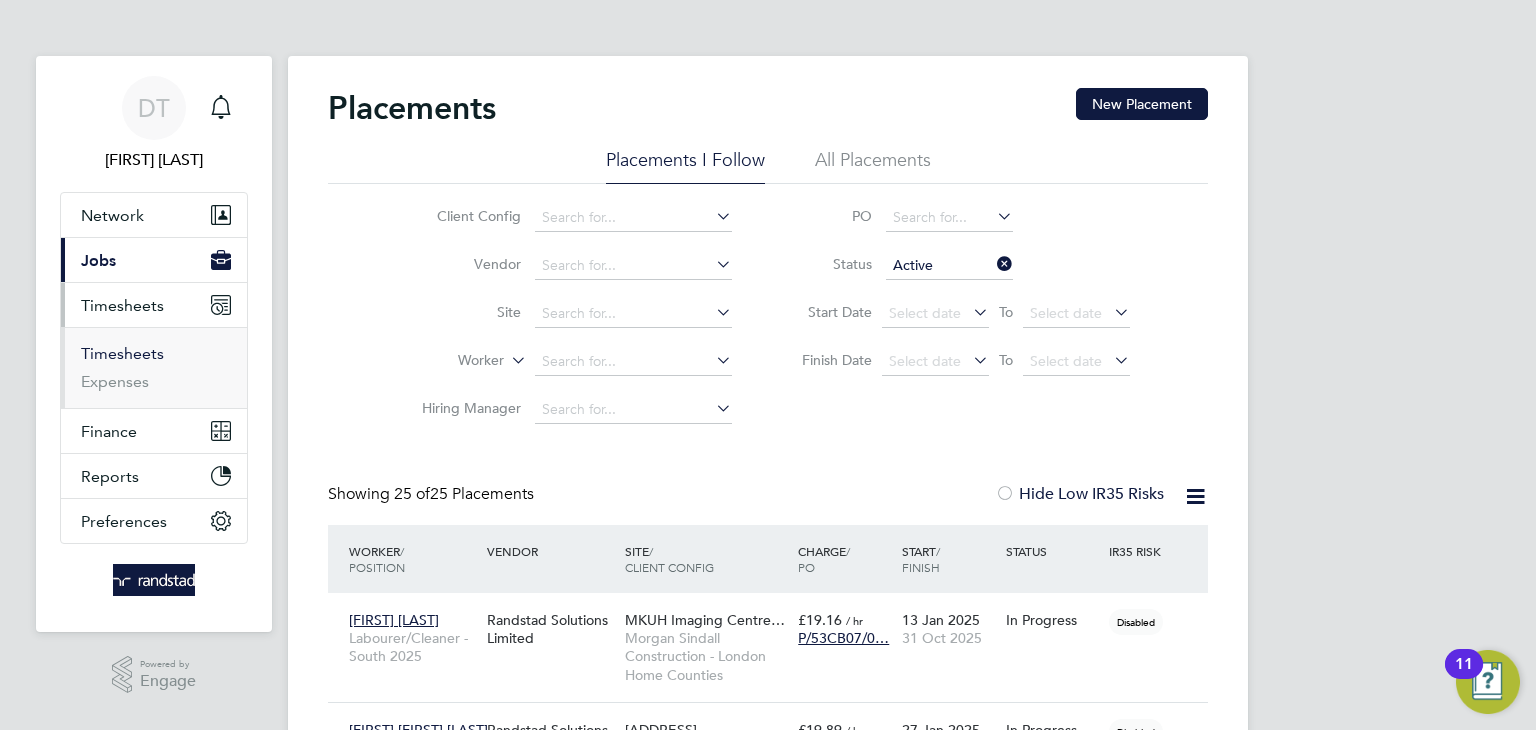 click on "Timesheets" at bounding box center (122, 353) 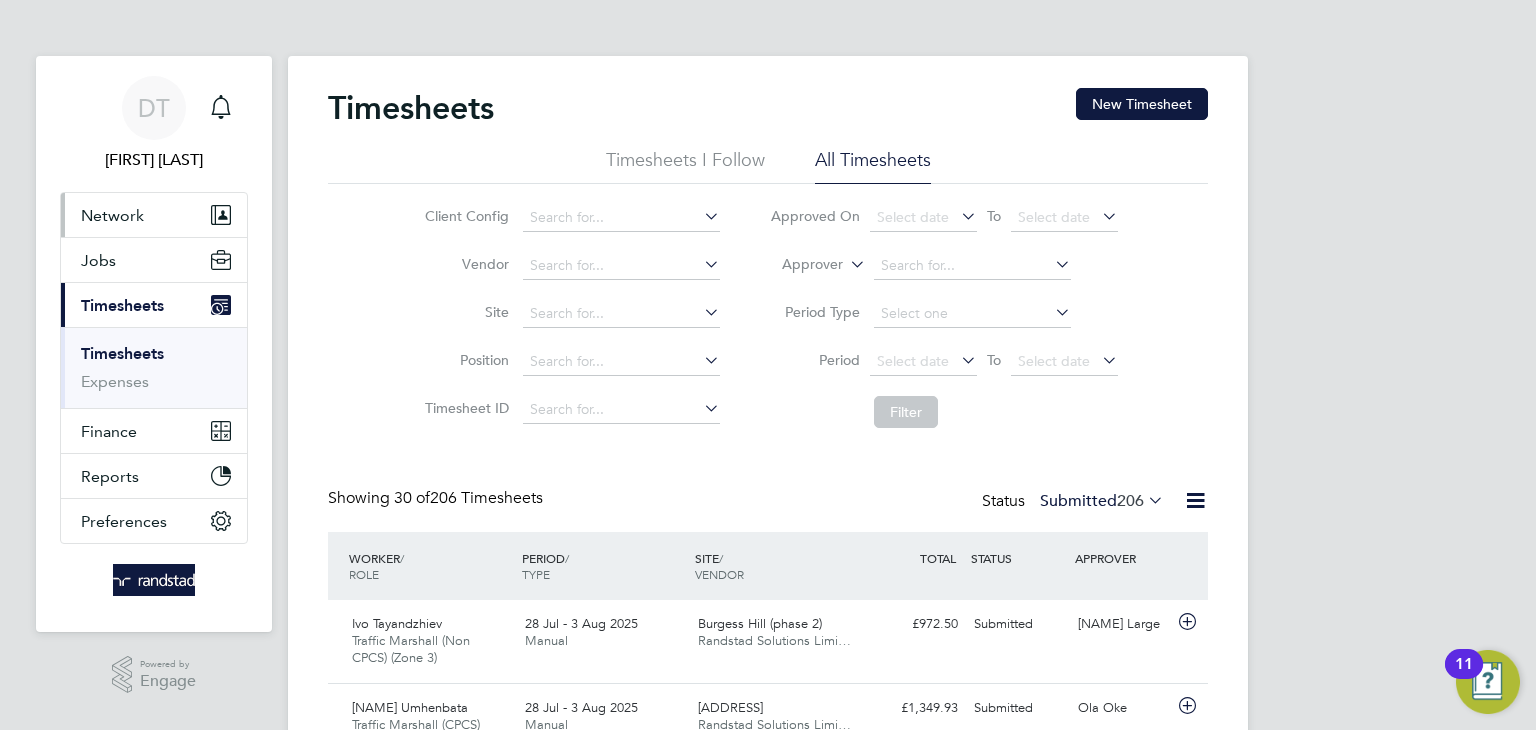 click on "Network" at bounding box center [112, 215] 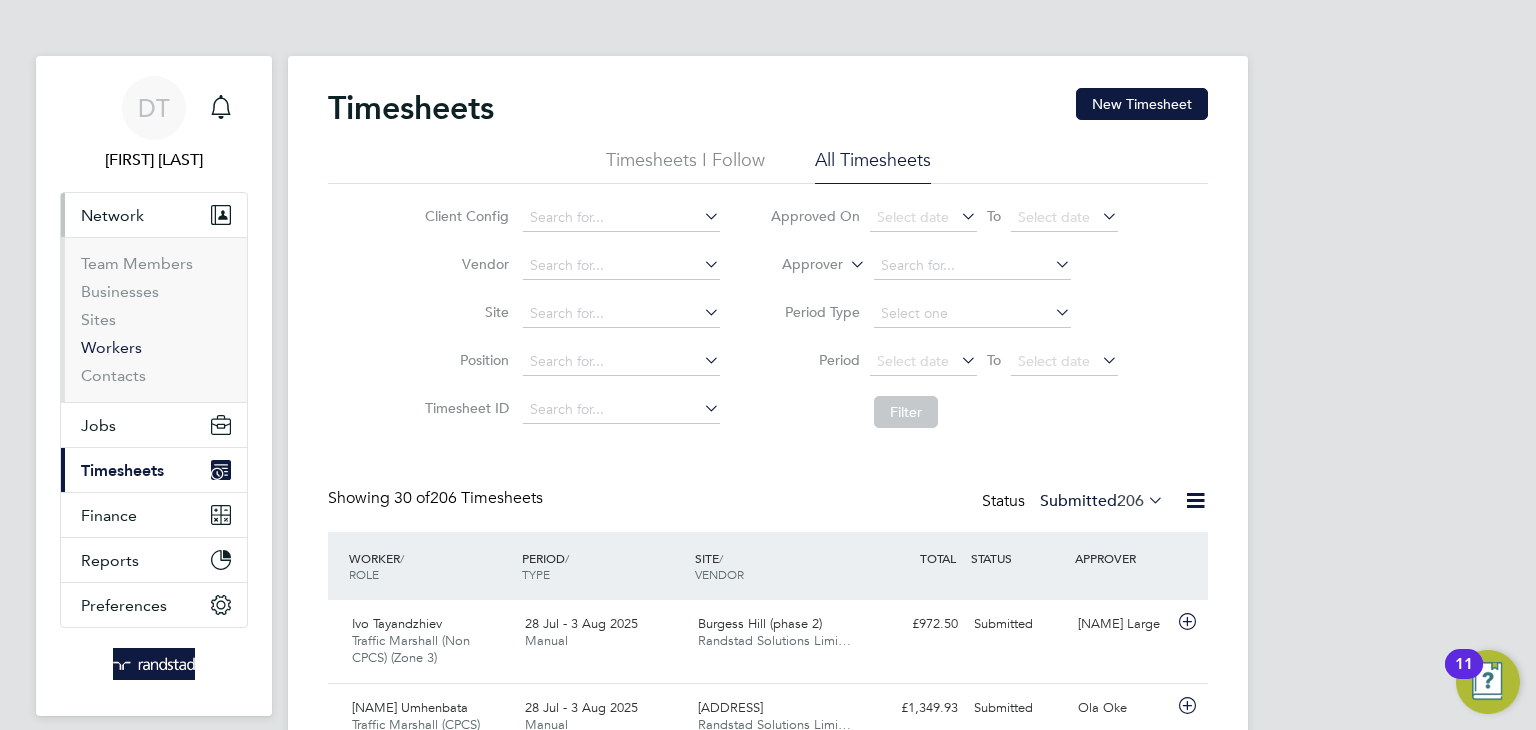 click on "Workers" at bounding box center (111, 347) 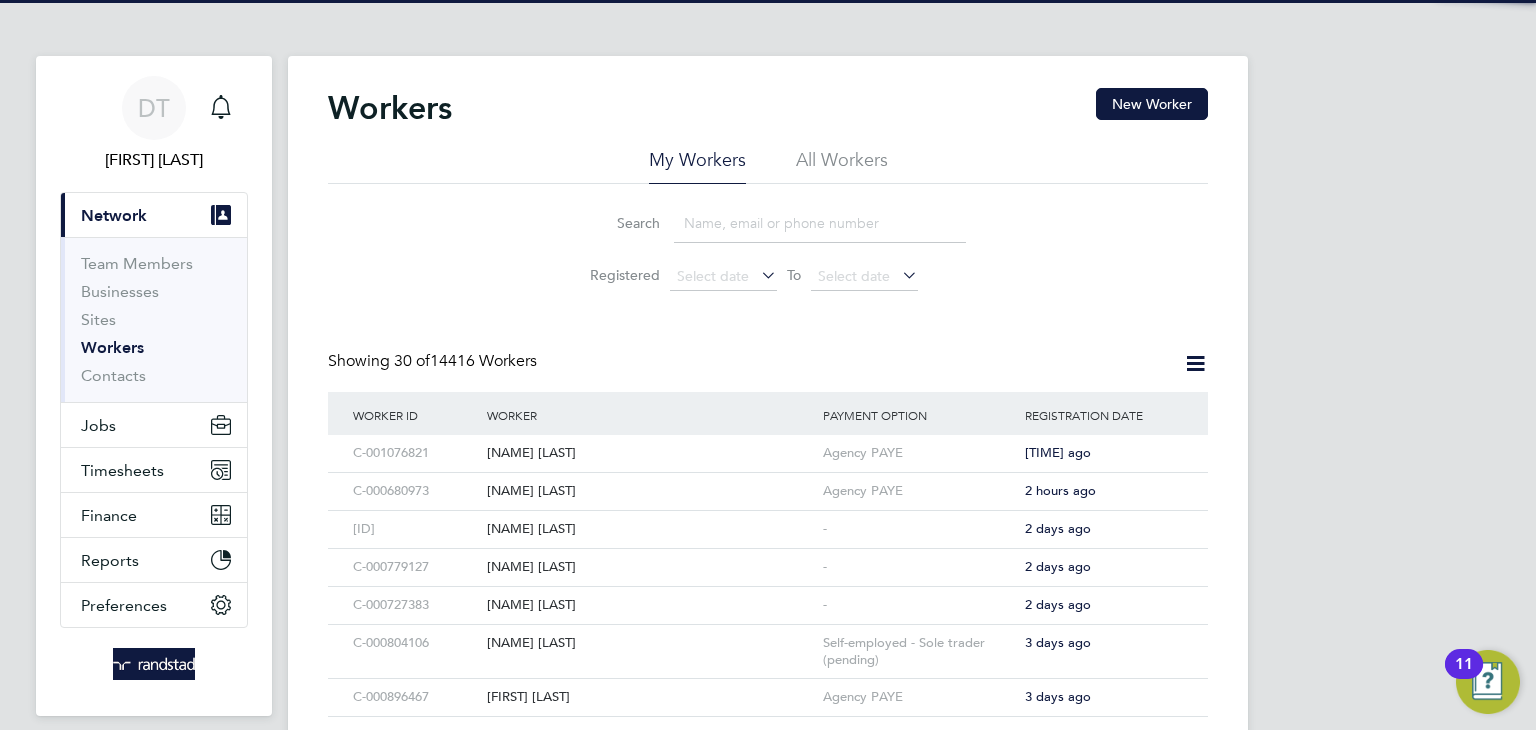click 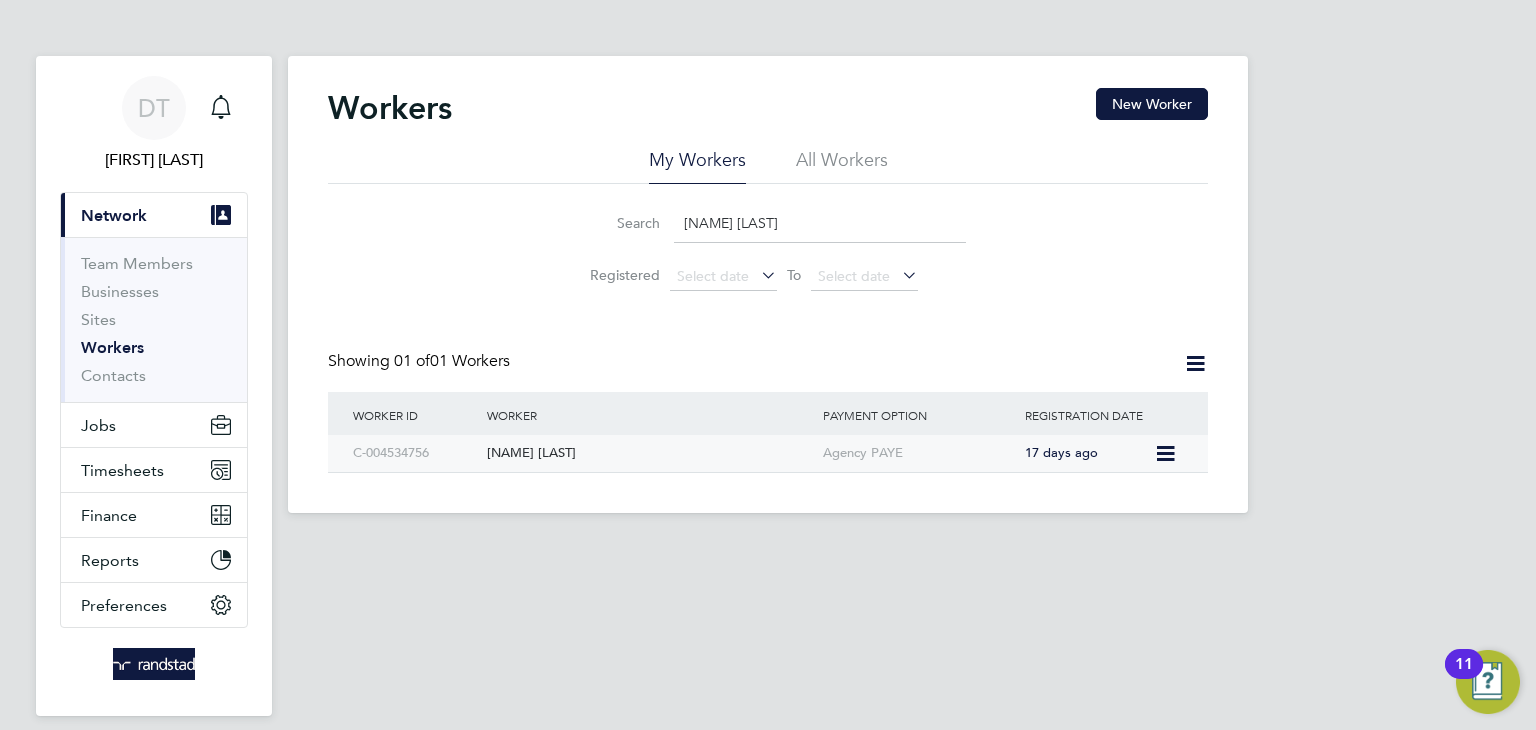 type on "Christian Manning" 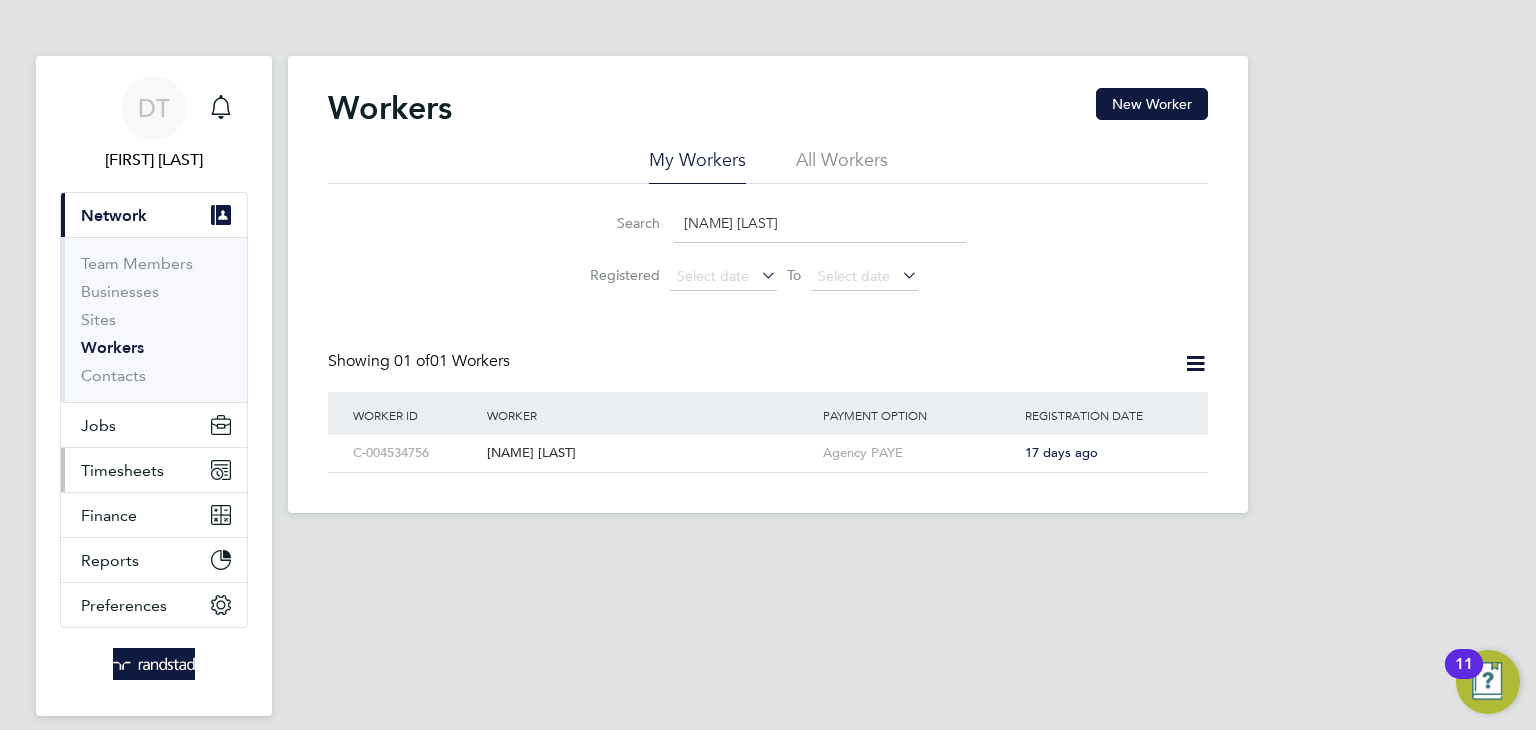 click on "Timesheets" at bounding box center [122, 470] 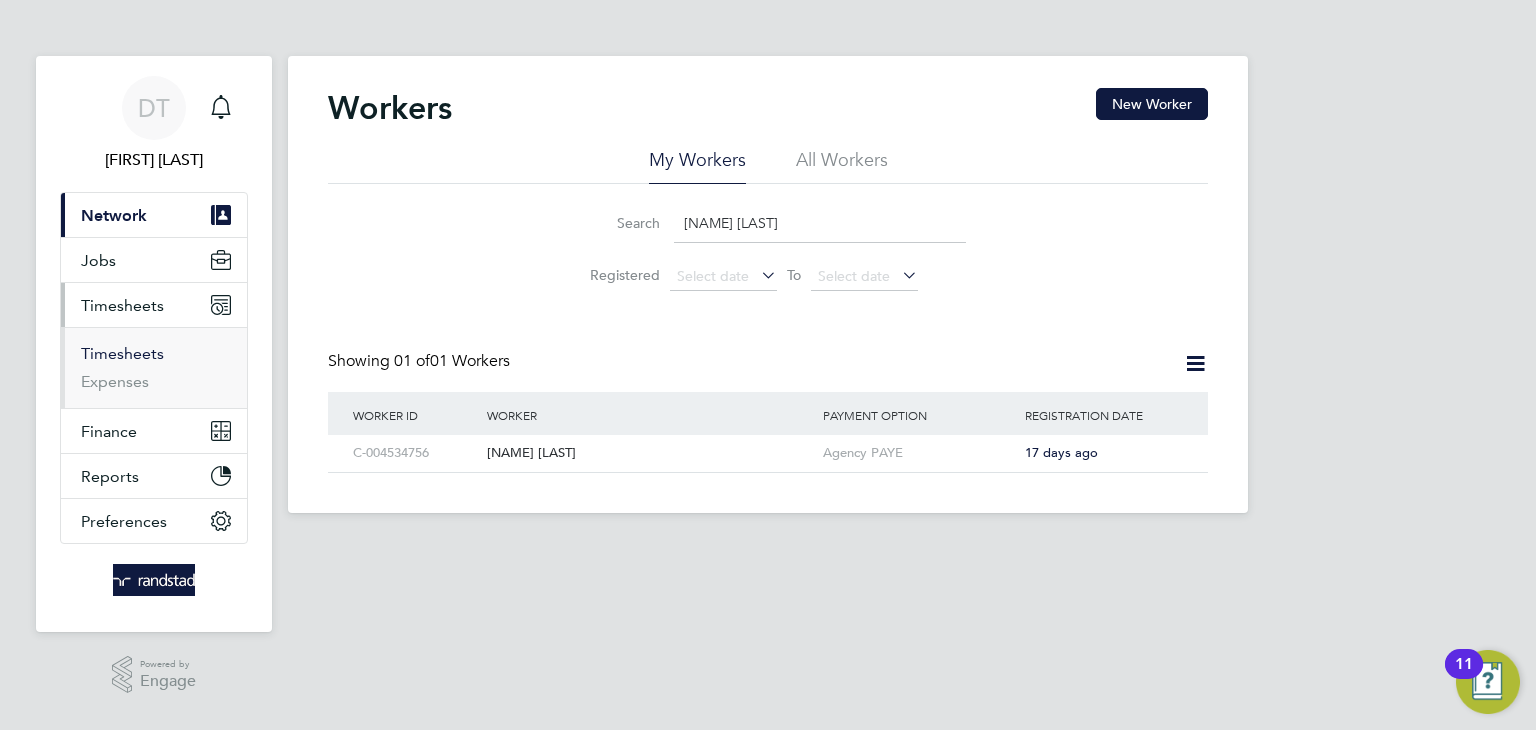 click on "Timesheets" at bounding box center [122, 353] 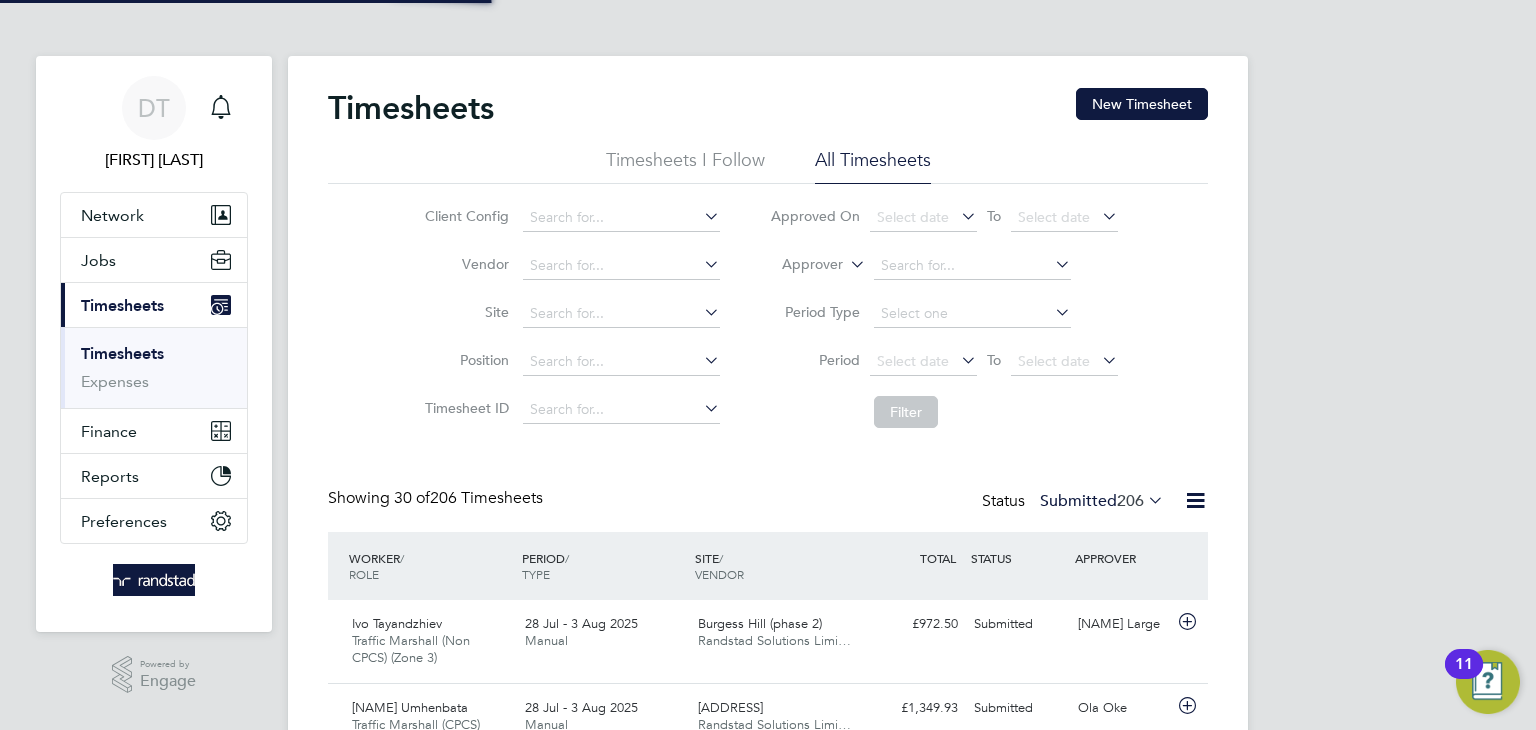 scroll, scrollTop: 10, scrollLeft: 10, axis: both 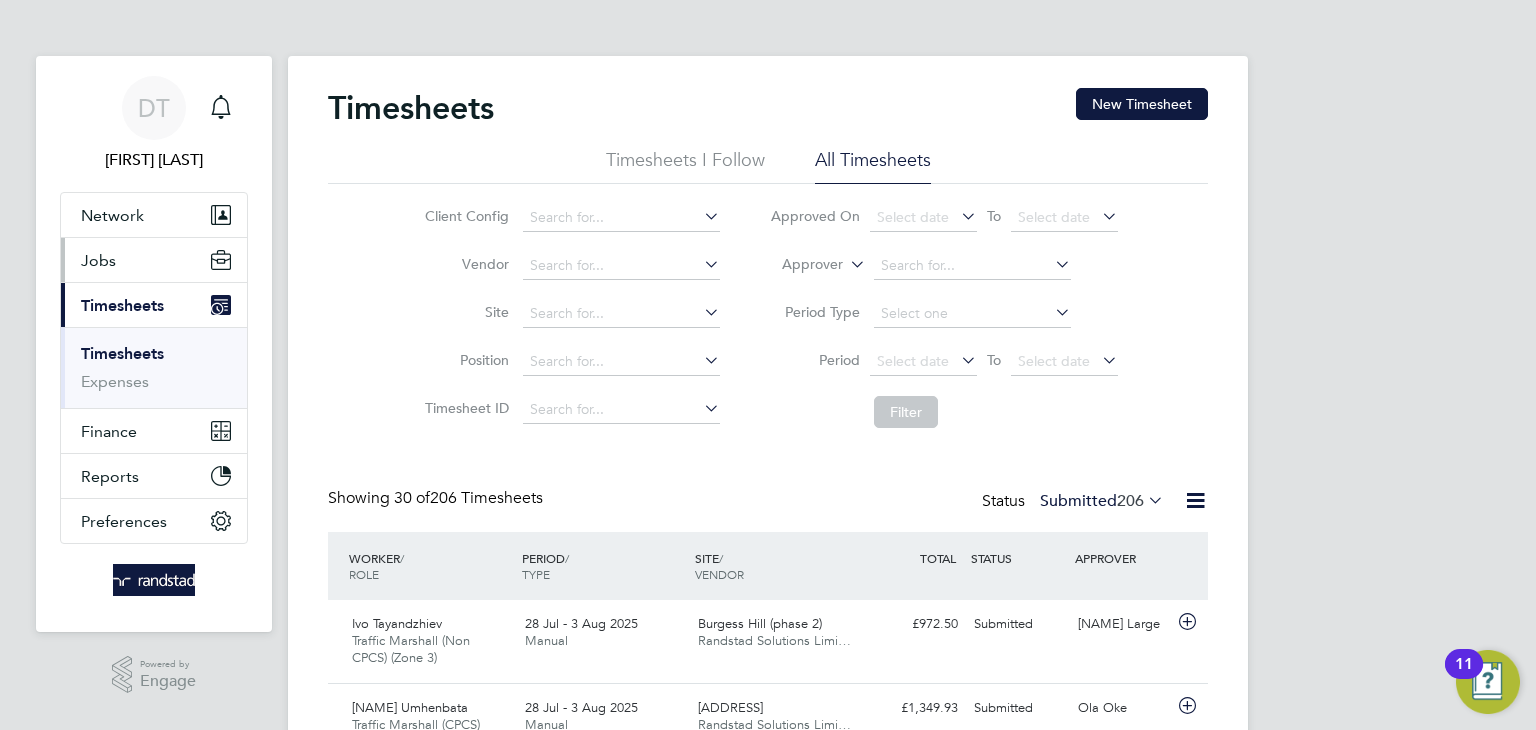 click on "Jobs" at bounding box center [154, 260] 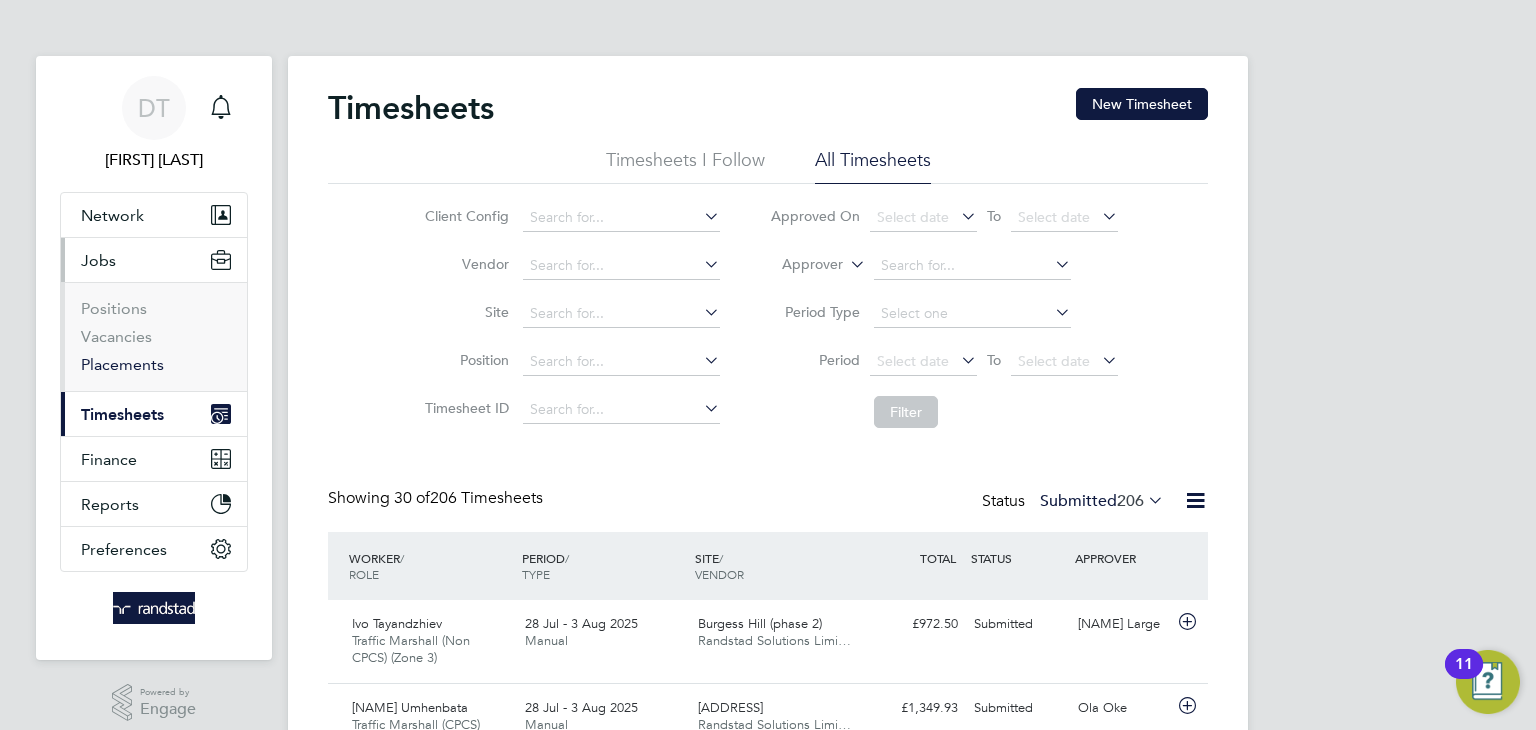 click on "Placements" at bounding box center [122, 364] 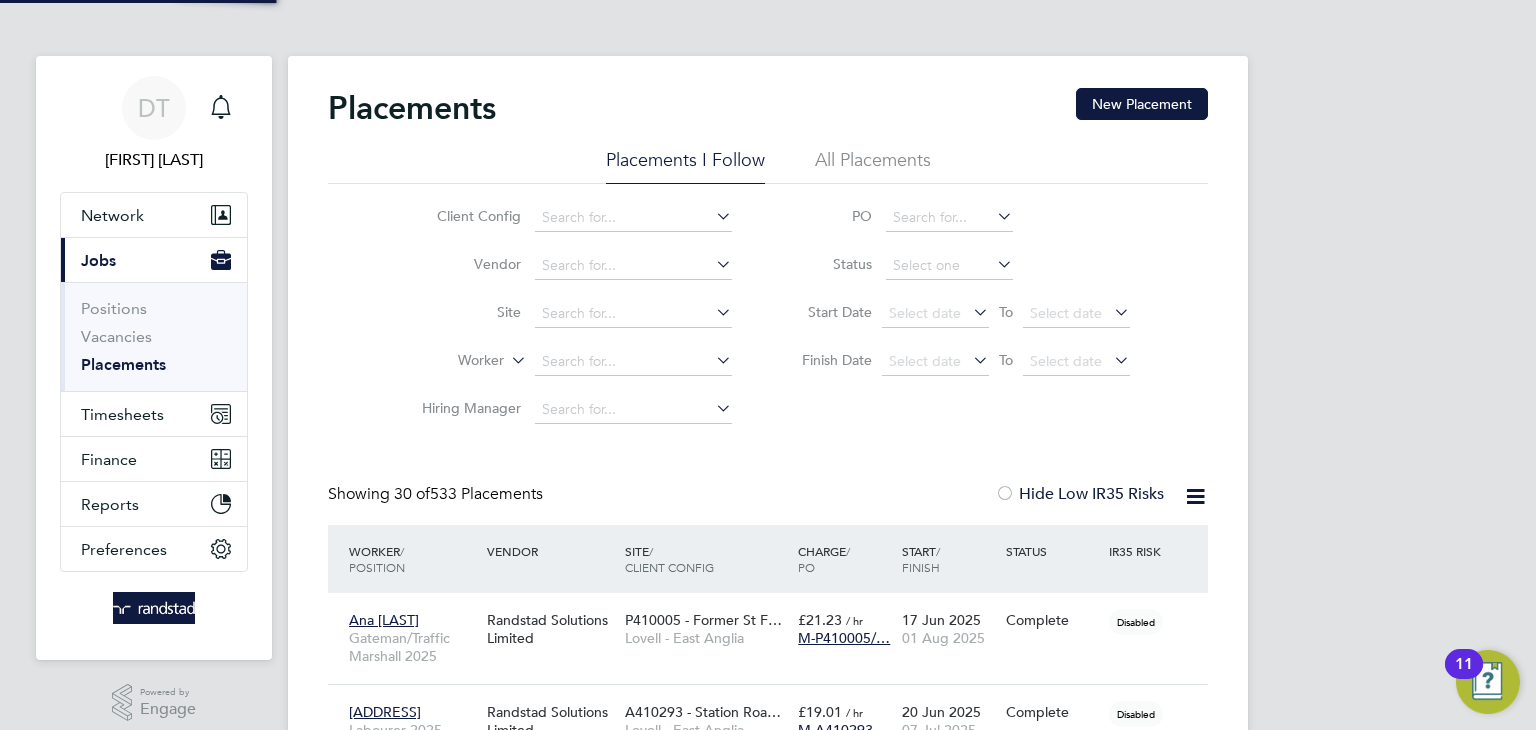 scroll, scrollTop: 10, scrollLeft: 9, axis: both 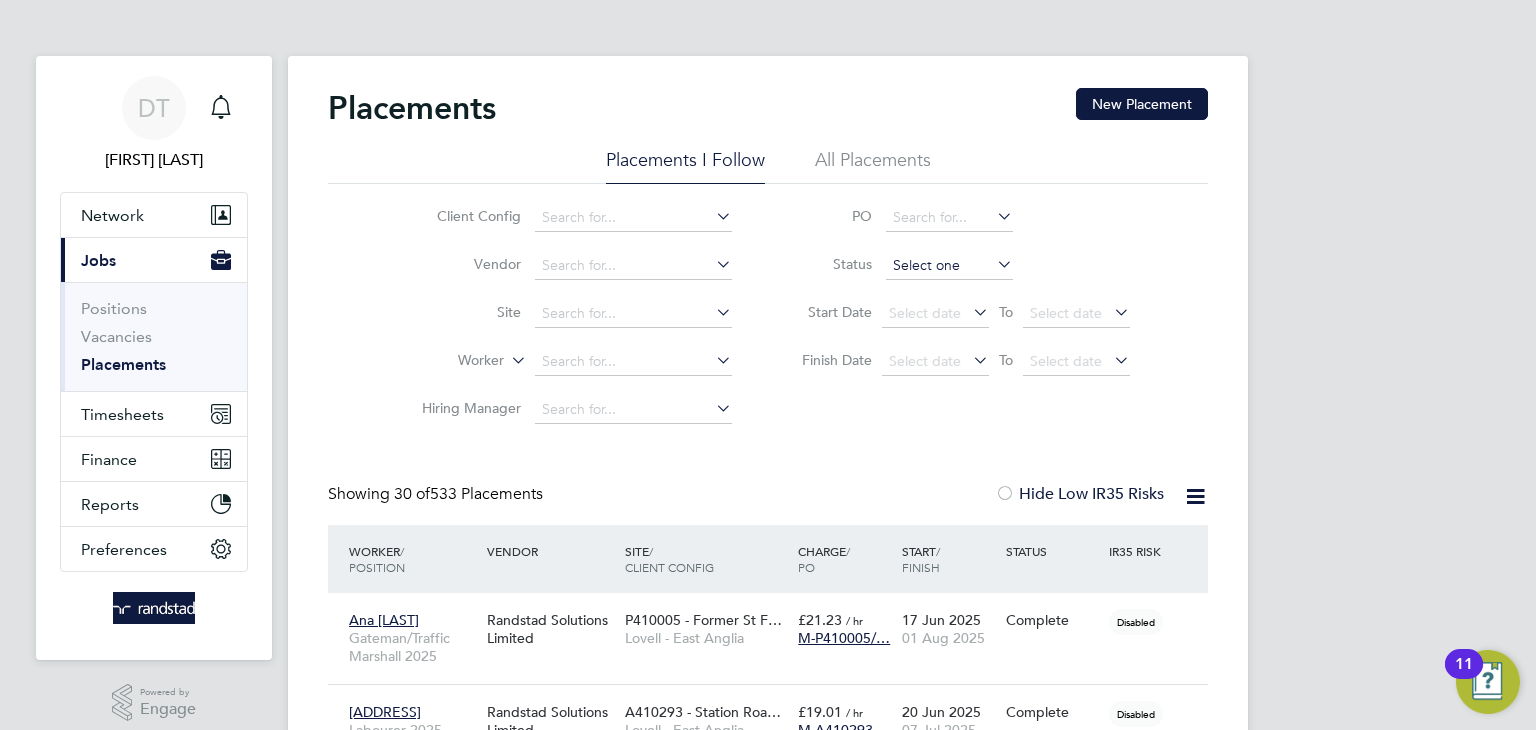 click 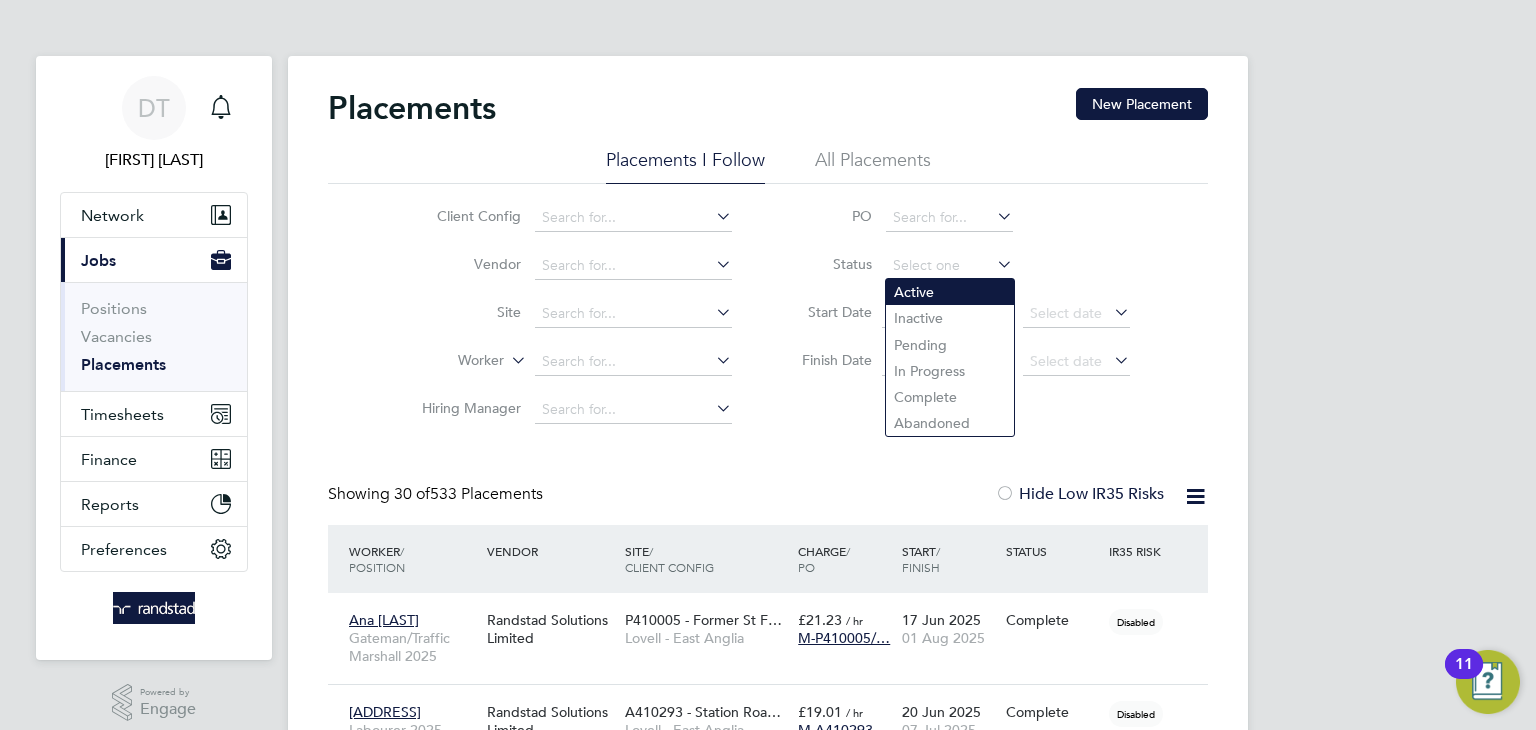 click on "Active" 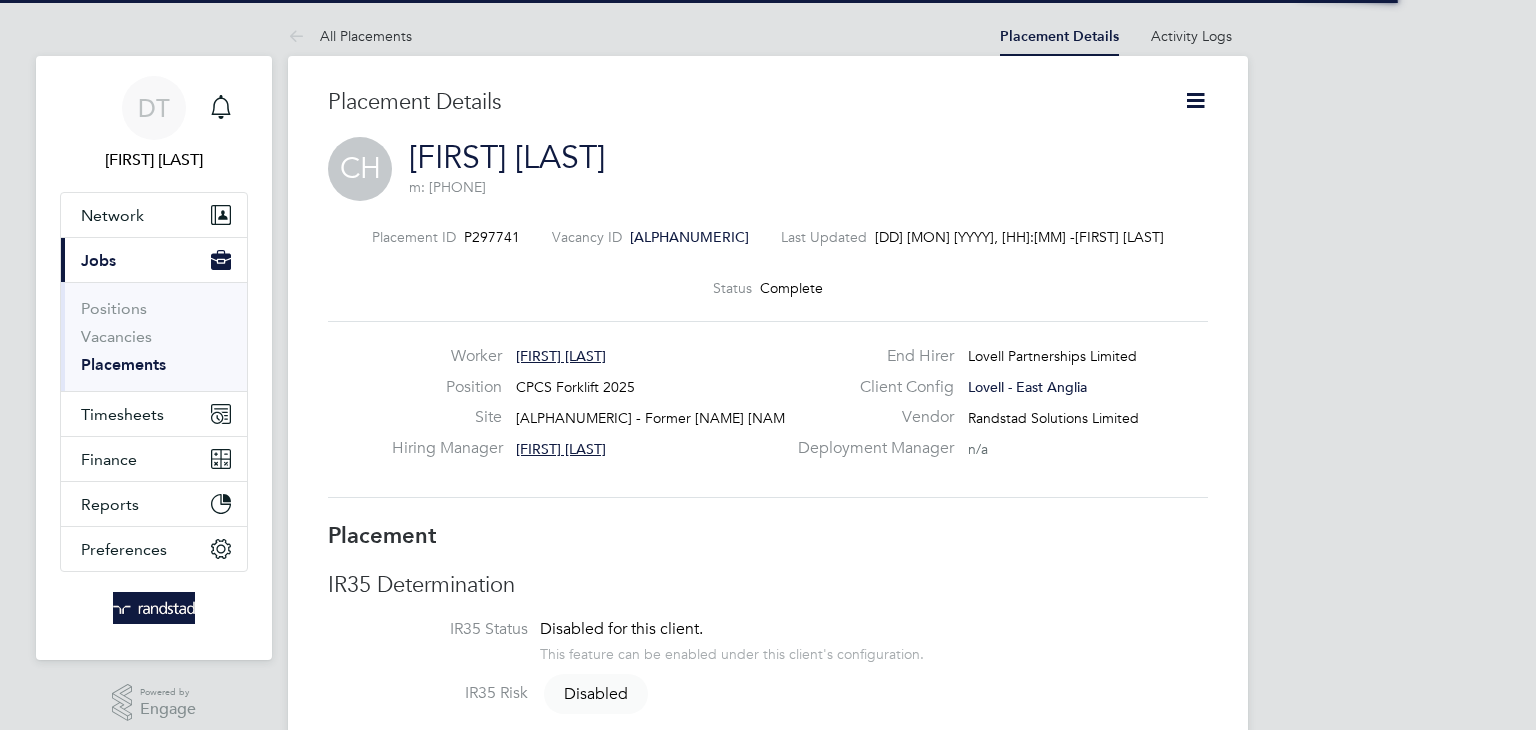 scroll, scrollTop: 0, scrollLeft: 0, axis: both 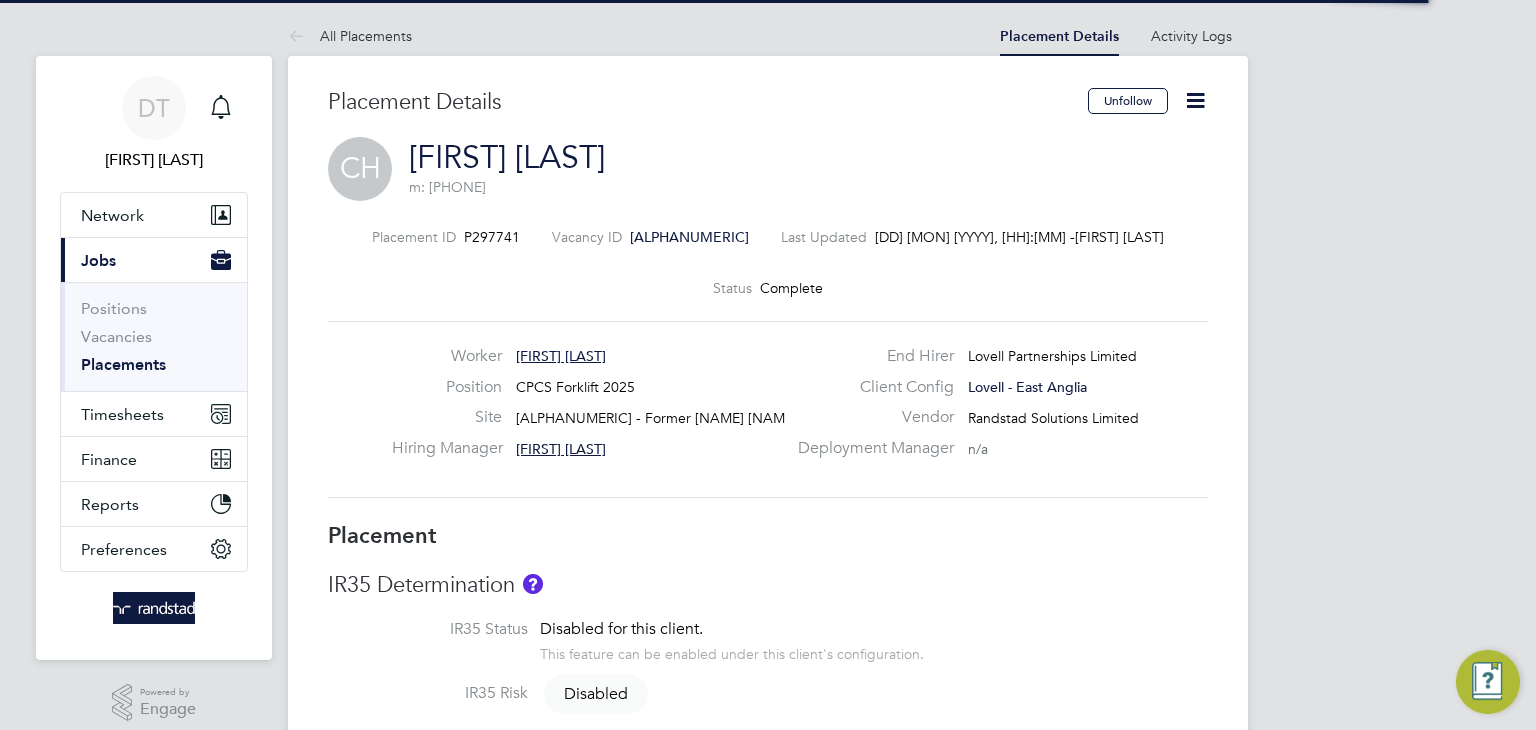click 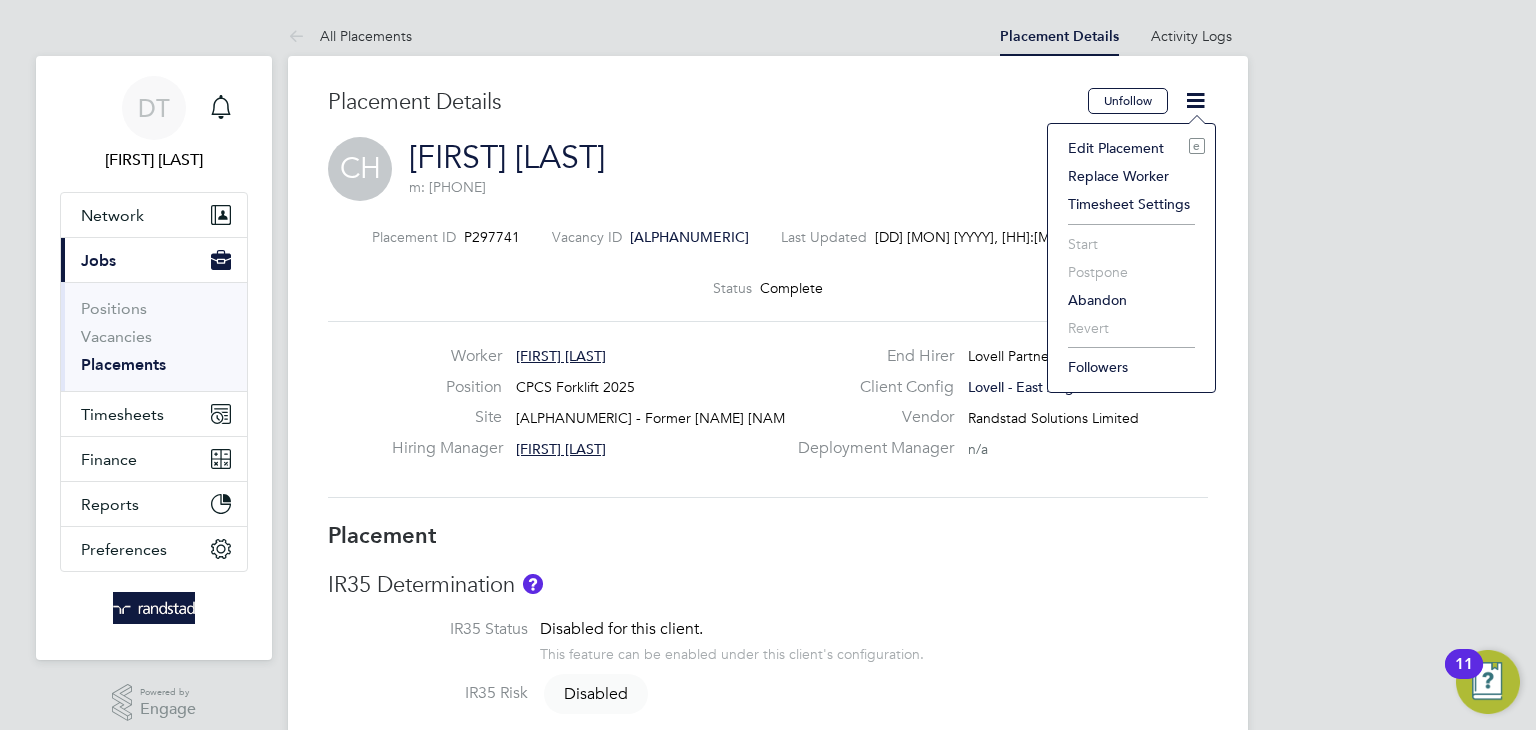 click on "Edit Placement e" 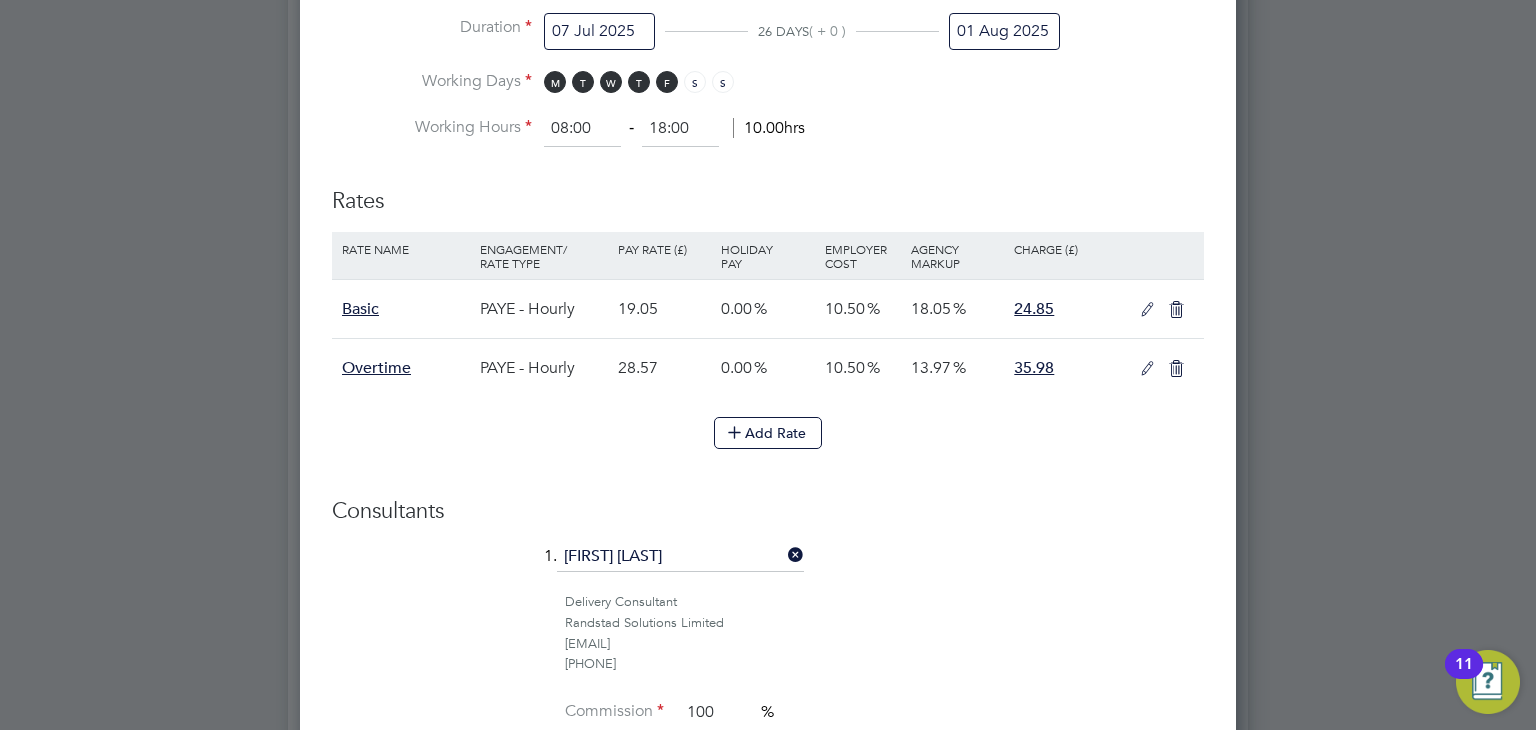 click on "Position   CPCS Forklift 2025" at bounding box center (768, -4) 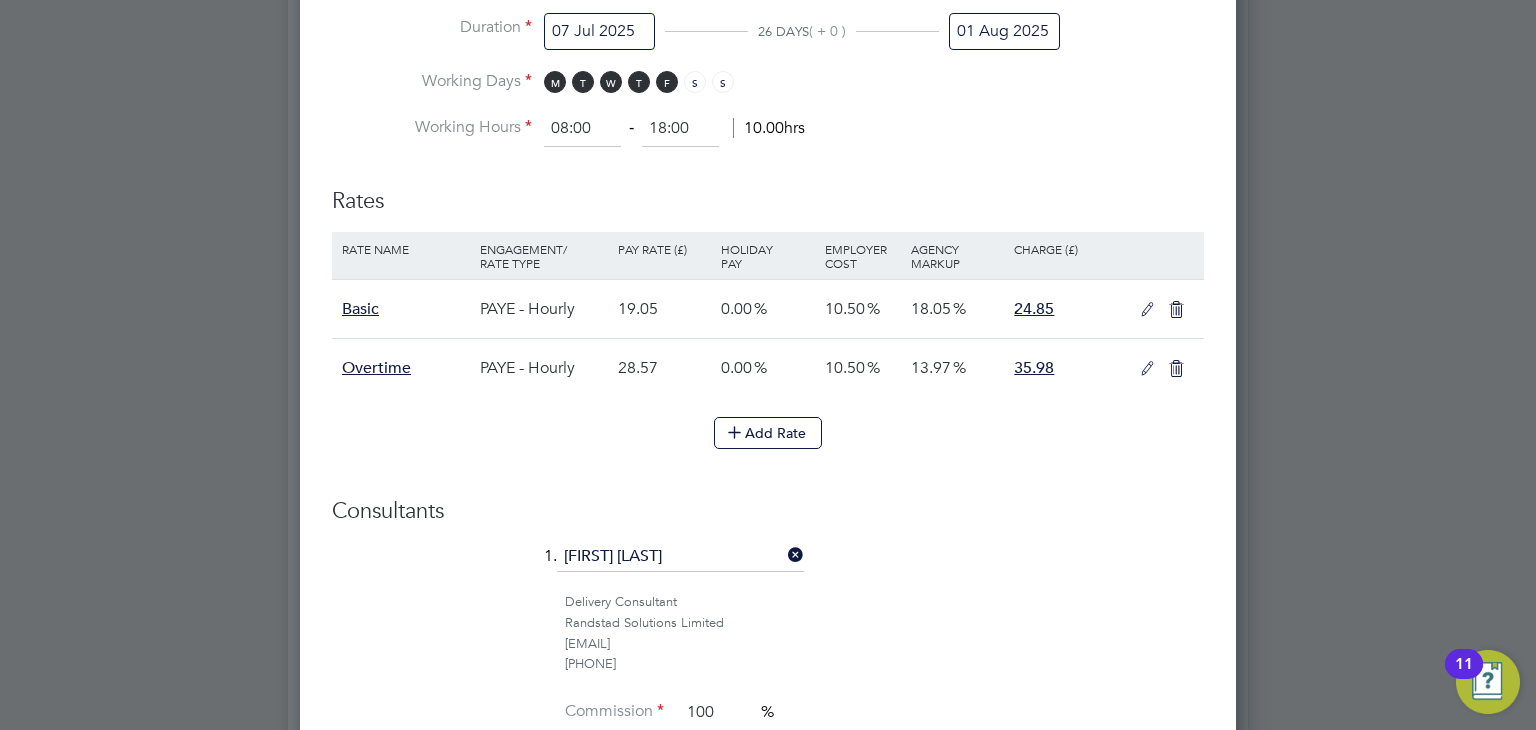 click on "01 Aug 2025" at bounding box center [1004, 31] 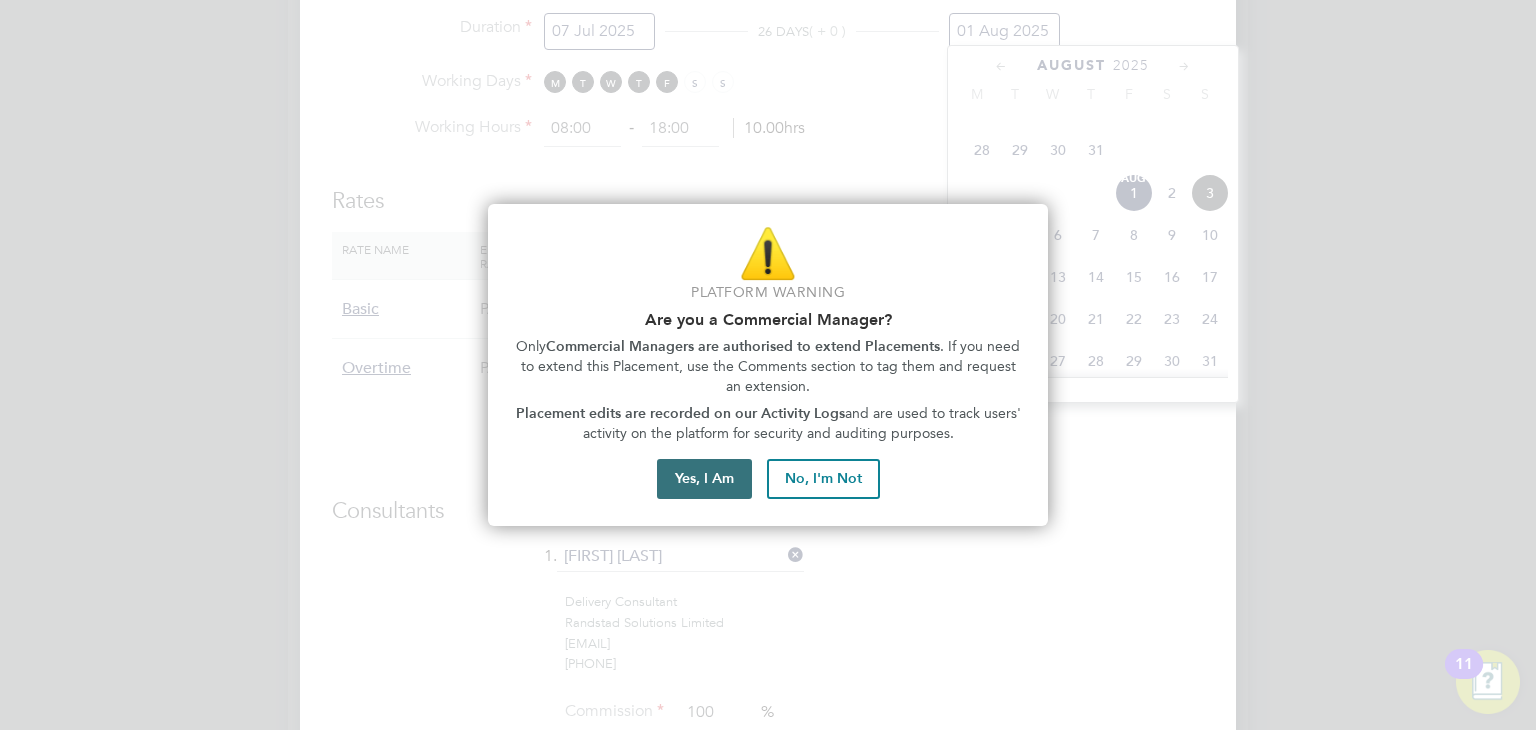 click on "Yes, I Am" at bounding box center (704, 479) 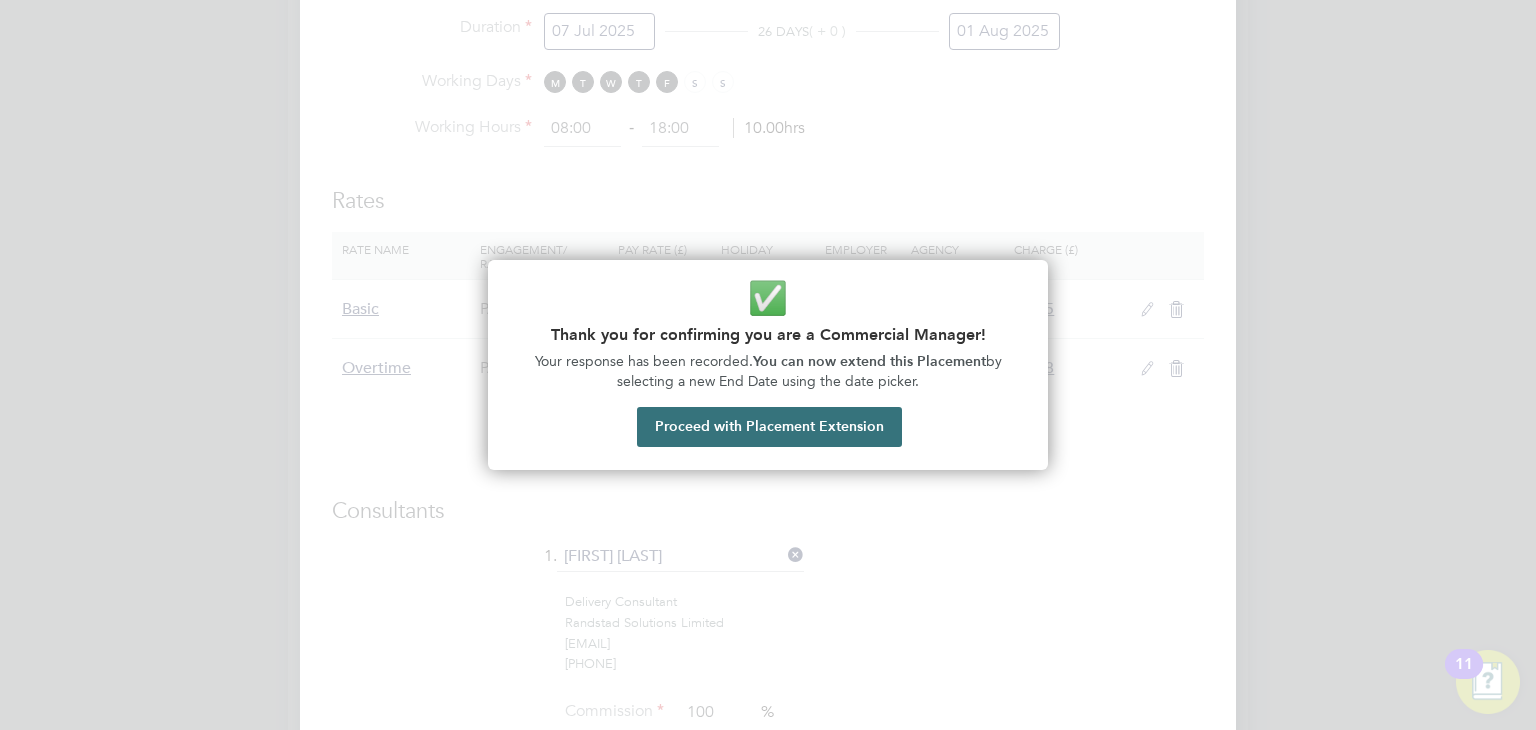 click on "Proceed with Placement Extension" at bounding box center [769, 427] 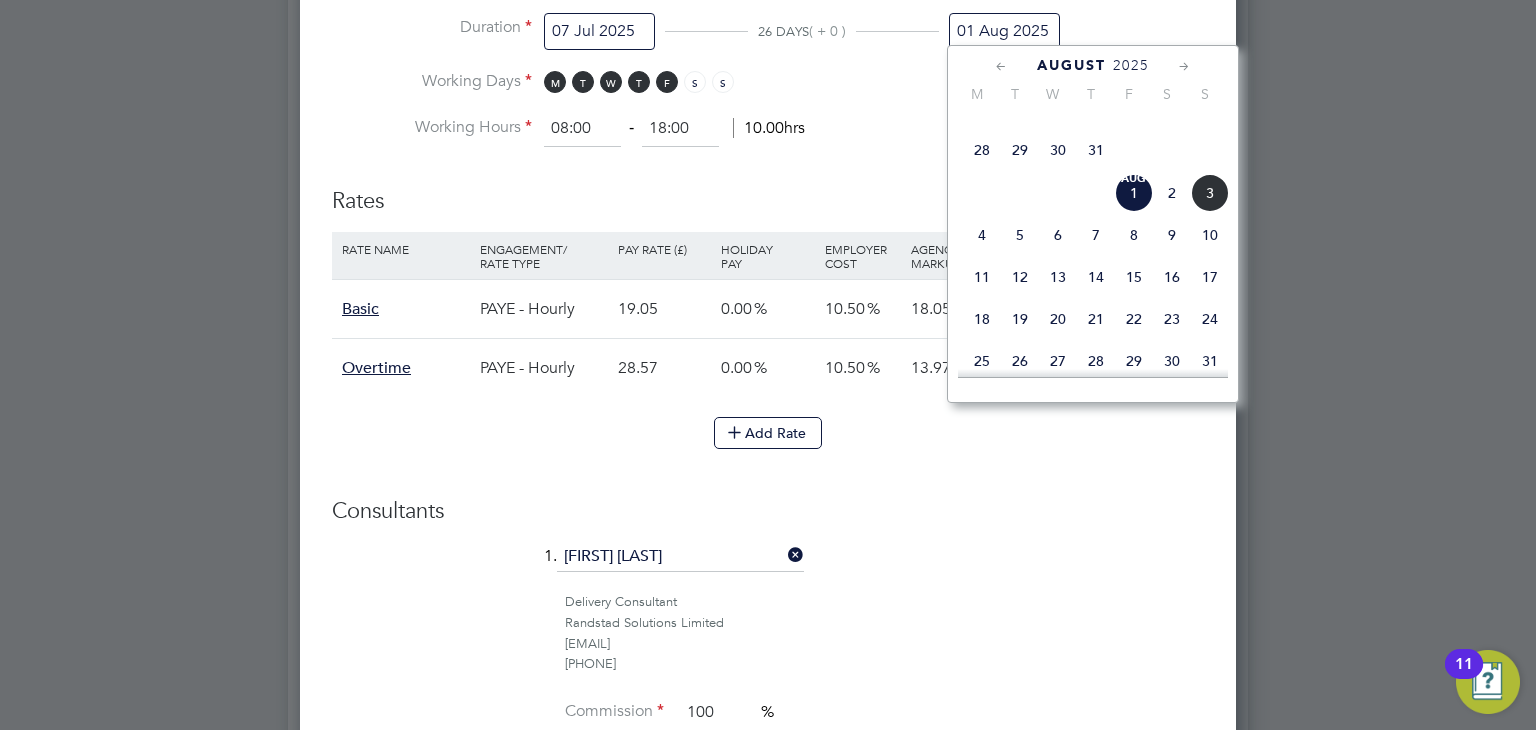click on "15" 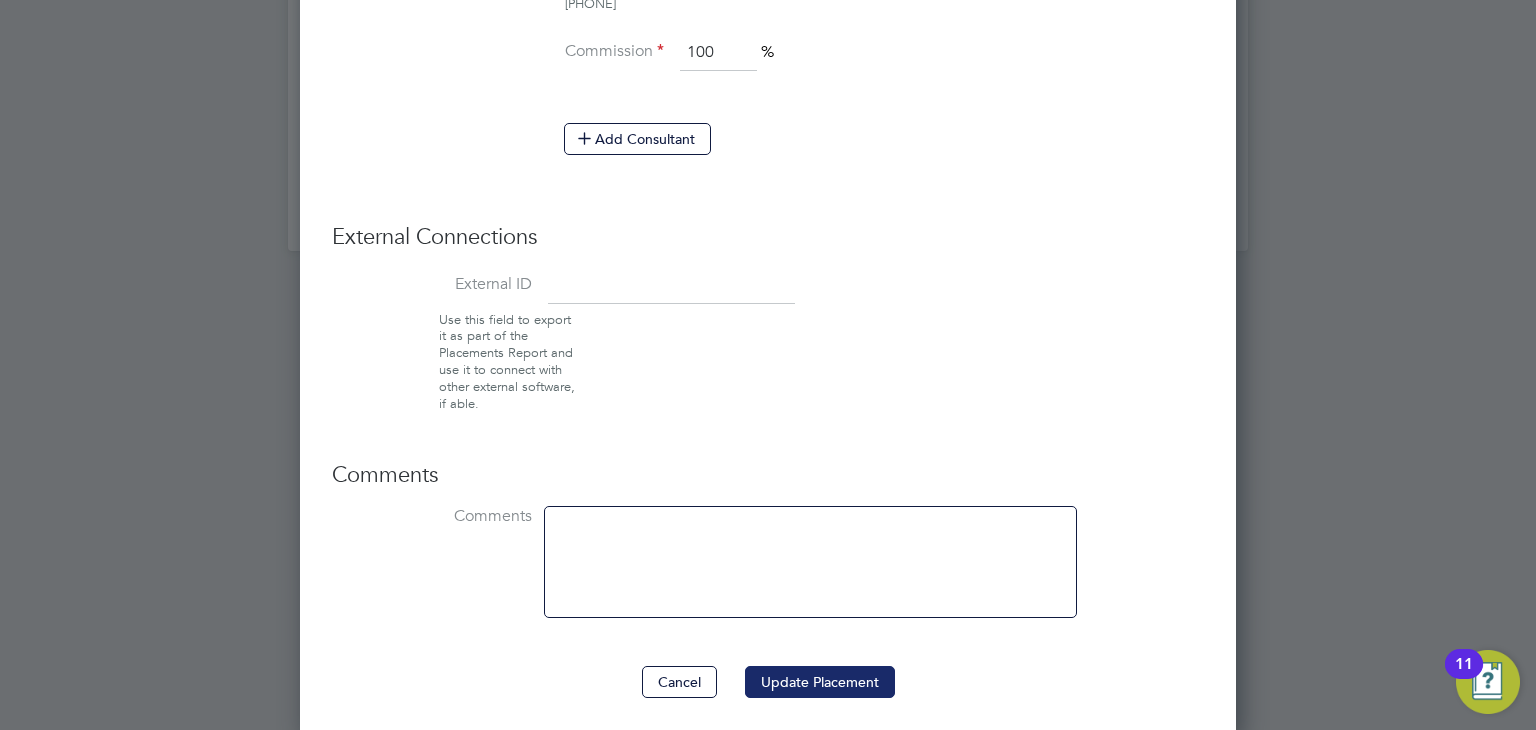 click on "Update Placement" at bounding box center (820, 682) 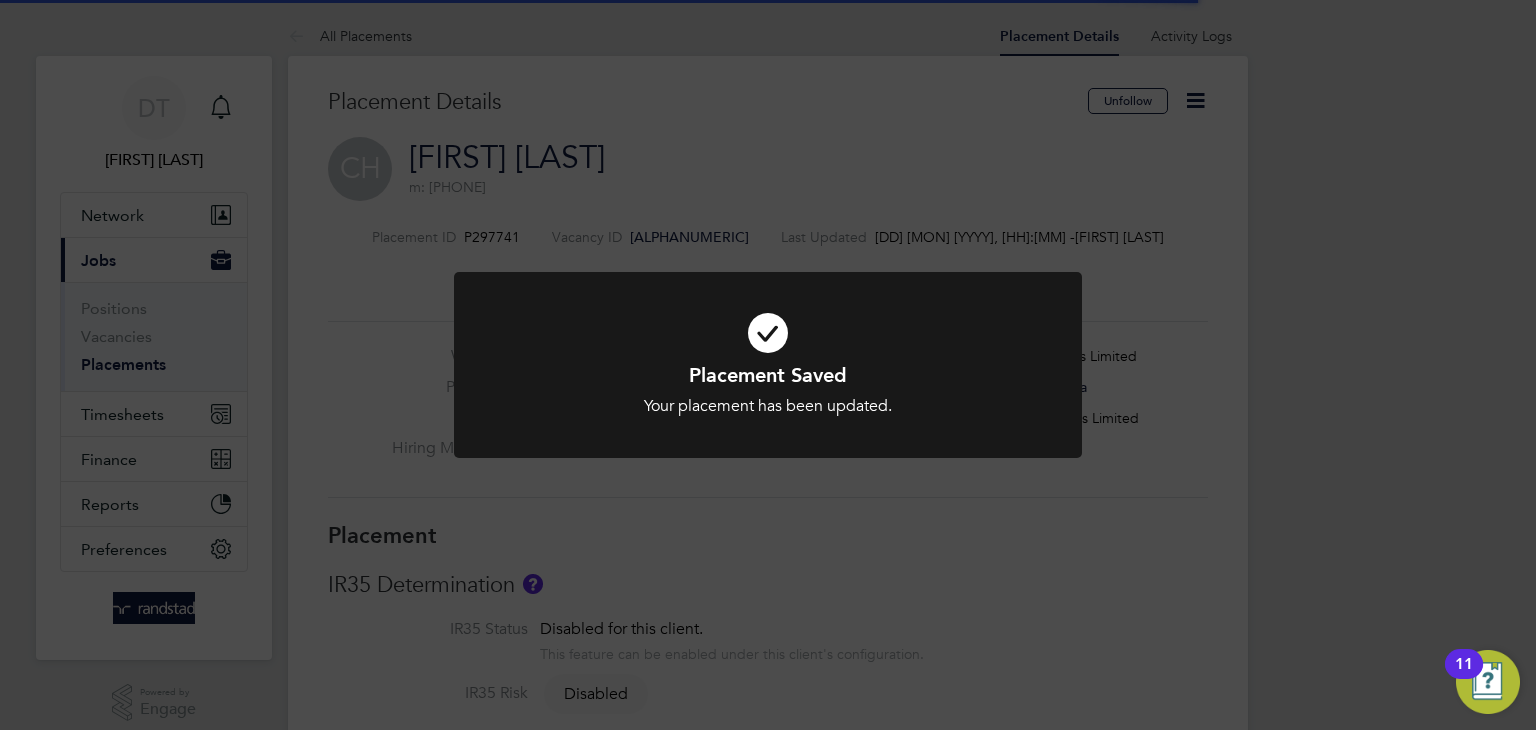 click on "Placement Saved Your placement has been updated. Cancel Okay" 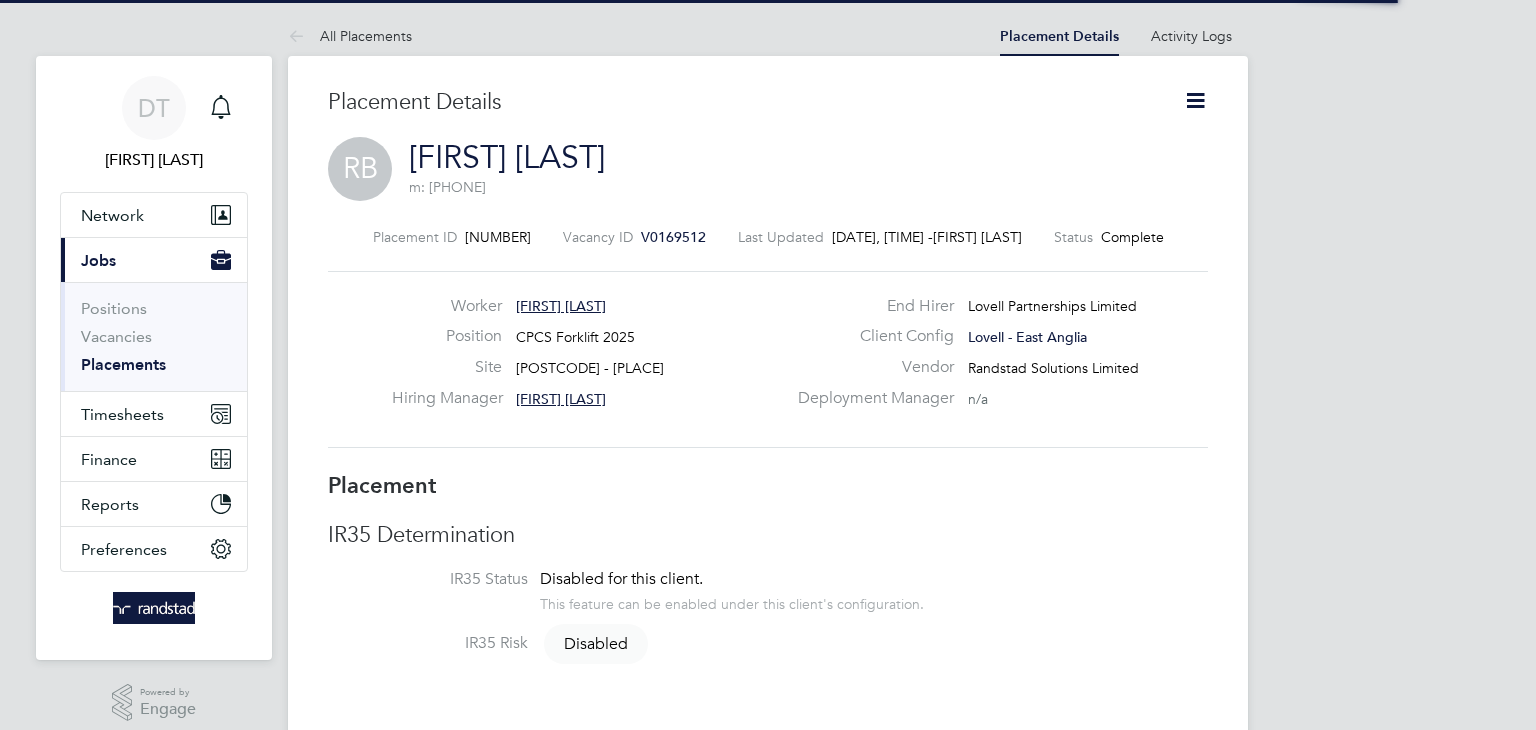 scroll, scrollTop: 0, scrollLeft: 0, axis: both 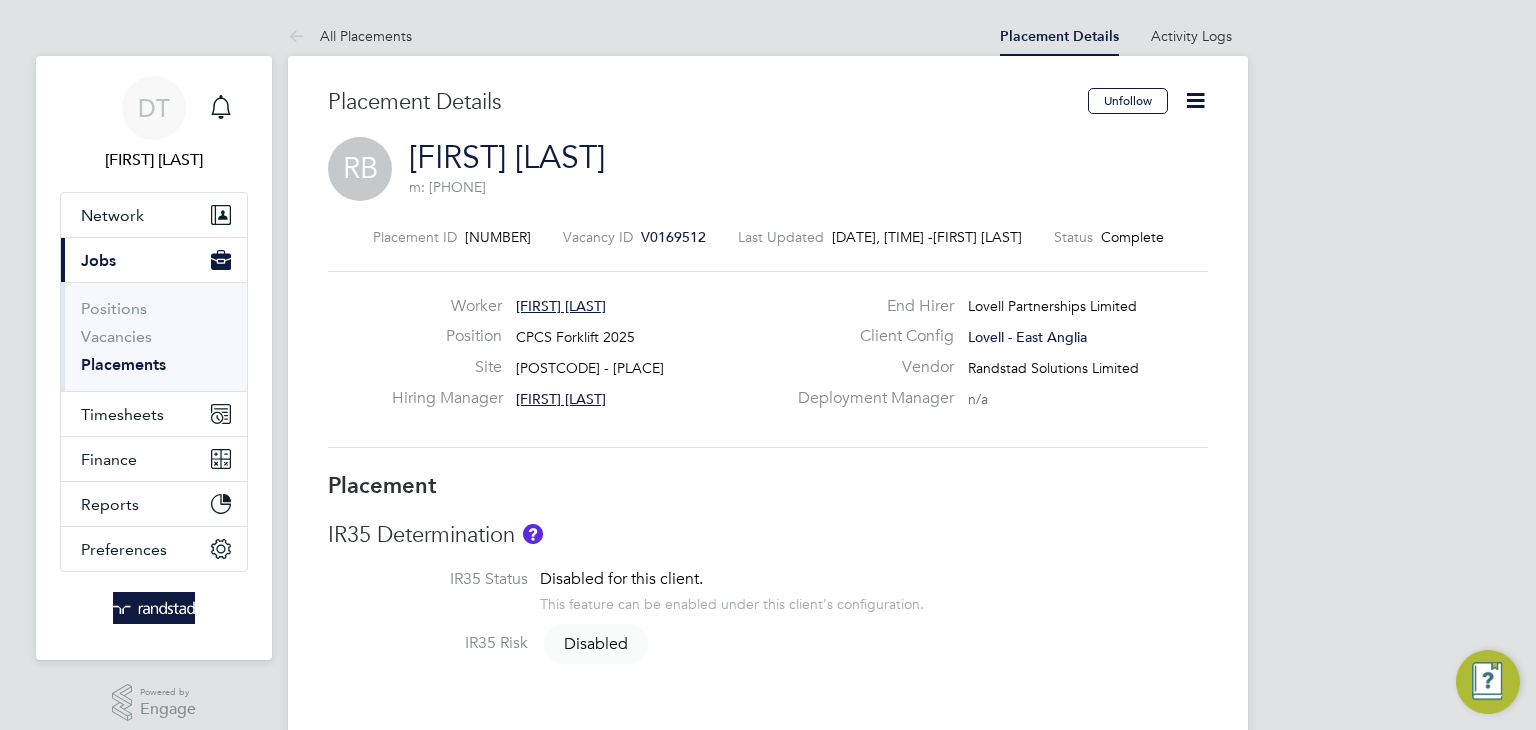 click 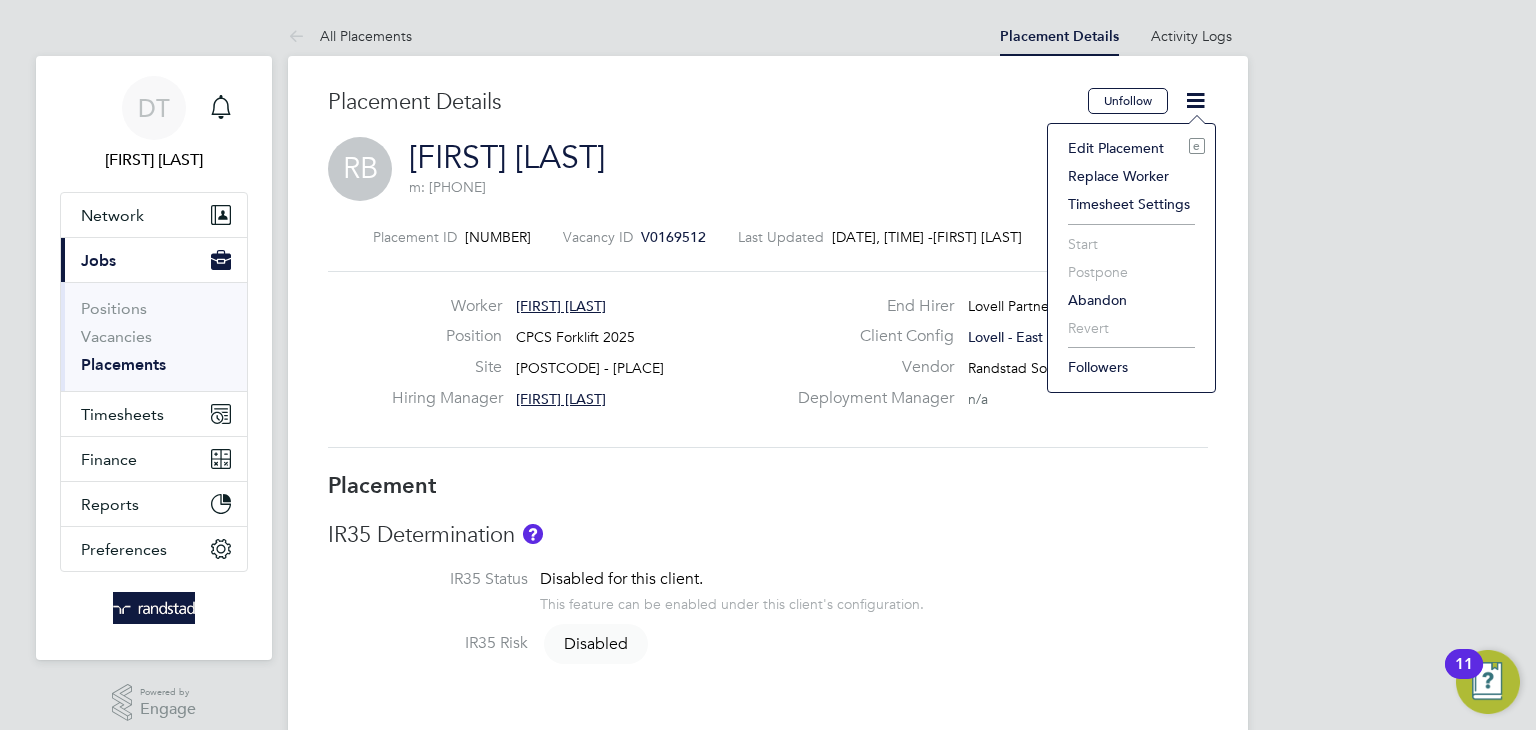 click on "Edit Placement e" 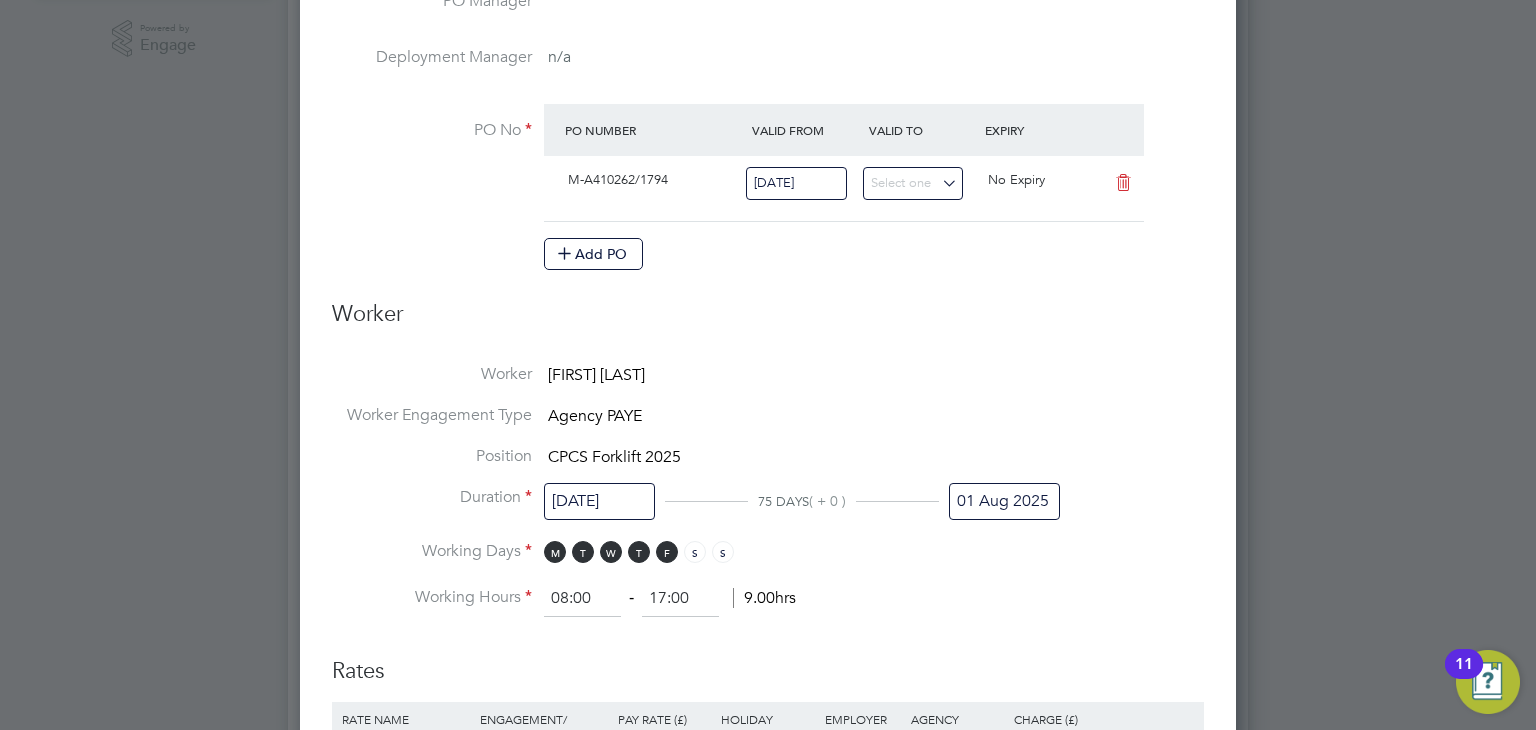 click on "01 Aug 2025" at bounding box center [1004, 501] 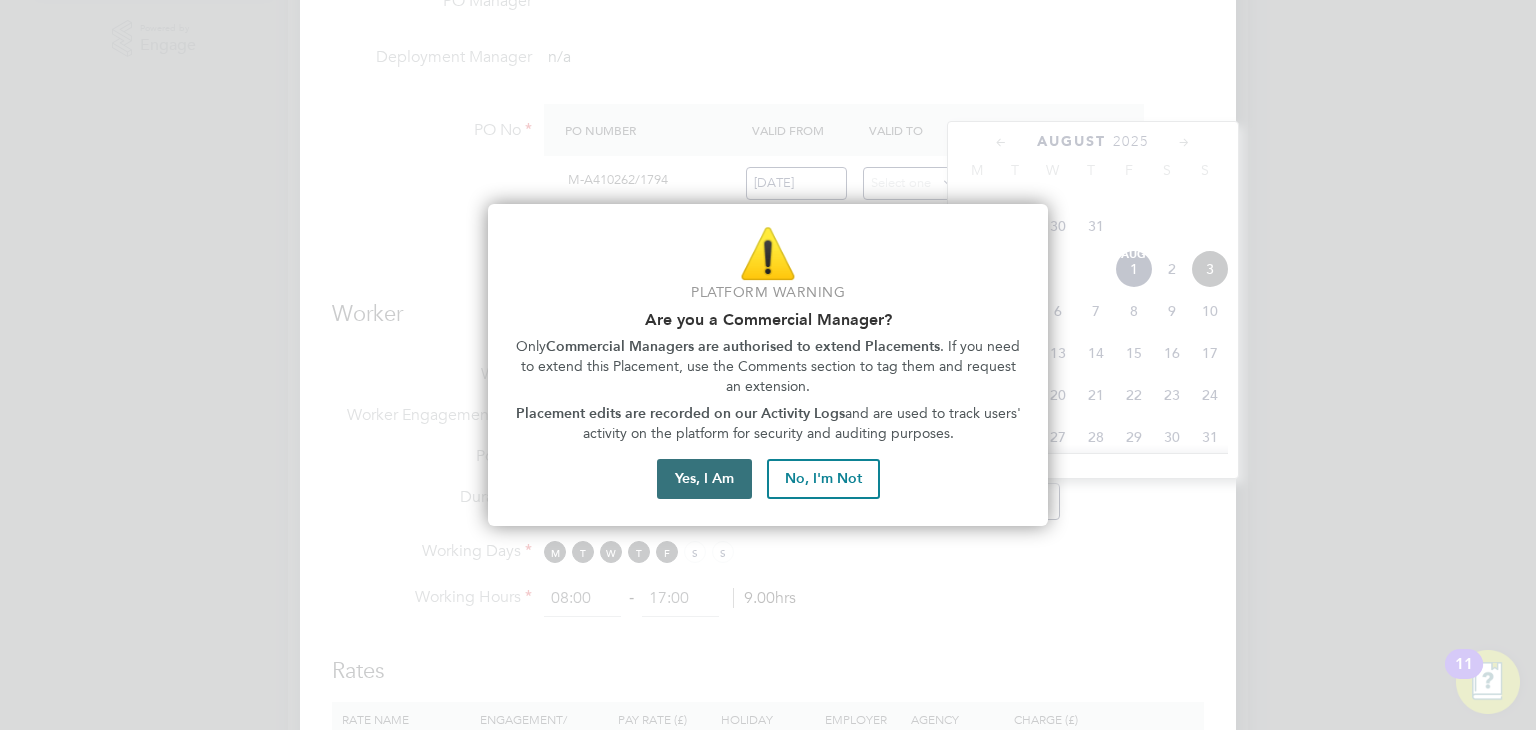 click on "Yes, I Am" at bounding box center [704, 479] 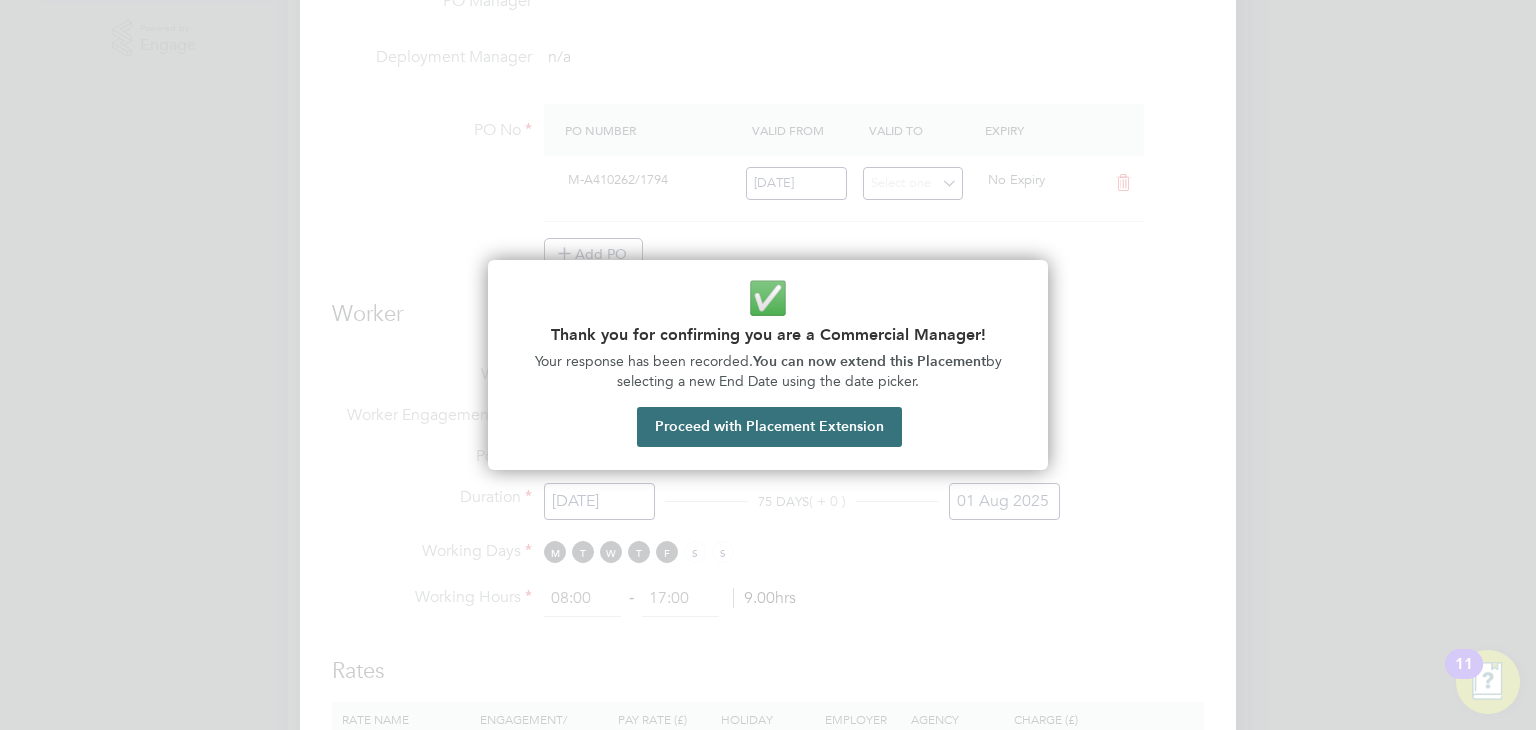 click on "Proceed with Placement Extension" at bounding box center [769, 427] 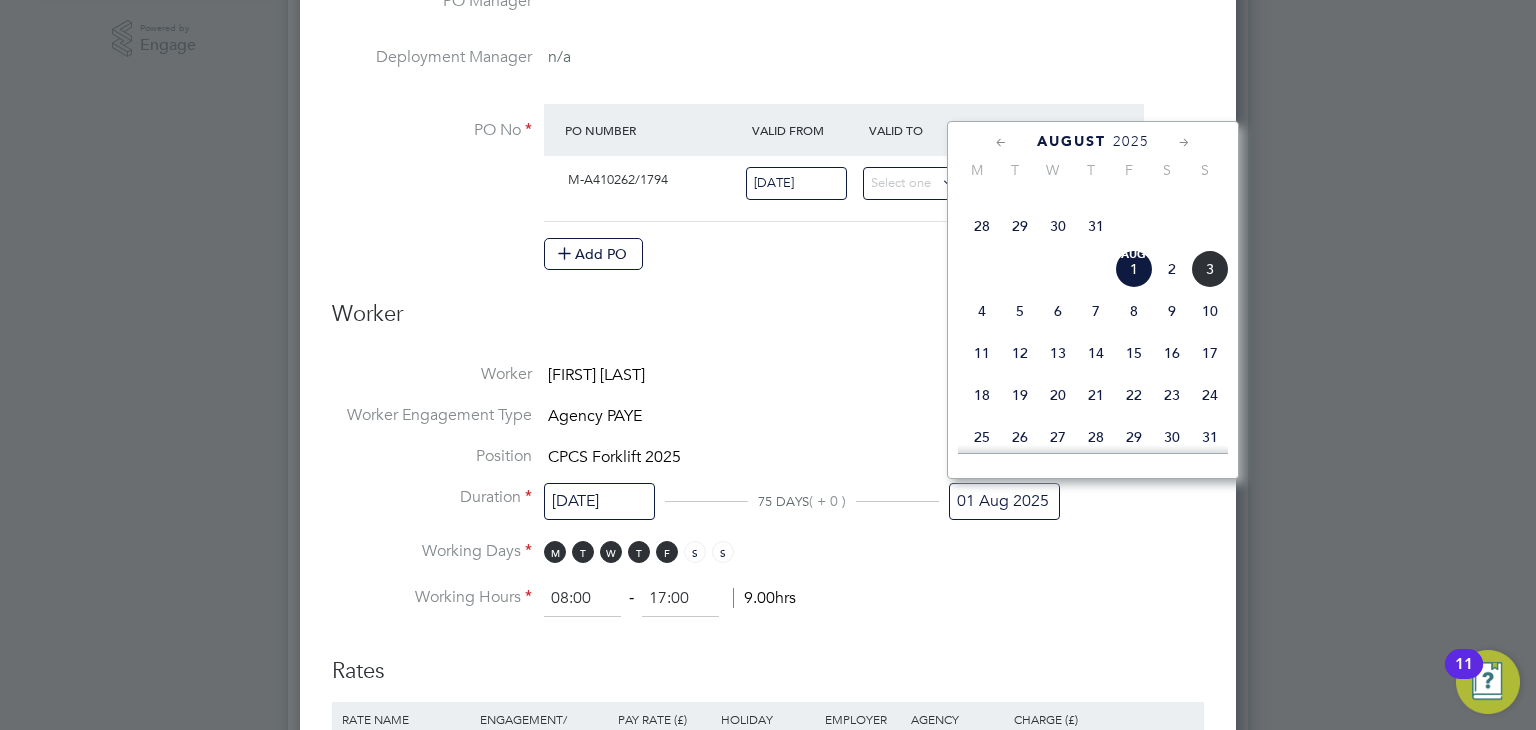 click on "15" 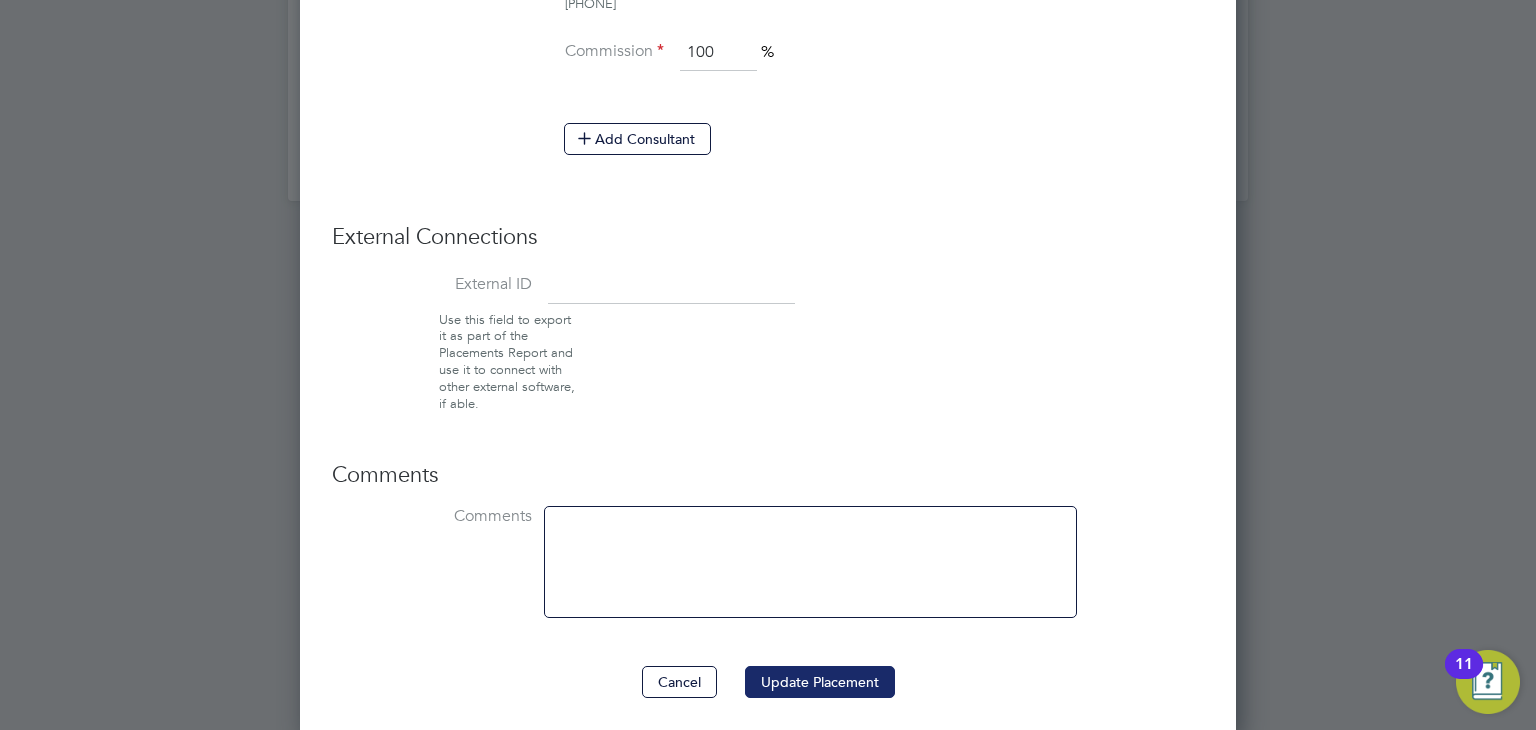 click on "Update Placement" at bounding box center (820, 682) 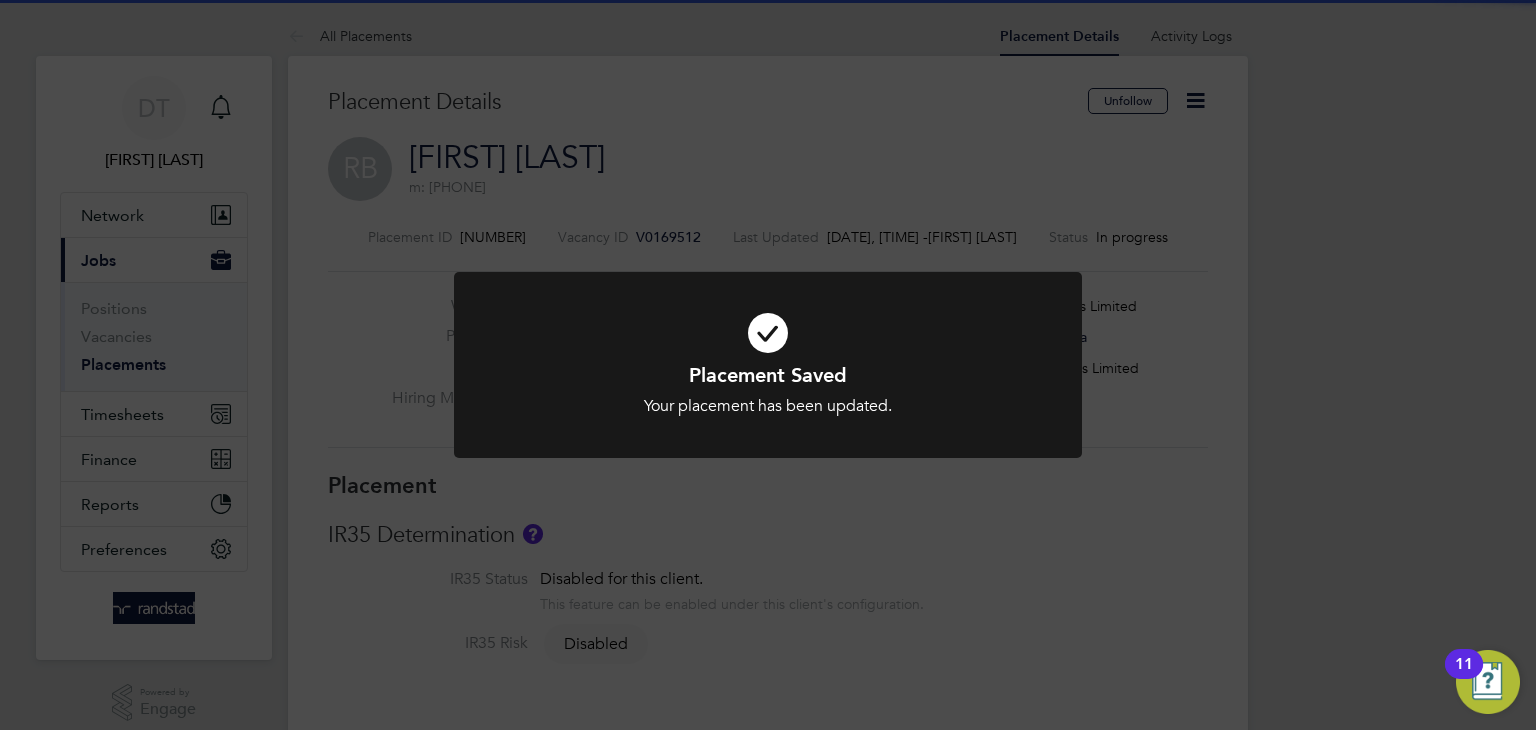 click on "Placement Saved Your placement has been updated. Cancel Okay" 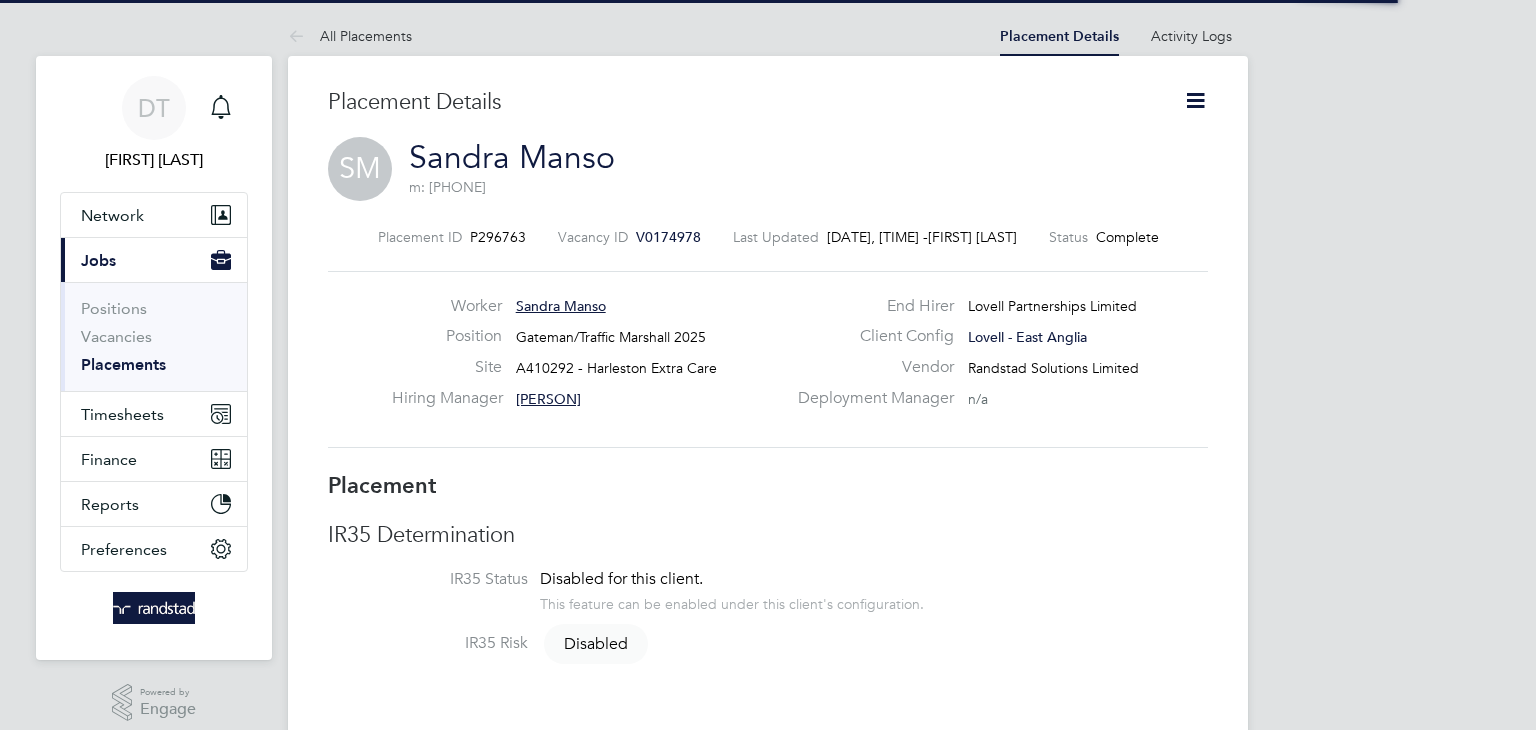 scroll, scrollTop: 0, scrollLeft: 0, axis: both 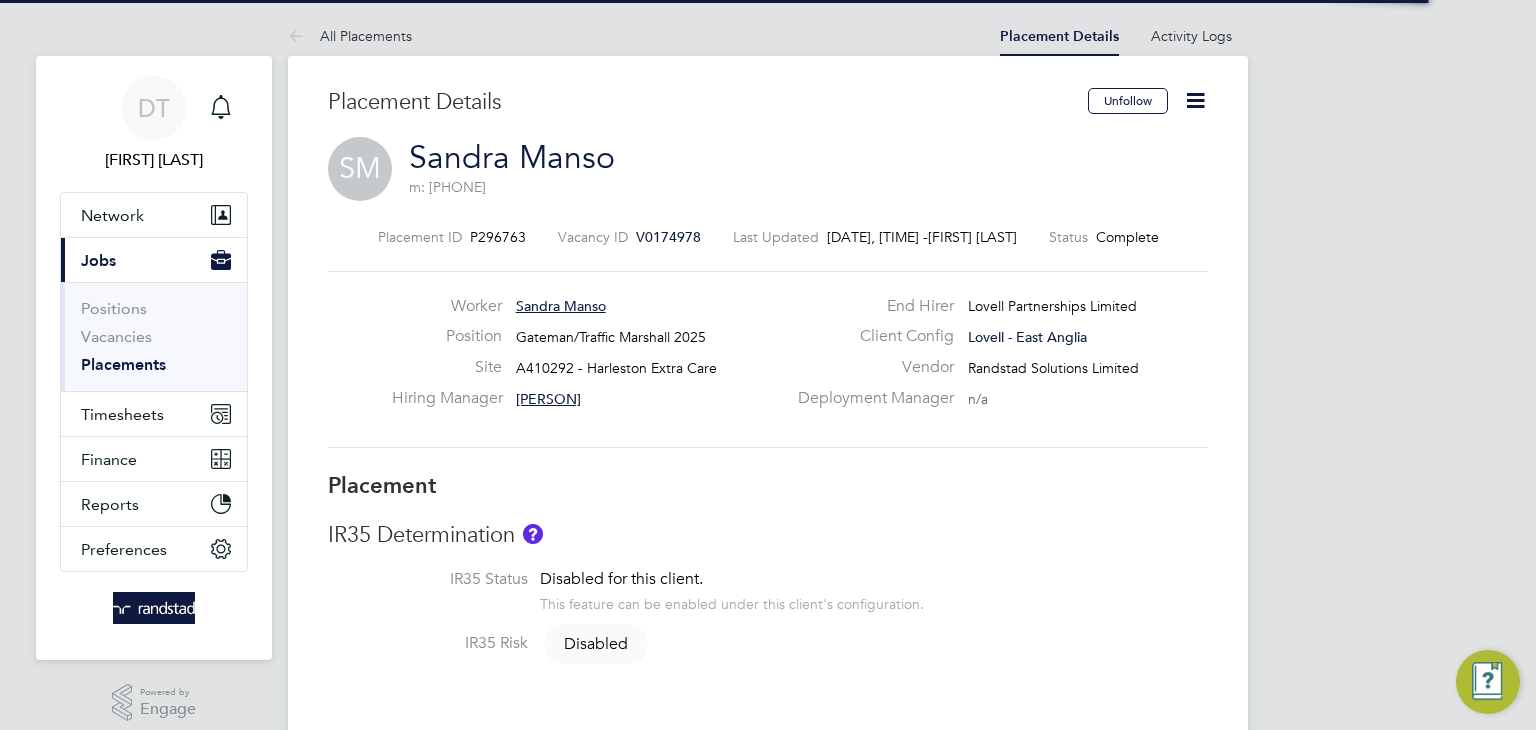 click 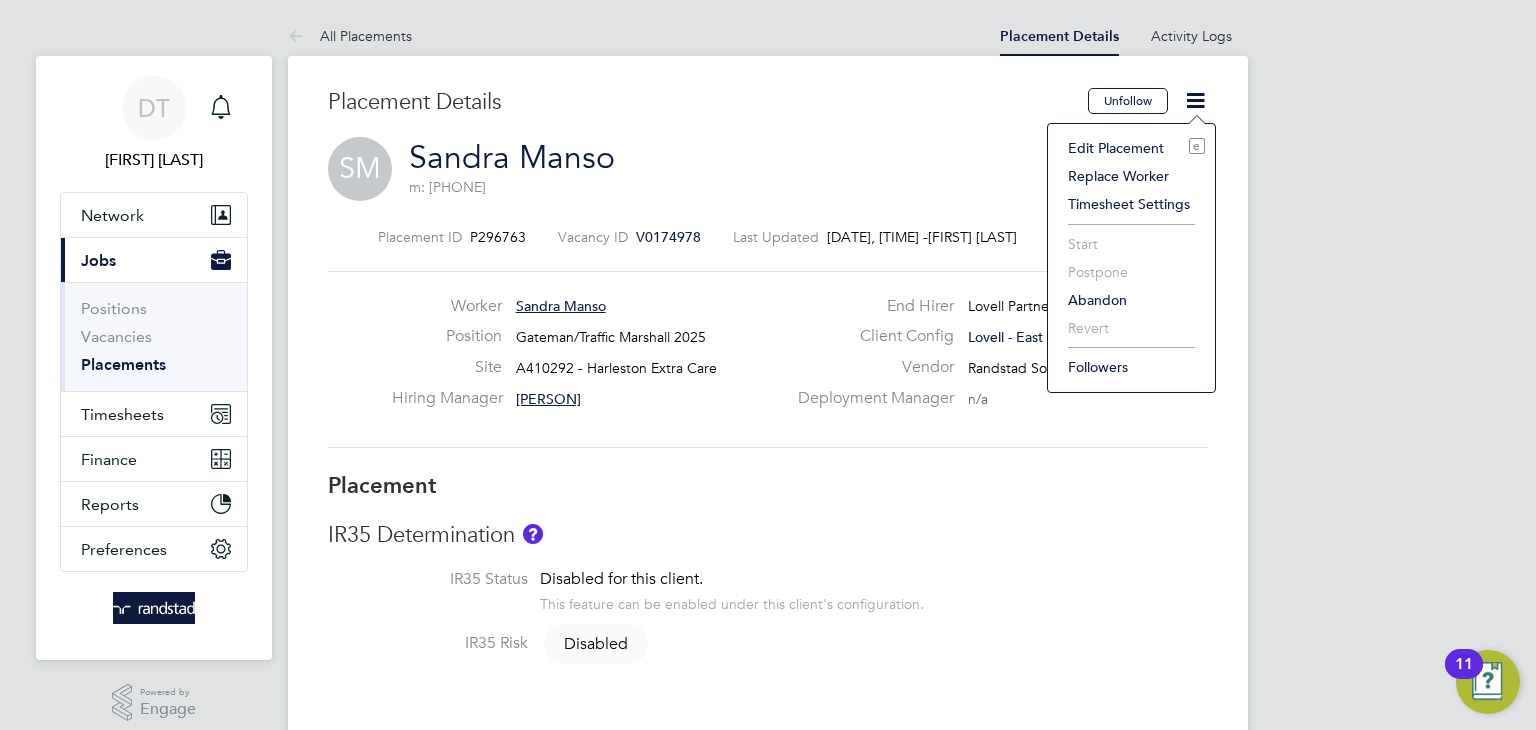 click on "Edit Placement e" 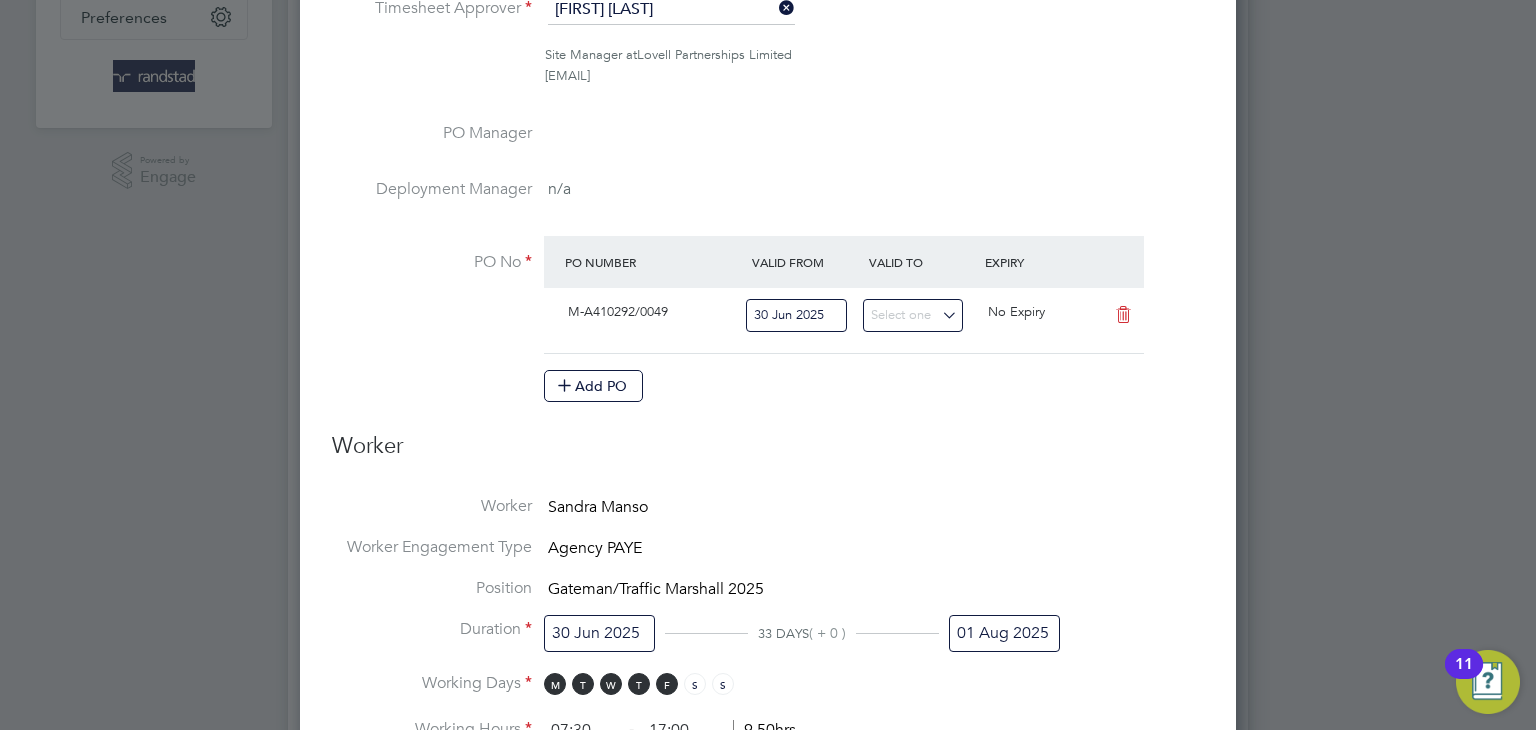click on "01 Aug 2025" at bounding box center (1004, 633) 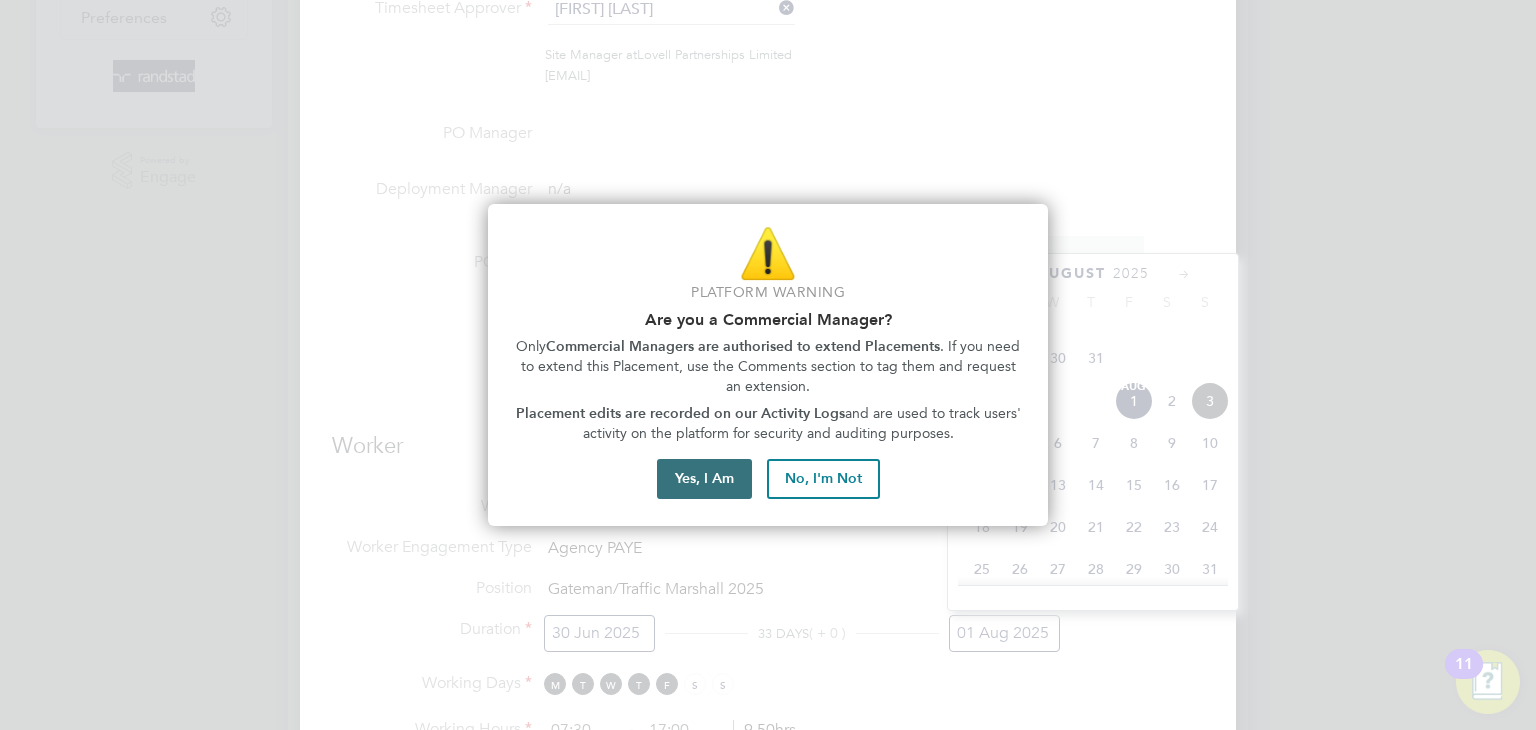click on "Yes, I Am" at bounding box center [704, 479] 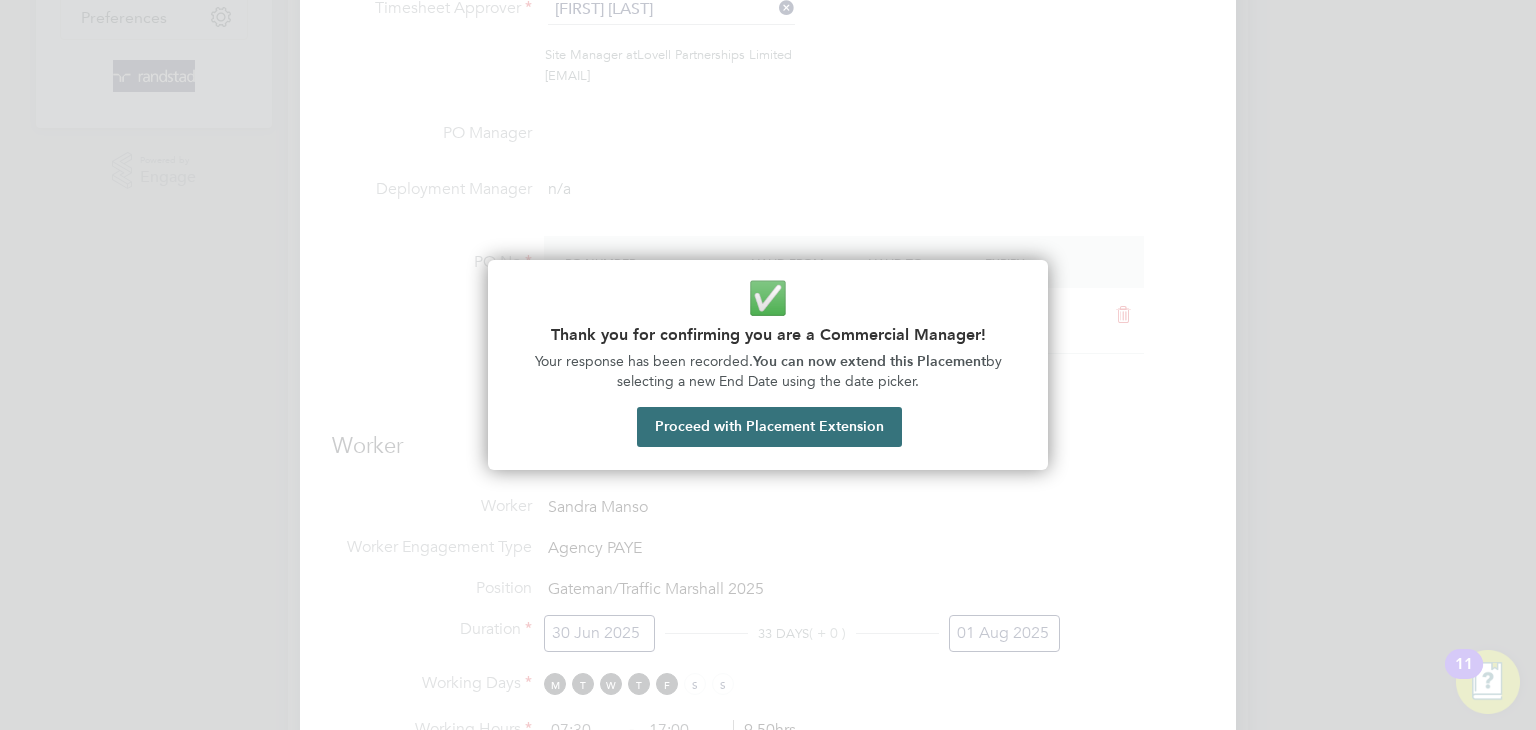 click on "Proceed with Placement Extension" at bounding box center [769, 427] 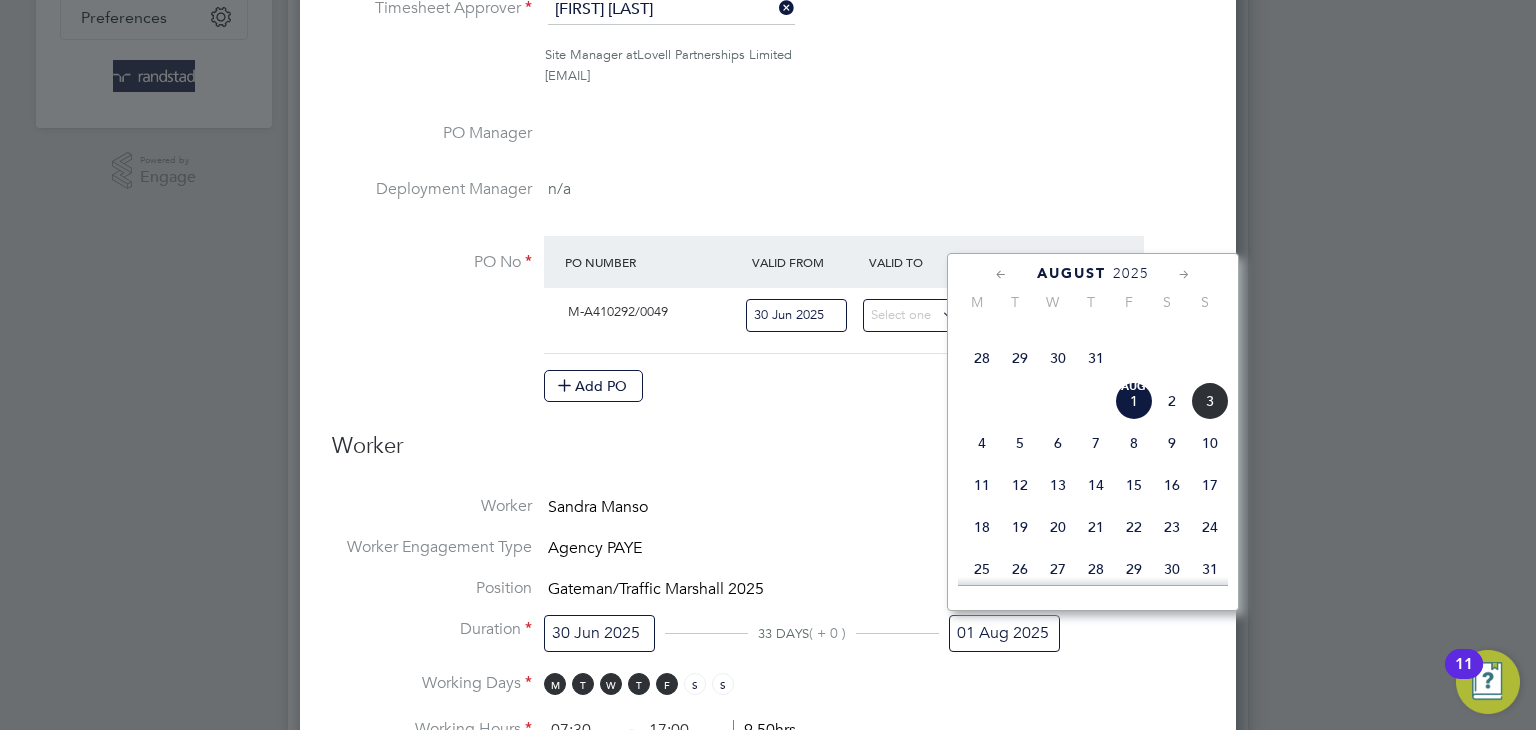 click on "15" 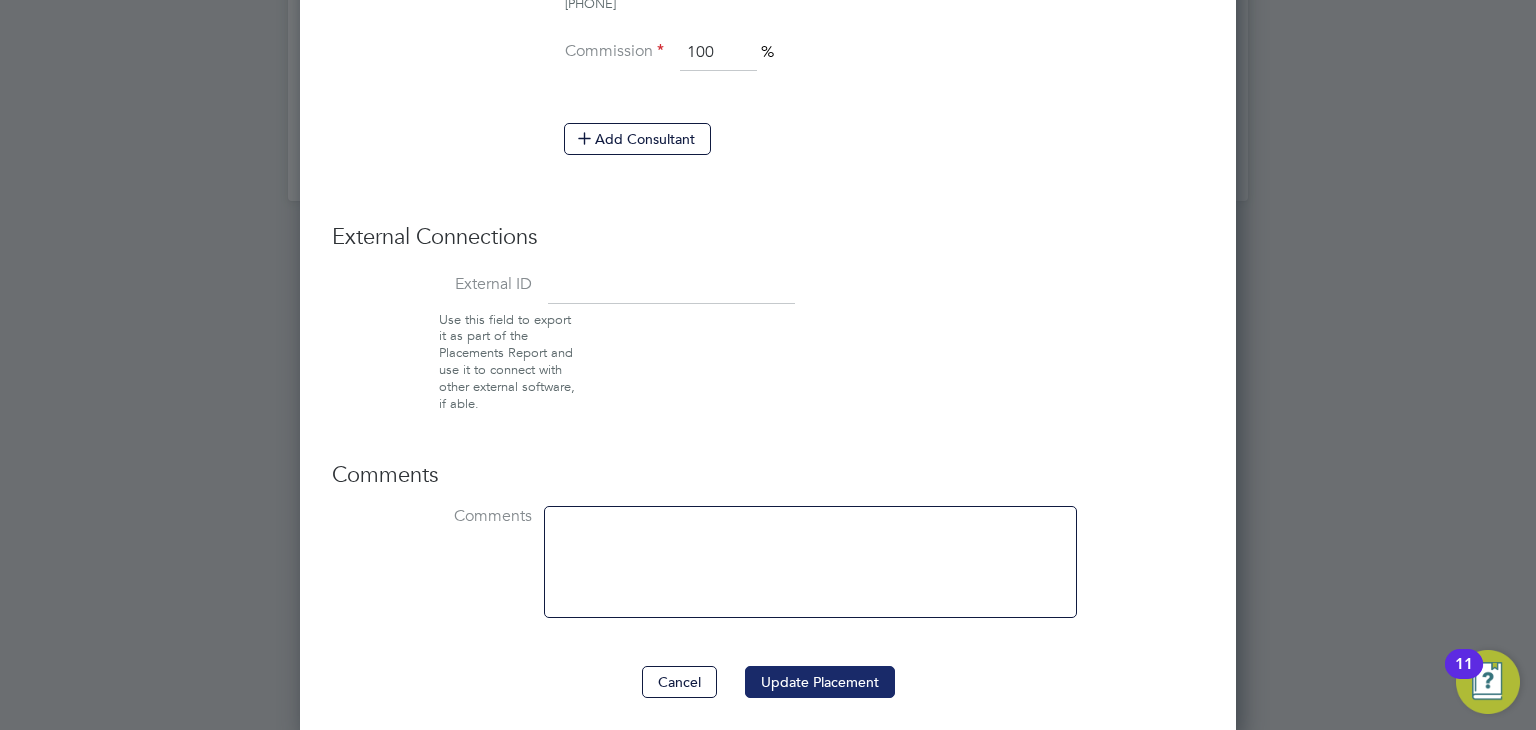 click on "Update Placement" at bounding box center [820, 682] 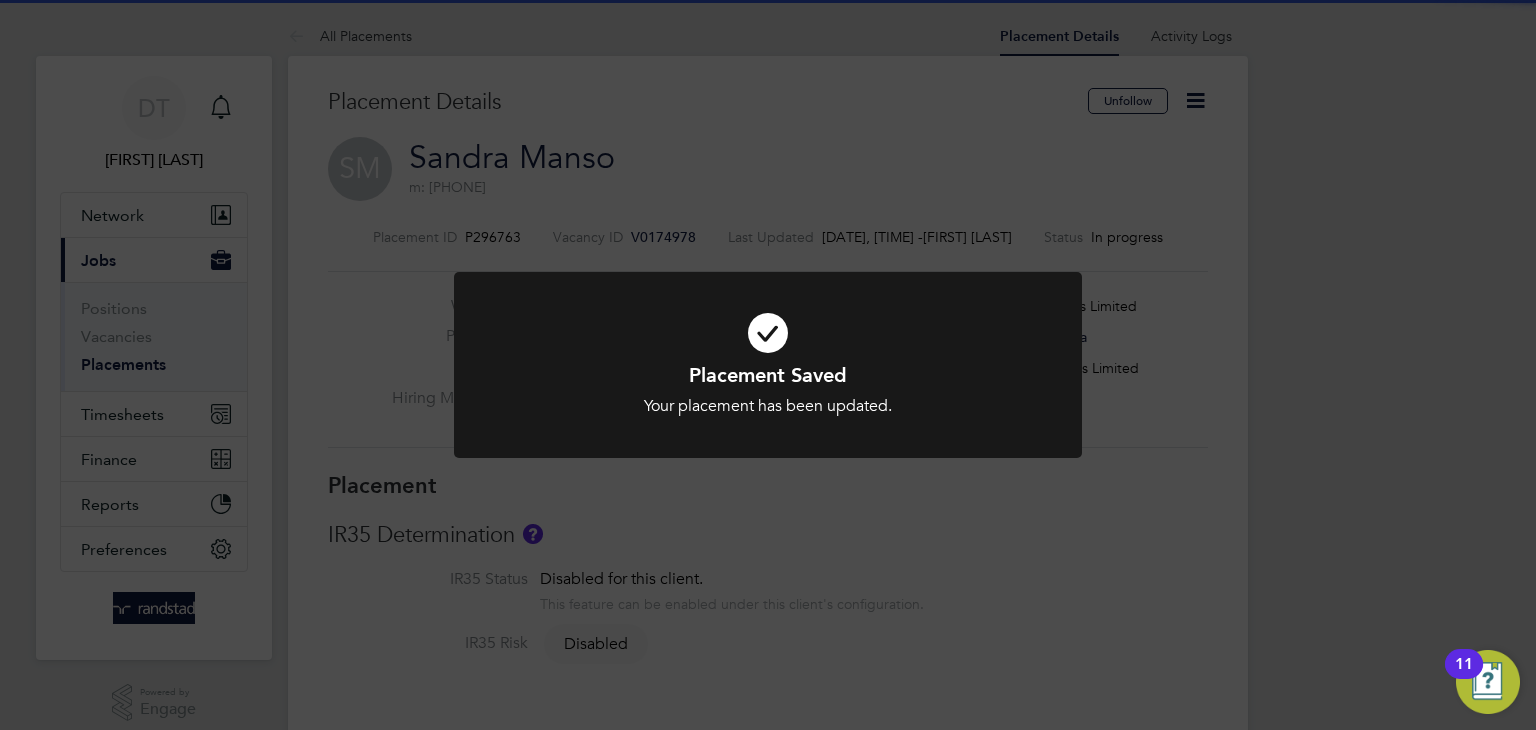 click on "Placement Saved Your placement has been updated. Cancel Okay" 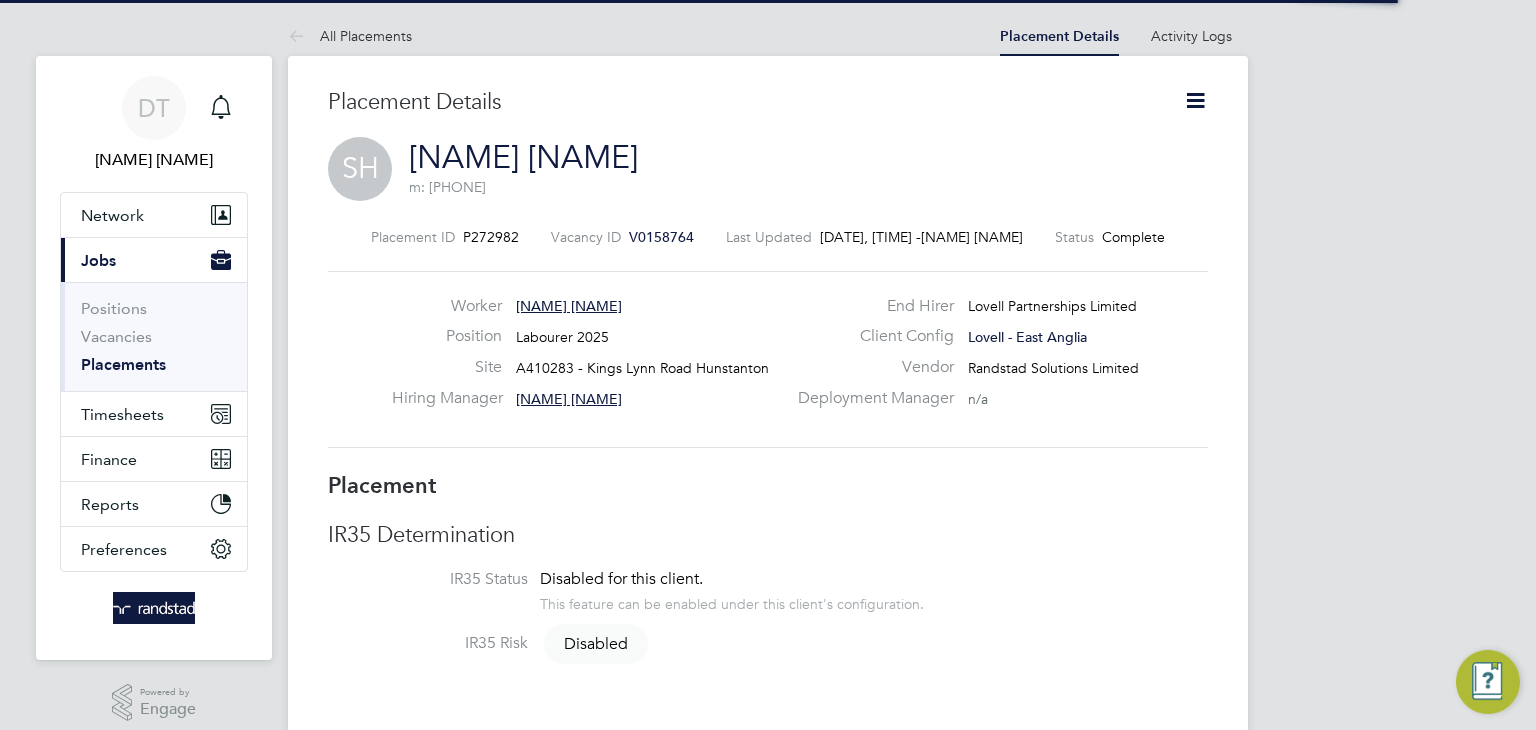 scroll, scrollTop: 0, scrollLeft: 0, axis: both 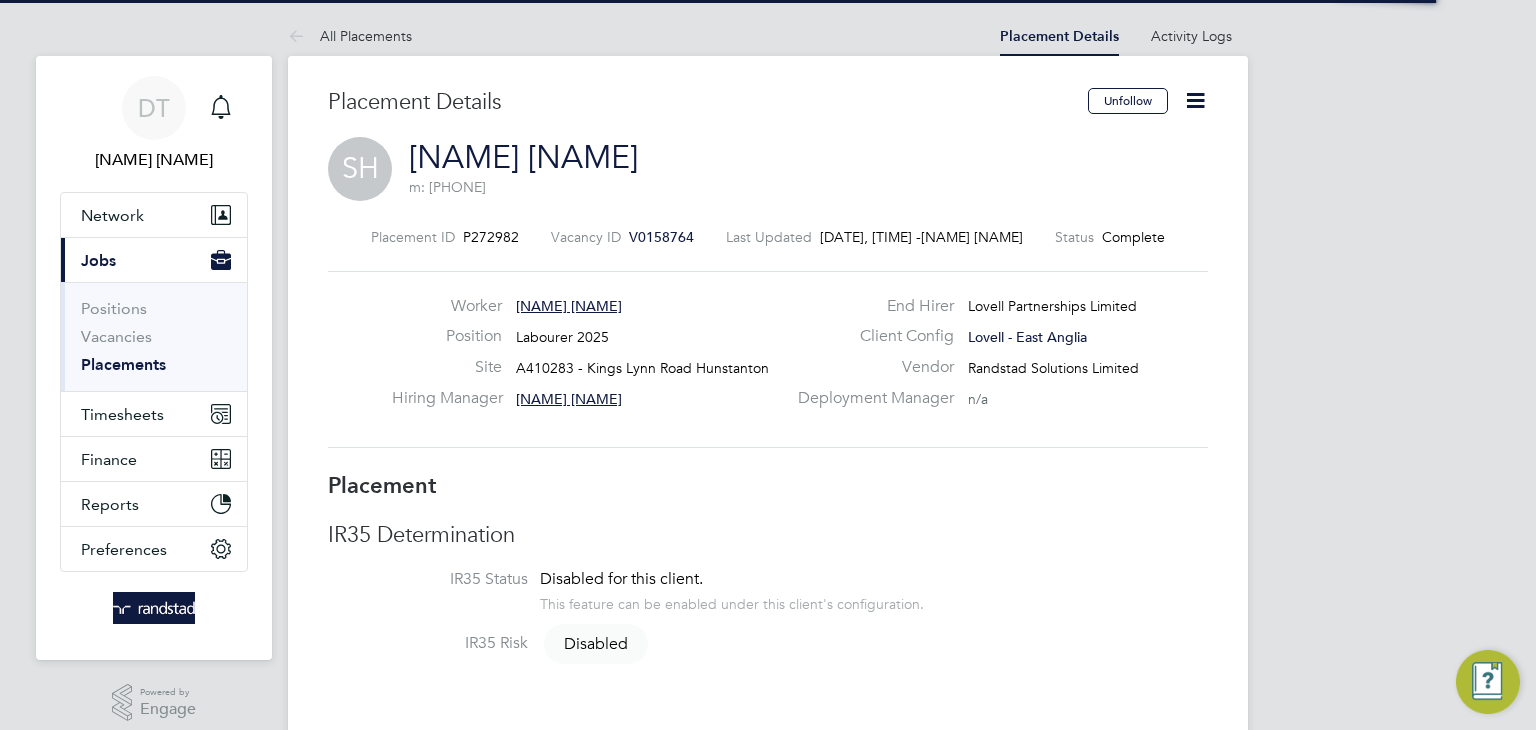 click 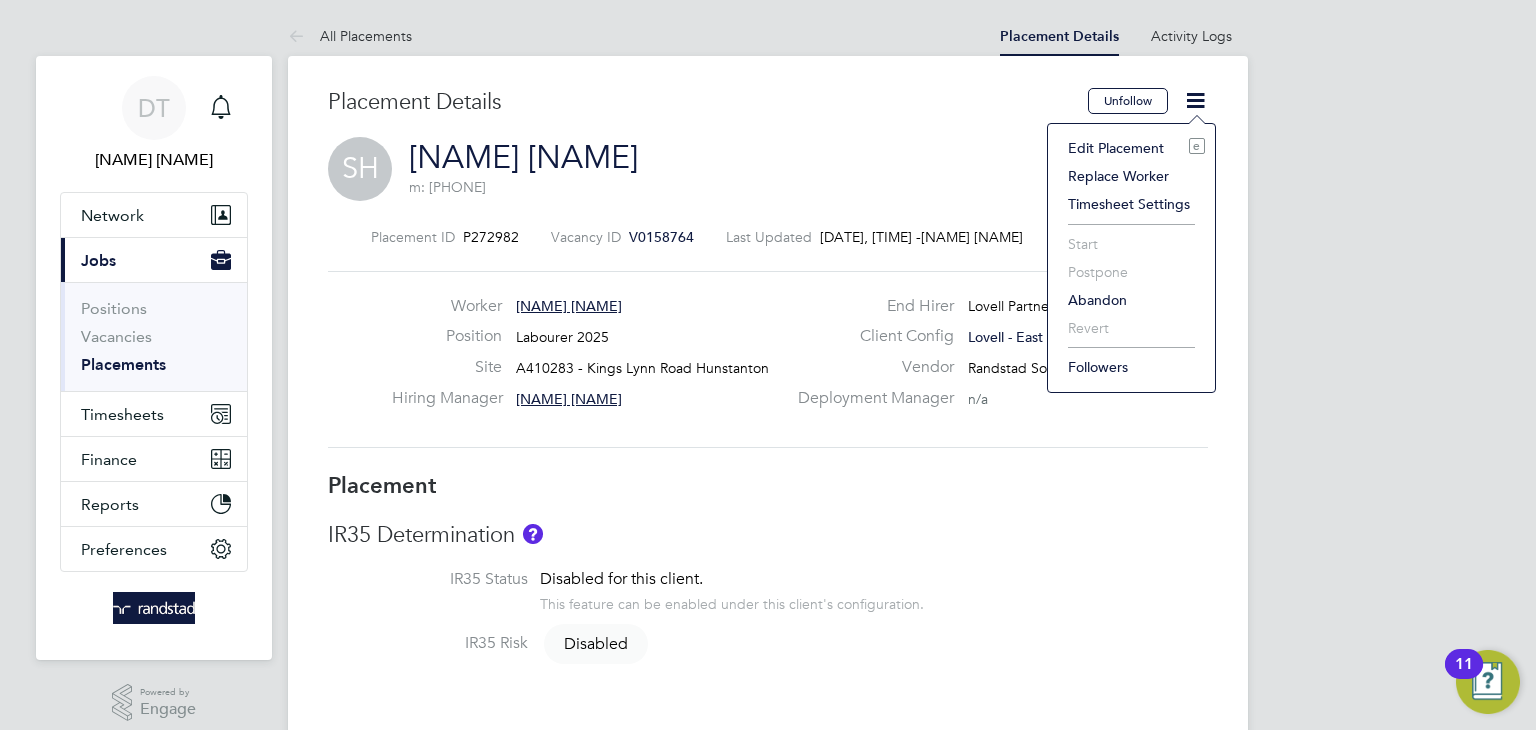 click on "Edit Placement e" 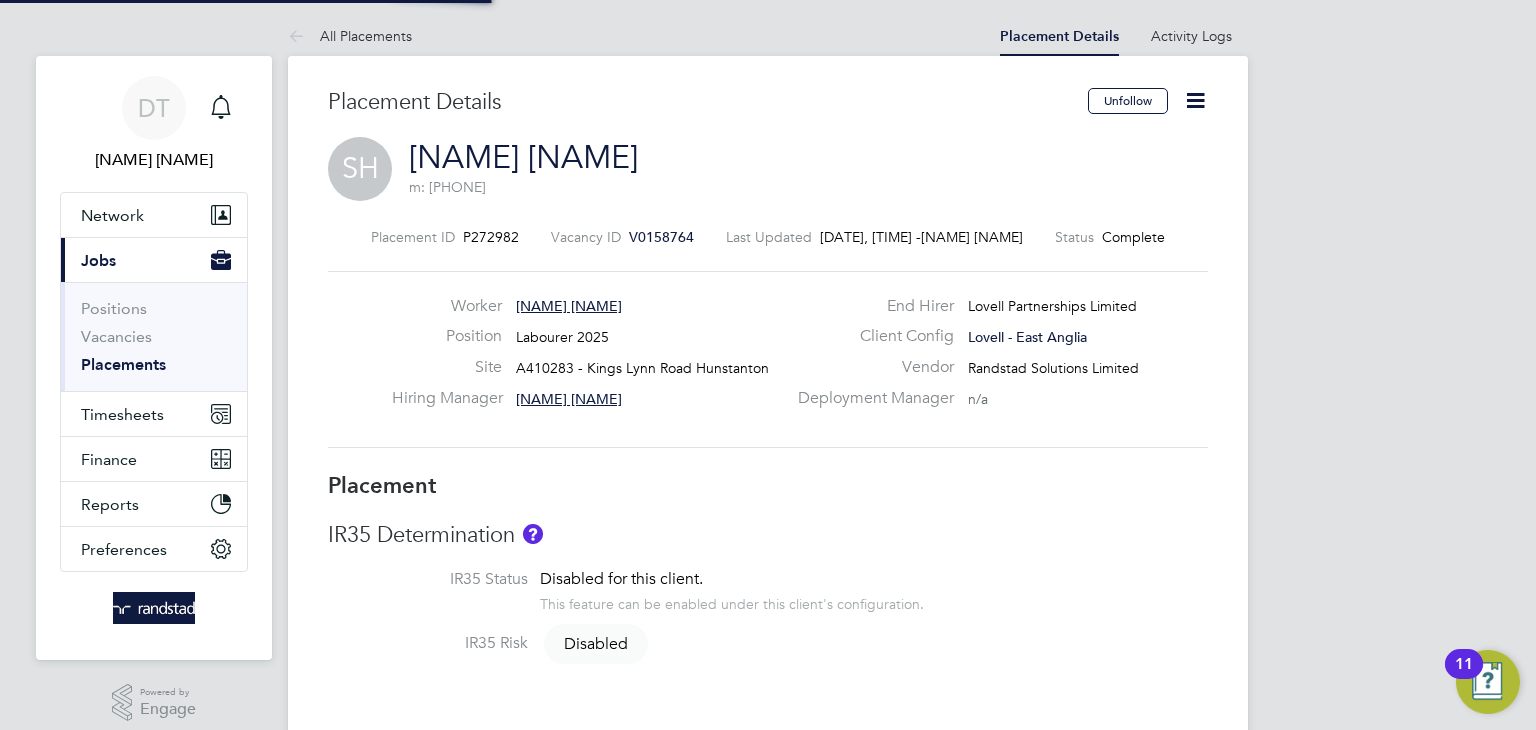 type on "[NAME] [NAME]" 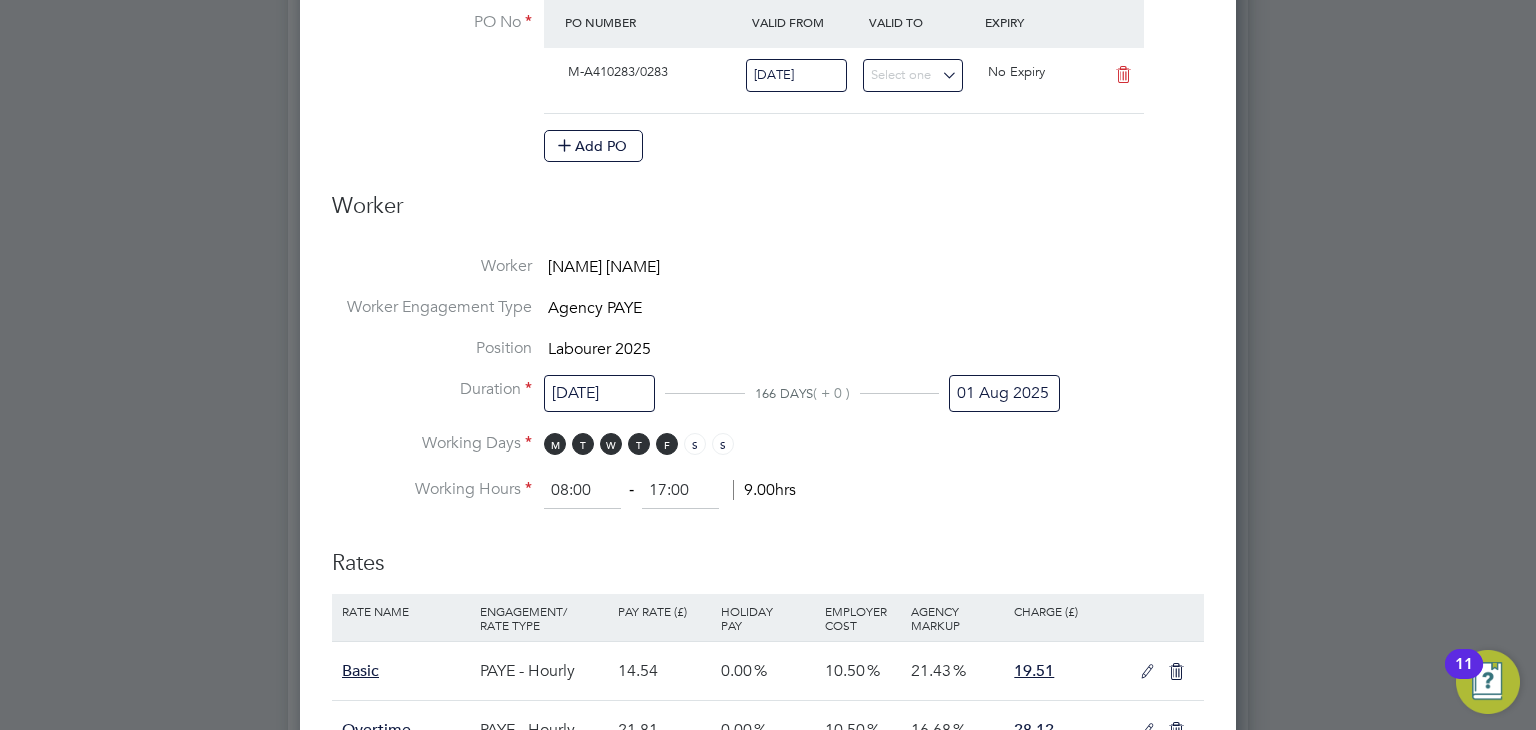 click on "01 Aug 2025" at bounding box center (1004, 393) 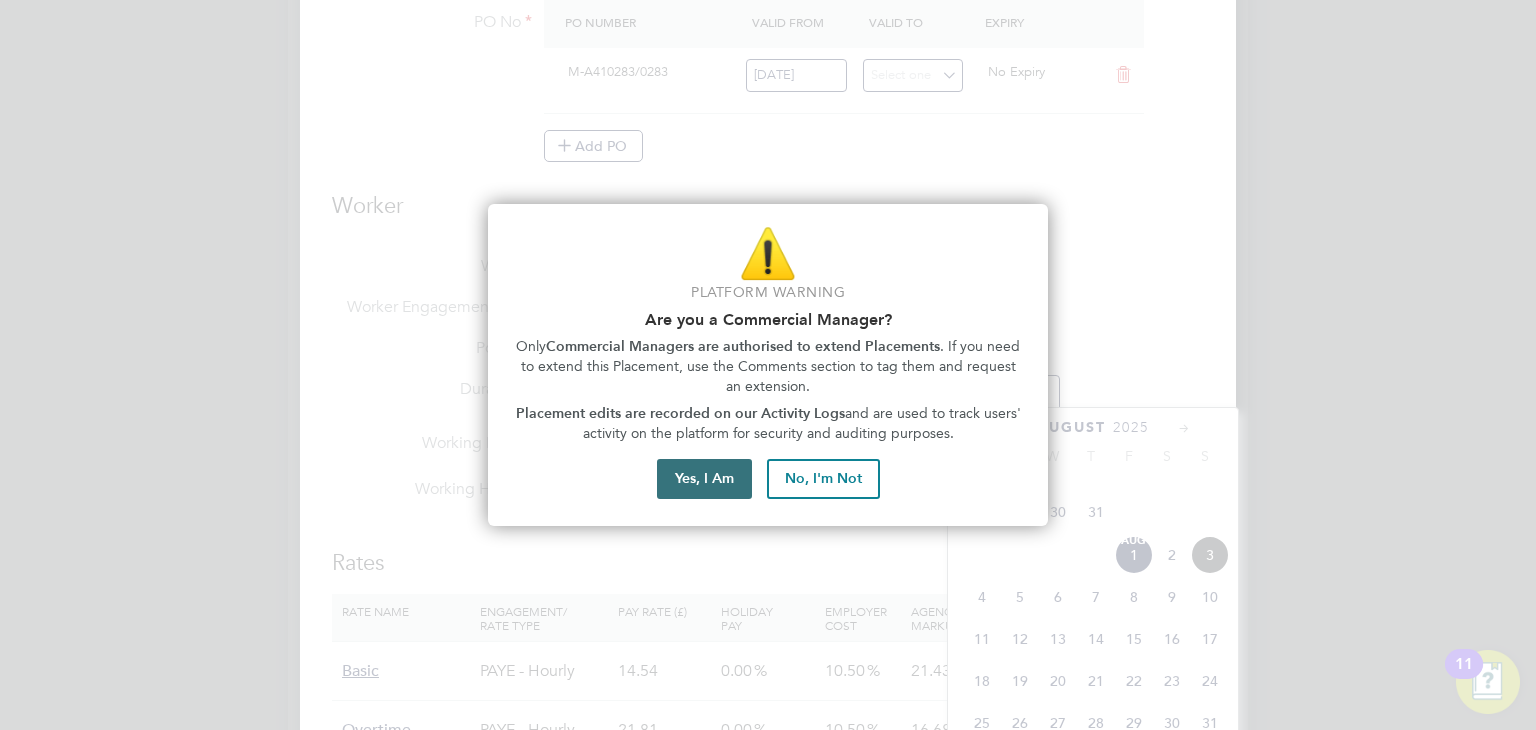 click on "Yes, I Am" at bounding box center [704, 479] 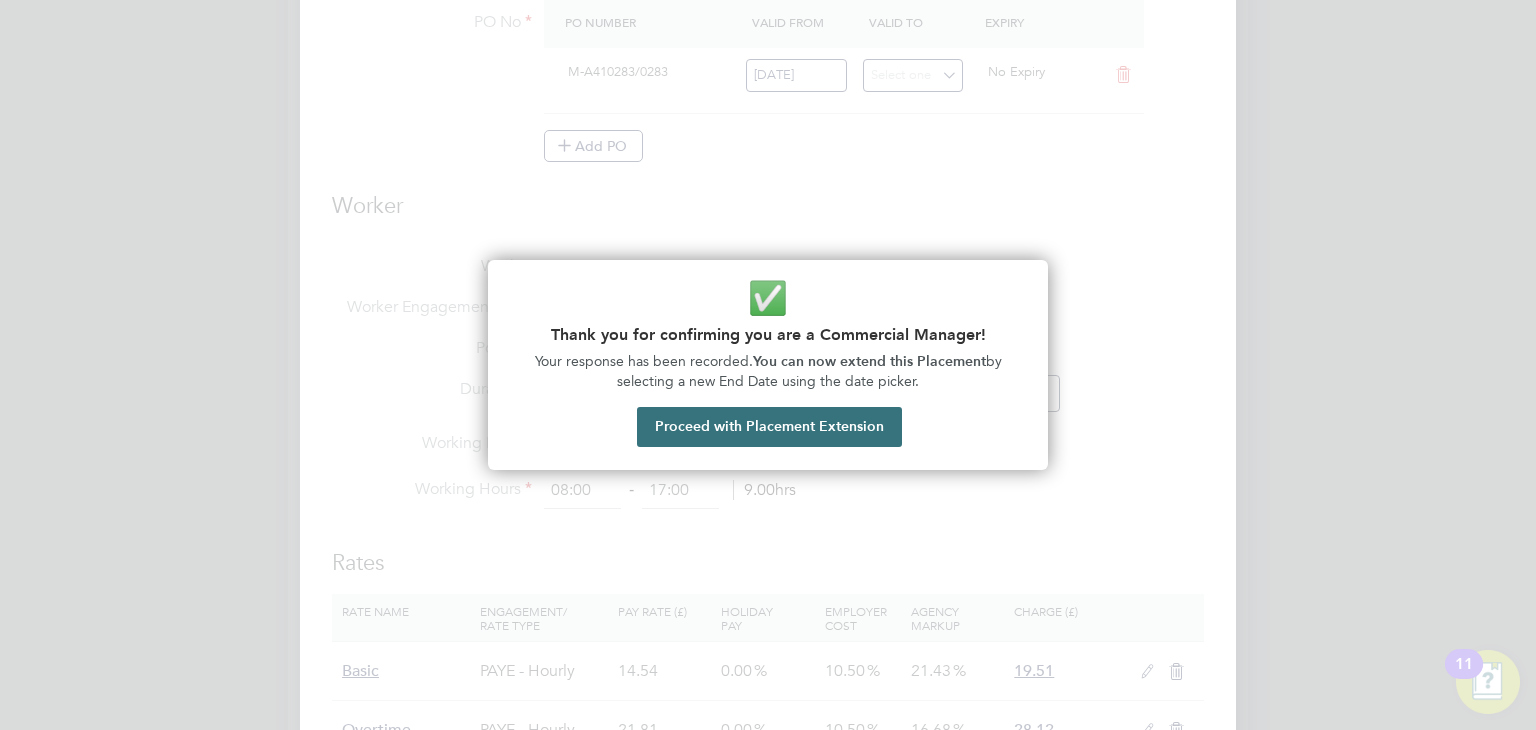 click on "Proceed with Placement Extension" at bounding box center [769, 427] 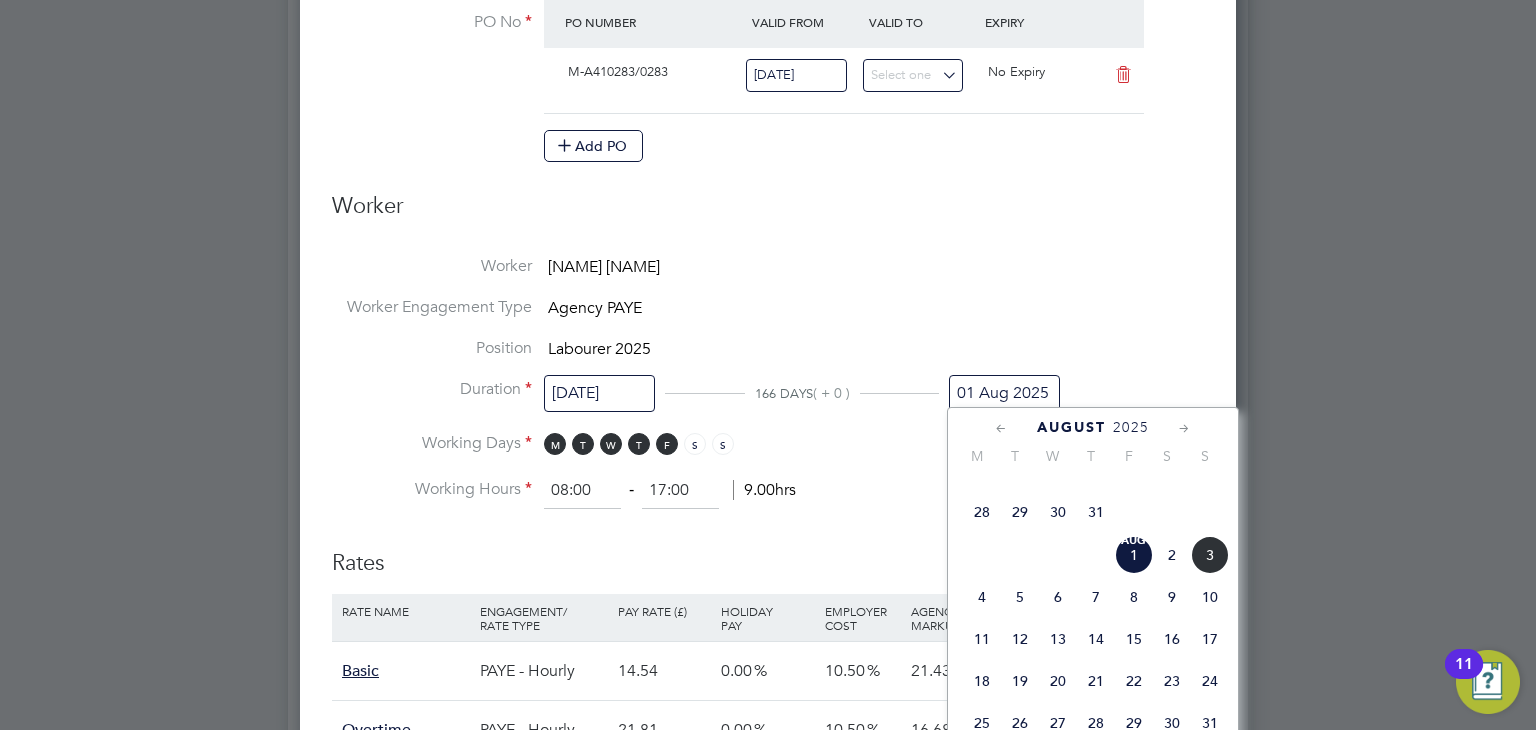 click 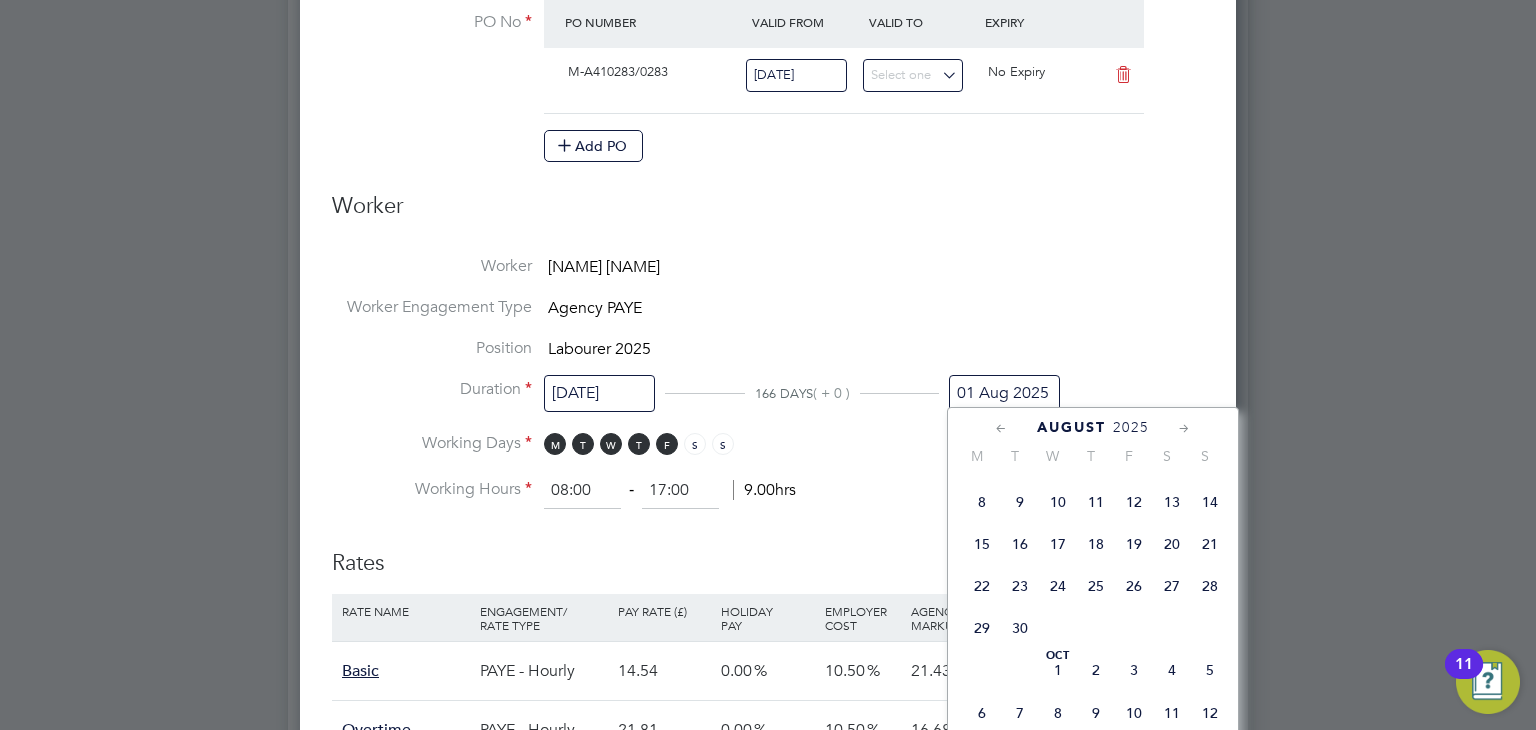 click 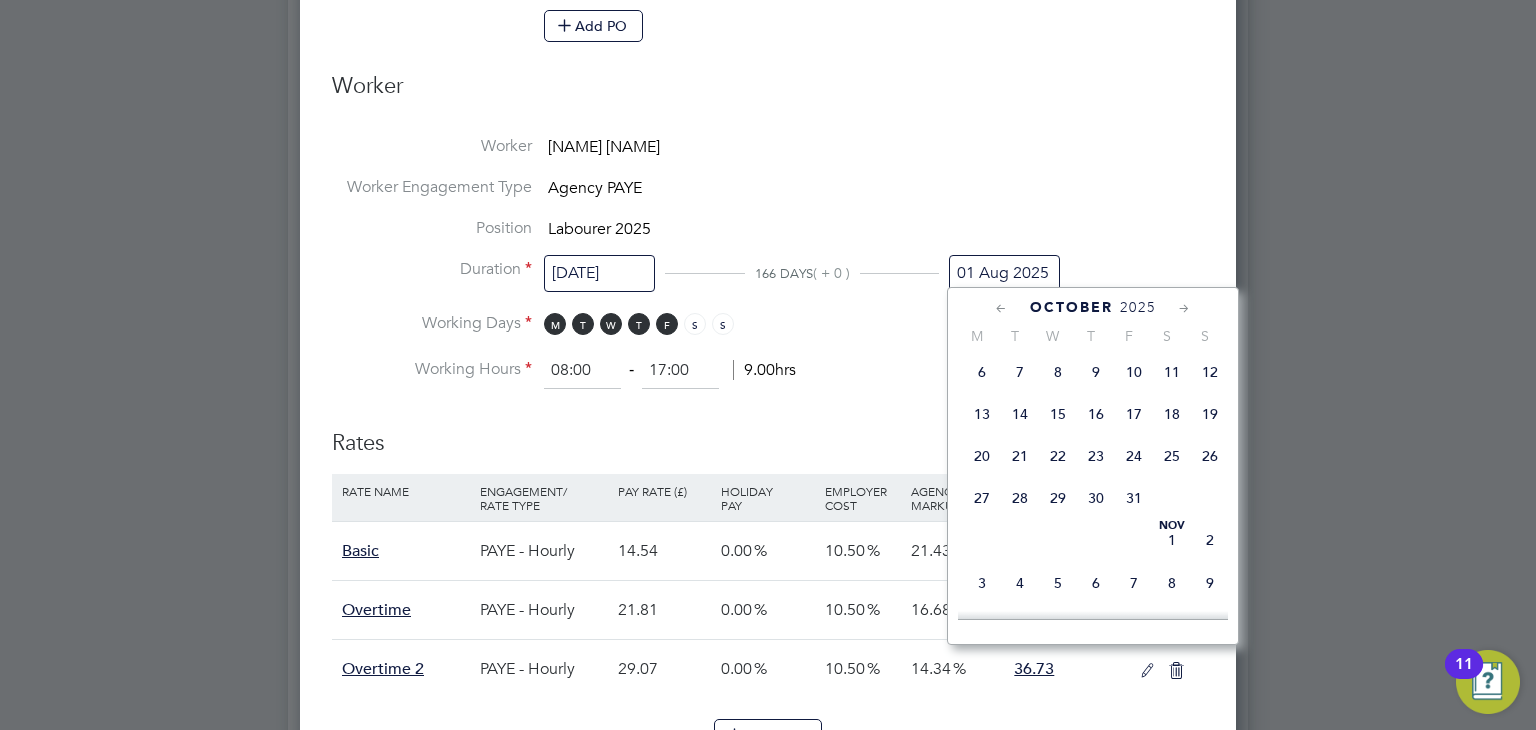 click on "31" 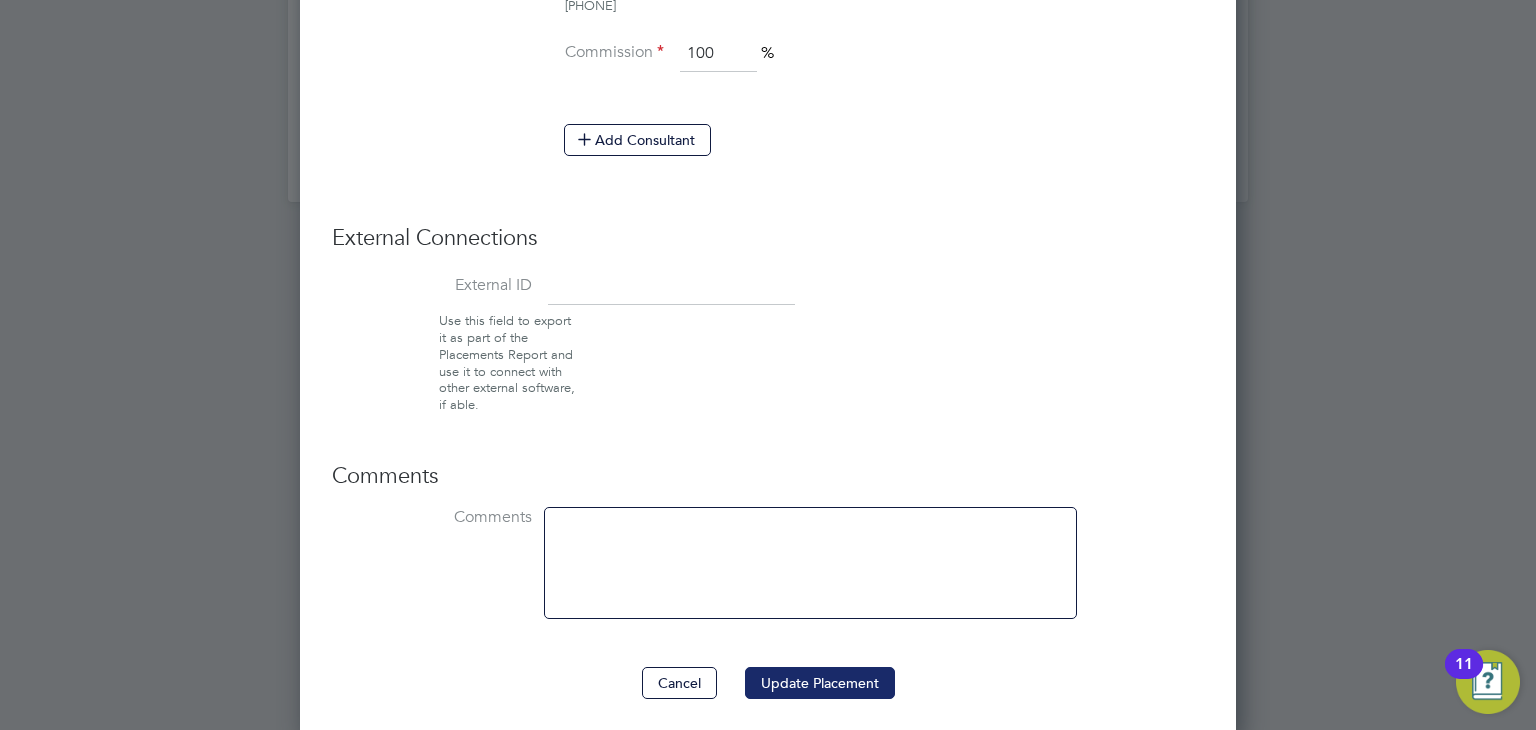 click on "Update Placement" at bounding box center (820, 683) 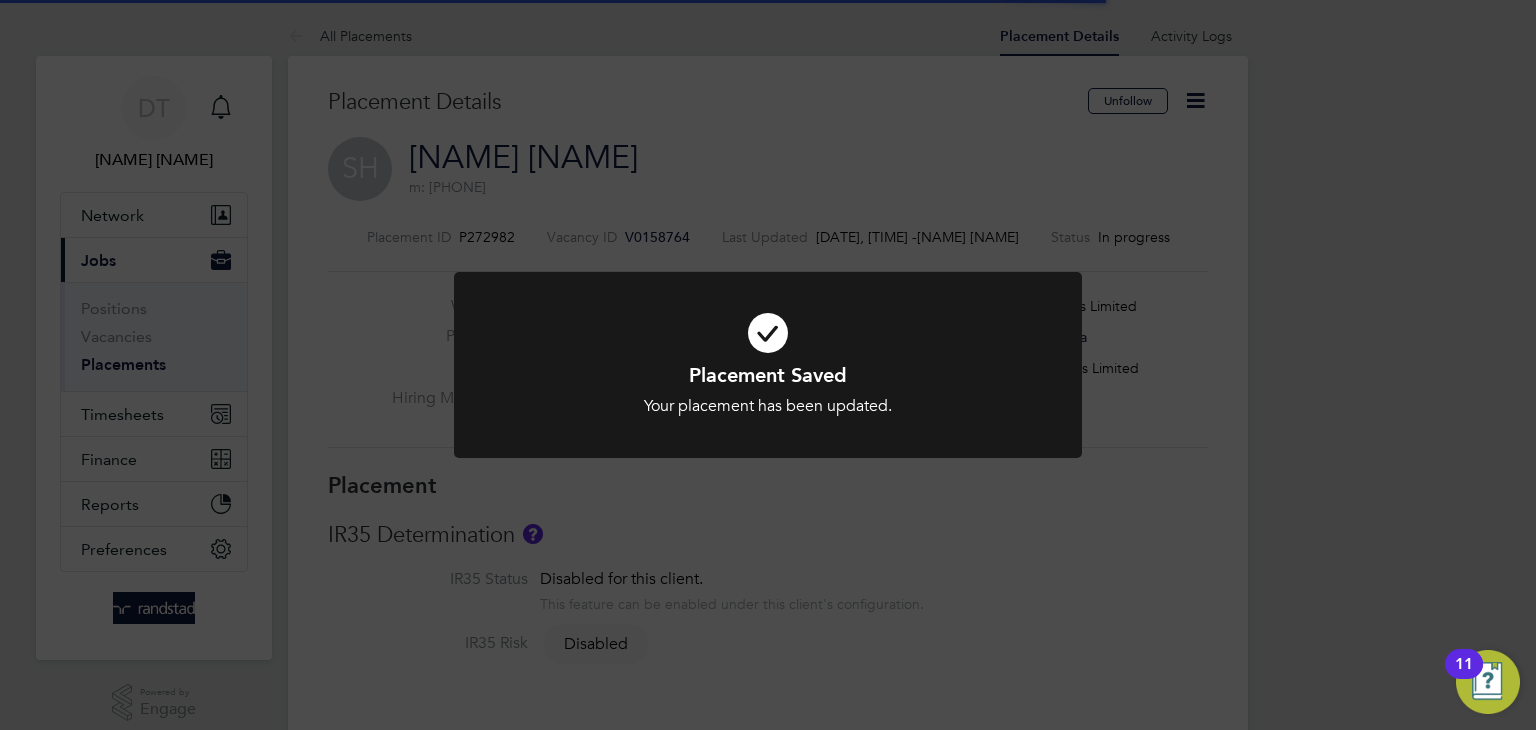 click on "Placement Saved Your placement has been updated. Cancel Okay" 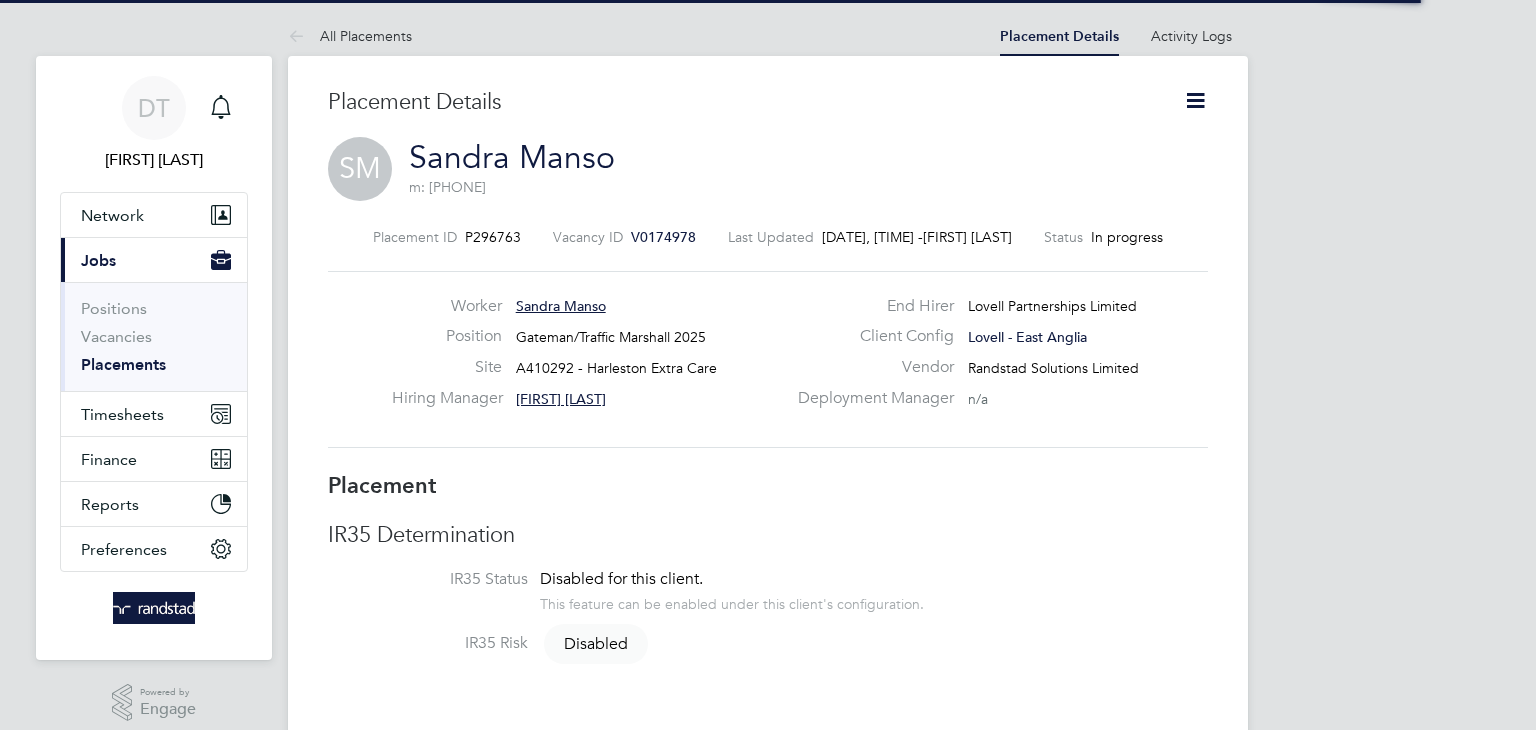 scroll, scrollTop: 0, scrollLeft: 0, axis: both 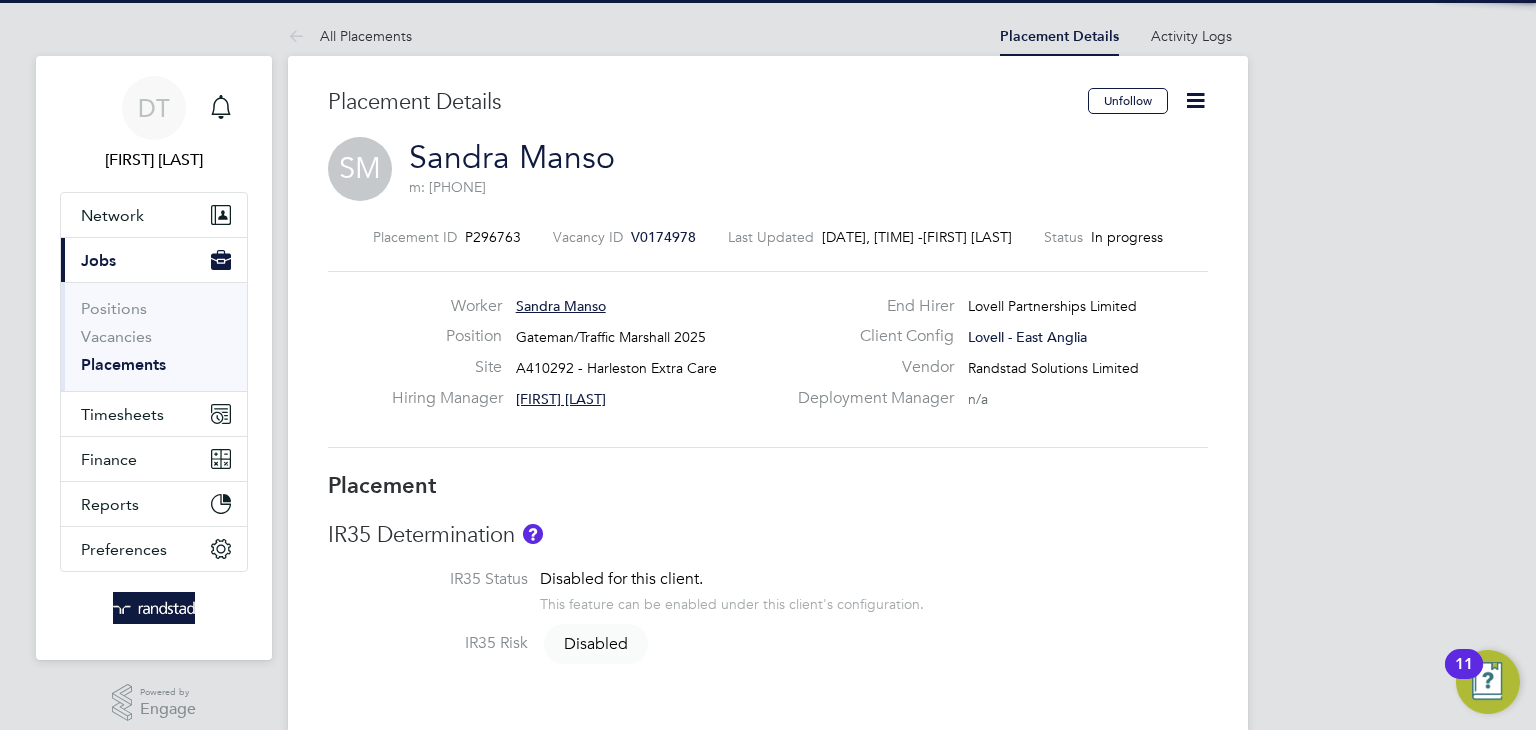 click 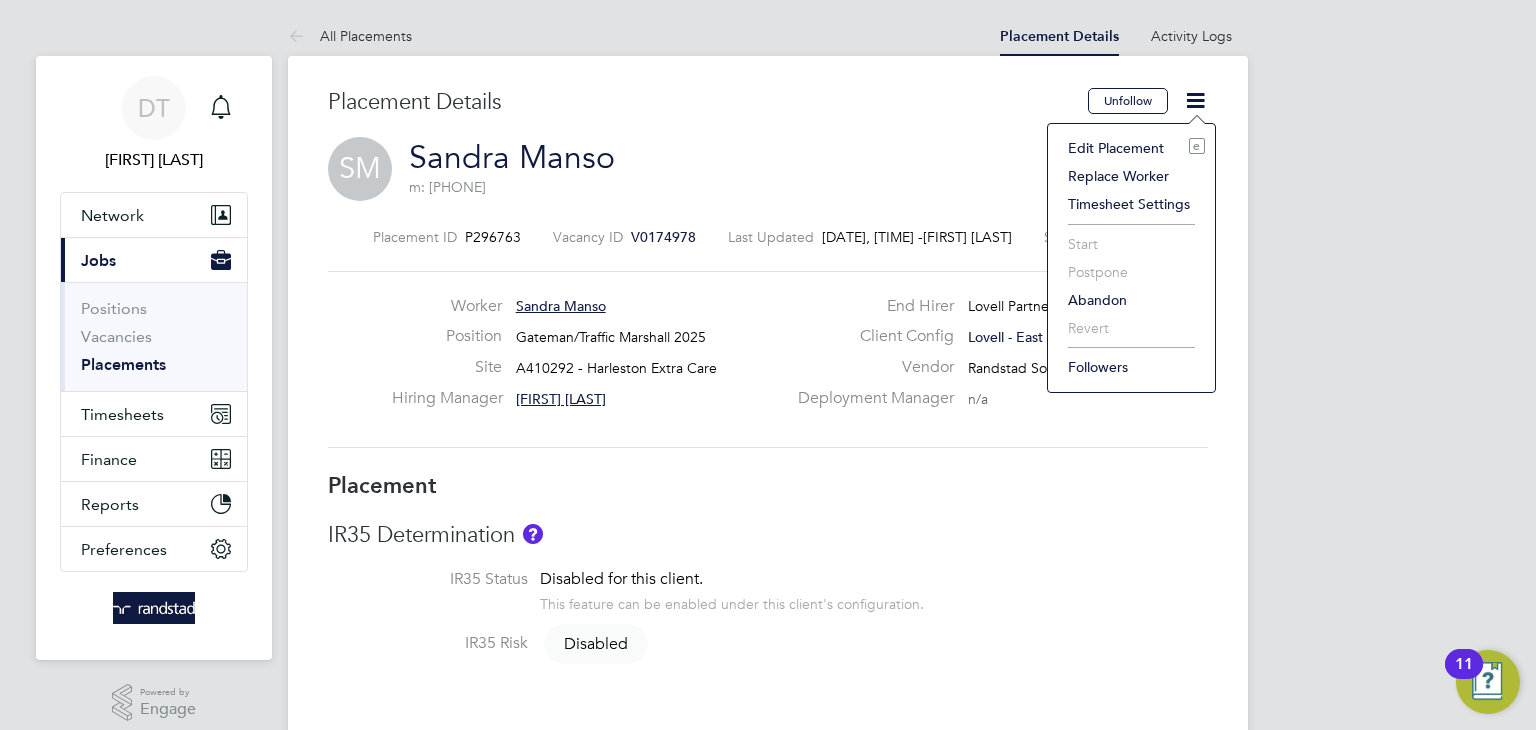 click on "Edit Placement e" 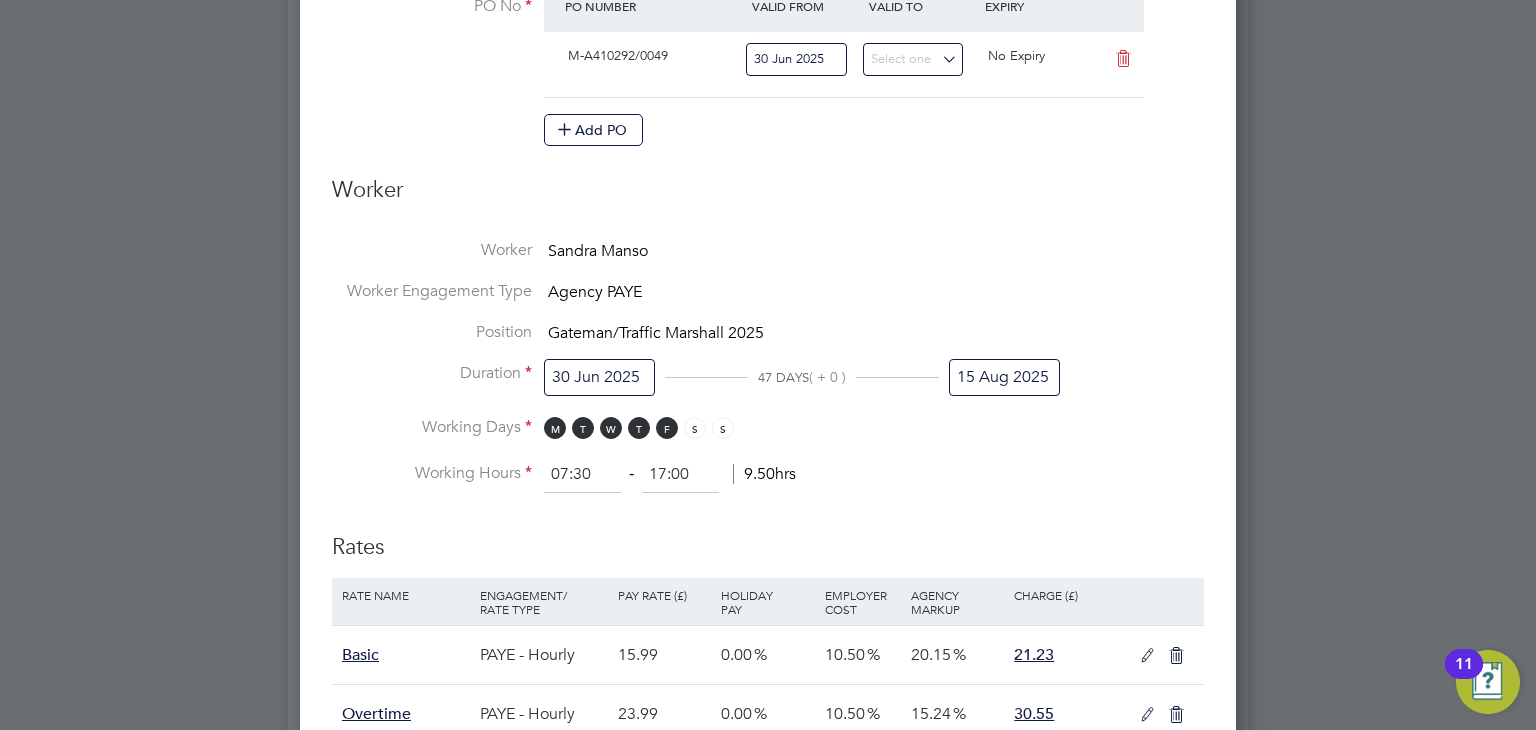 click on "15 Aug 2025" at bounding box center [1004, 377] 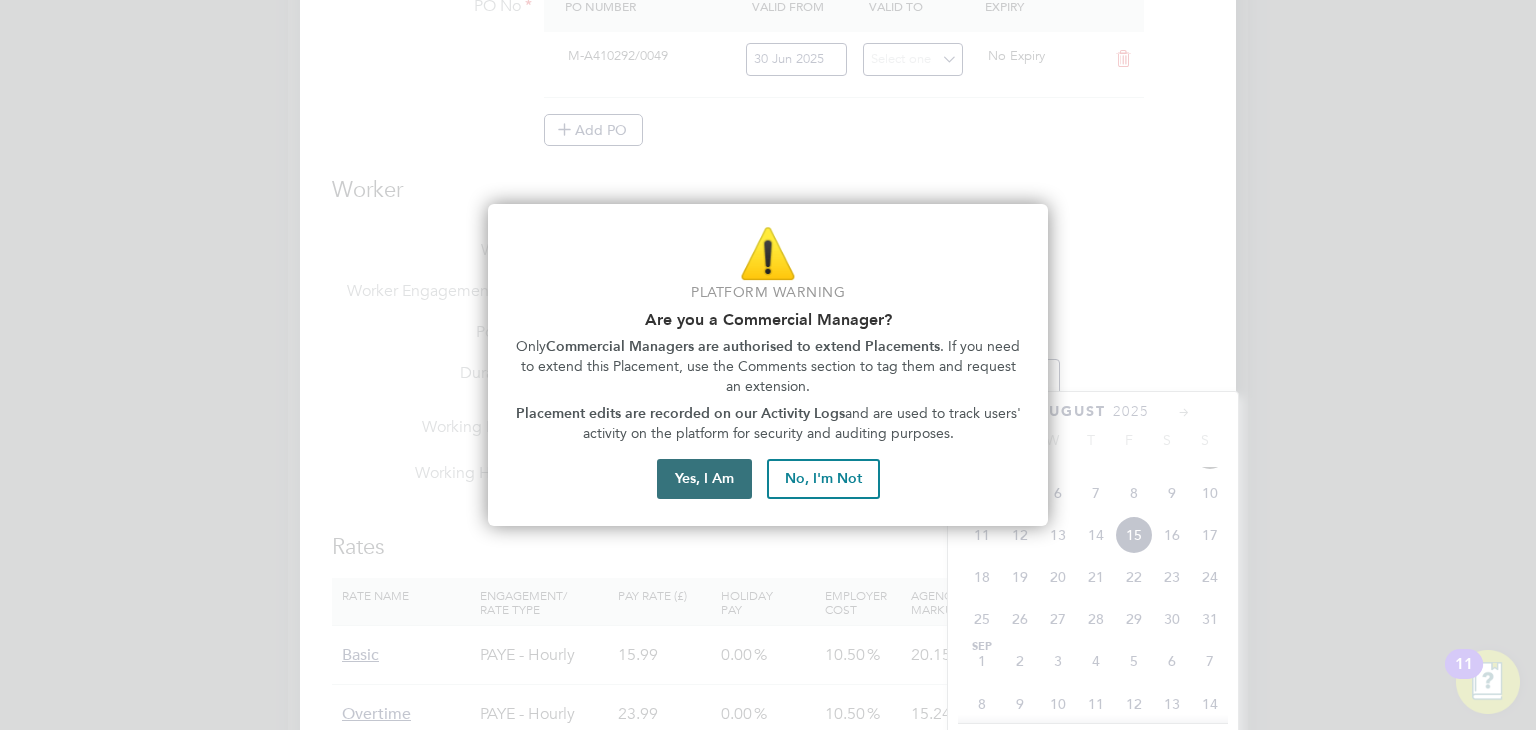 click on "Yes, I Am" at bounding box center [704, 479] 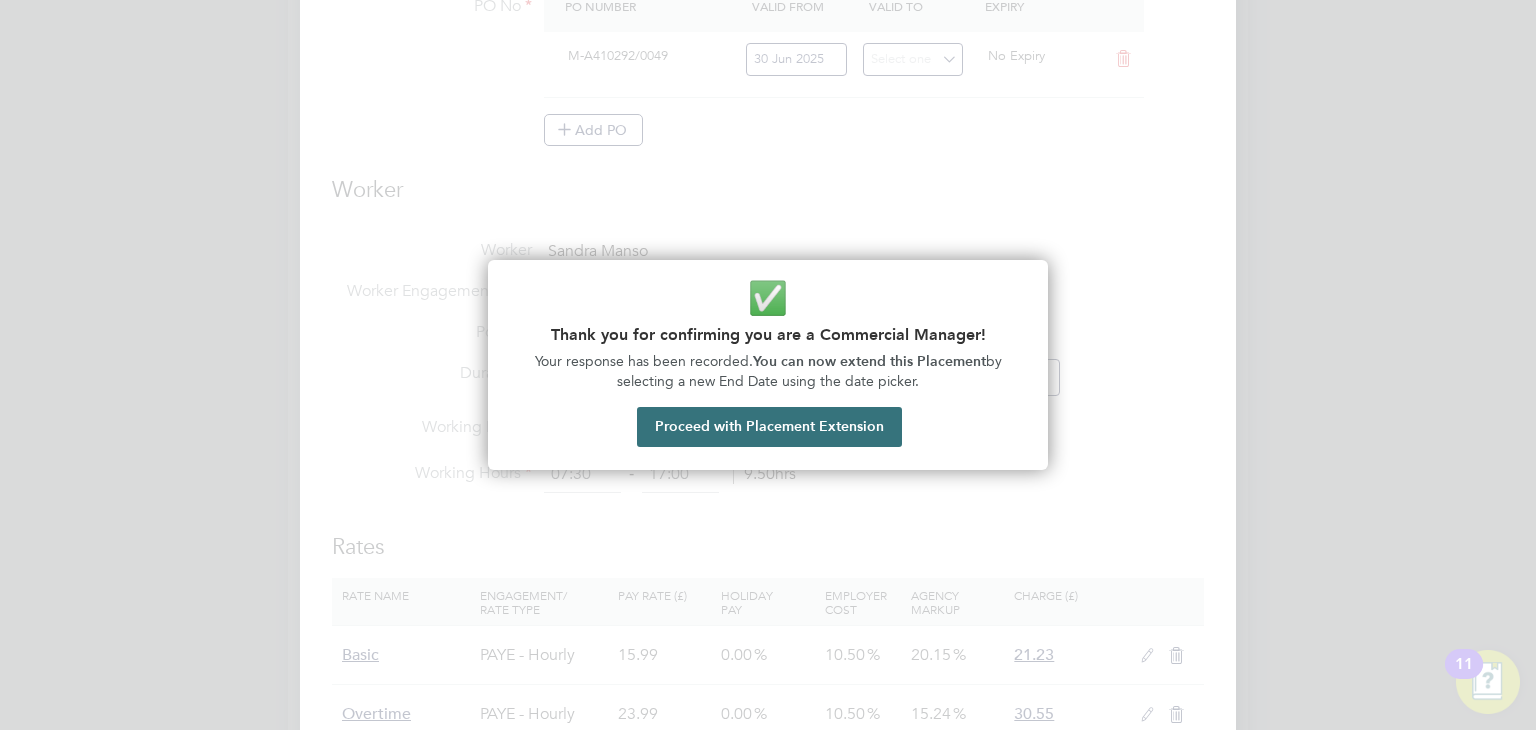 click on "Proceed with Placement Extension" at bounding box center [769, 427] 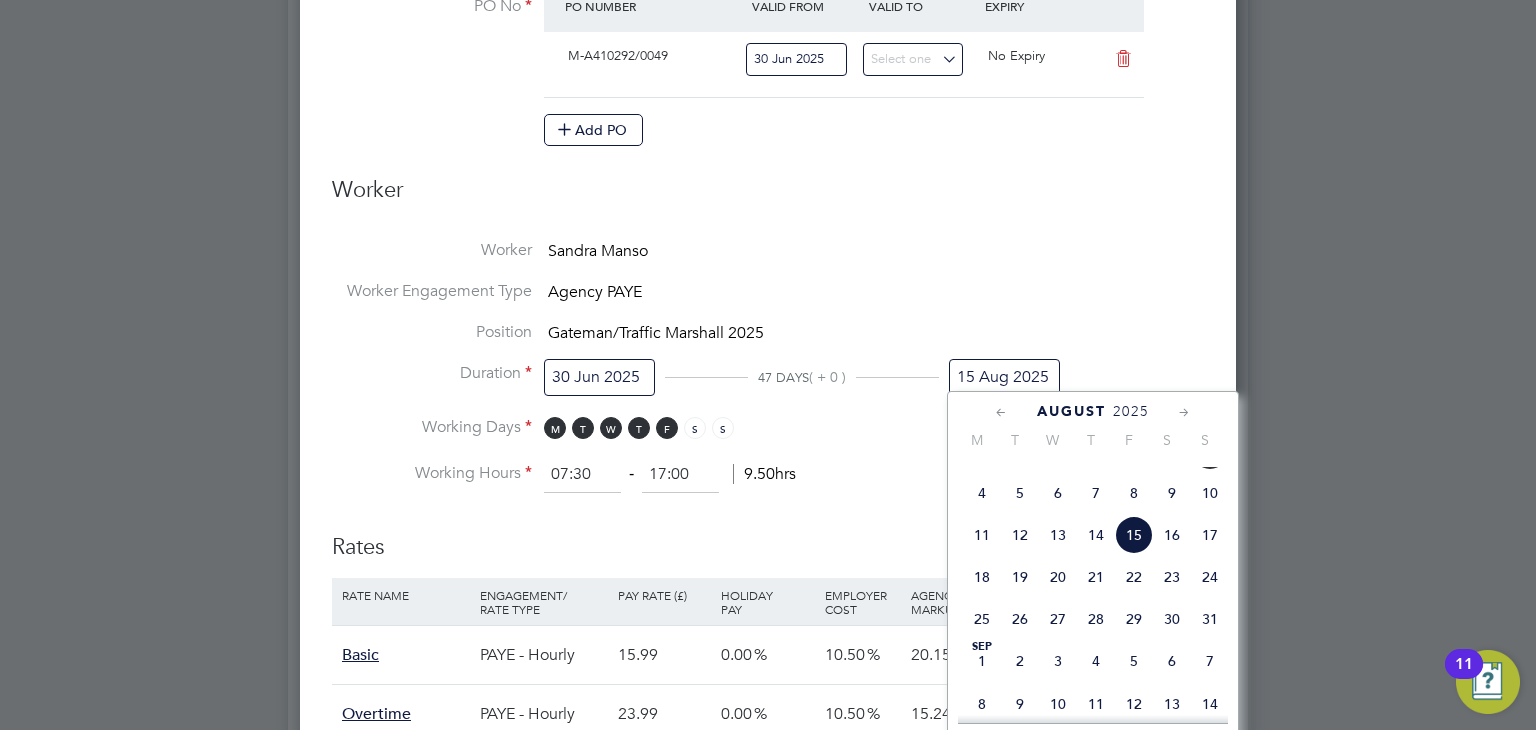 click 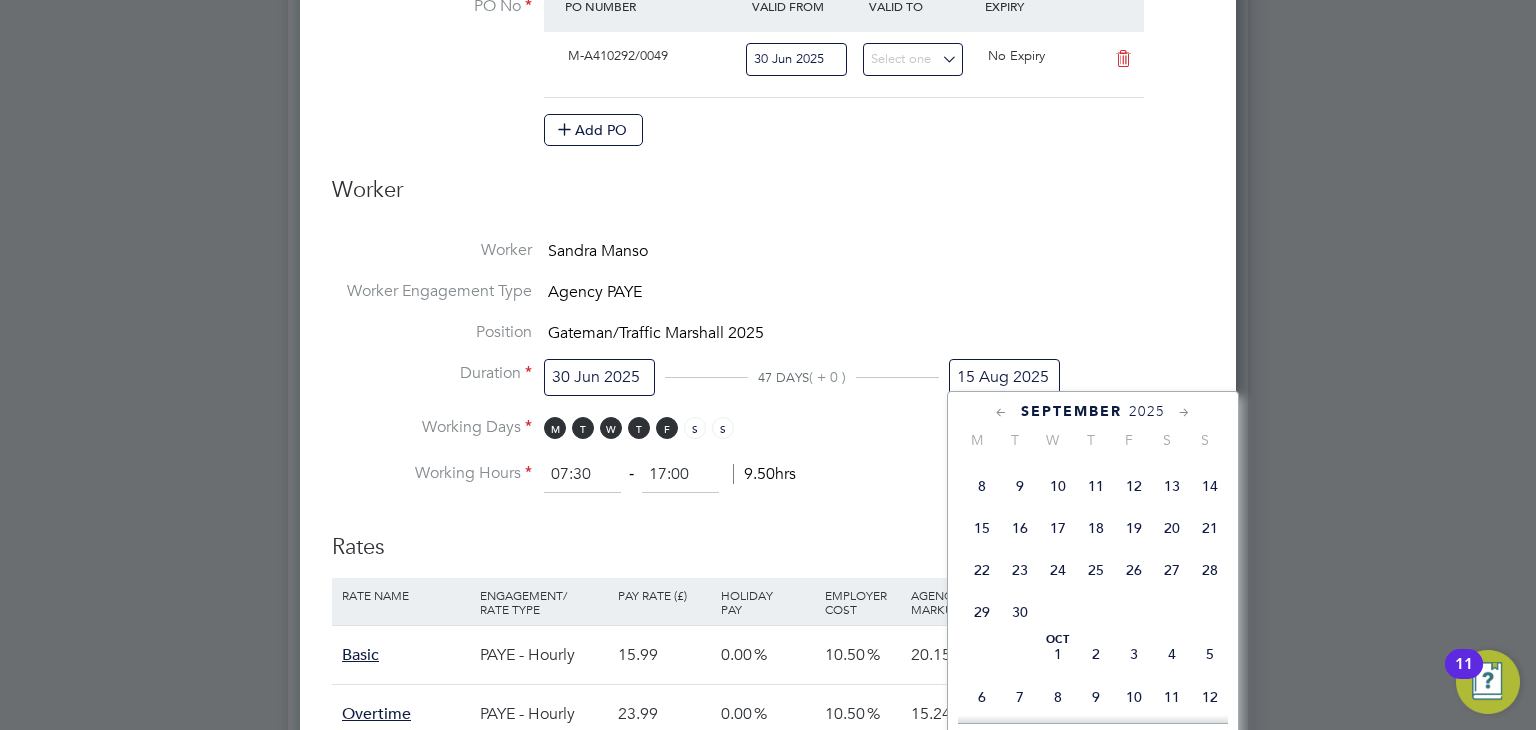 click 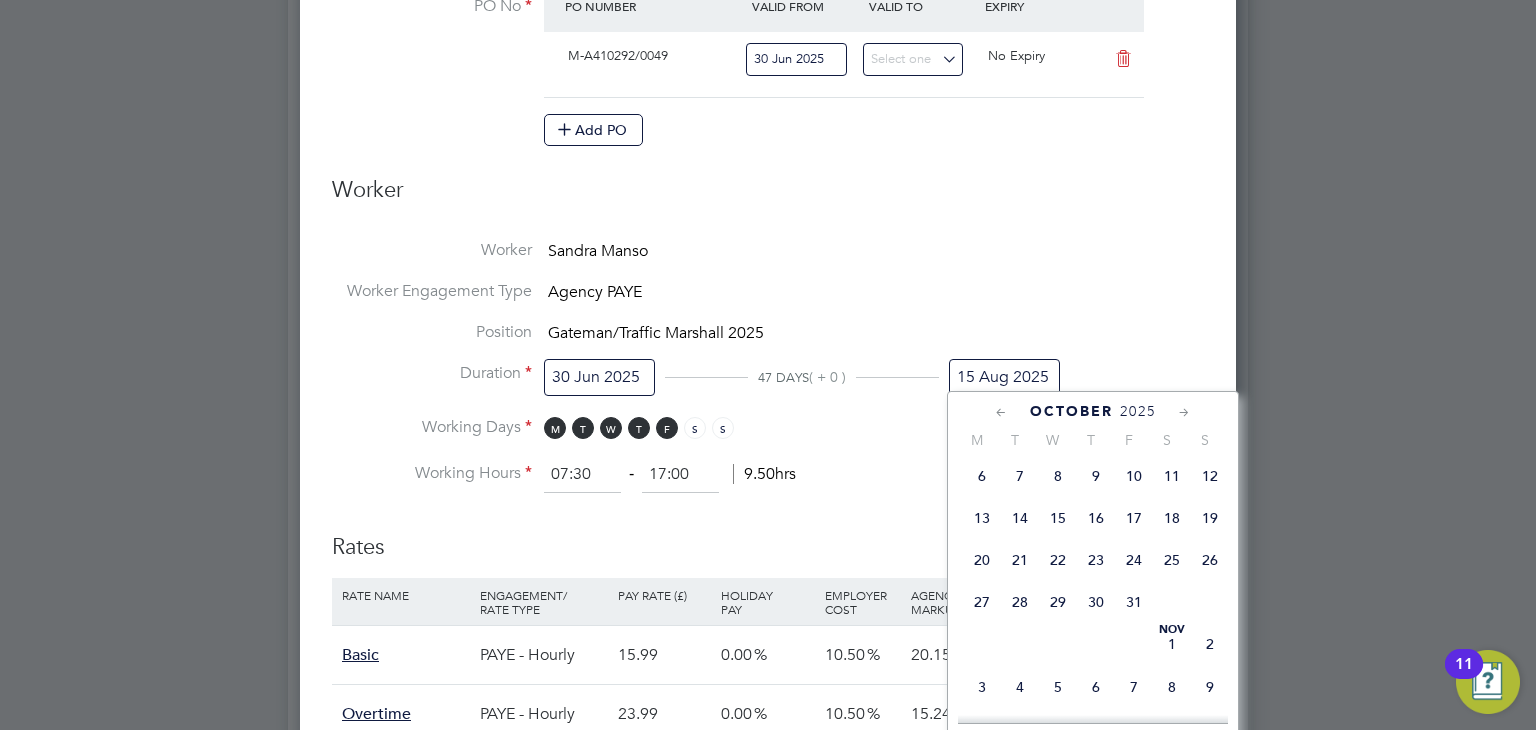 click on "31" 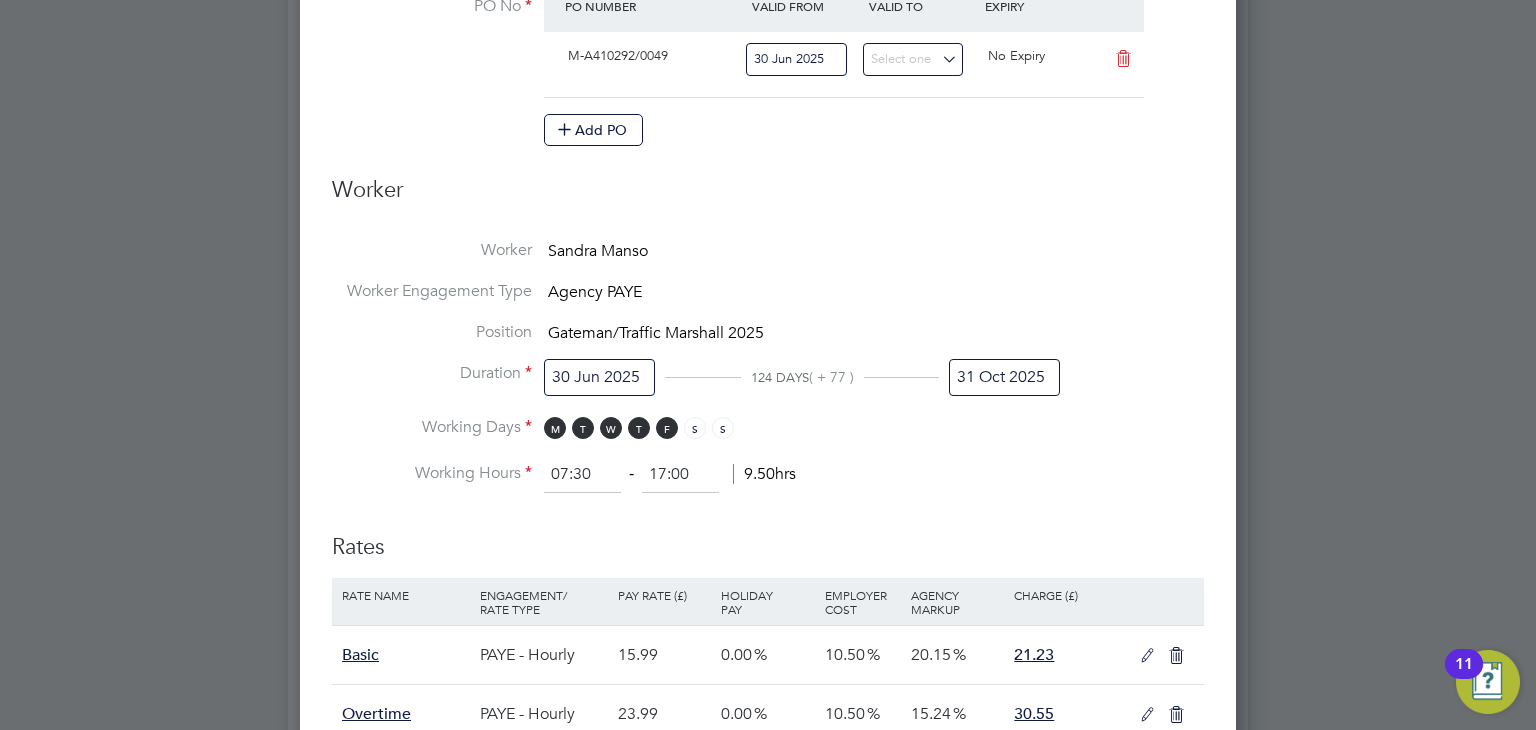 click on "Deployment End Hirer   Lovell Partnerships Limited Client Config   Lovell - East Anglia Vendor   Randstad Solutions Limited Site   A410292  - Harleston Extra Care Hiring Manager   Len Harvey Contracts Mgr at  Lovell Partnerships Limited len.harvey@lovell.co.uk Timesheet Approver   Derek Linton Site Manager at  Lovell Partnerships Limited derek.linton@lovell.co.uk PO Manager   Deployment Manager   n/a PO No PO Number Valid From Valid To Expiry   M-A410292/0049 30 Jun 2025     No Expiry  Add PO Worker Worker   Sandra Manso Worker Engagement Type   Agency PAYE  Position   Gateman/Traffic Marshall 2025 Duration 30 Jun 2025 124 DAYS  ( + 77 ) 31 Oct 2025 Working Days M T W T F S S   Working Hours 07:30   ‐   17:00   9.50hrs   Rates Rate Name Engagement/ Rate Type Pay Rate (£) Holiday Pay Employer Cost Agency Markup Charge (£) Basic PAYE - Hourly 15.99 0.00   10.50   20.15 21.23     Overtime PAYE - Hourly 23.99 0.00   10.50   15.24 30.55     Add Rate   Consultants  1.  Daniel Tisseyre Delivery Consultant" at bounding box center [768, 554] 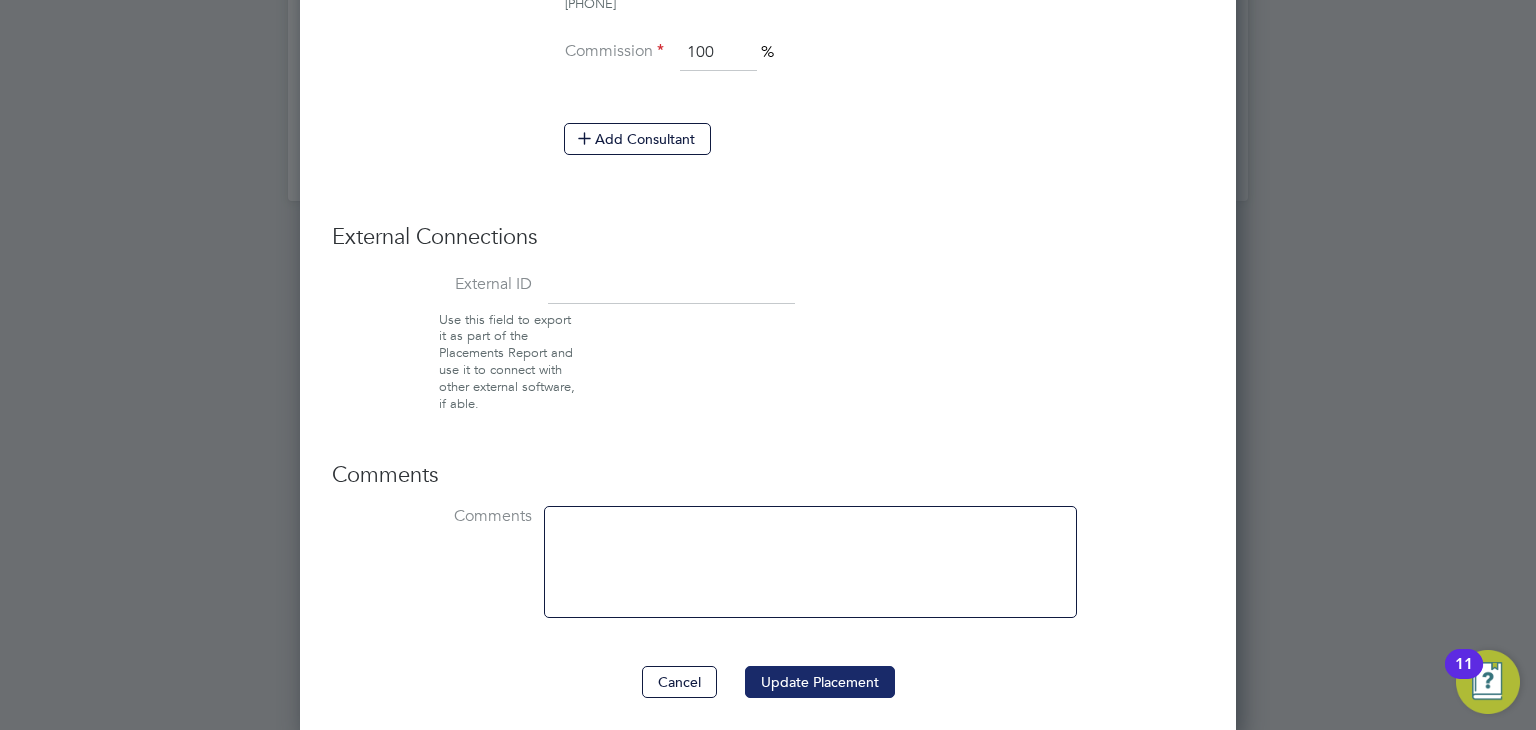 click on "Update Placement" at bounding box center [820, 682] 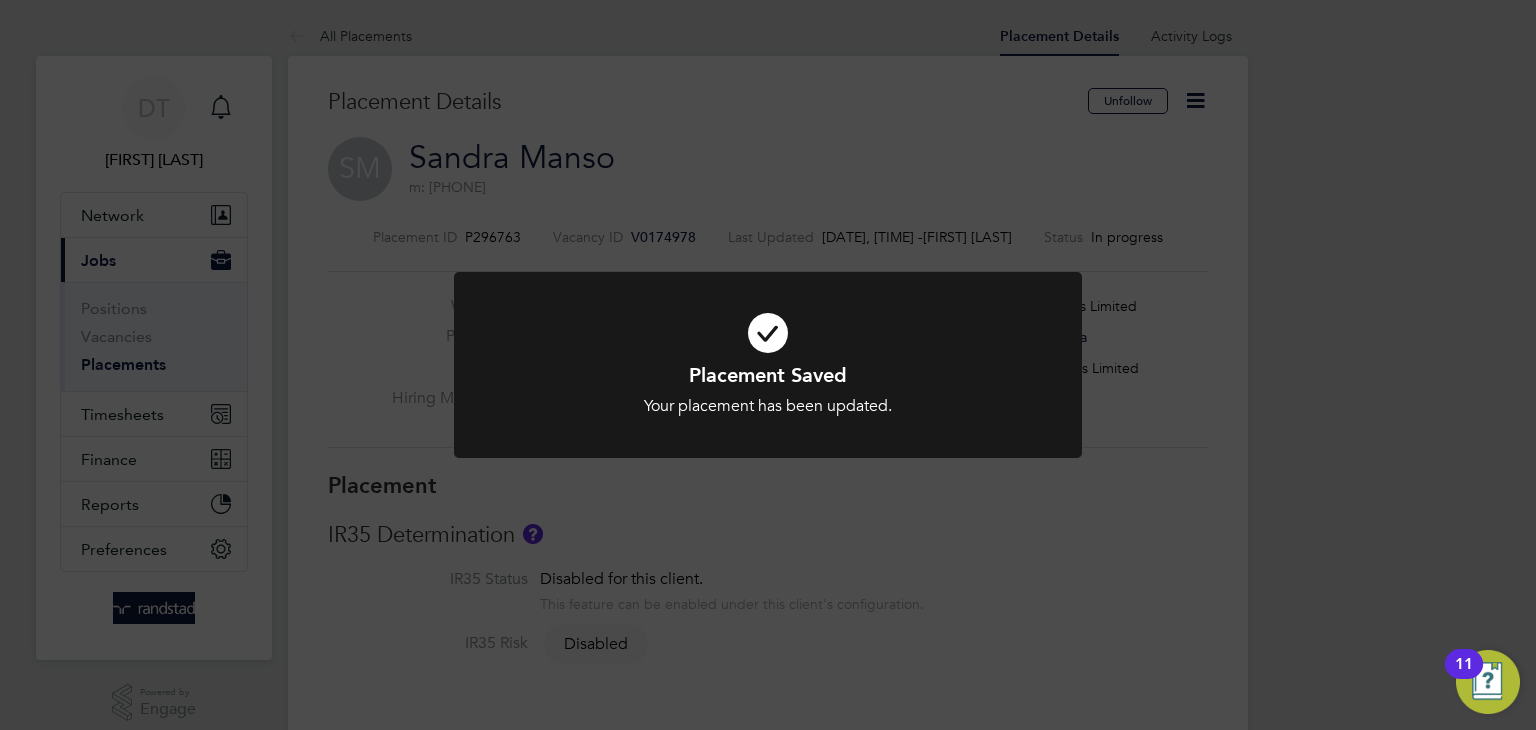 click on "Placement Saved Your placement has been updated. Cancel Okay" 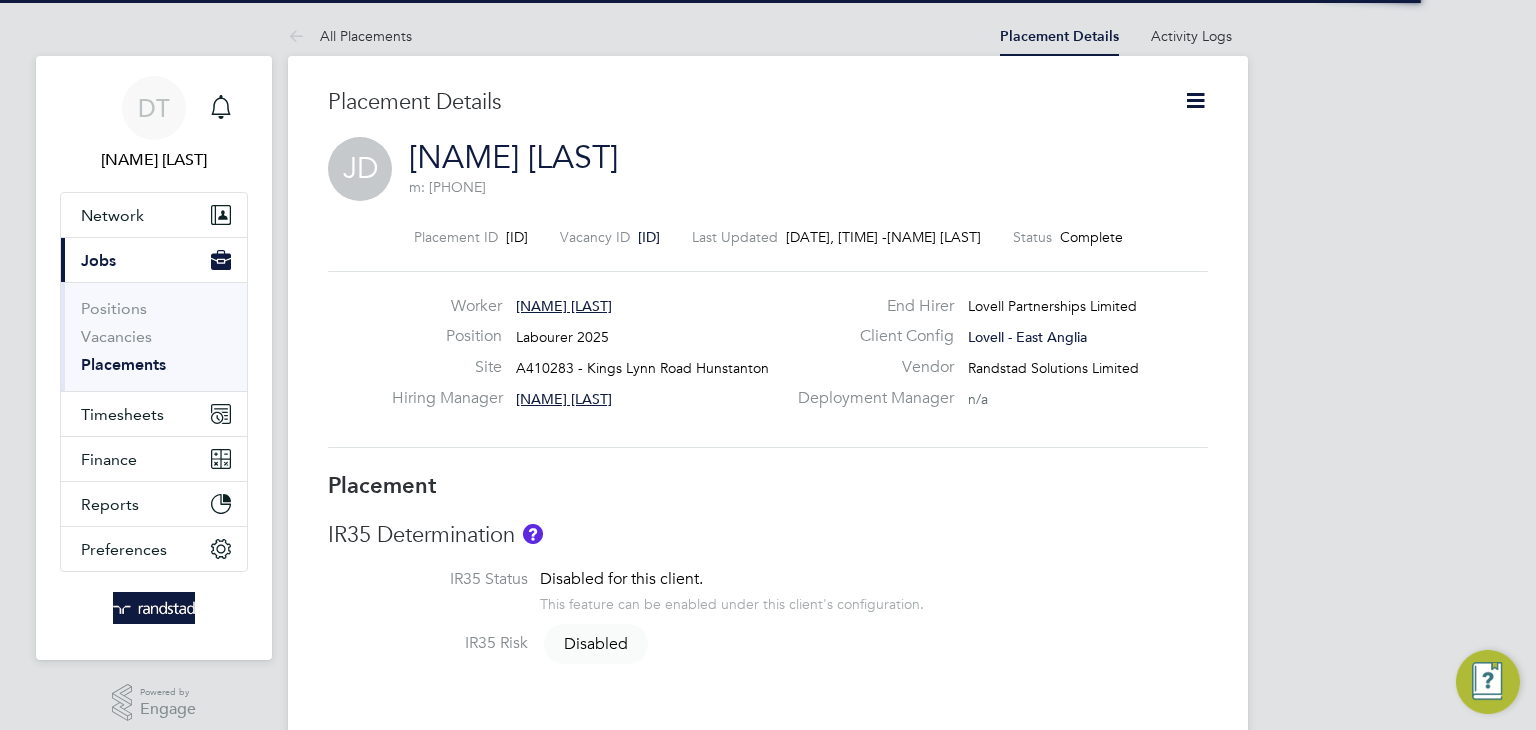 scroll, scrollTop: 0, scrollLeft: 0, axis: both 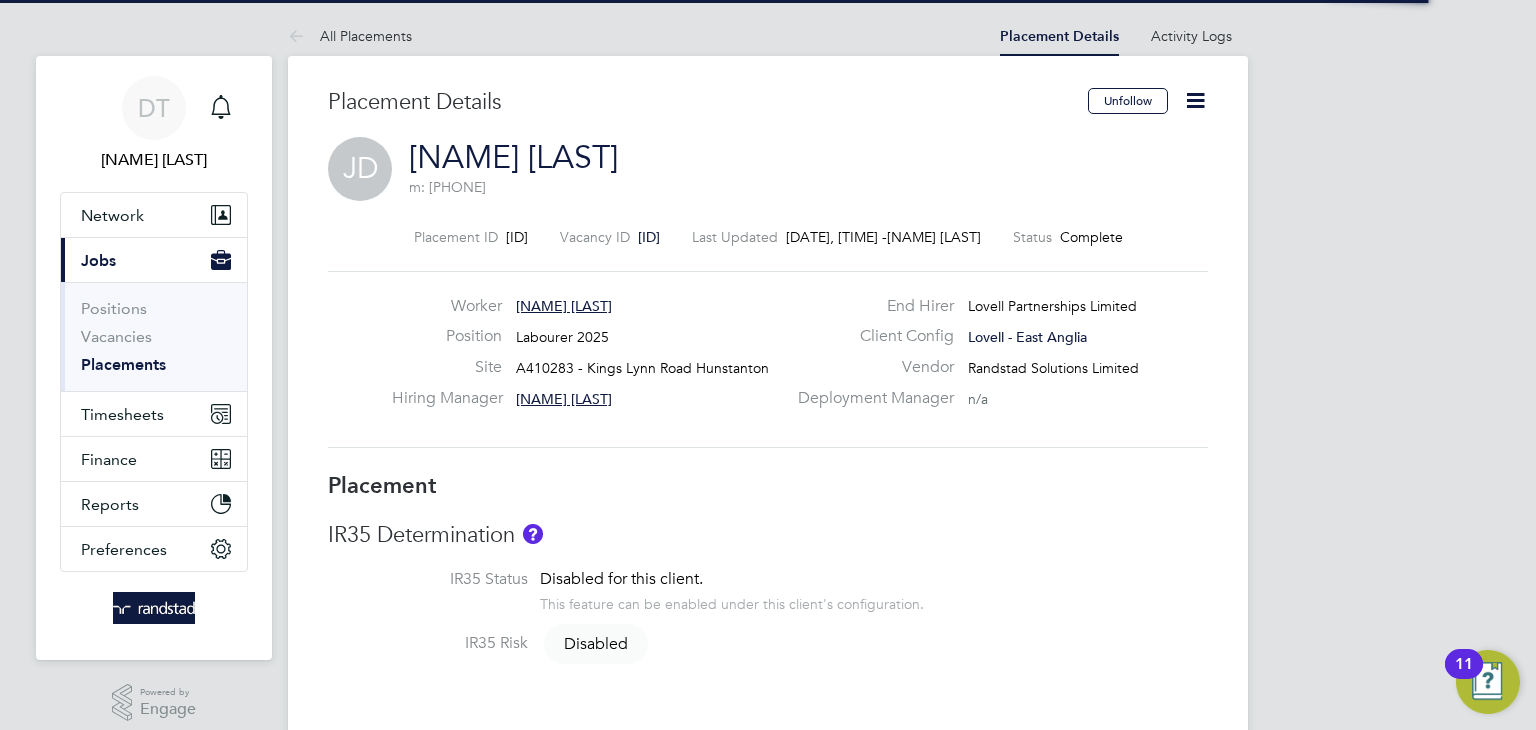 click 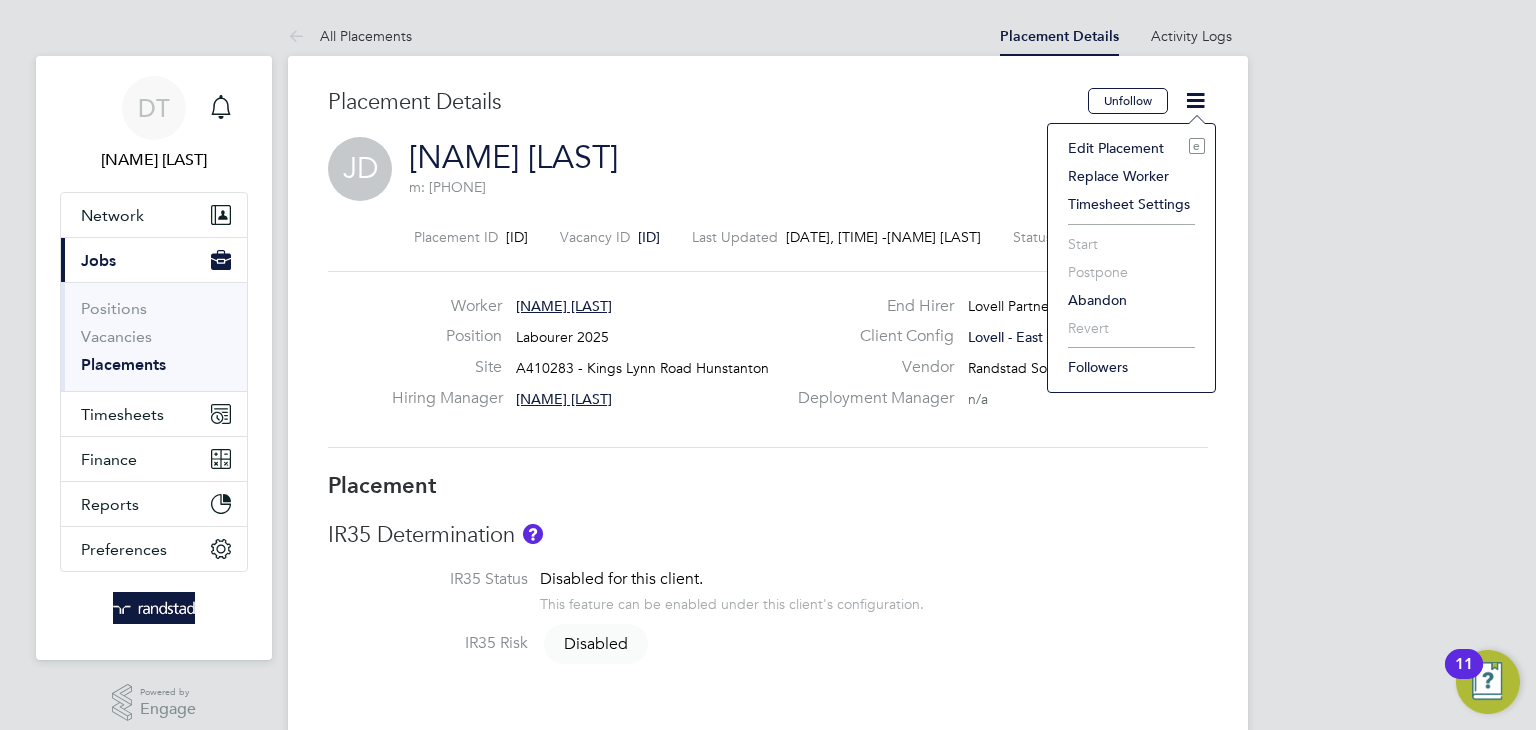 click on "Edit Placement e" 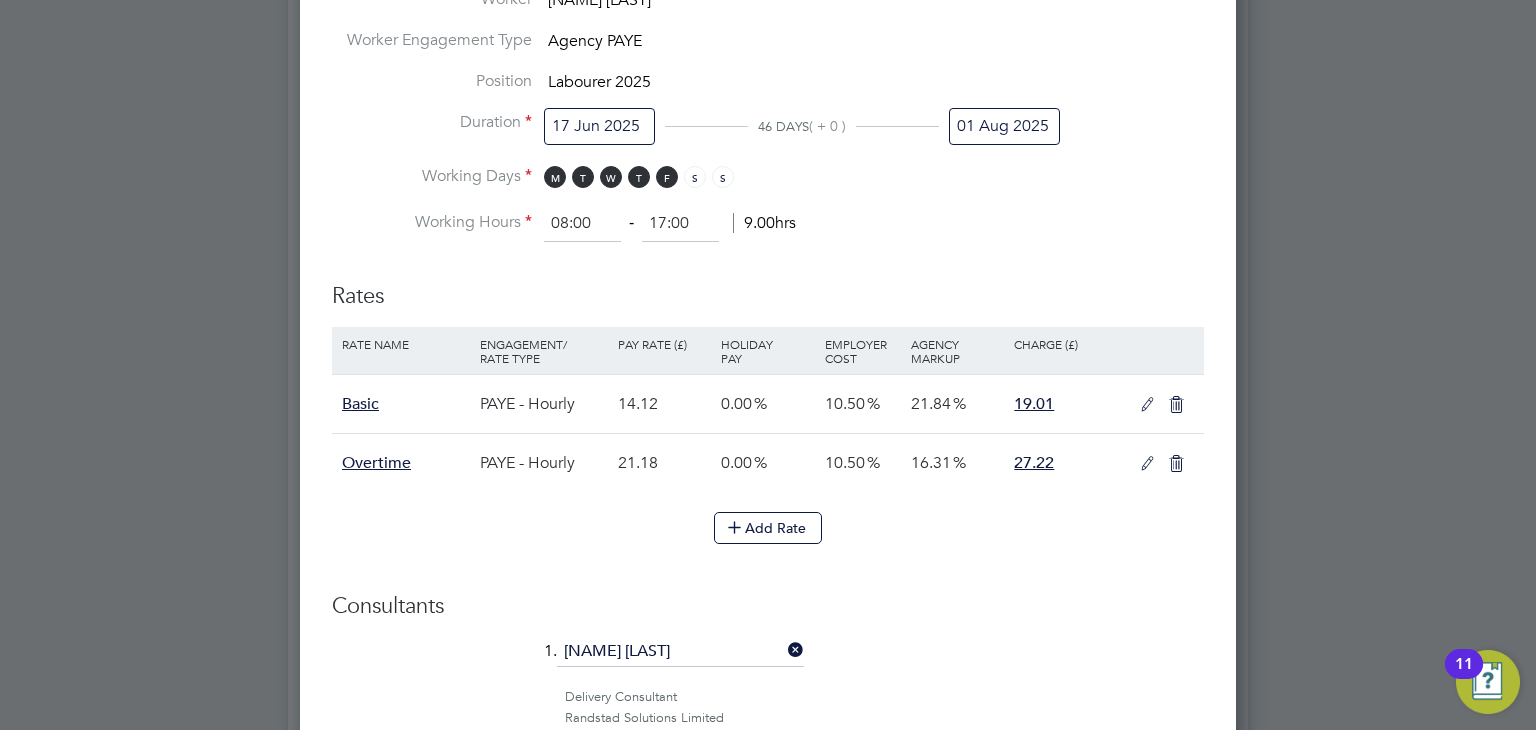 click on "01 Aug 2025" at bounding box center (1004, 126) 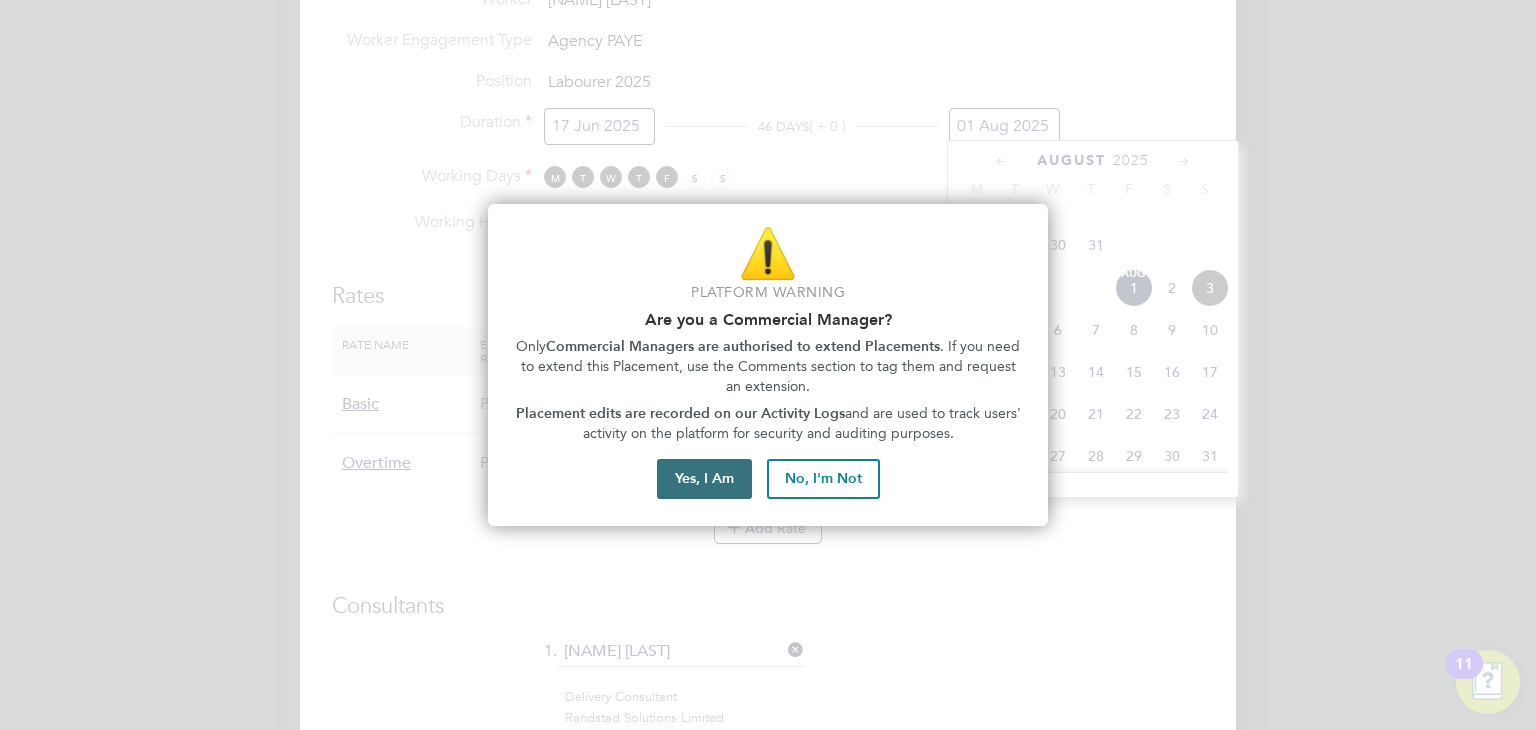 click on "Yes, I Am" at bounding box center (704, 479) 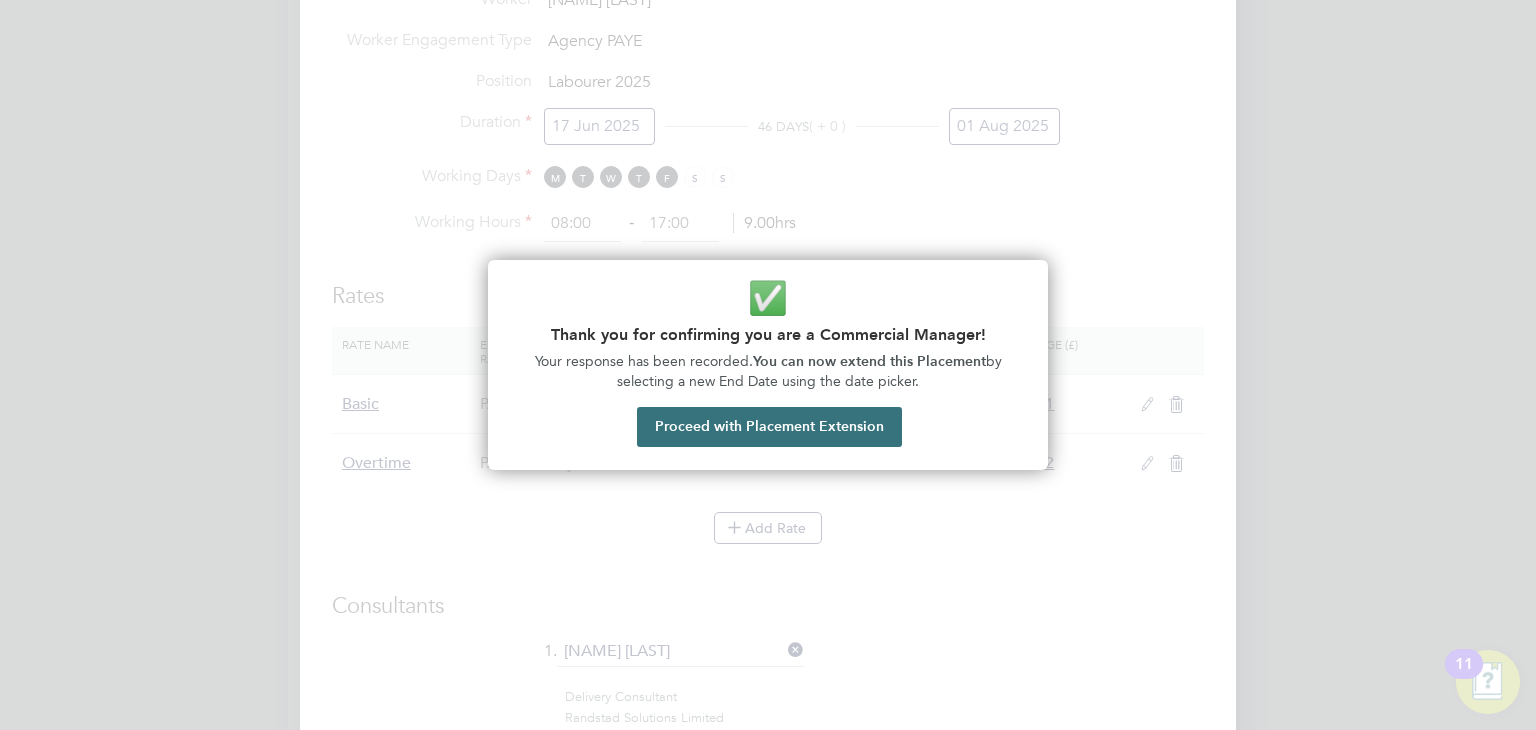 click on "Proceed with Placement Extension" at bounding box center [769, 427] 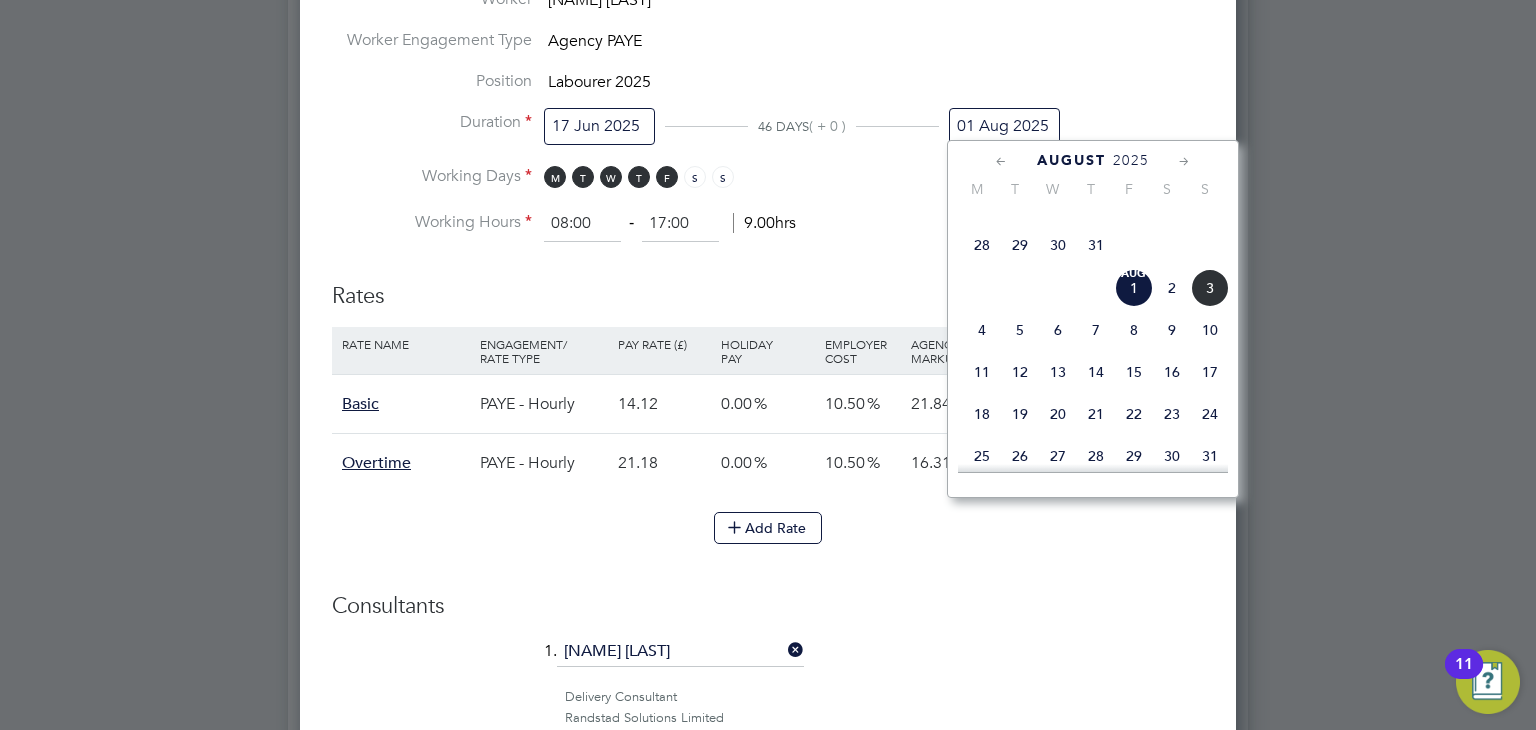 click 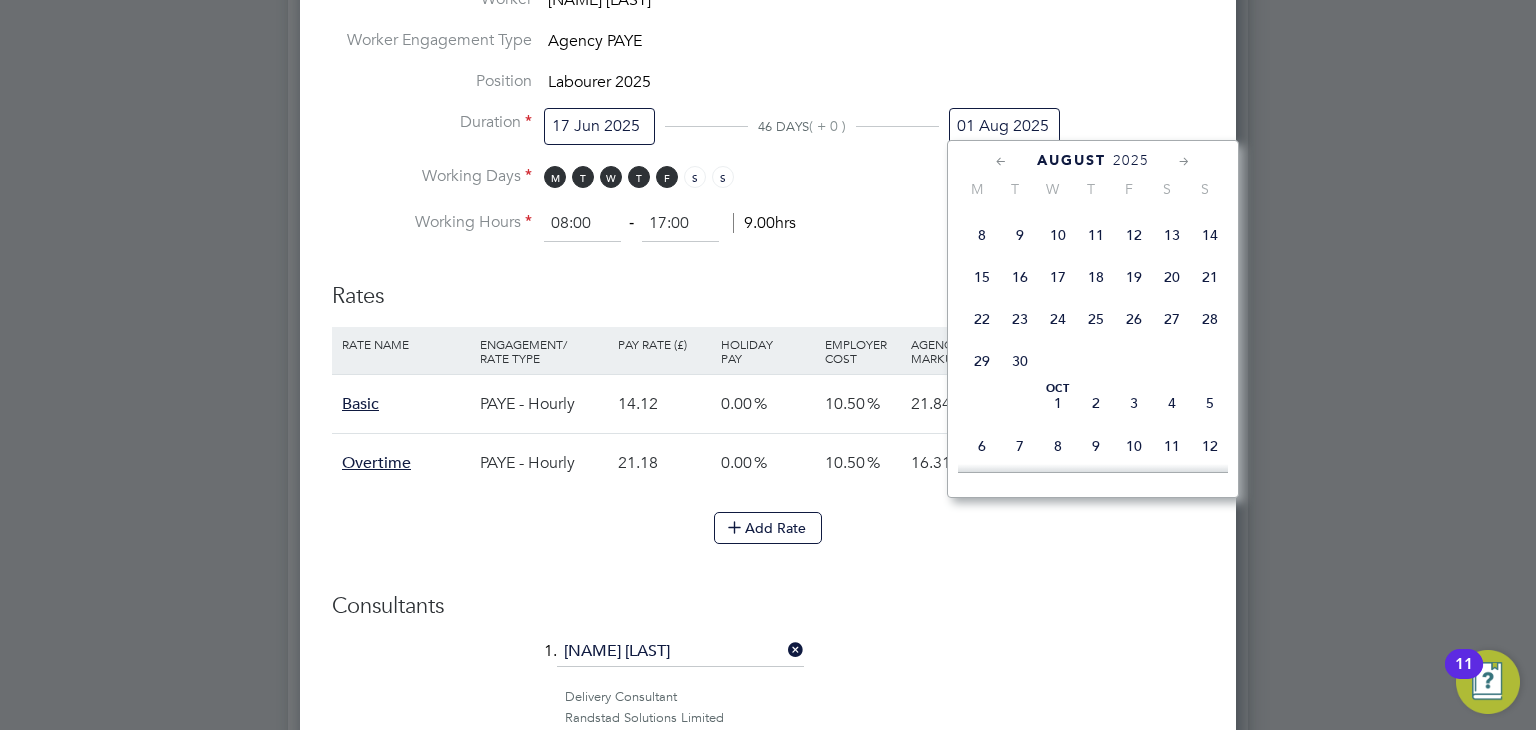 click 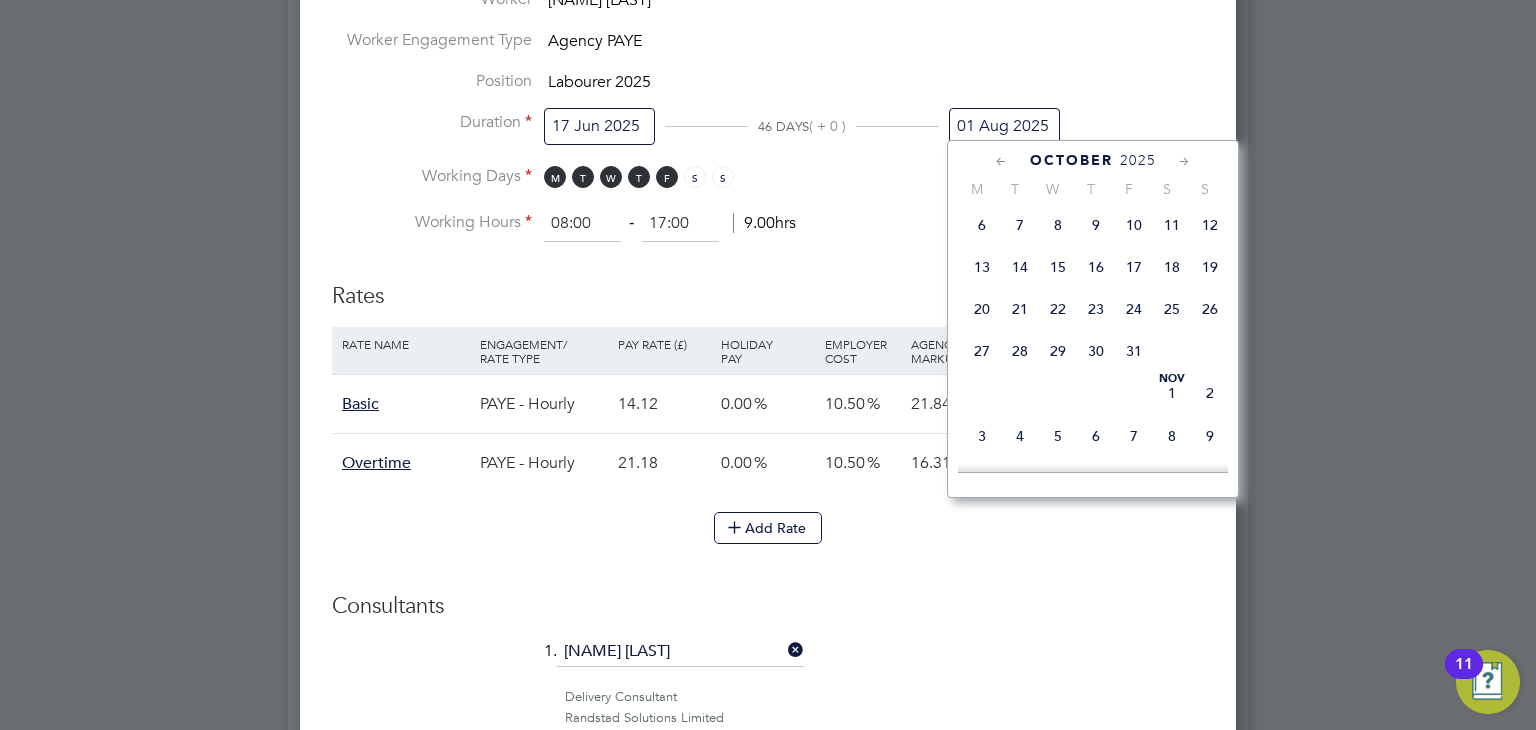 click on "31" 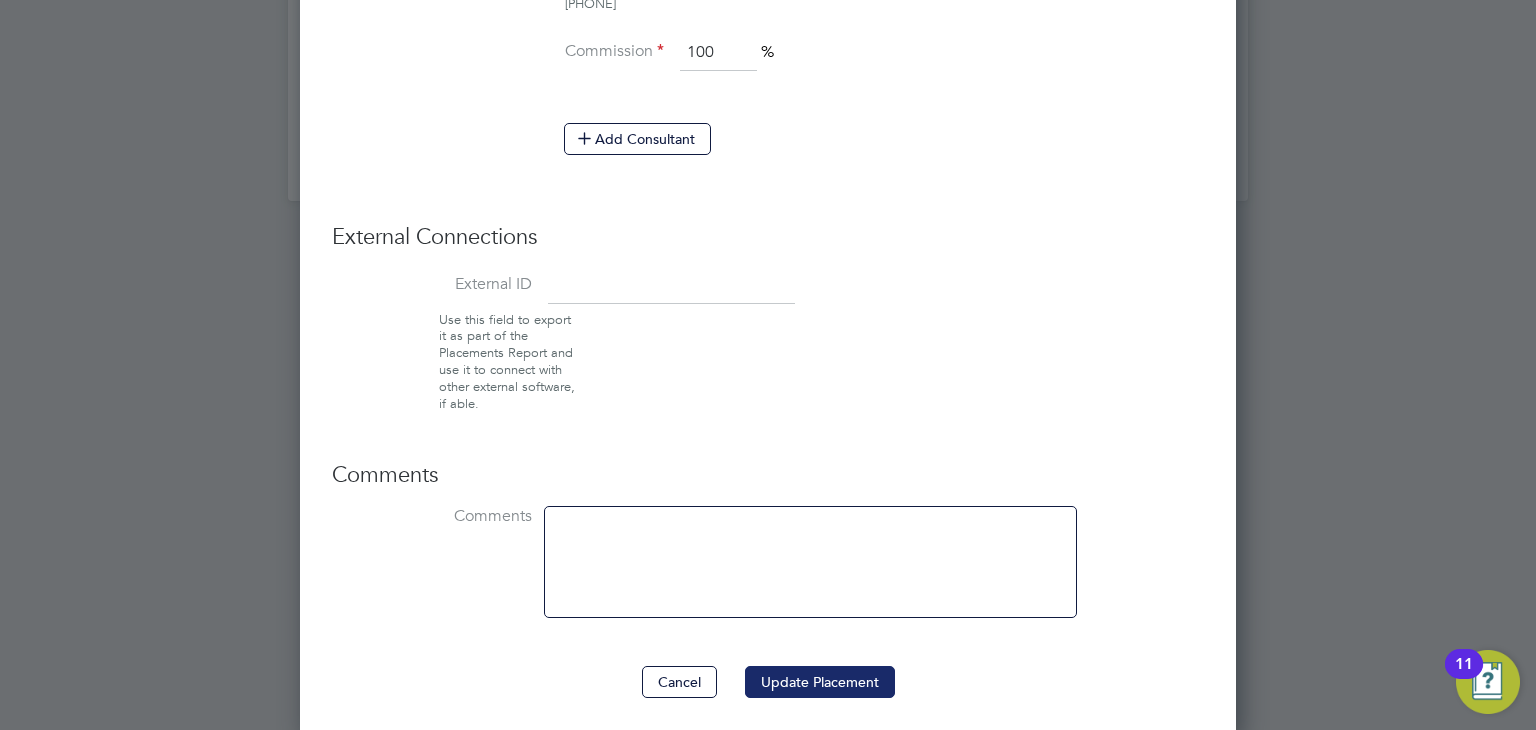 click on "Update Placement" at bounding box center [820, 682] 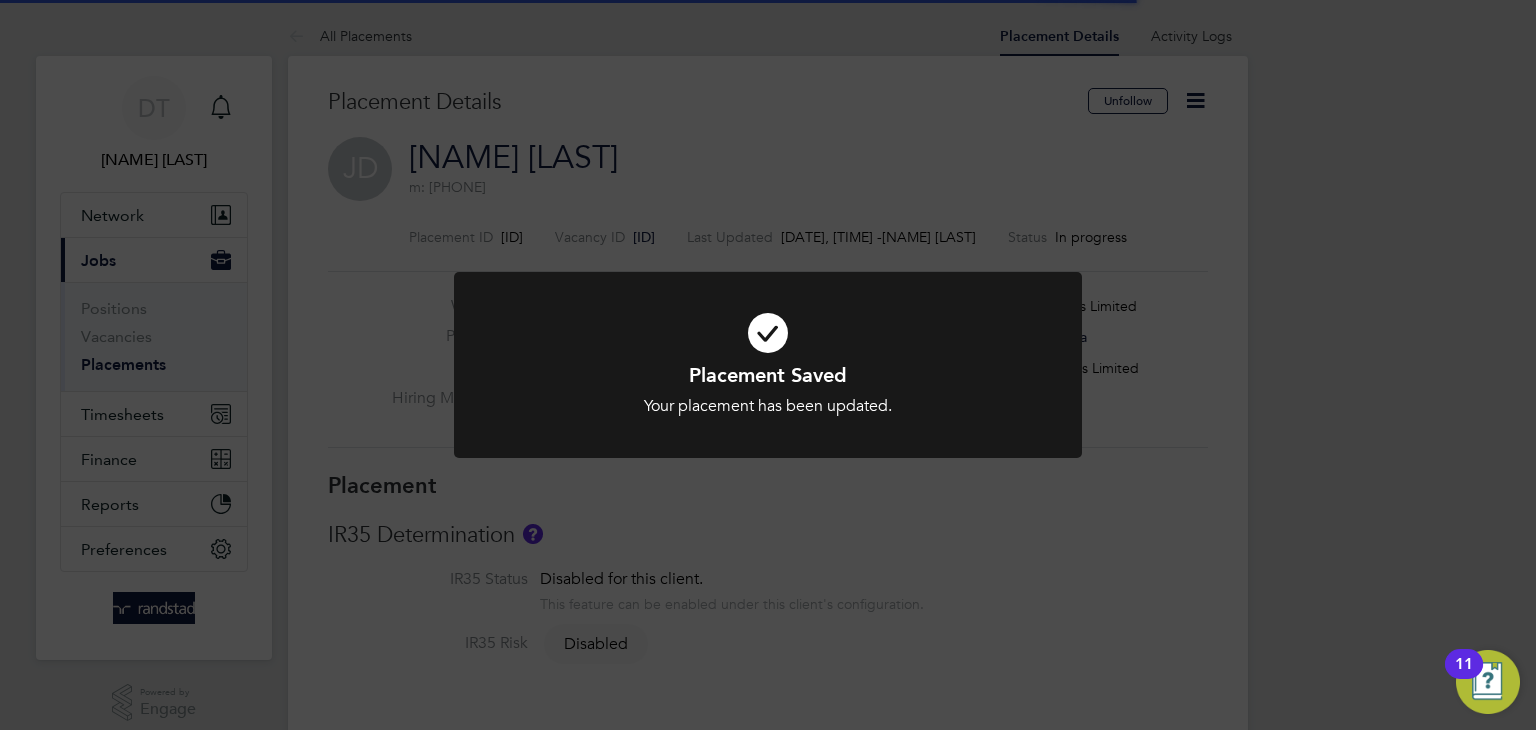 click on "Placement Saved Your placement has been updated. Cancel Okay" 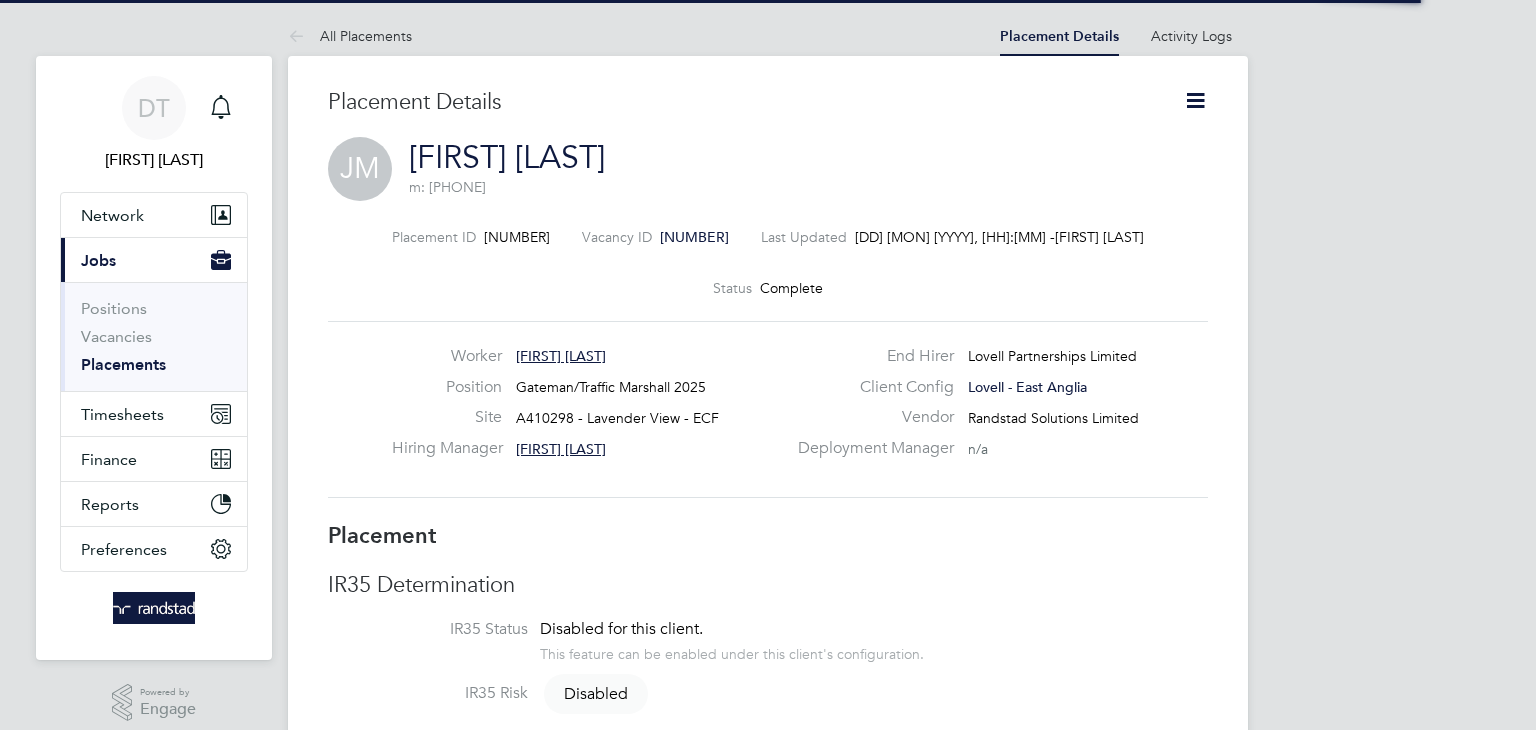scroll, scrollTop: 0, scrollLeft: 0, axis: both 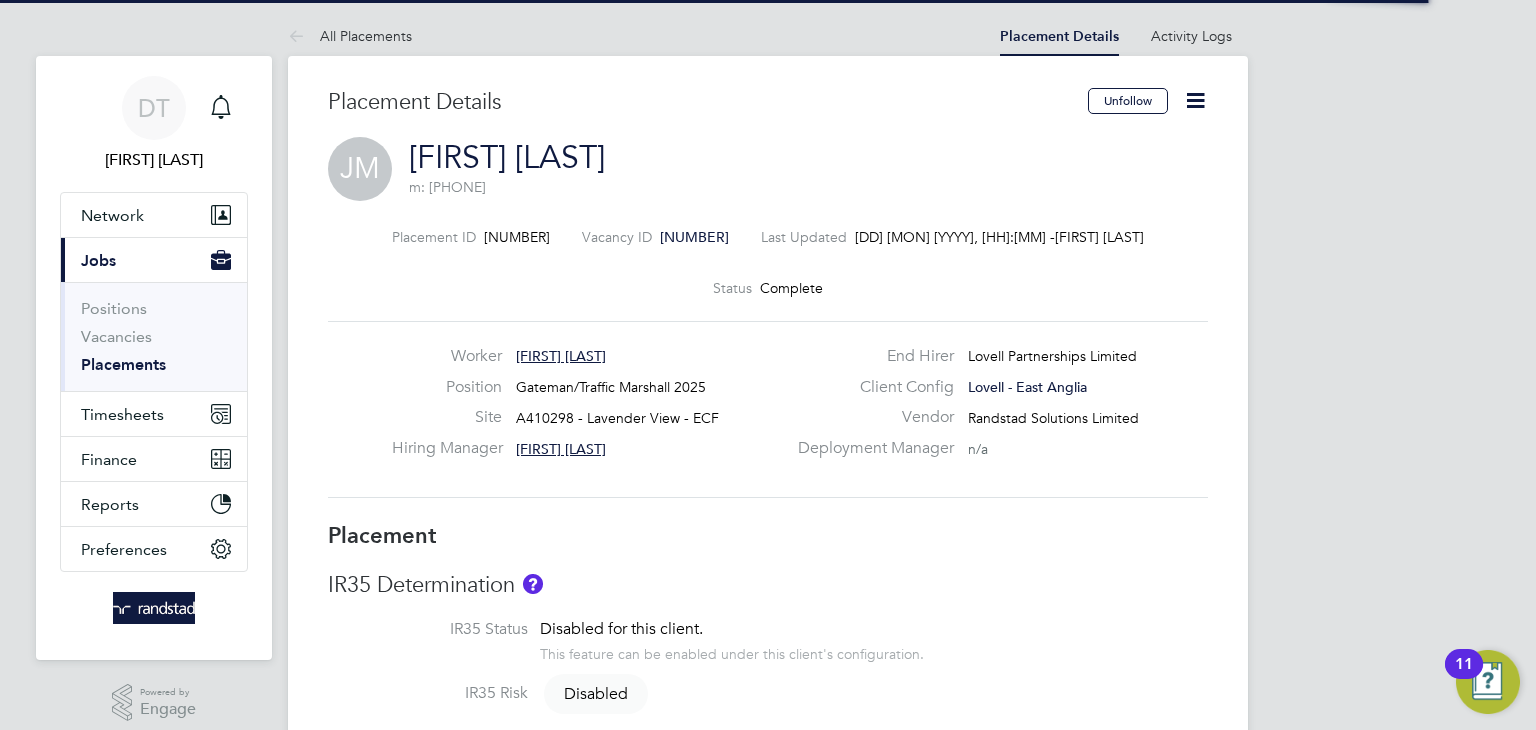 click 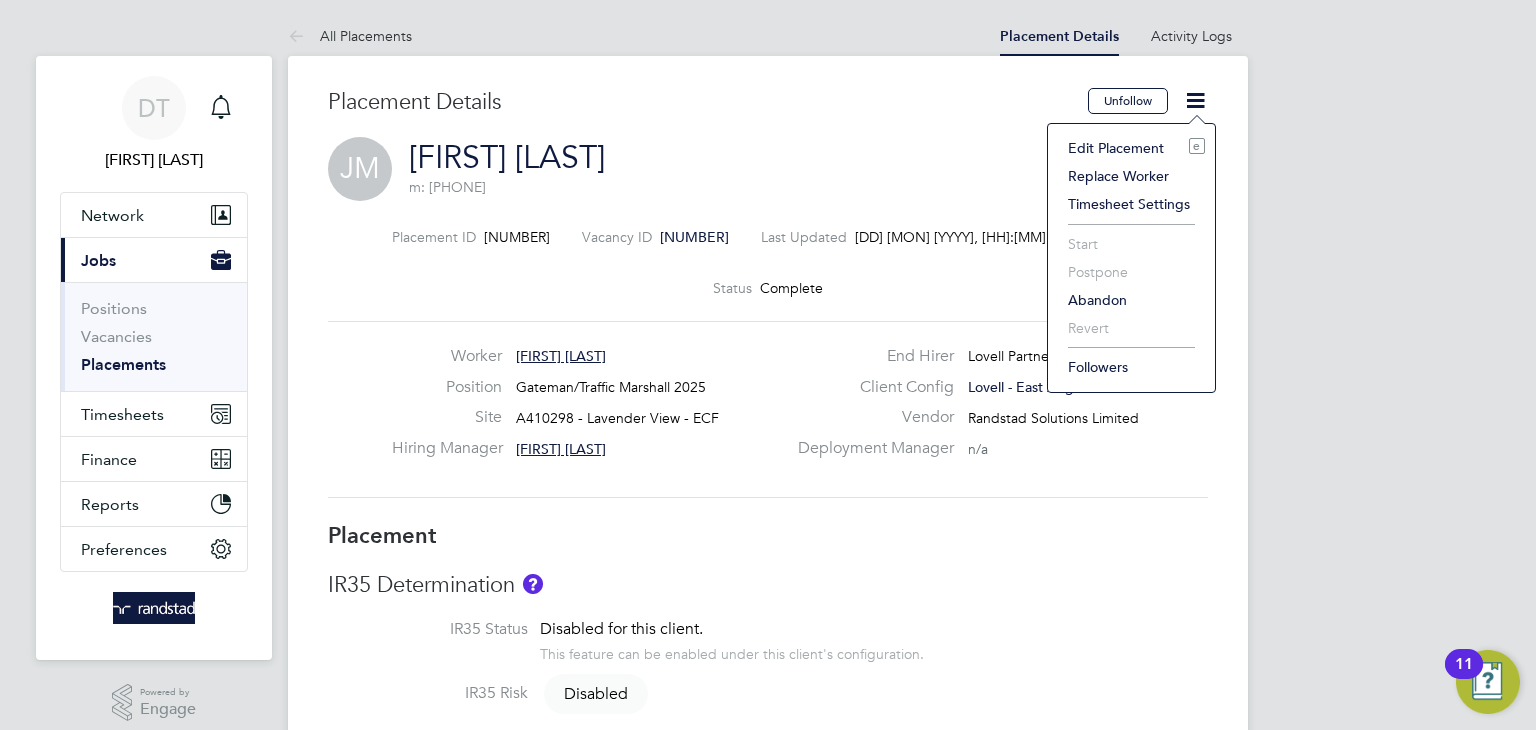 click on "Edit Placement e" 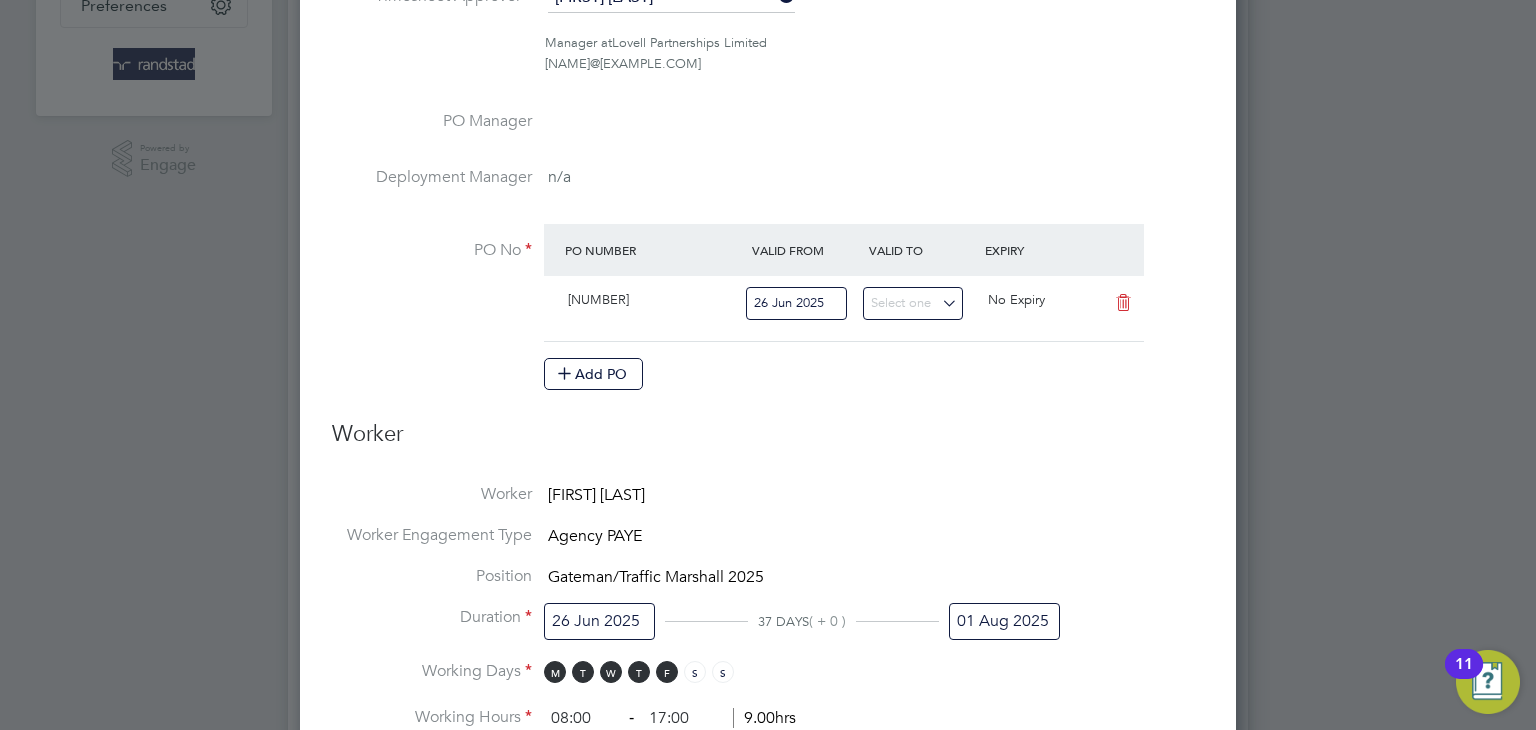 click on "01 Aug 2025" at bounding box center [1004, 621] 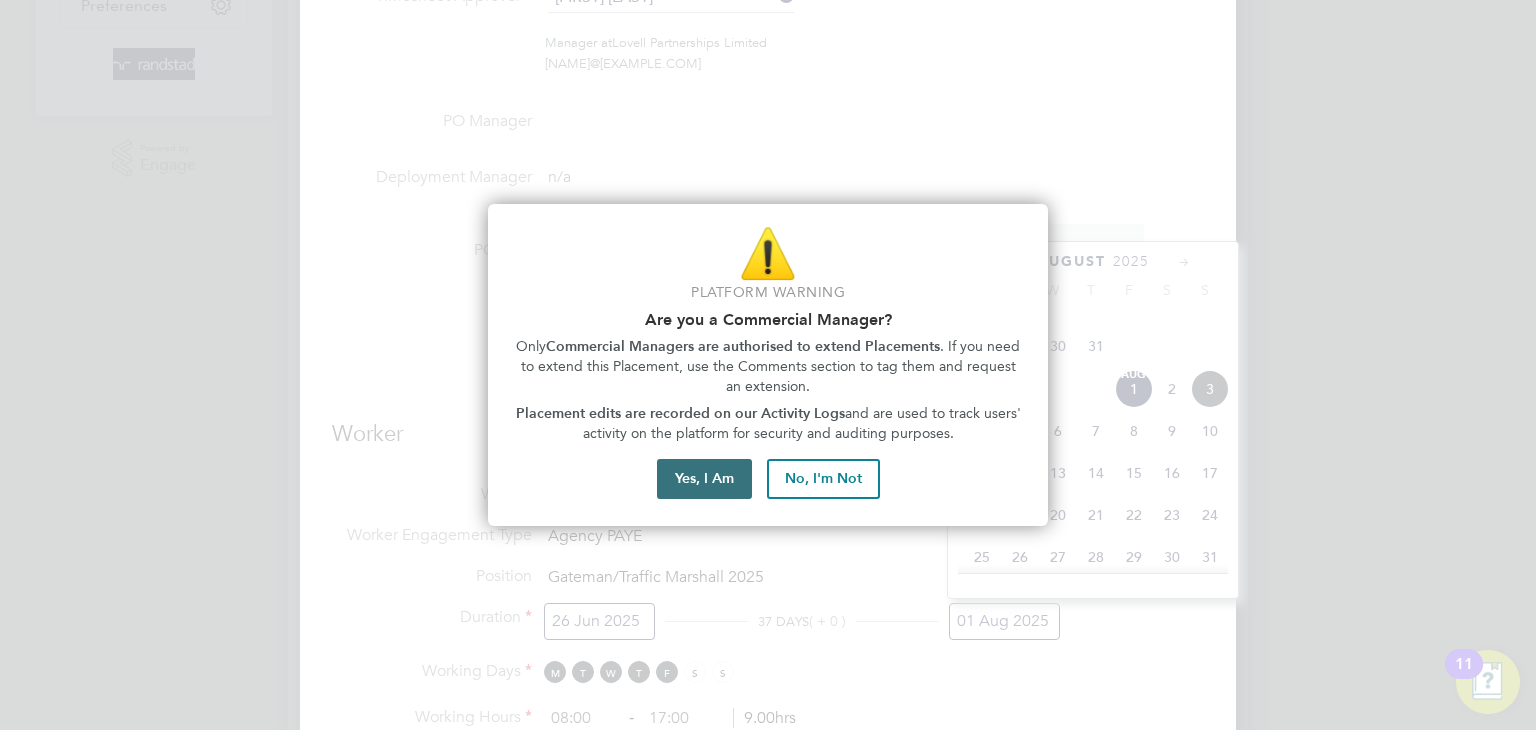 click on "Yes, I Am" at bounding box center (704, 479) 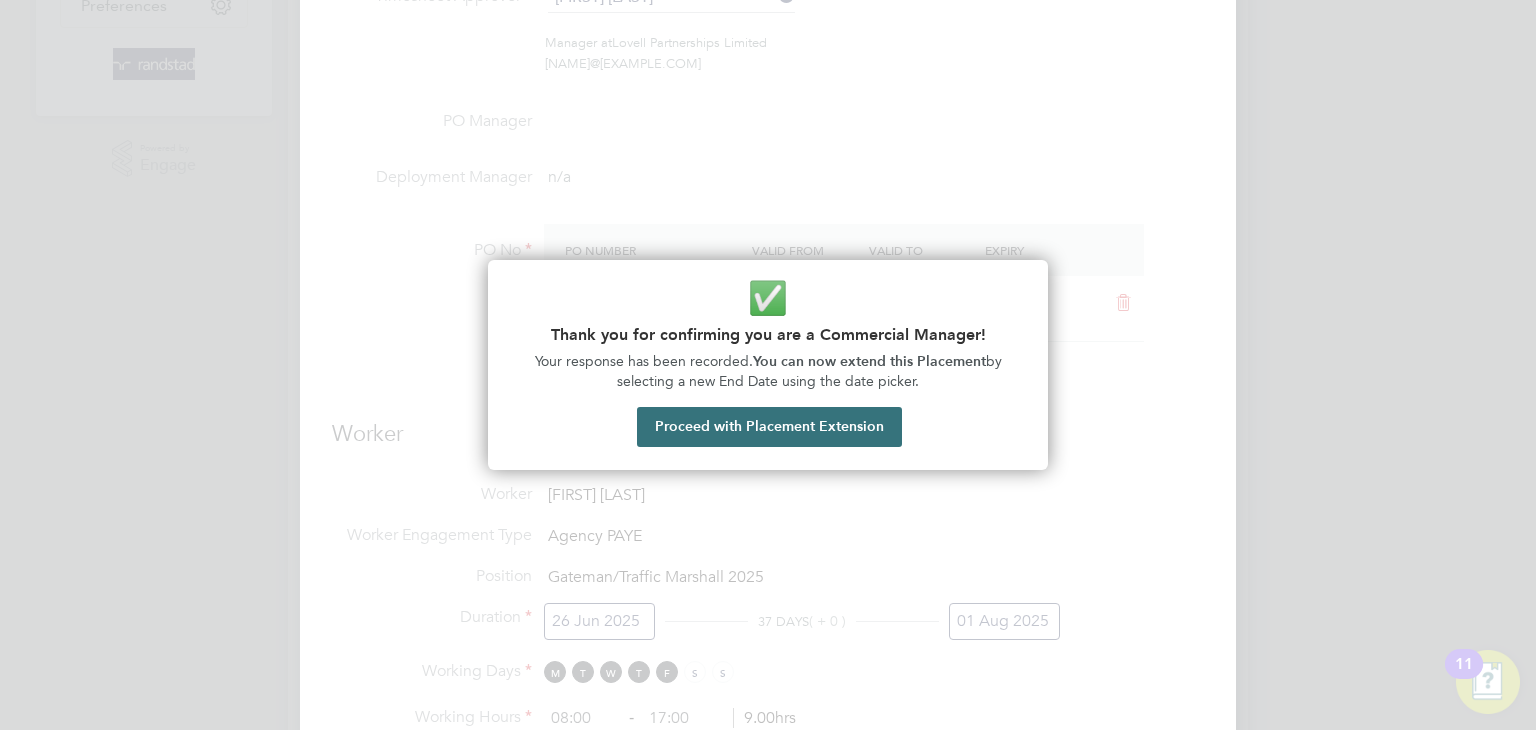 click on "Proceed with Placement Extension" at bounding box center [769, 427] 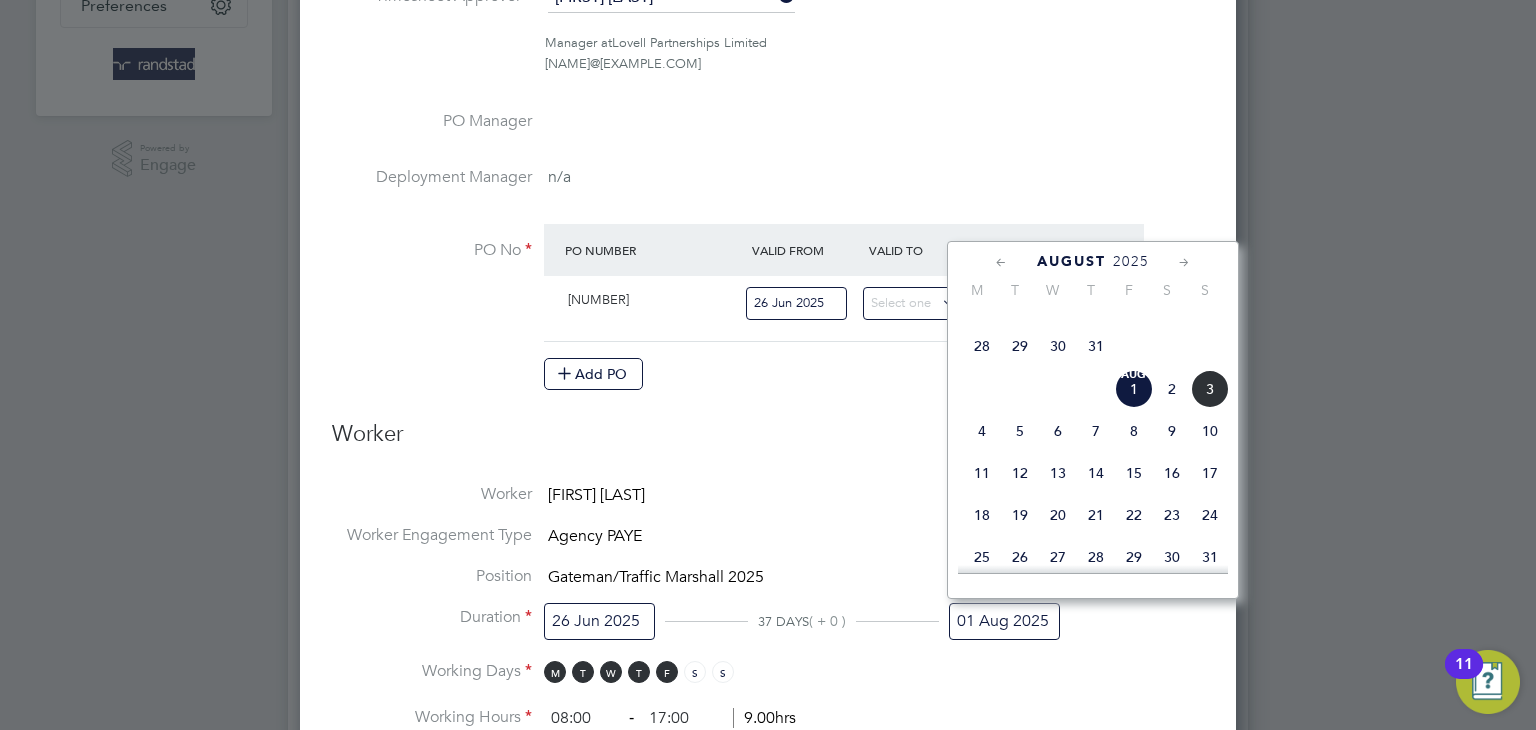 click 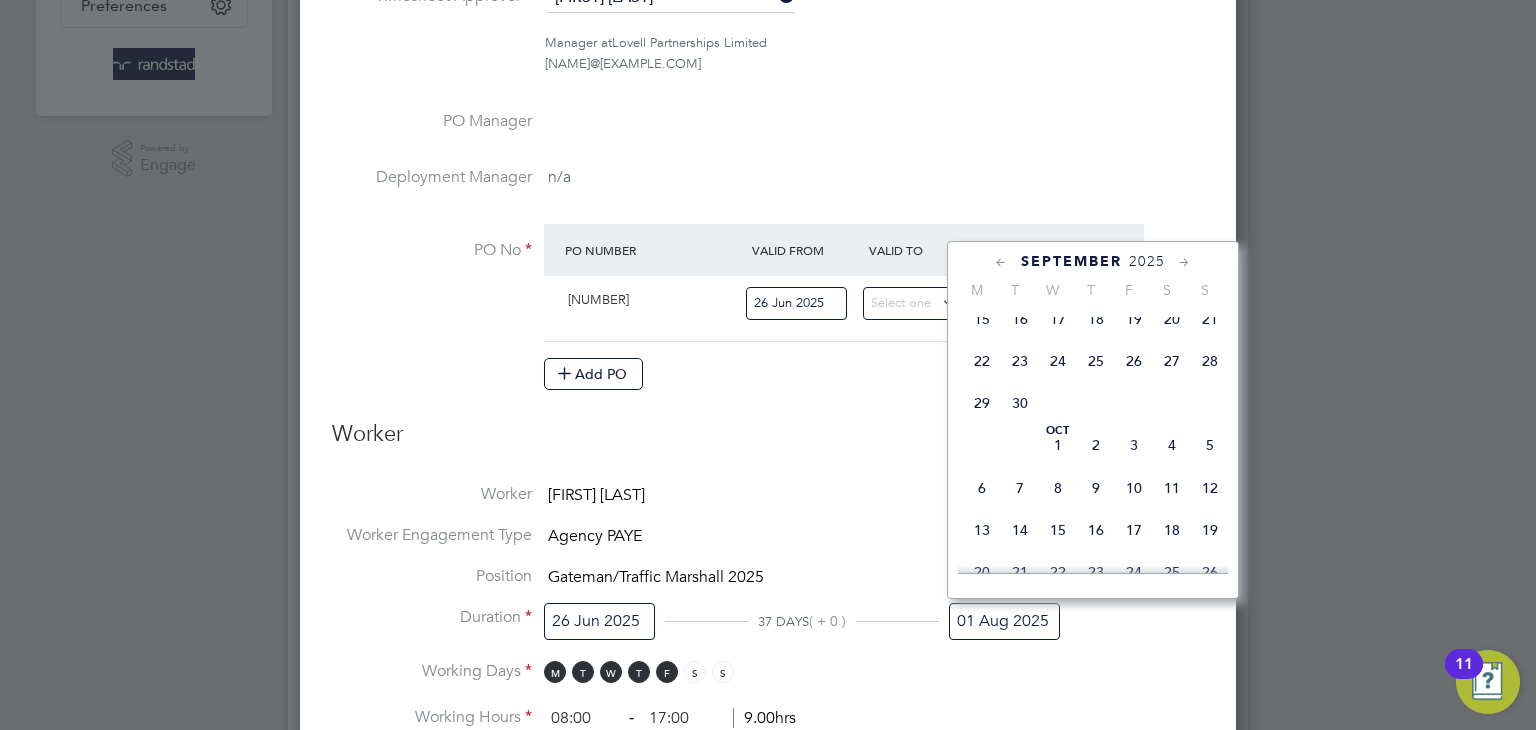 click 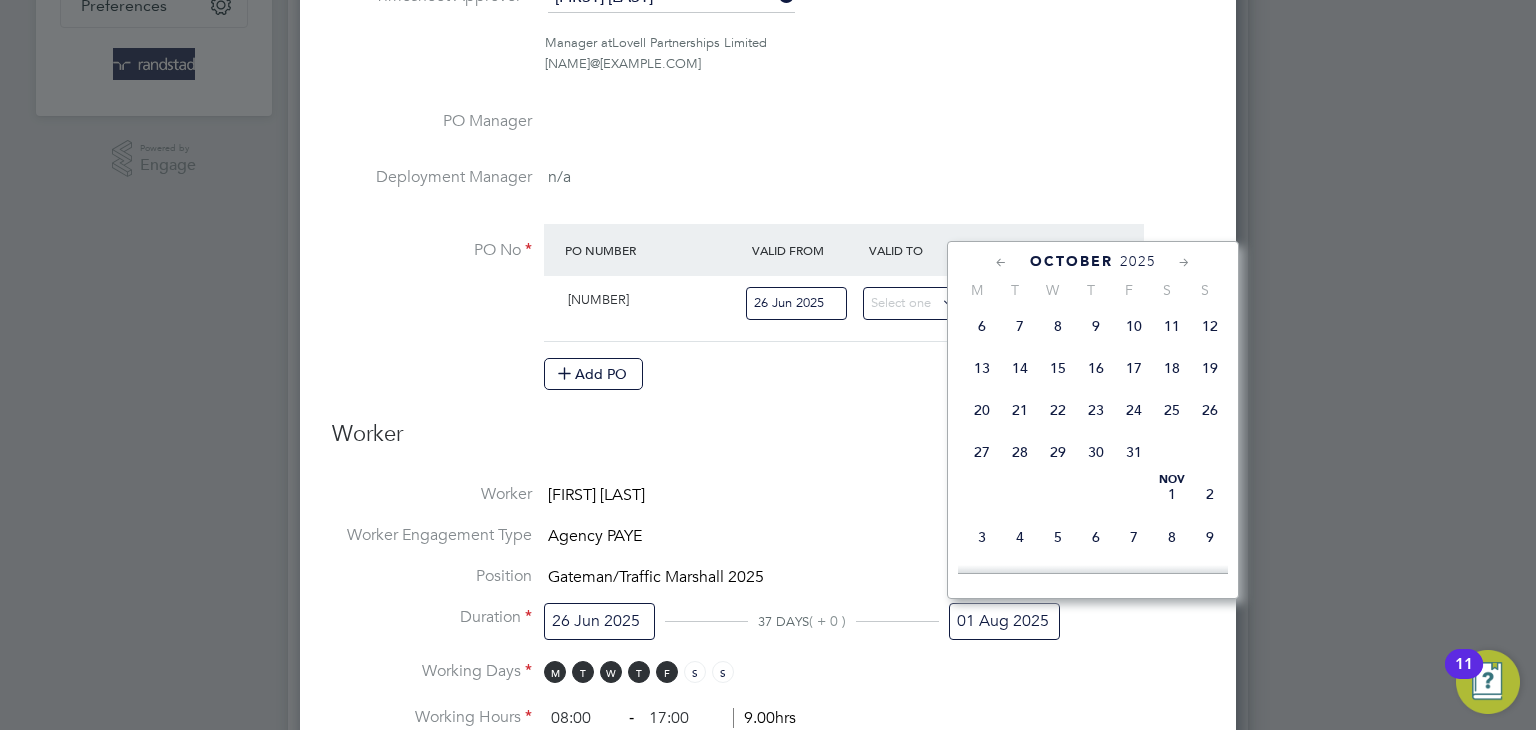 click on "31" 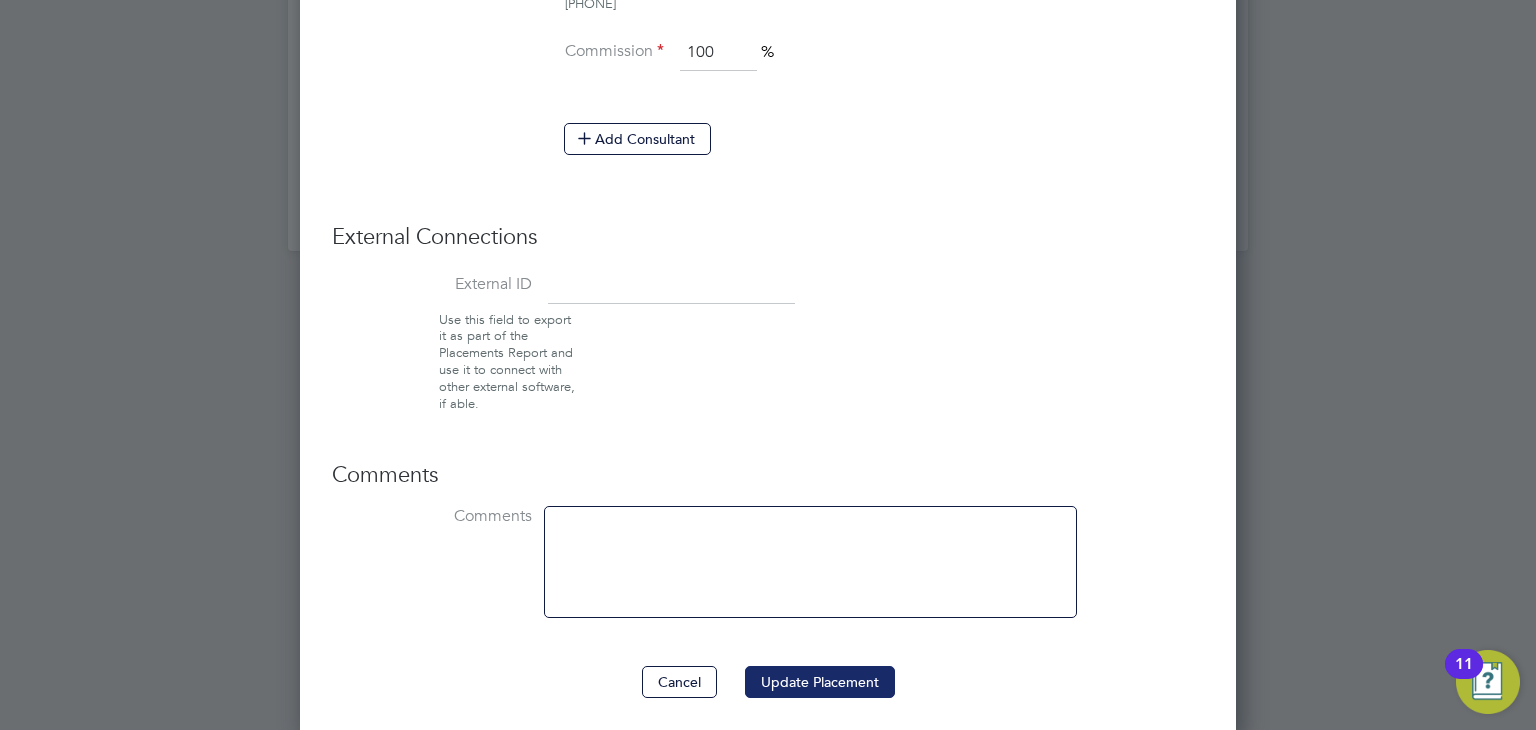 click on "Update Placement" at bounding box center (820, 682) 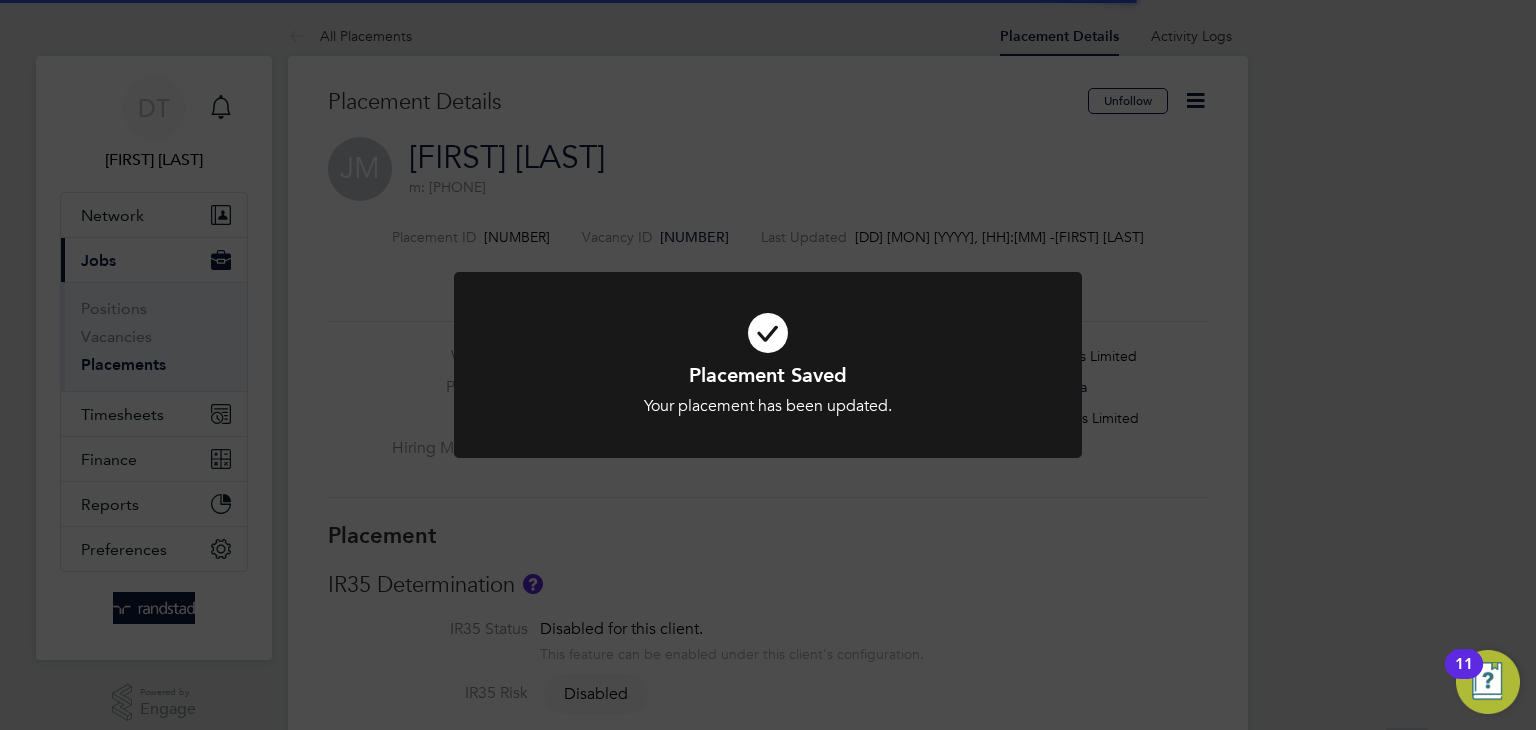 click on "Placement Saved Your placement has been updated. Cancel Okay" 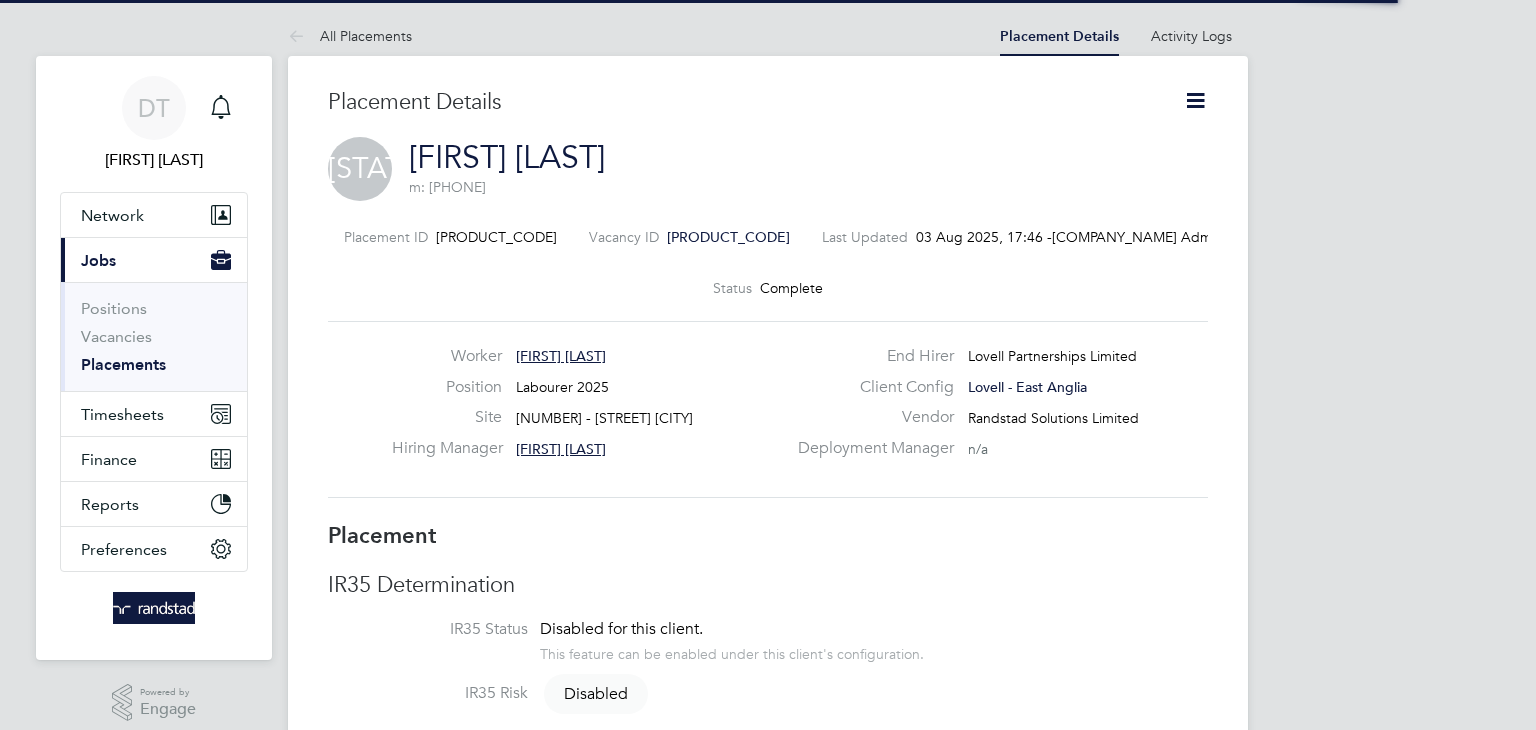 scroll, scrollTop: 0, scrollLeft: 0, axis: both 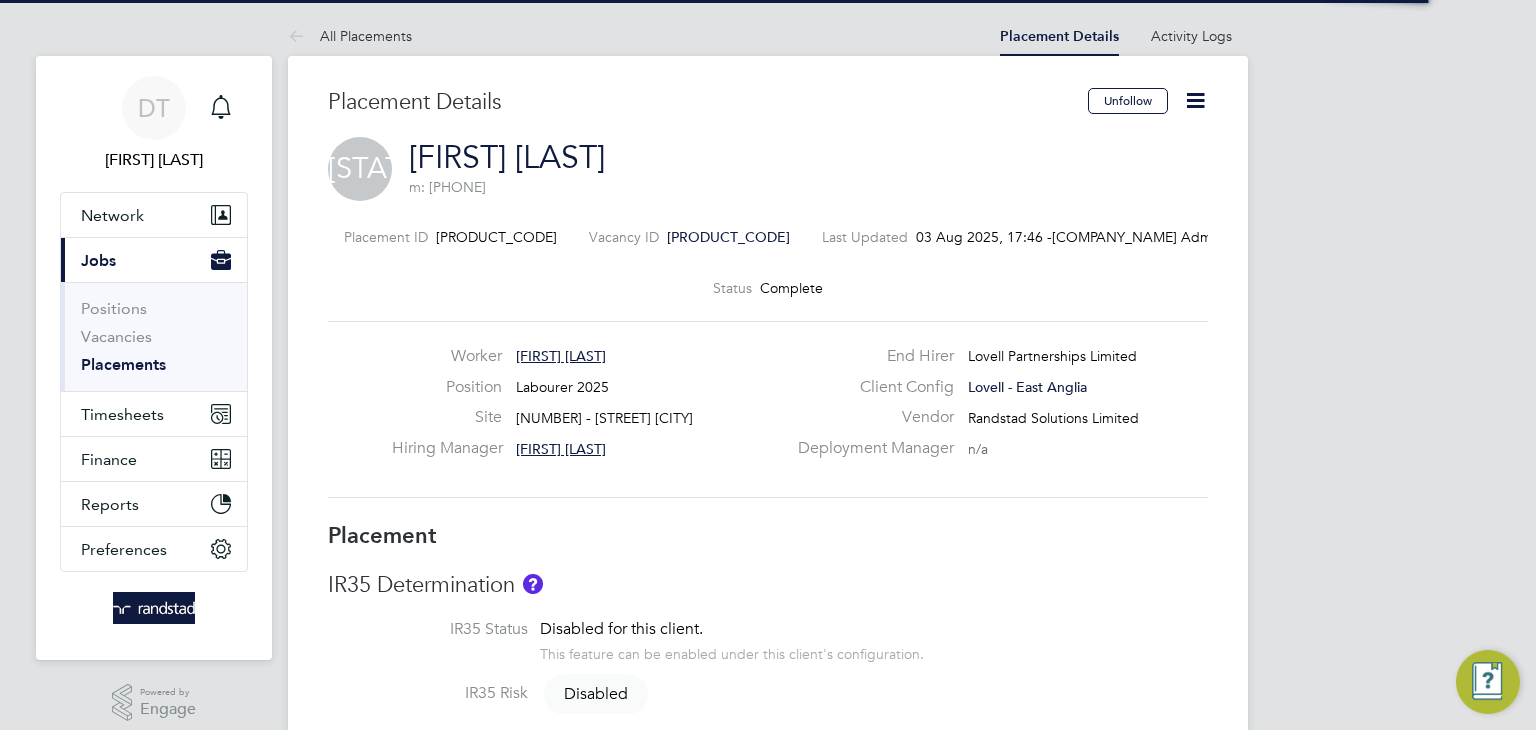click 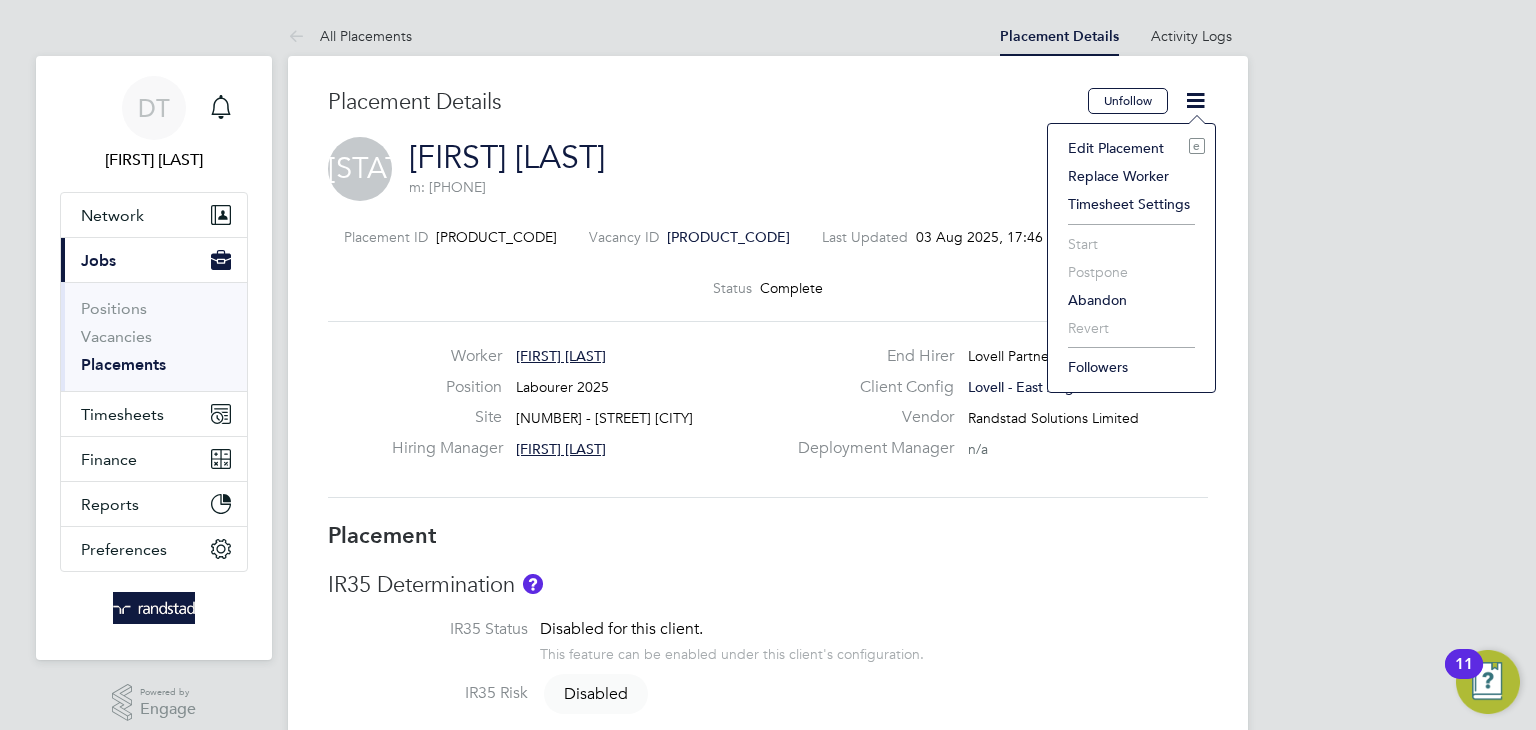 click on "Edit Placement e" 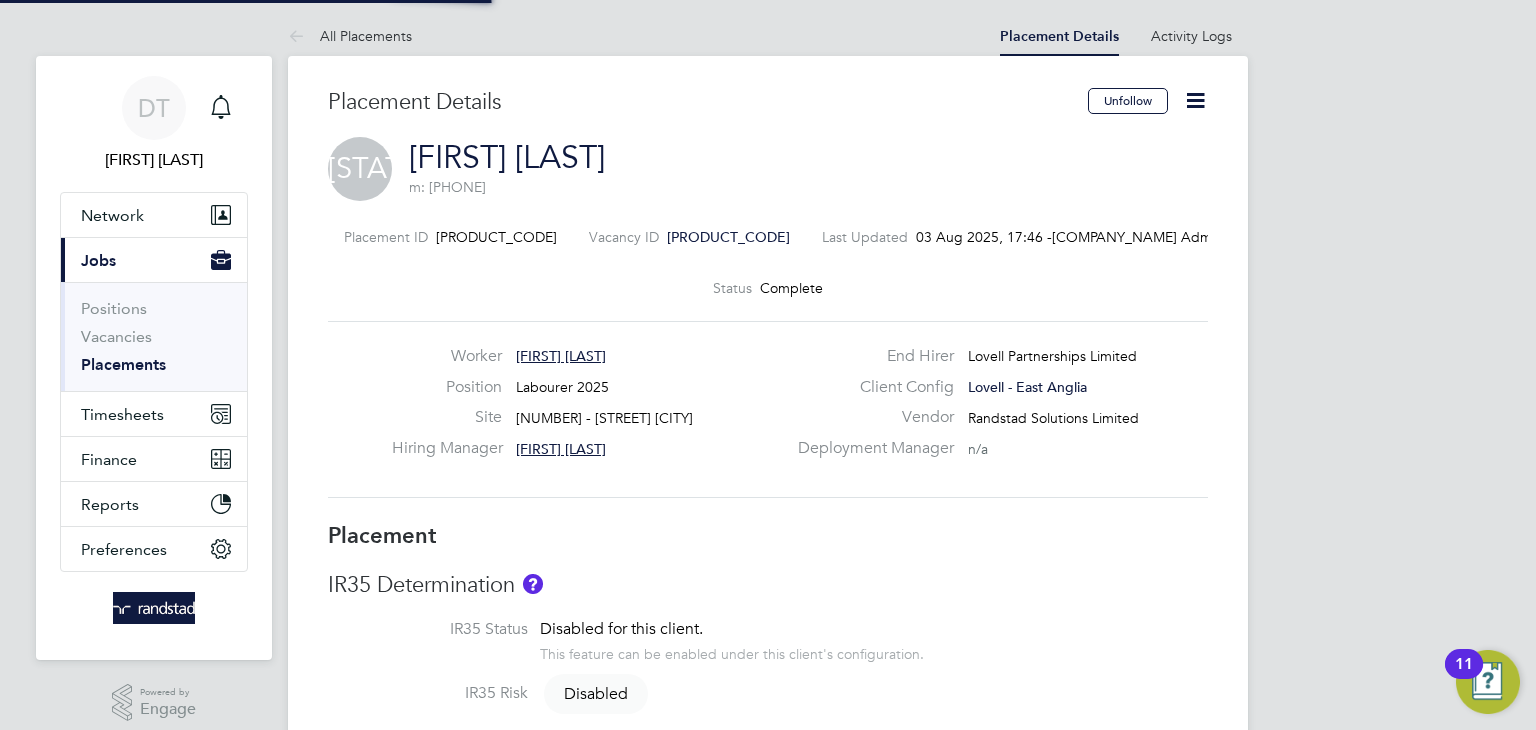 type on "Lindsay Pritcher" 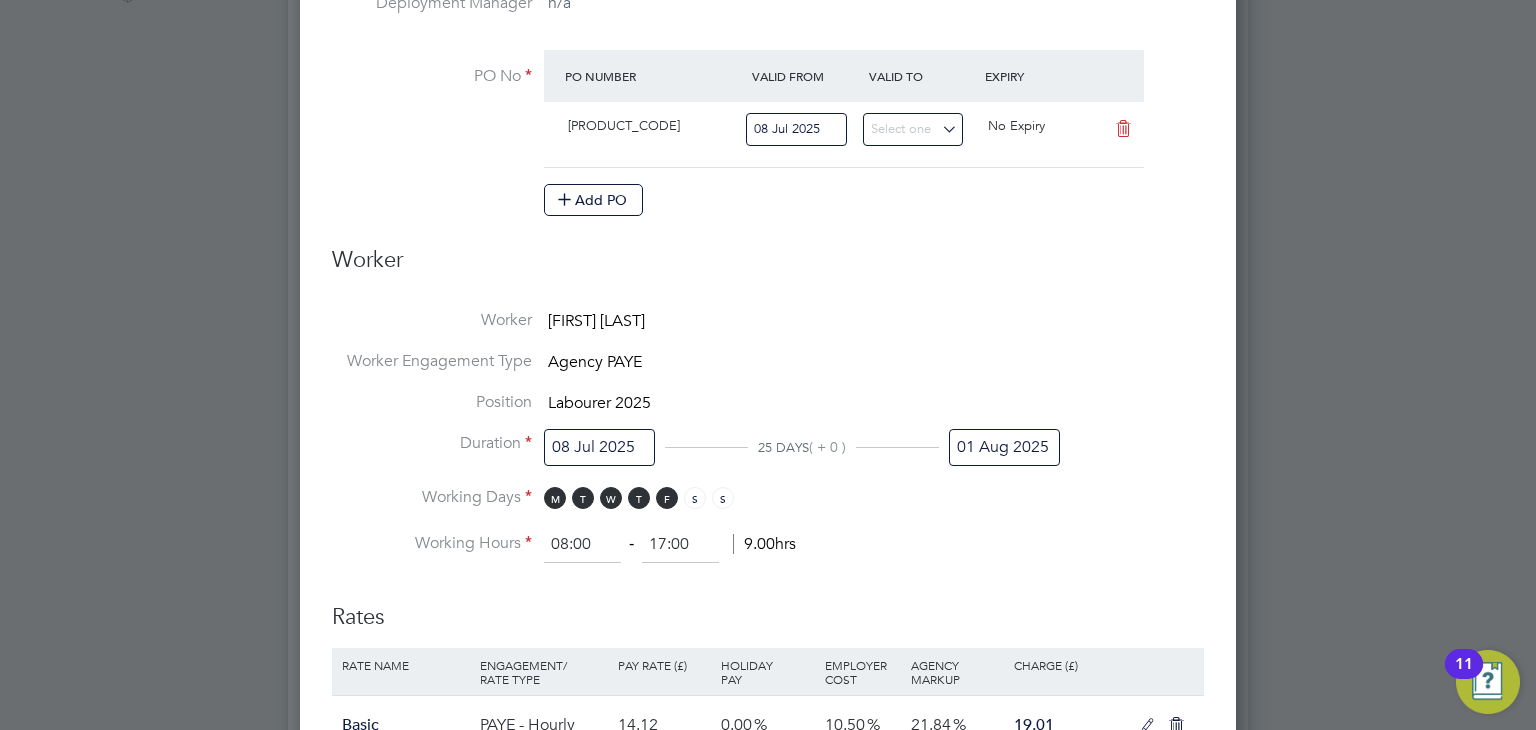 click on "01 Aug 2025" at bounding box center [1004, 447] 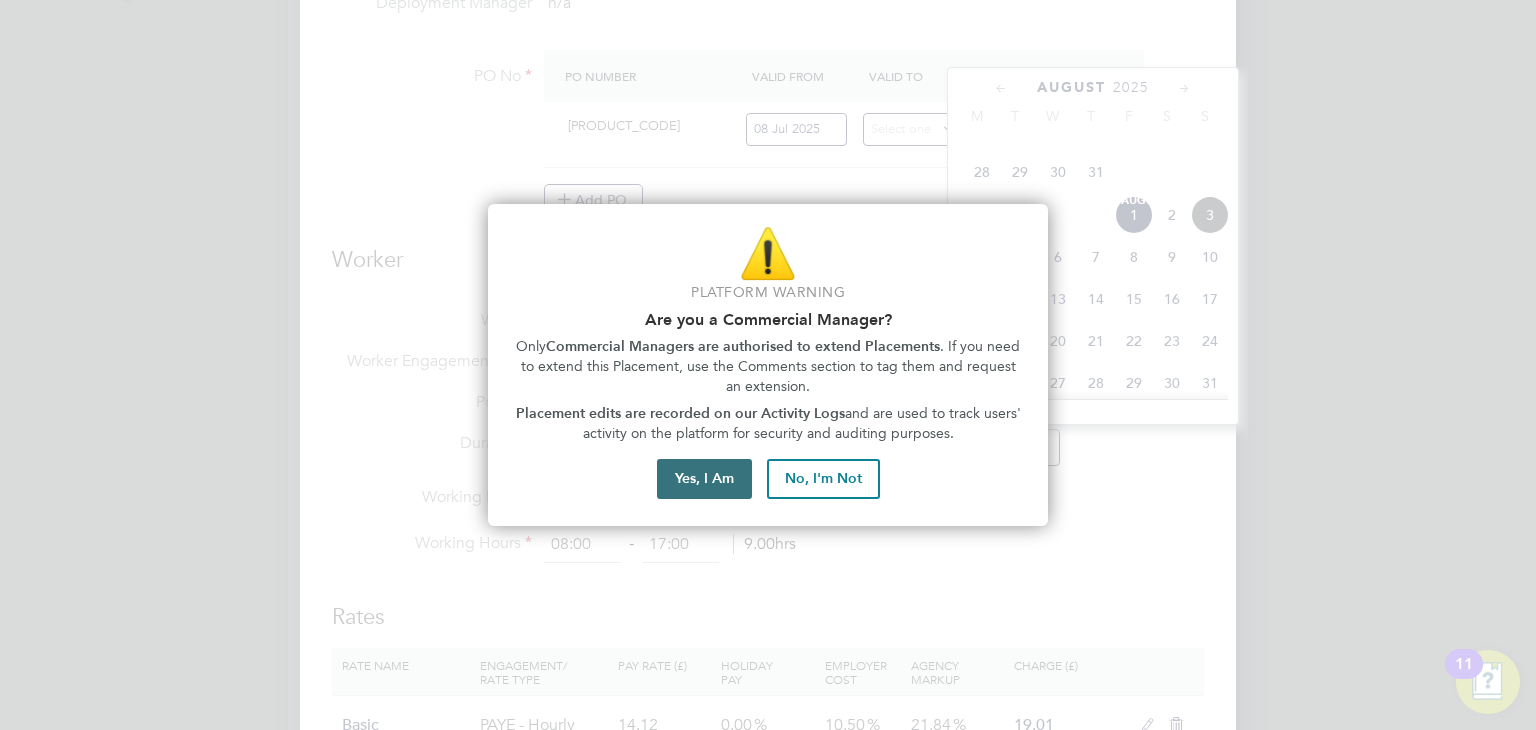 click on "Yes, I Am" at bounding box center (704, 479) 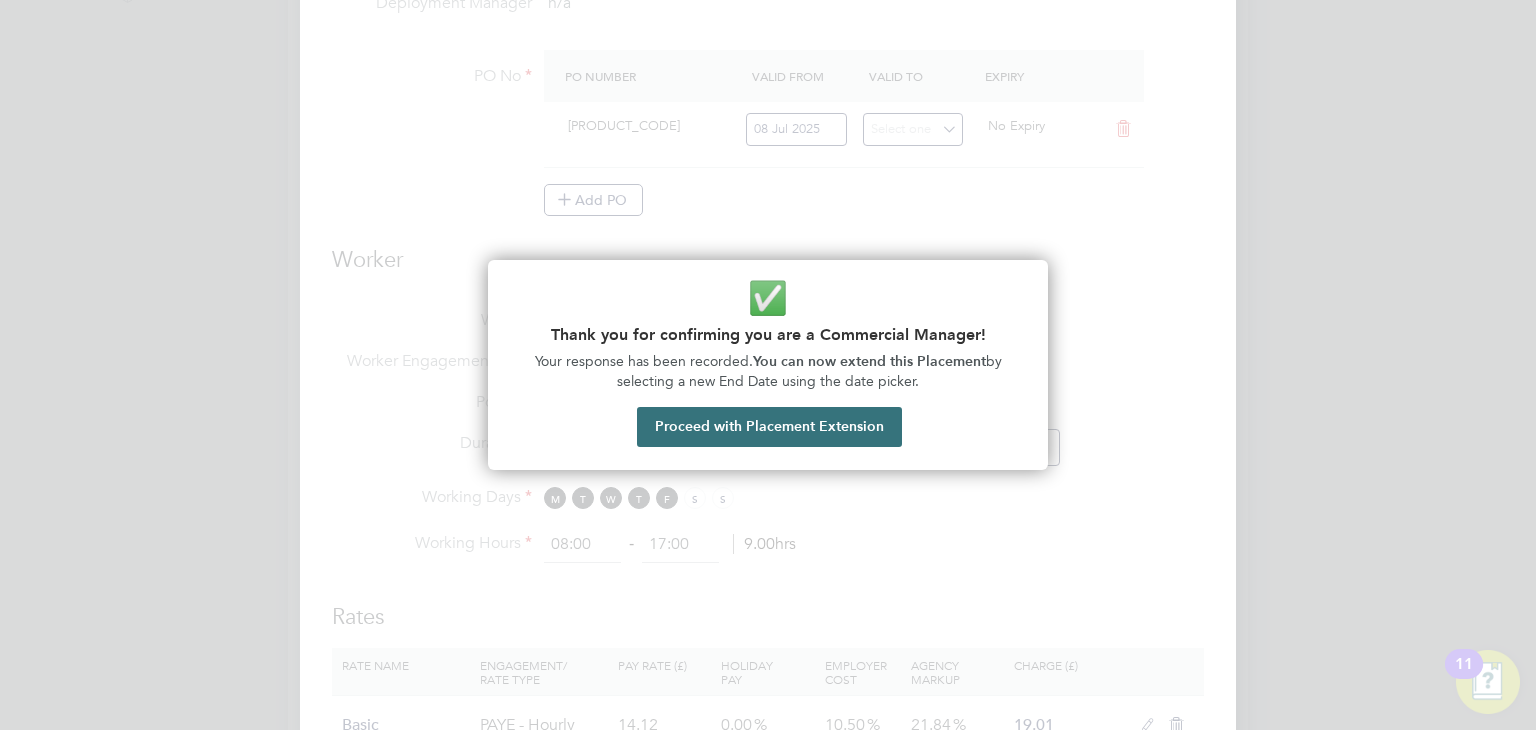 click on "Proceed with Placement Extension" at bounding box center (769, 427) 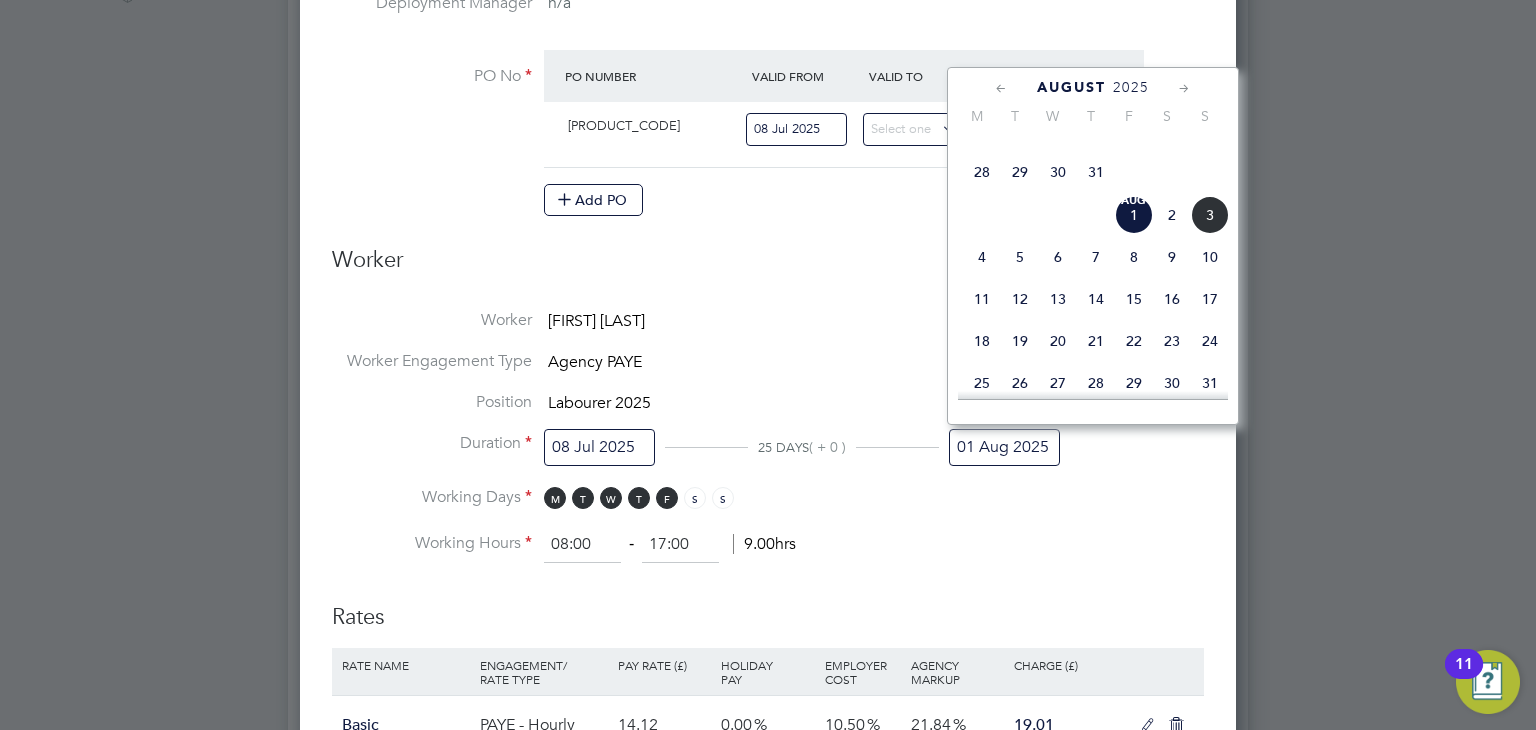 click 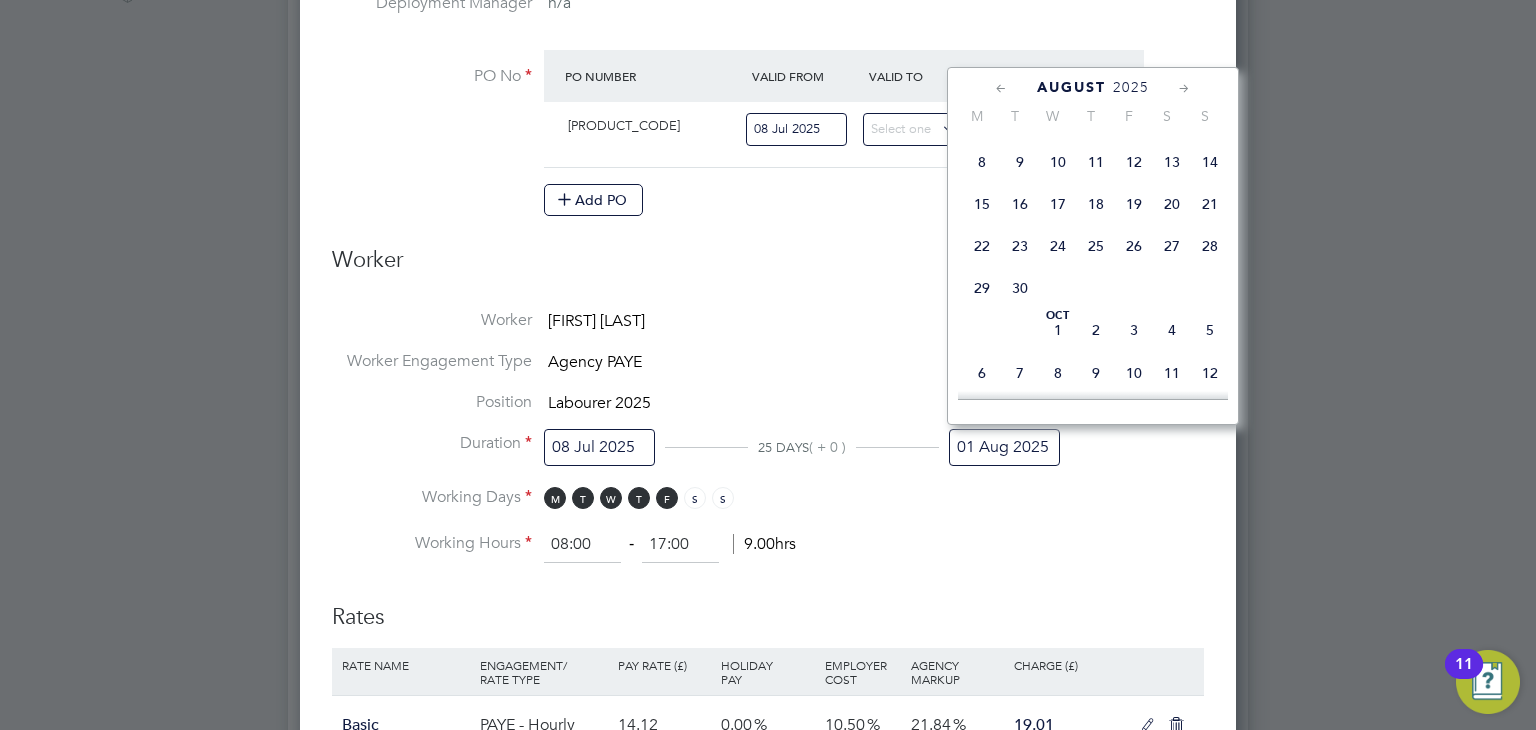 click 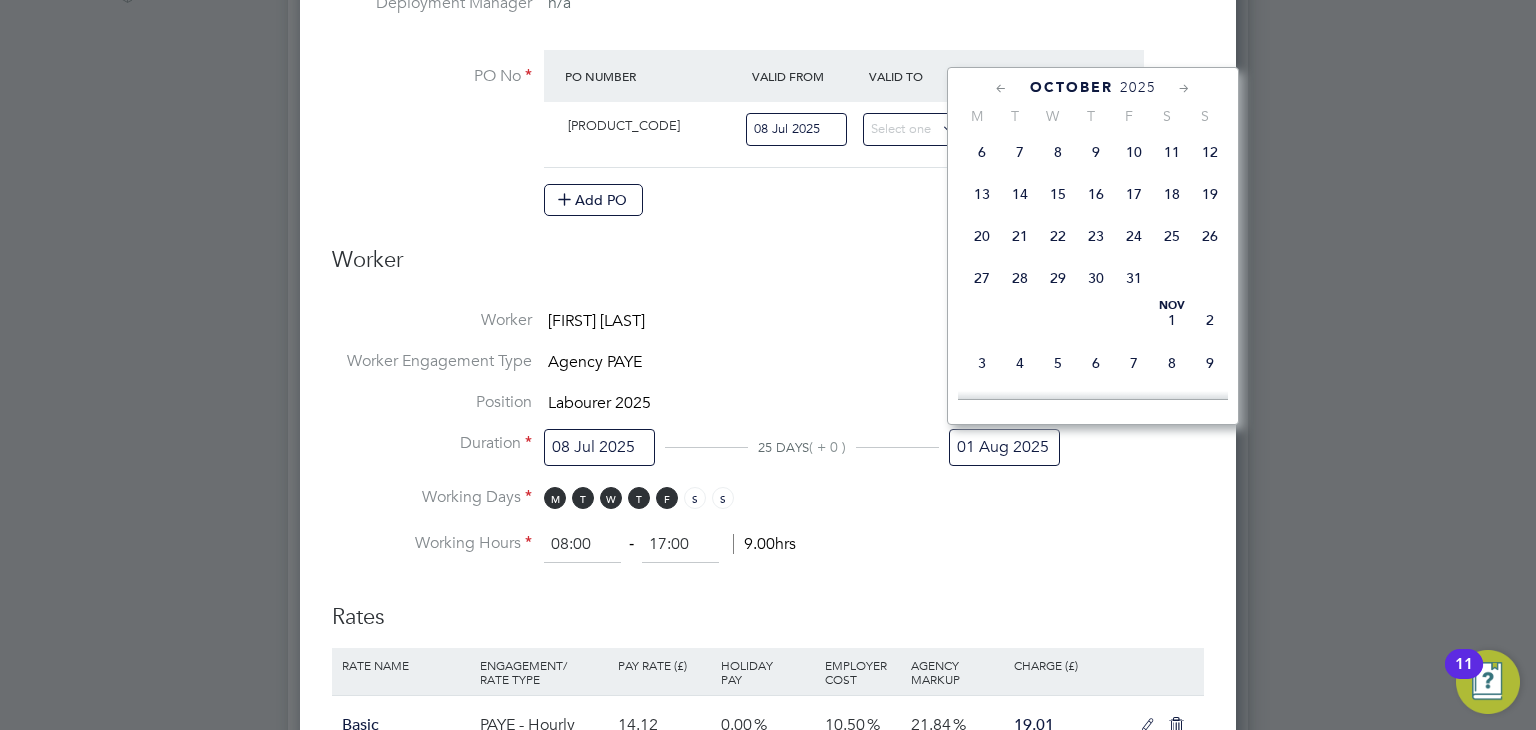 click on "31" 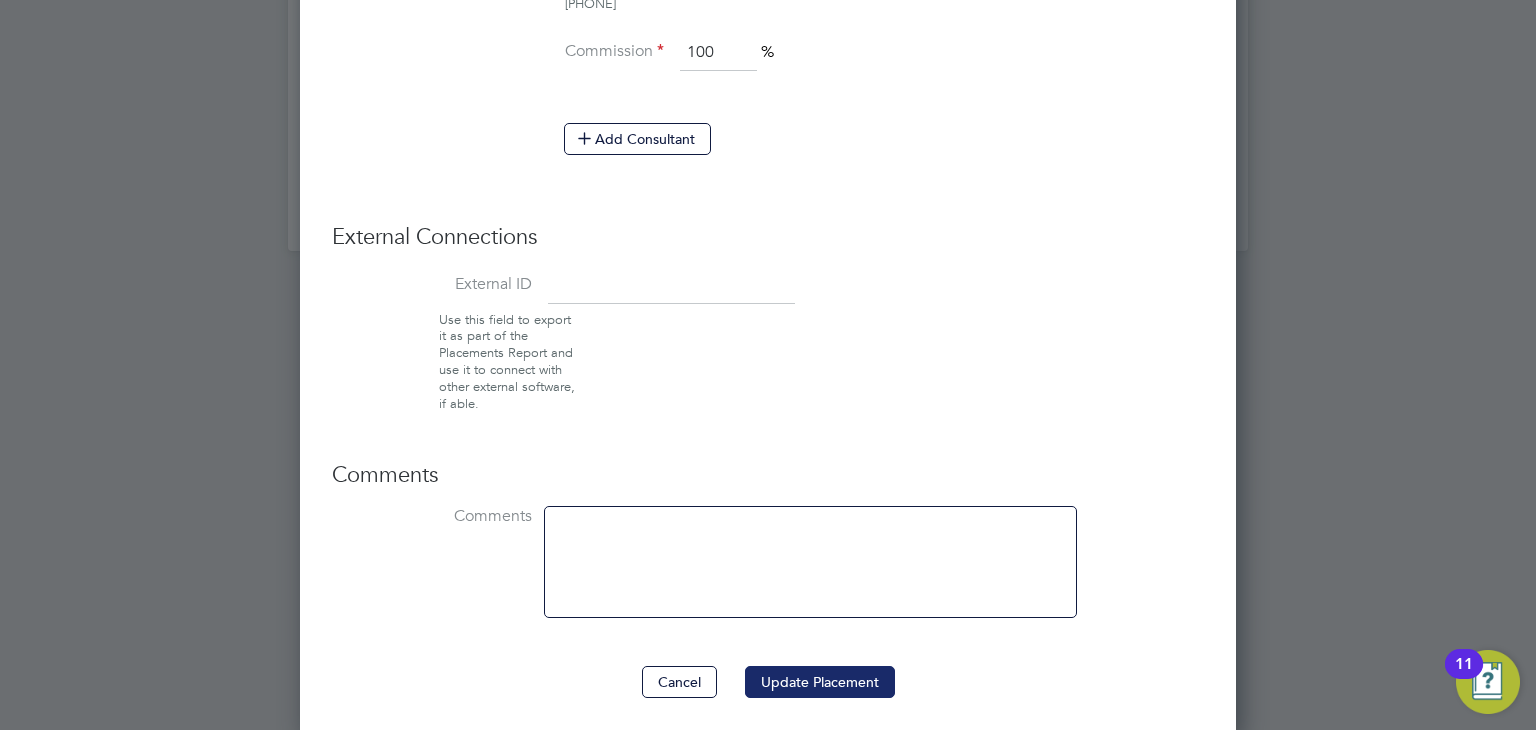 click on "Update Placement" at bounding box center (820, 682) 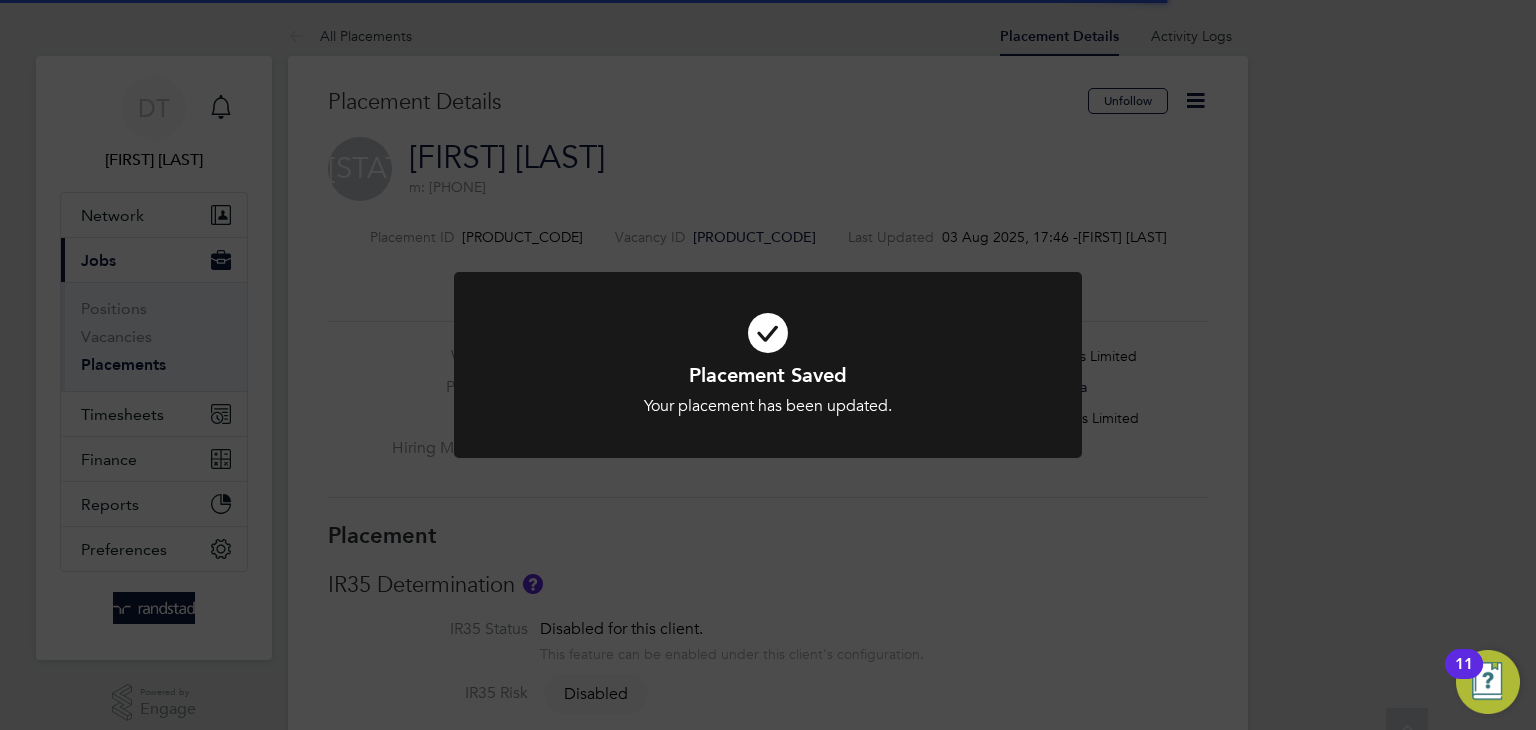 click on "Placement Saved Your placement has been updated. Cancel Okay" 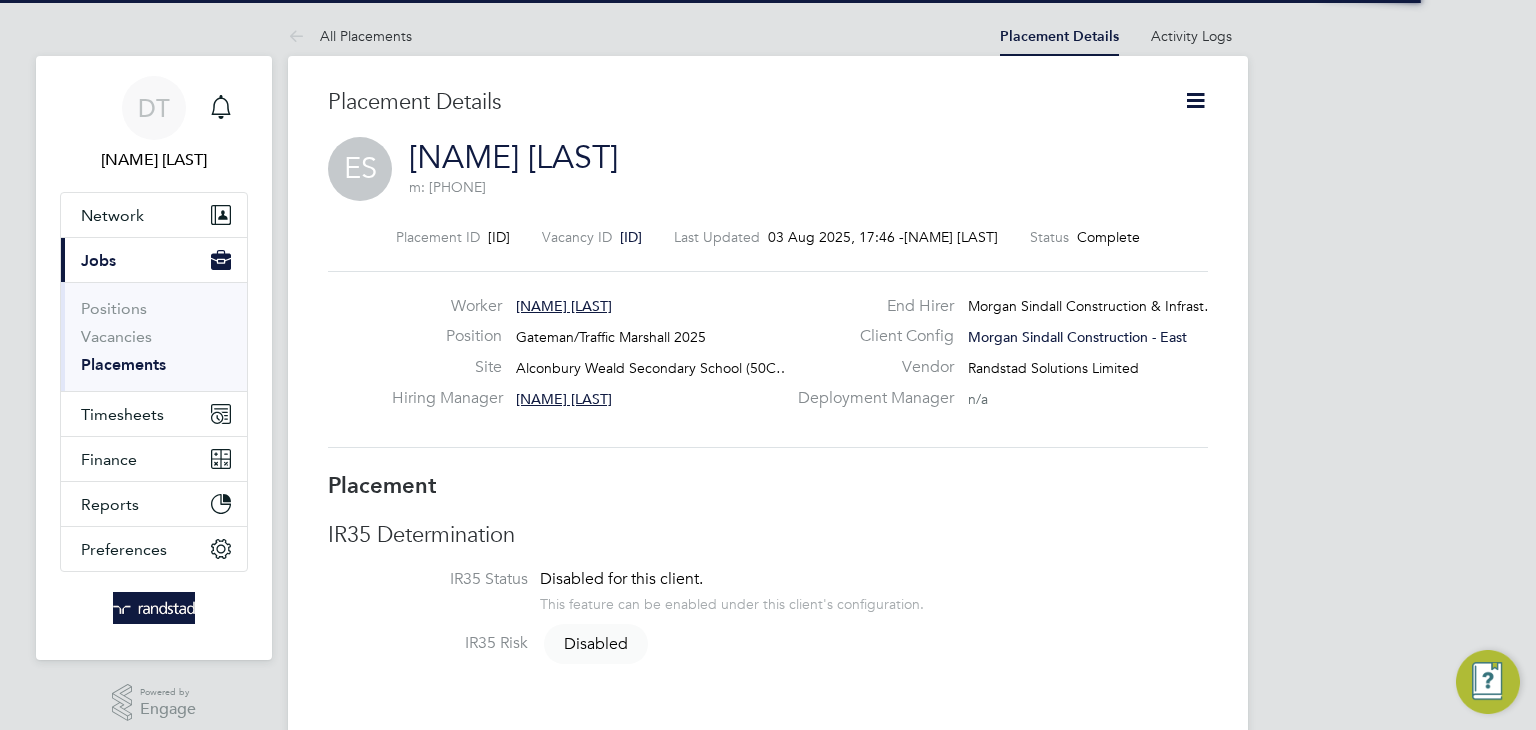 scroll, scrollTop: 0, scrollLeft: 0, axis: both 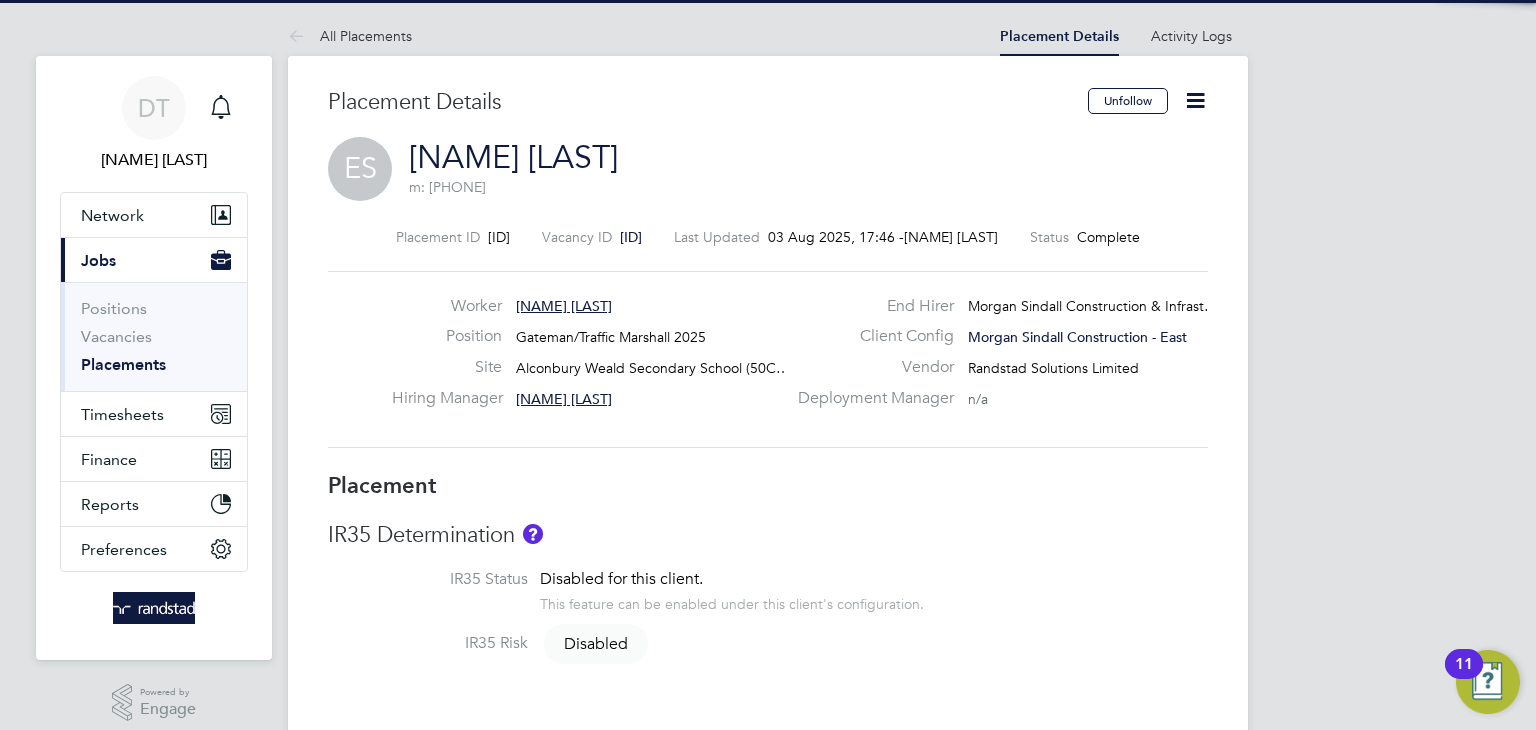 click 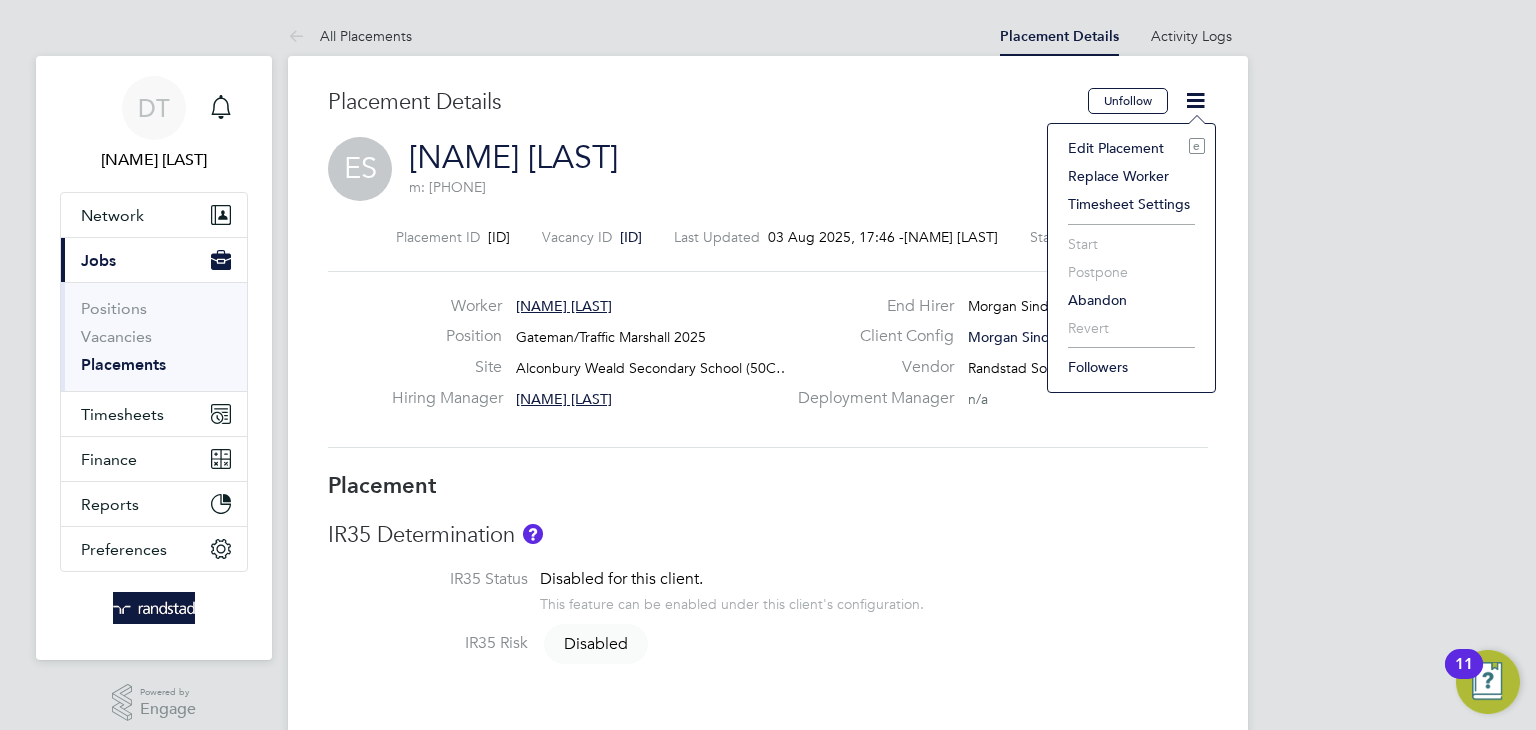 click on "Edit Placement e" 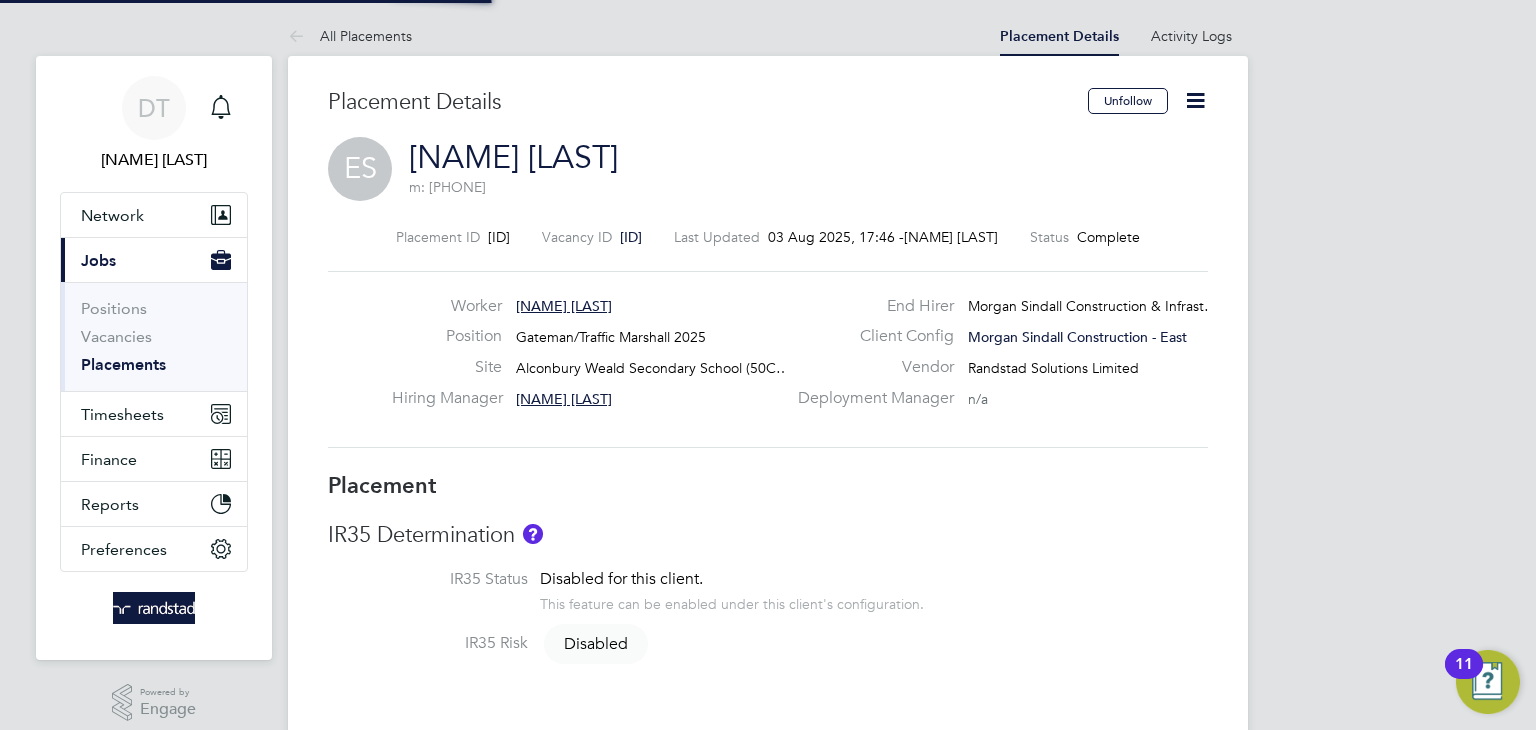 type on "[NAME] [LAST]" 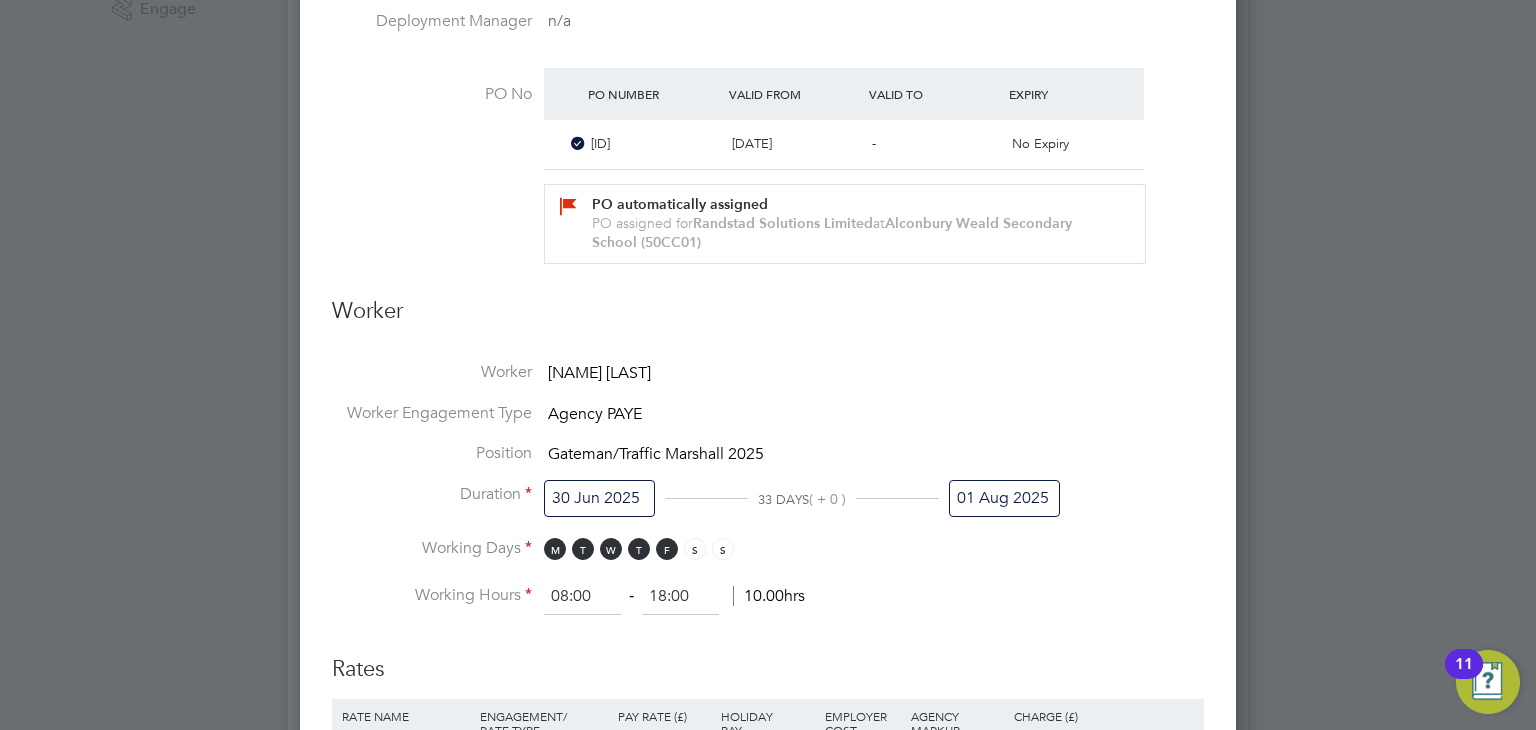 click on "01 Aug 2025" at bounding box center (1004, 498) 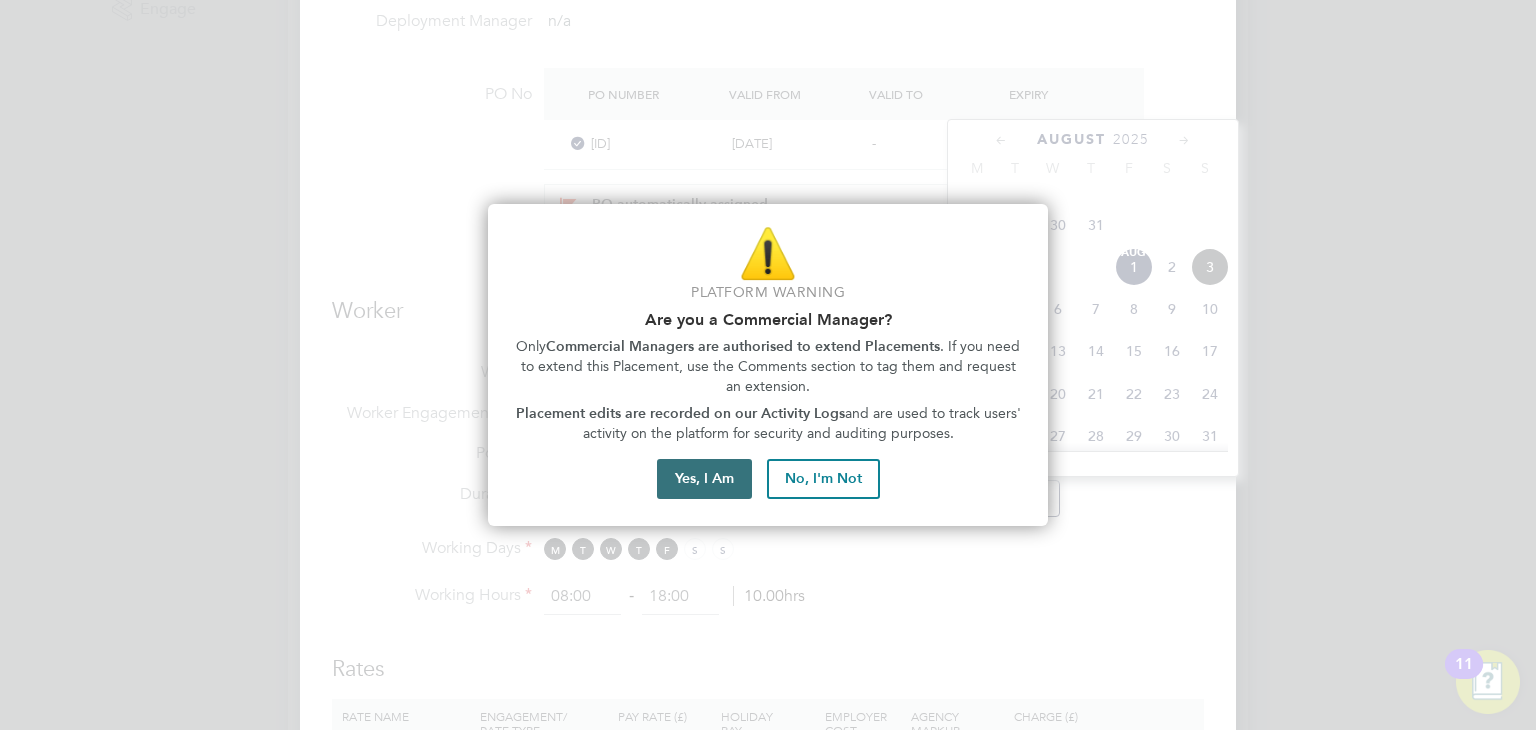 click on "Yes, I Am" at bounding box center [704, 479] 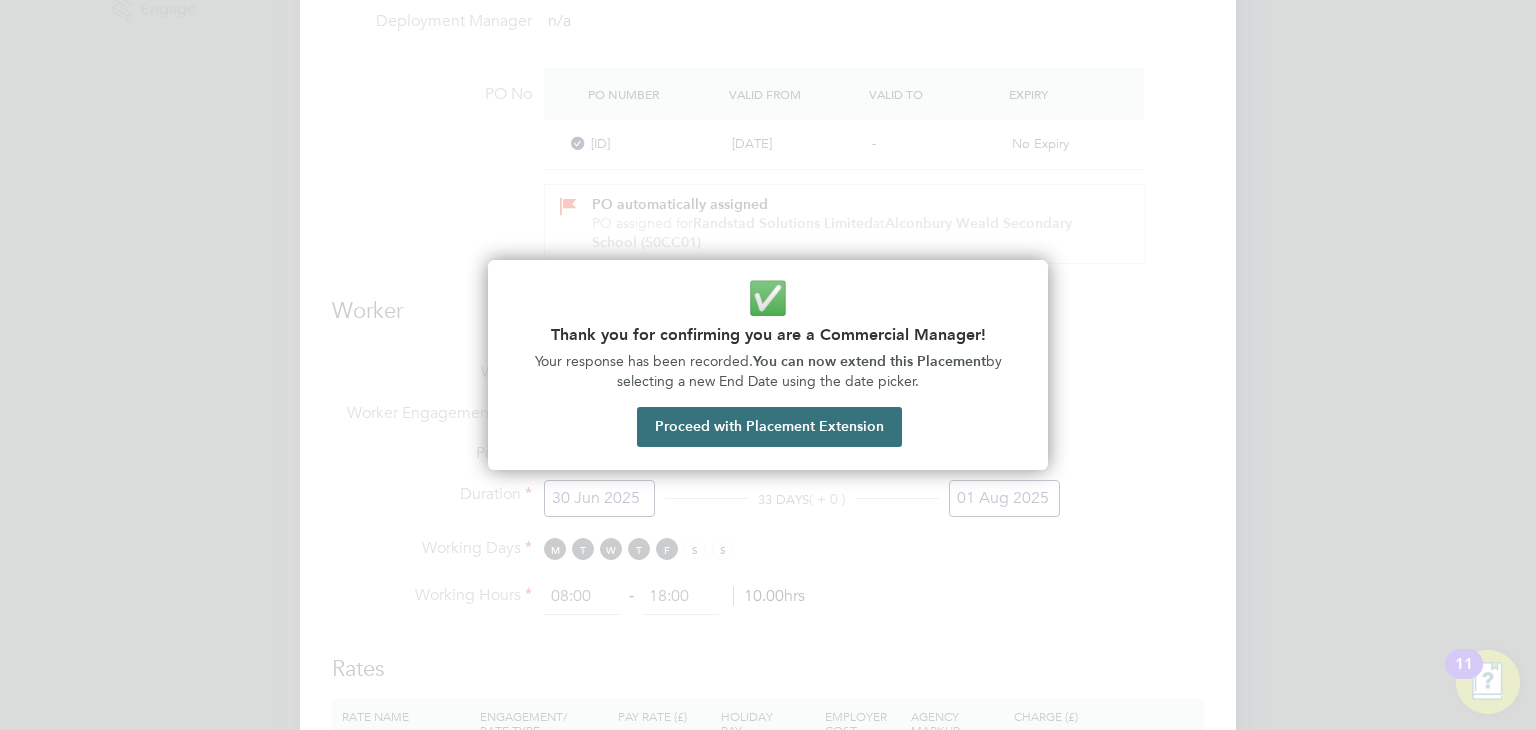 click on "Proceed with Placement Extension" at bounding box center [769, 427] 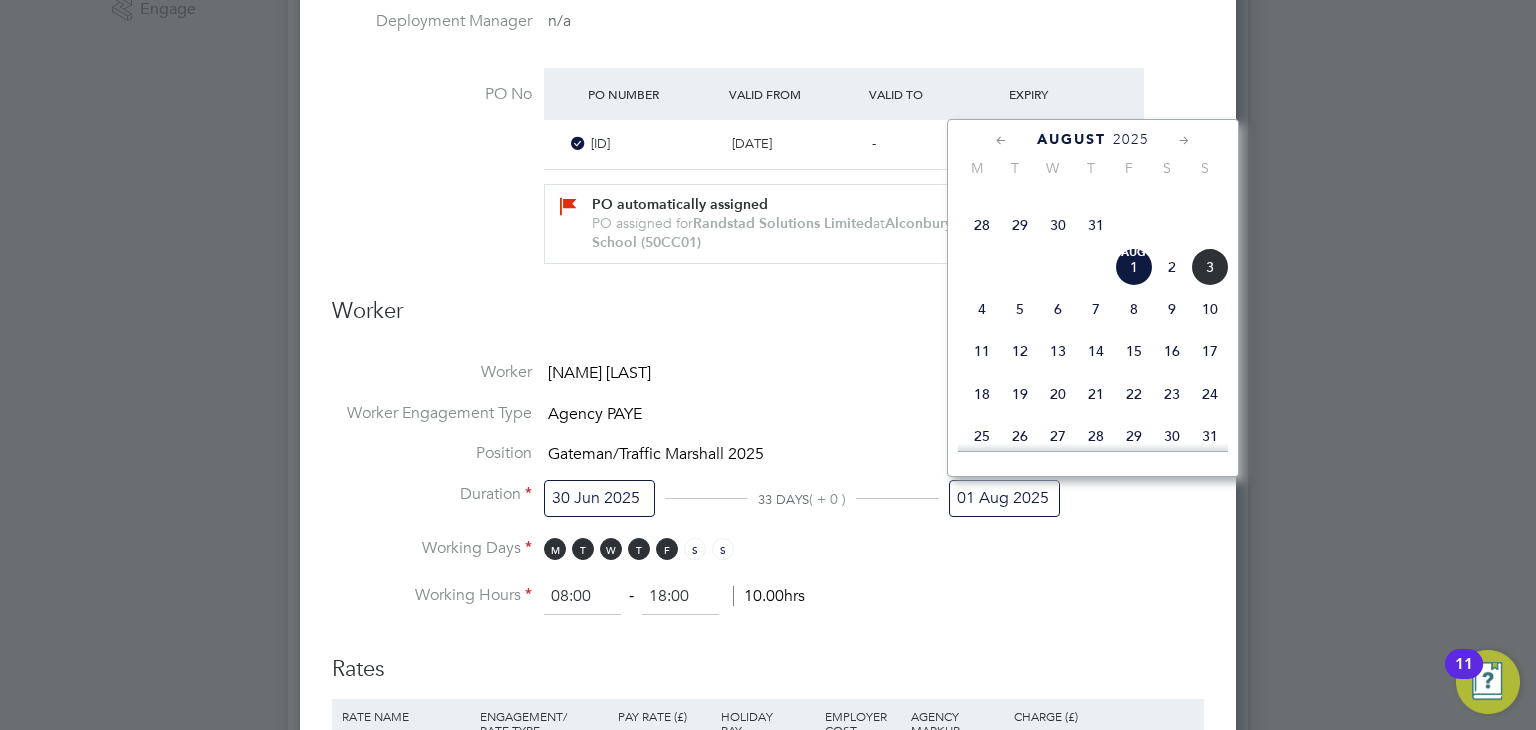 click 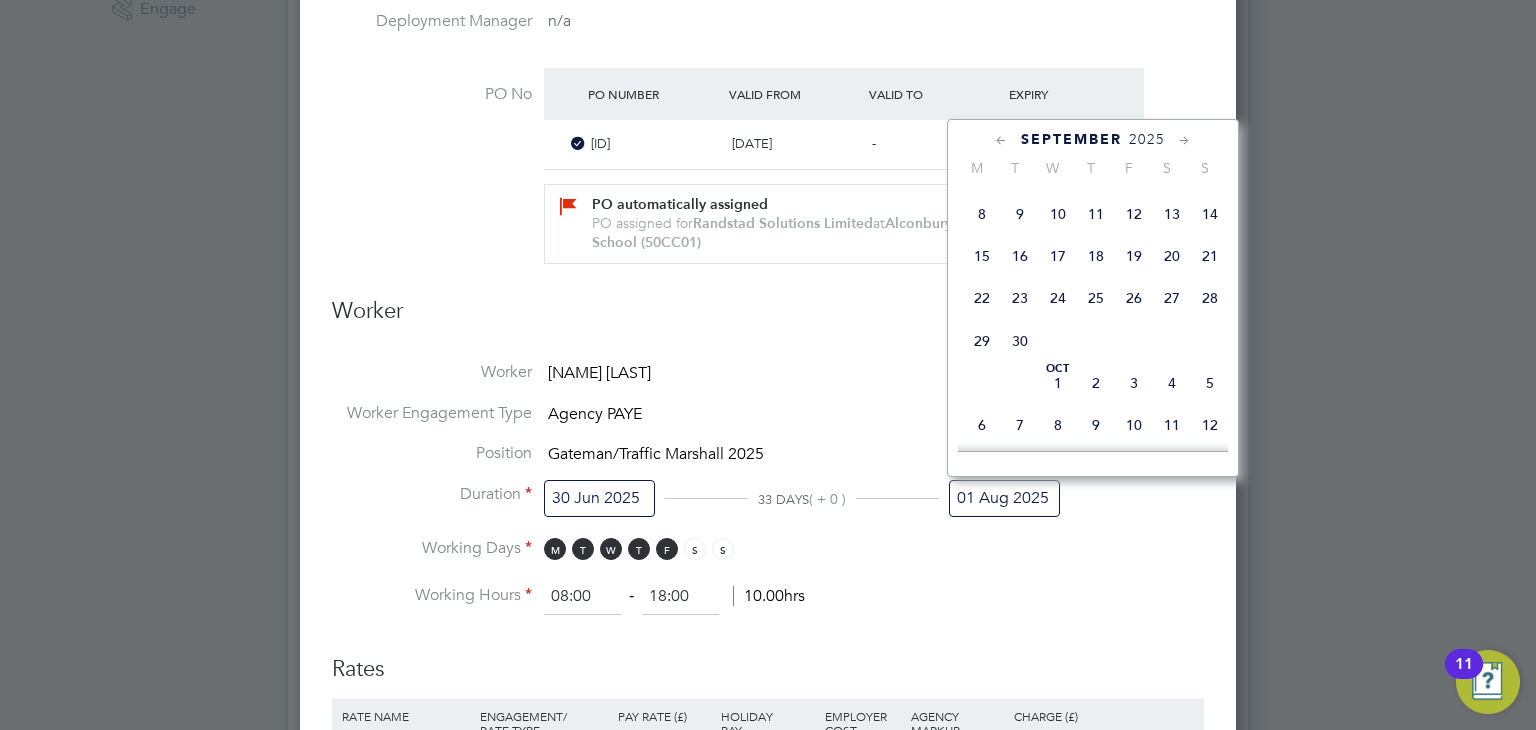 click 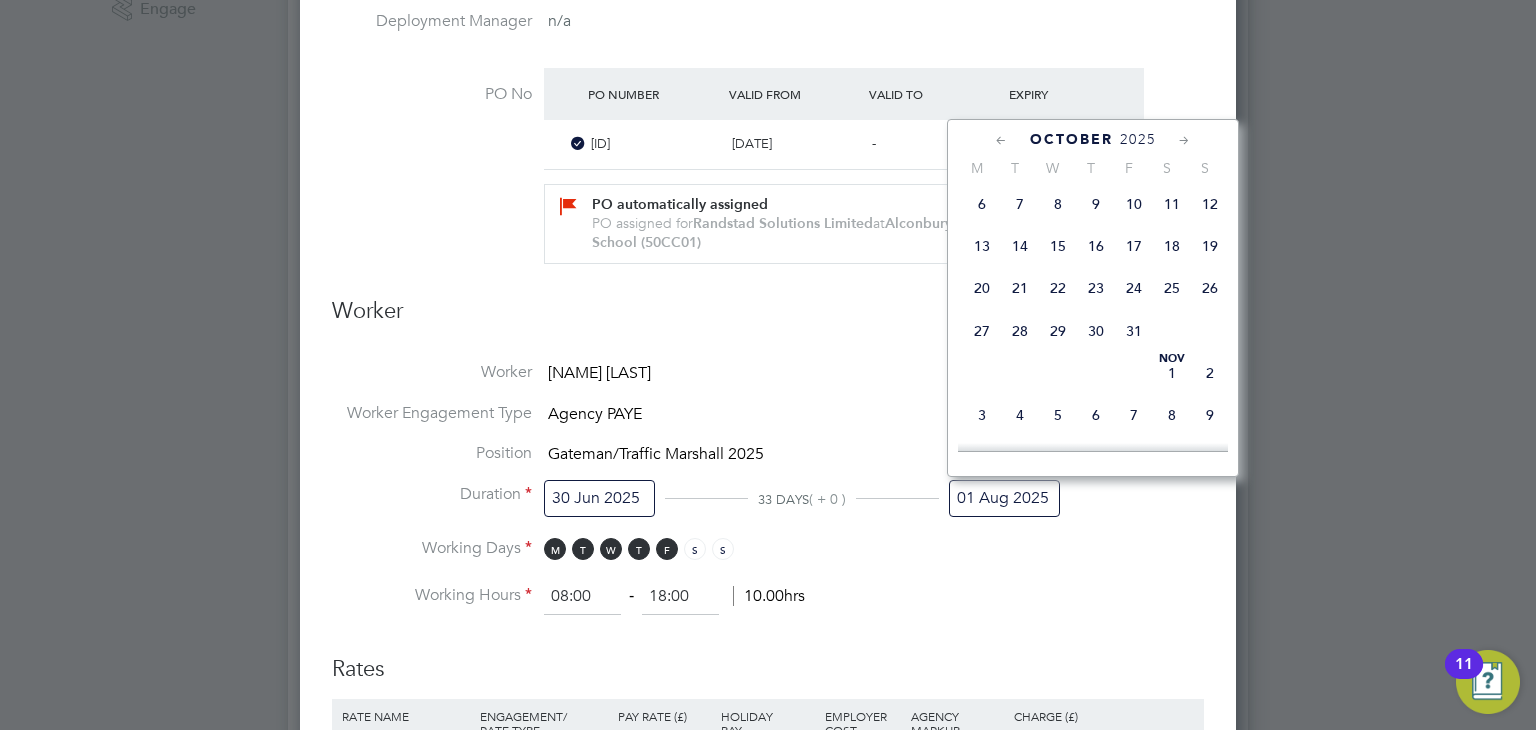 click on "31" 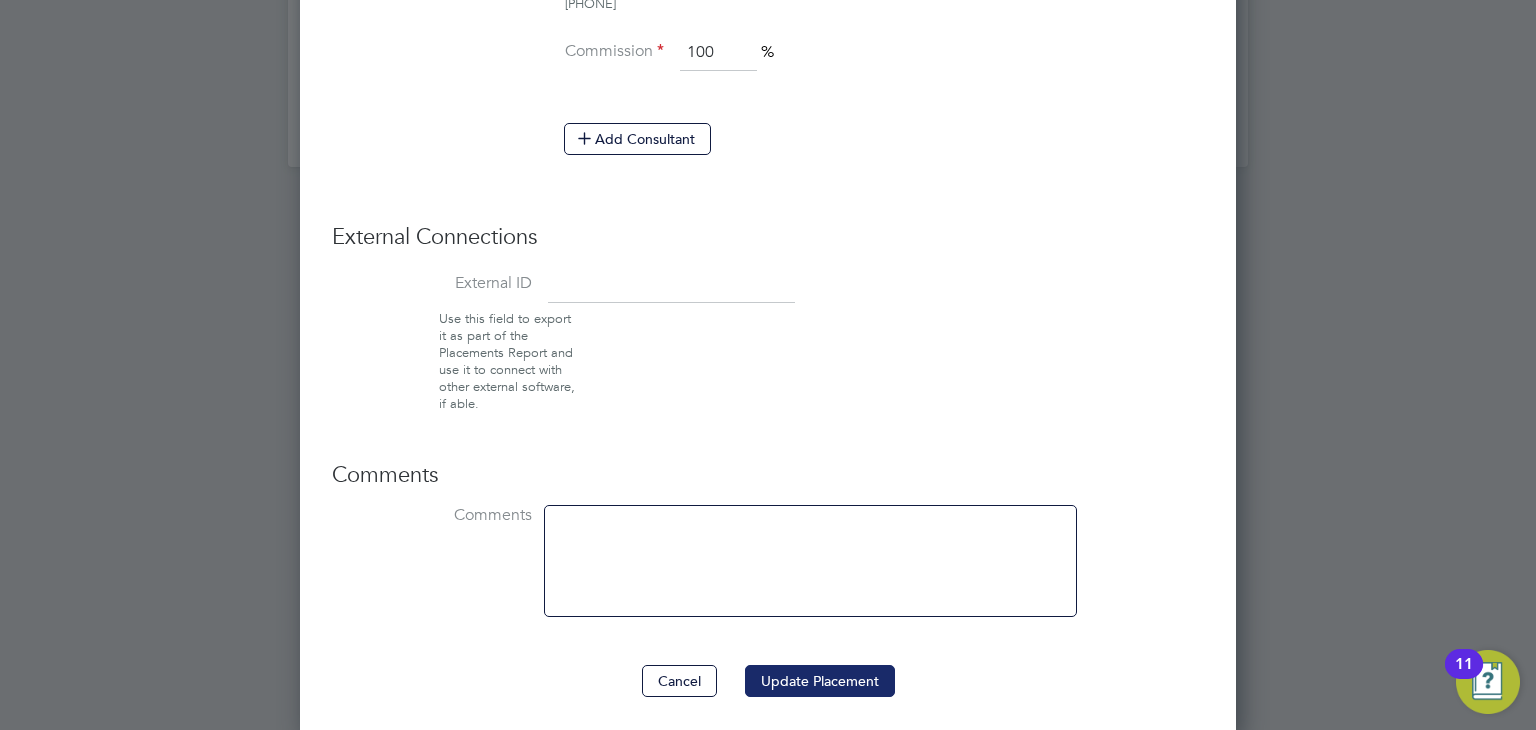 click on "Update Placement" at bounding box center [820, 681] 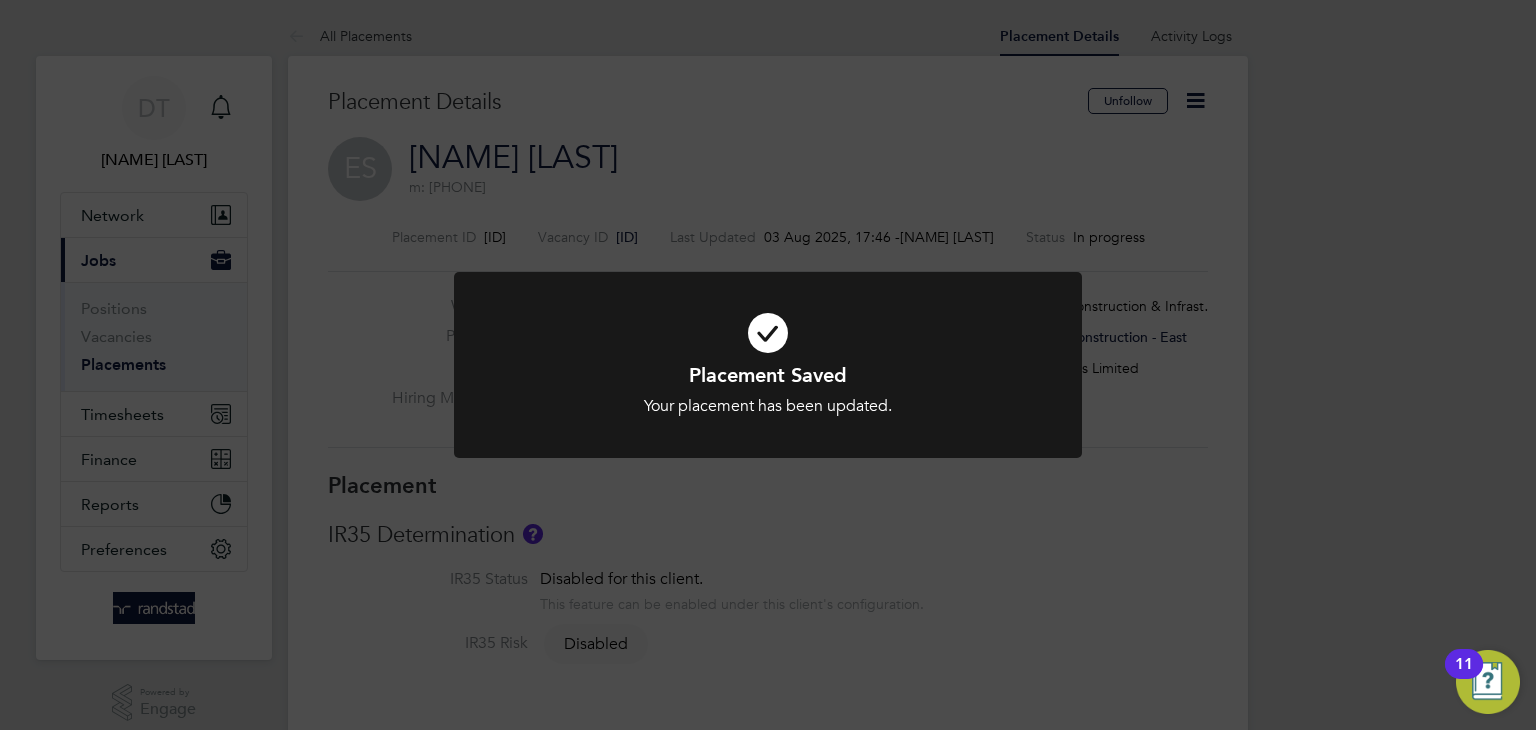 click on "Placement Saved Your placement has been updated. Cancel Okay" 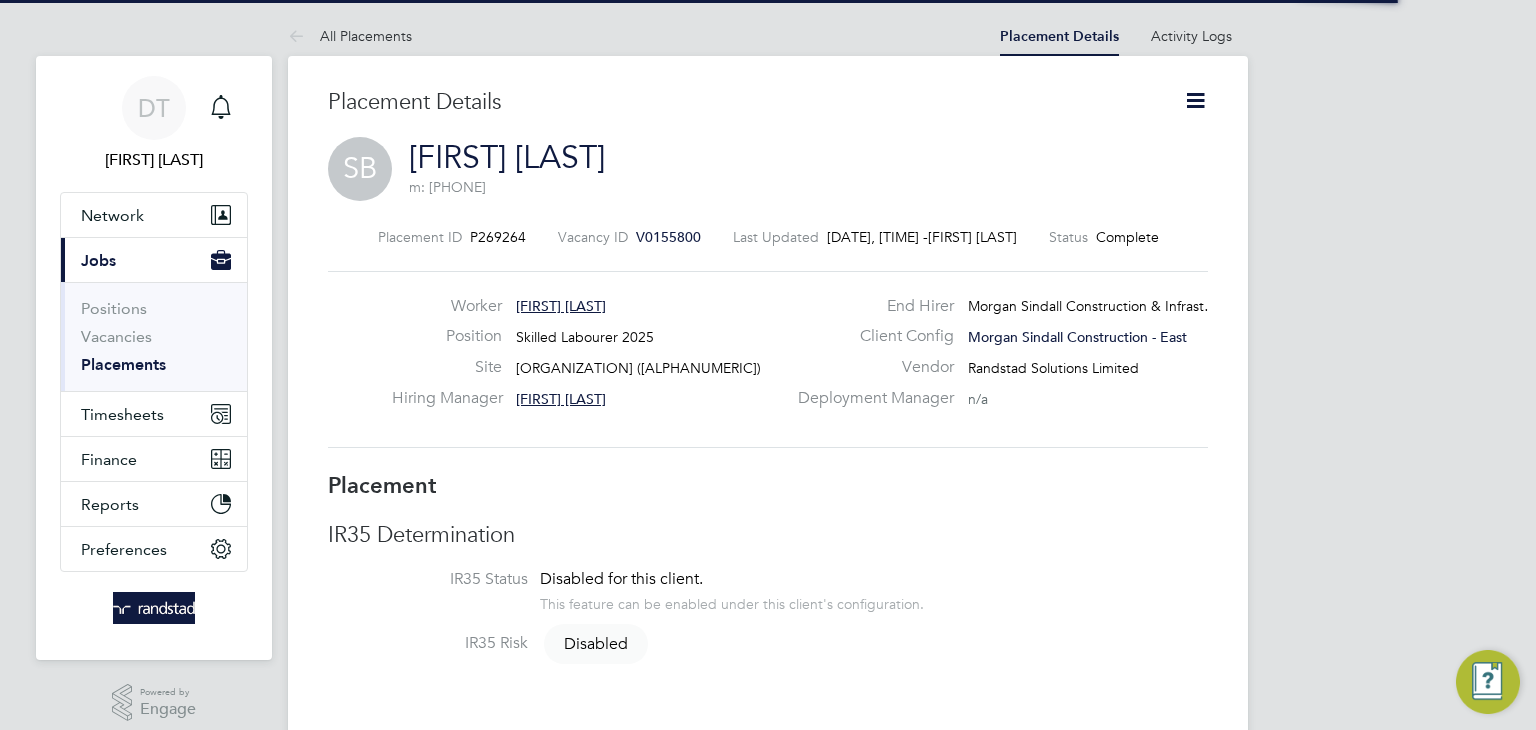 scroll, scrollTop: 0, scrollLeft: 0, axis: both 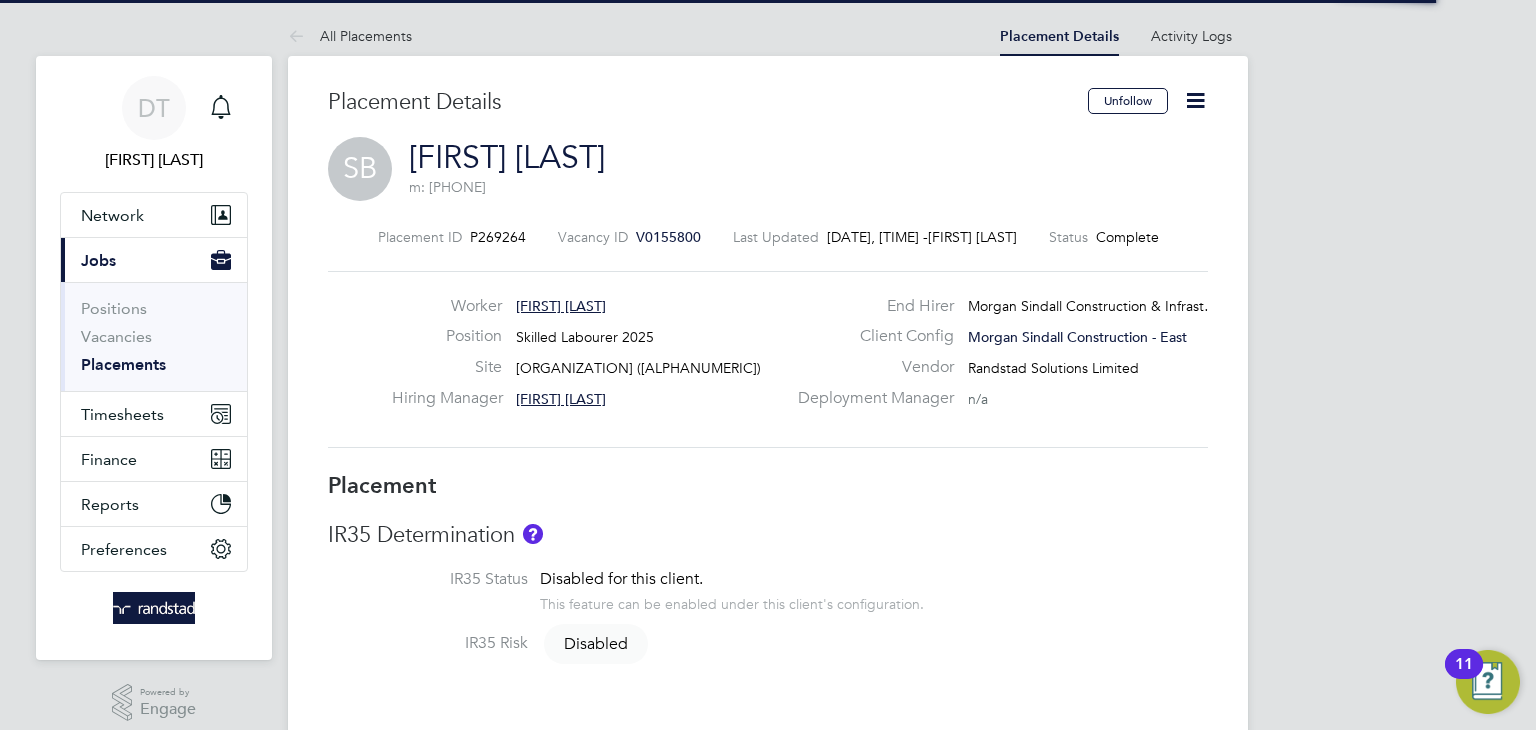 click 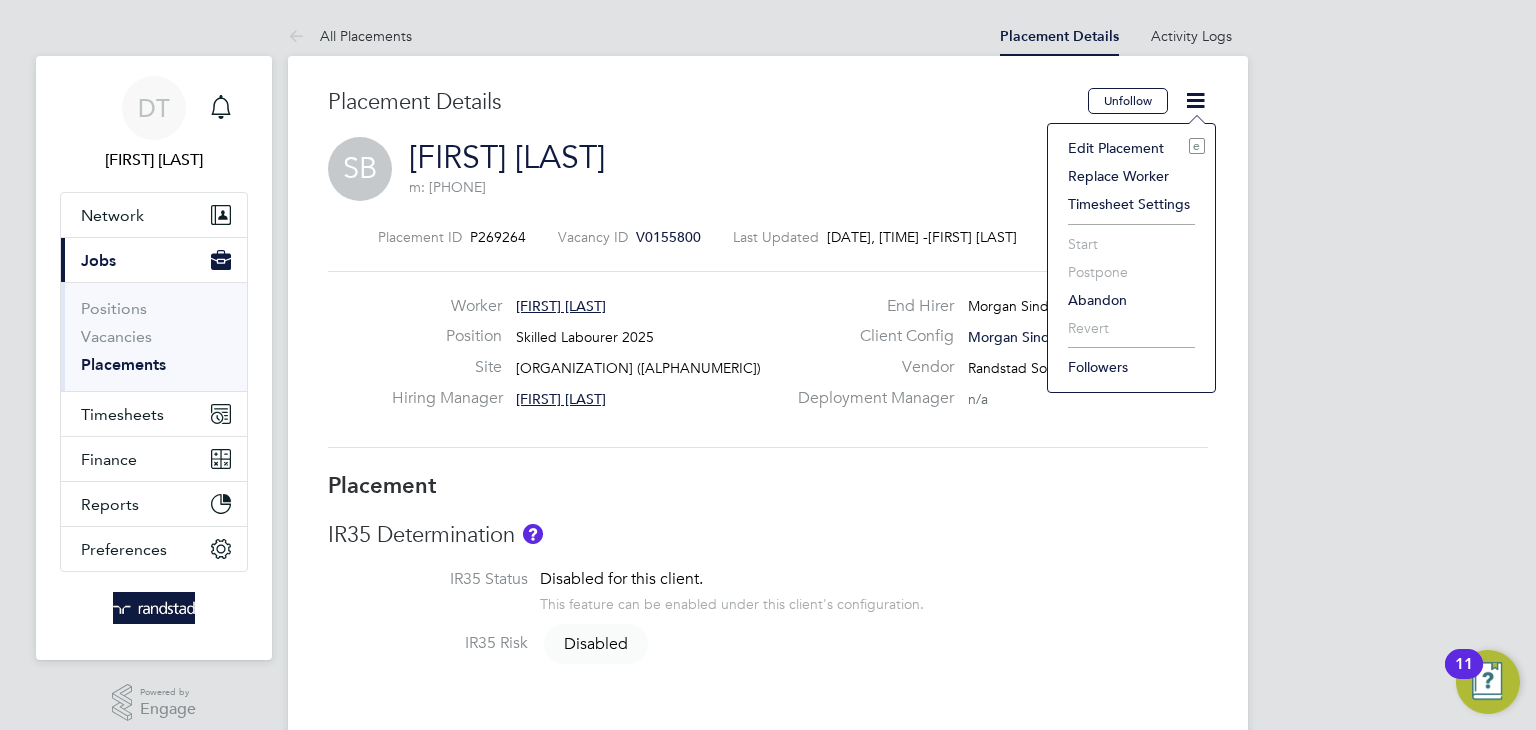 click on "Edit Placement e" 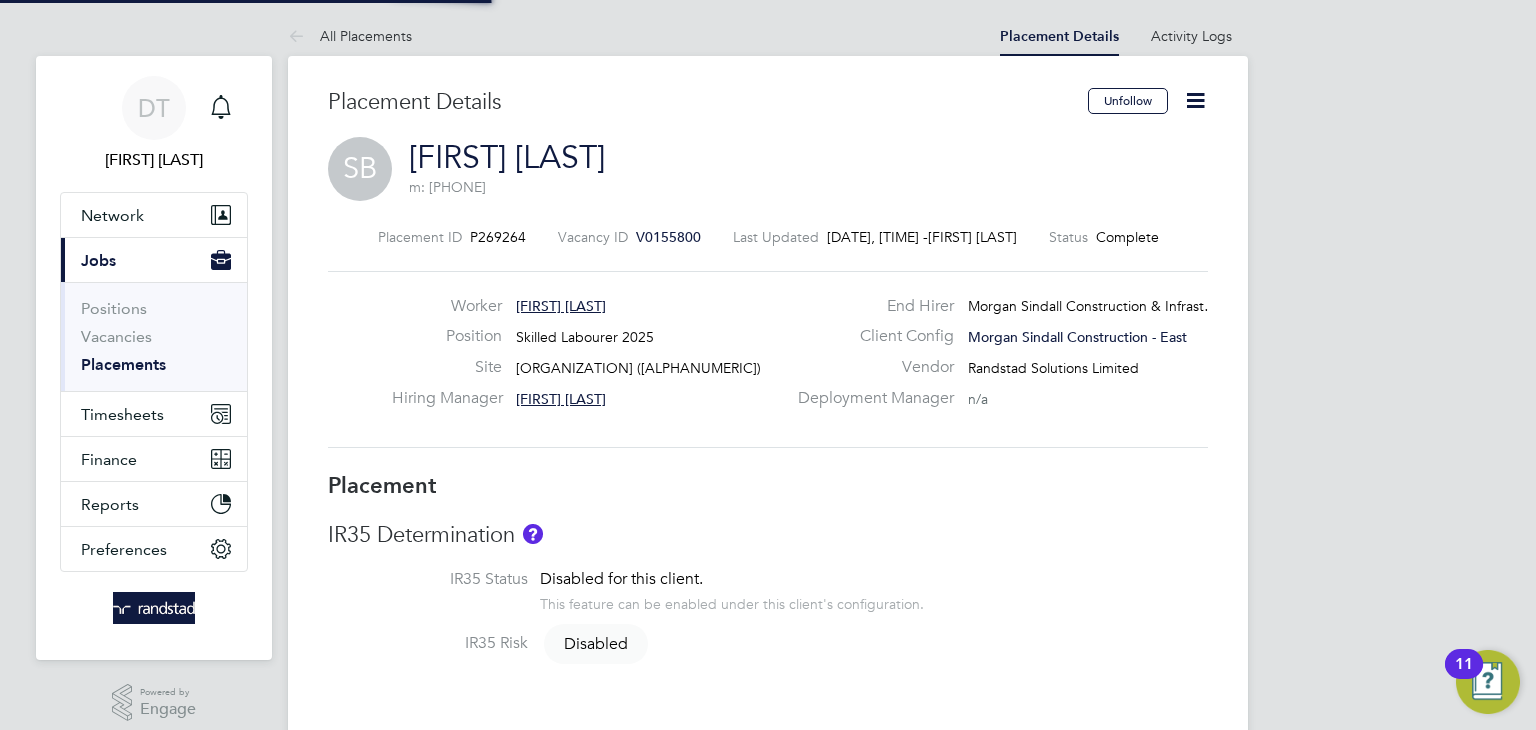 type on "[FIRST] [LAST]" 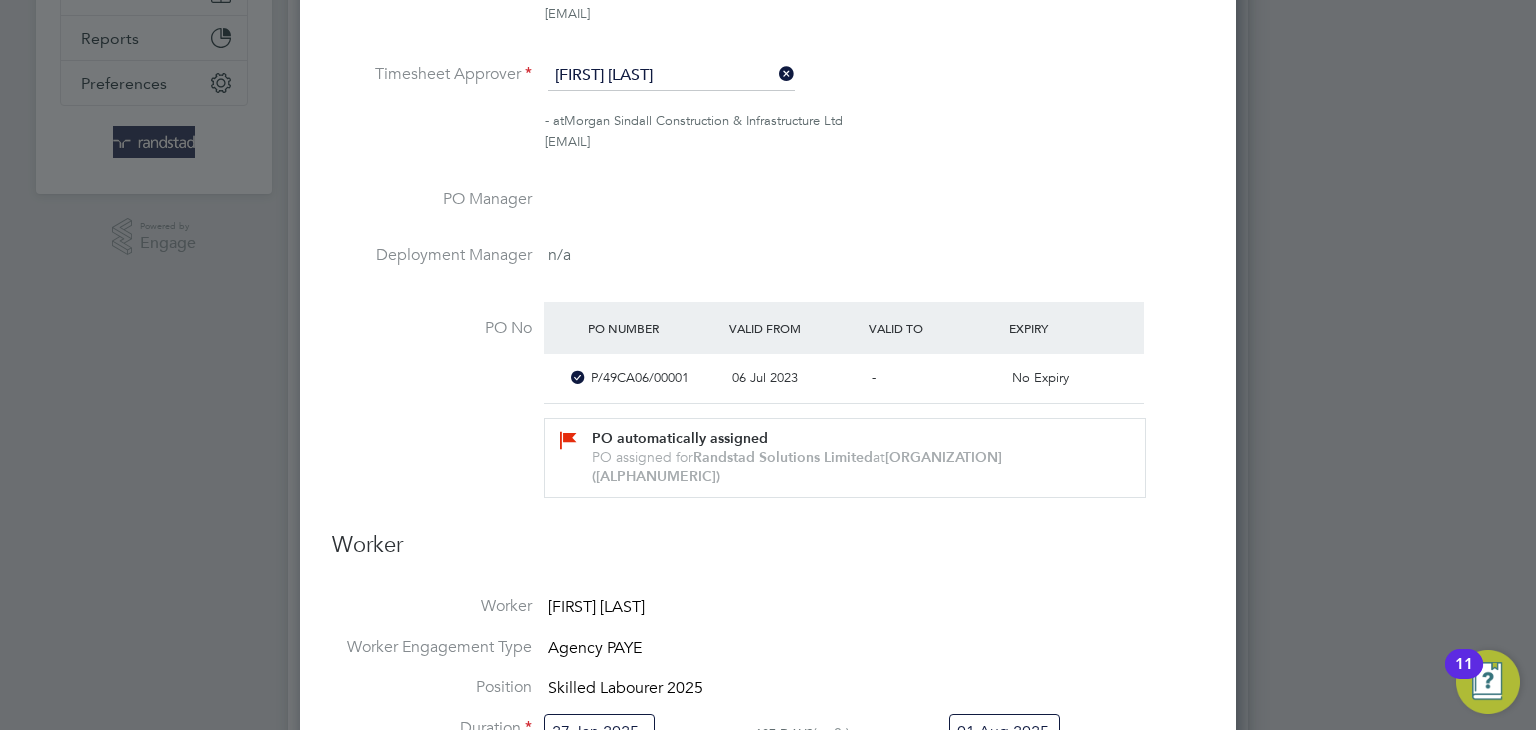 click on "01 Aug 2025" at bounding box center [1004, 732] 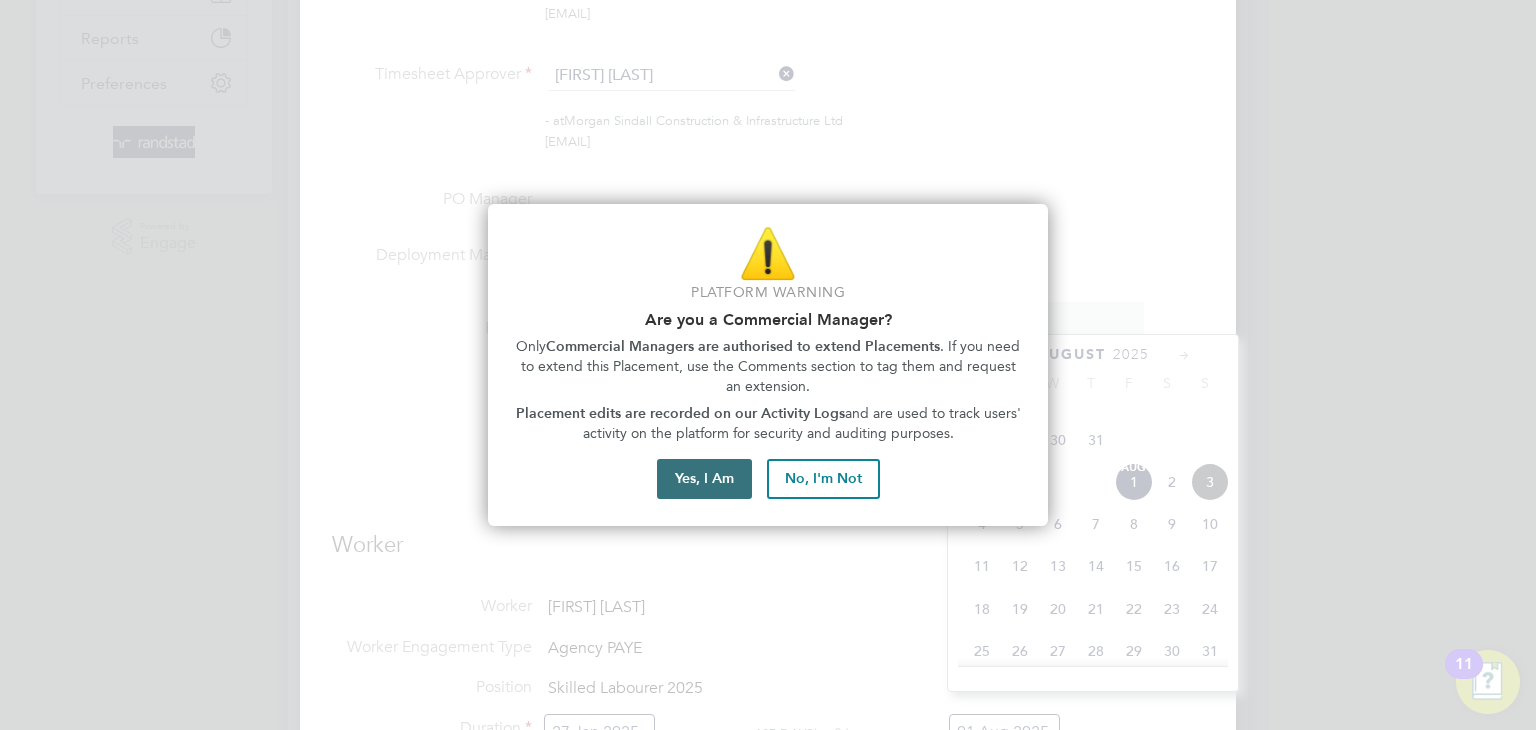click on "Yes, I Am" at bounding box center (704, 479) 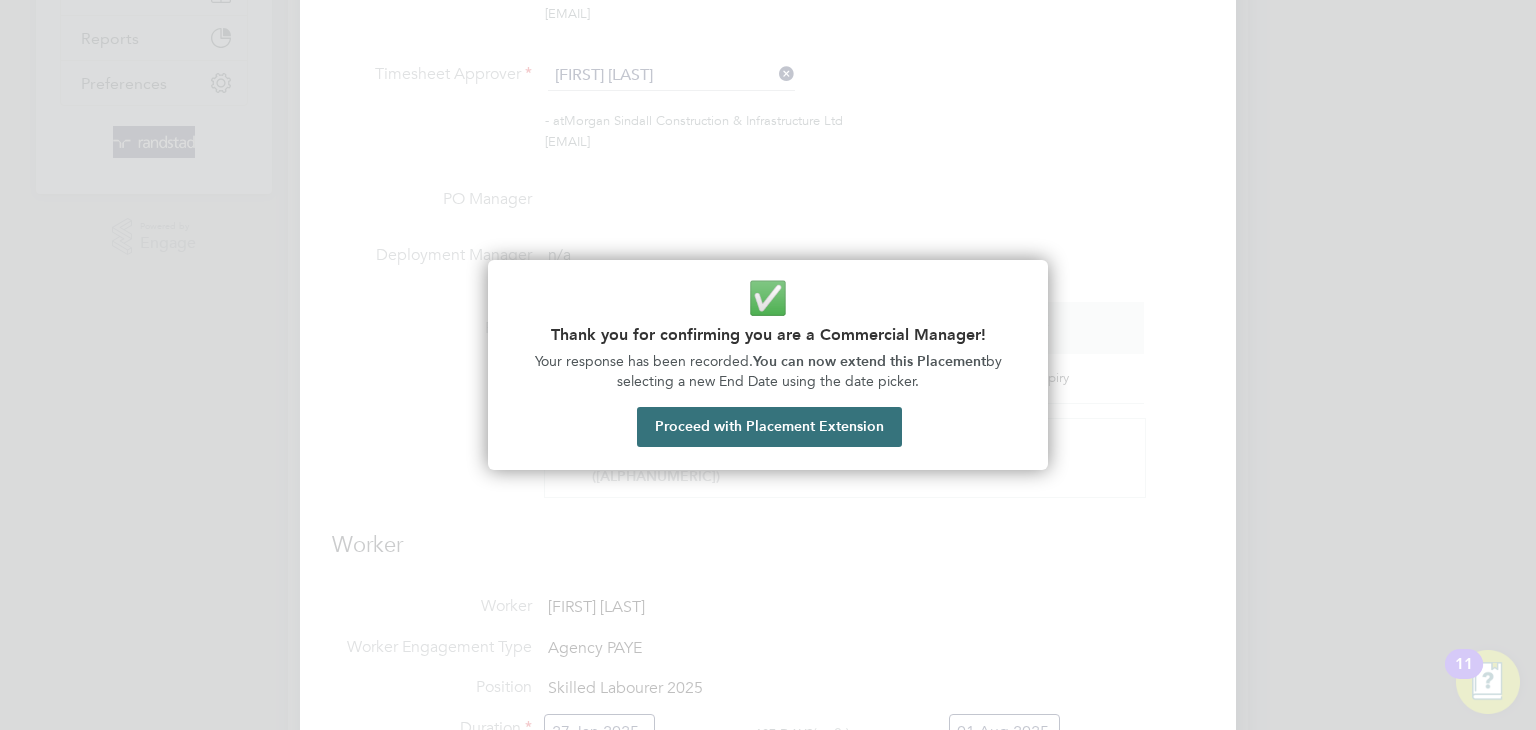 click on "Proceed with Placement Extension" at bounding box center [769, 427] 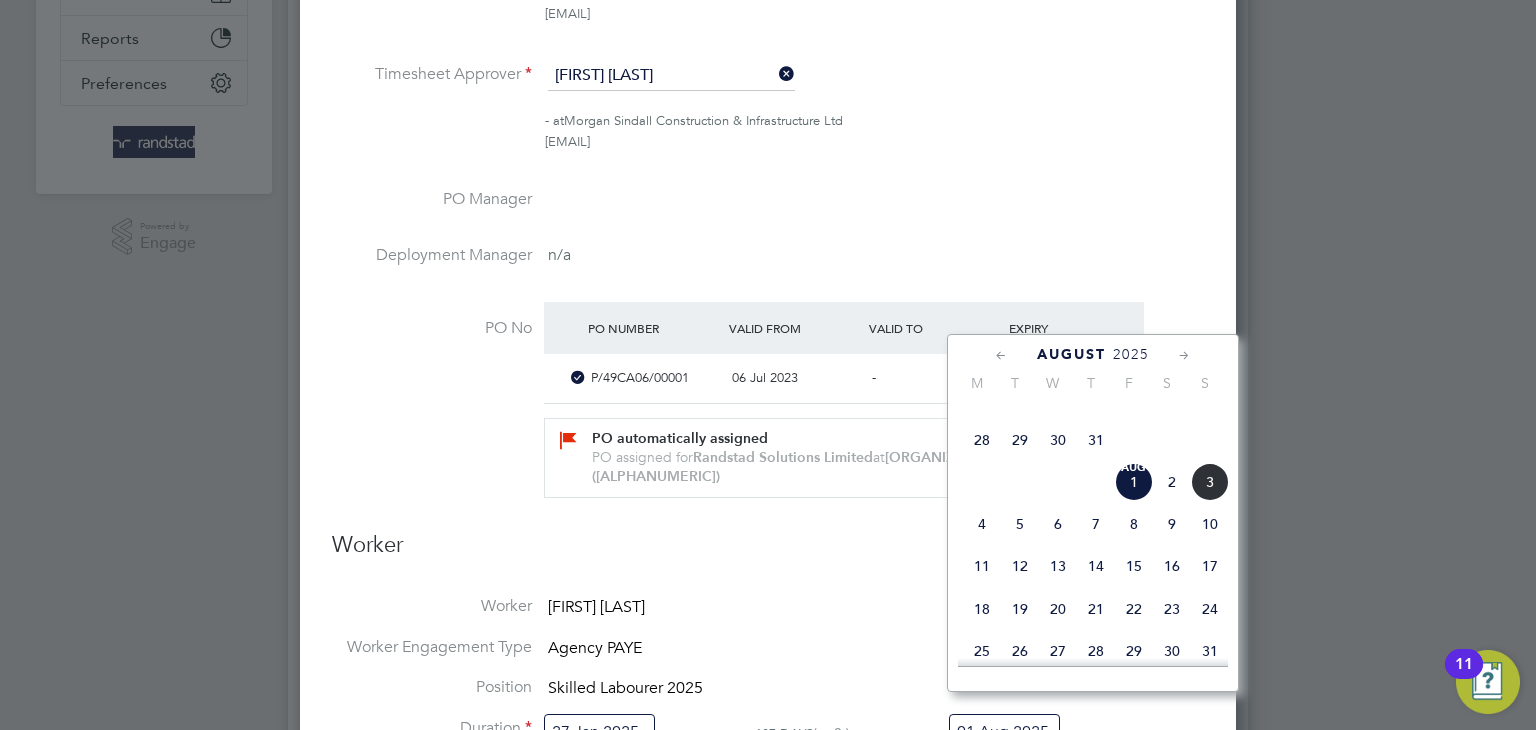 click 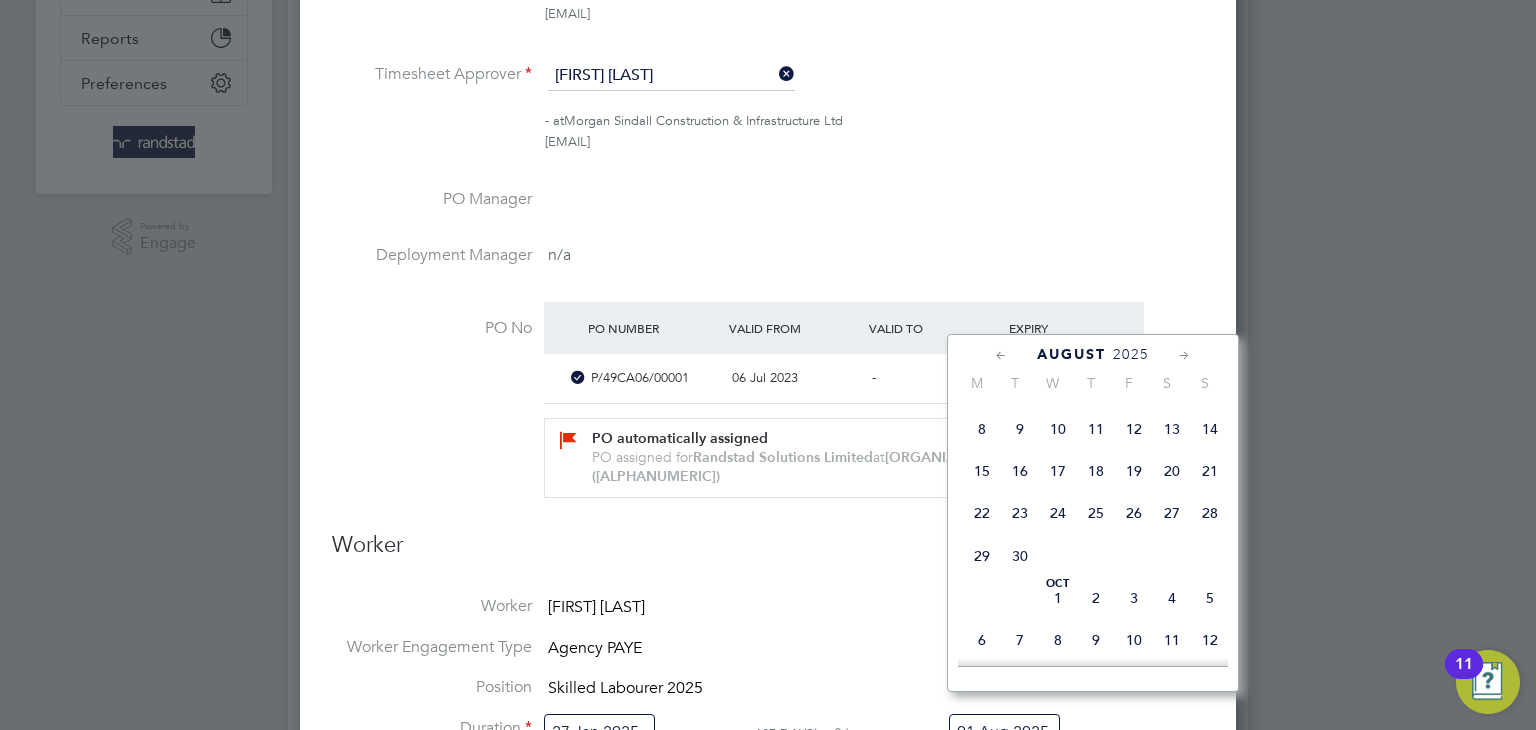 click 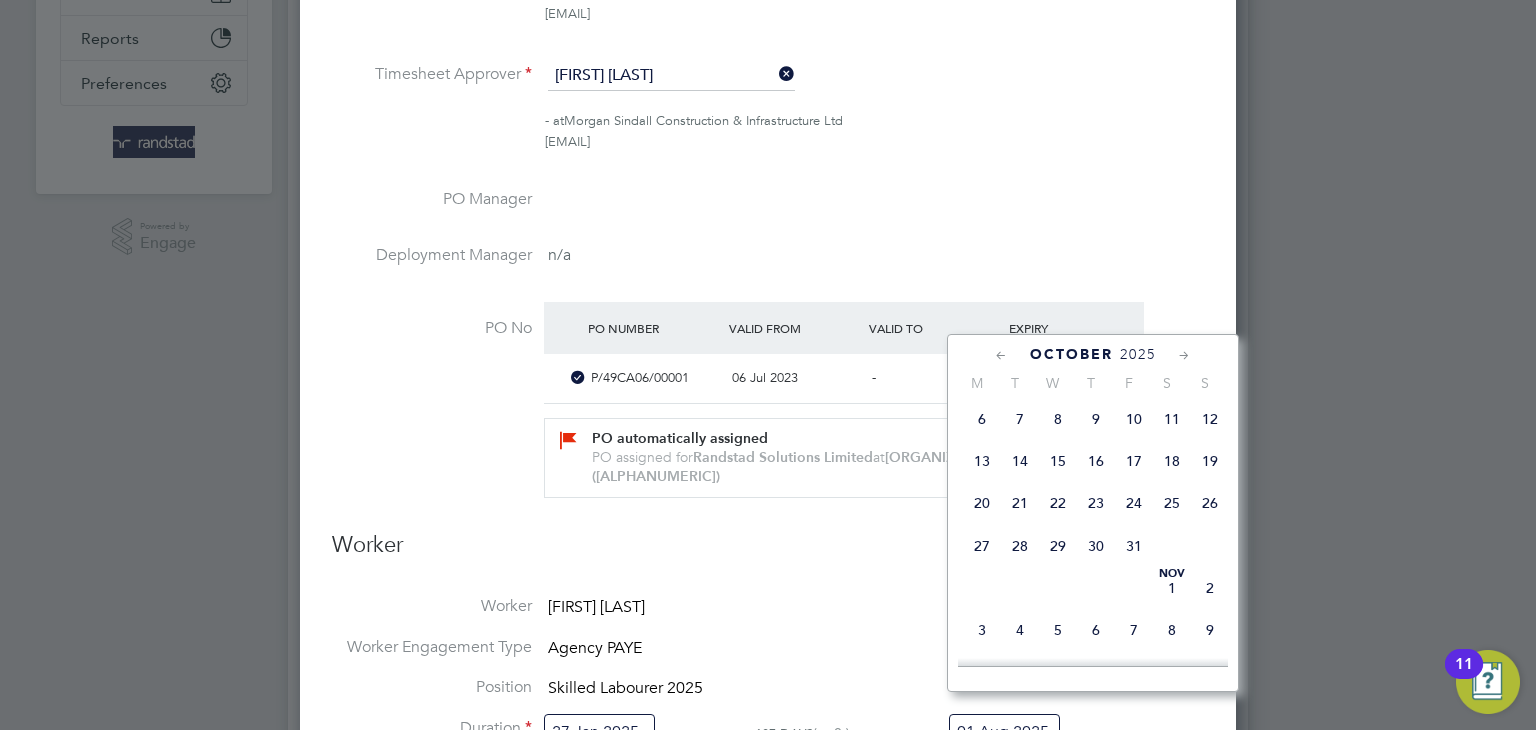 click on "31" 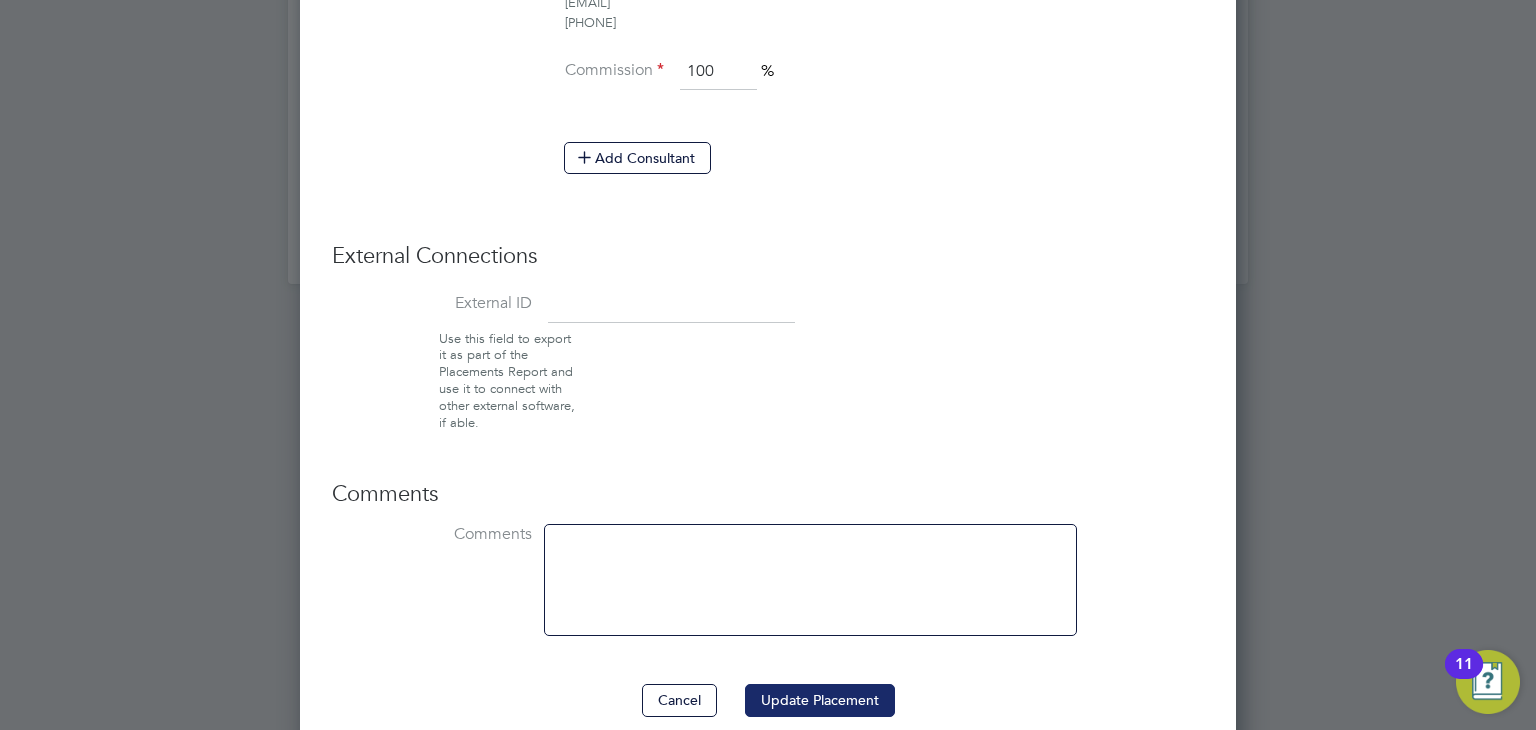 click on "Update Placement" at bounding box center (820, 700) 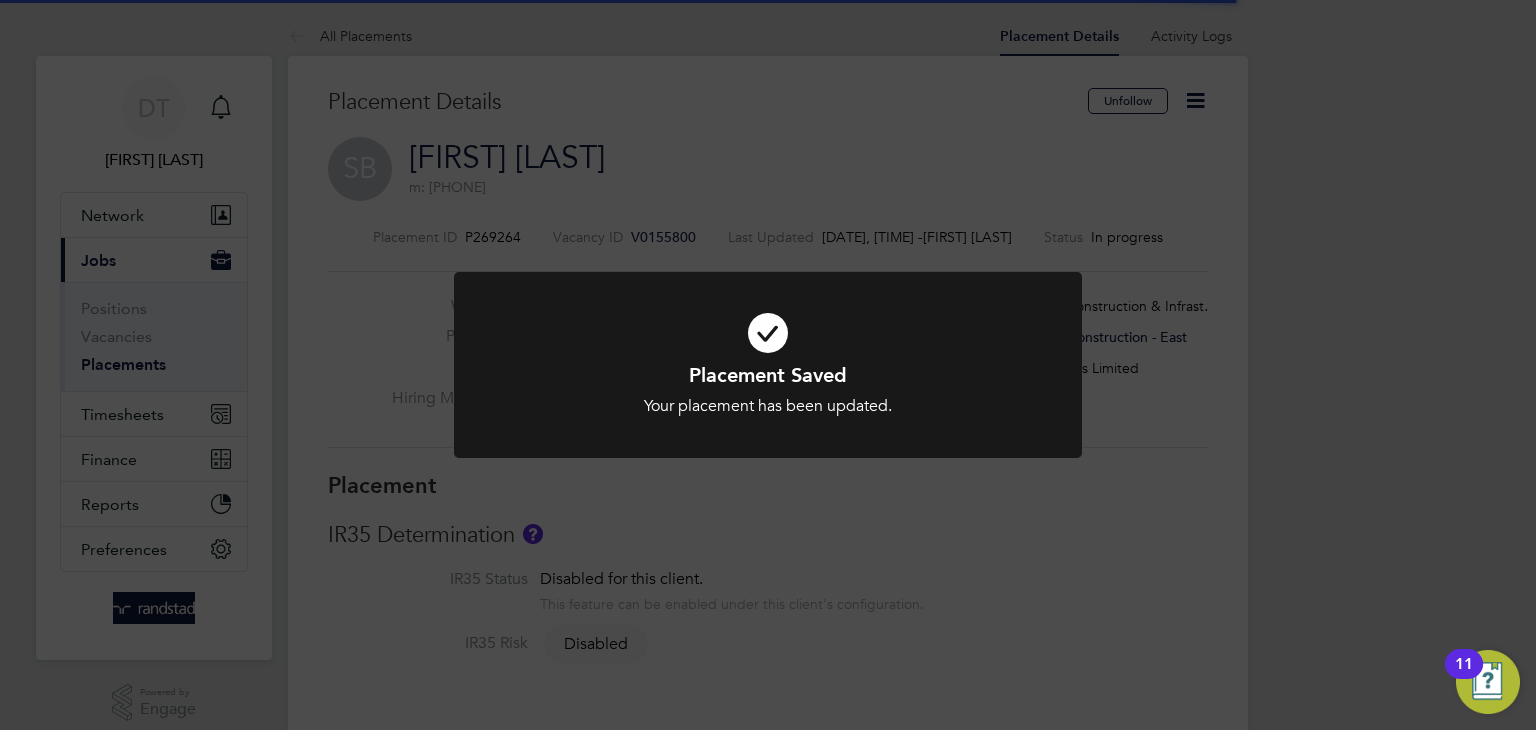 click on "Placement Saved Your placement has been updated. Cancel Okay" 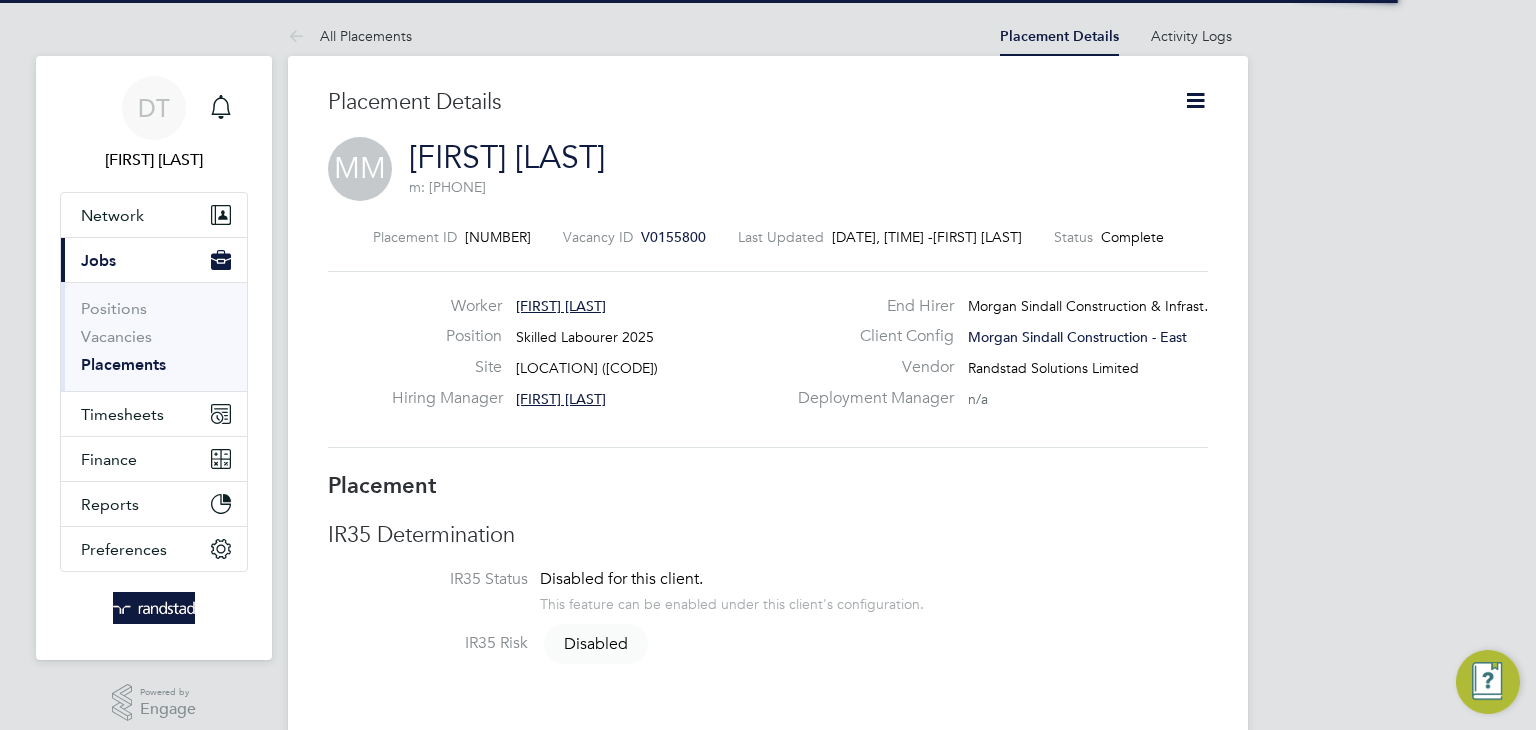 scroll, scrollTop: 0, scrollLeft: 0, axis: both 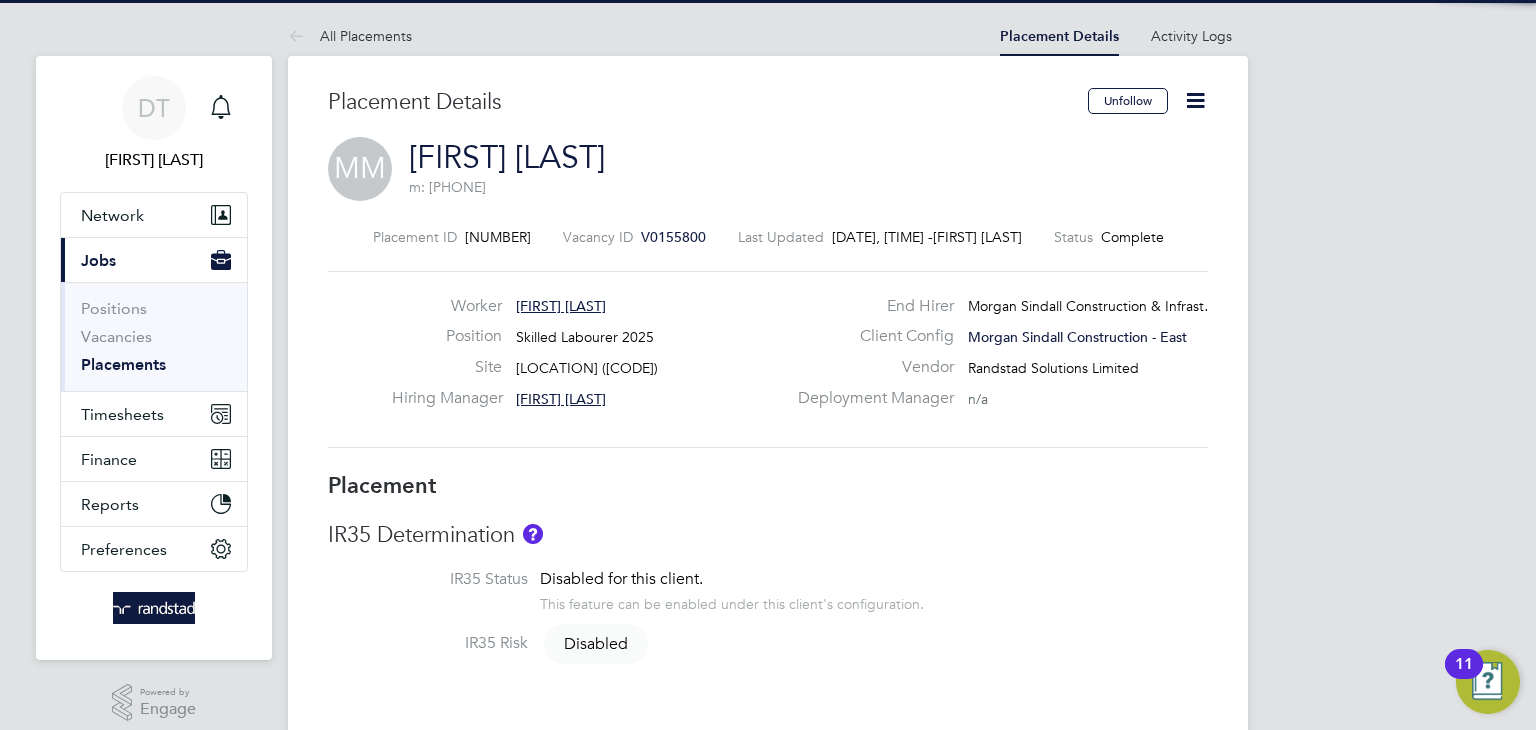 click 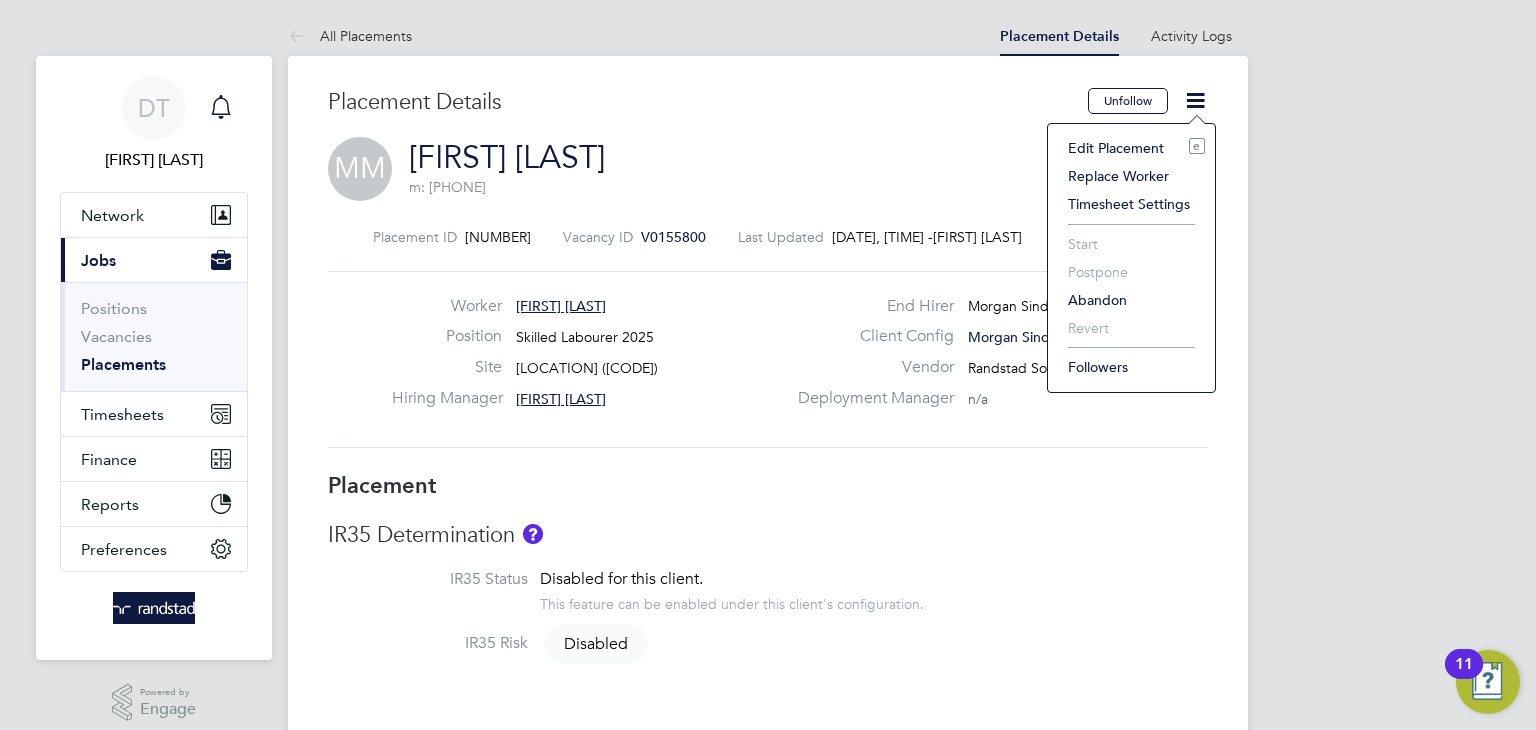 click on "Edit Placement e" 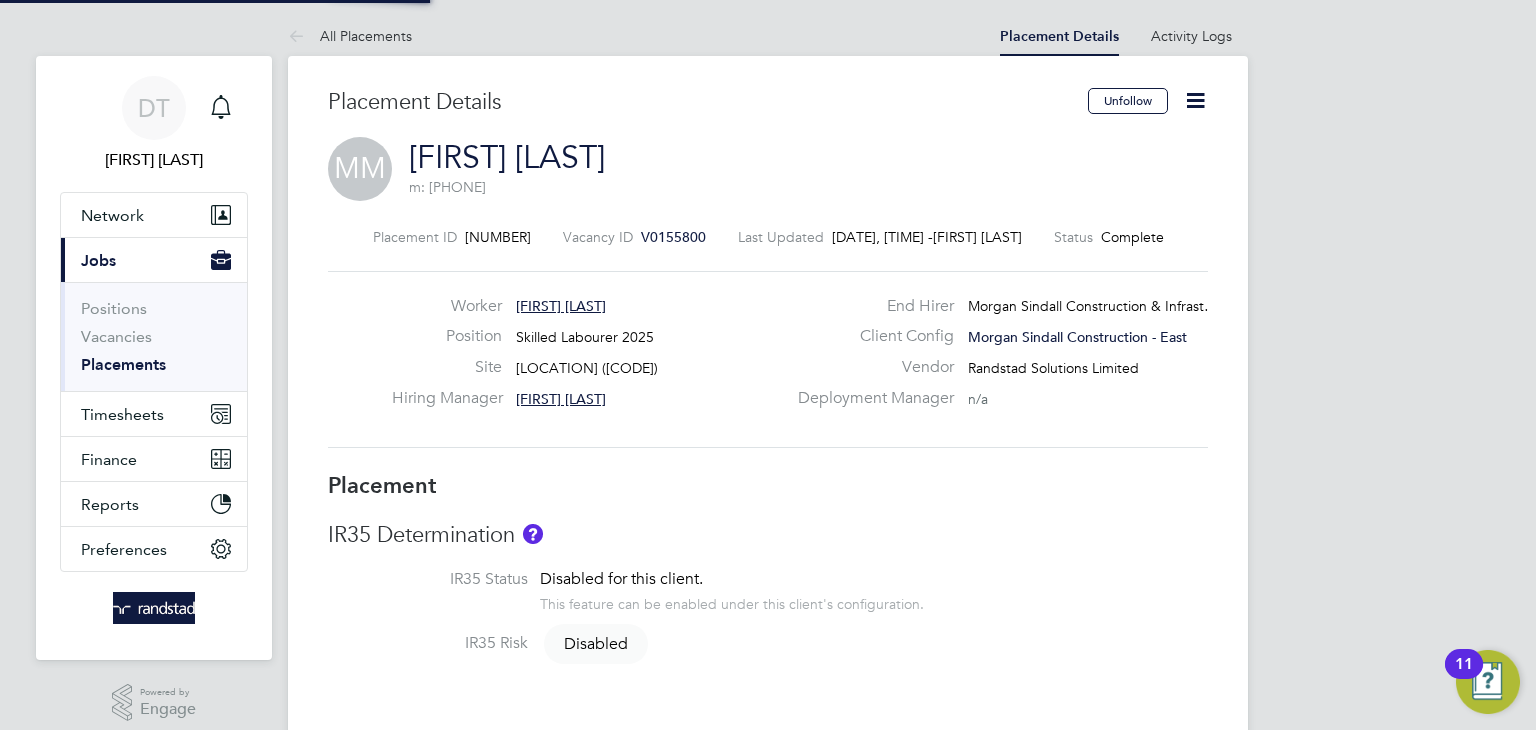 type on "[FIRST] [LAST]" 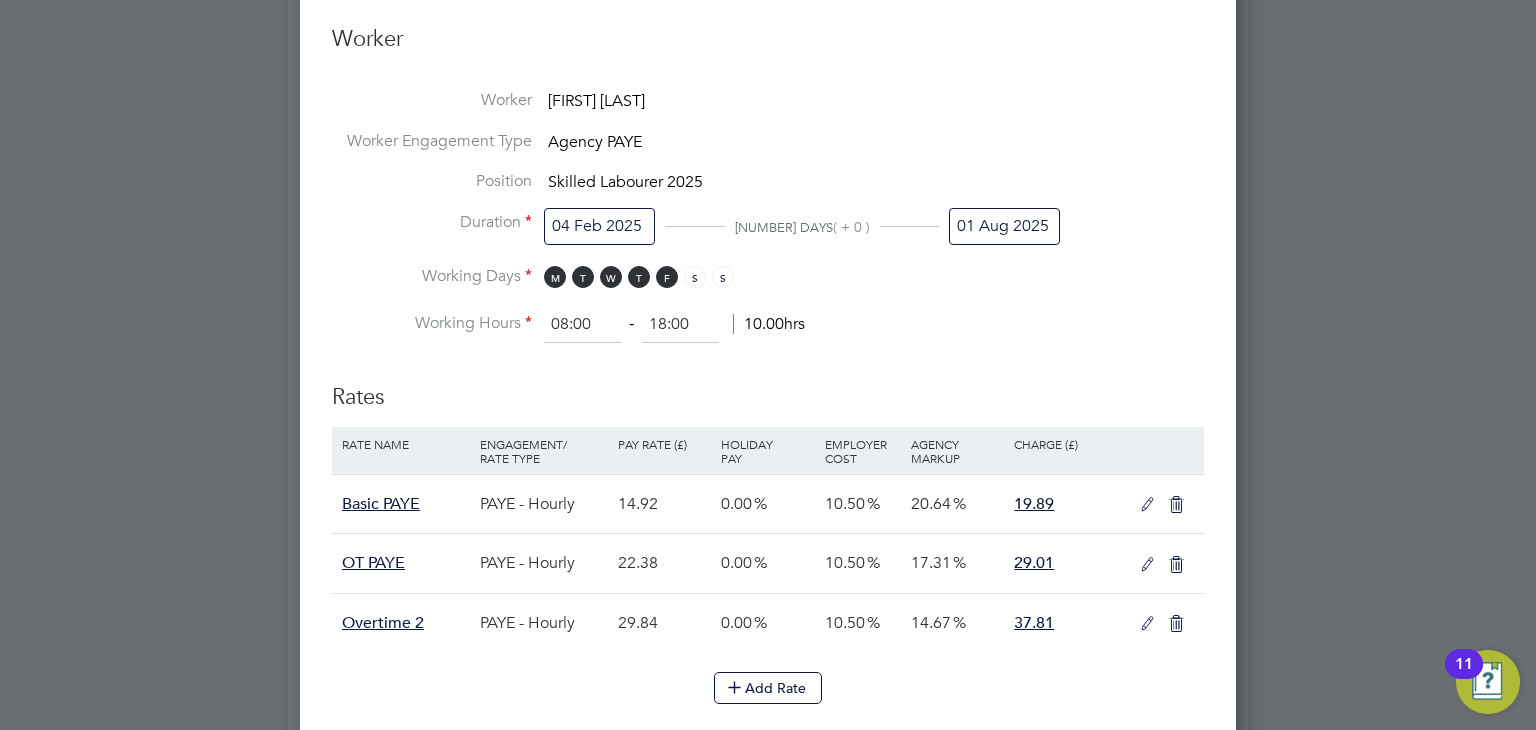 click on "01 Aug 2025" at bounding box center [1004, 226] 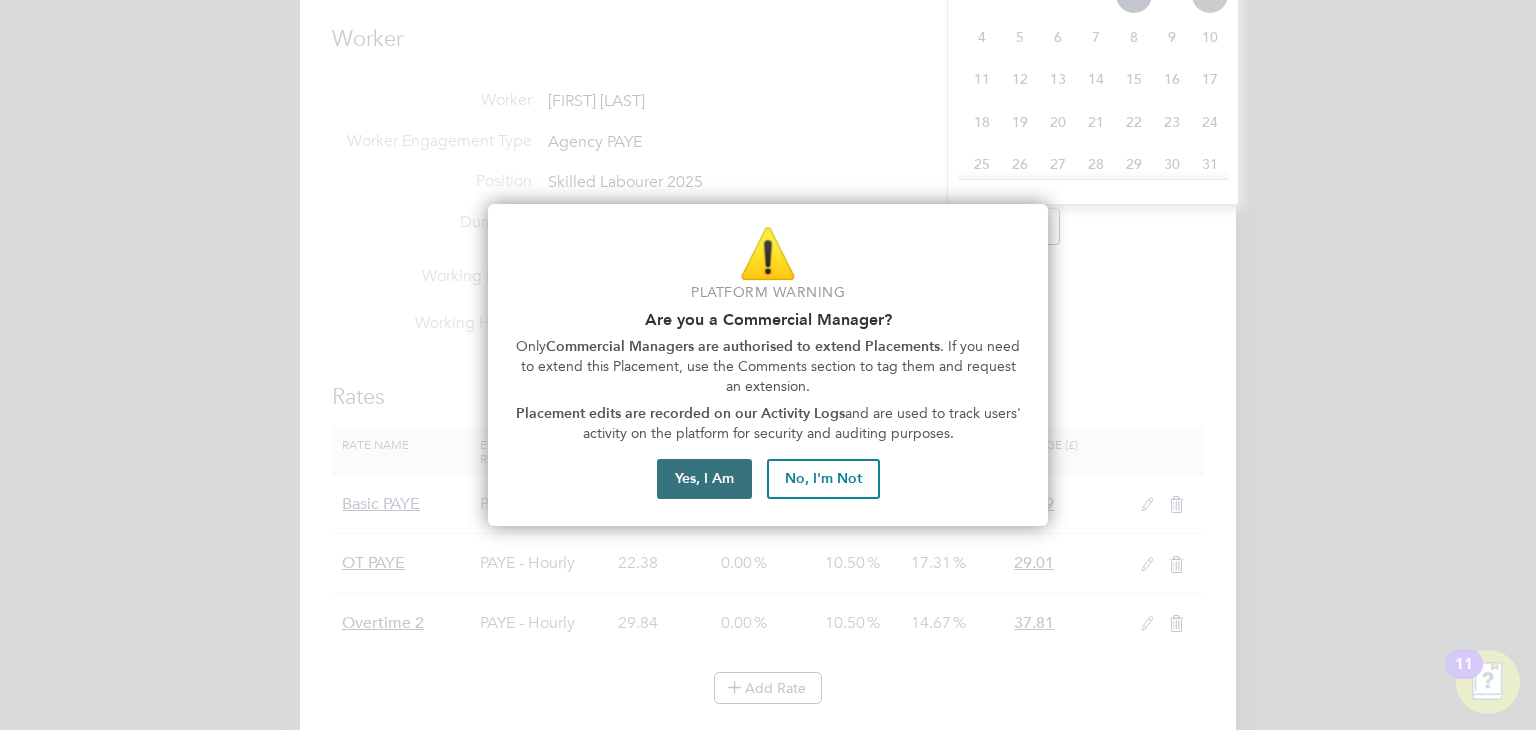 click on "Yes, I Am" at bounding box center [704, 479] 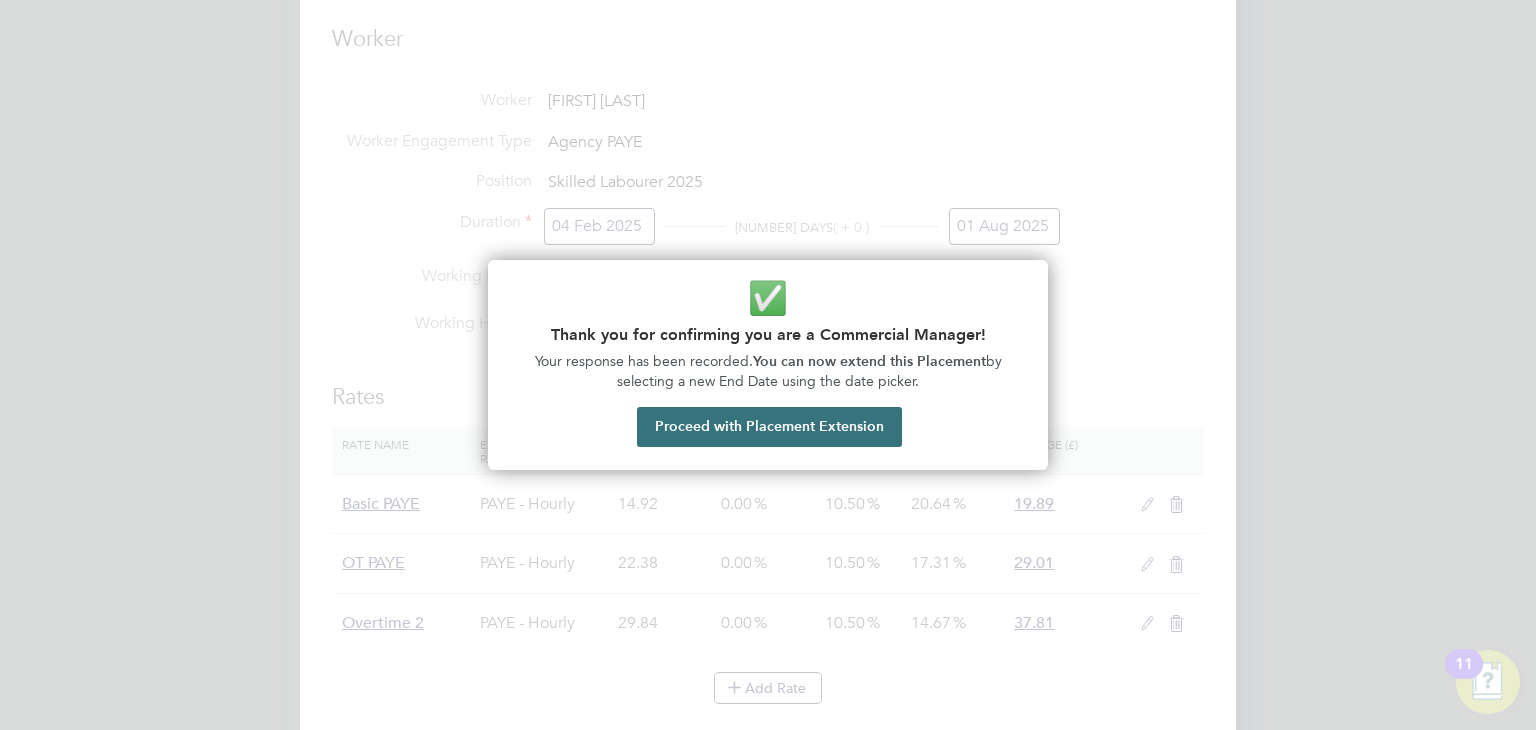 click on "Proceed with Placement Extension" at bounding box center (769, 427) 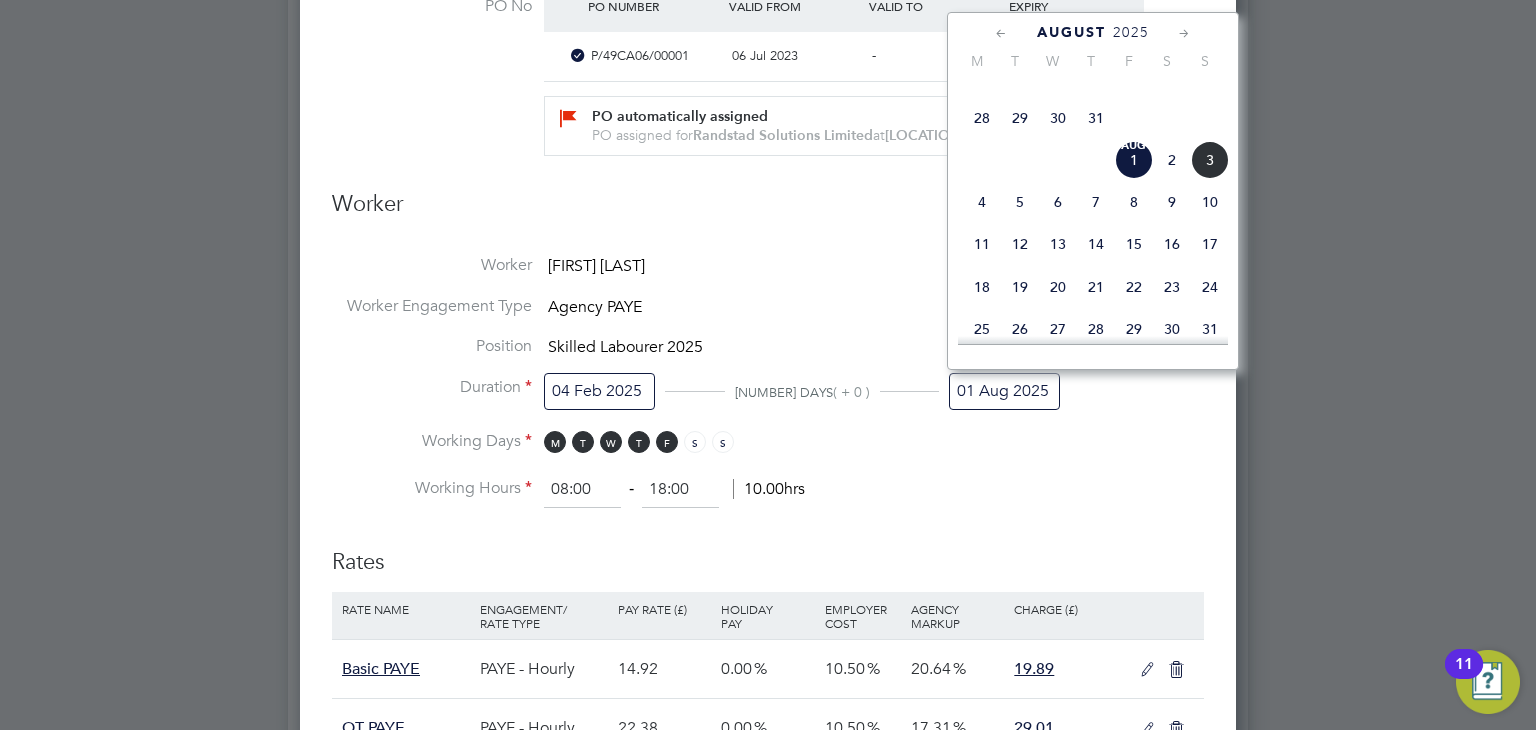 click 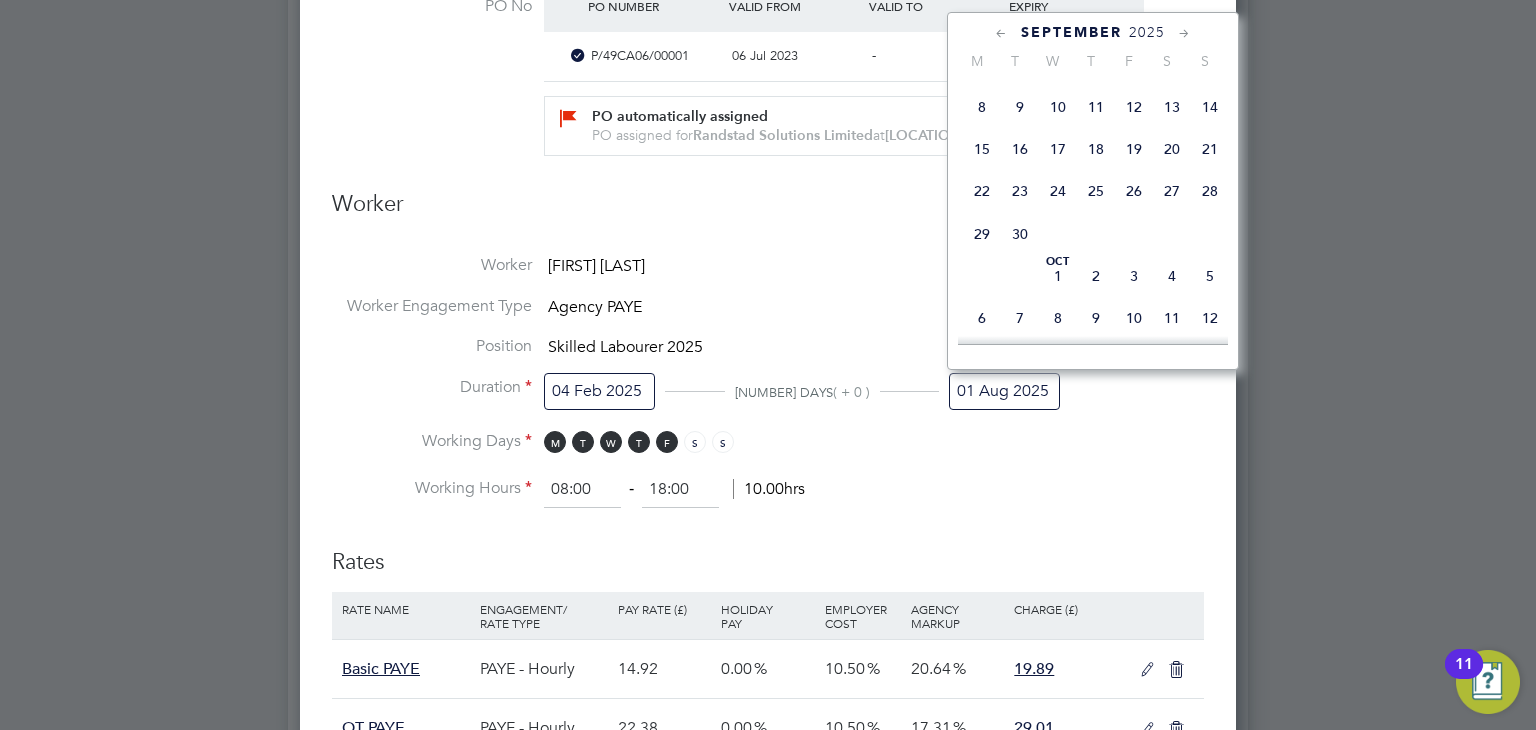 click 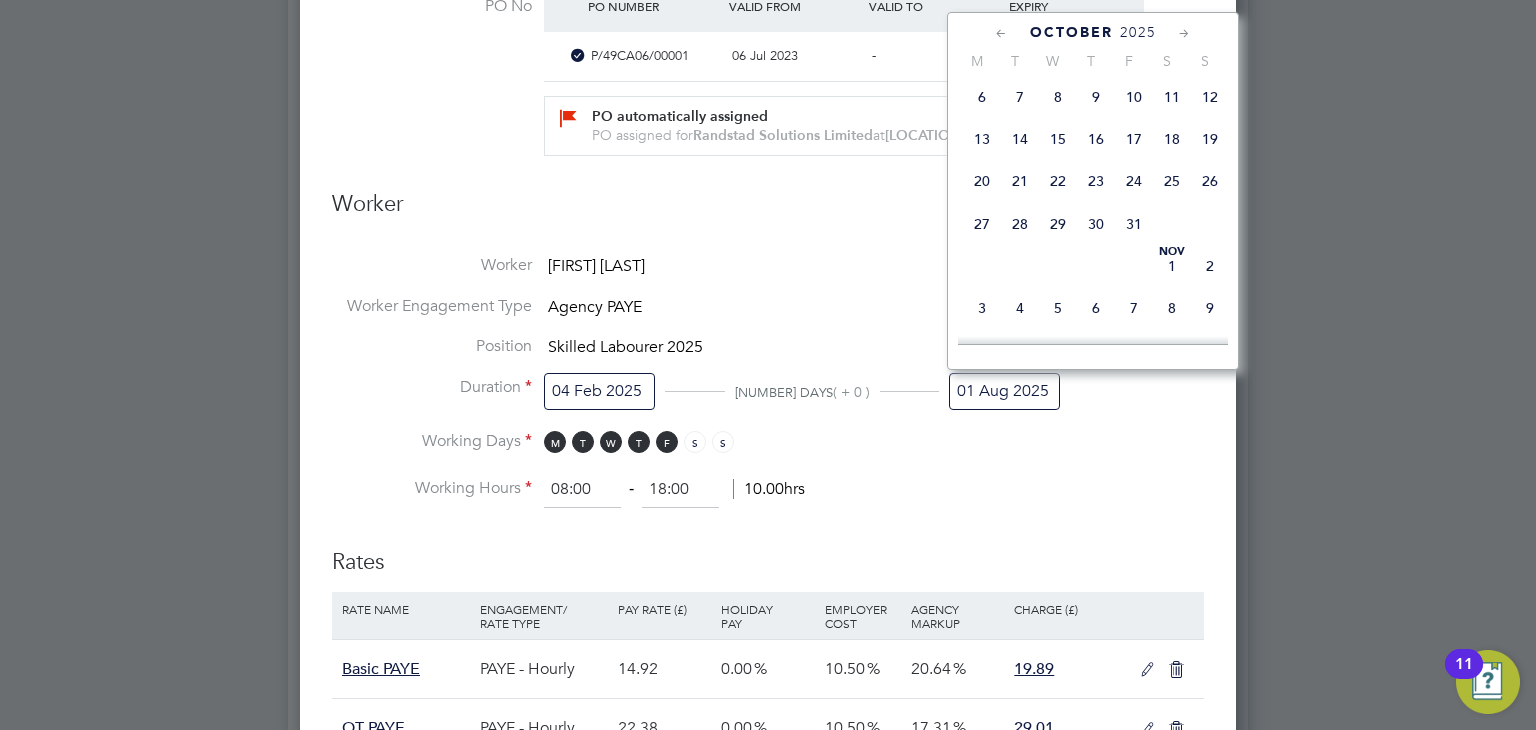 click on "31" 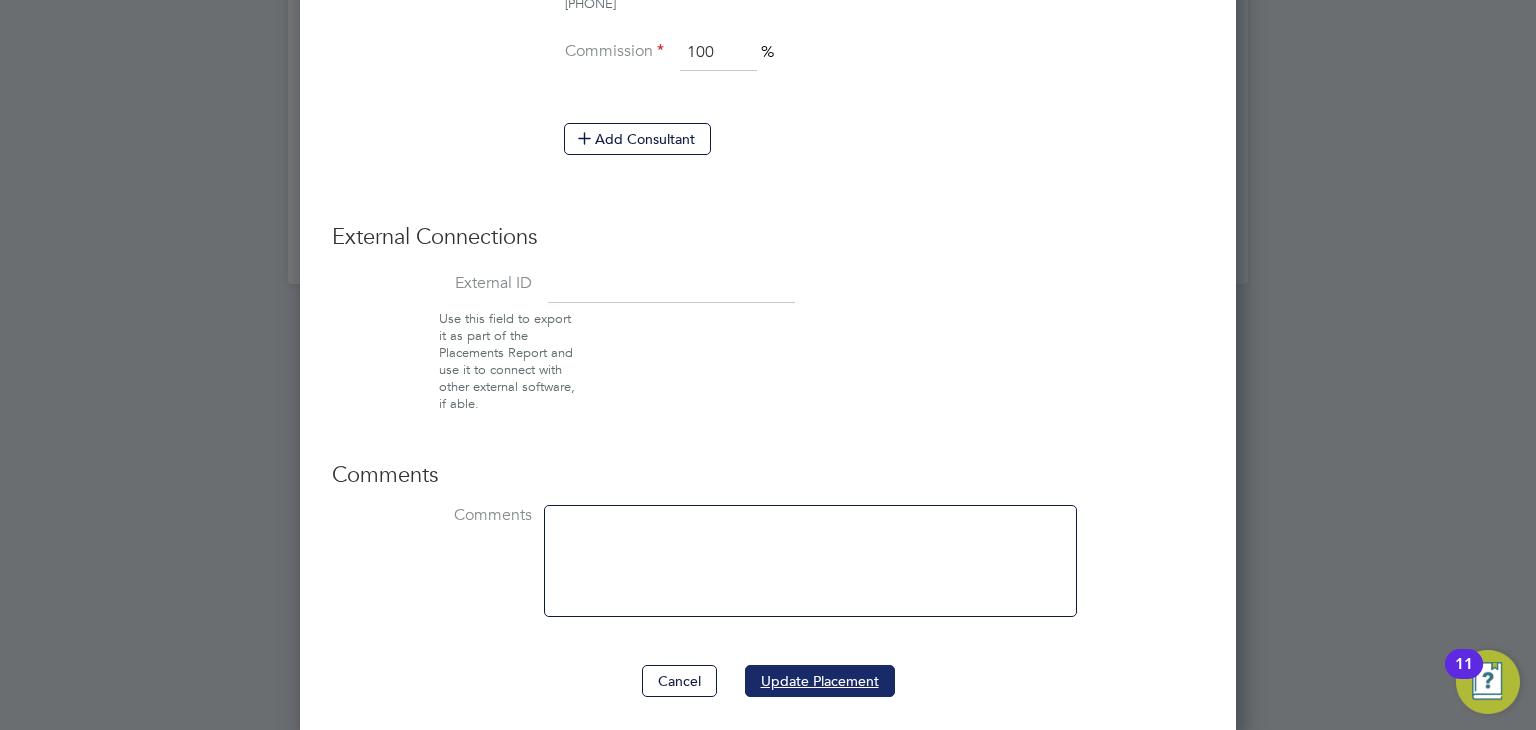click on "Update Placement" at bounding box center (820, 681) 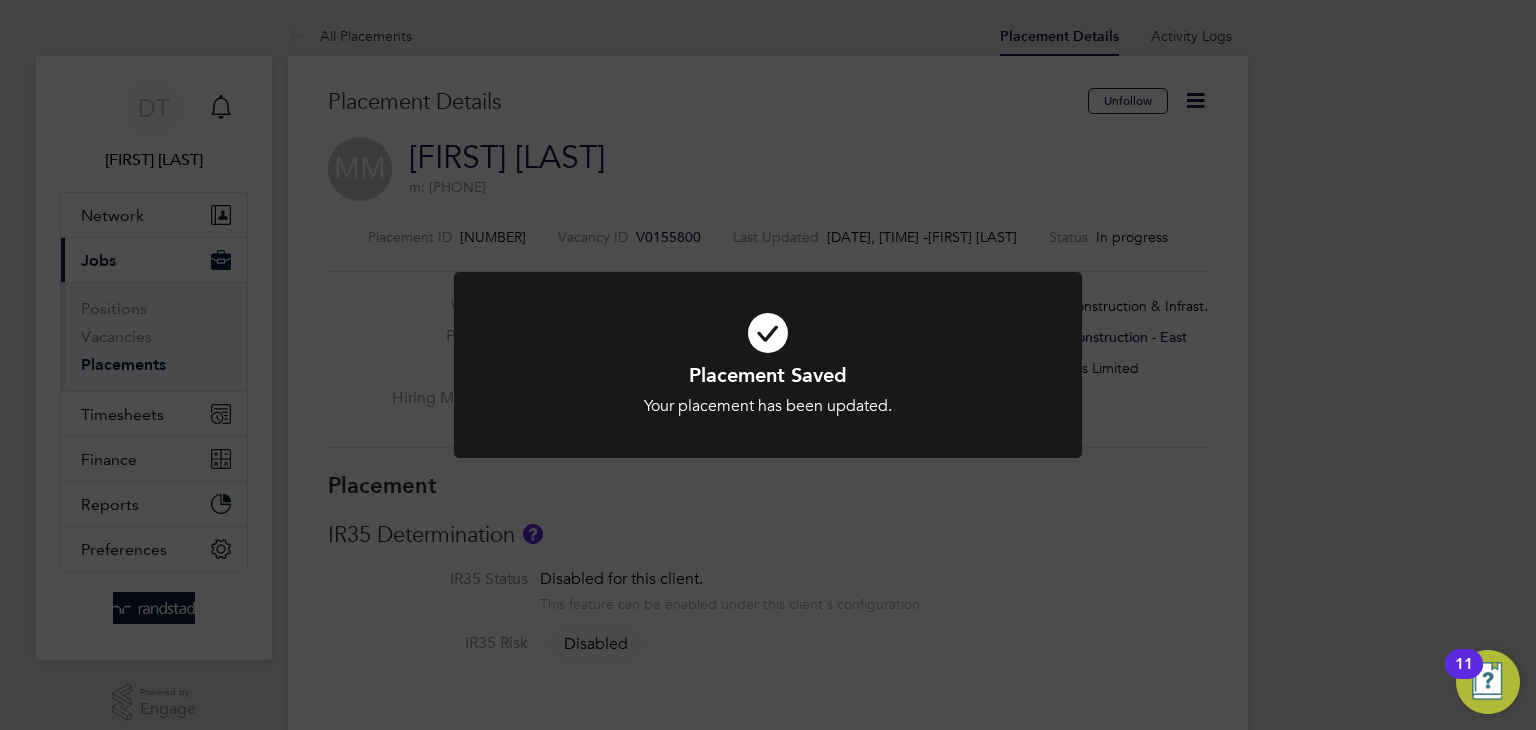 click on "Placement Saved Your placement has been updated. Cancel Okay" 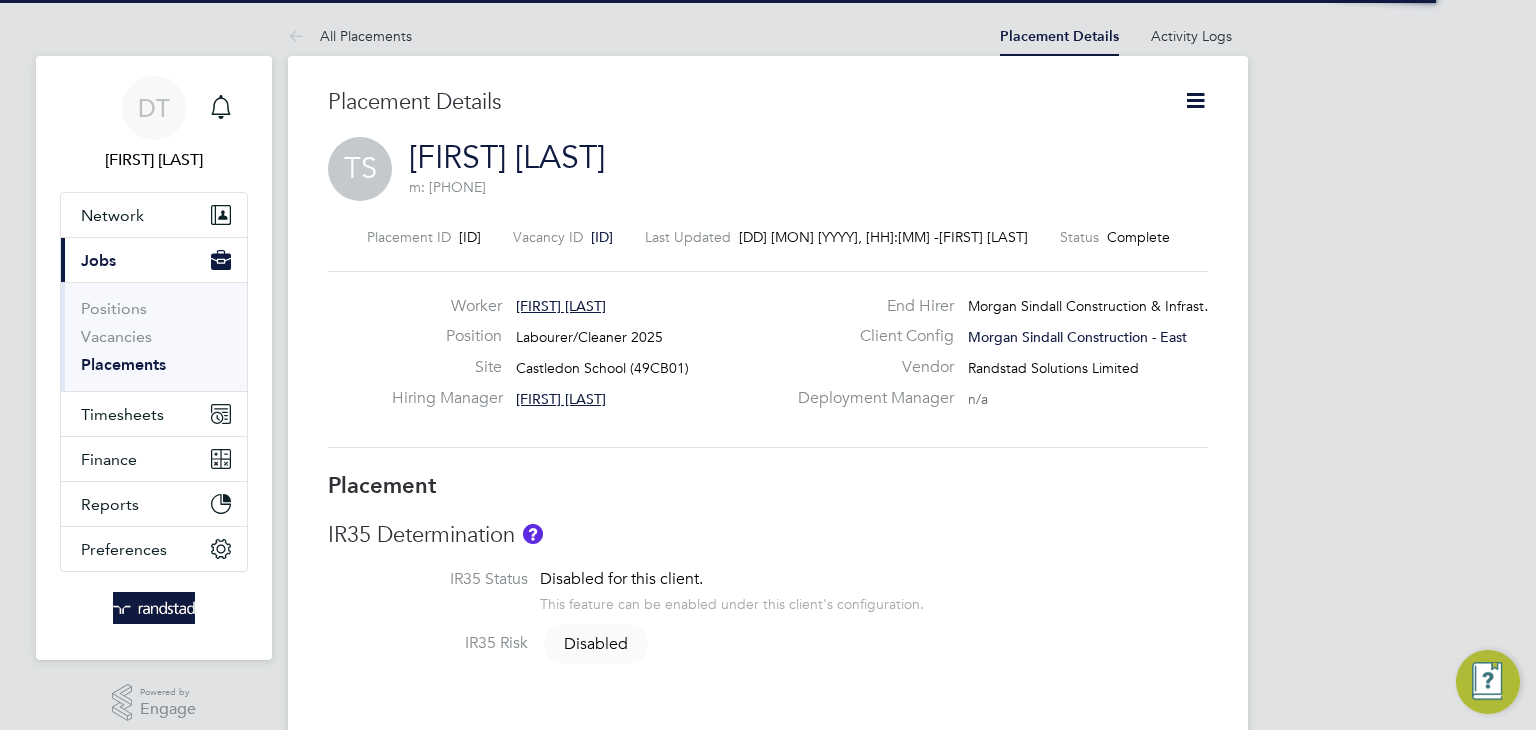 scroll, scrollTop: 0, scrollLeft: 0, axis: both 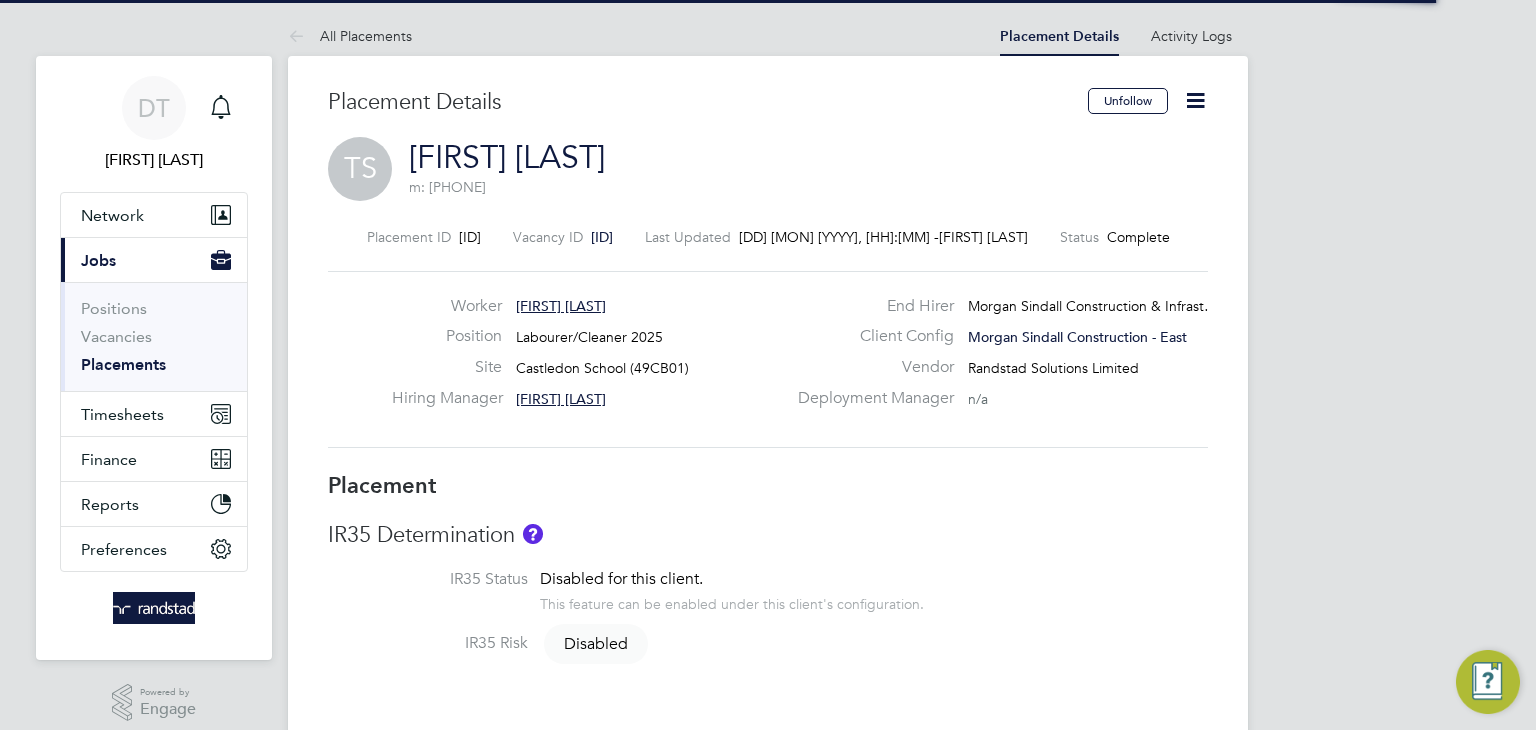 click 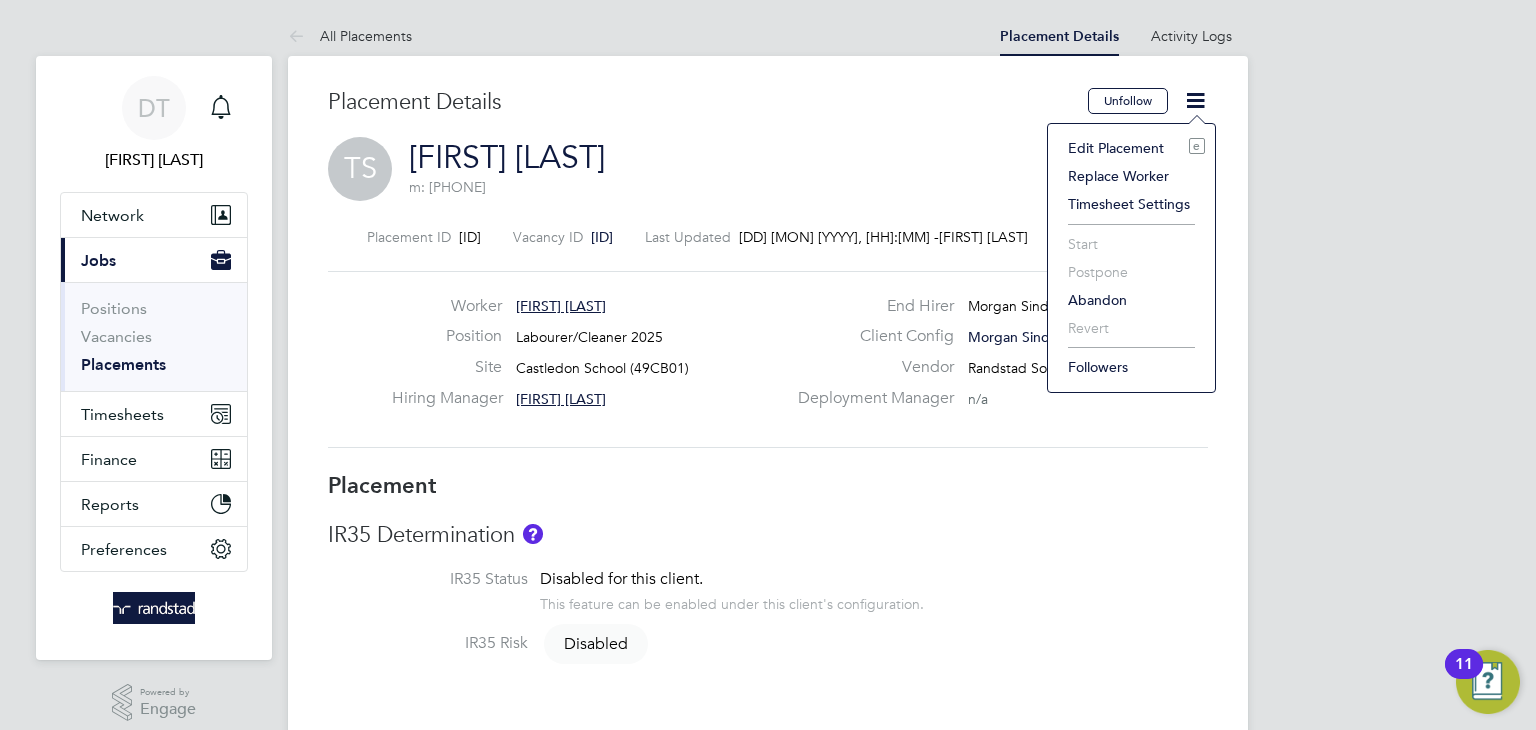 click on "Edit Placement e" 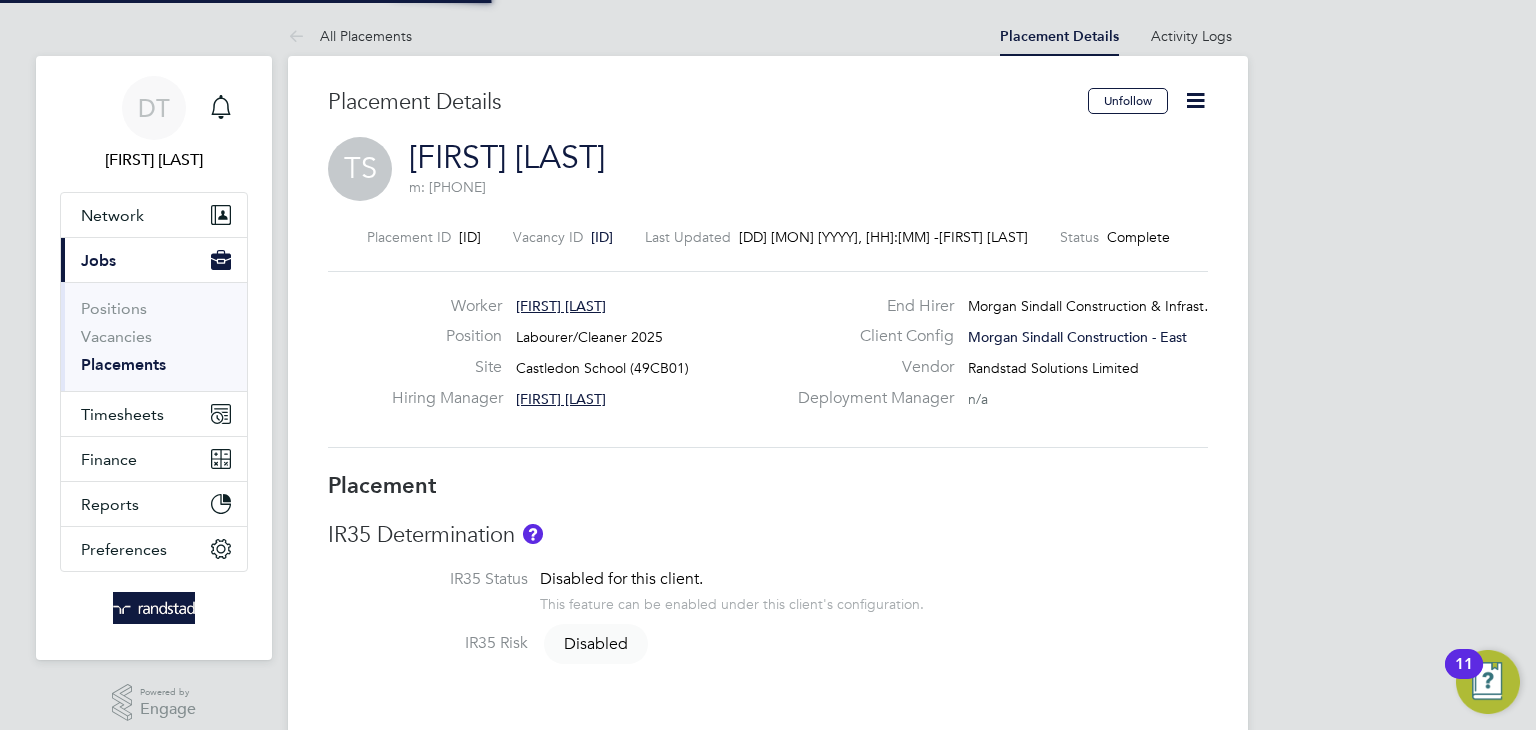 type on "[FIRST] [LAST]" 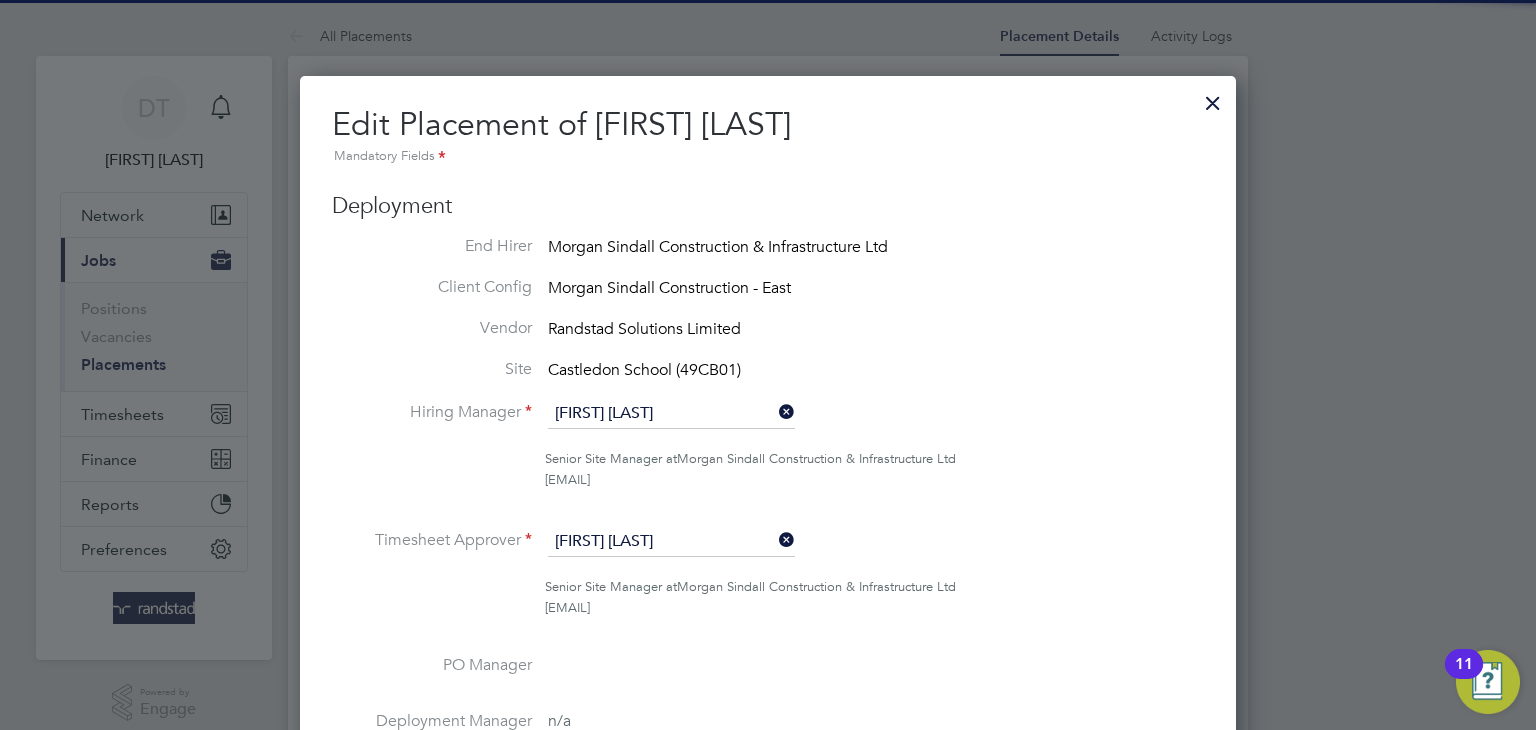 click at bounding box center (1213, 98) 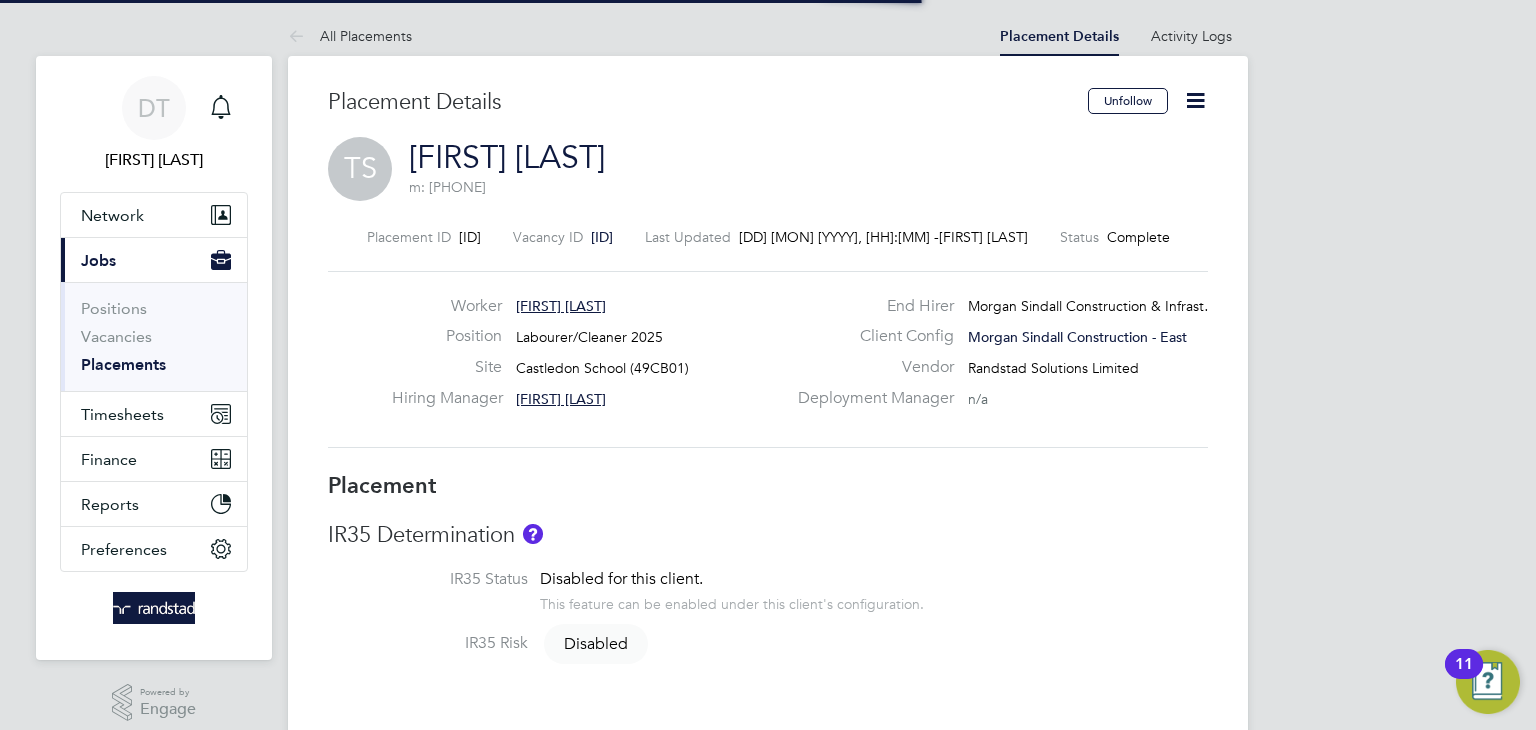 click 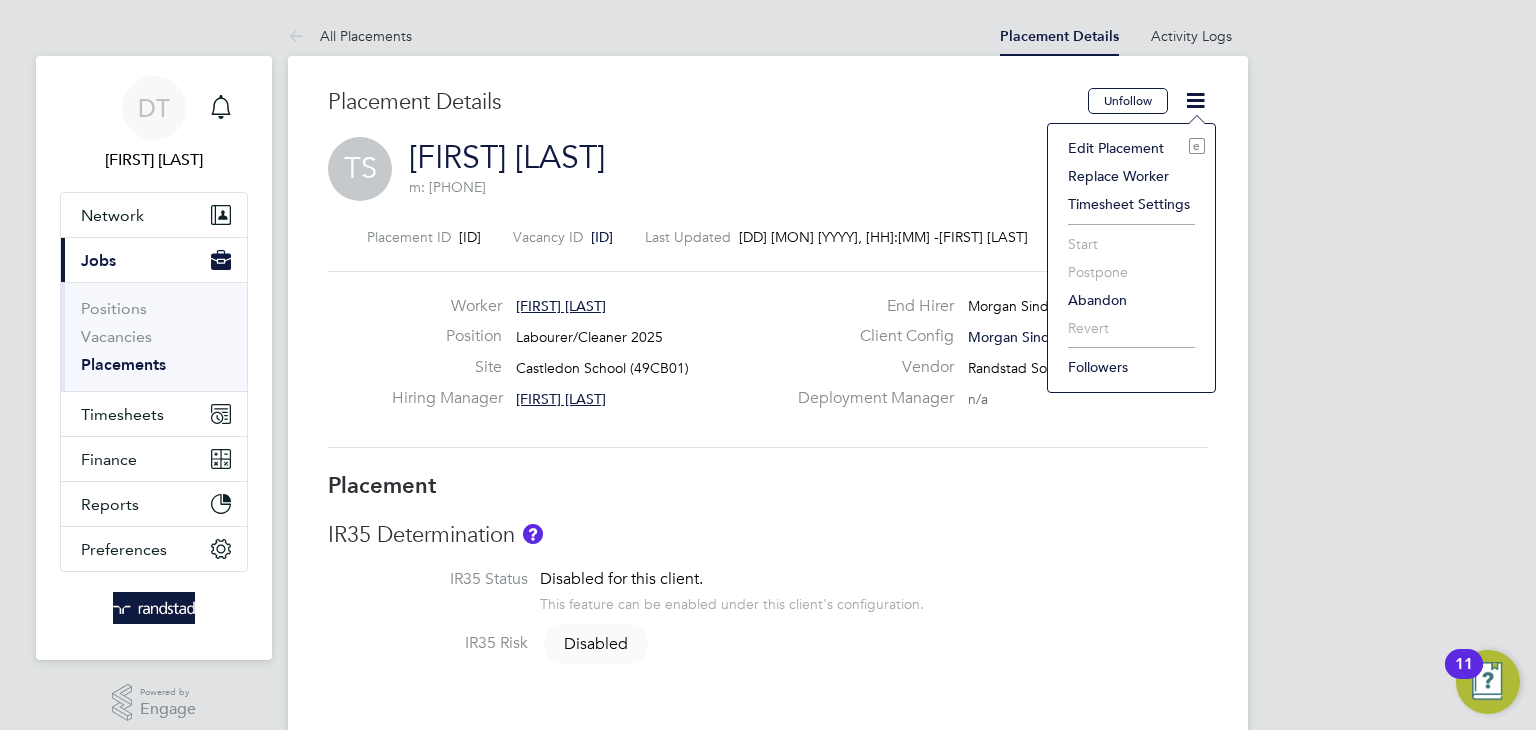 click on "Edit Placement e" 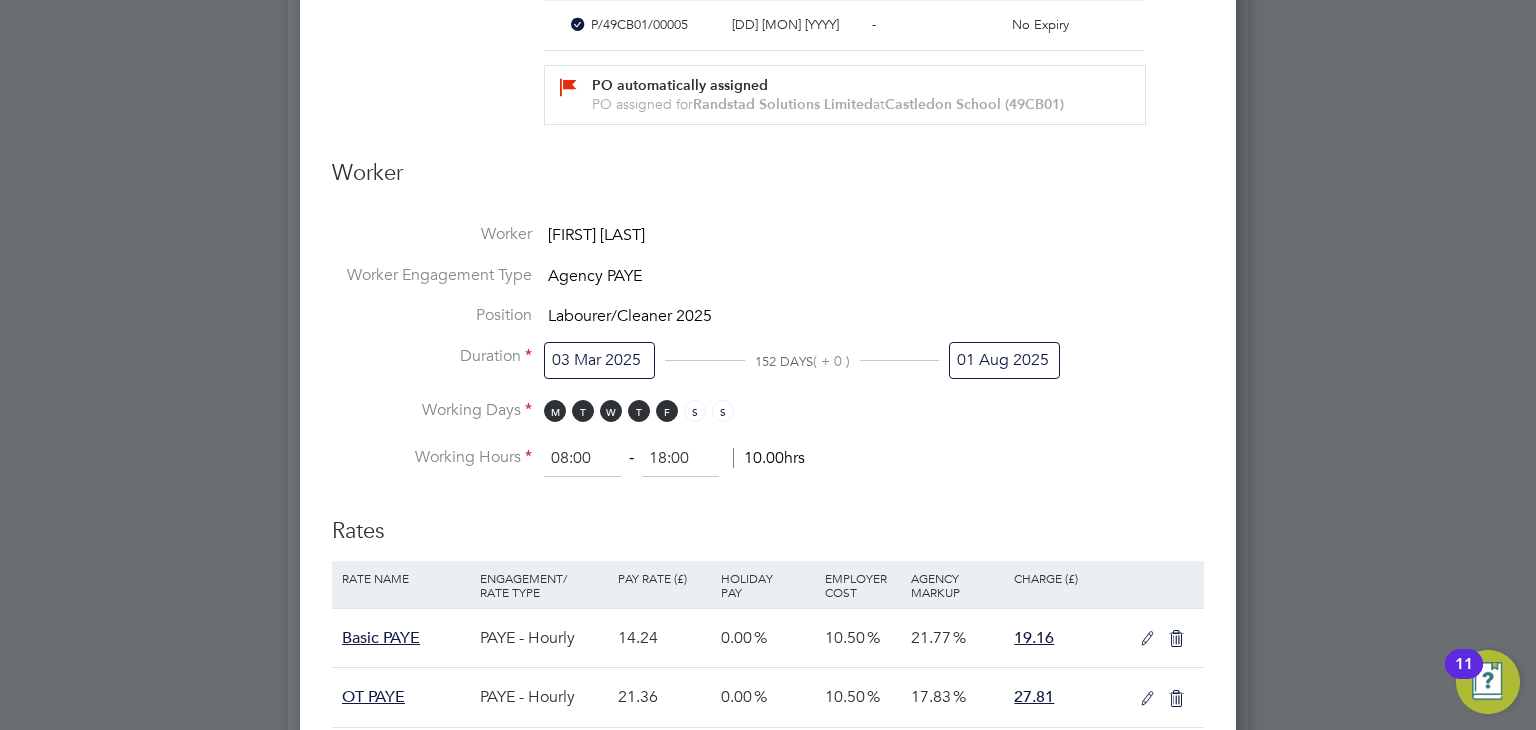 click on "01 Aug 2025" at bounding box center [1004, 360] 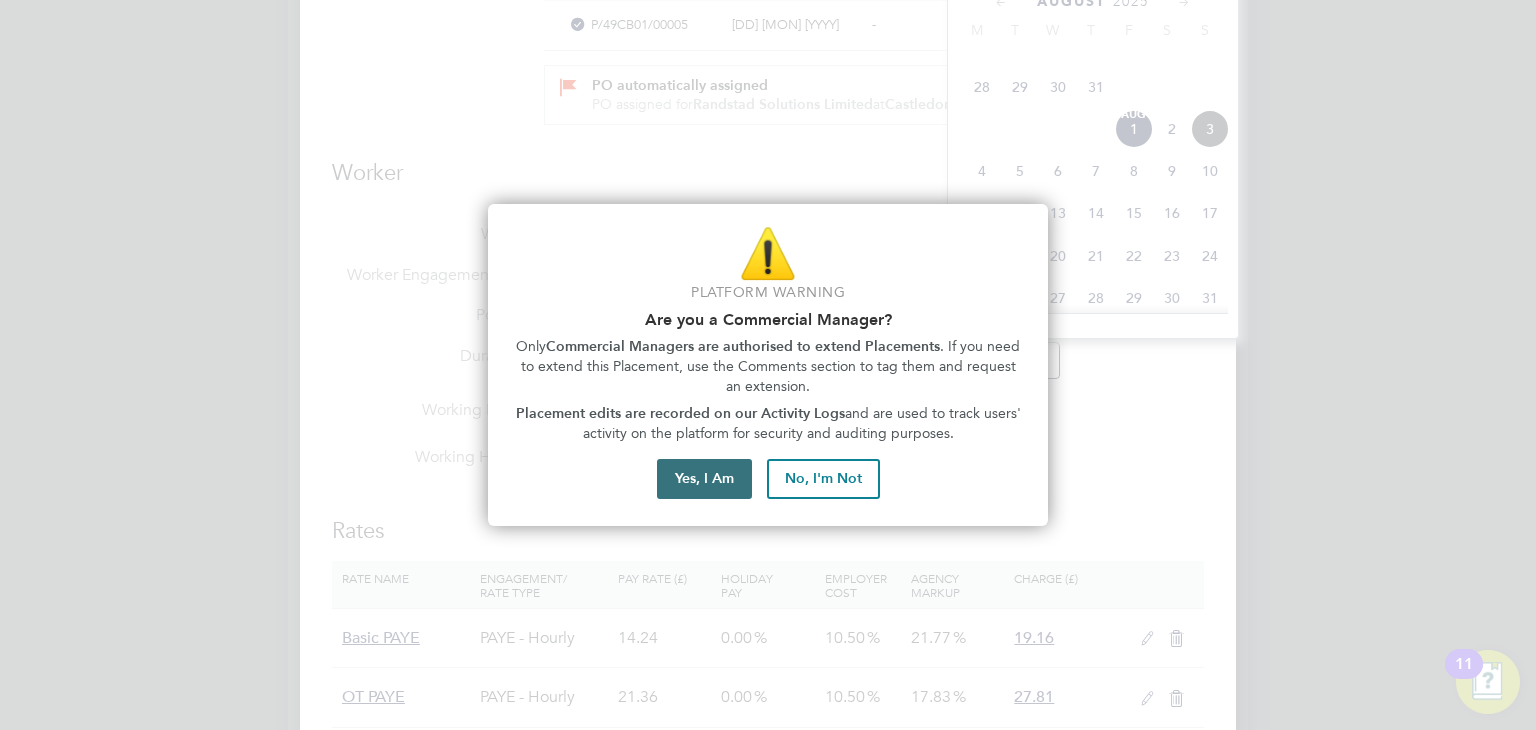click on "Yes, I Am" at bounding box center (704, 479) 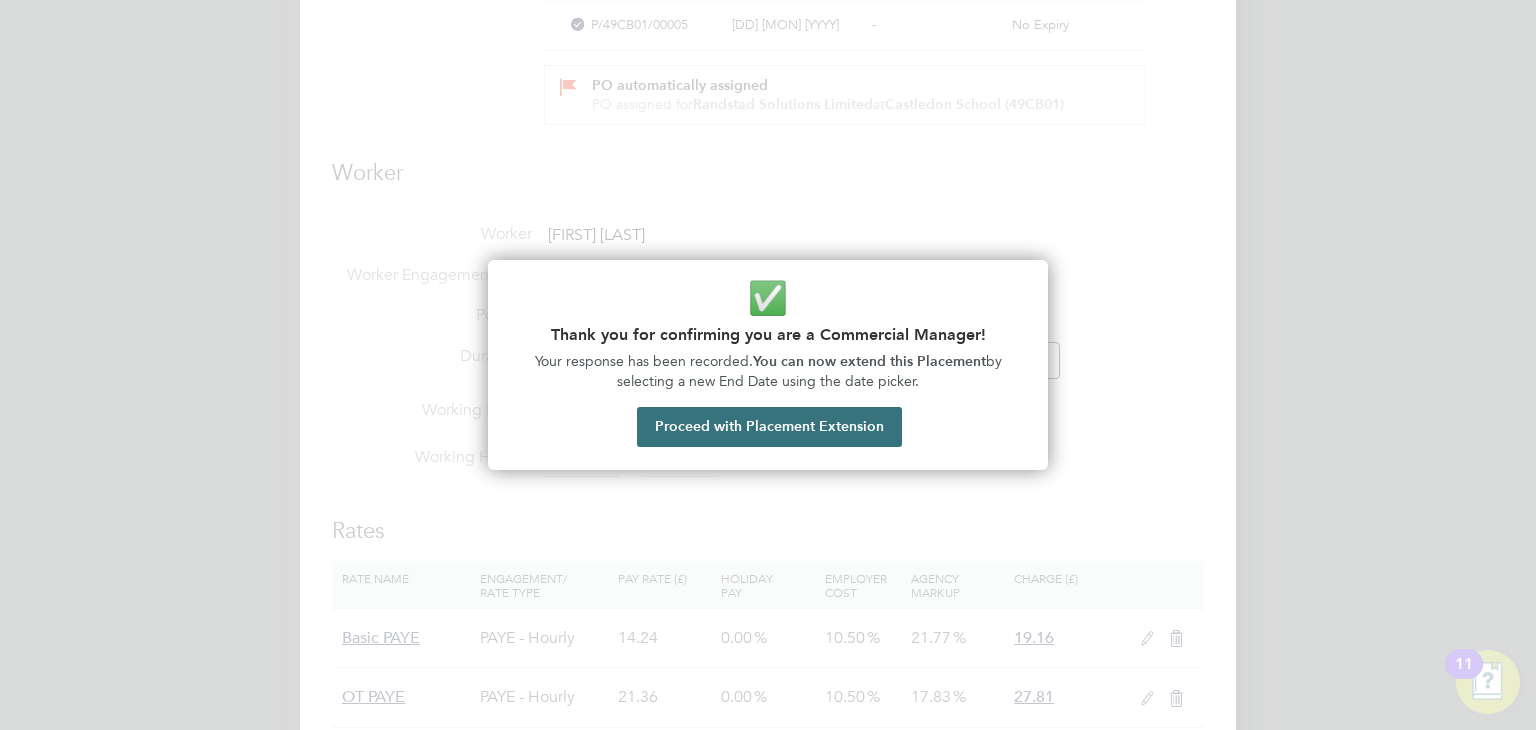click on "Proceed with Placement Extension" at bounding box center (769, 427) 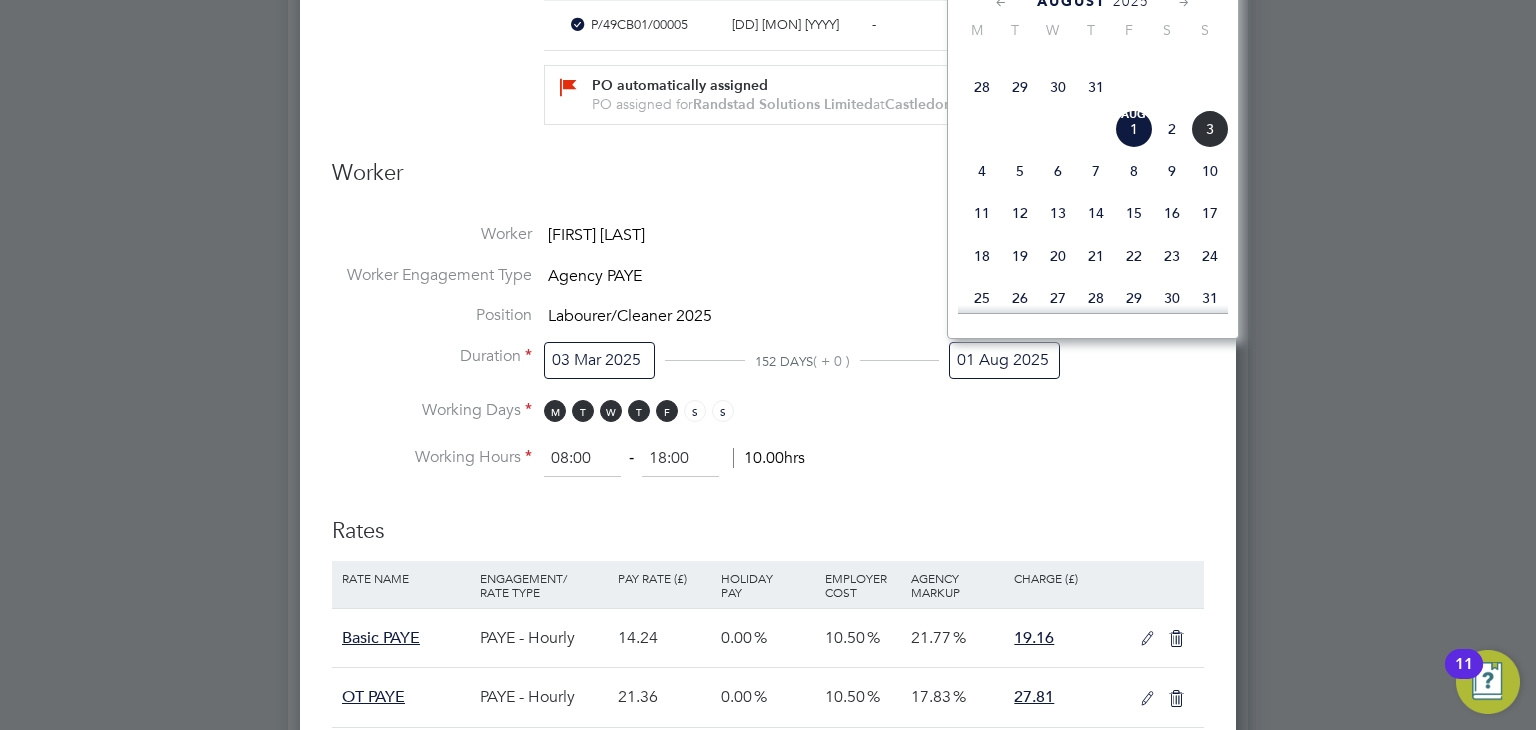 click on "7" 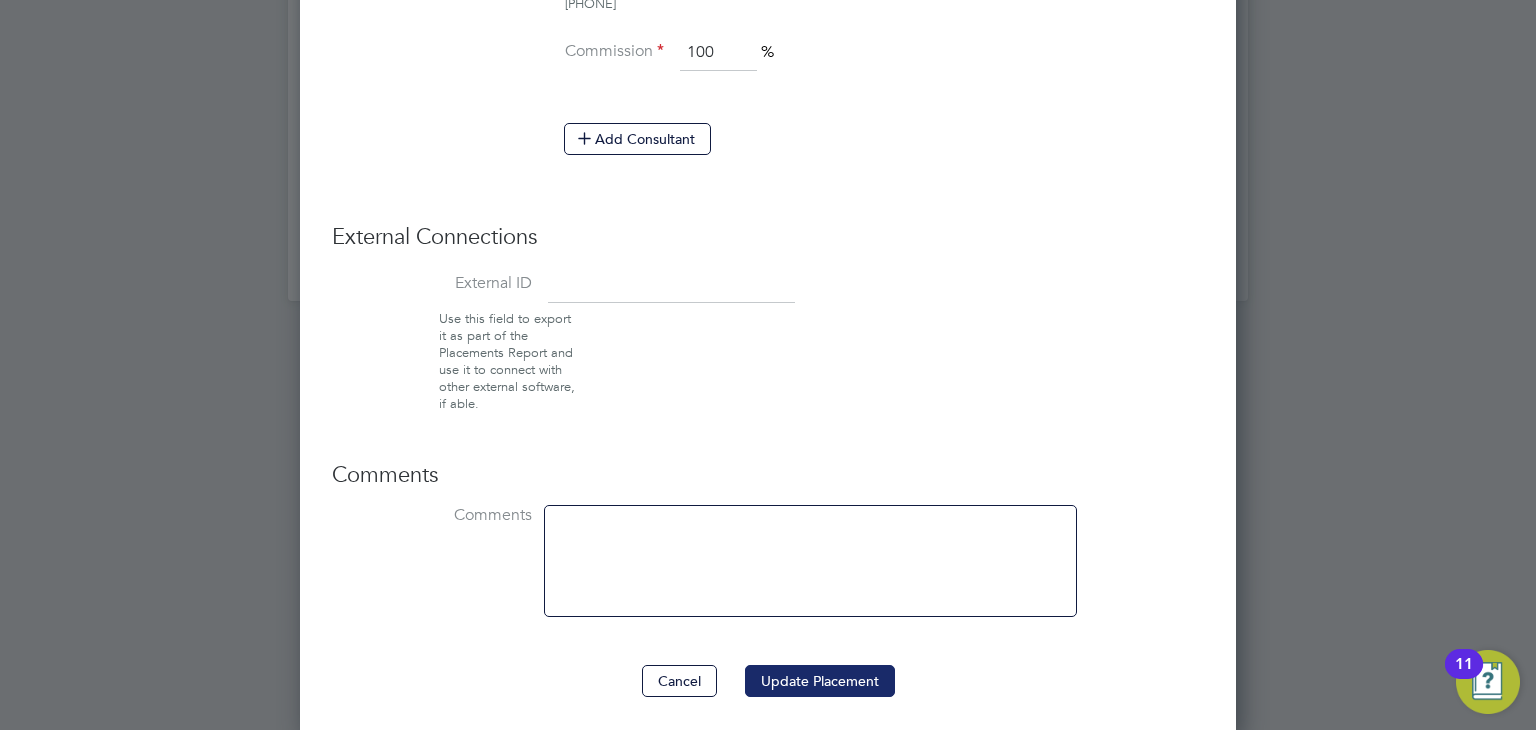click on "Update Placement" at bounding box center [820, 681] 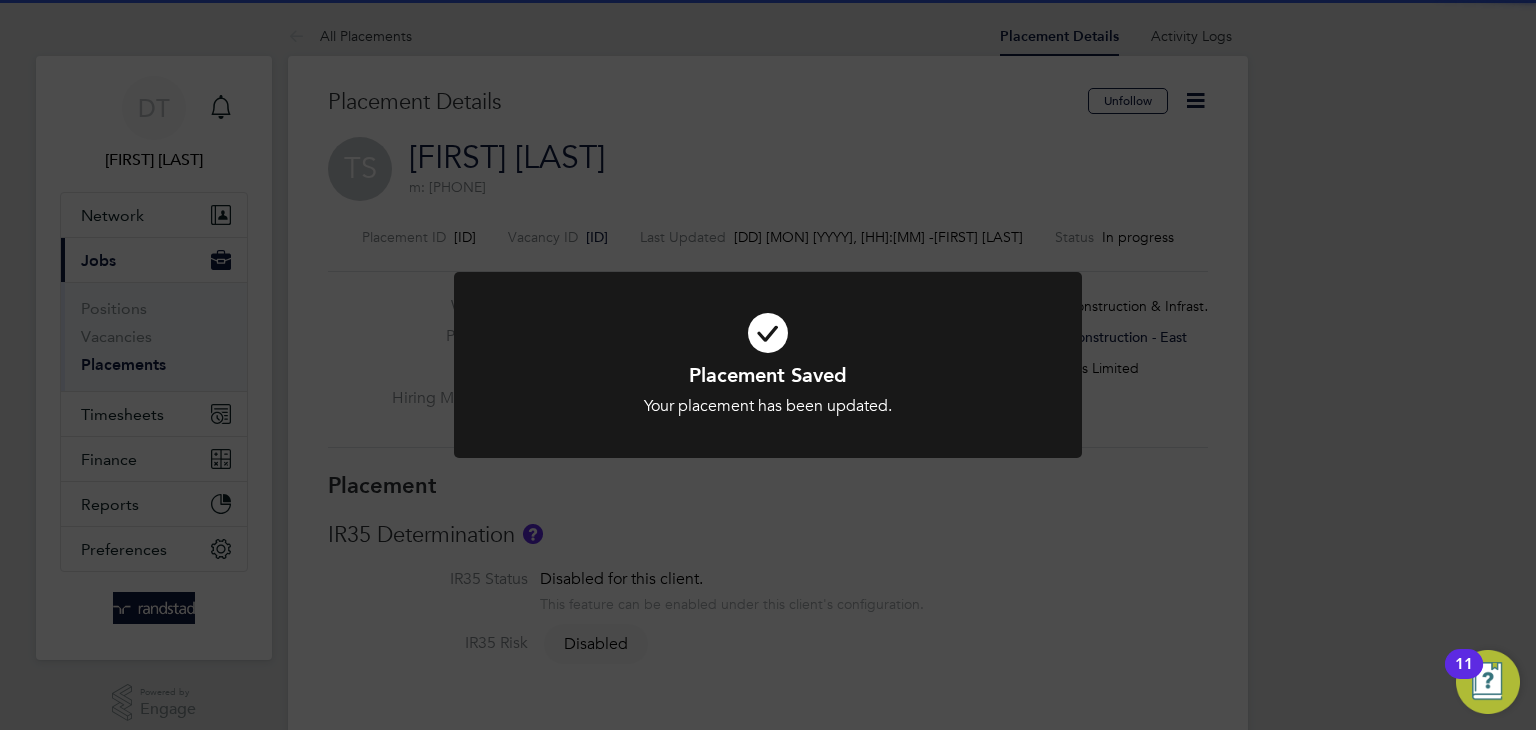 click on "Placement Saved Your placement has been updated. Cancel Okay" 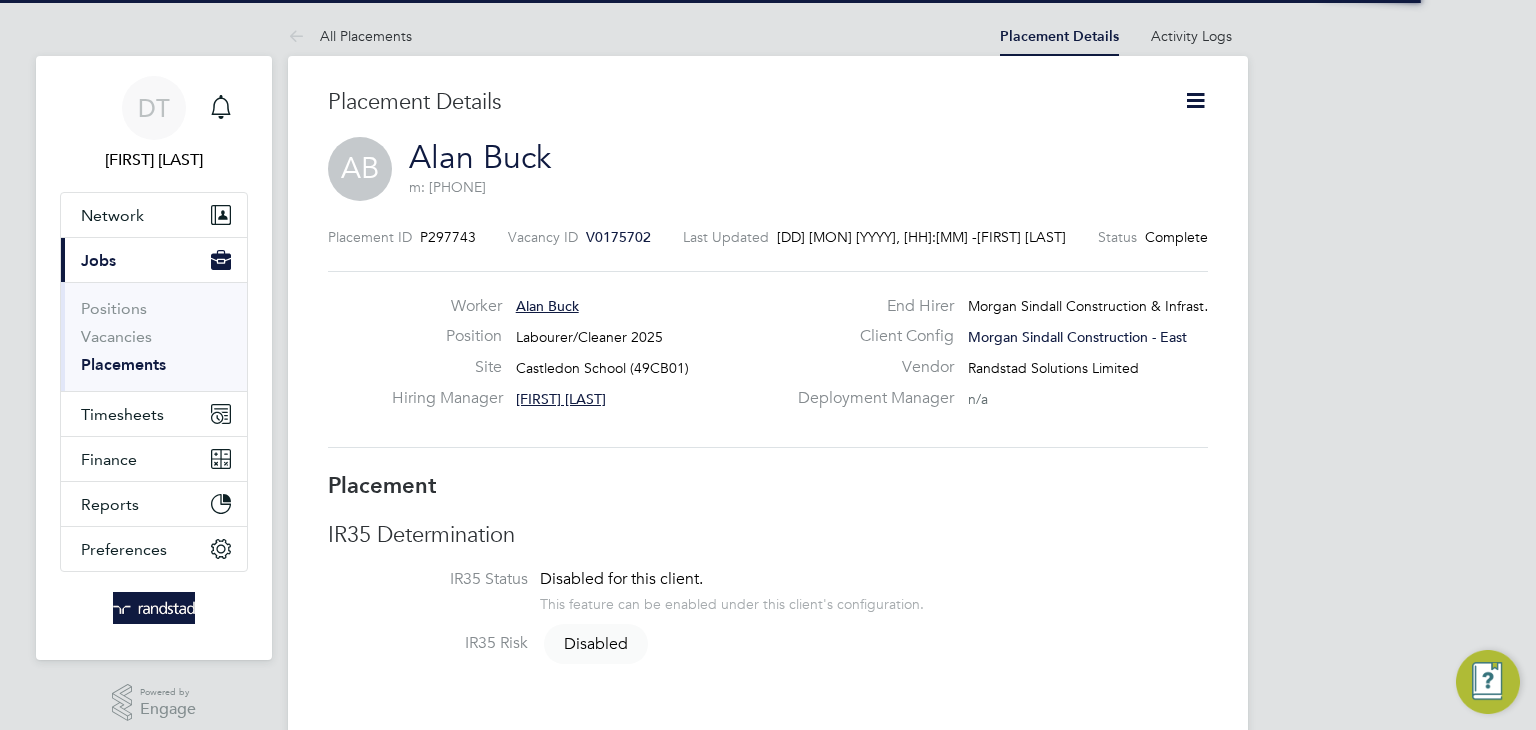 scroll, scrollTop: 0, scrollLeft: 0, axis: both 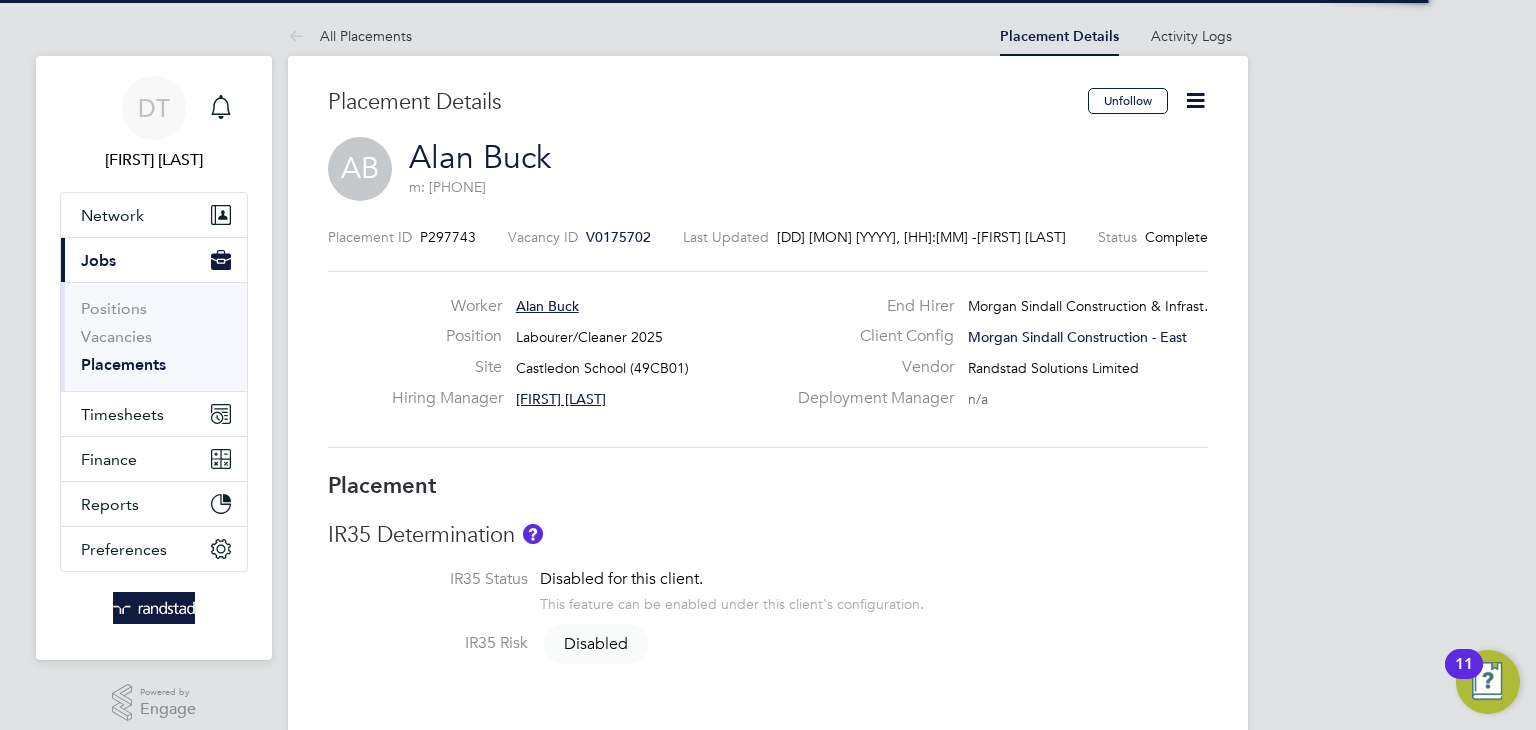 click 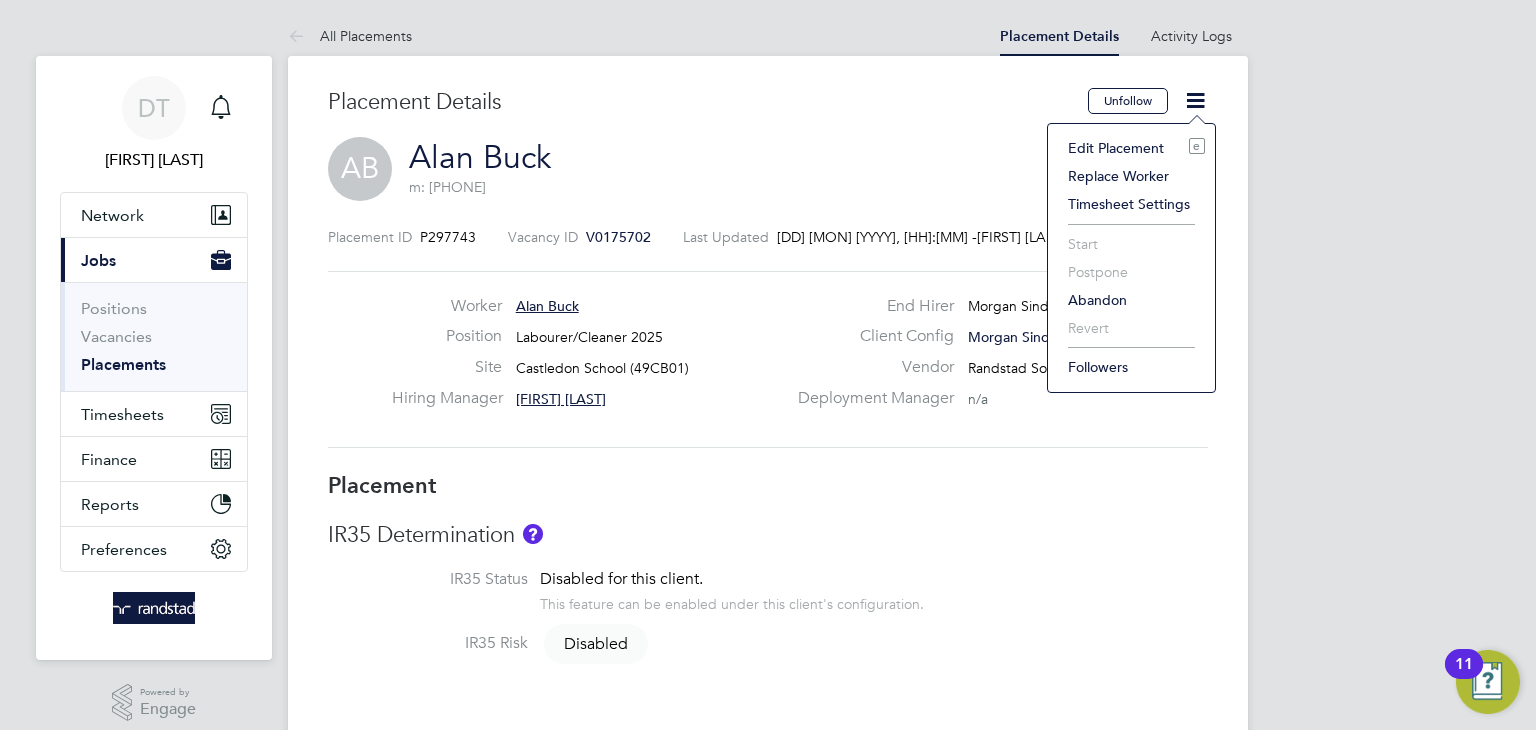 click on "Edit Placement e" 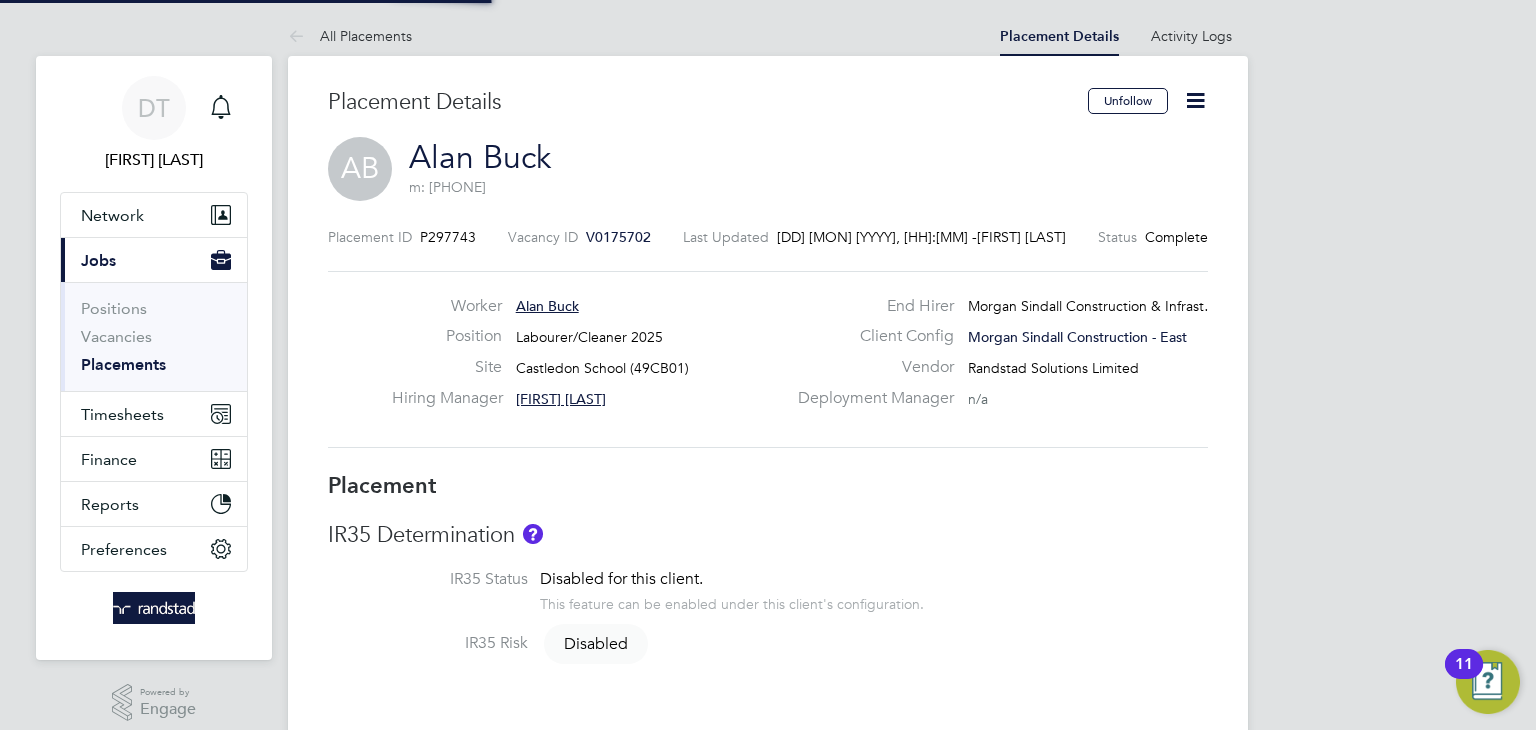 type on "Fabien Burnett" 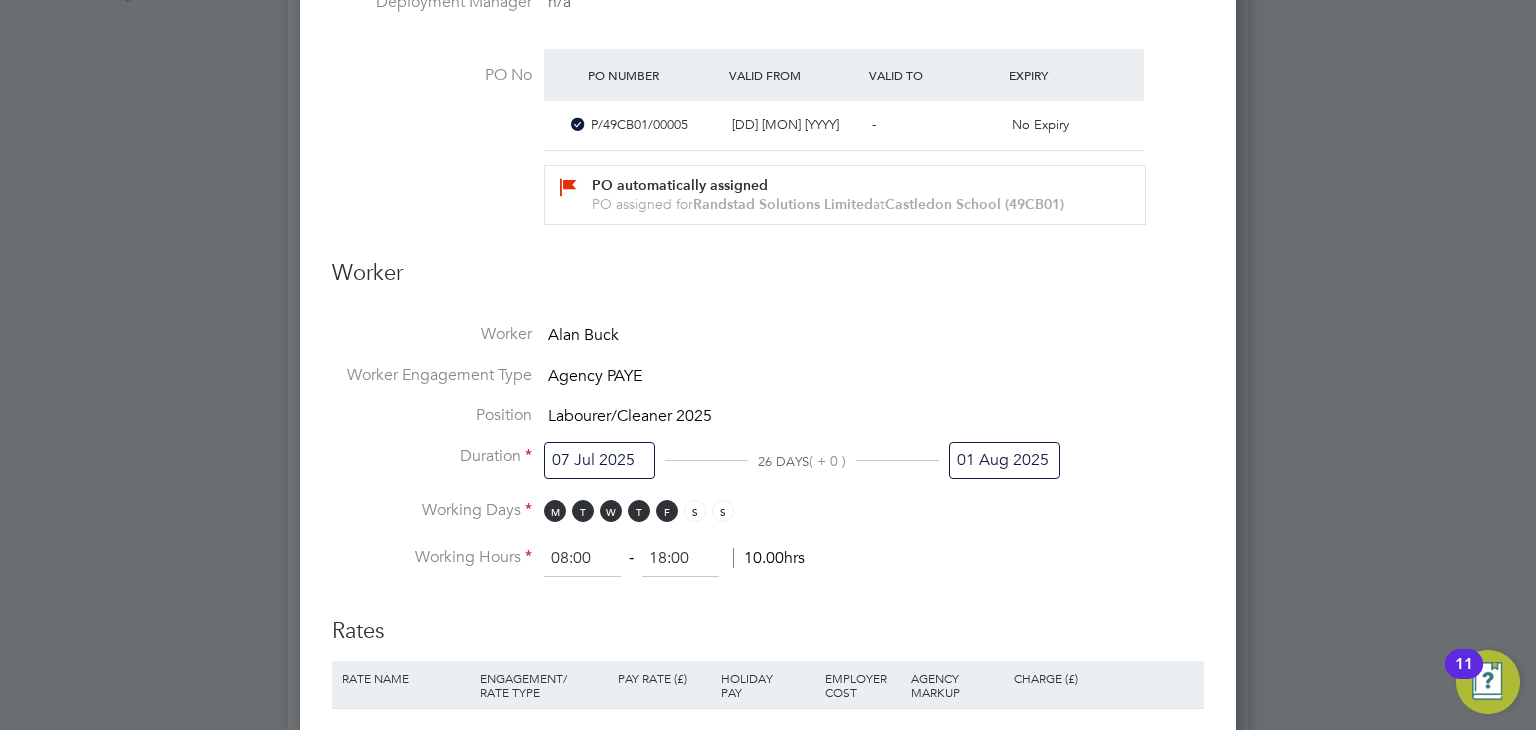 click on "01 Aug 2025" at bounding box center (1004, 460) 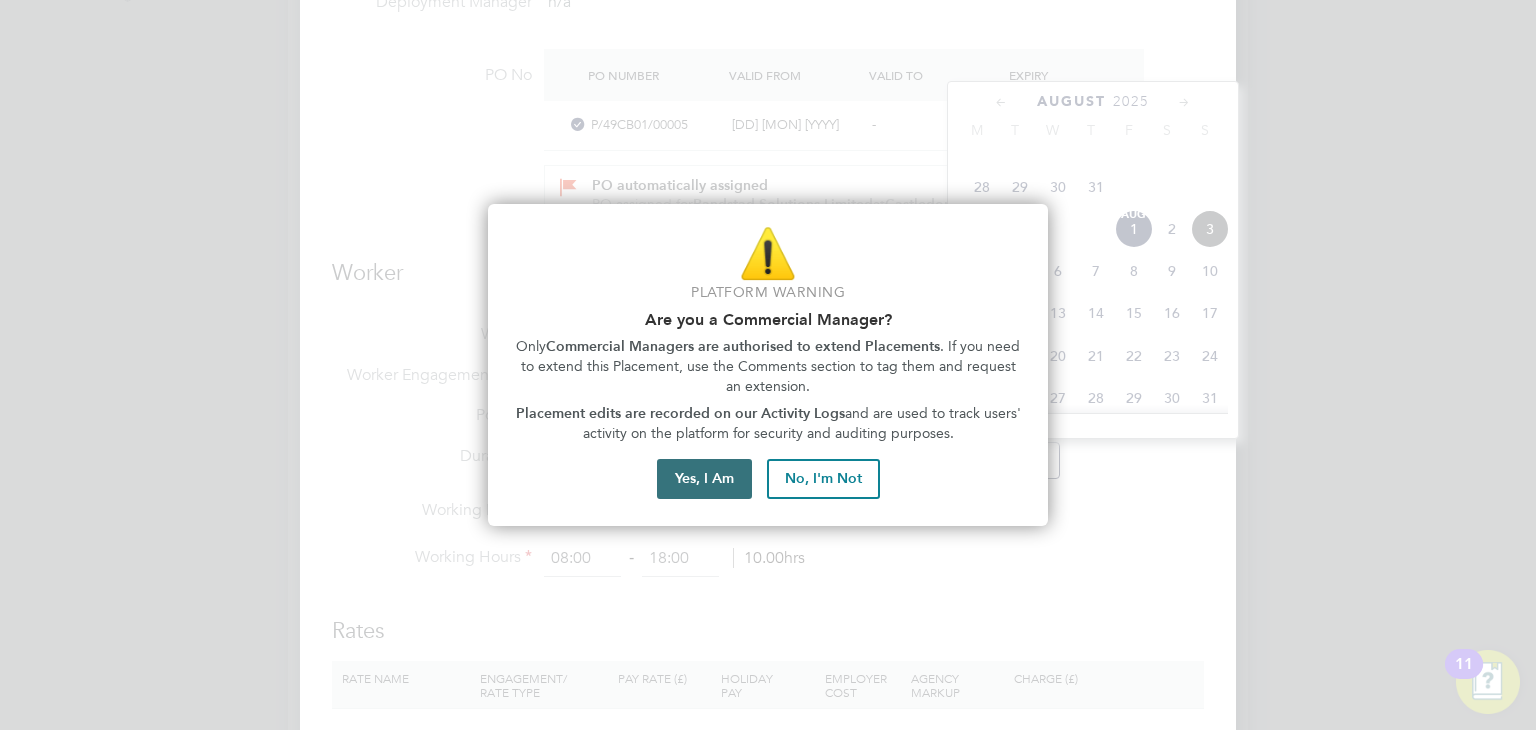 click on "Yes, I Am" at bounding box center [704, 479] 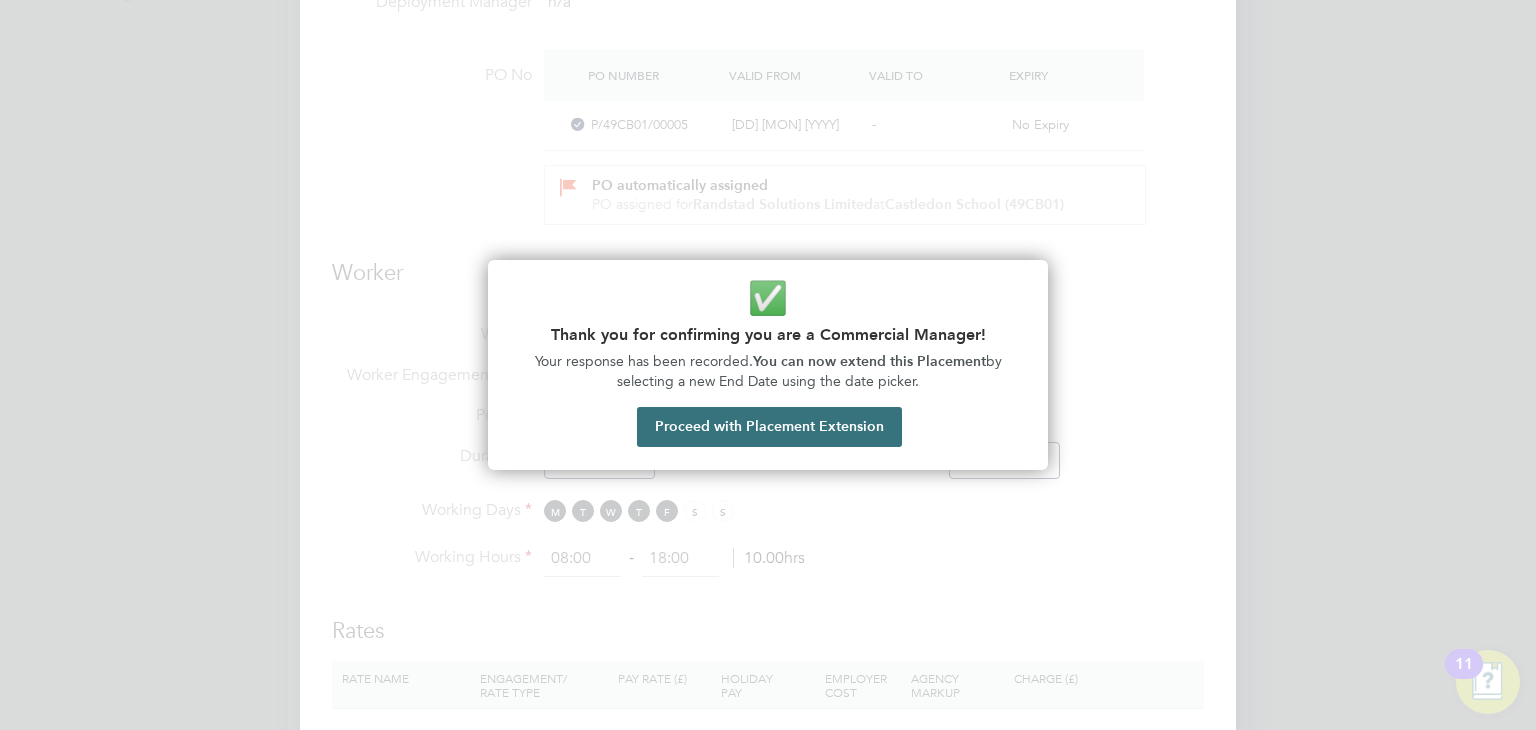 click on "Proceed with Placement Extension" at bounding box center (769, 427) 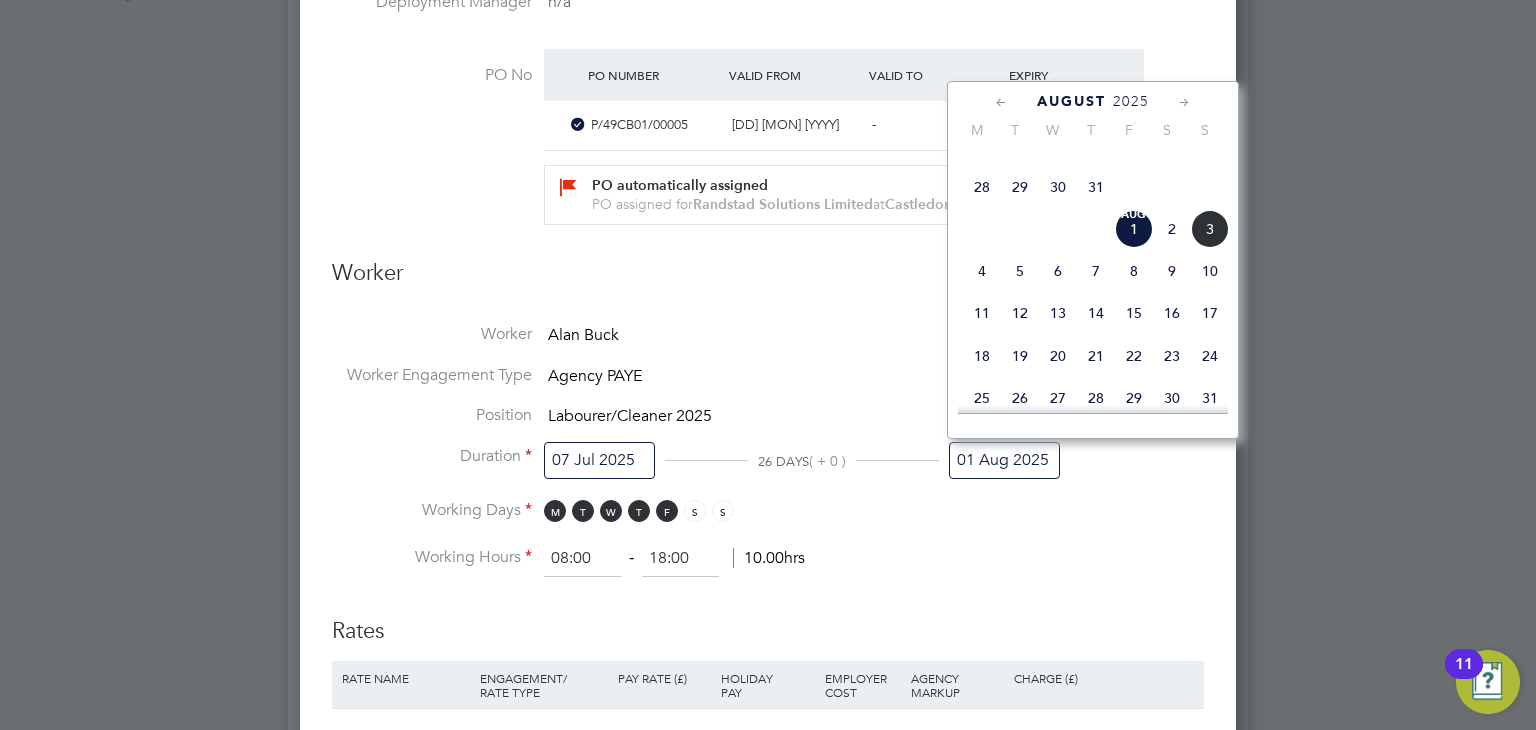click on "4" 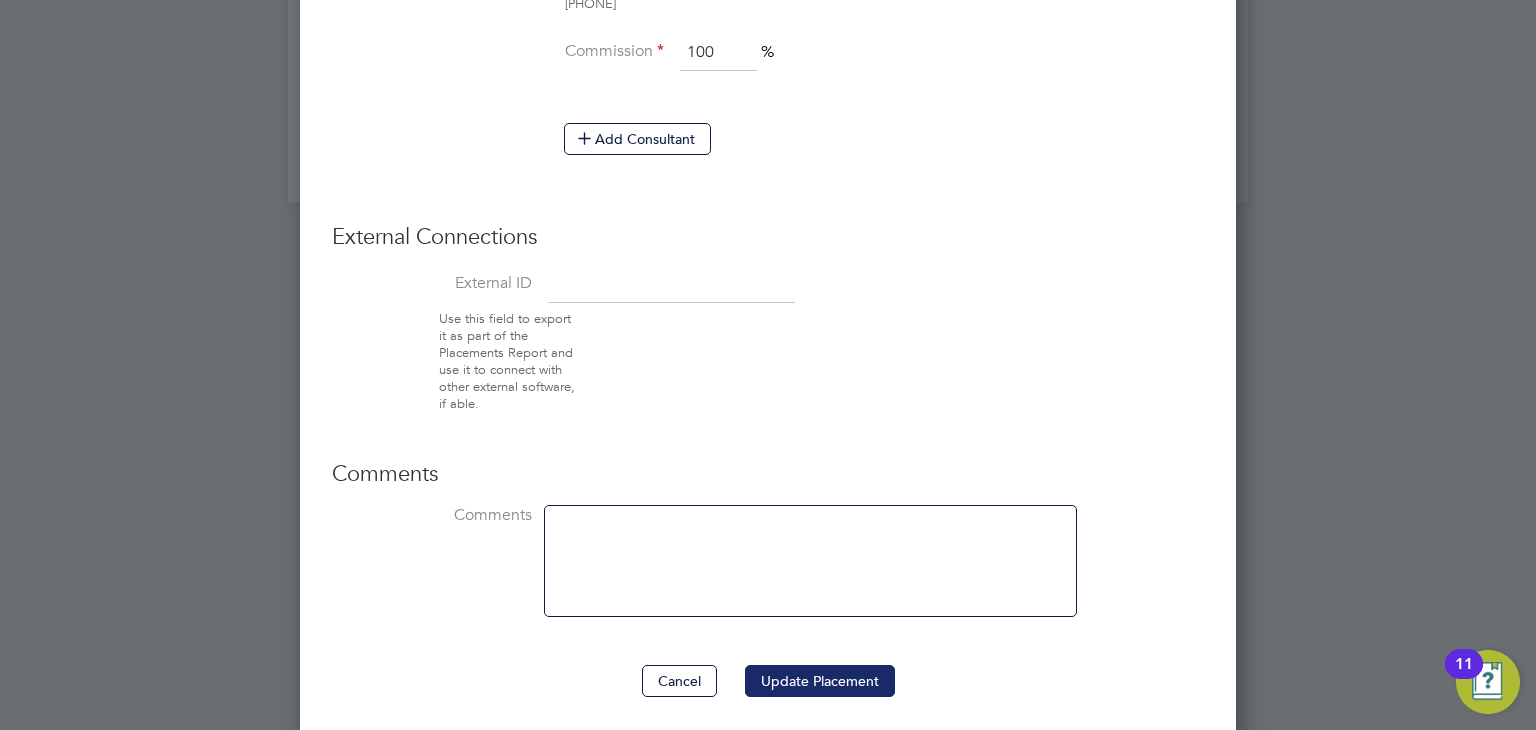 click on "Update Placement" at bounding box center (820, 681) 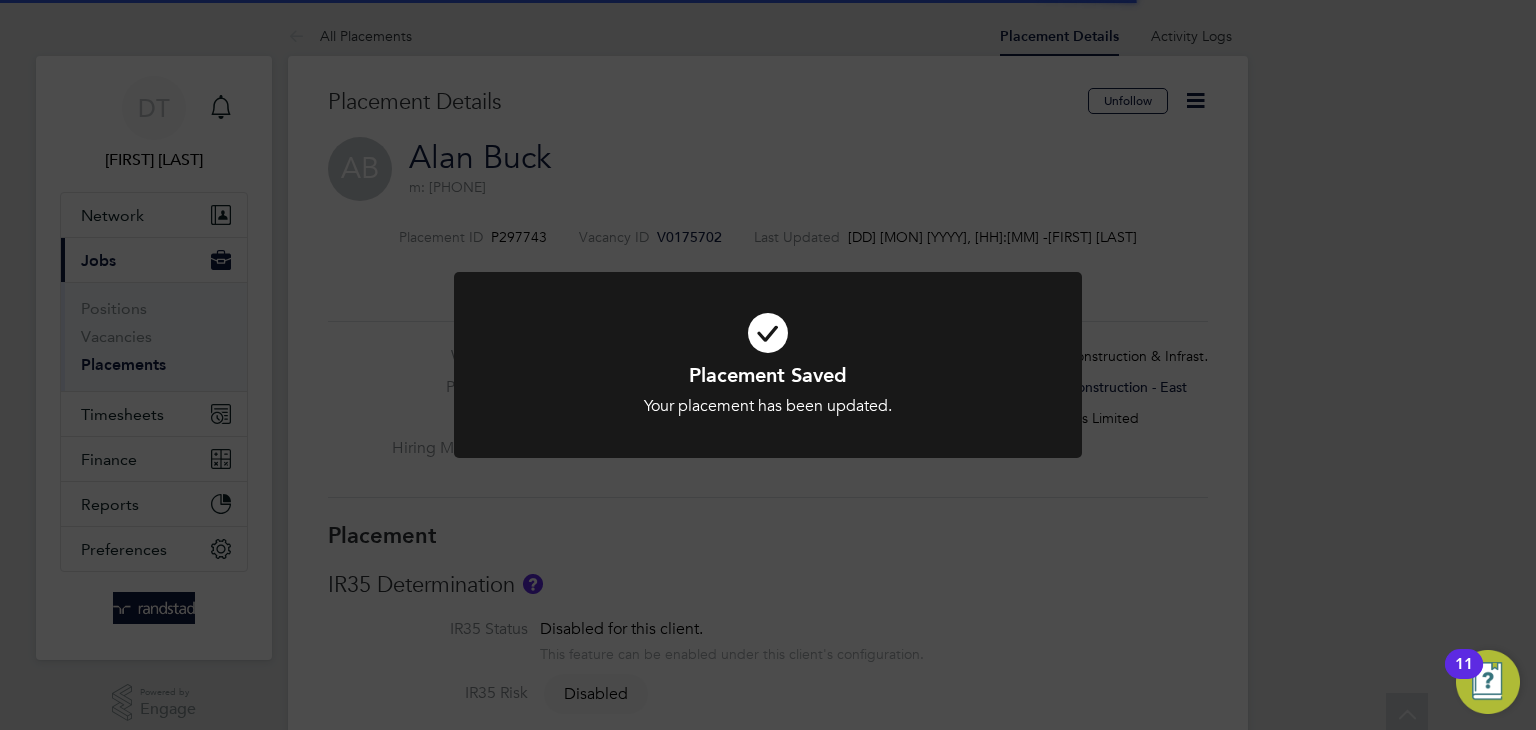 click on "Placement Saved Your placement has been updated. Cancel Okay" 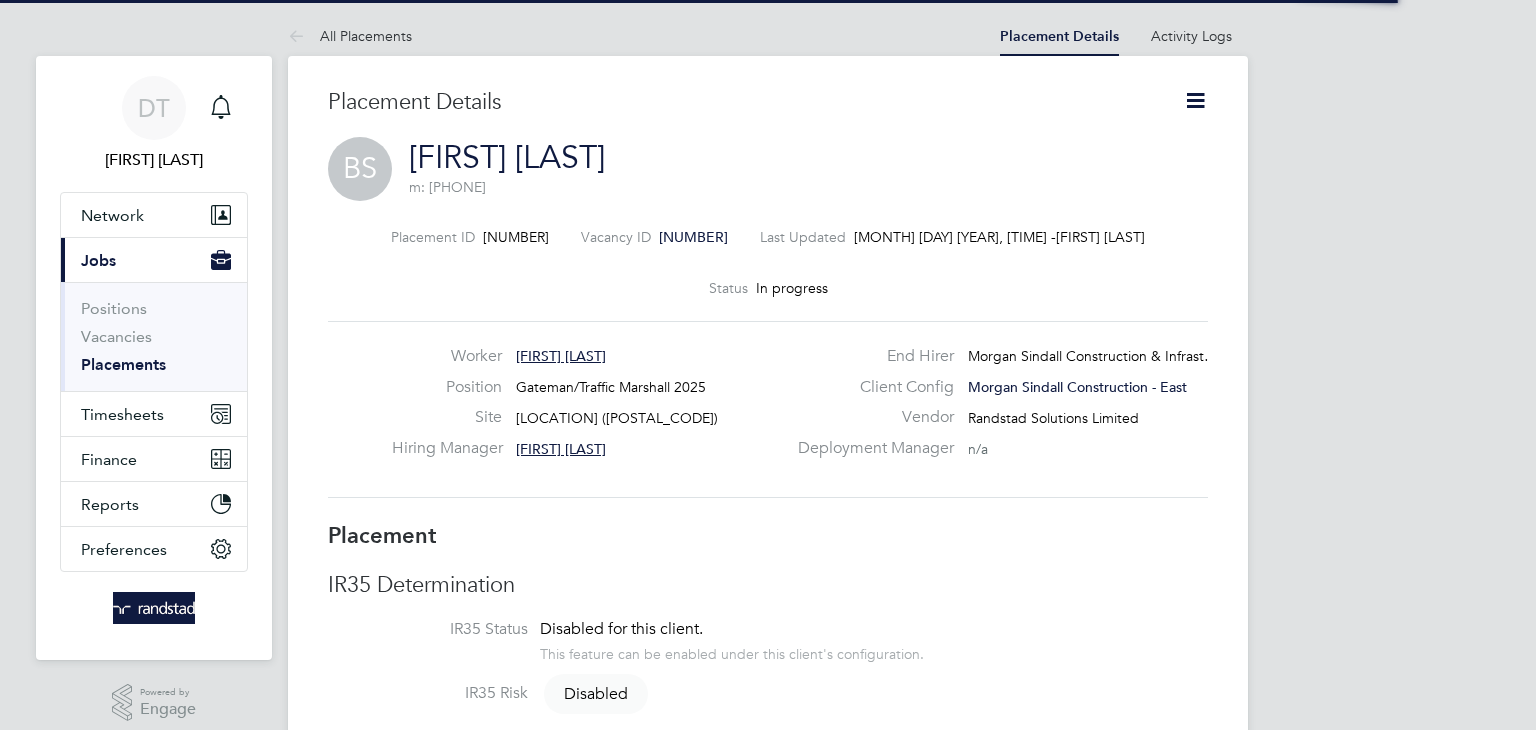 scroll, scrollTop: 0, scrollLeft: 0, axis: both 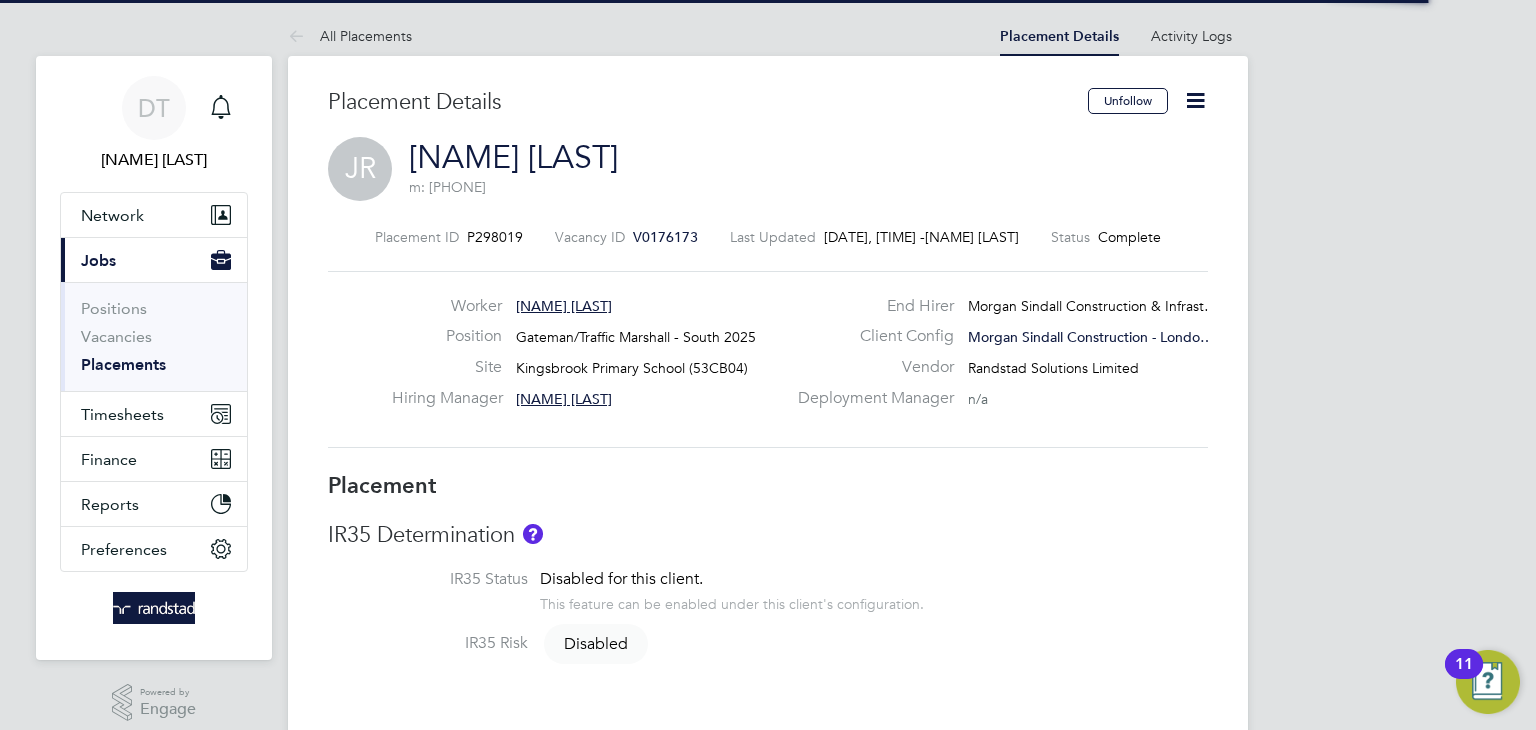 click 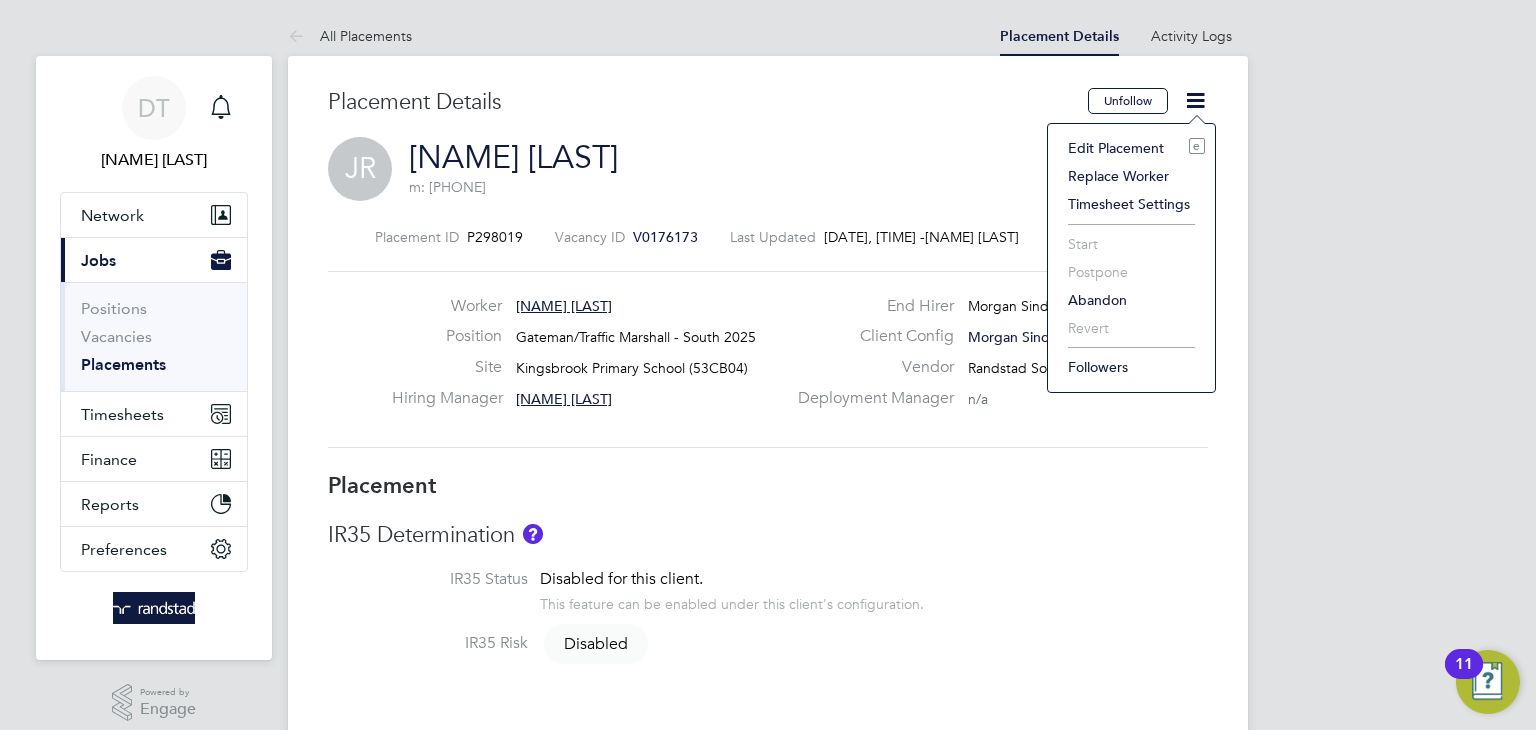 click on "Edit Placement e" 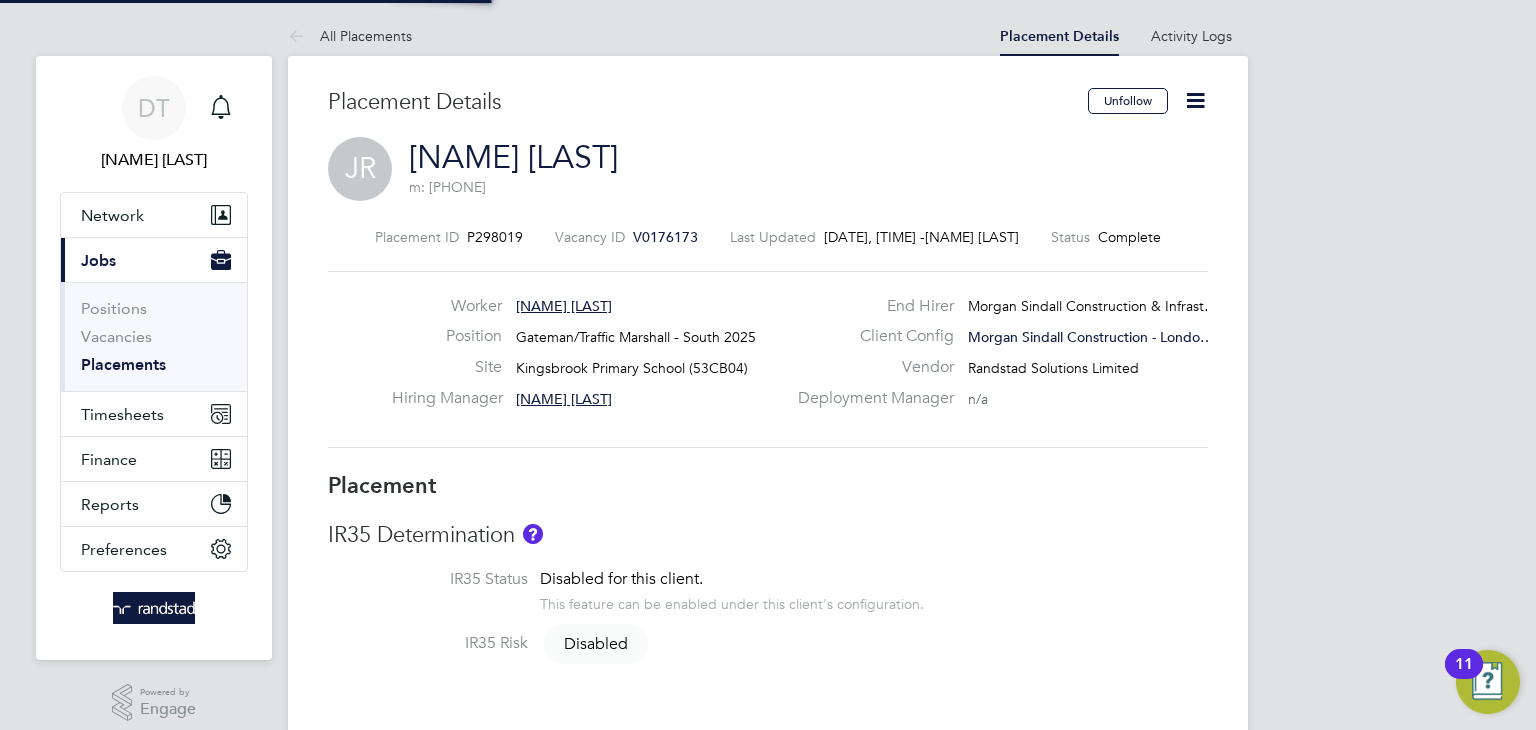 type on "Layla Harper" 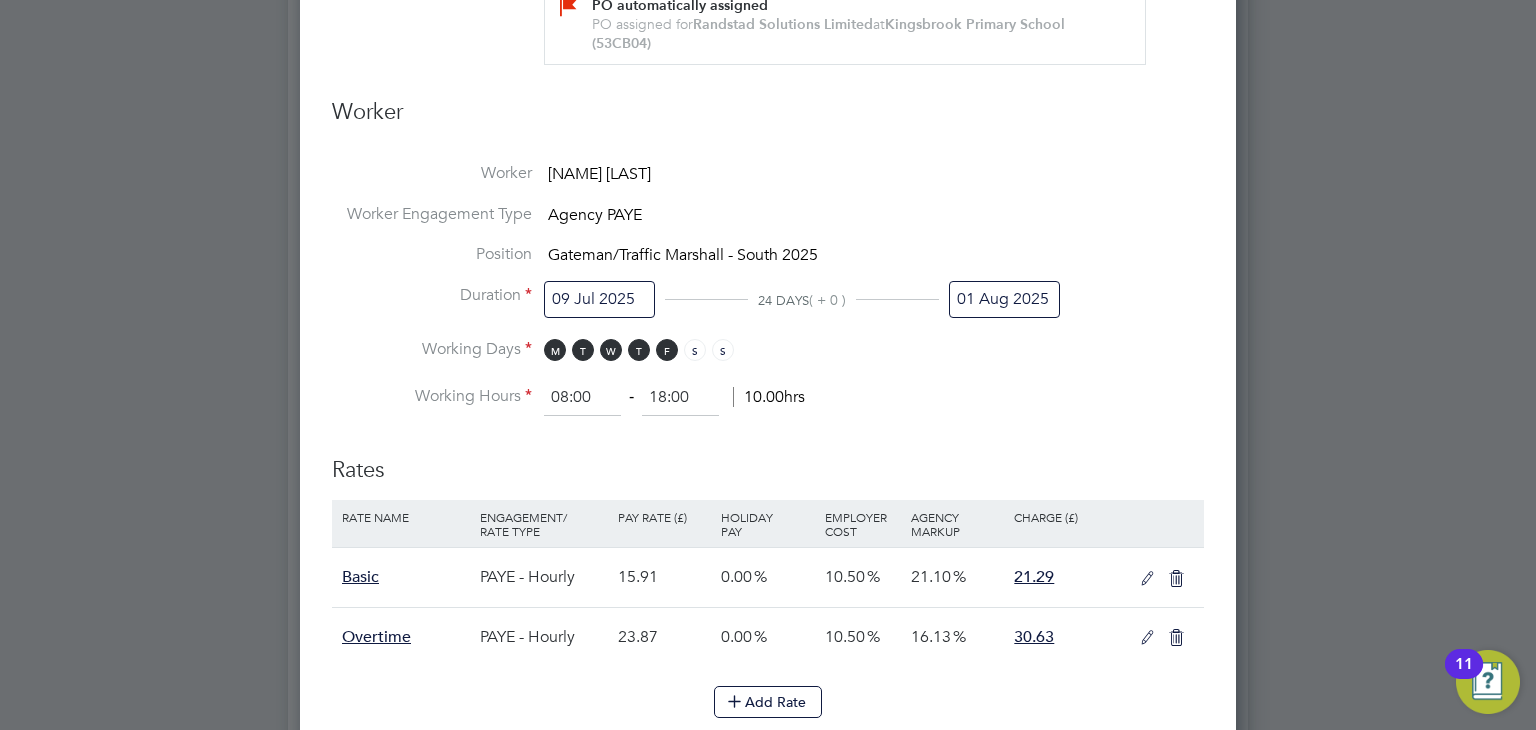 click on "01 Aug 2025" at bounding box center (1004, 299) 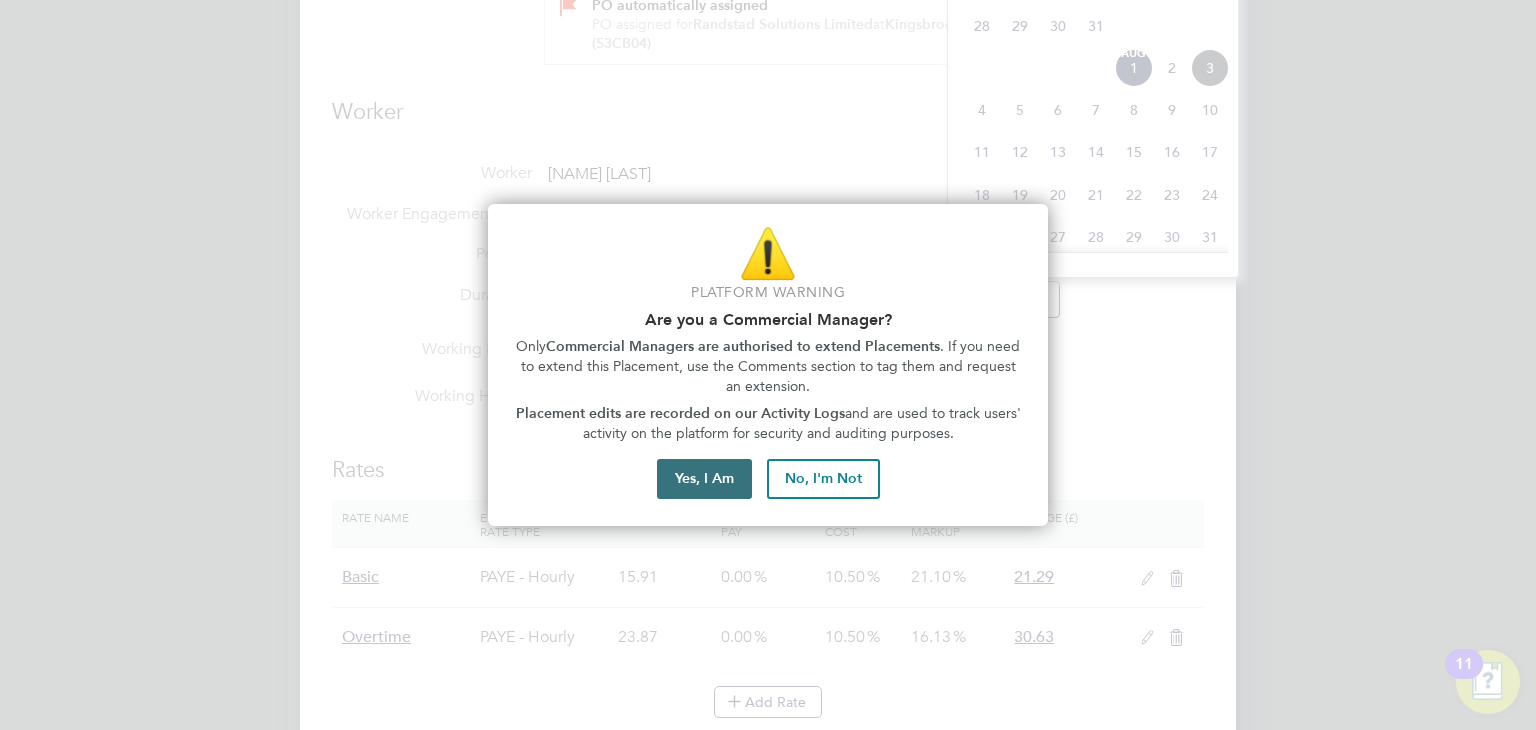 click on "Yes, I Am" at bounding box center [704, 479] 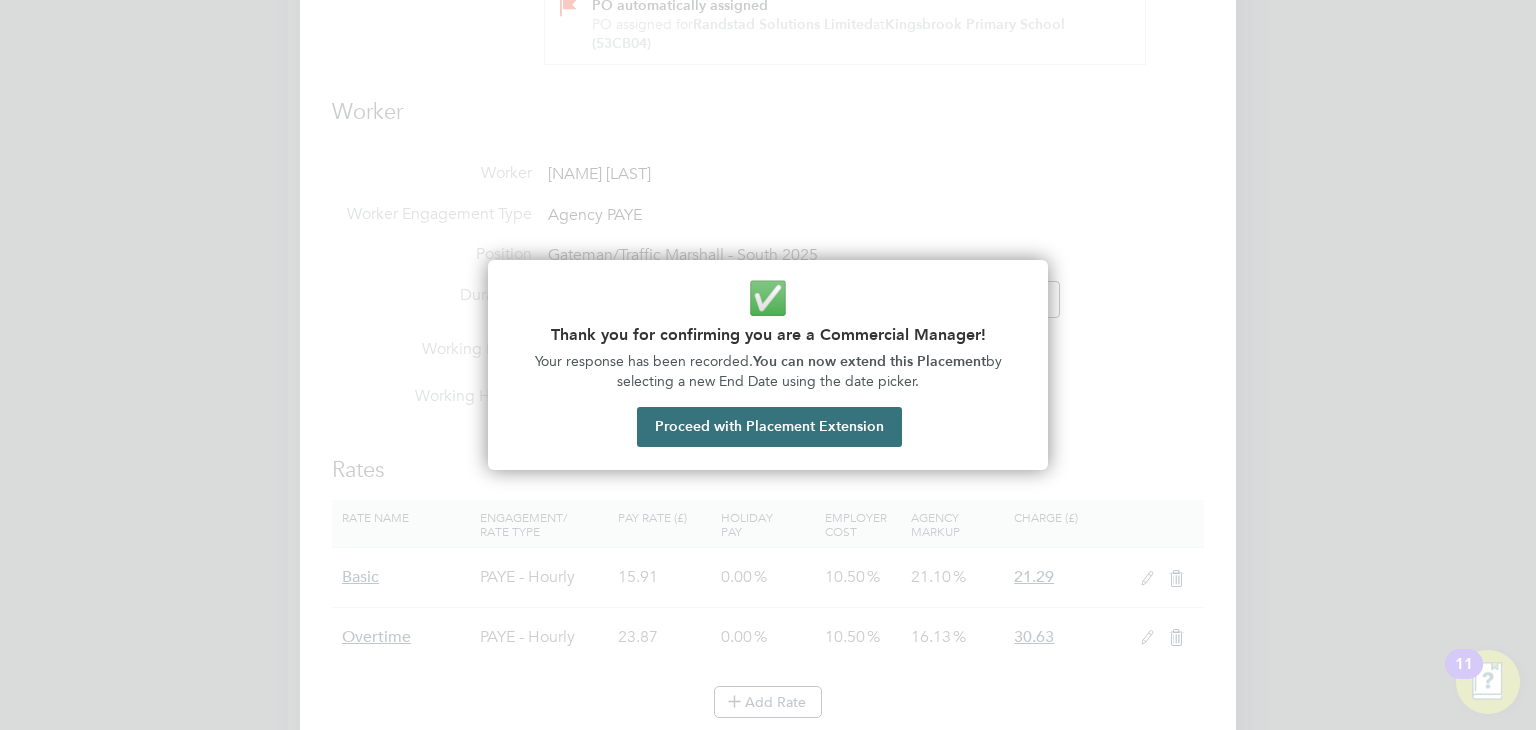 click on "Proceed with Placement Extension" at bounding box center [769, 427] 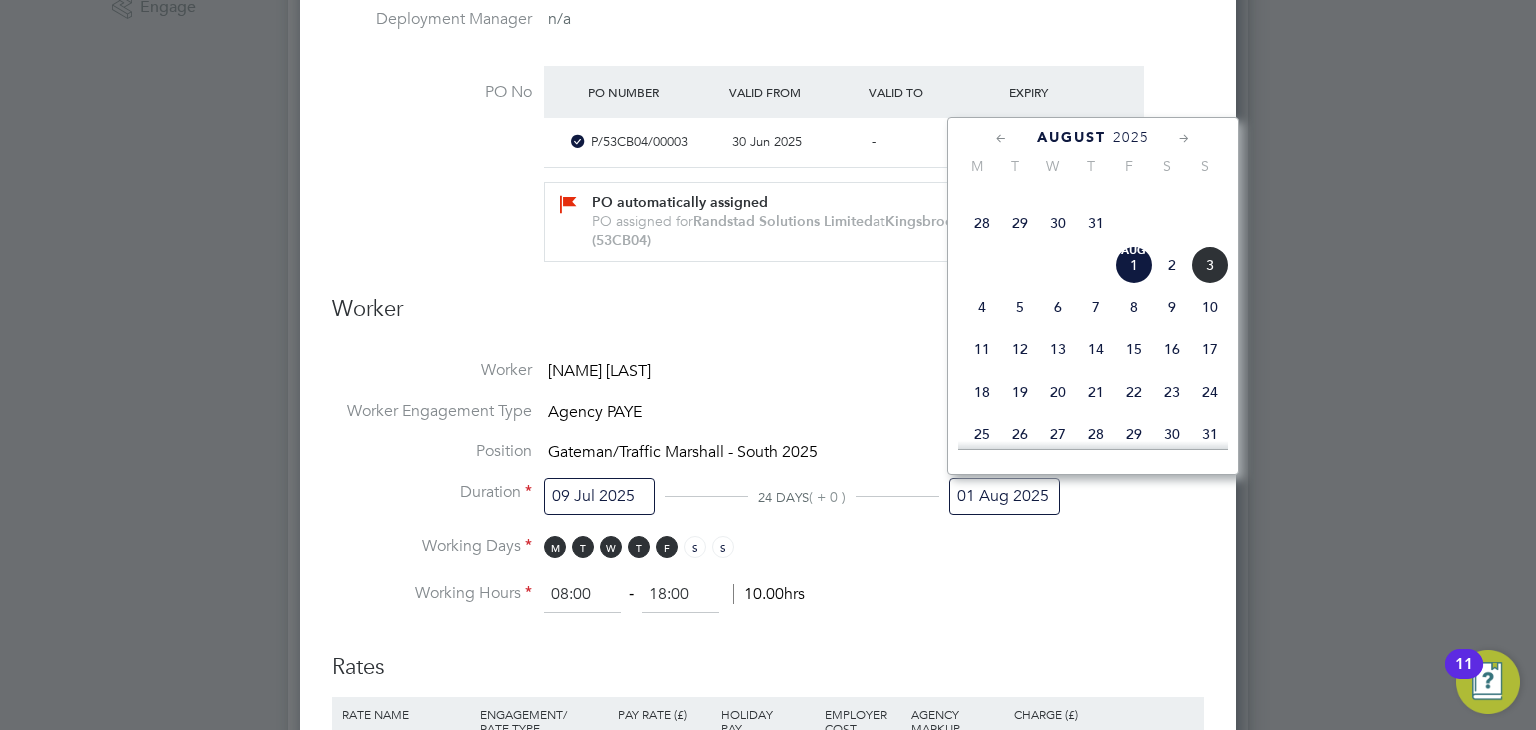 click 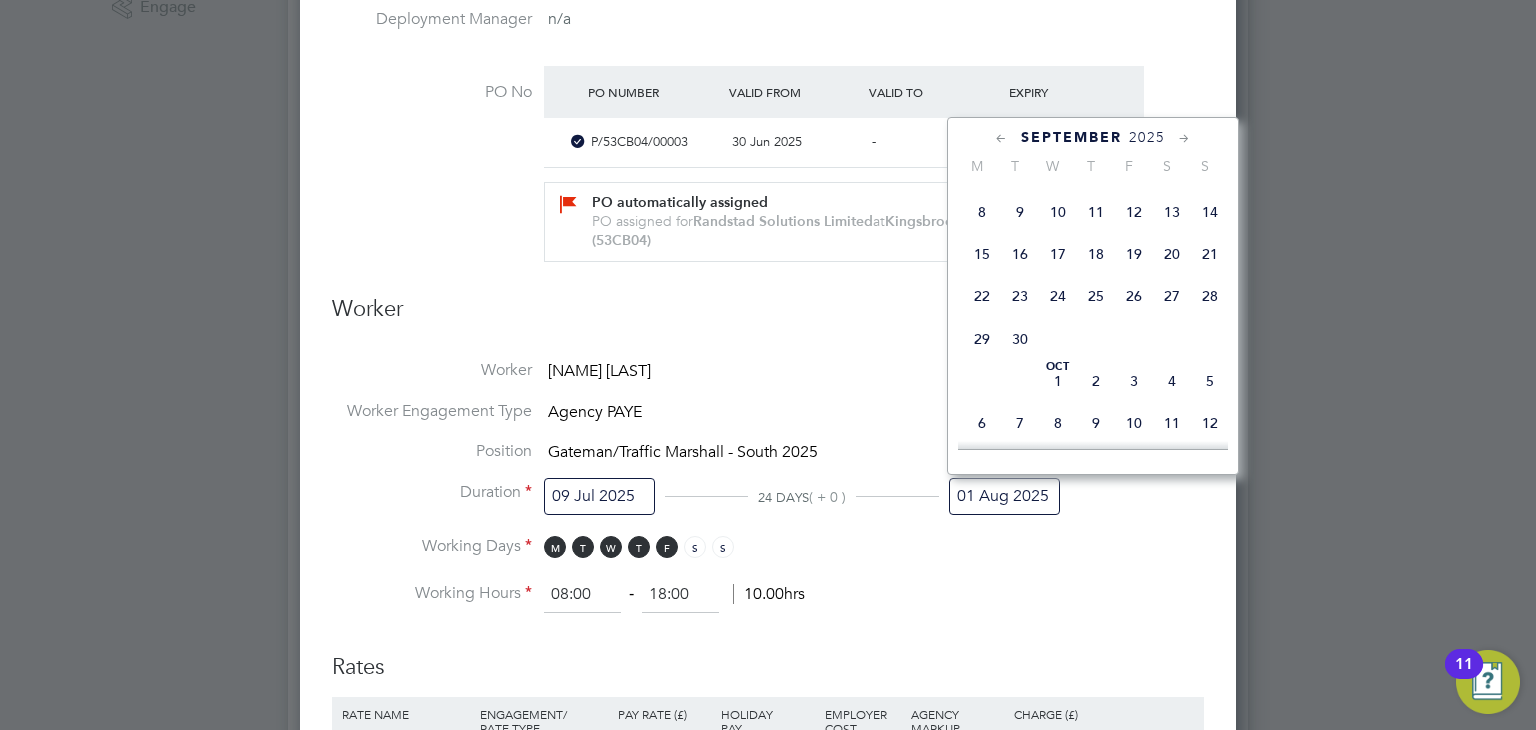 click 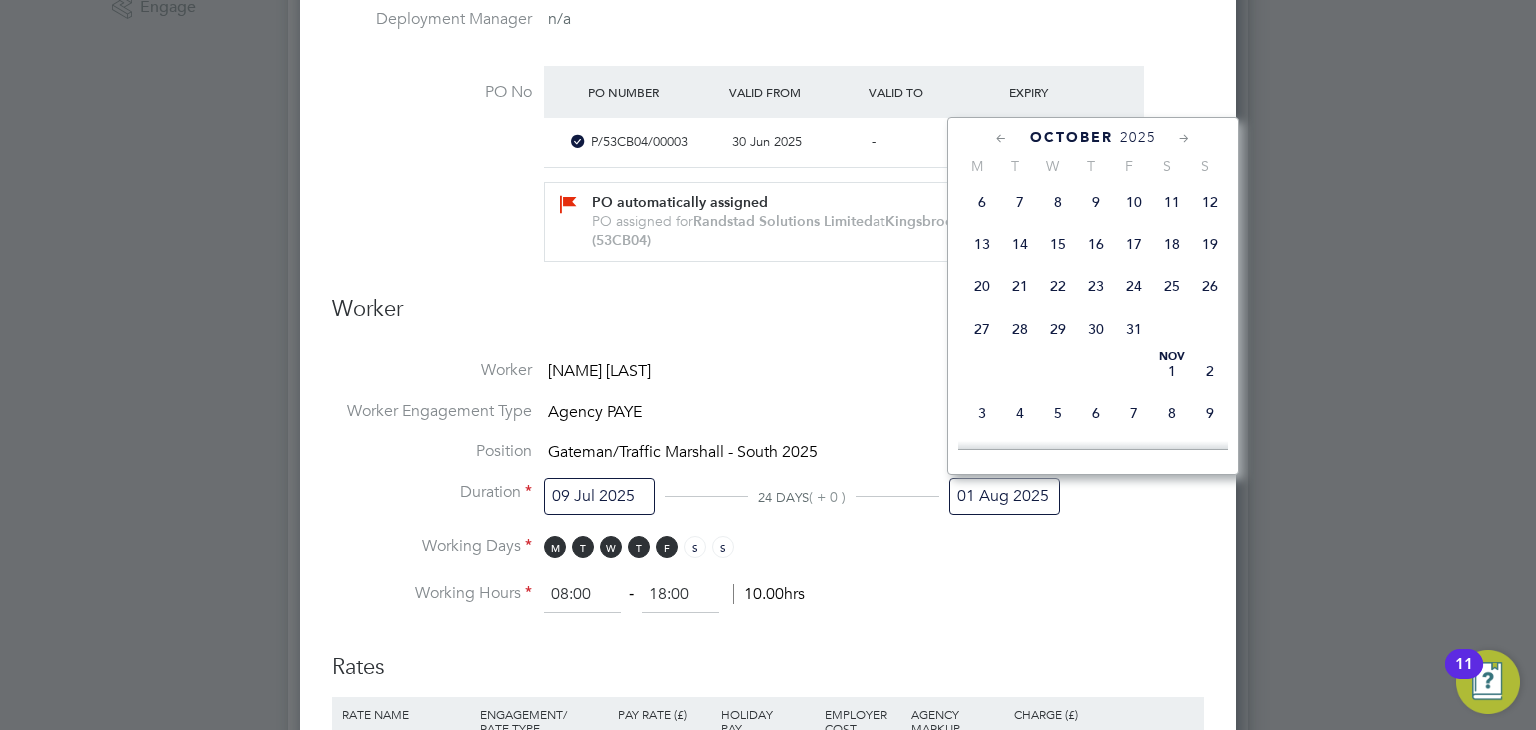 click on "31" 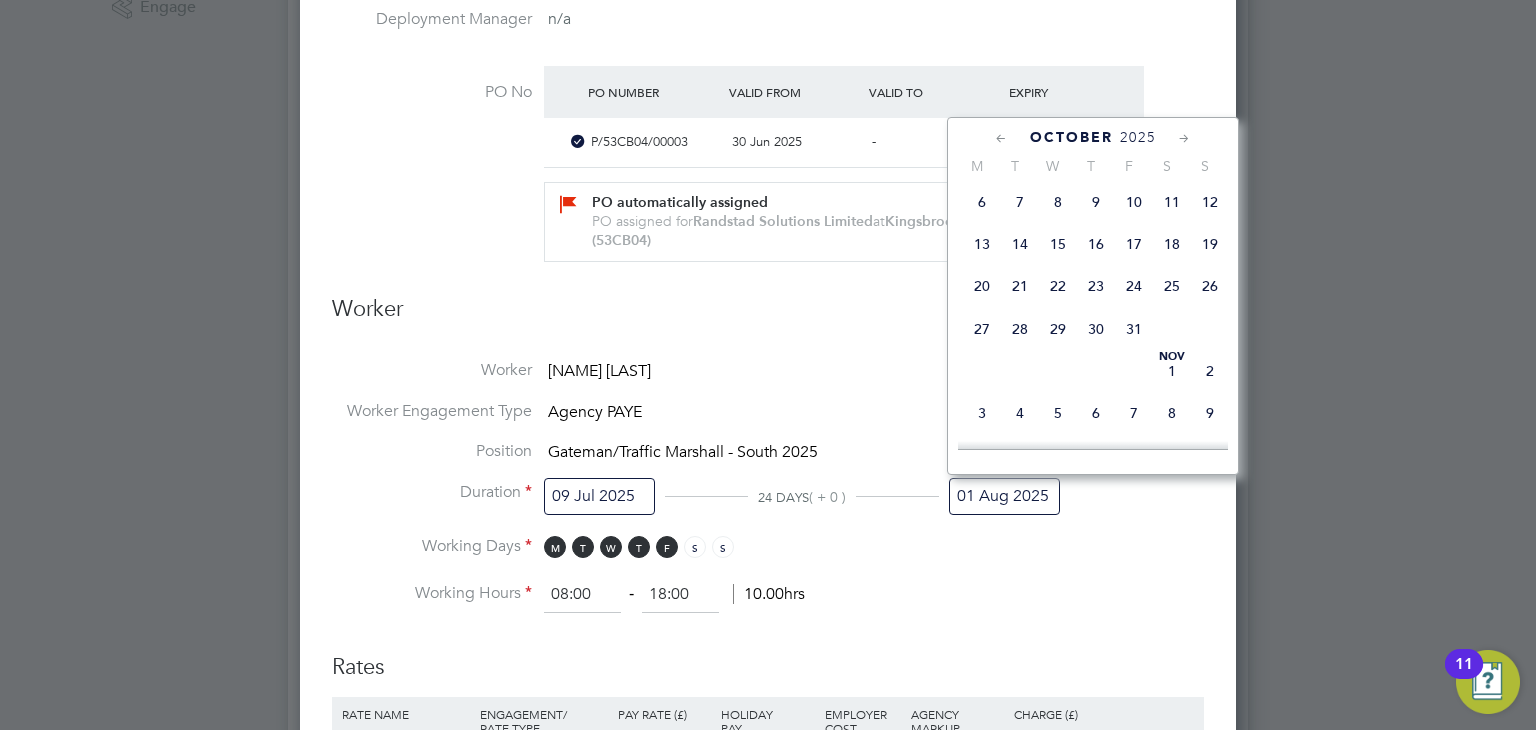 type on "31 Oct 2025" 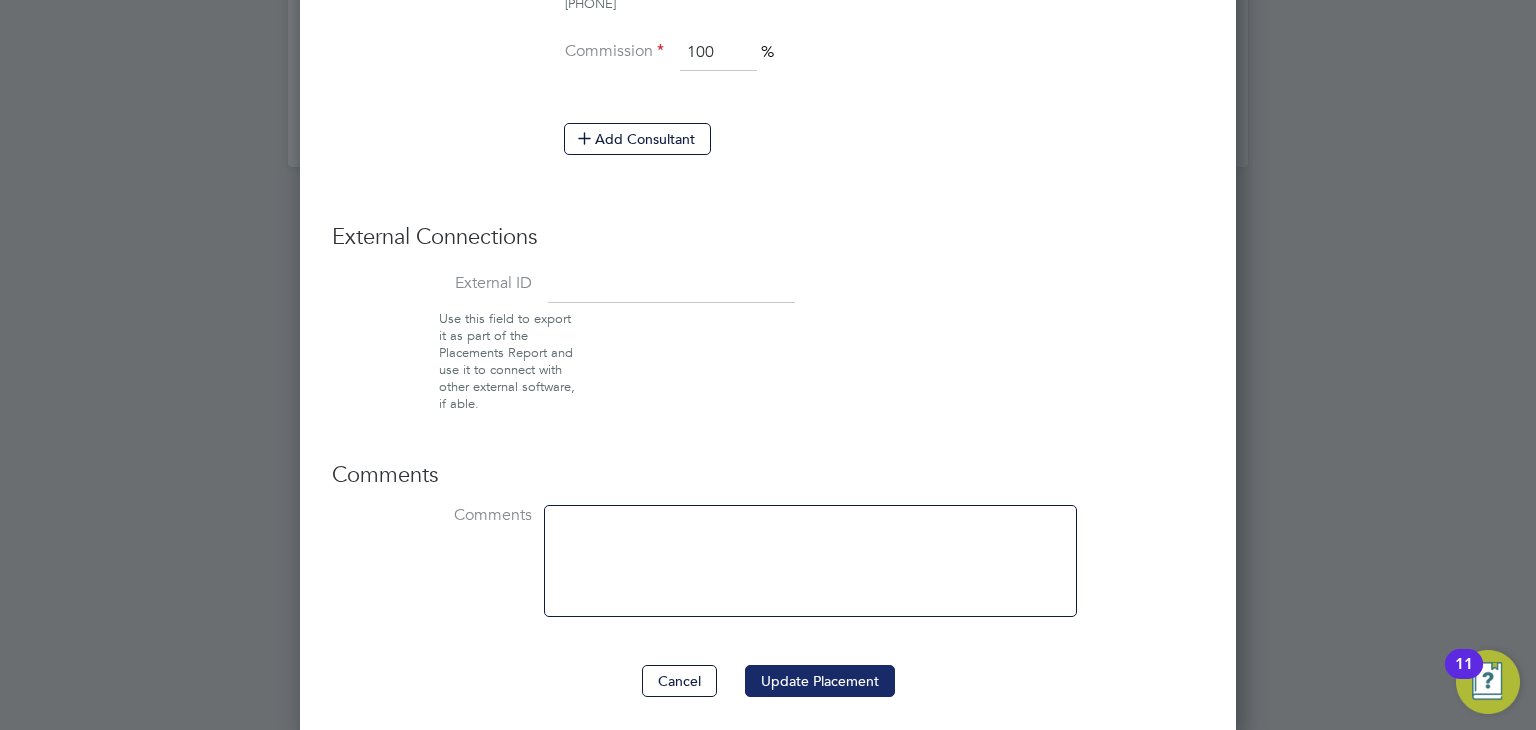 click on "Update Placement" at bounding box center [820, 681] 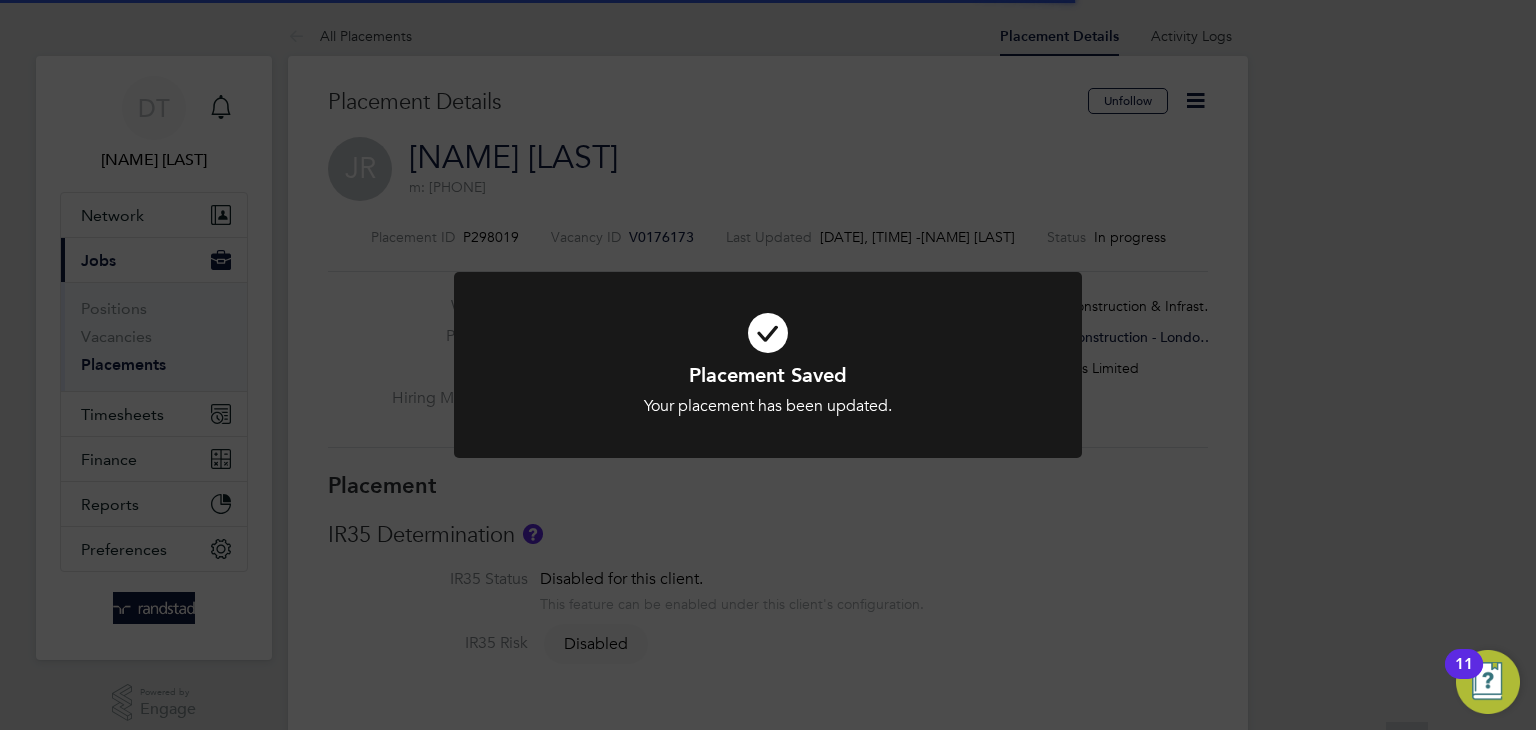 click on "Placement Saved Your placement has been updated. Cancel Okay" 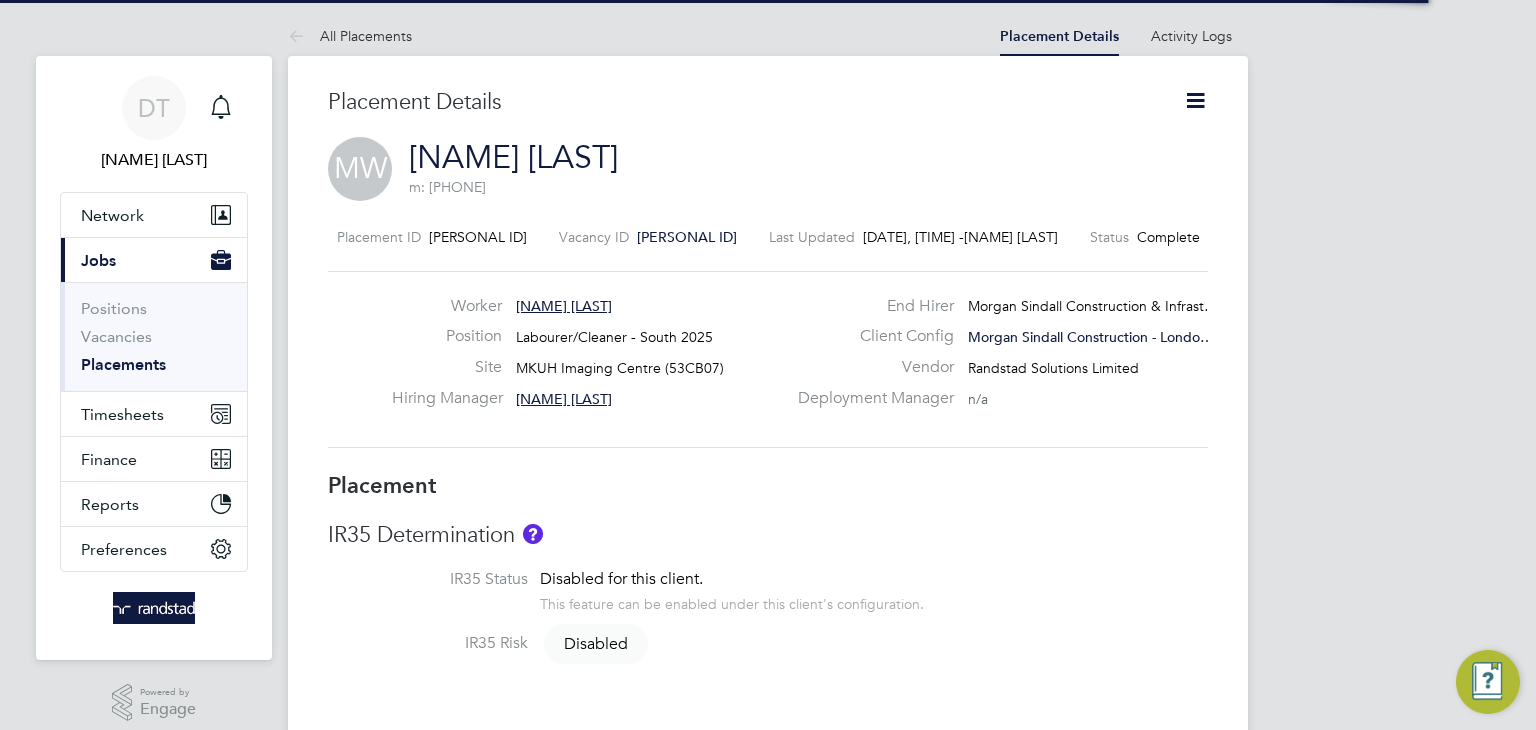 scroll, scrollTop: 0, scrollLeft: 0, axis: both 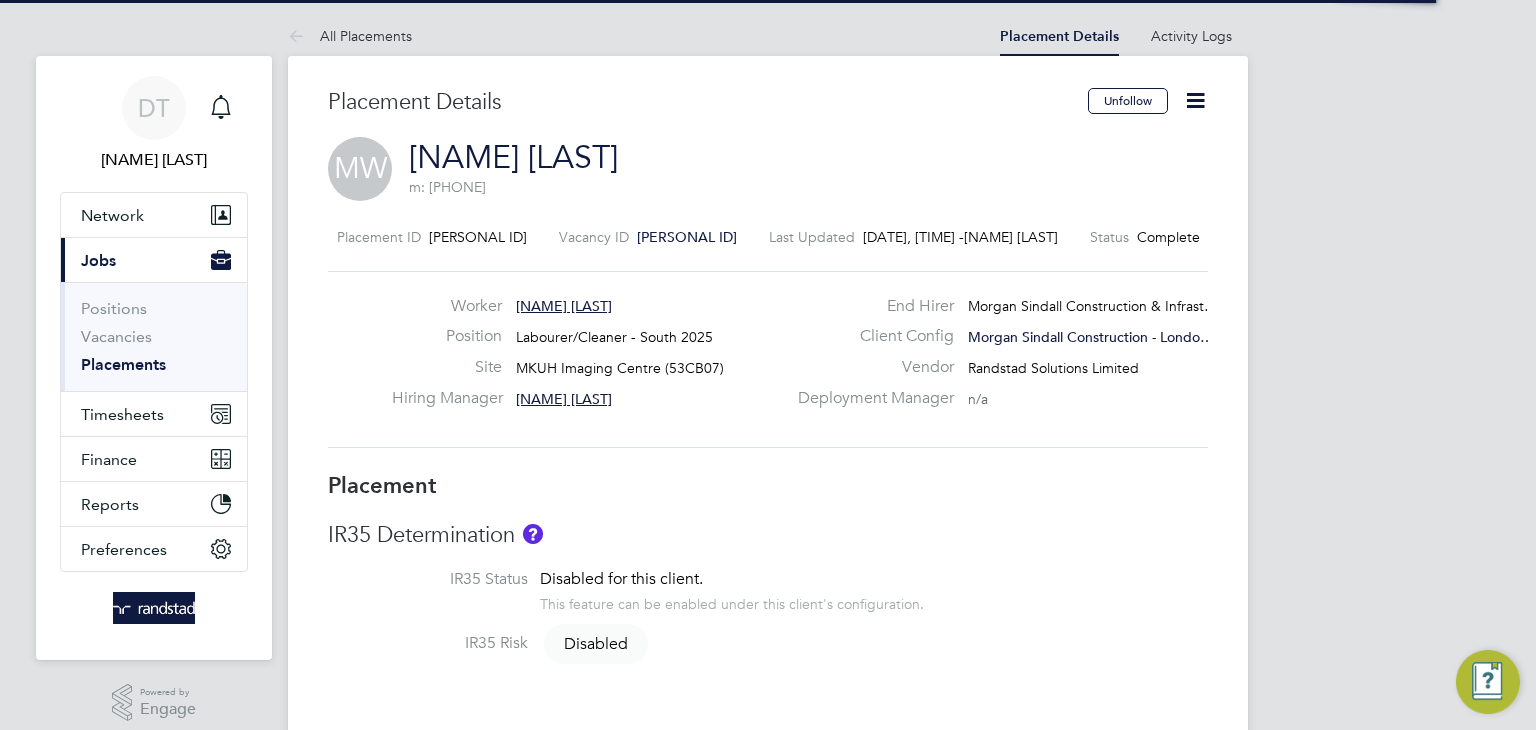 click 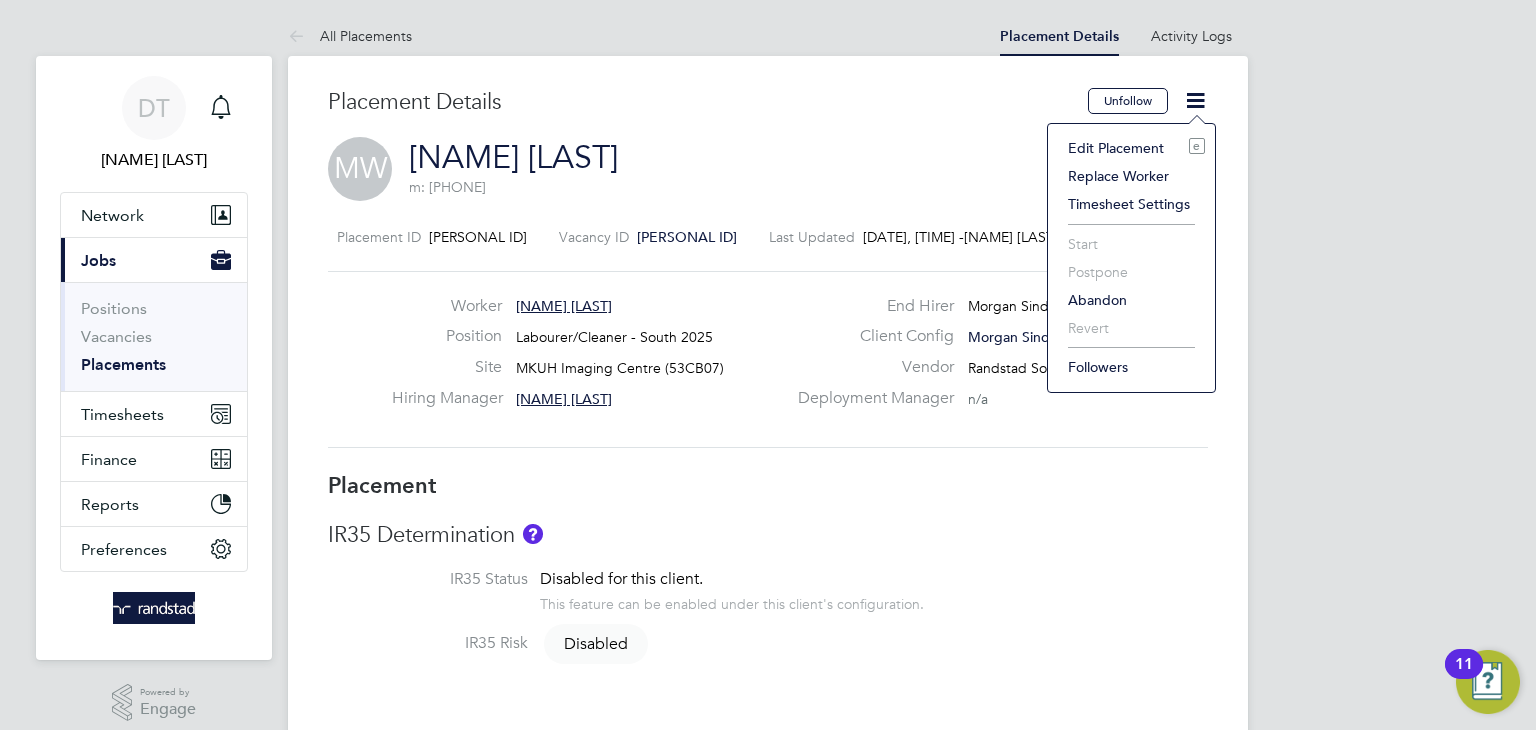 click on "Edit Placement e" 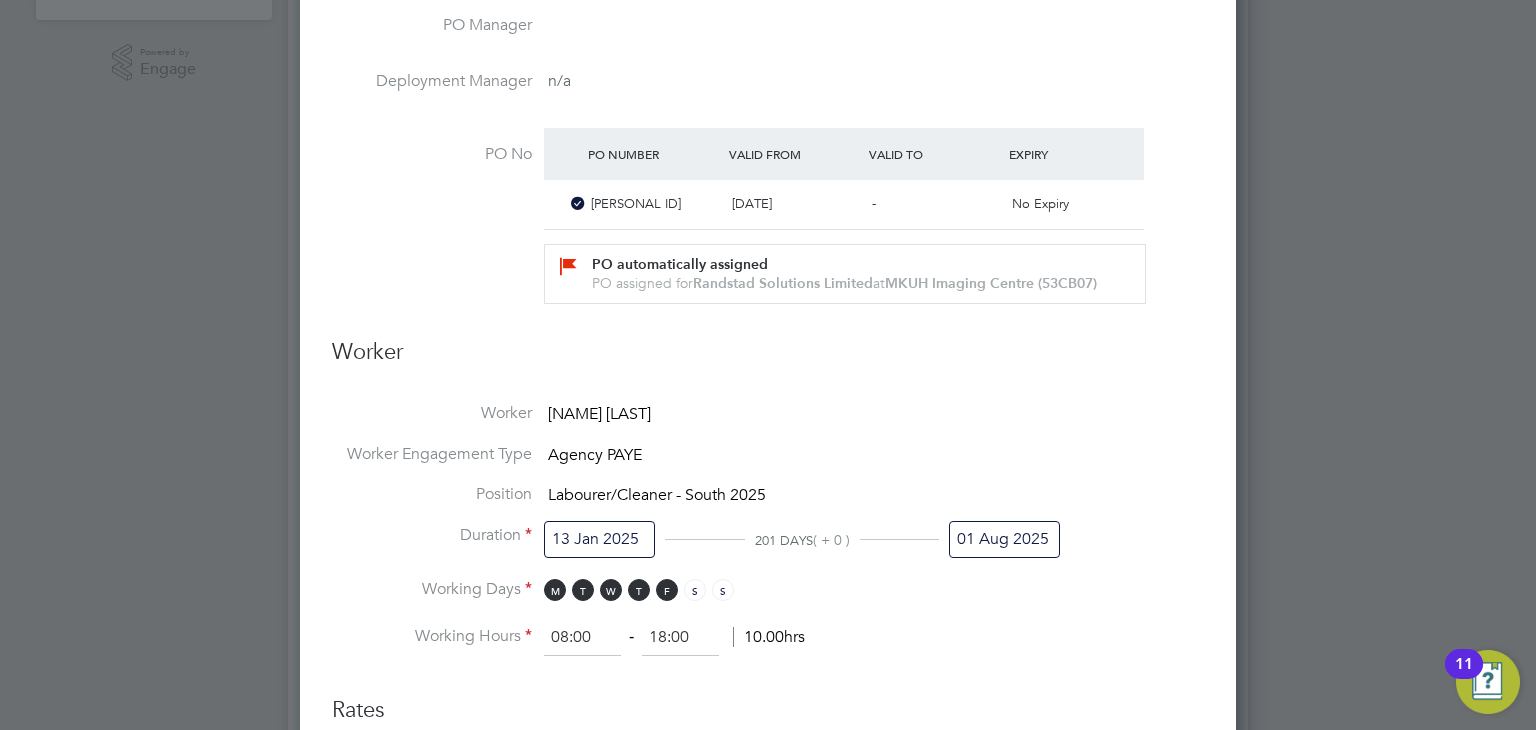 click on "01 Aug 2025" at bounding box center (1004, 539) 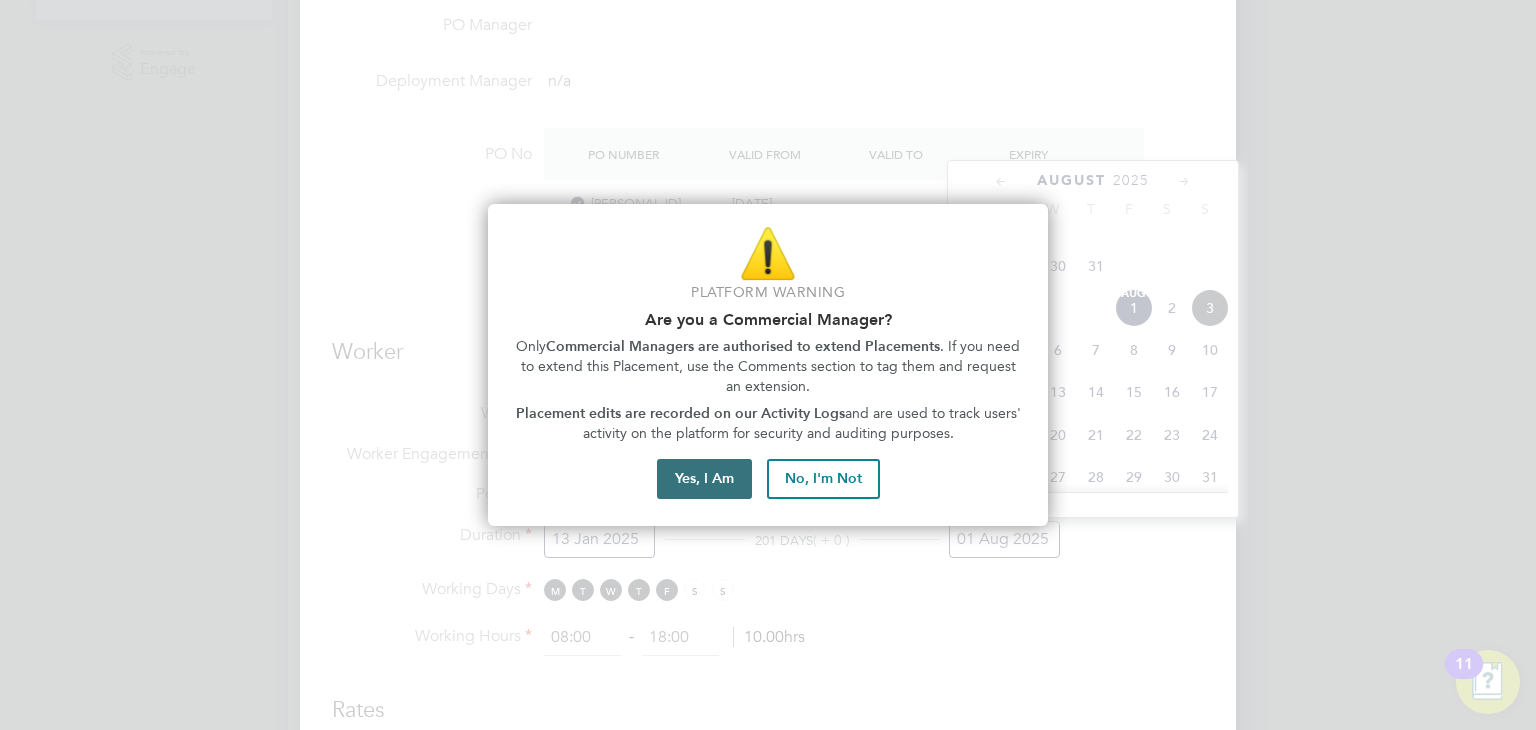 click on "Yes, I Am" at bounding box center (704, 479) 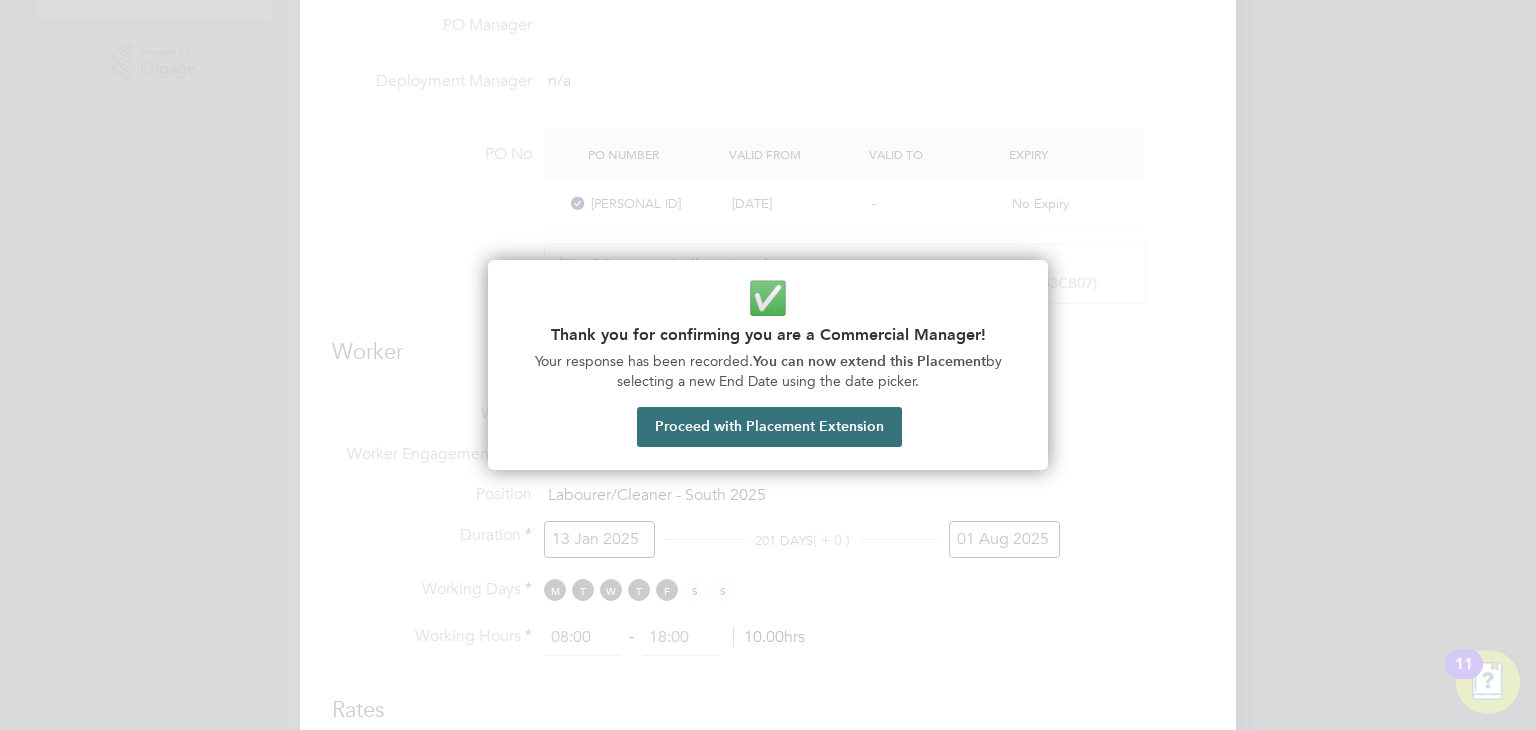 click on "Proceed with Placement Extension" at bounding box center (769, 427) 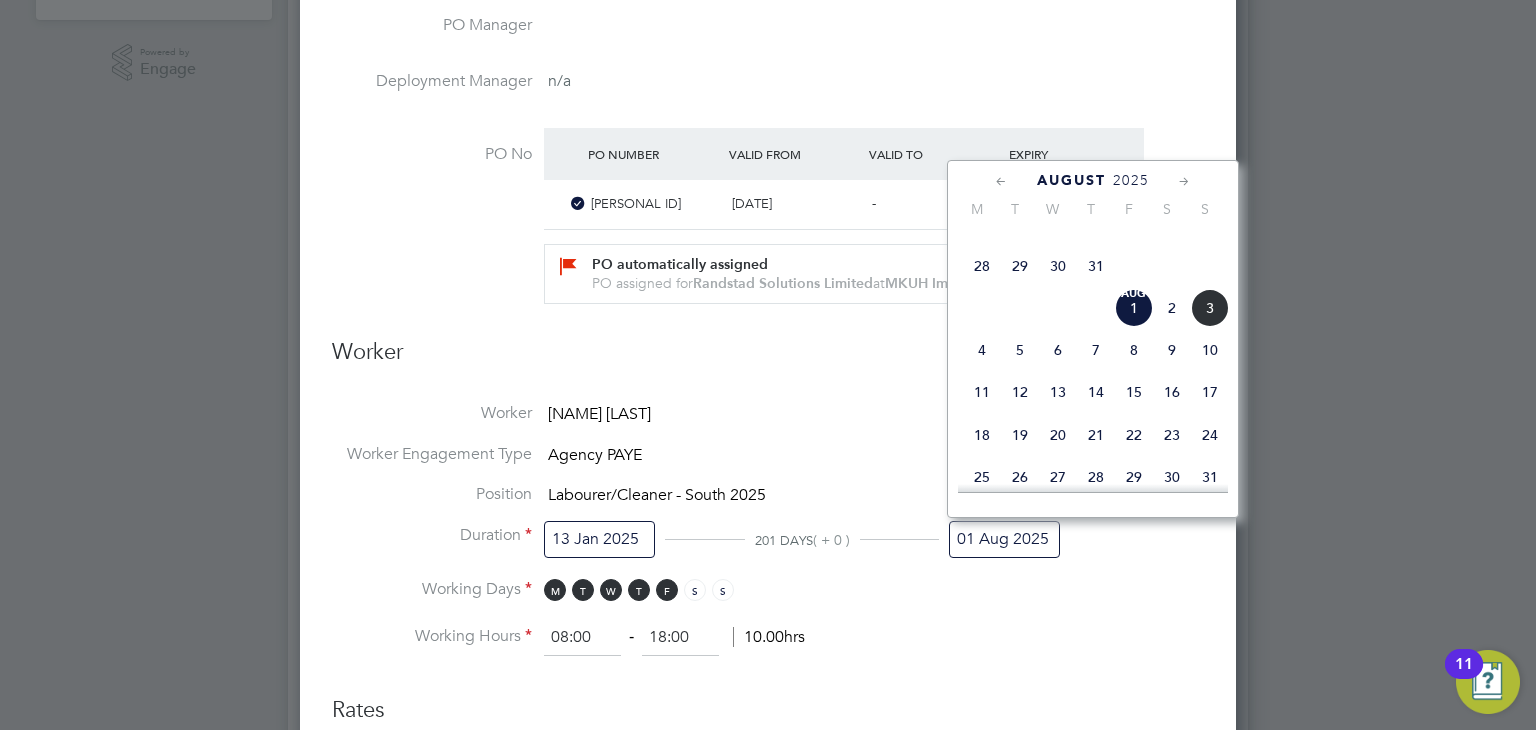 click 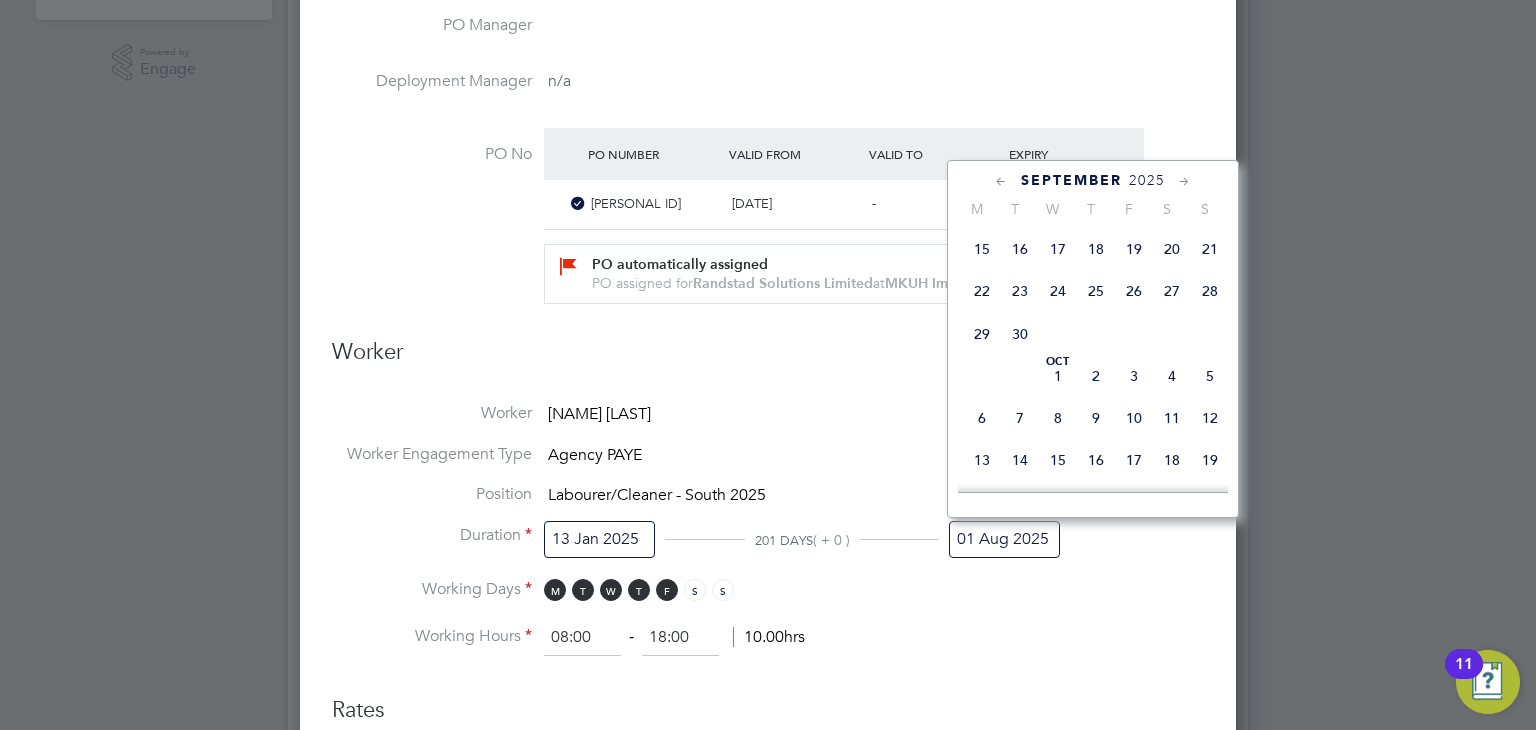 click 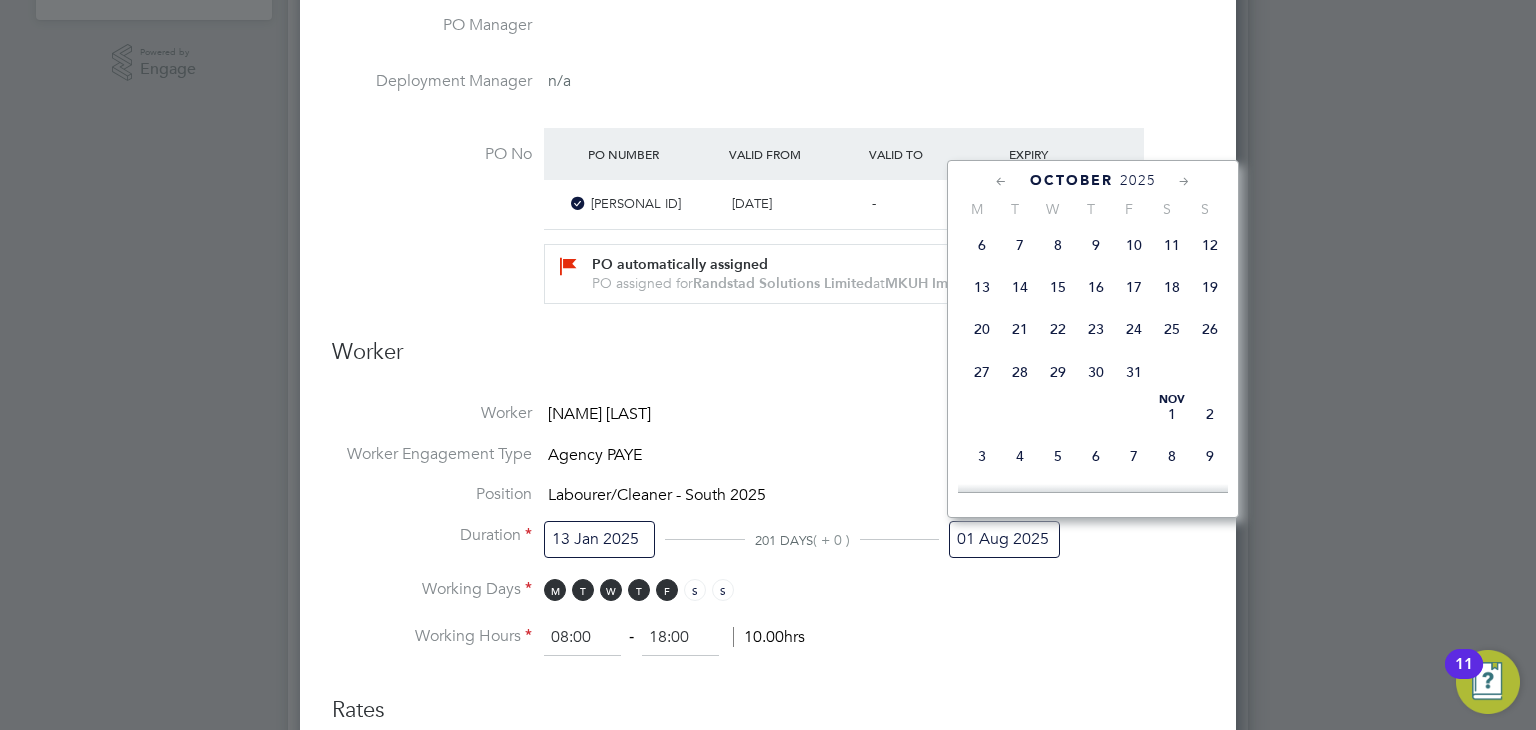 click on "31" 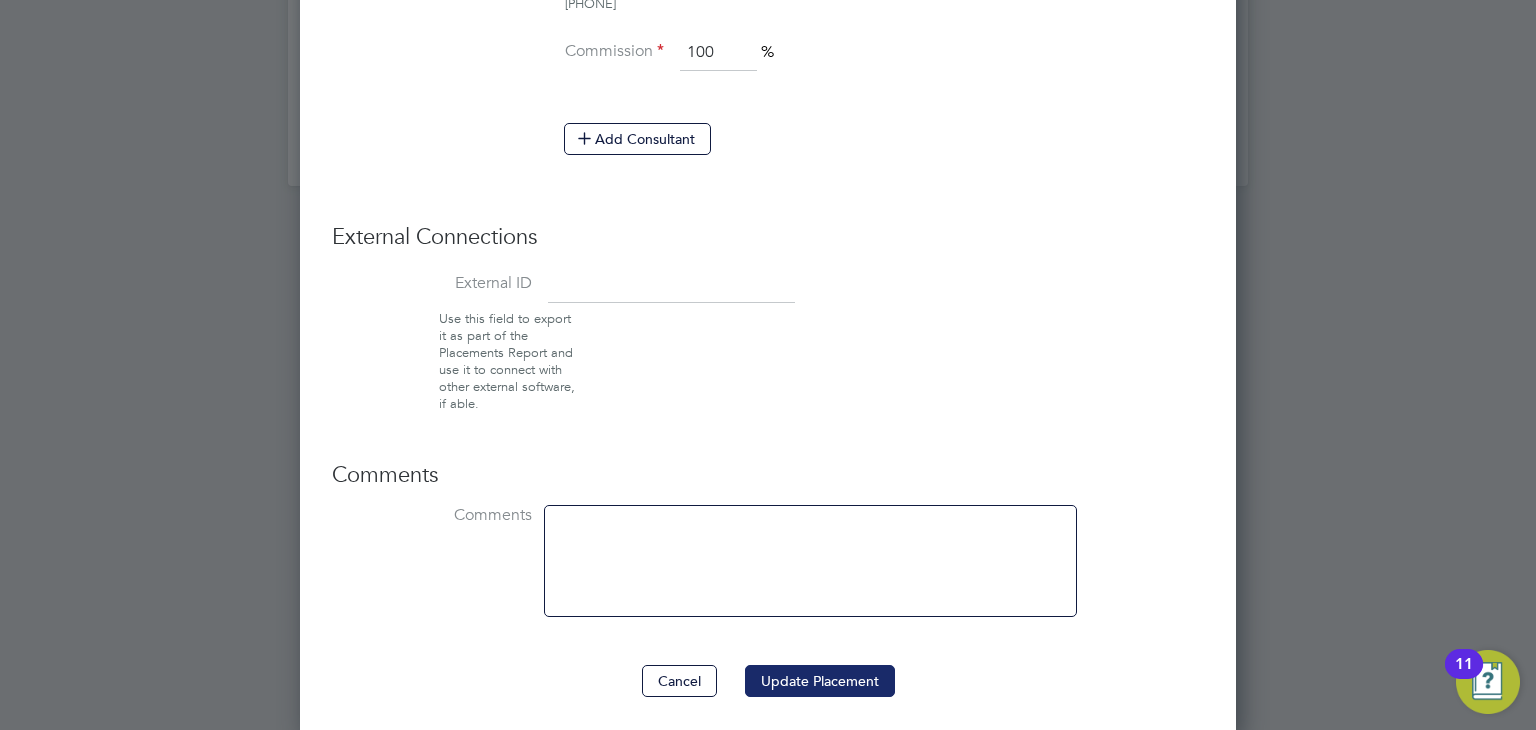 click on "Update Placement" at bounding box center (820, 681) 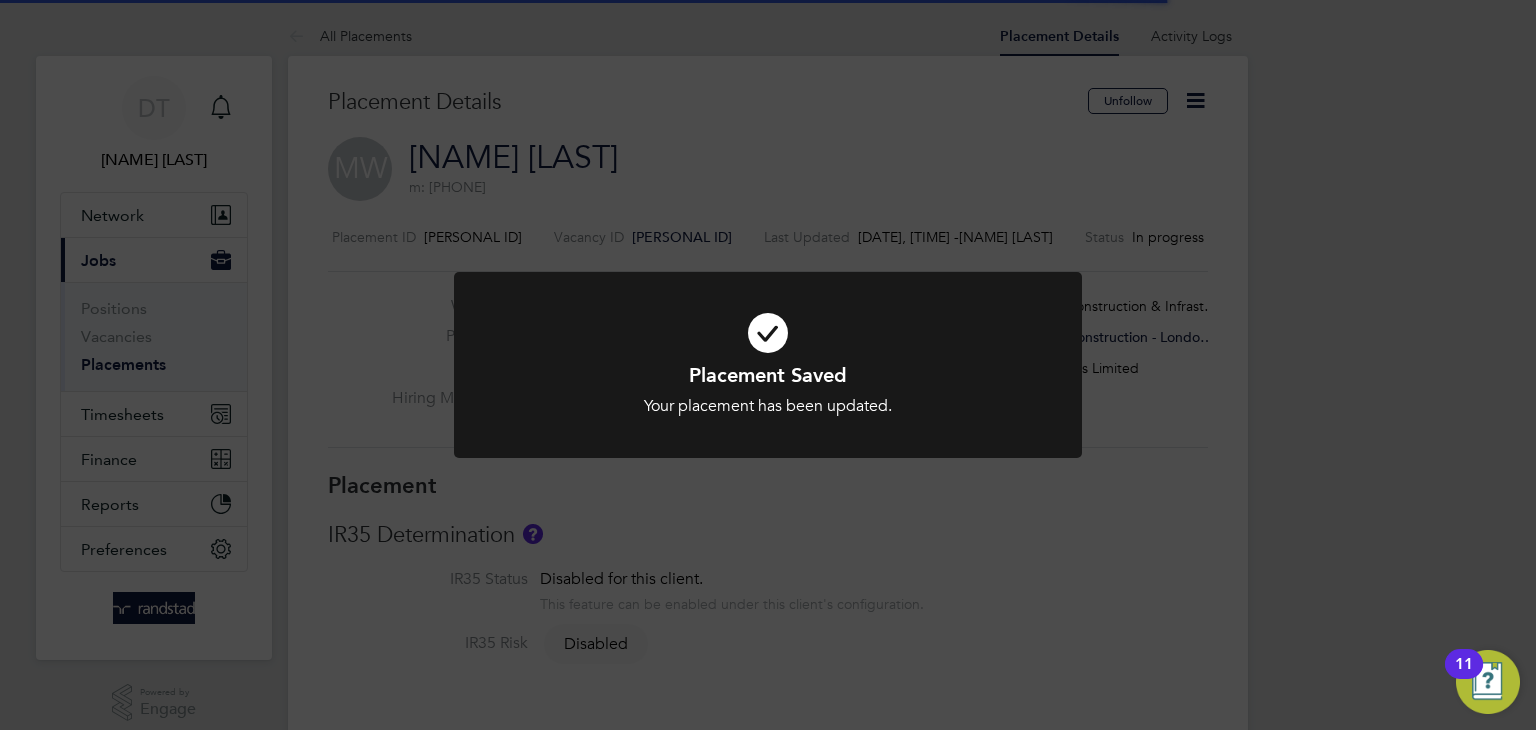 click on "Placement Saved Your placement has been updated. Cancel Okay" 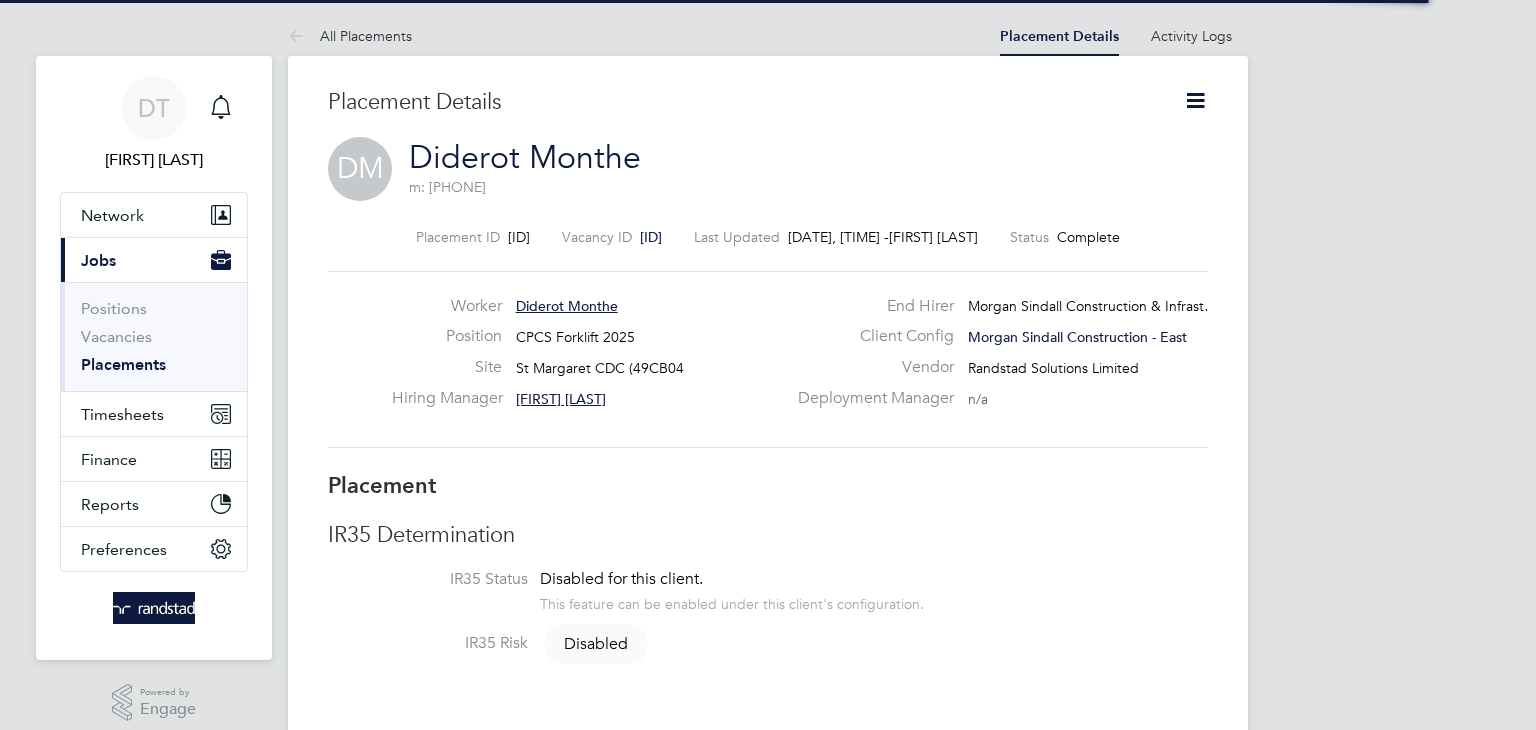 scroll, scrollTop: 0, scrollLeft: 0, axis: both 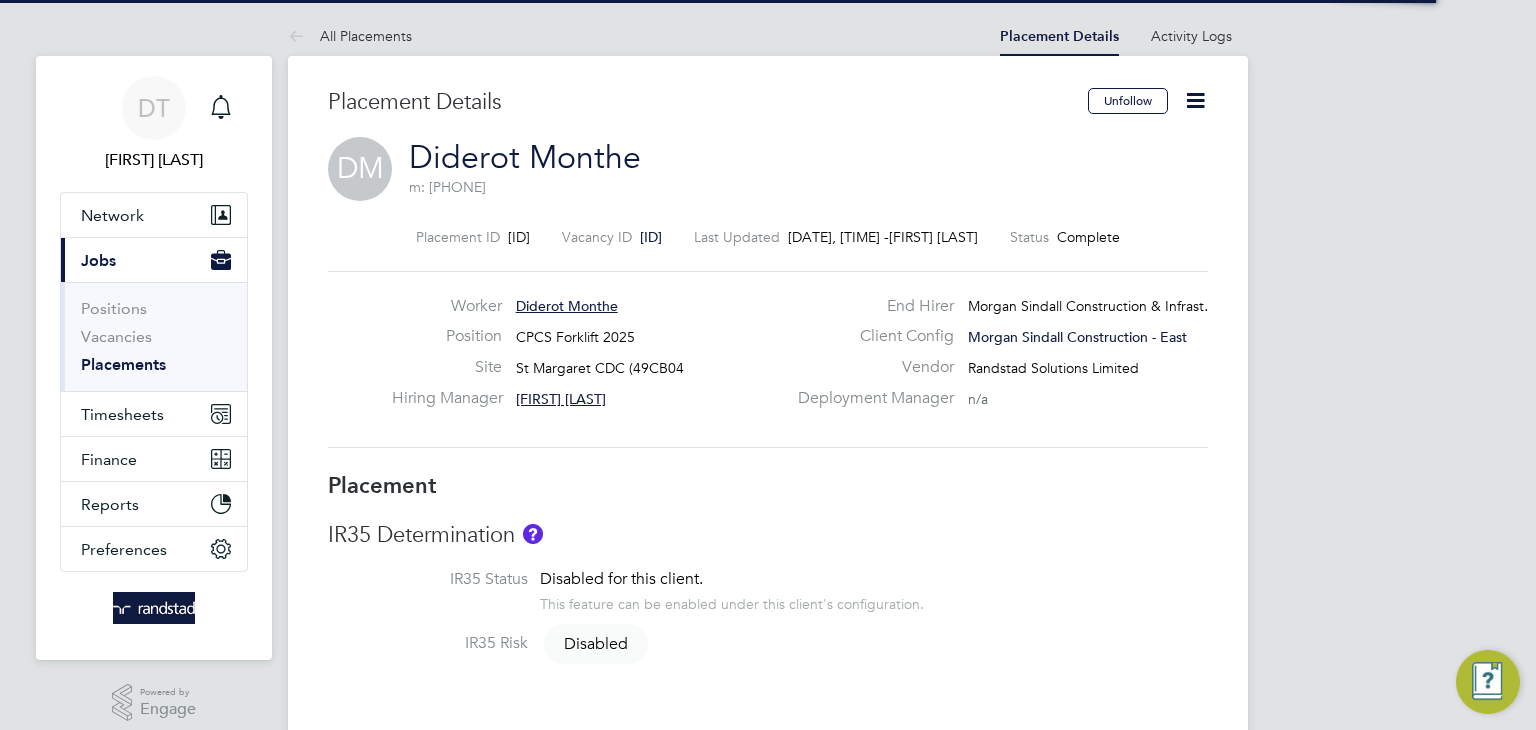 click 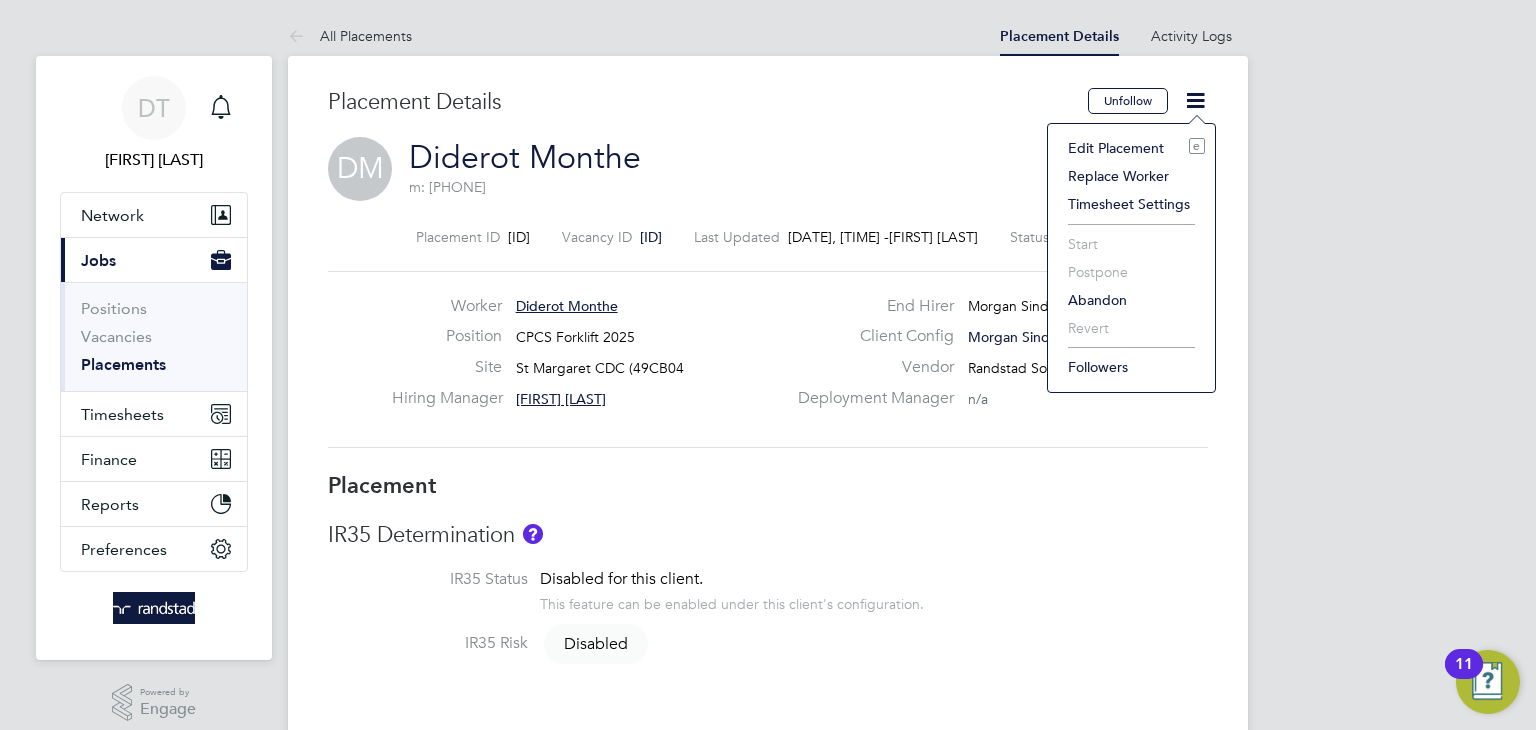 click on "Edit Placement e" 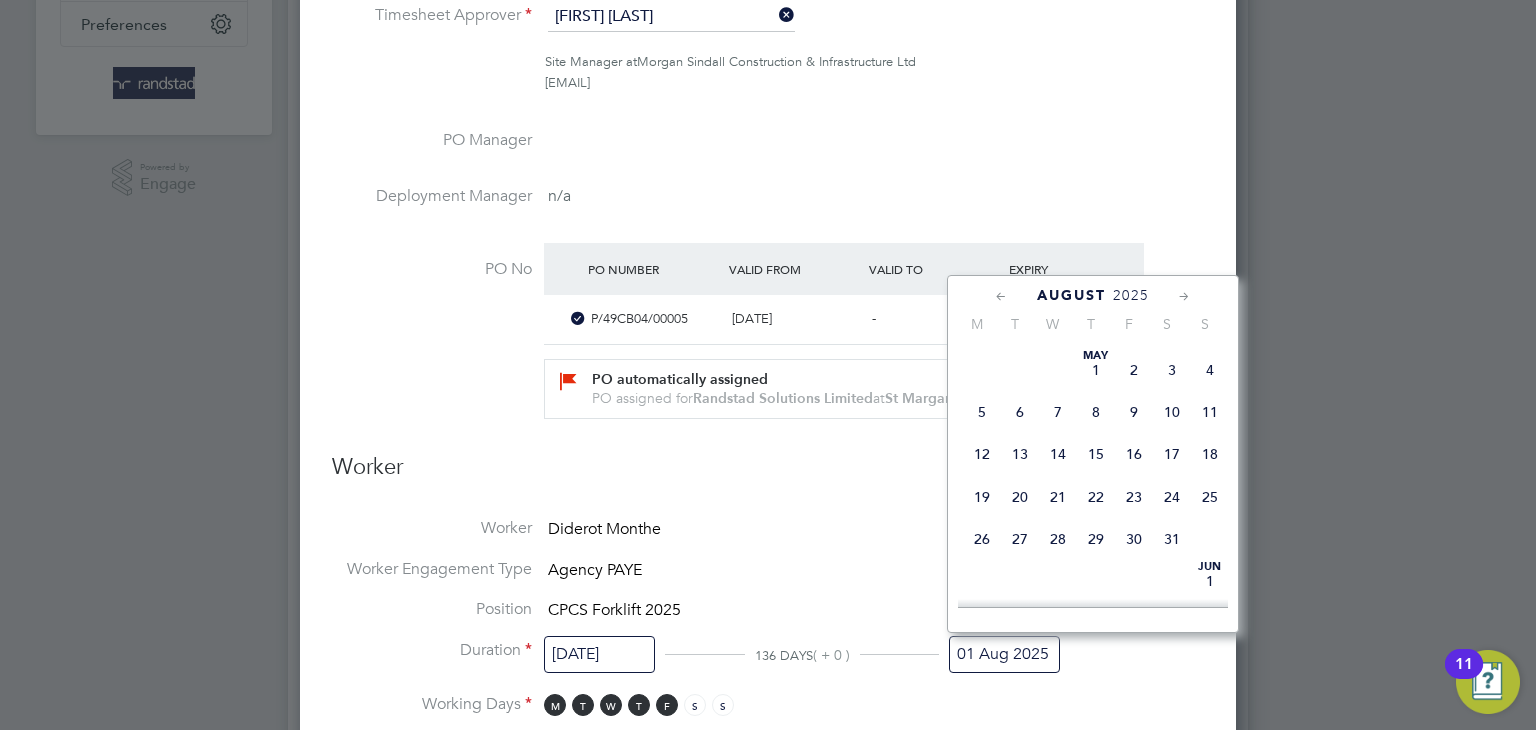 click on "01 Aug 2025" at bounding box center [1004, 654] 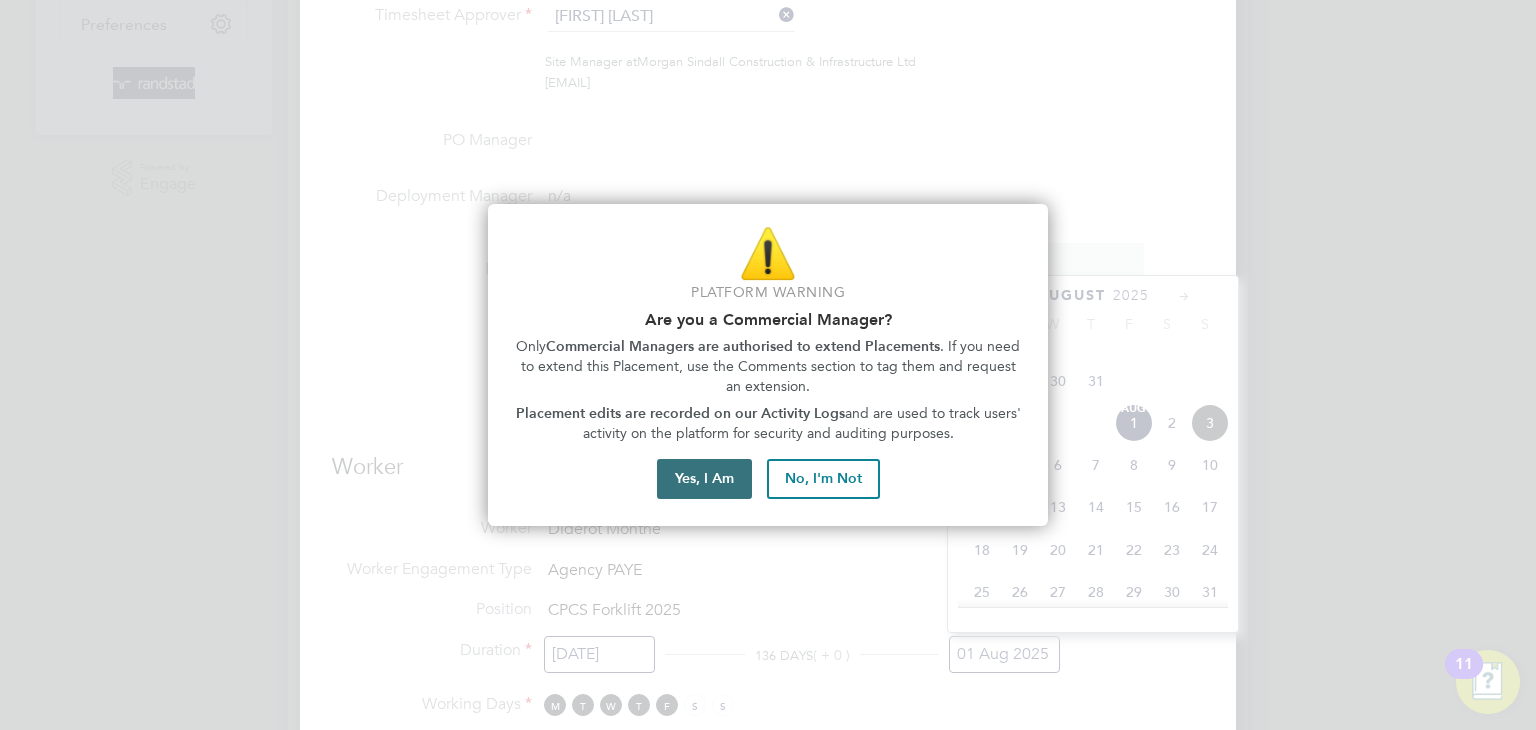 click on "Yes, I Am" at bounding box center (704, 479) 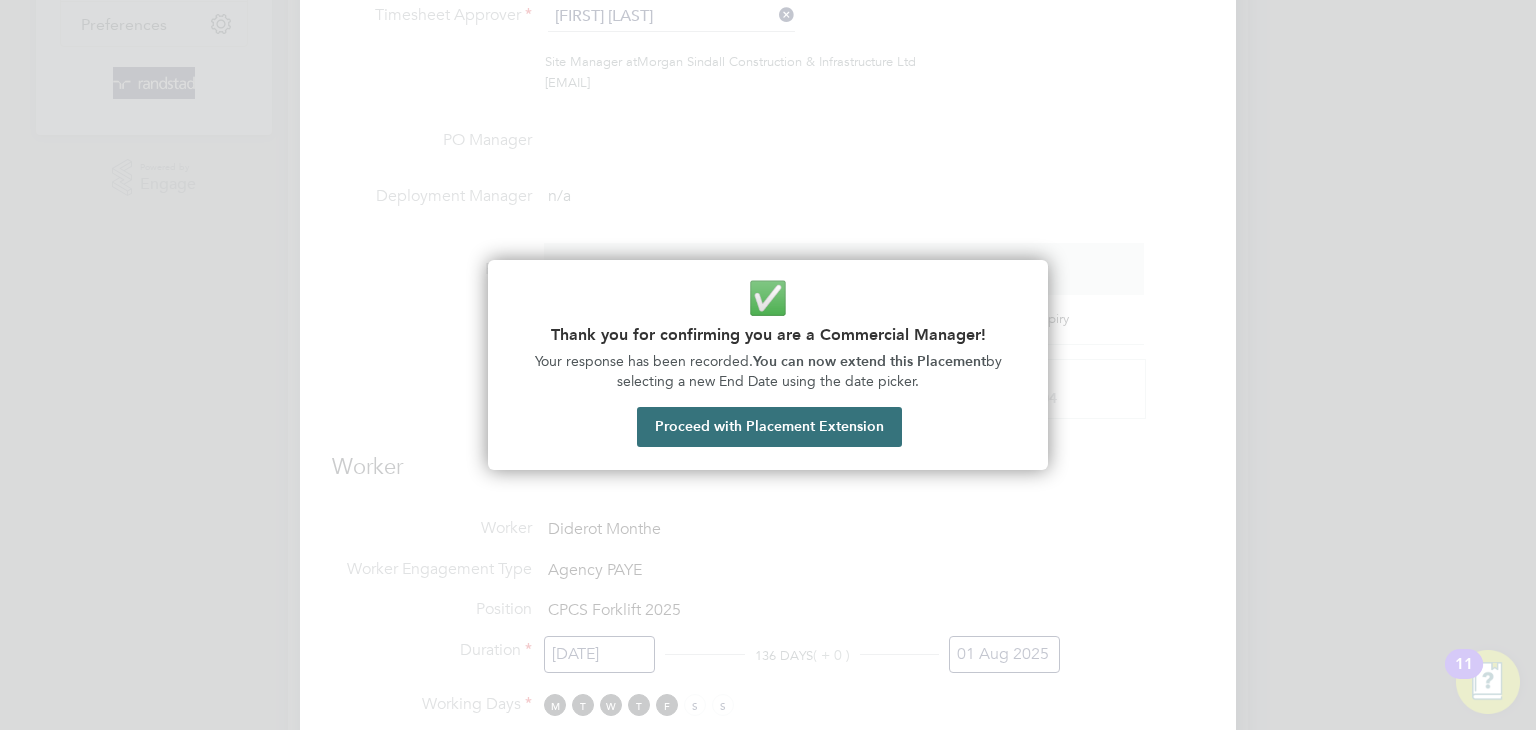 click on "Proceed with Placement Extension" at bounding box center [769, 427] 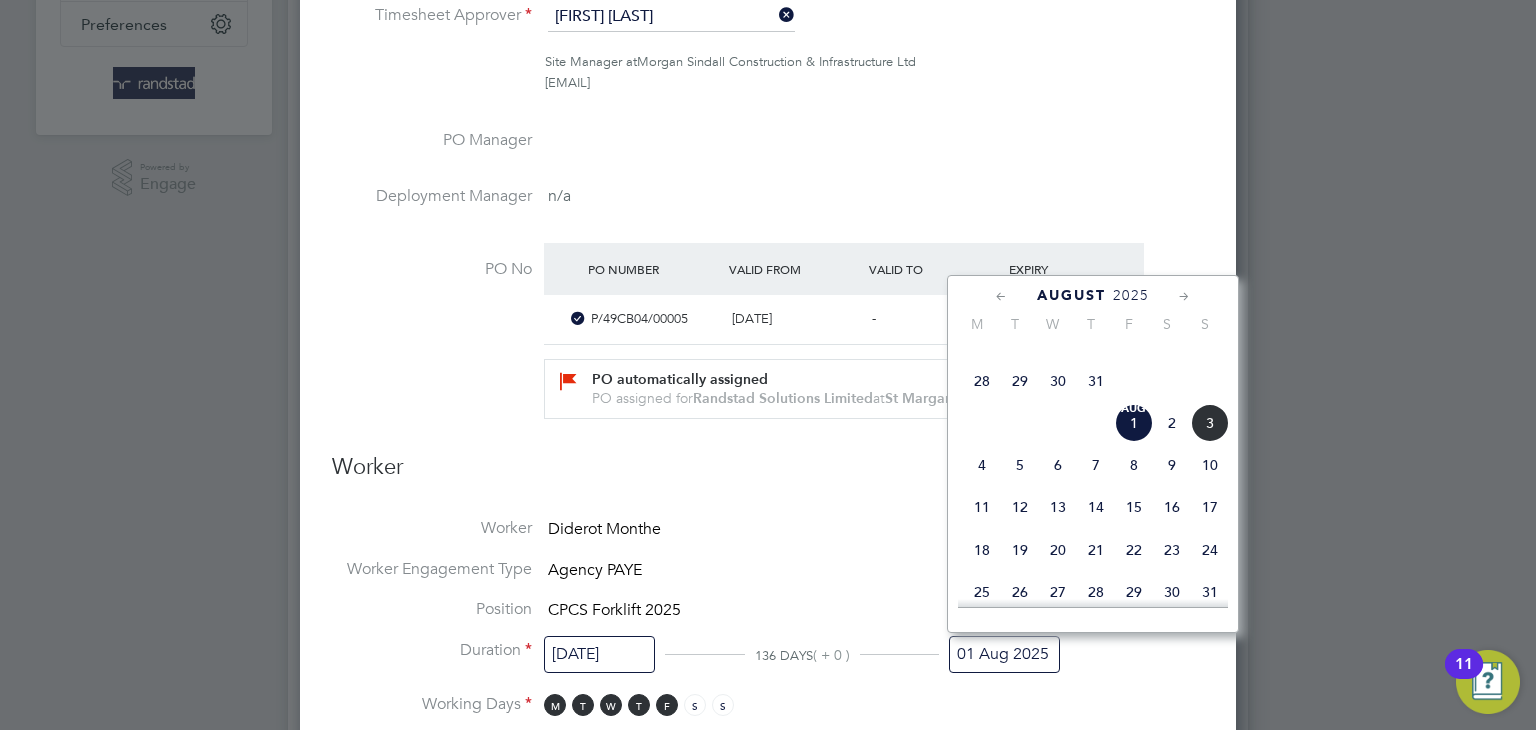 click 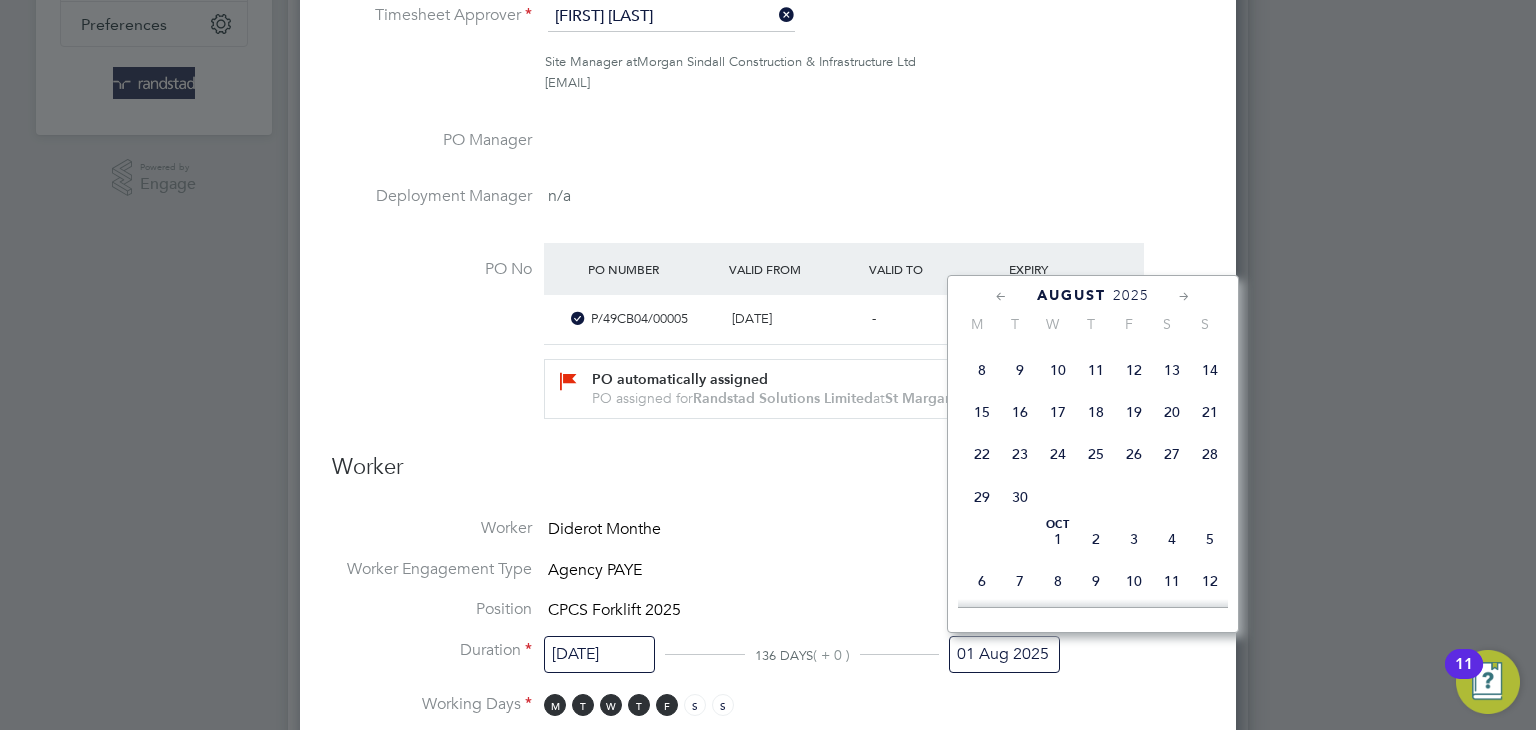 click 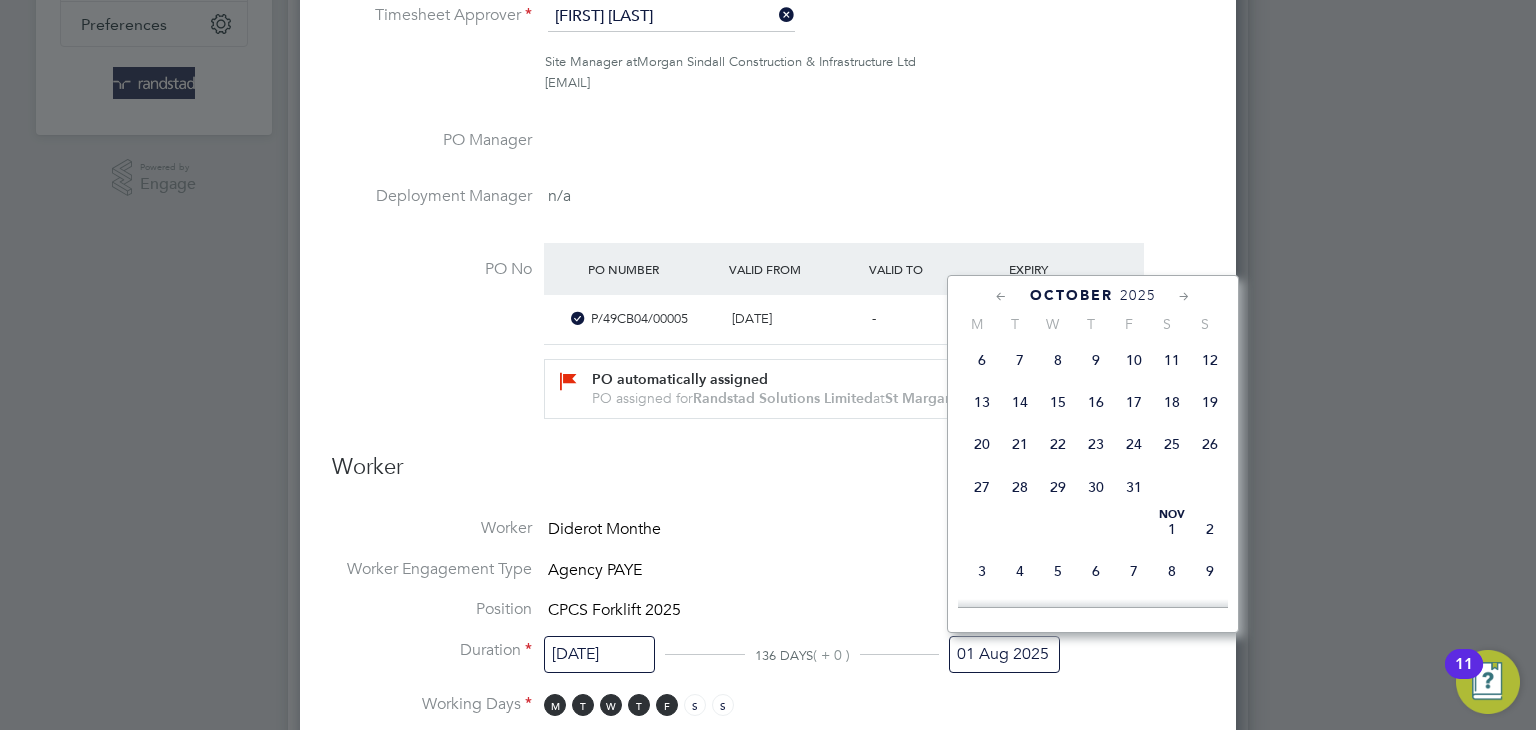 click on "31" 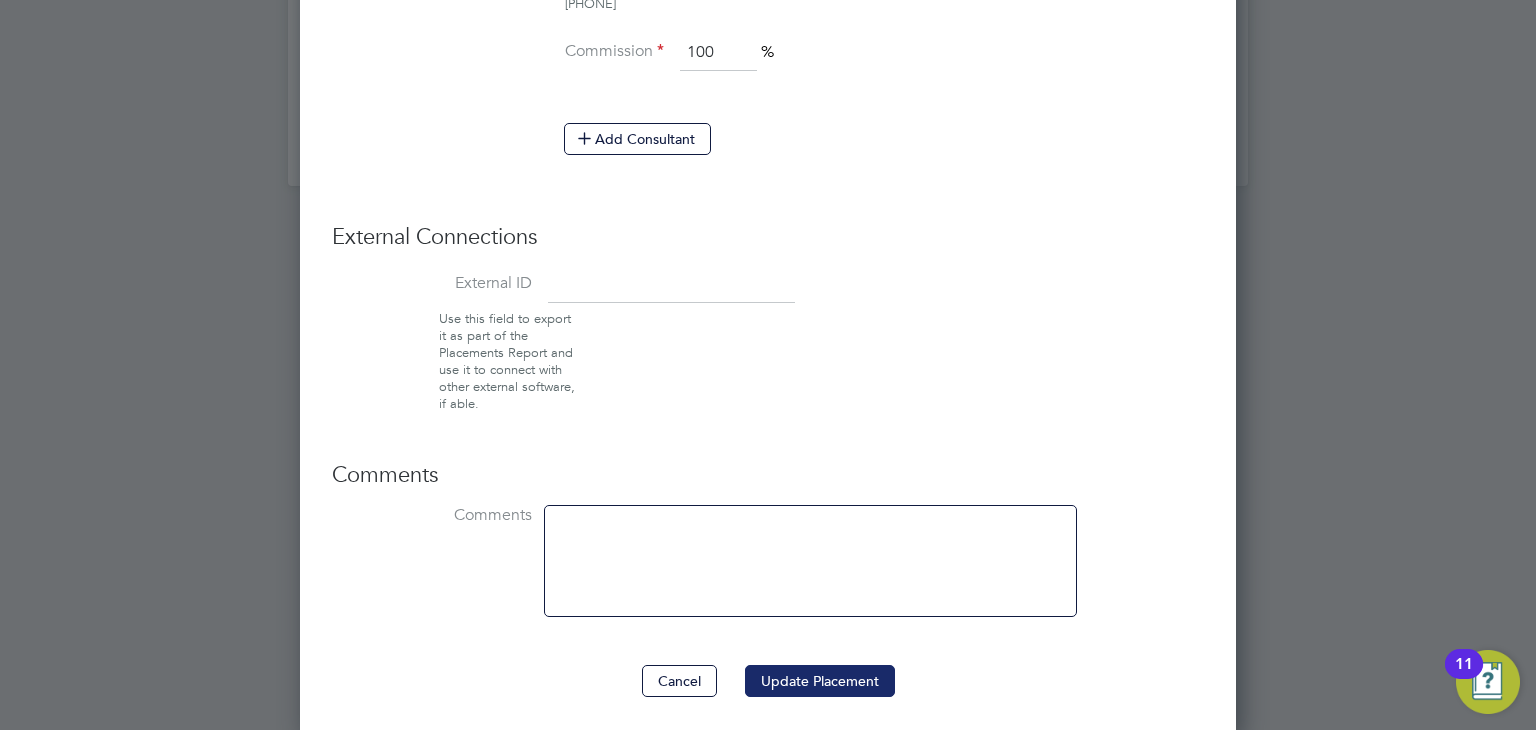click on "Update Placement" at bounding box center (820, 681) 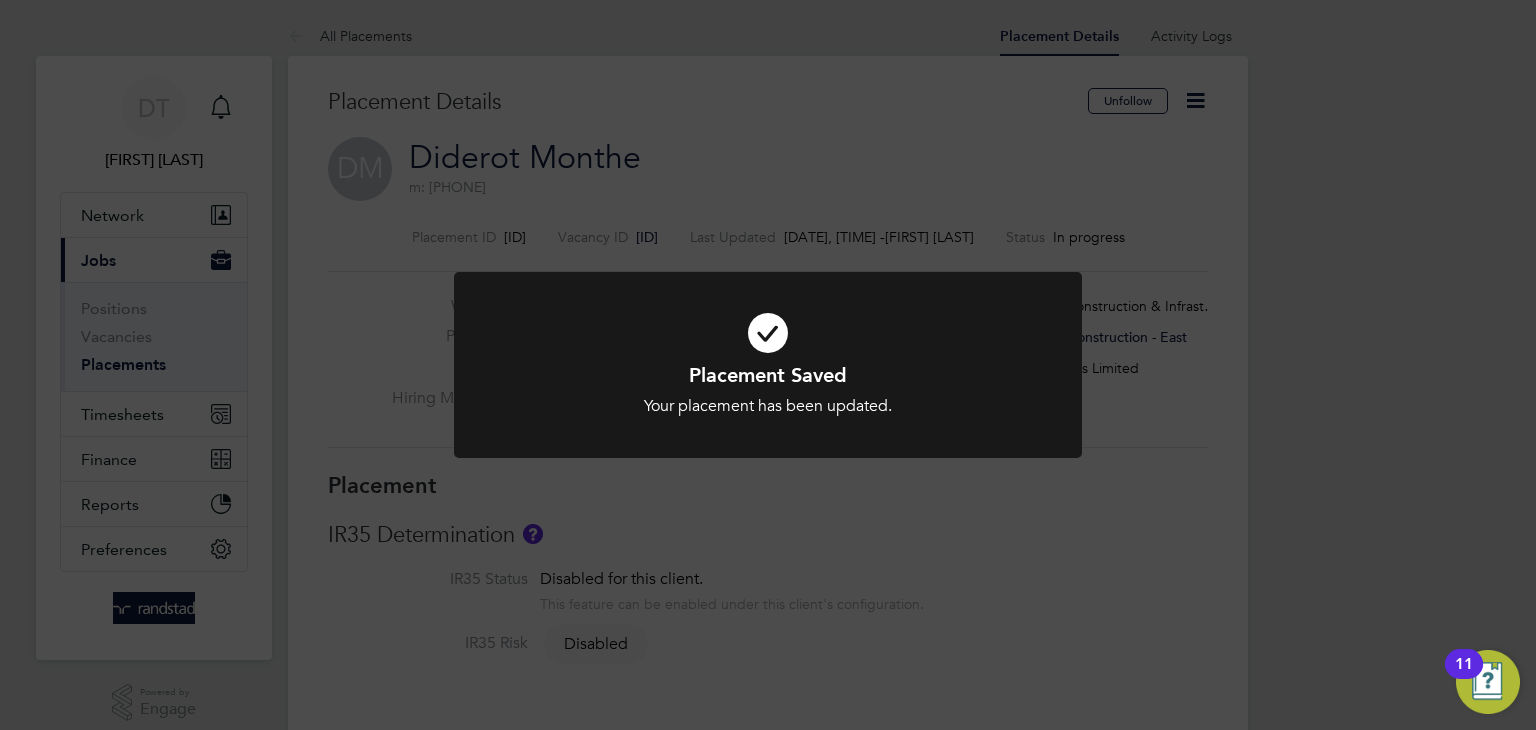 click on "Placement Saved Your placement has been updated. Cancel Okay" 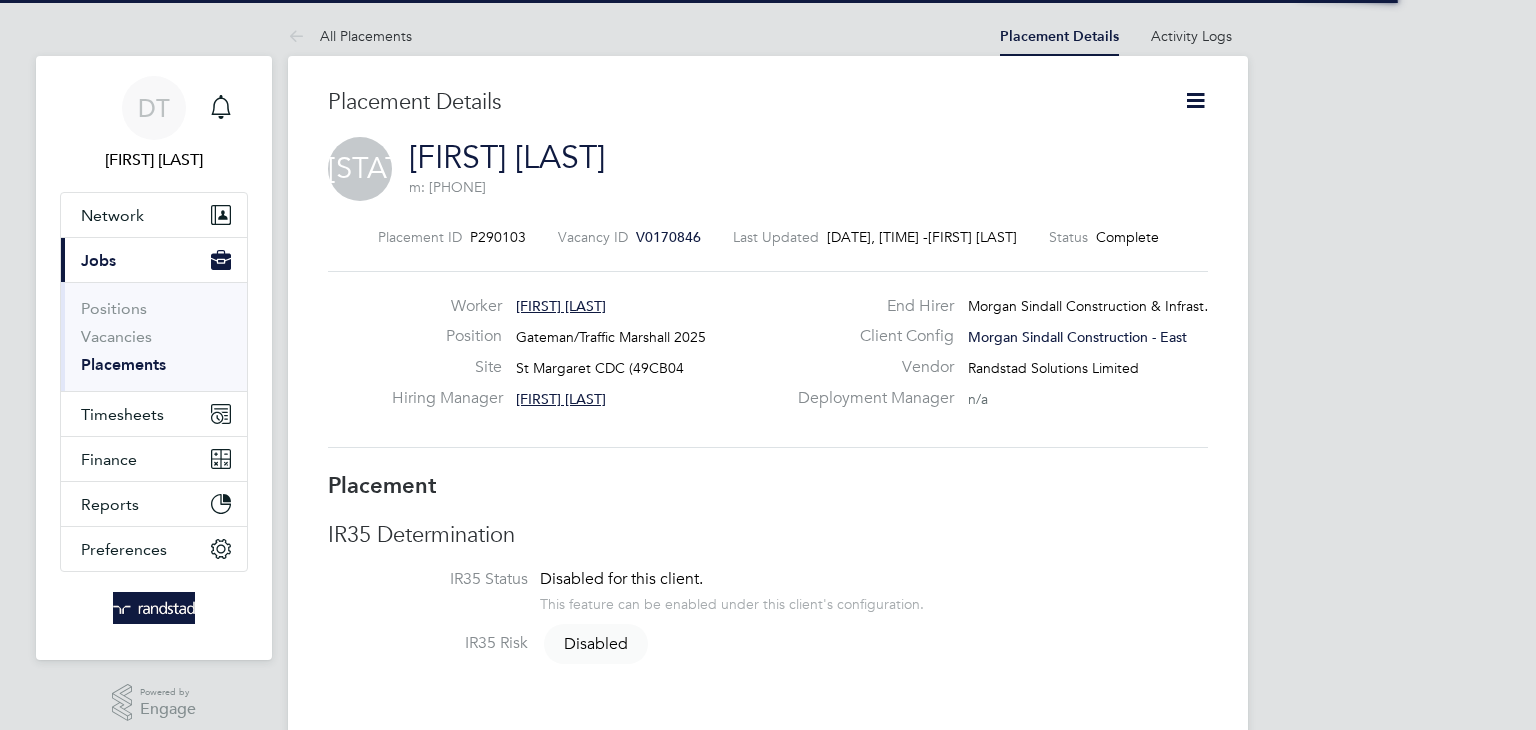 scroll, scrollTop: 0, scrollLeft: 0, axis: both 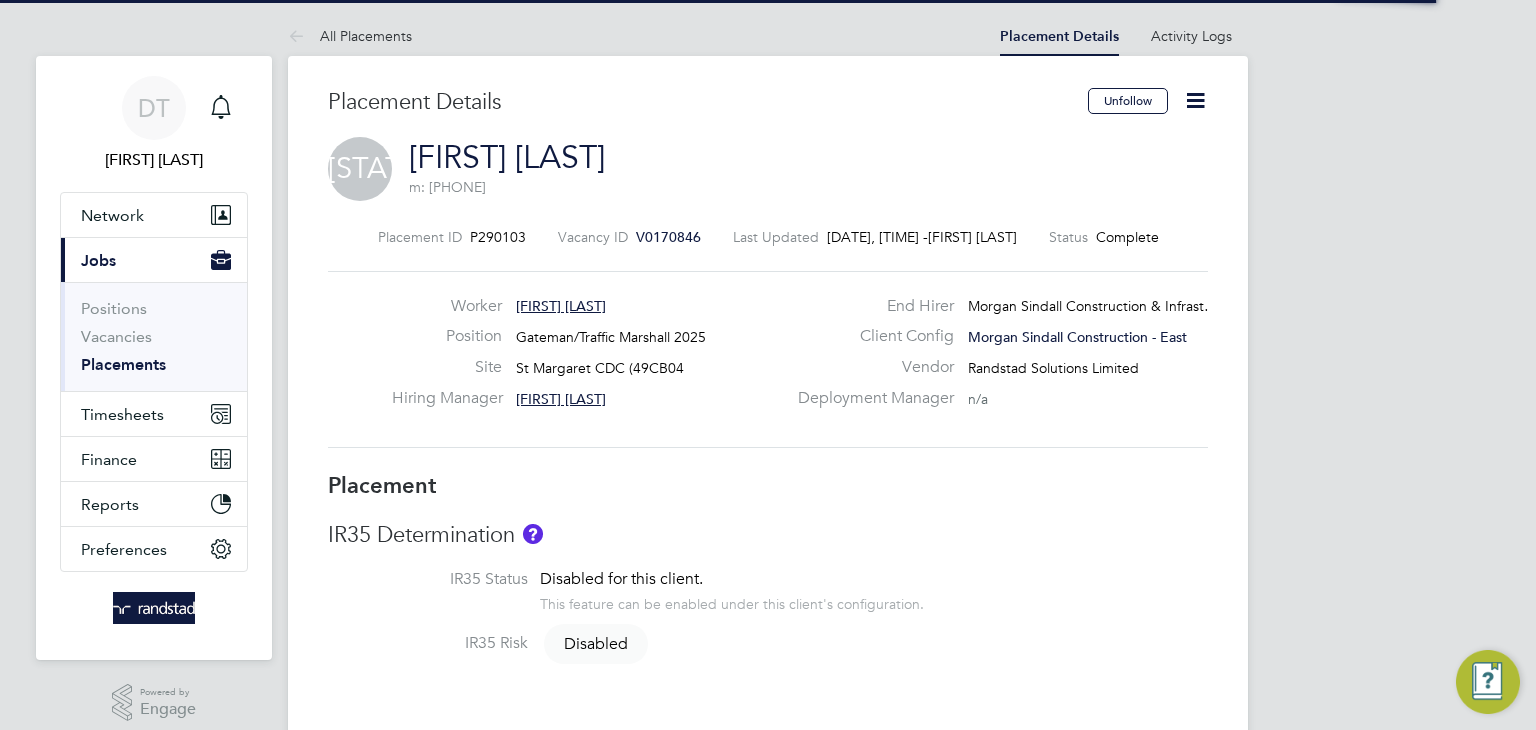 click 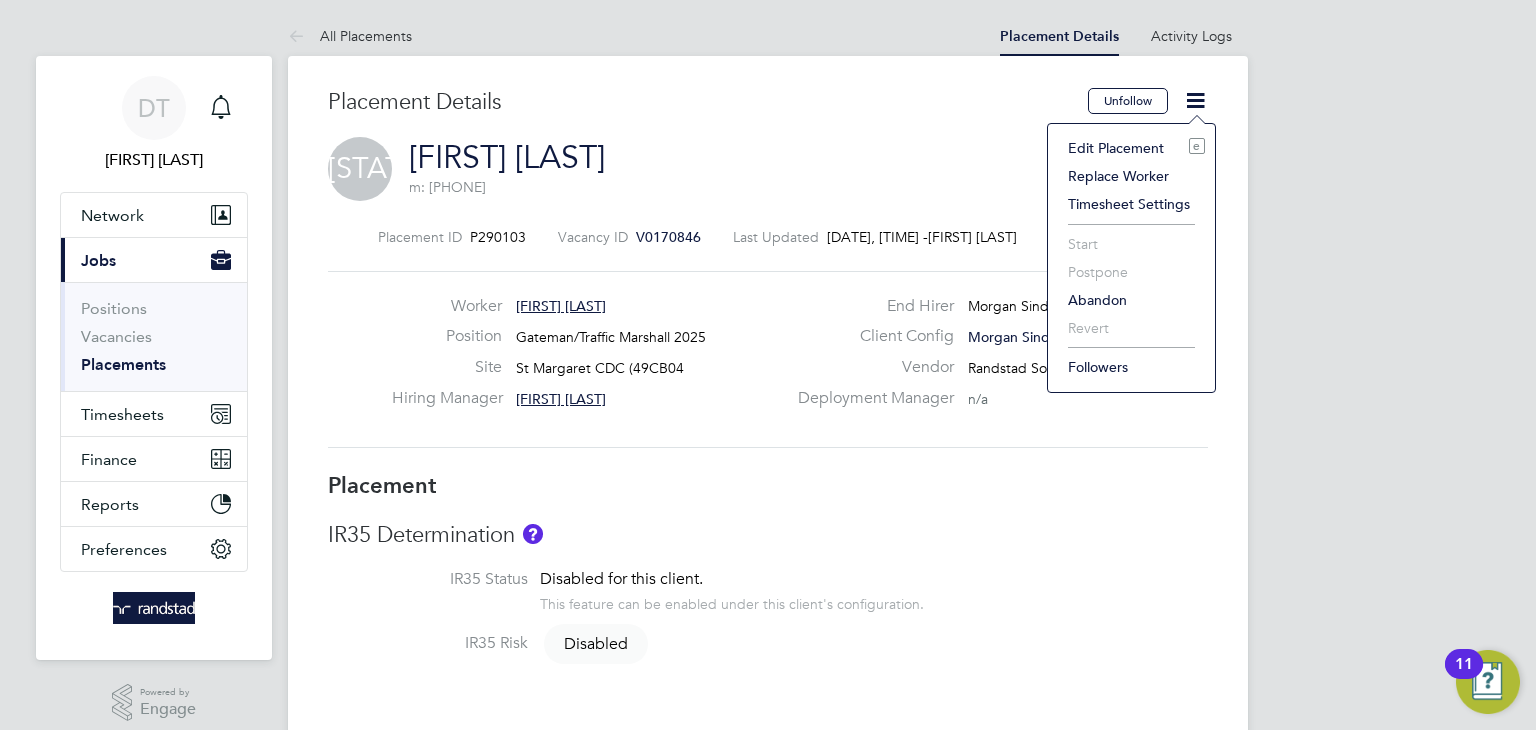 click on "Edit Placement e" 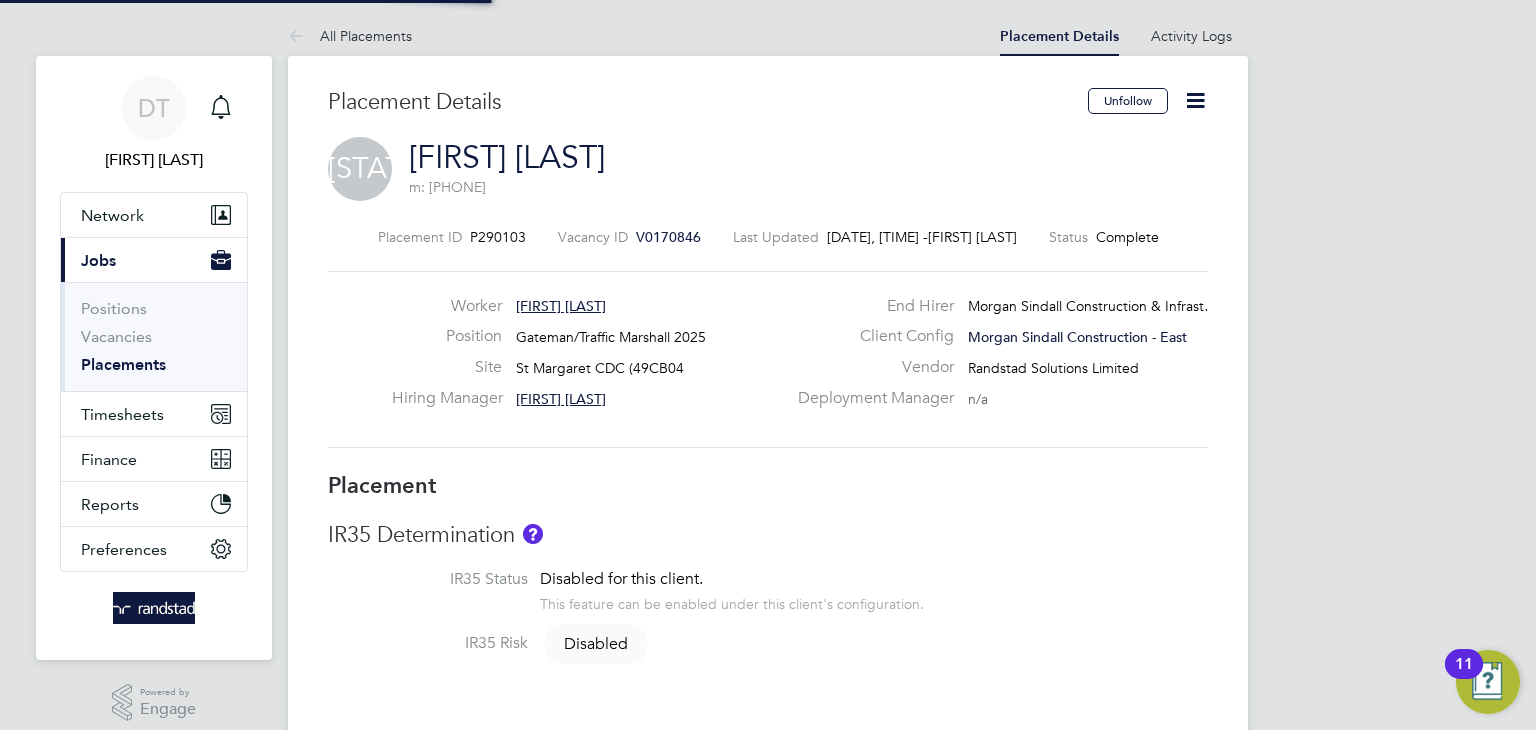 type on "Charlie Fix" 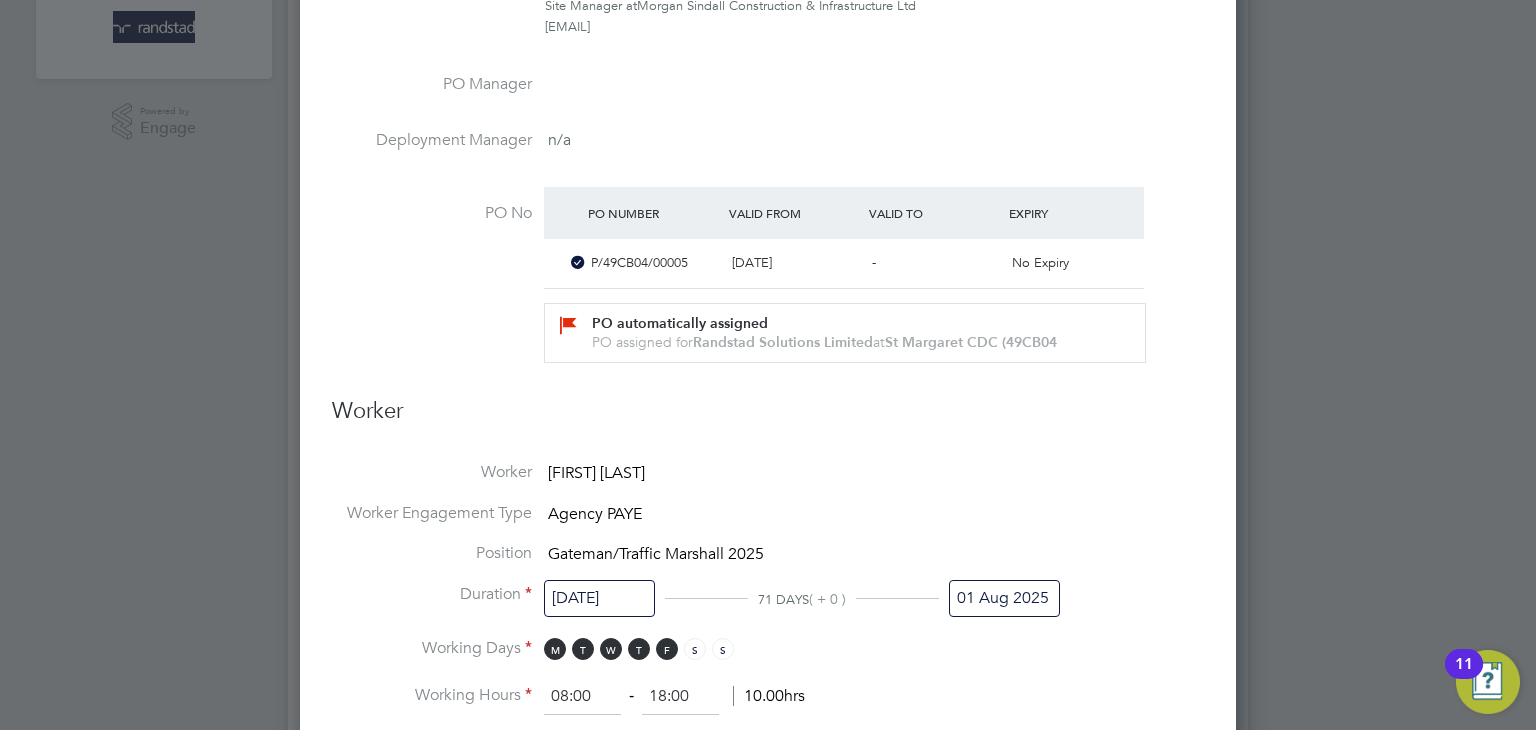 click on "01 Aug 2025" at bounding box center [1004, 598] 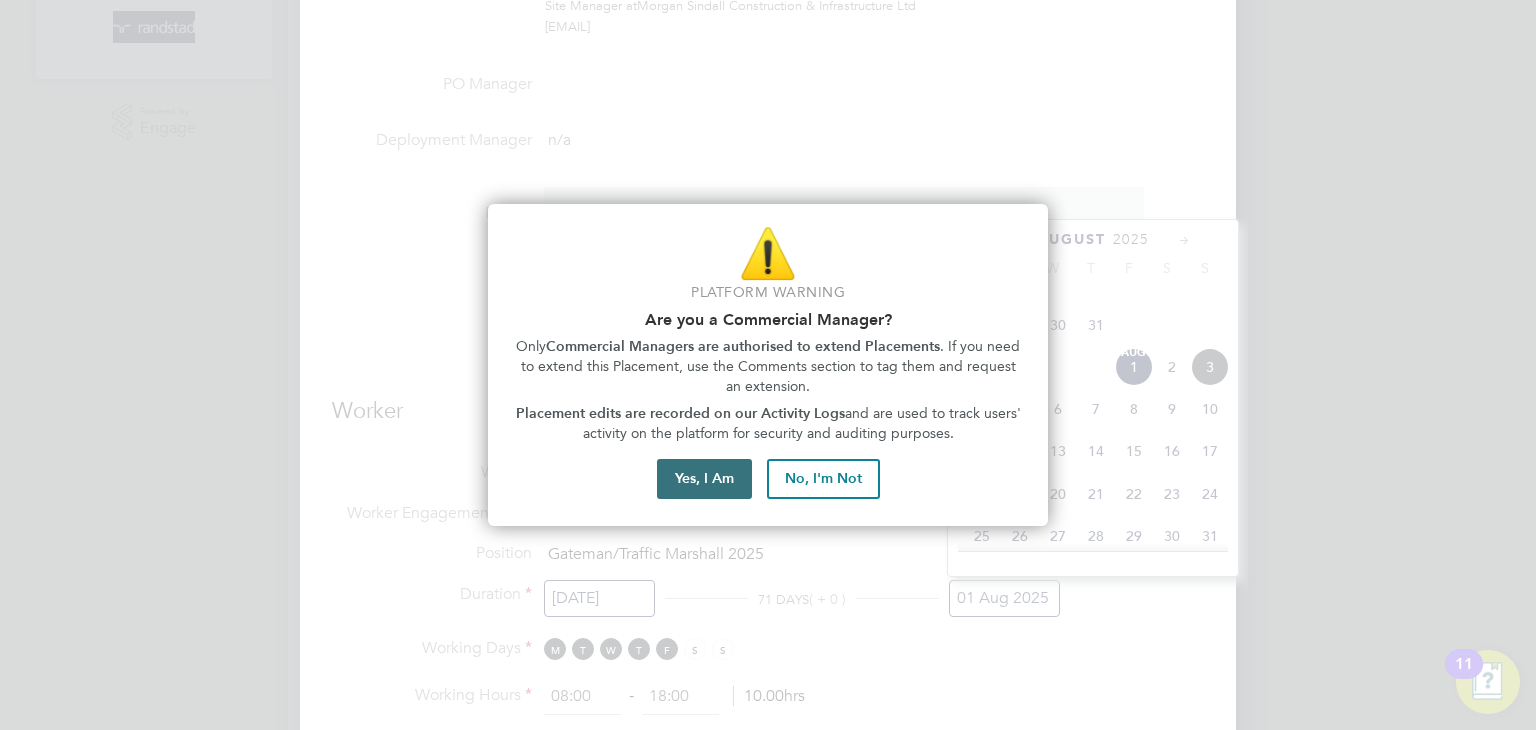 click on "Yes, I Am" at bounding box center [704, 479] 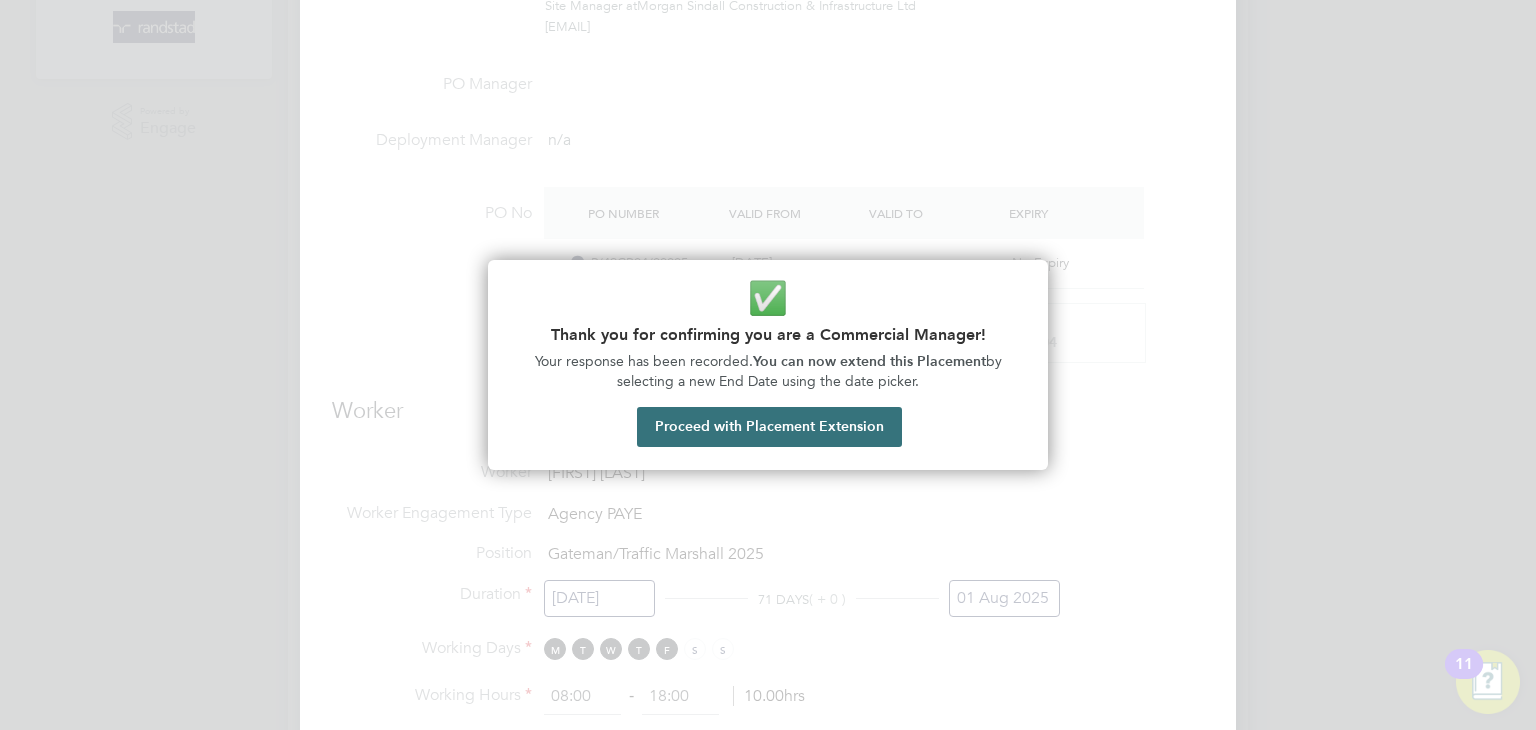 click on "Proceed with Placement Extension" at bounding box center (769, 427) 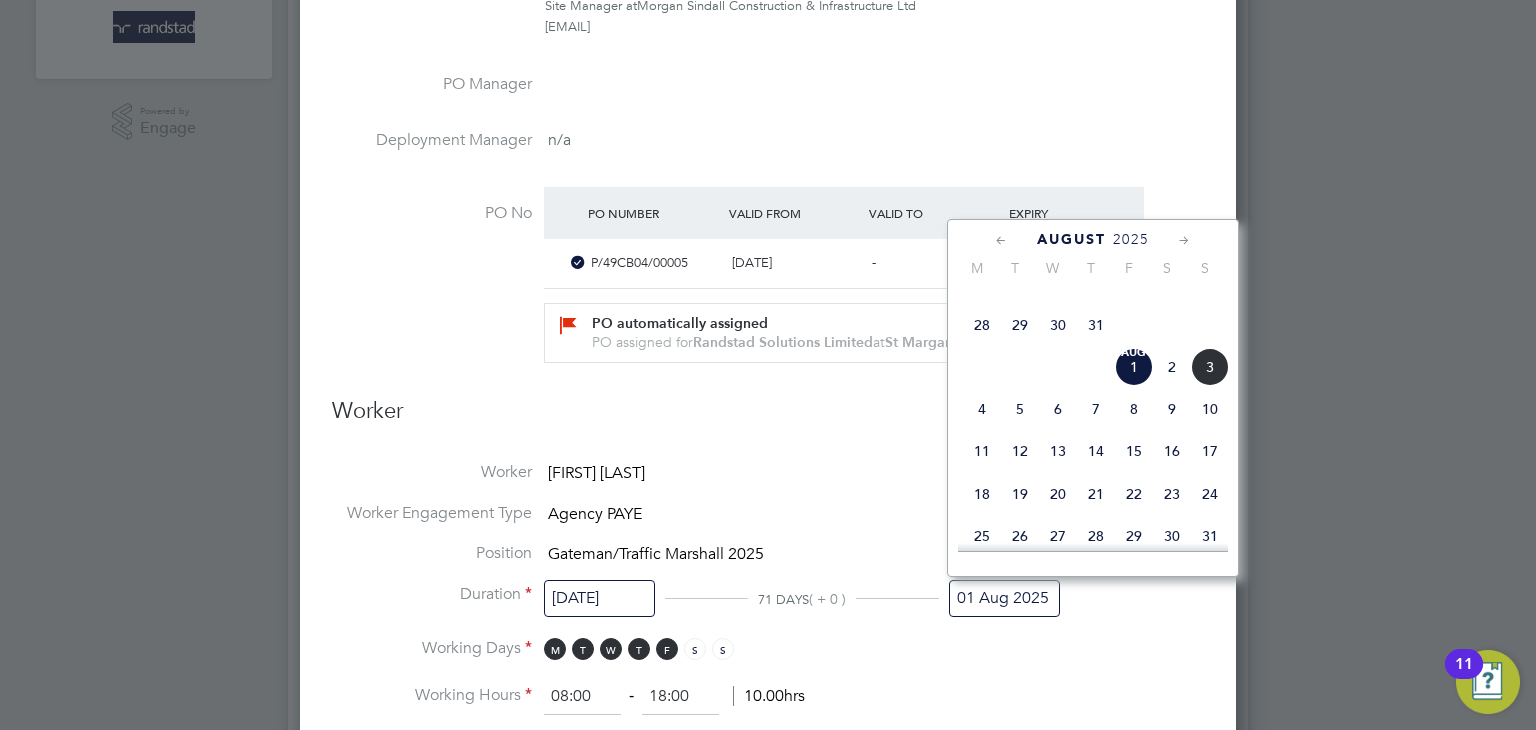 click 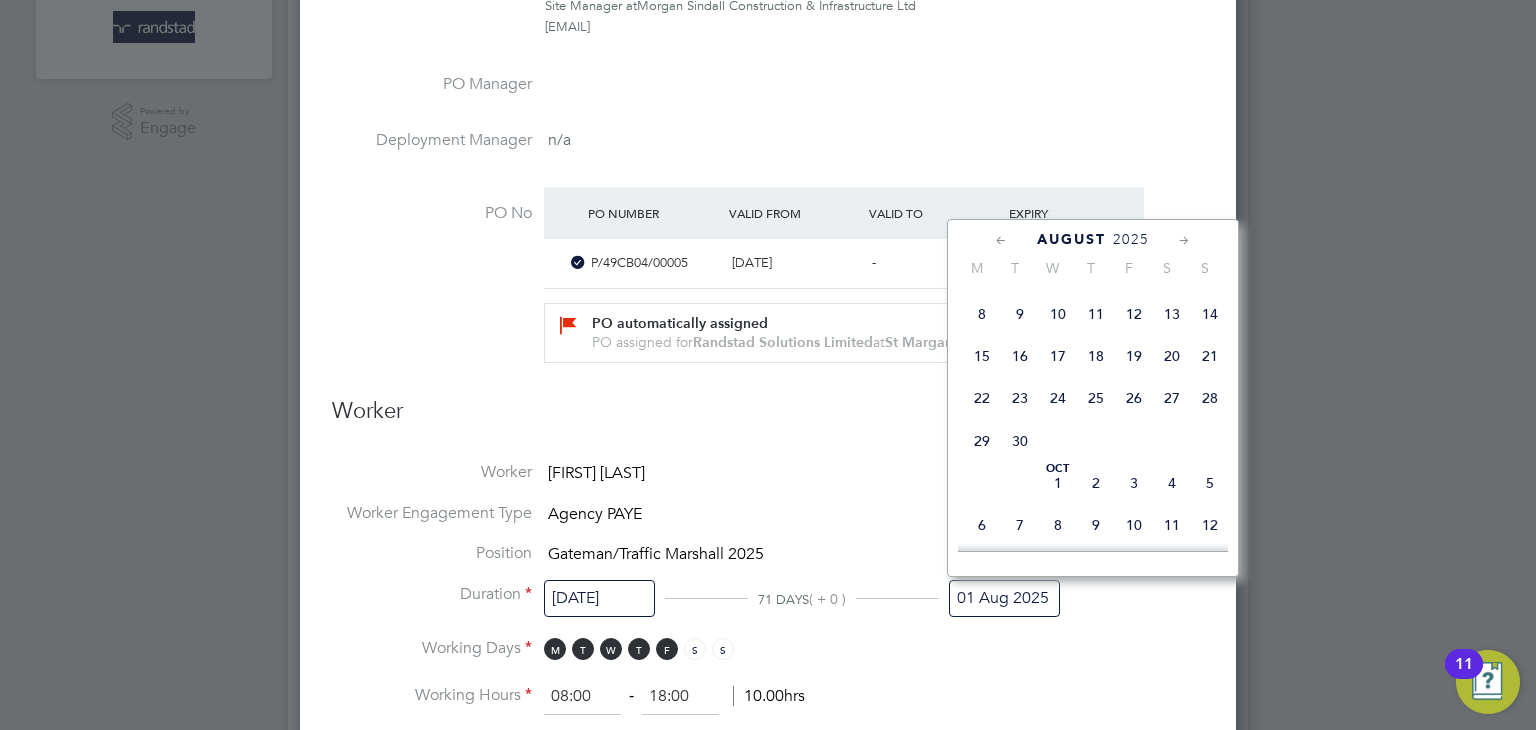 click 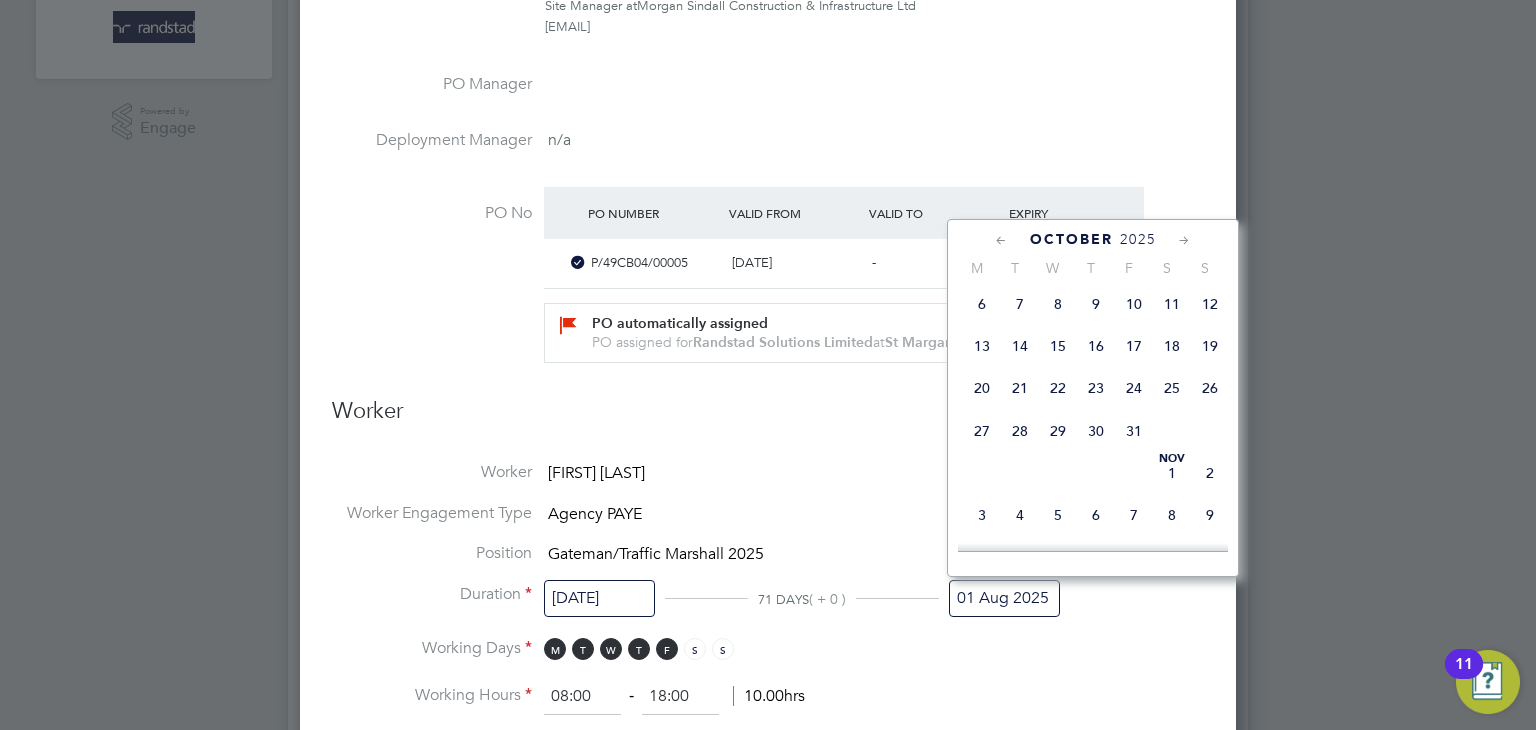 click on "31" 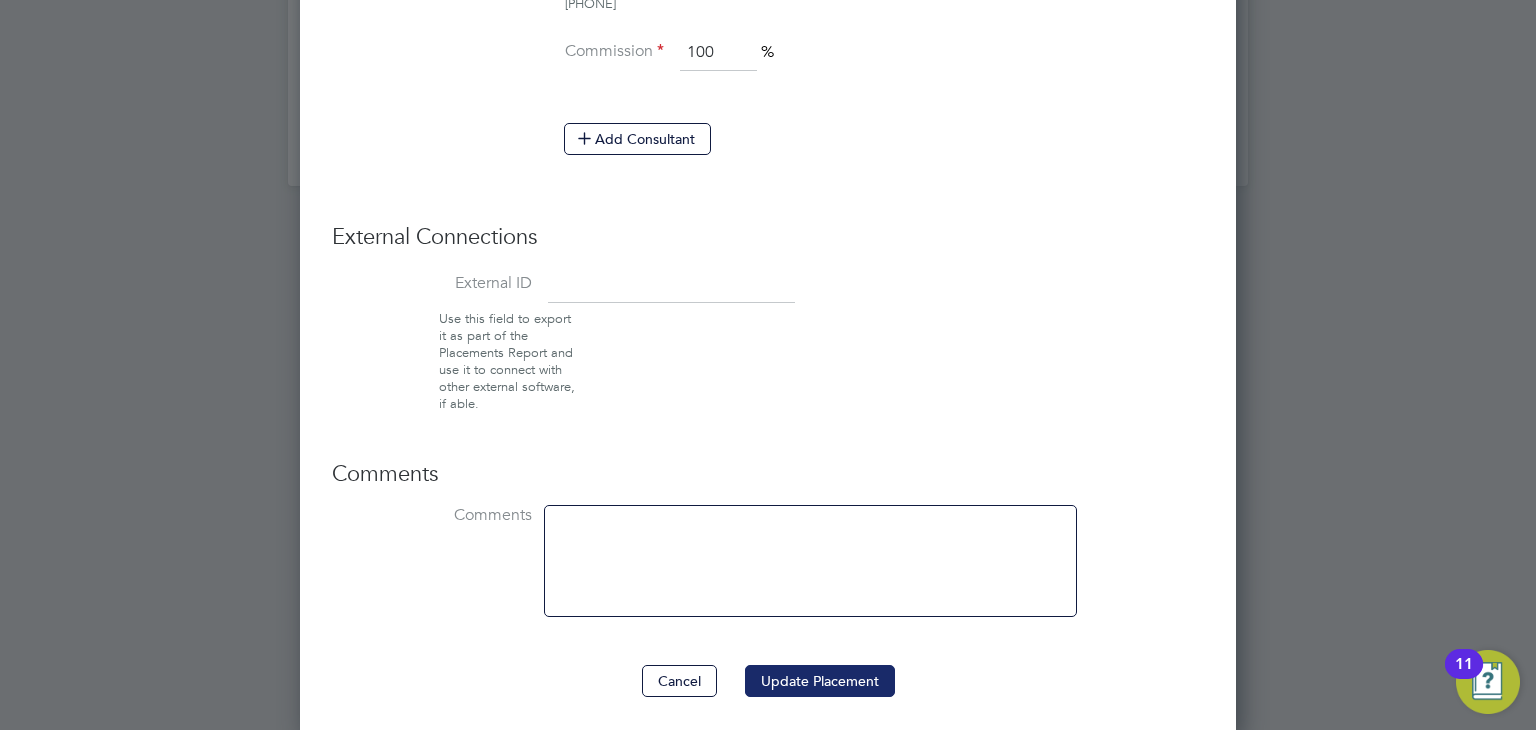 click on "Update Placement" at bounding box center (820, 681) 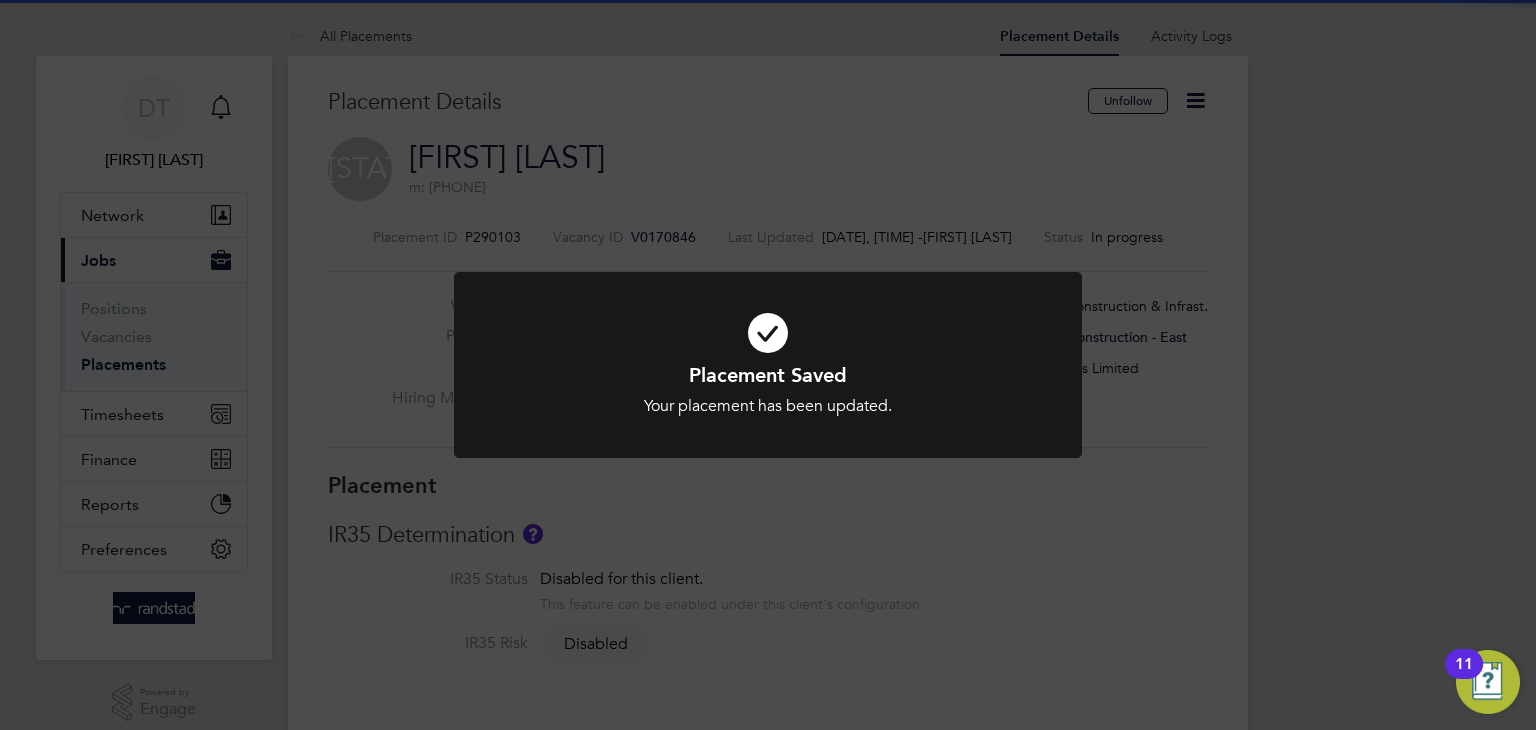 click on "Placement Saved Your placement has been updated. Cancel Okay" 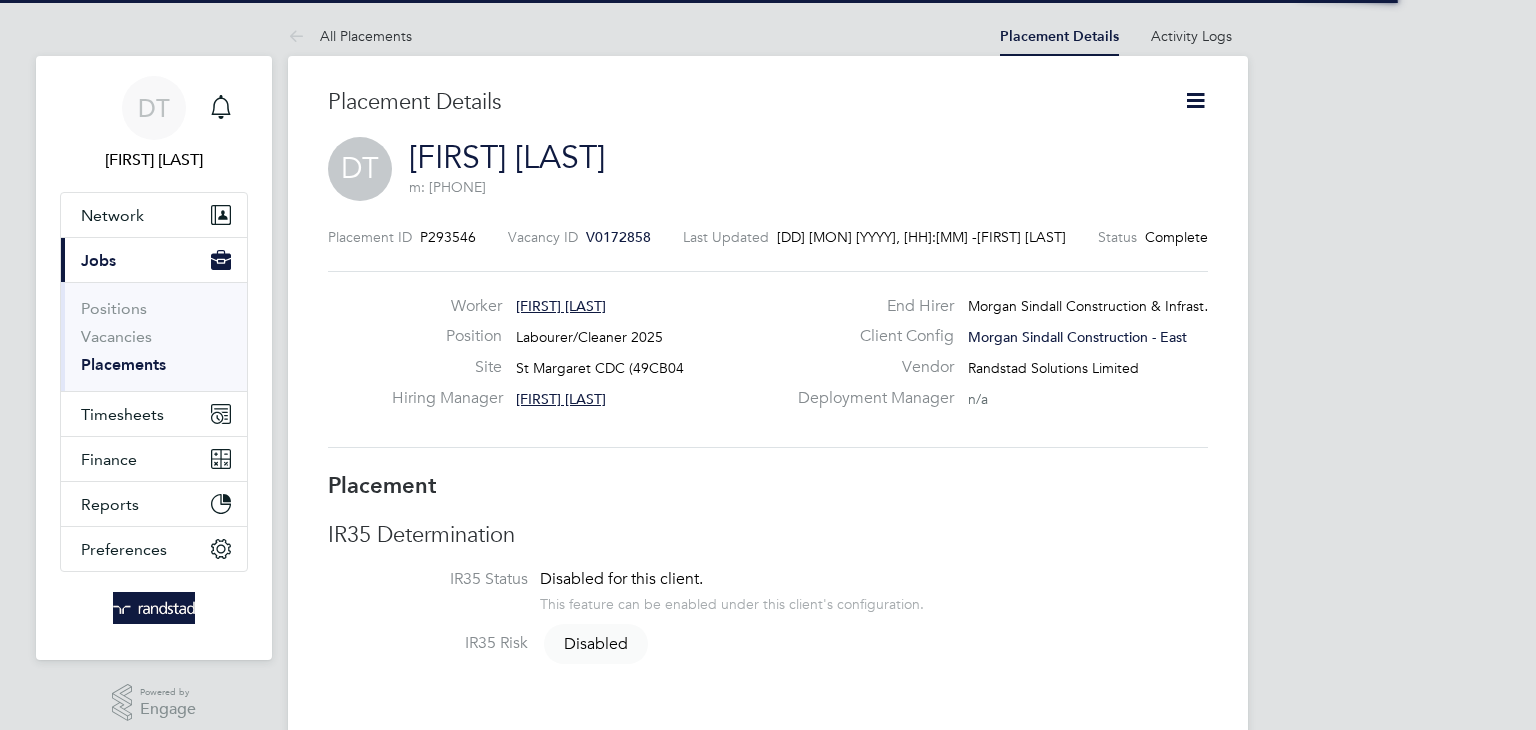 scroll, scrollTop: 0, scrollLeft: 0, axis: both 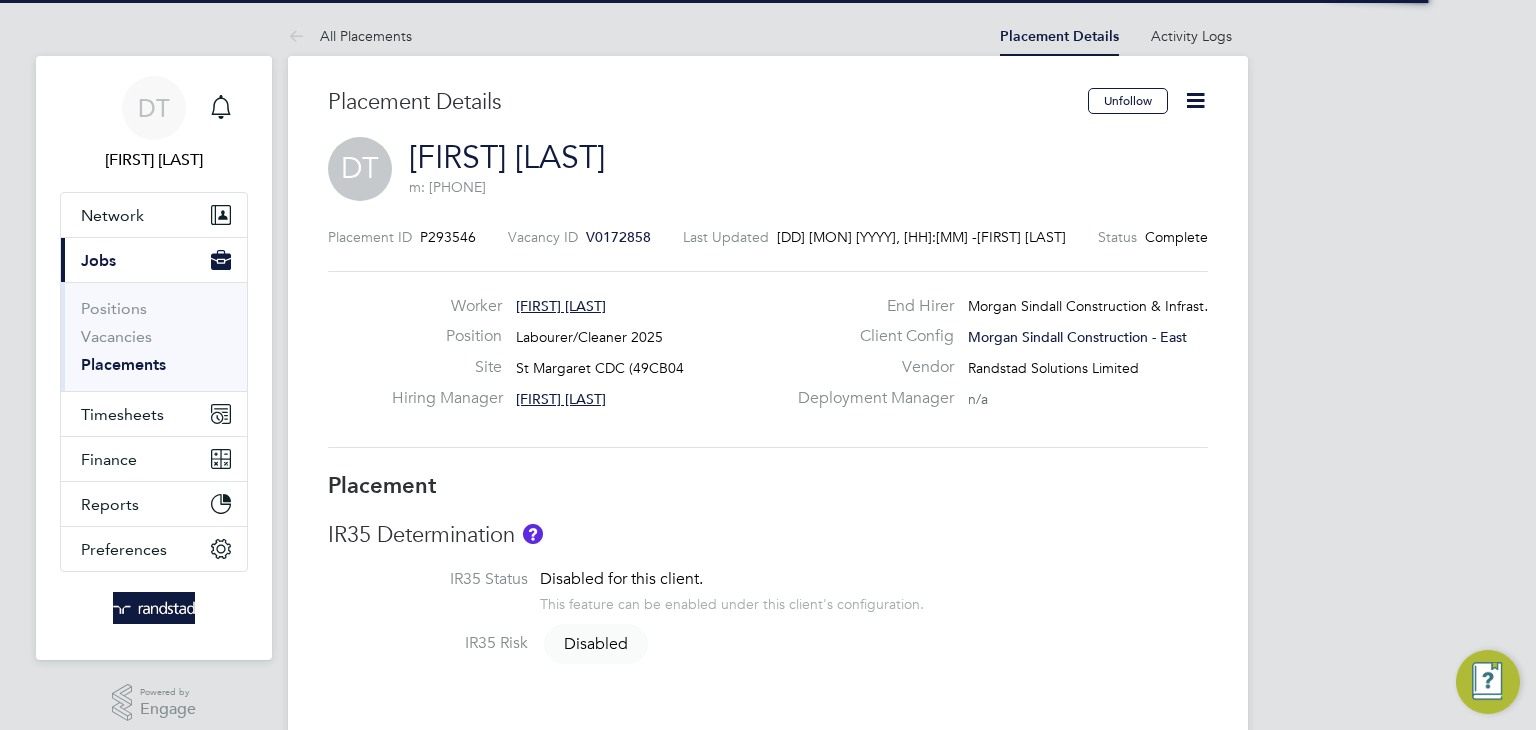 click 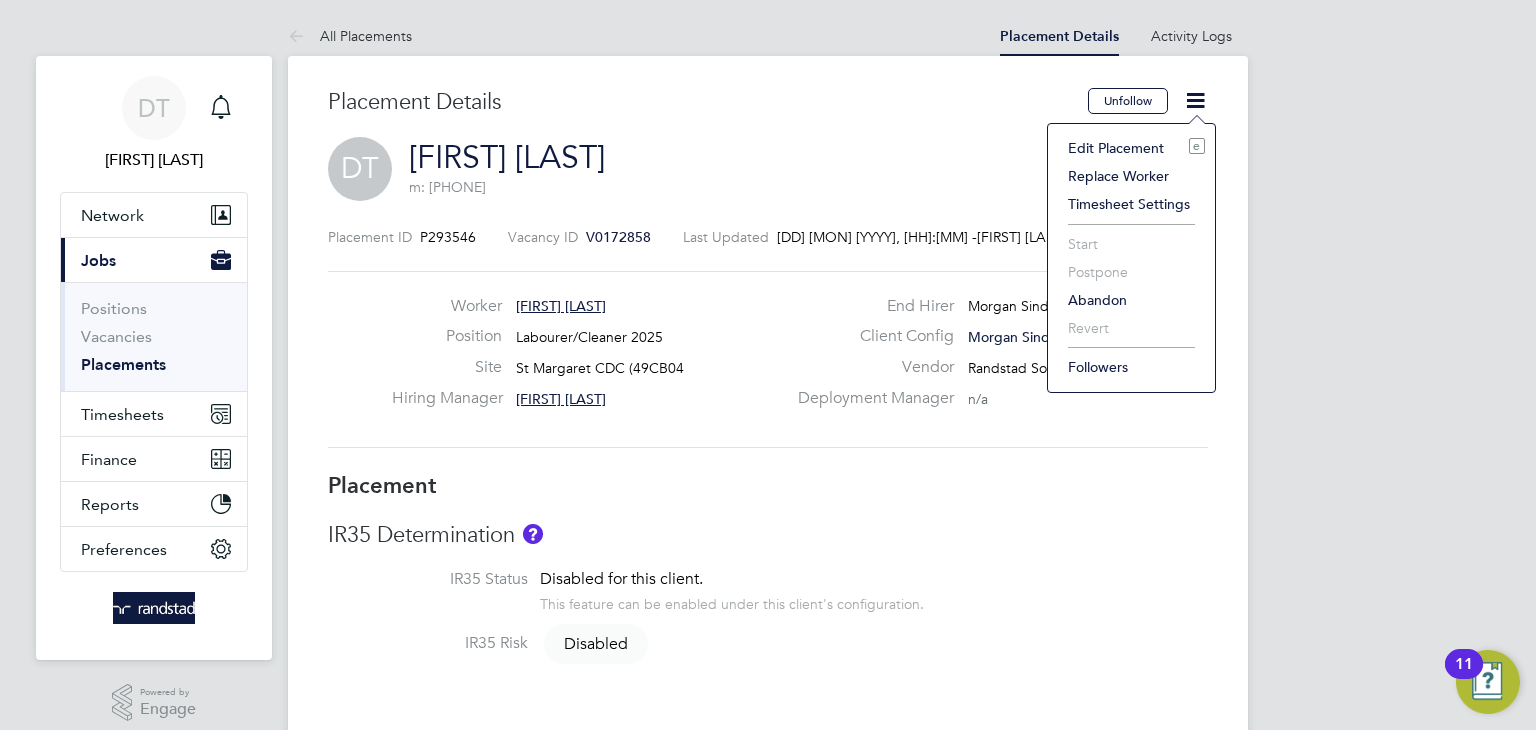 click on "Edit Placement e" 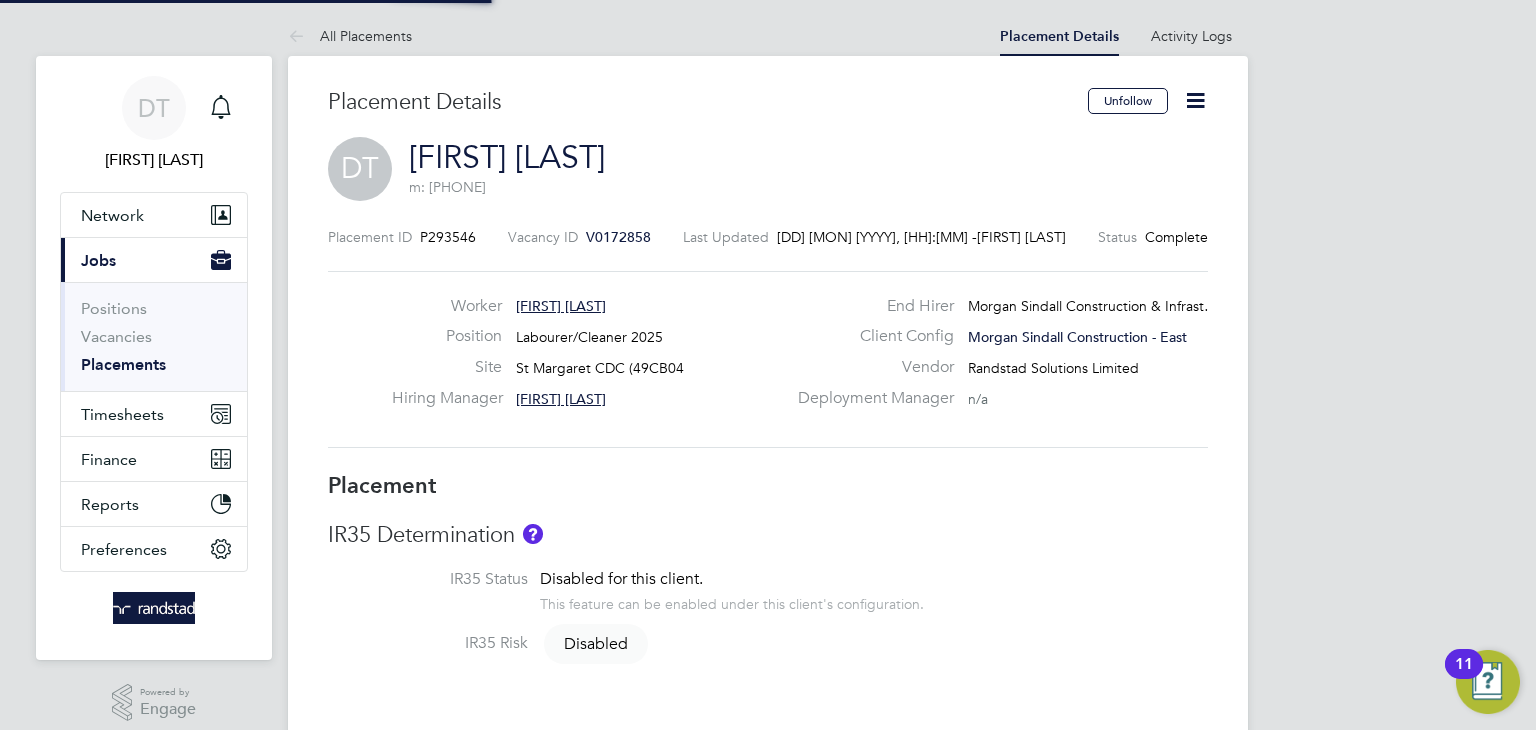 type on "[FIRST] [LAST]" 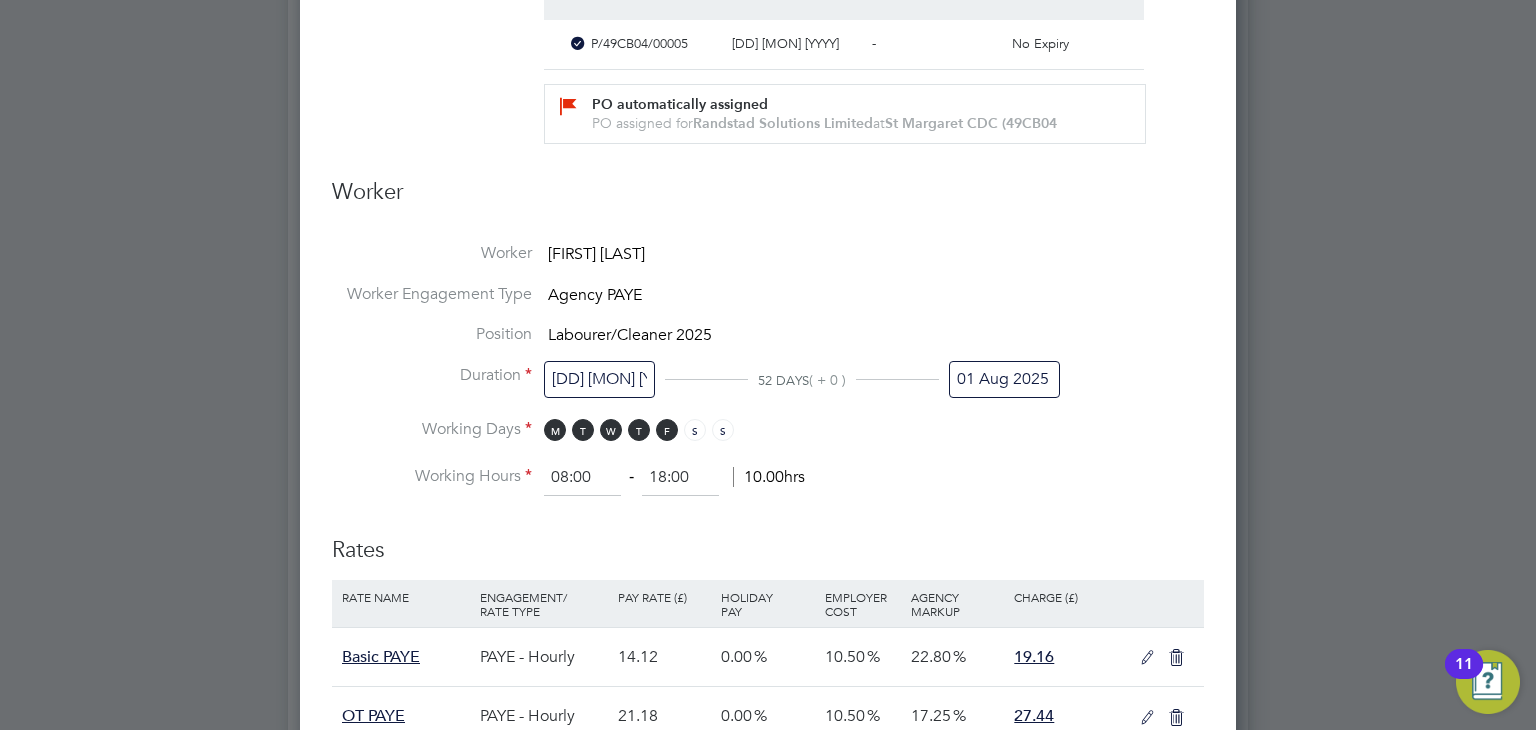 click on "01 Aug 2025" at bounding box center [1004, 379] 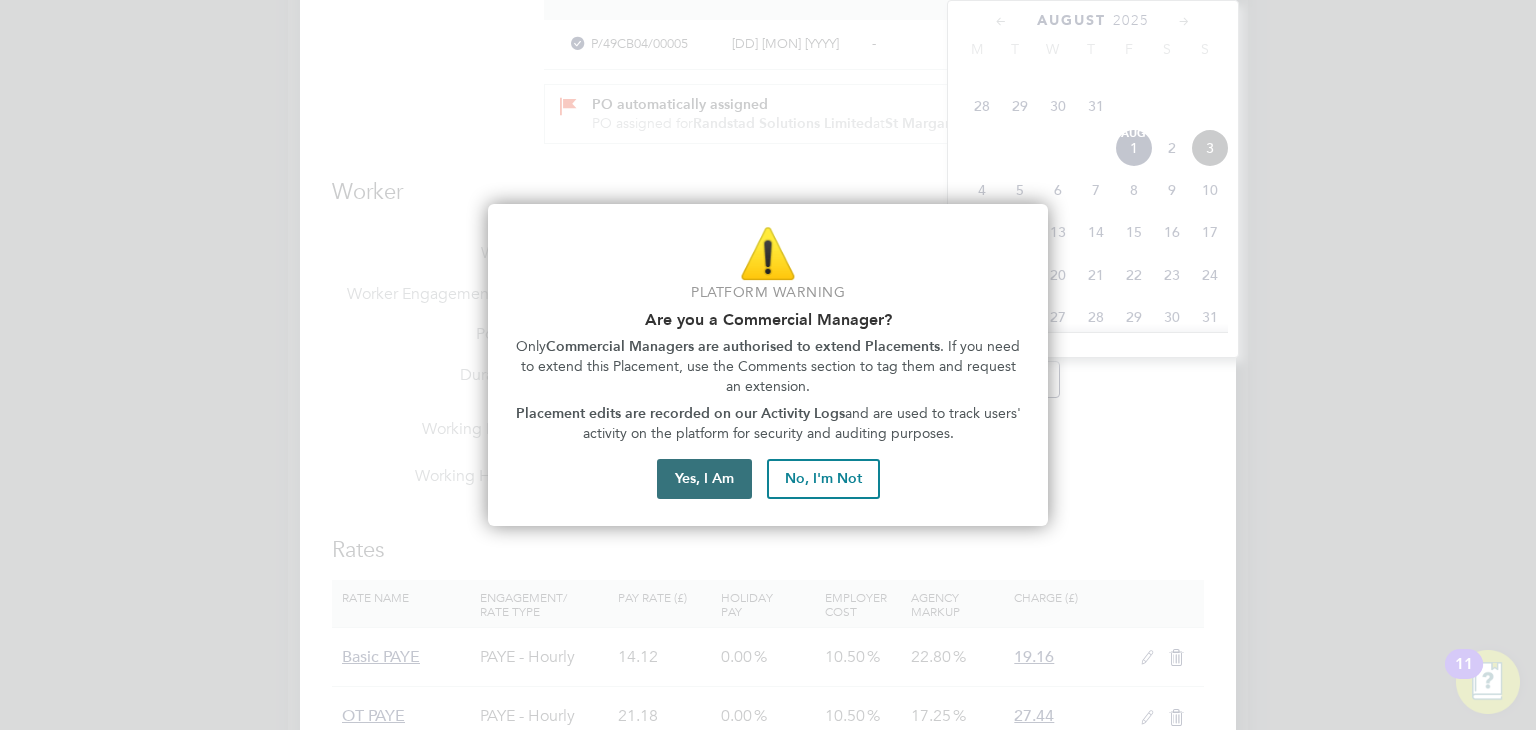 click on "Yes, I Am" at bounding box center [704, 479] 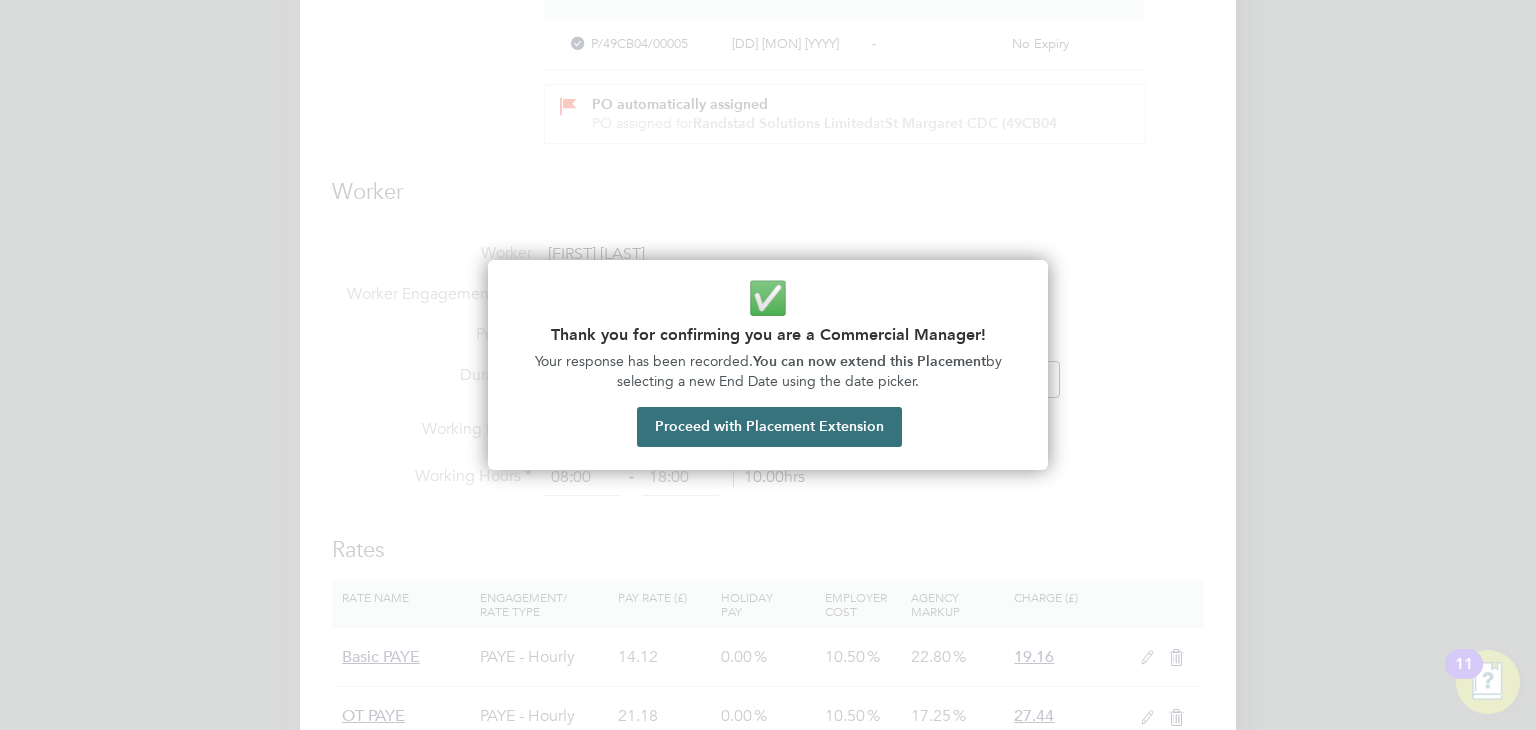 click on "Proceed with Placement Extension" at bounding box center (769, 427) 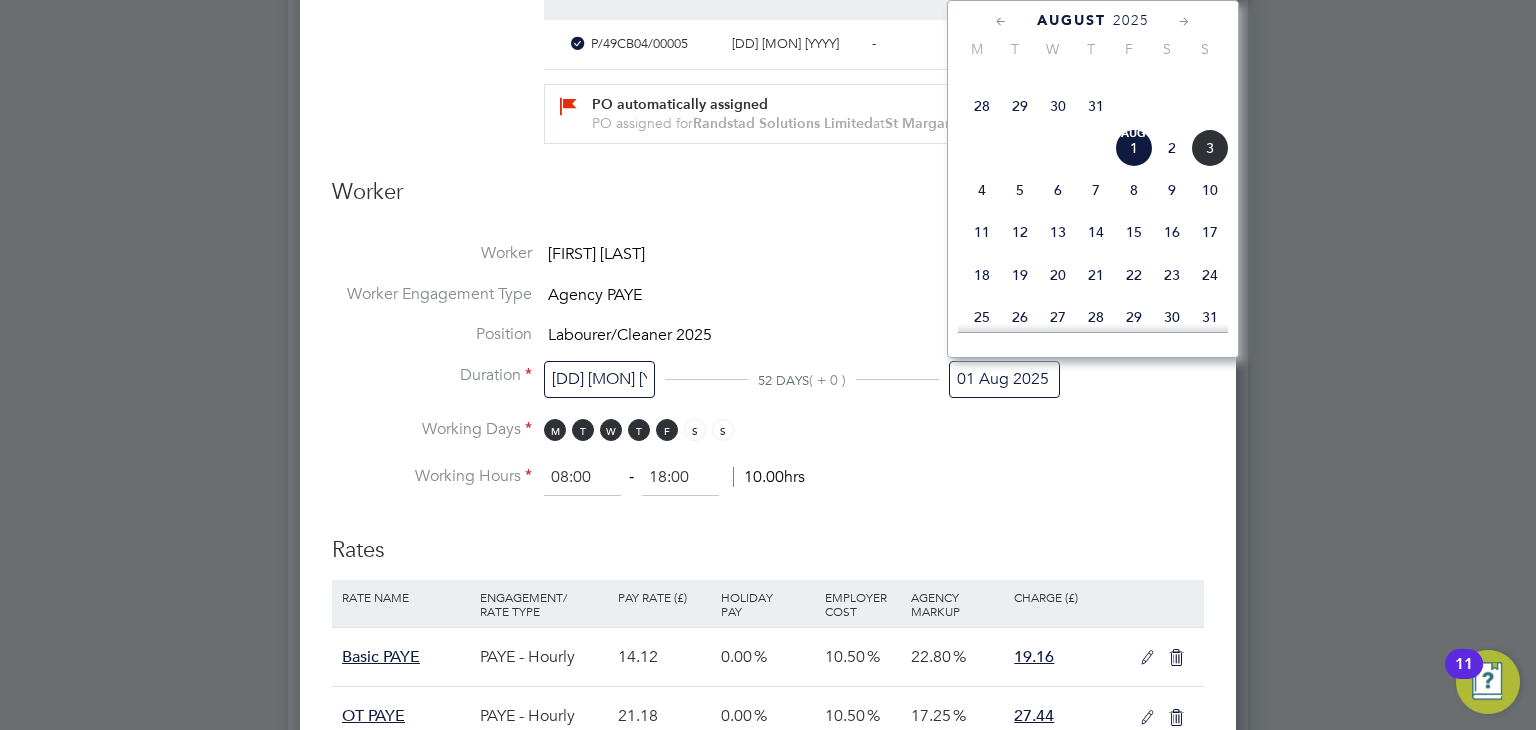 click on "August 2025" 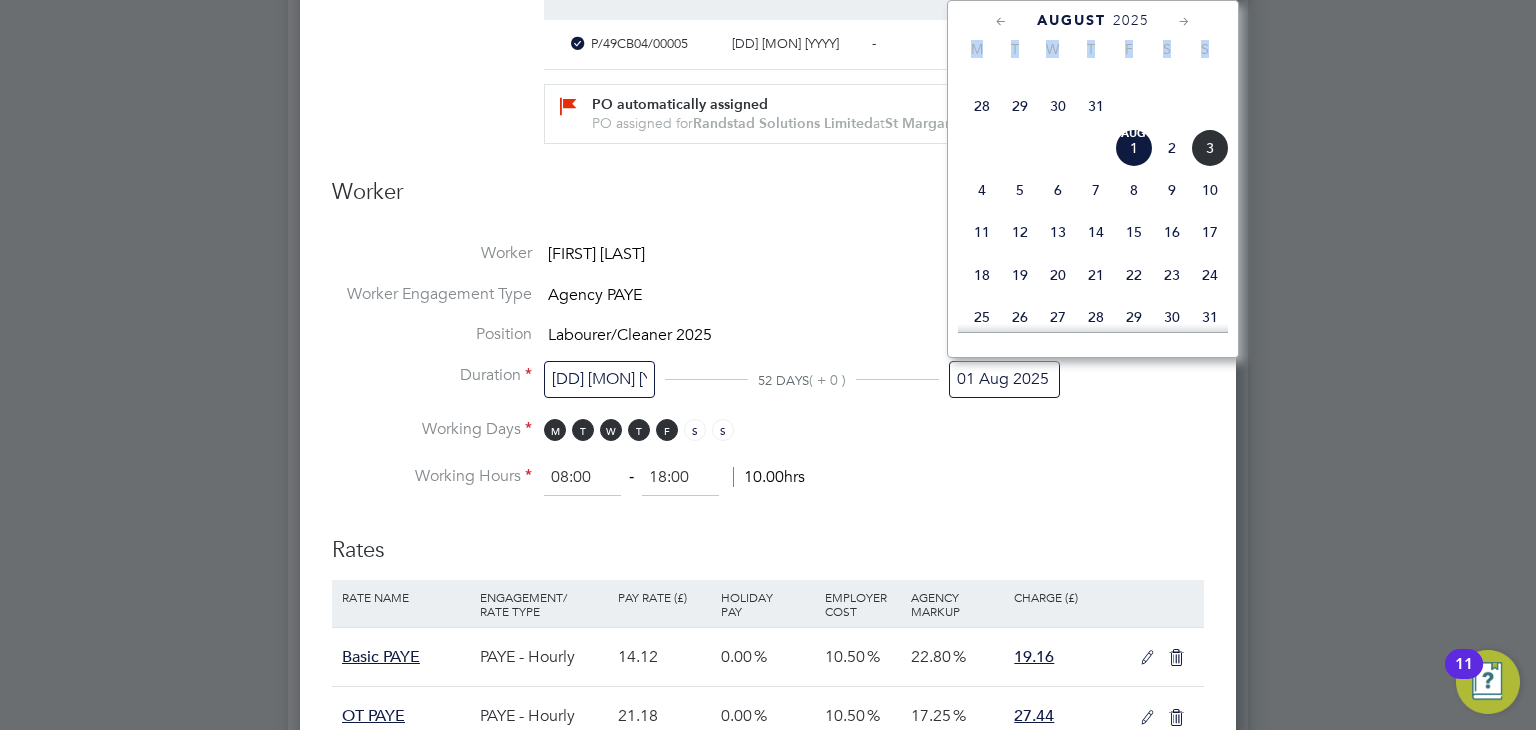 click on "August 2025" 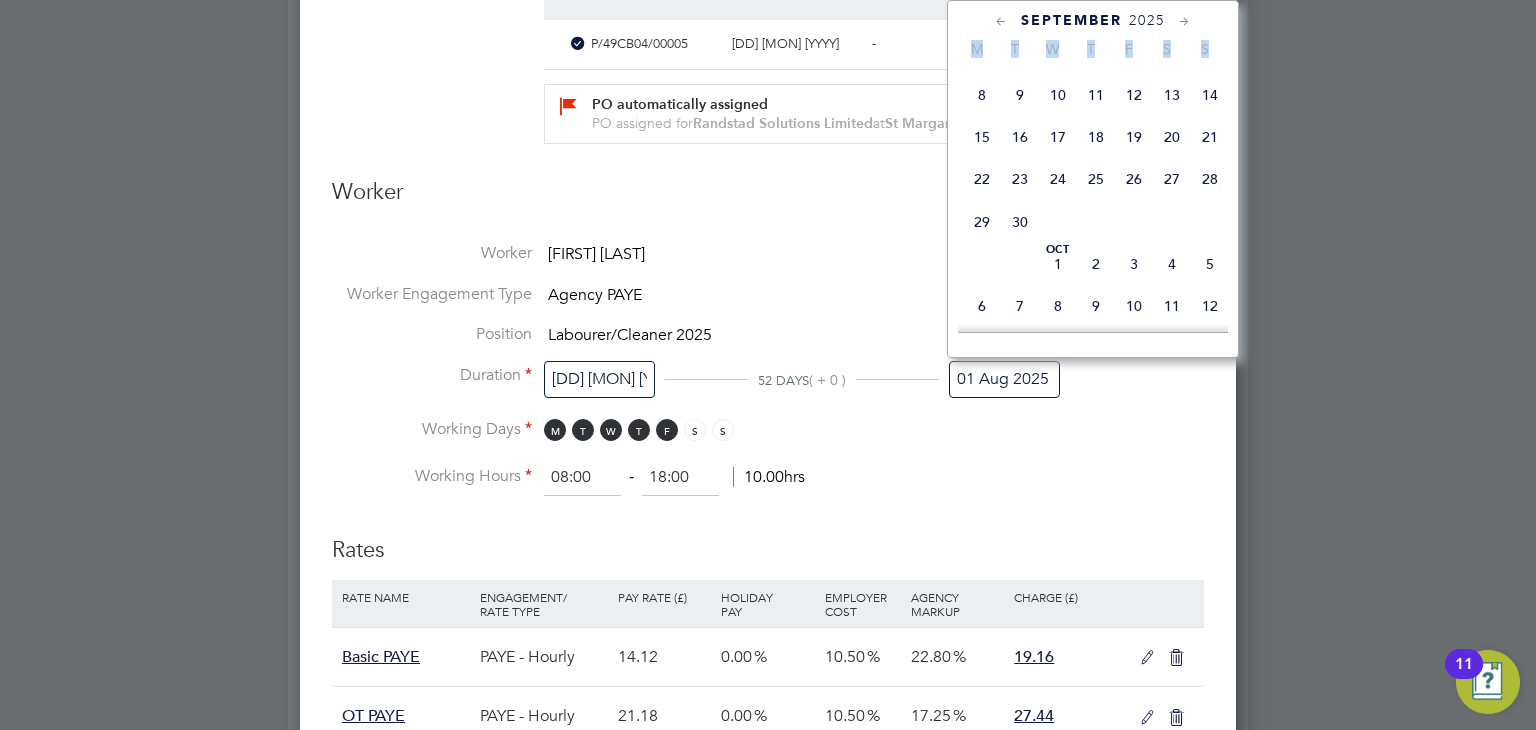click 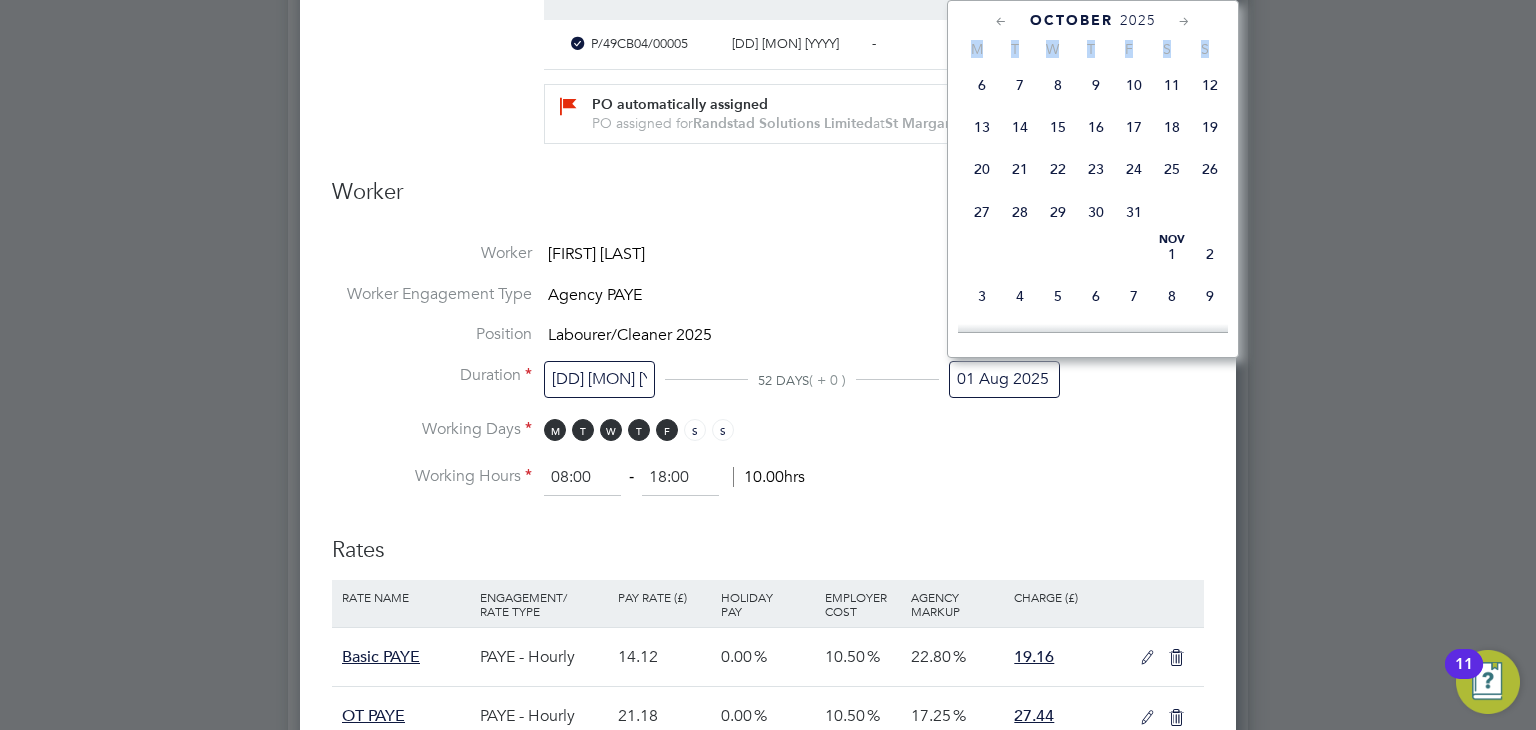 click on "31" 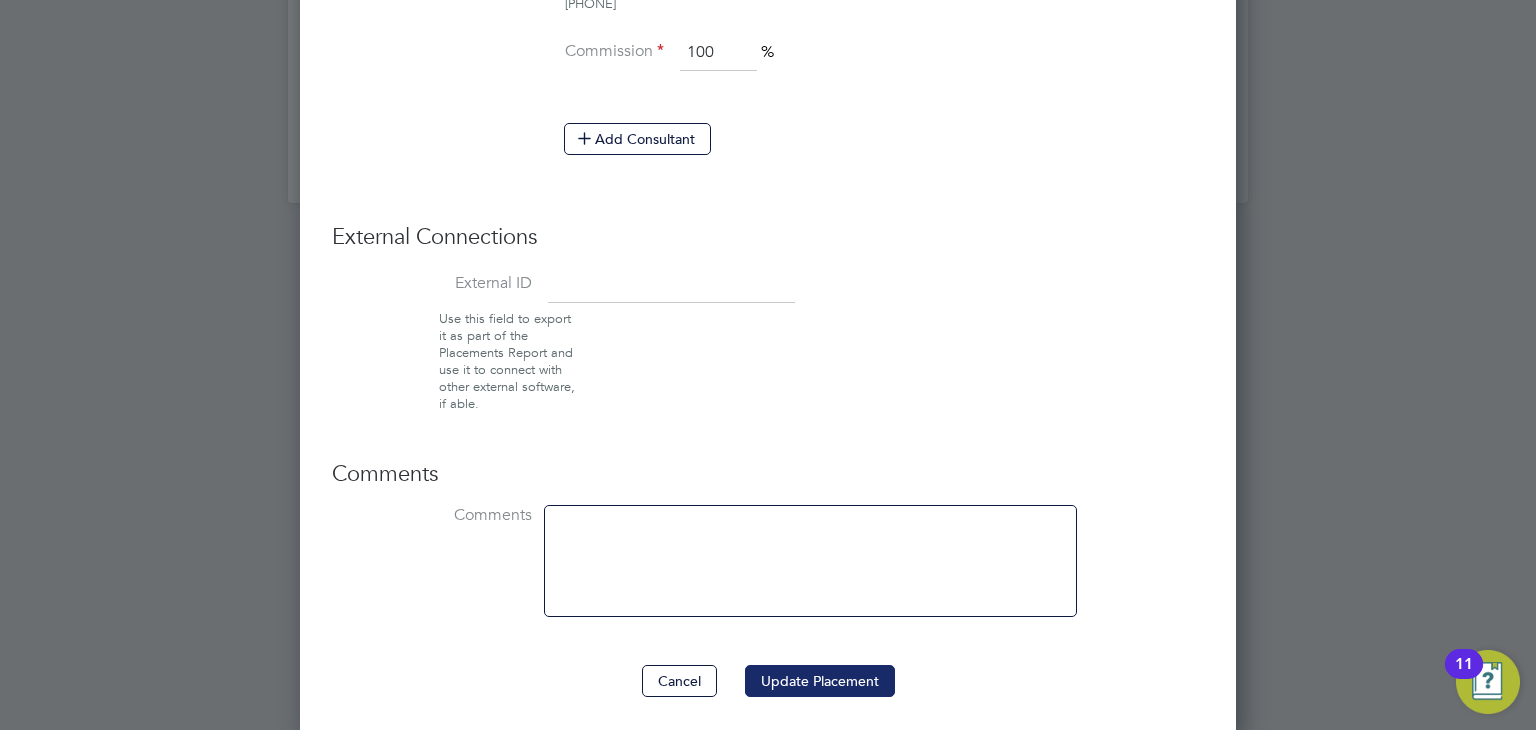 click on "Update Placement" at bounding box center [820, 681] 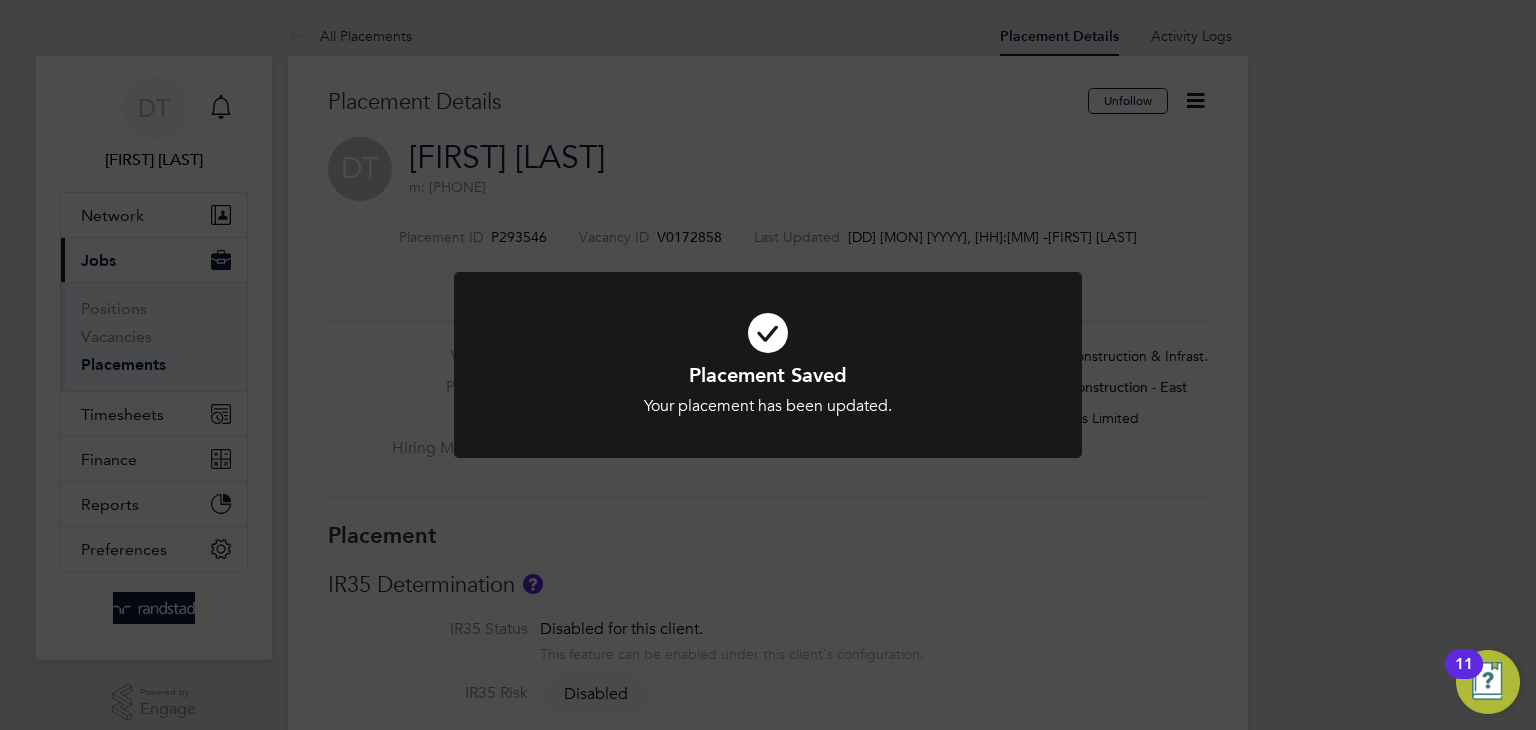 click on "Placement Saved Your placement has been updated. Cancel Okay" 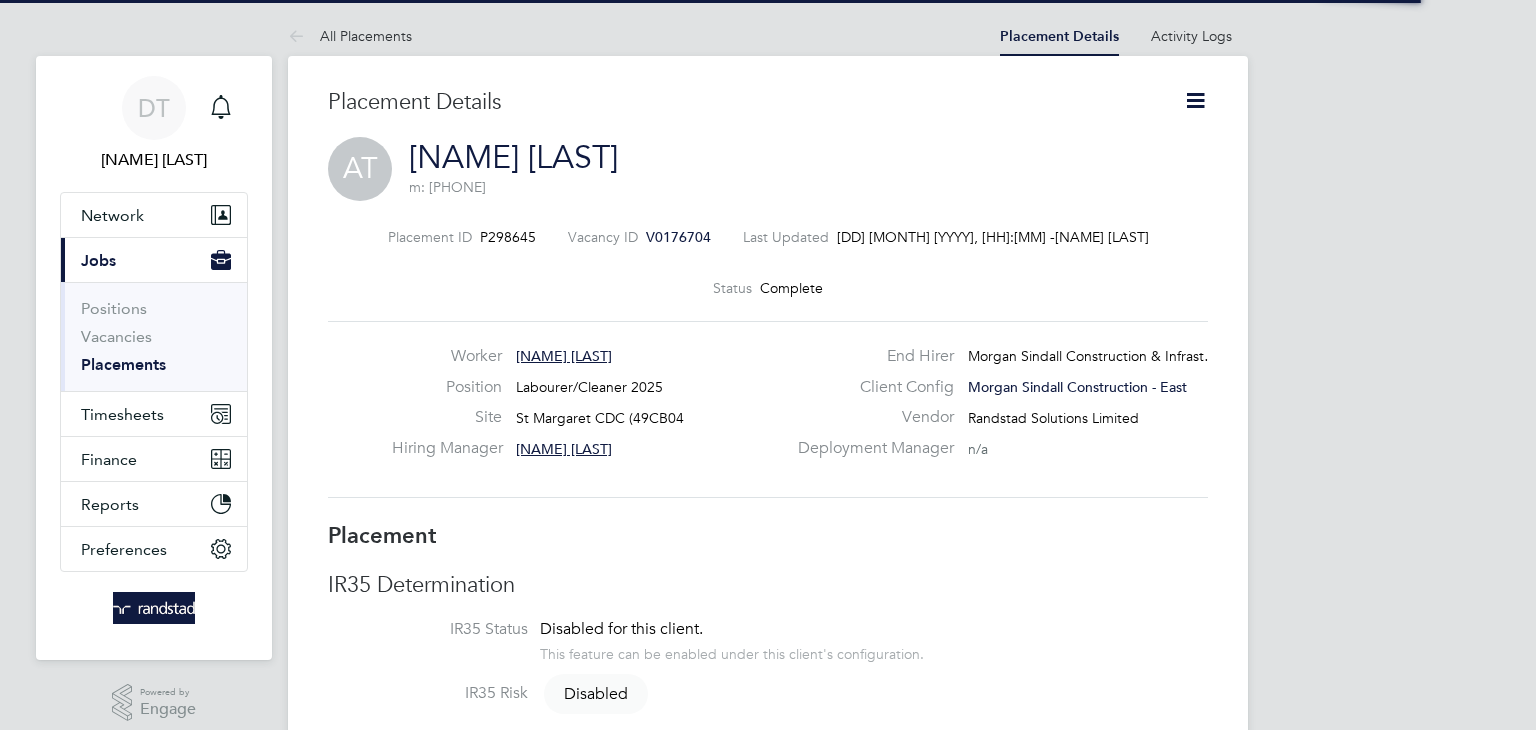 scroll, scrollTop: 0, scrollLeft: 0, axis: both 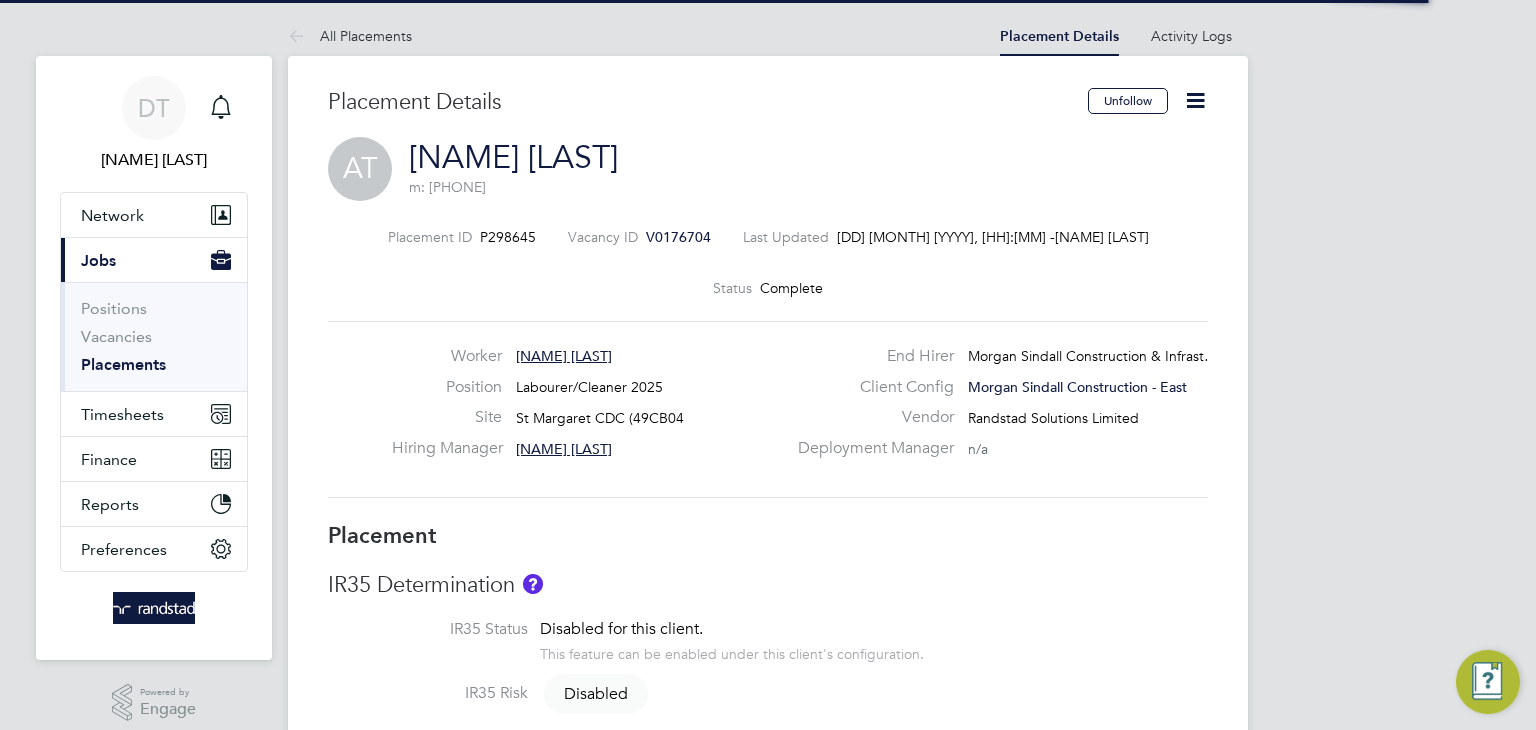 click 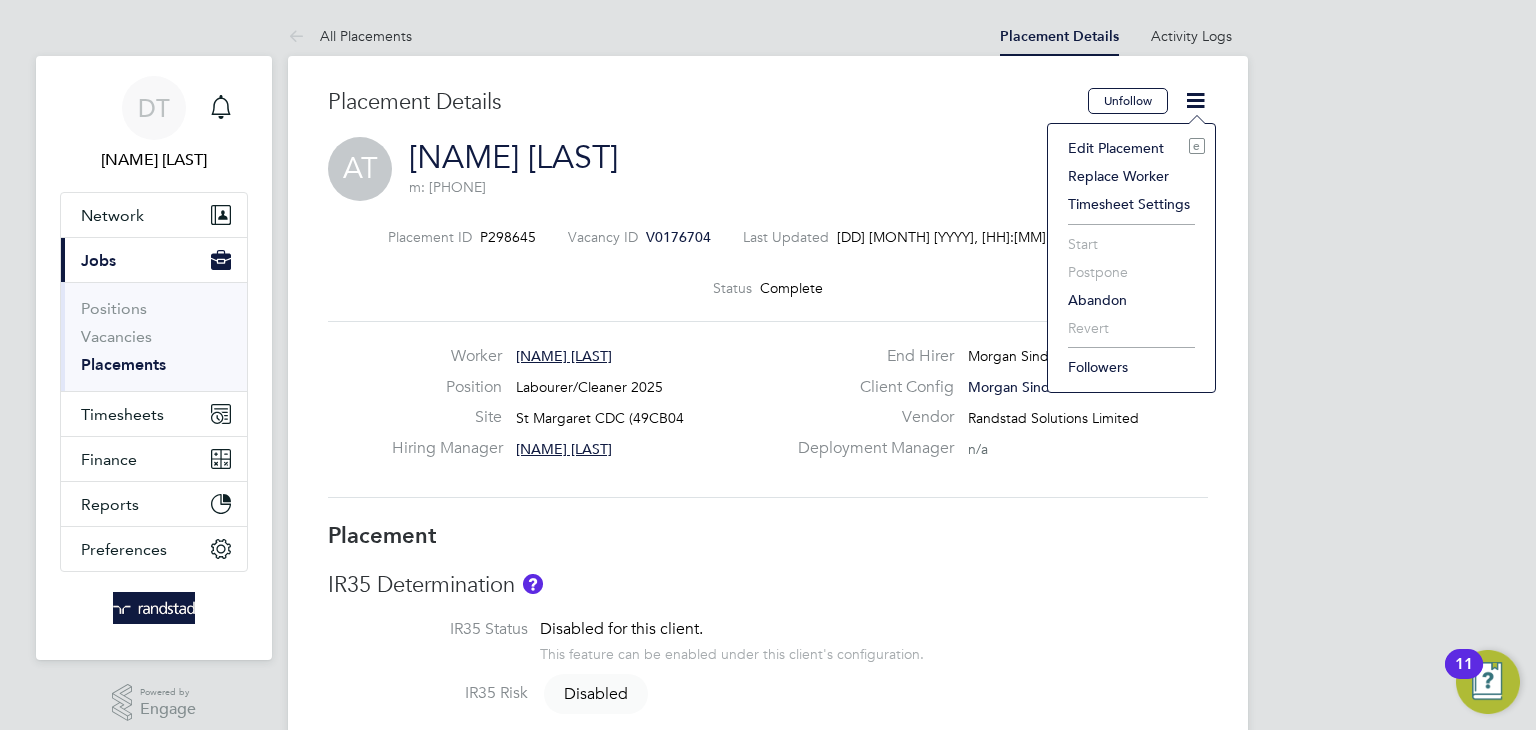 click on "Edit Placement e" 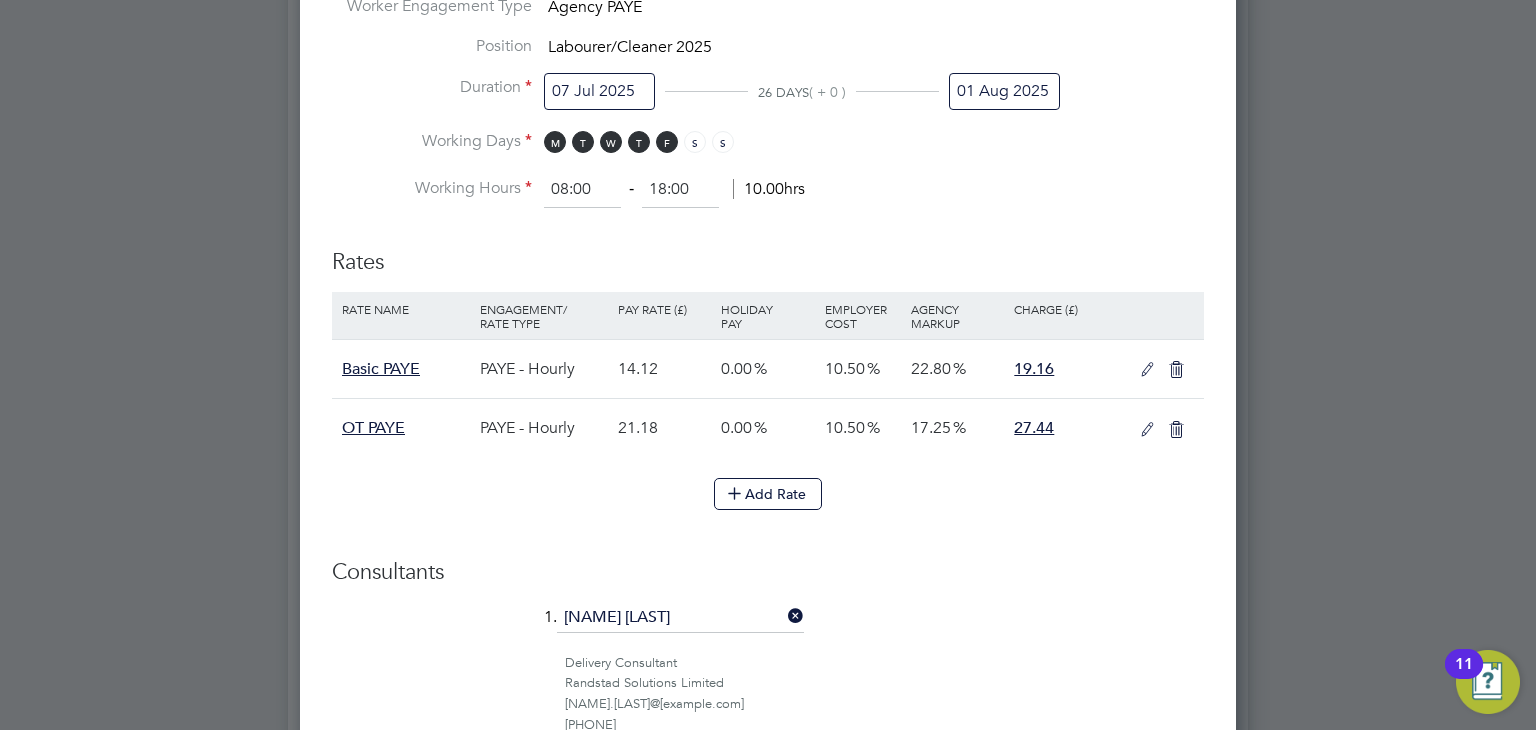 click on "01 Aug 2025" at bounding box center [1004, 91] 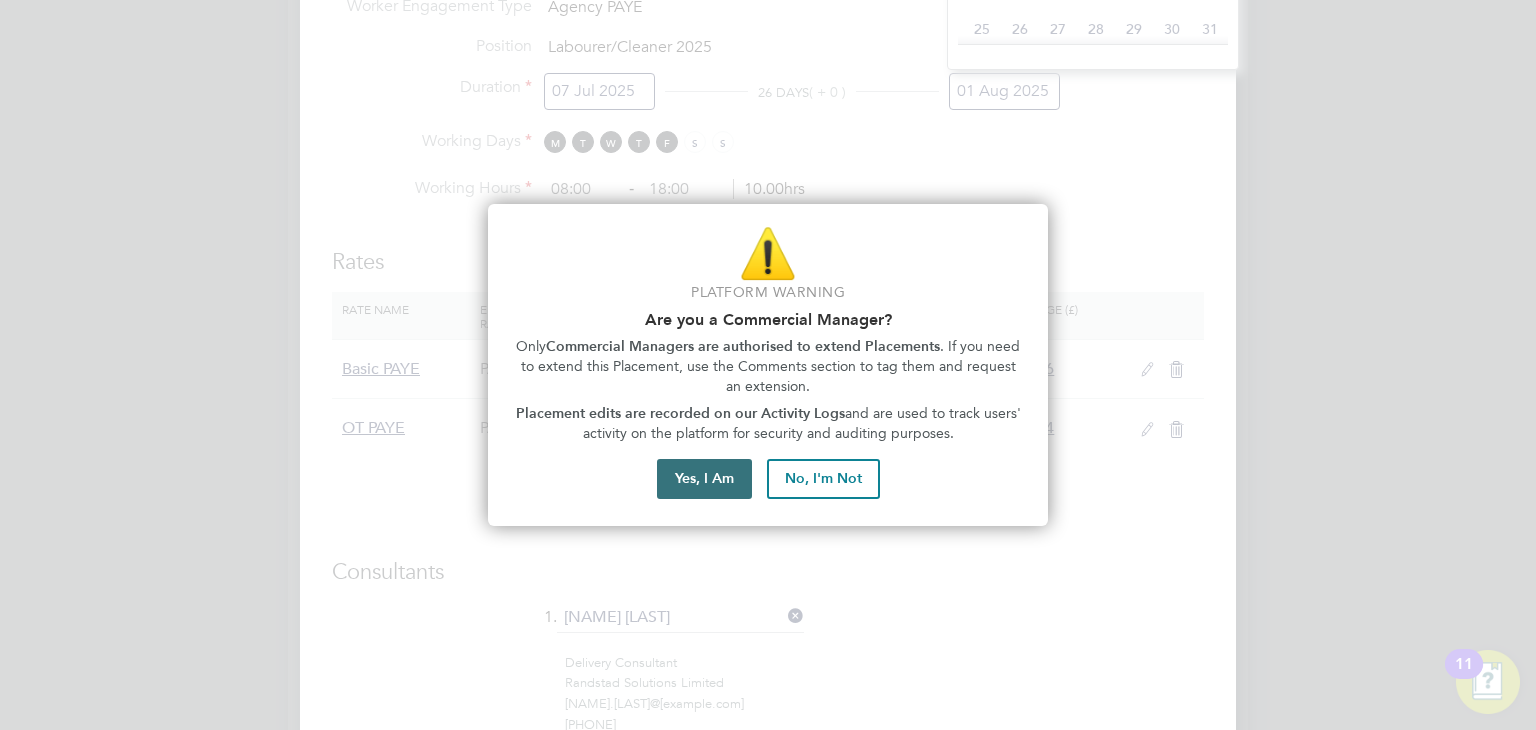 click on "Yes, I Am" at bounding box center (704, 479) 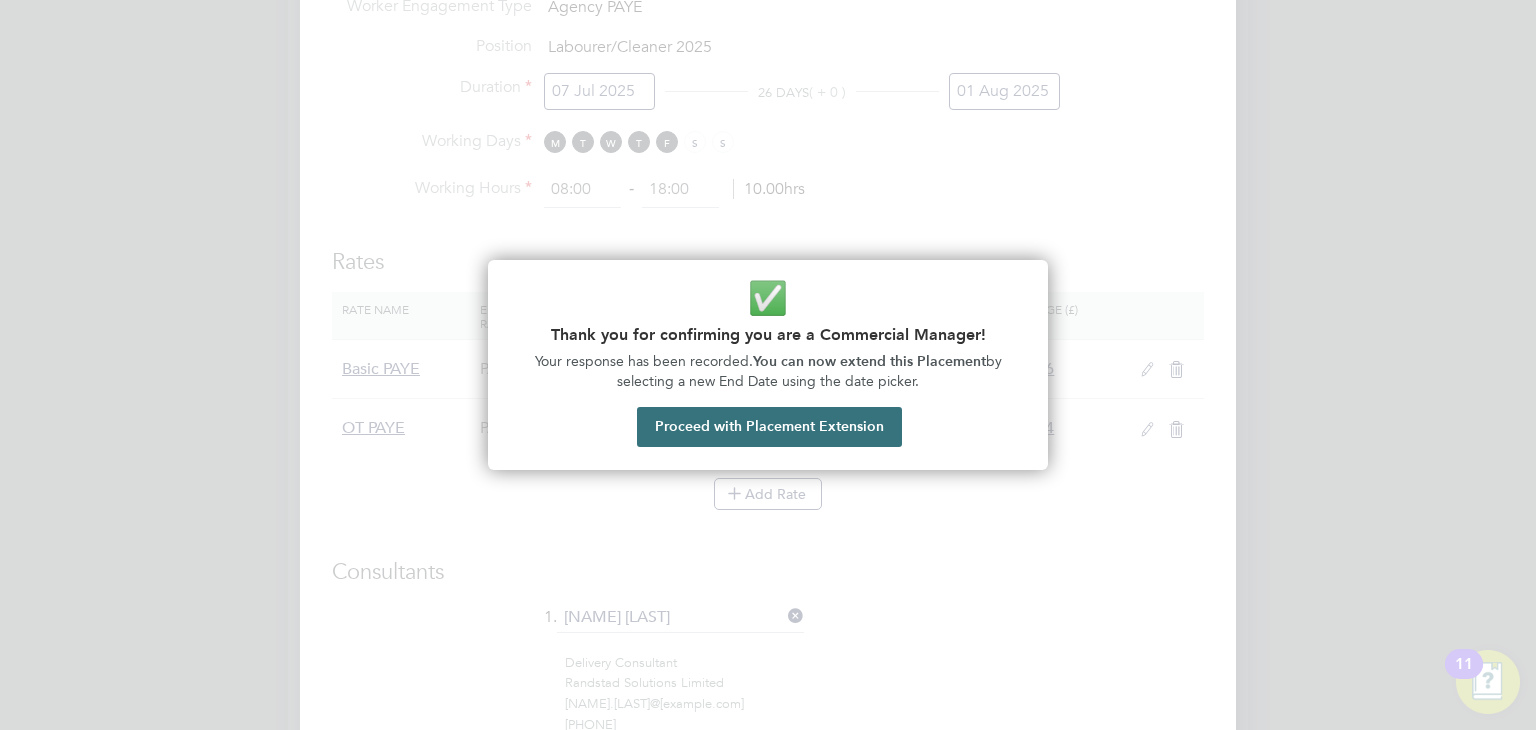 click on "Proceed with Placement Extension" at bounding box center (769, 427) 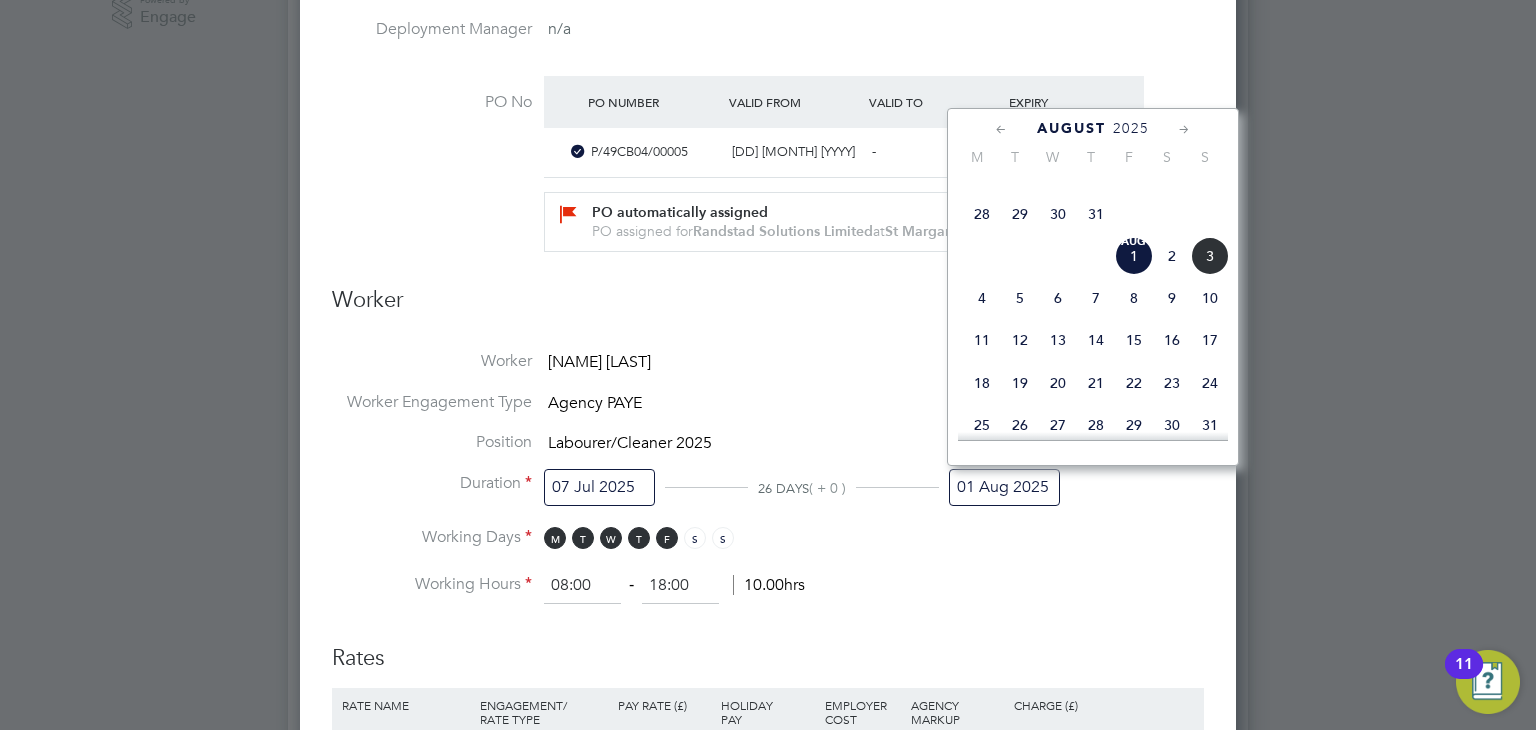 click 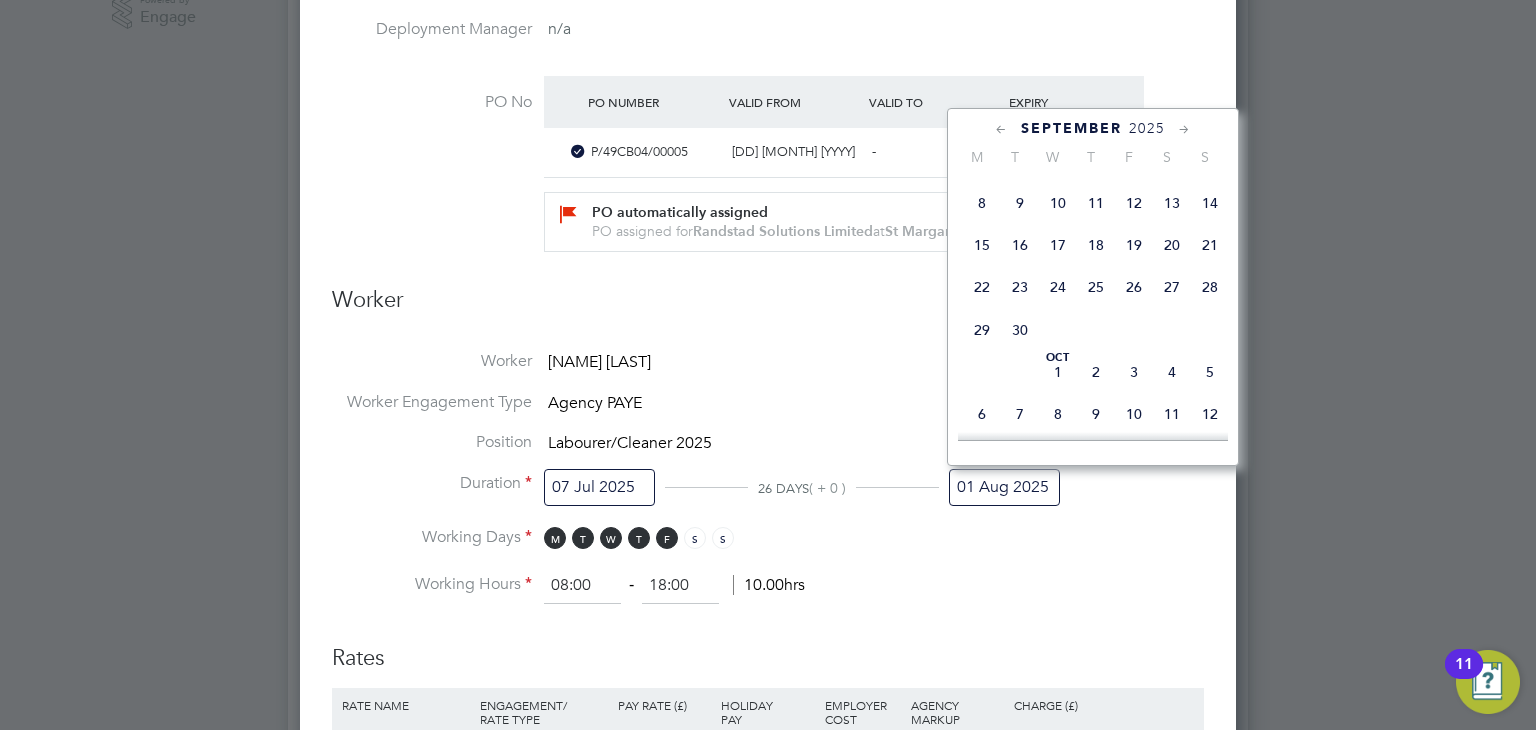 click 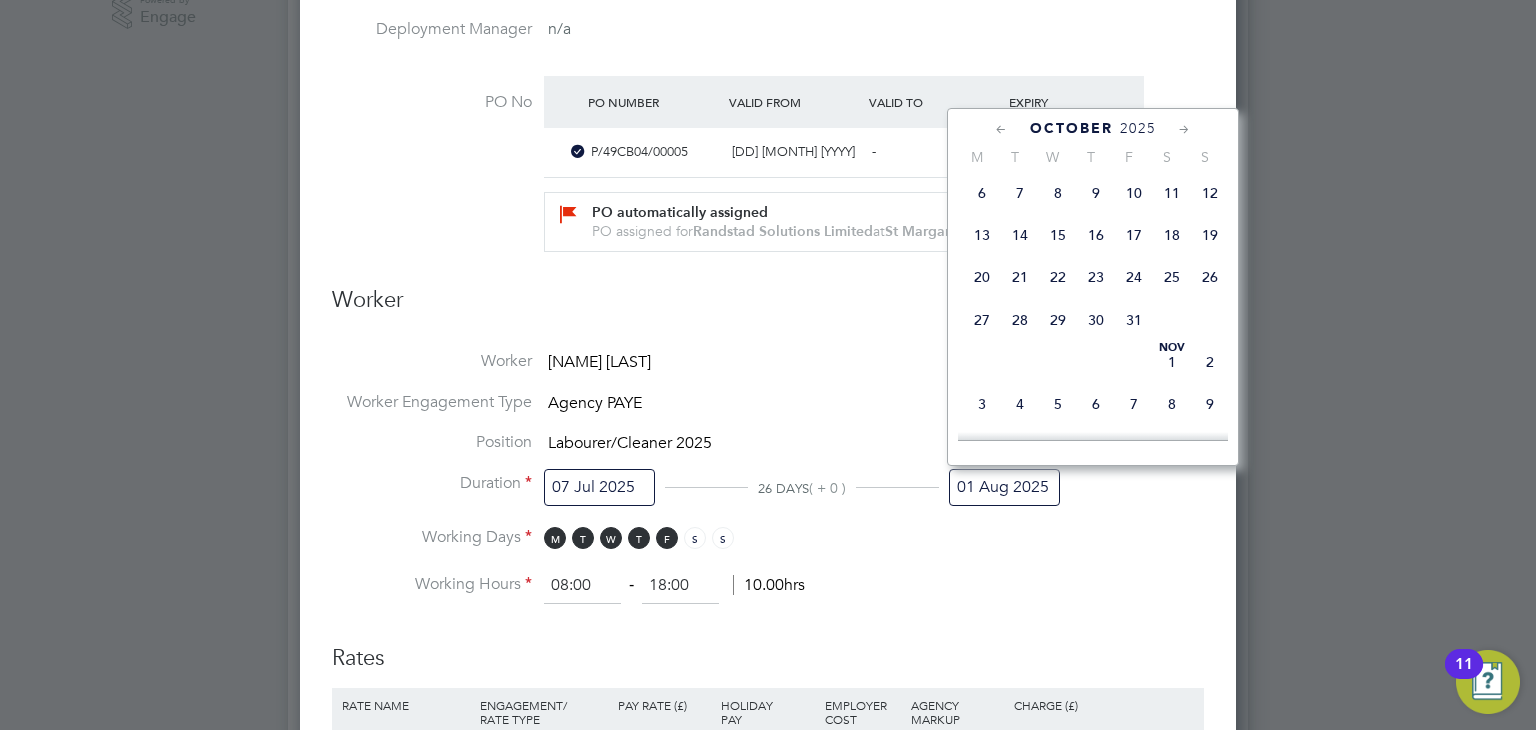 click on "31" 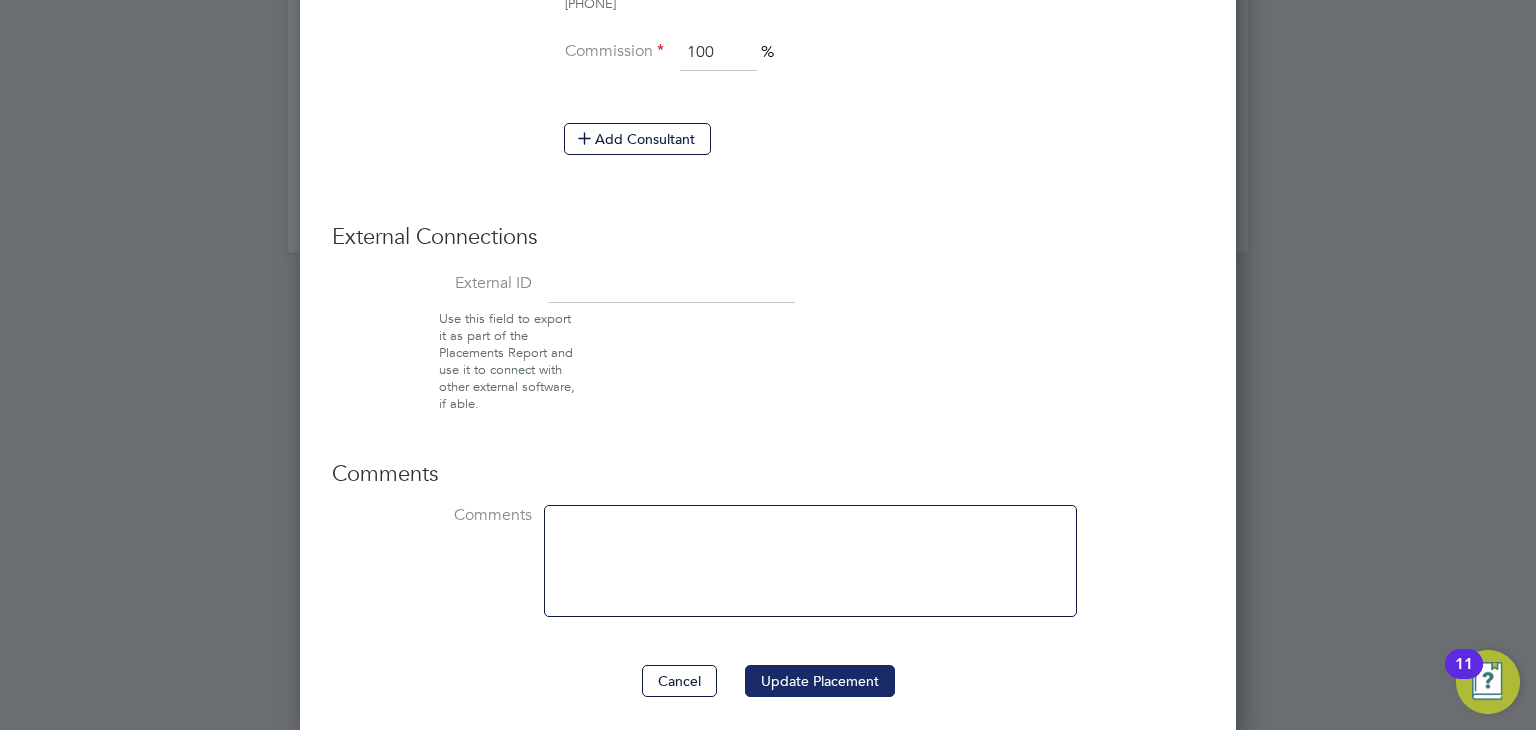 click on "Update Placement" at bounding box center (820, 681) 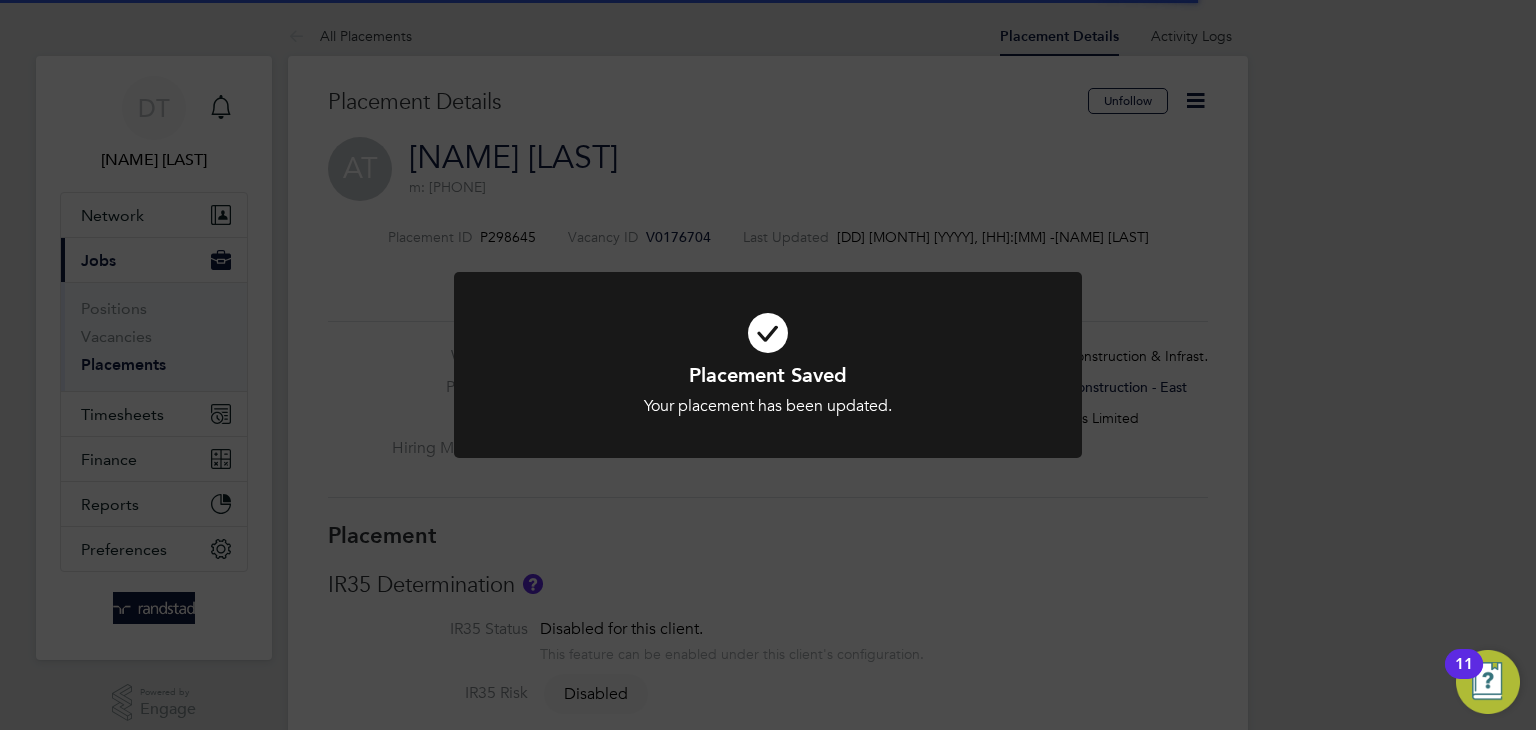 click on "Placement Saved Your placement has been updated. Cancel Okay" 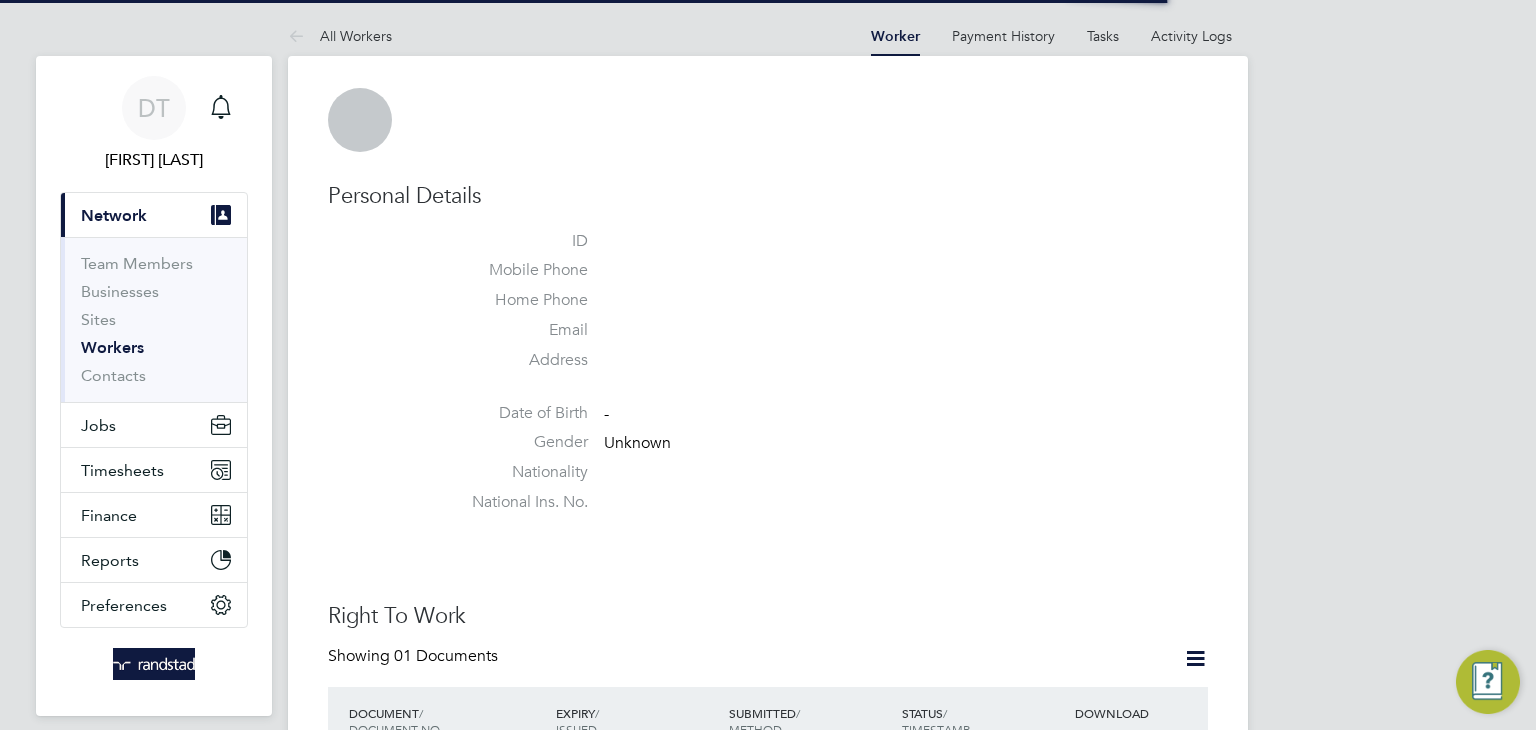 scroll, scrollTop: 0, scrollLeft: 0, axis: both 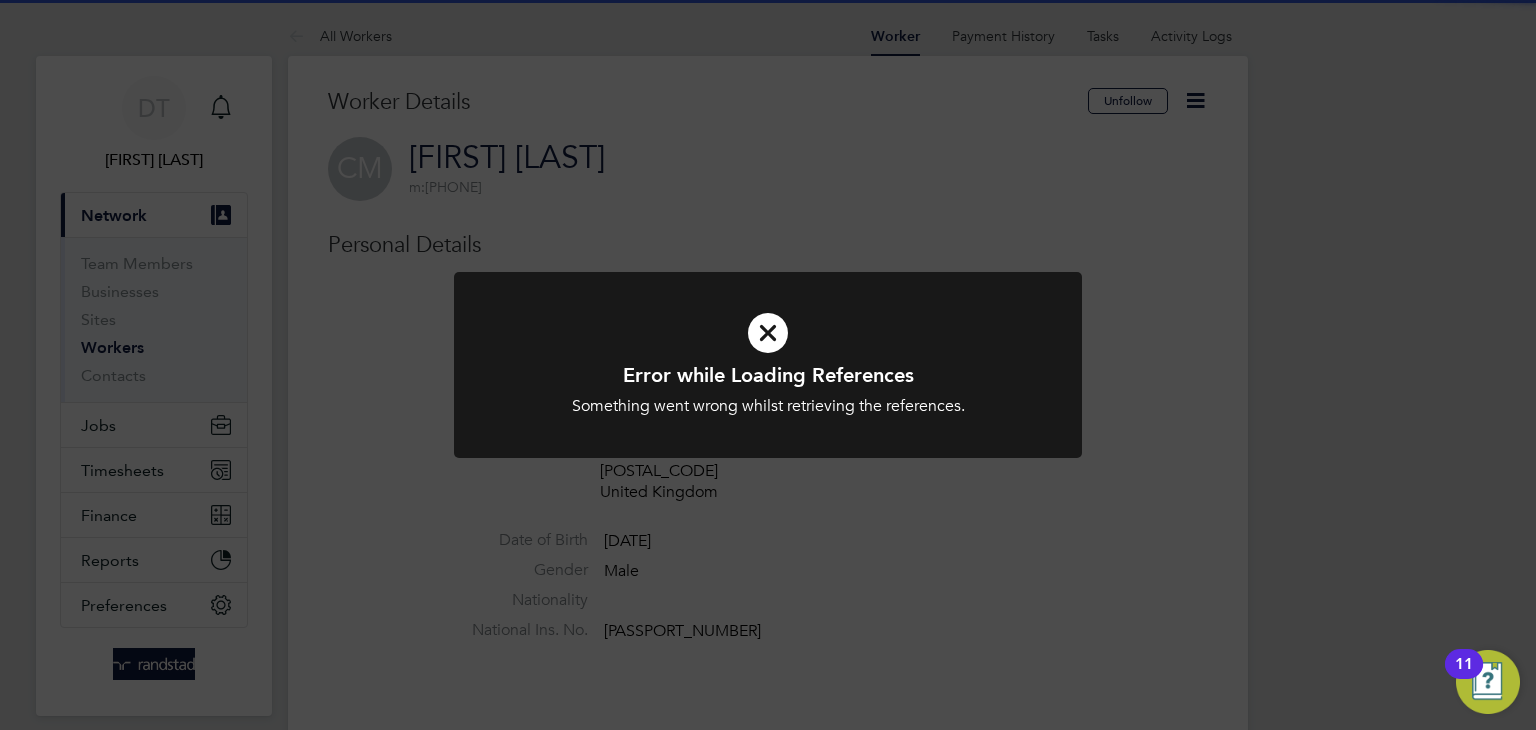click on "Error while Loading References Something went wrong whilst retrieving the references. Cancel Okay" 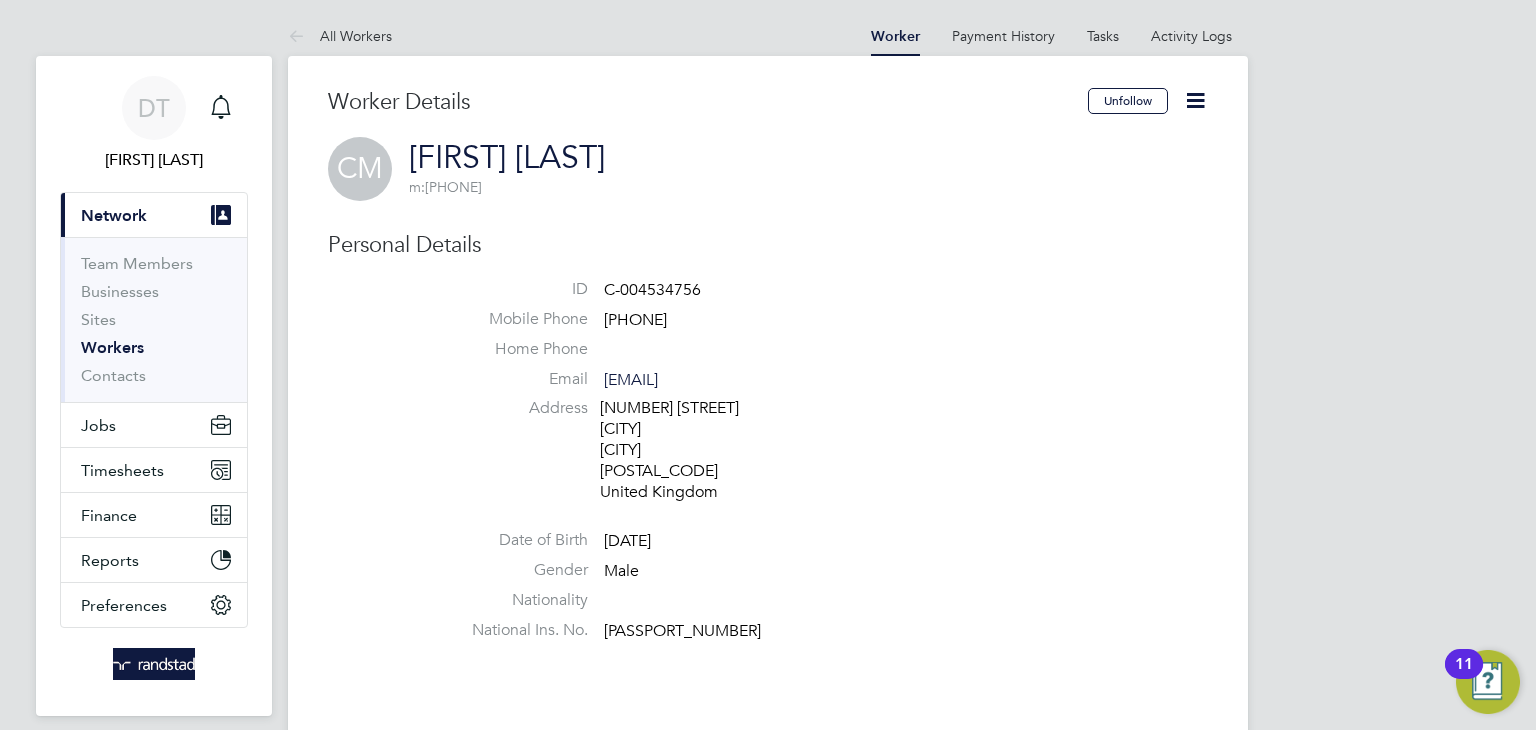 click 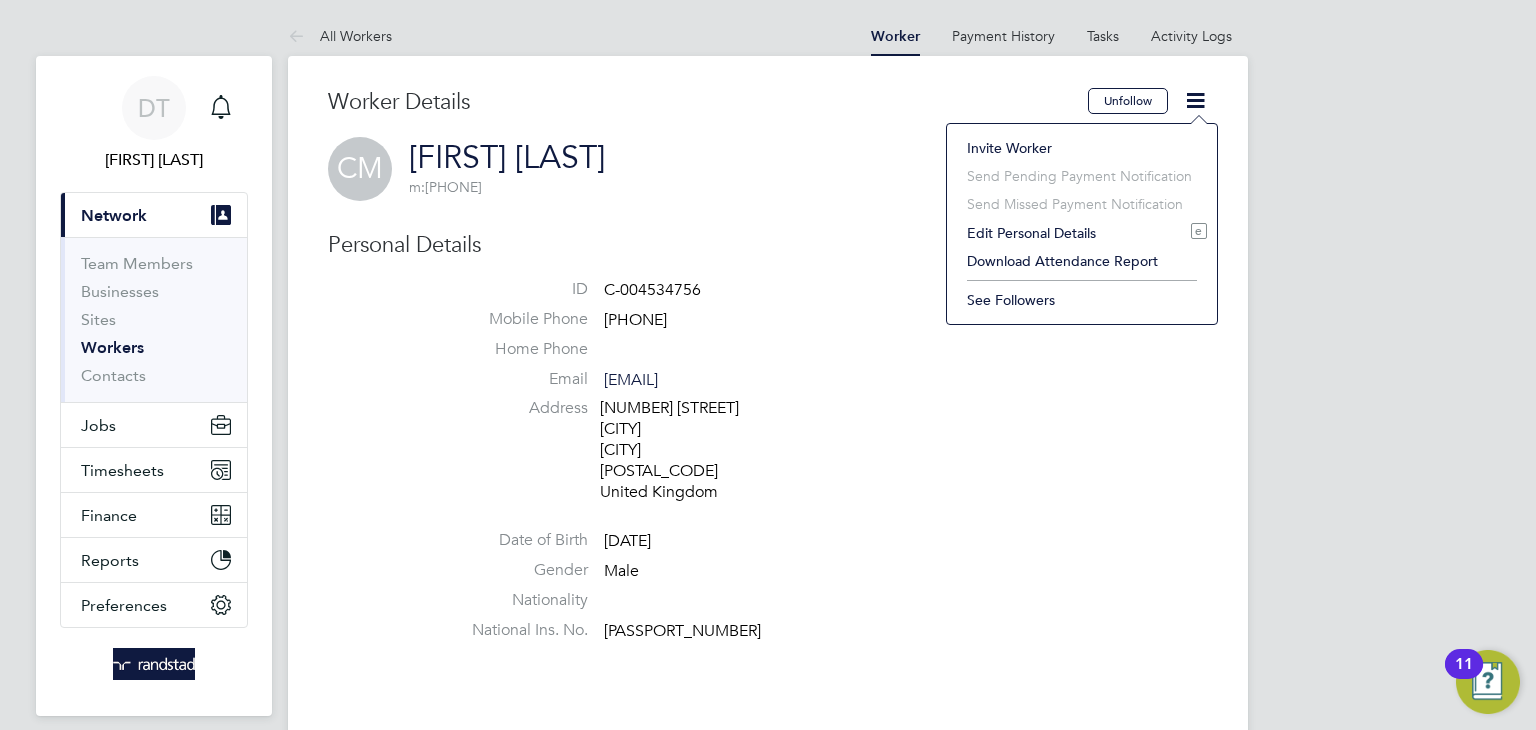 click on "Invite Worker" 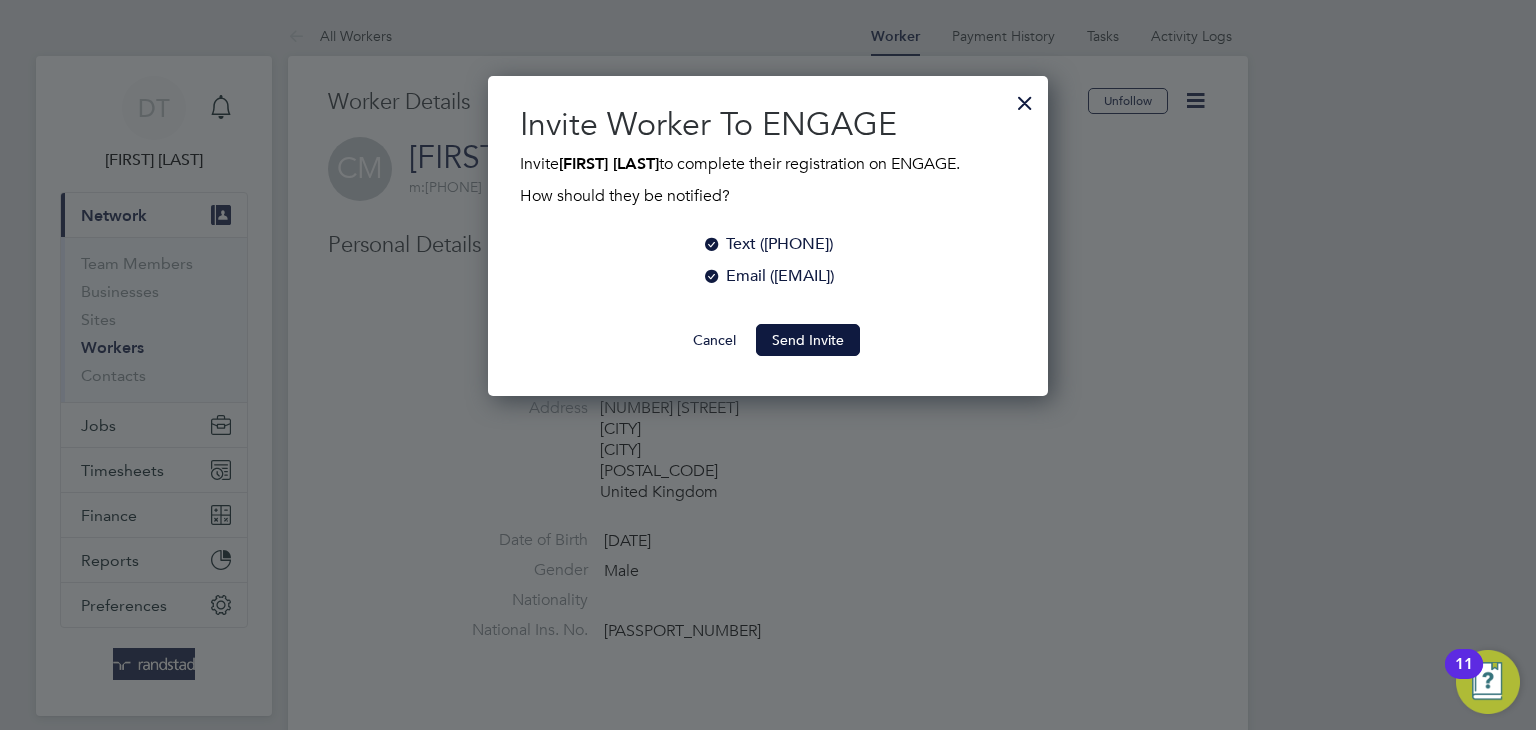 scroll, scrollTop: 9, scrollLeft: 10, axis: both 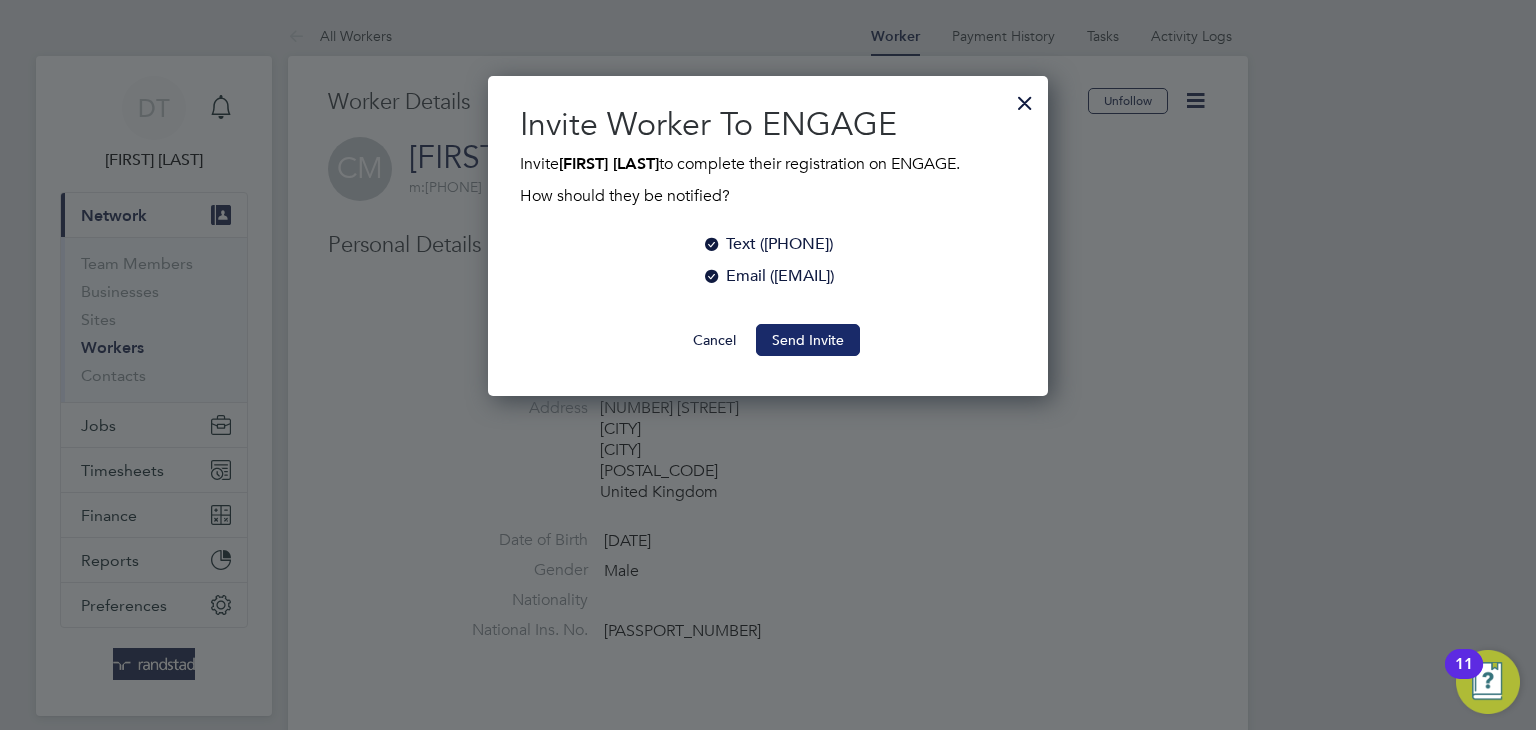 click on "Send Invite" at bounding box center [808, 340] 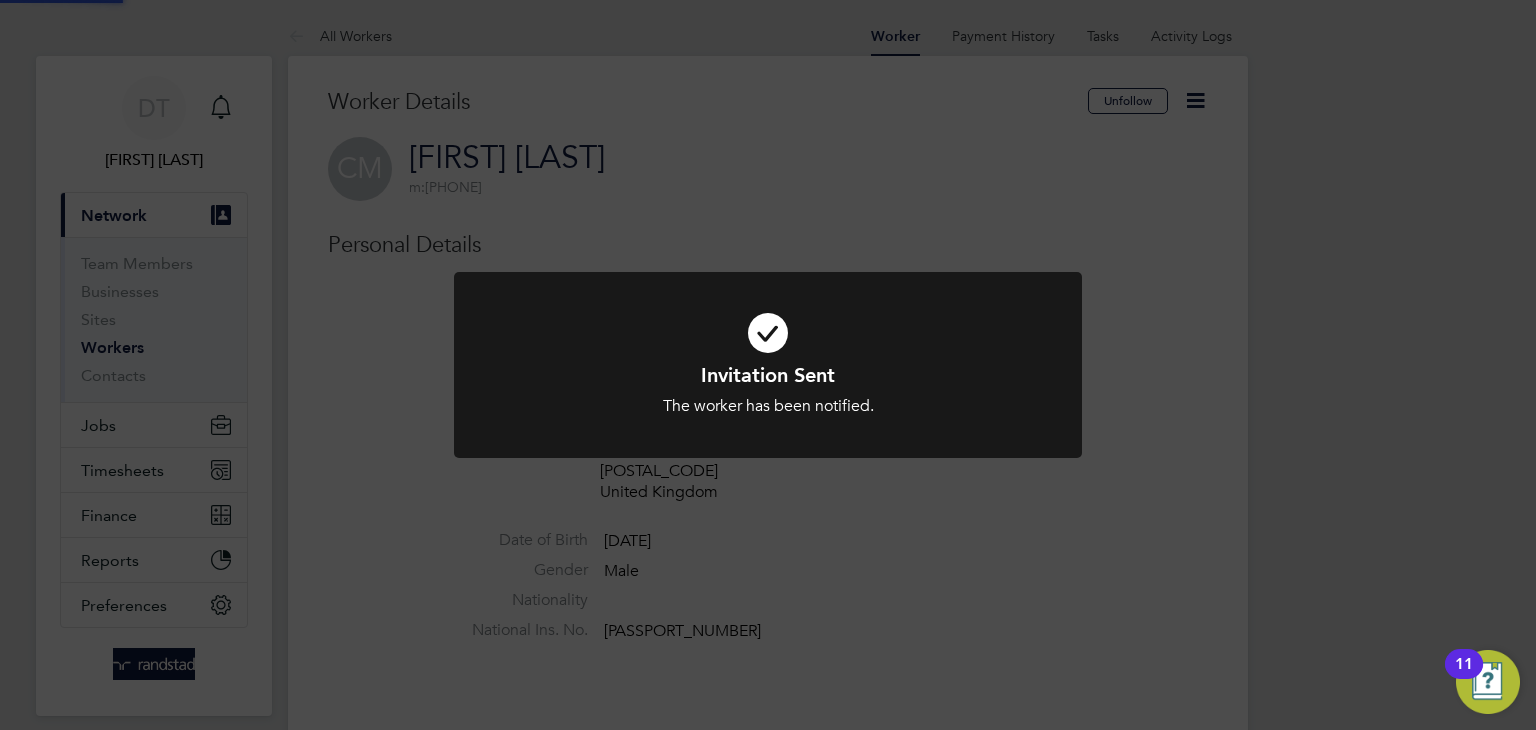 click on "Invitation Sent The worker has been notified. Cancel Okay" 